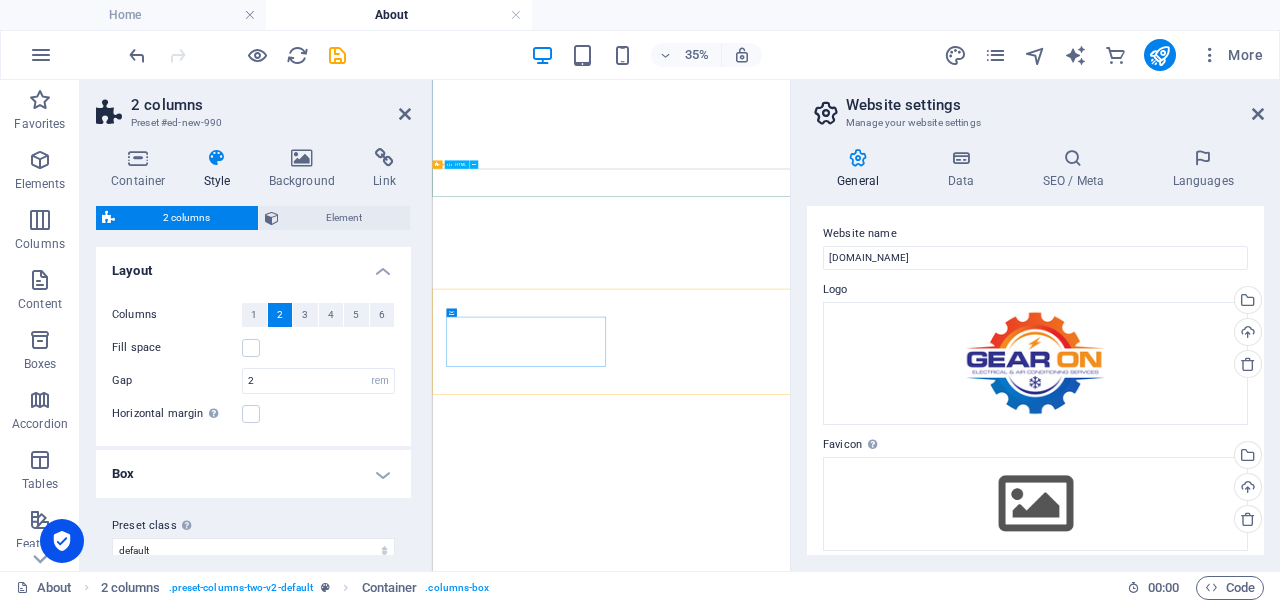 select on "rem" 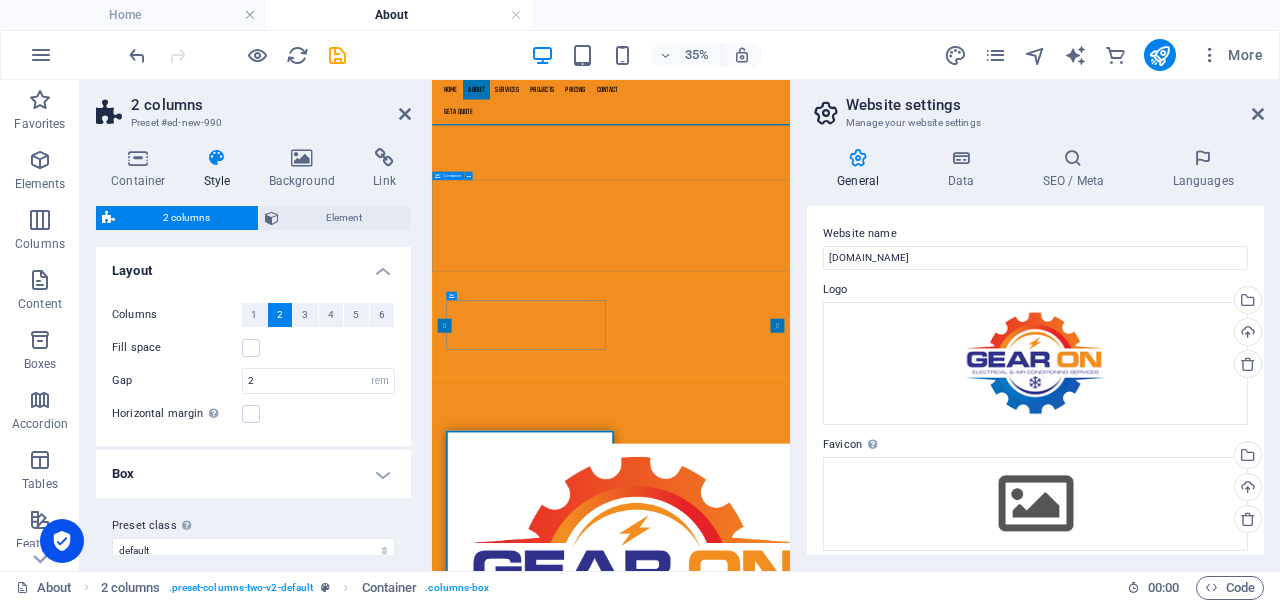 scroll, scrollTop: 0, scrollLeft: 0, axis: both 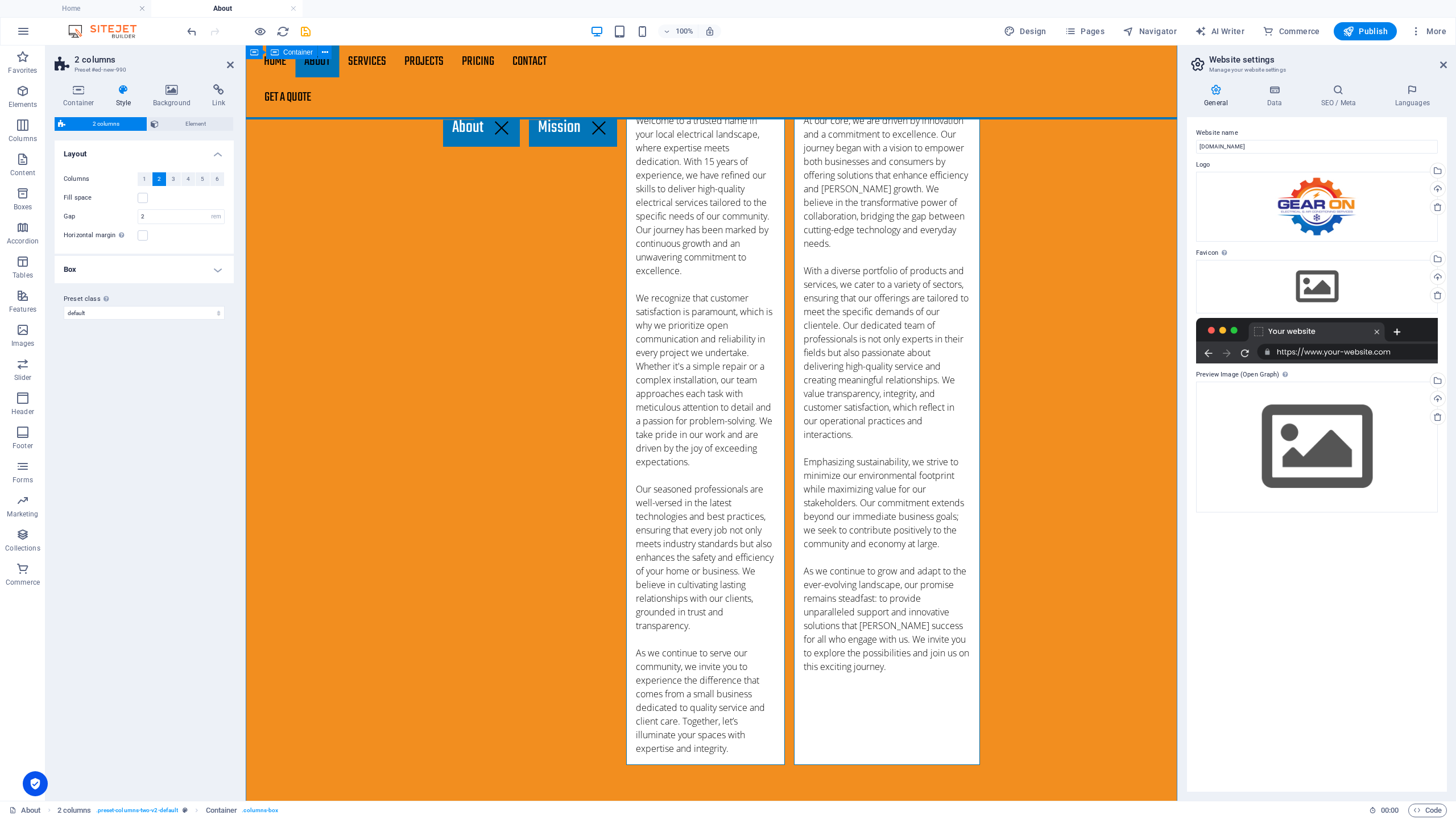 click on "What clients say Lorem Ipsum   is simply dummy text of the printing and typesetting industry. Lorem Ipsum has been the industry's standard dummy text ever since the 1500s, when an unknown printer took a galley of type and scrambled it to make a type specimen book. It has survived not only five centuries, but also the leap into electronic typesetting, remaining essentially unchanged. [PERSON_NAME] Lorem Ipsum   is simply dummy text of the printing and typesetting industry. Lorem Ipsum has been the industry's standard dummy text ever since the 1500s, when an unknown printer took a galley of type and scrambled it to make a type specimen book. It has survived not only five centuries, but also the leap into electronic typesetting, remaining essentially unchanged. [PERSON_NAME] Lorem Ipsum   [PERSON_NAME]" at bounding box center (712, 2222) 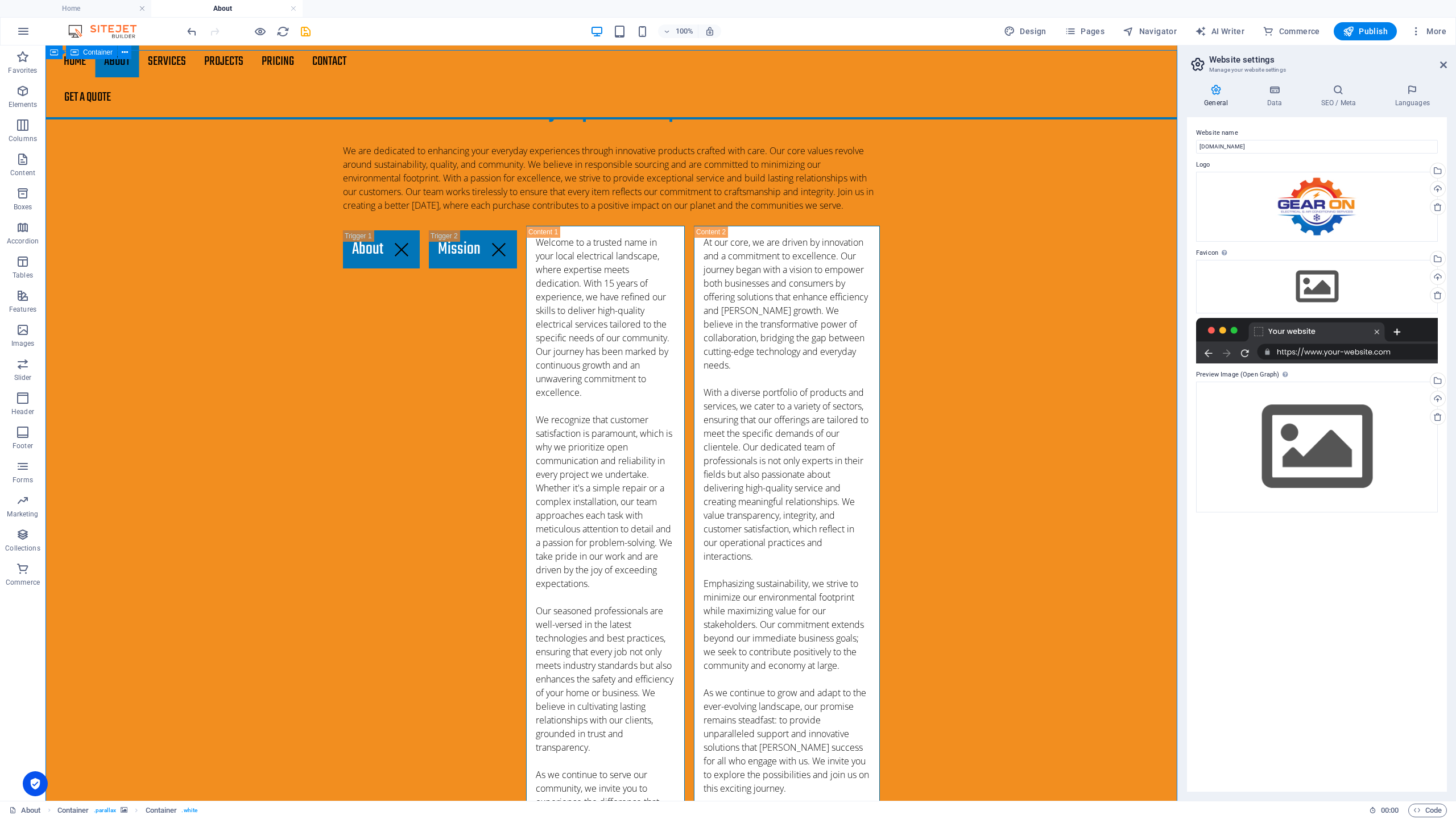 scroll, scrollTop: 1151, scrollLeft: 0, axis: vertical 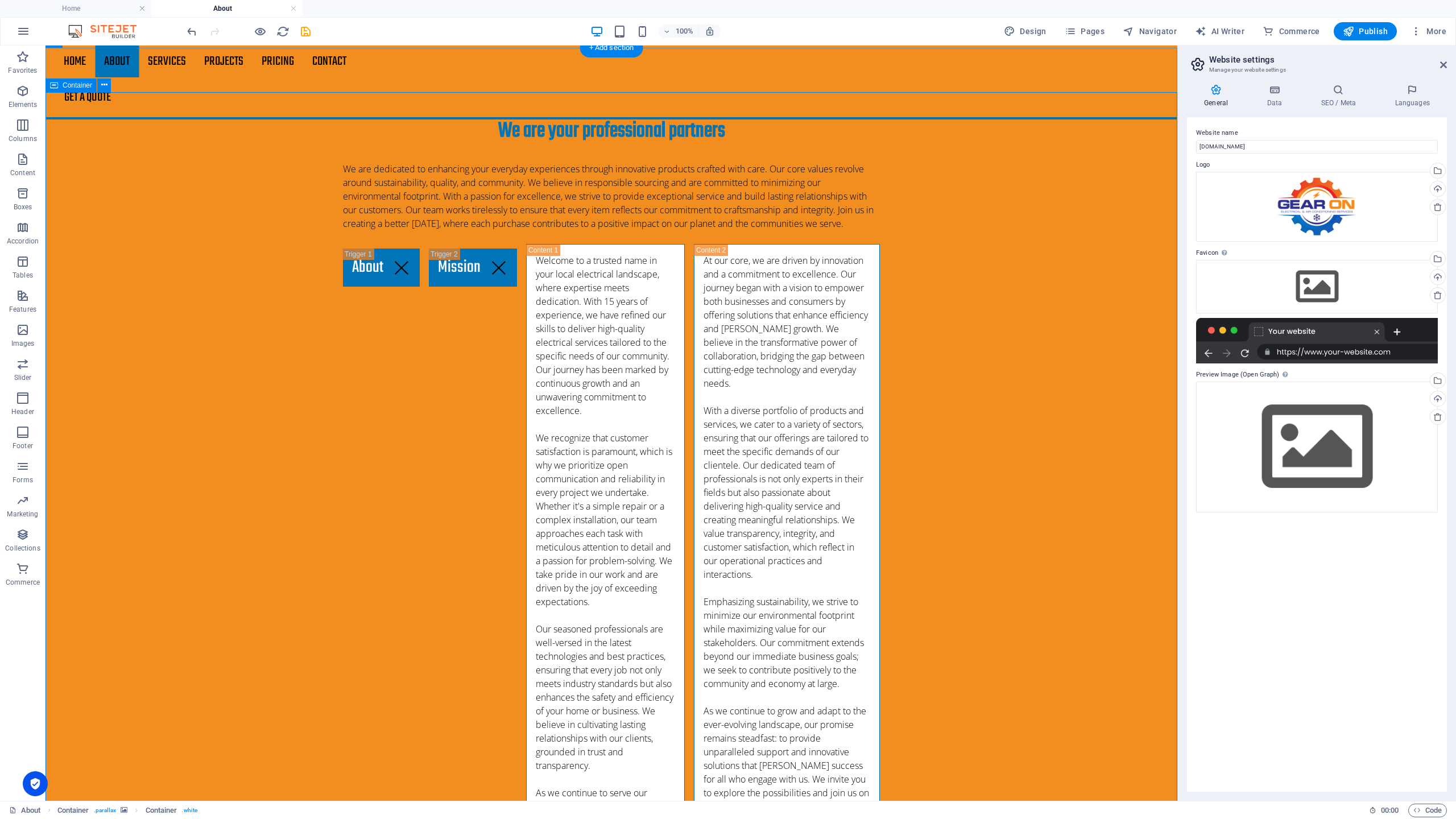 click on "What clients say Lorem Ipsum   is simply dummy text of the printing and typesetting industry. Lorem Ipsum has been the industry's standard dummy text ever since the 1500s, when an unknown printer took a galley of type and scrambled it to make a type specimen book. It has survived not only five centuries, but also the leap into electronic typesetting, remaining essentially unchanged. [PERSON_NAME] Lorem Ipsum   is simply dummy text of the printing and typesetting industry. Lorem Ipsum has been the industry's standard dummy text ever since the 1500s, when an unknown printer took a galley of type and scrambled it to make a type specimen book. It has survived not only five centuries, but also the leap into electronic typesetting, remaining essentially unchanged. [PERSON_NAME] Lorem Ipsum   [PERSON_NAME]" at bounding box center (611, 2361) 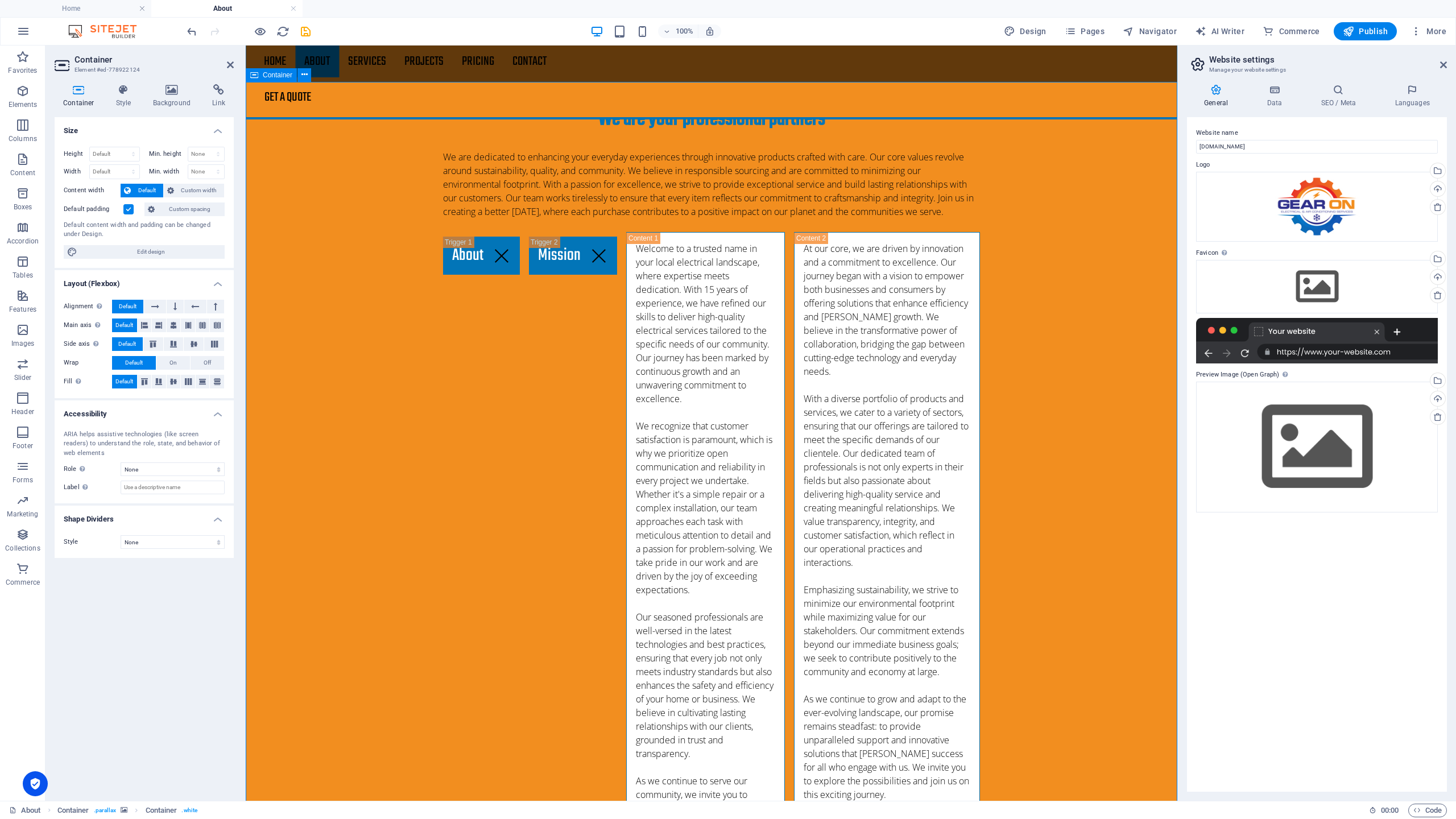 click on "What clients say Lorem Ipsum   is simply dummy text of the printing and typesetting industry. Lorem Ipsum has been the industry's standard dummy text ever since the 1500s, when an unknown printer took a galley of type and scrambled it to make a type specimen book. It has survived not only five centuries, but also the leap into electronic typesetting, remaining essentially unchanged. [PERSON_NAME] Lorem Ipsum   is simply dummy text of the printing and typesetting industry. Lorem Ipsum has been the industry's standard dummy text ever since the 1500s, when an unknown printer took a galley of type and scrambled it to make a type specimen book. It has survived not only five centuries, but also the leap into electronic typesetting, remaining essentially unchanged. [PERSON_NAME] Lorem Ipsum   [PERSON_NAME]" at bounding box center (712, 2350) 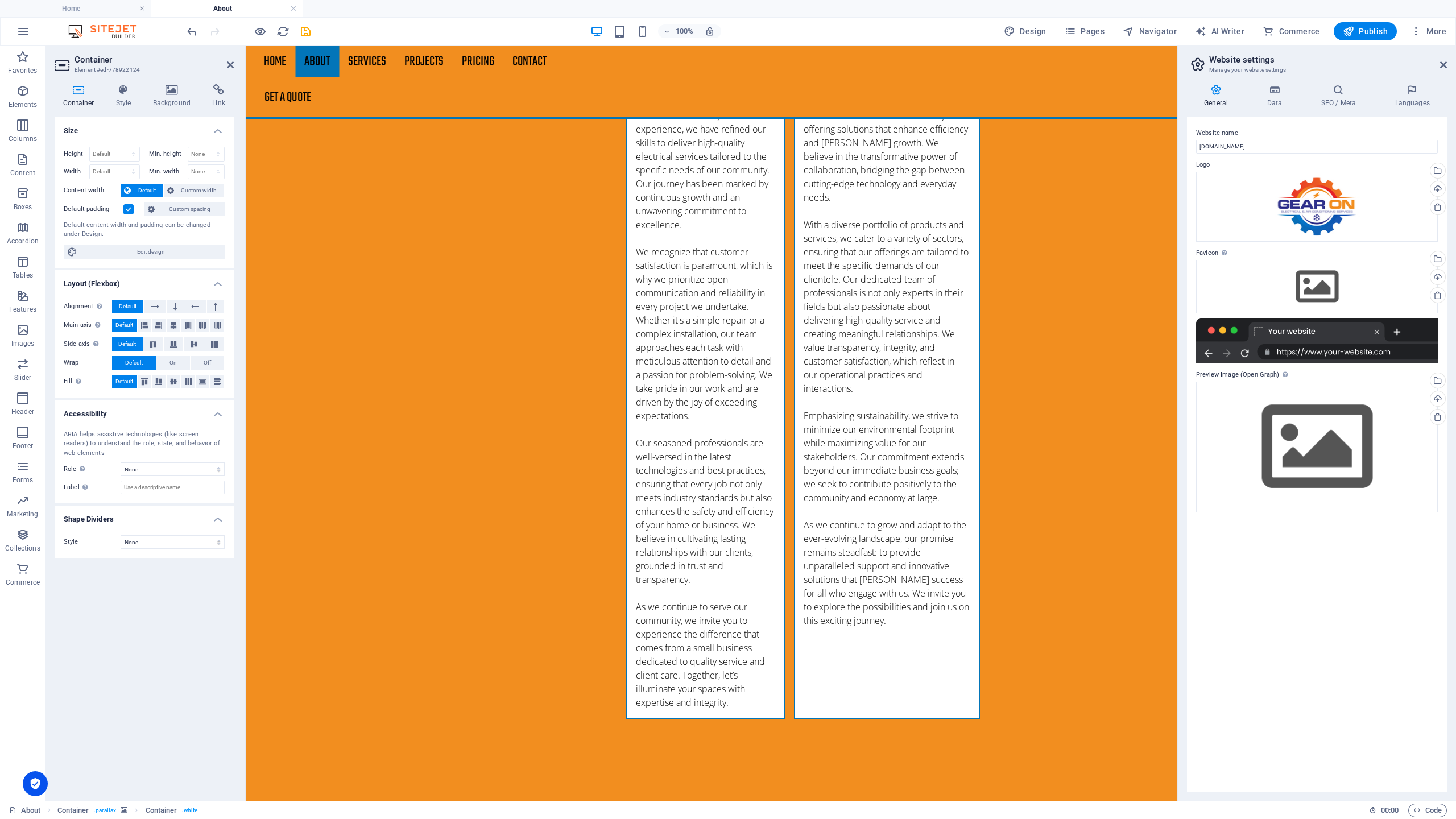 scroll, scrollTop: 1358, scrollLeft: 0, axis: vertical 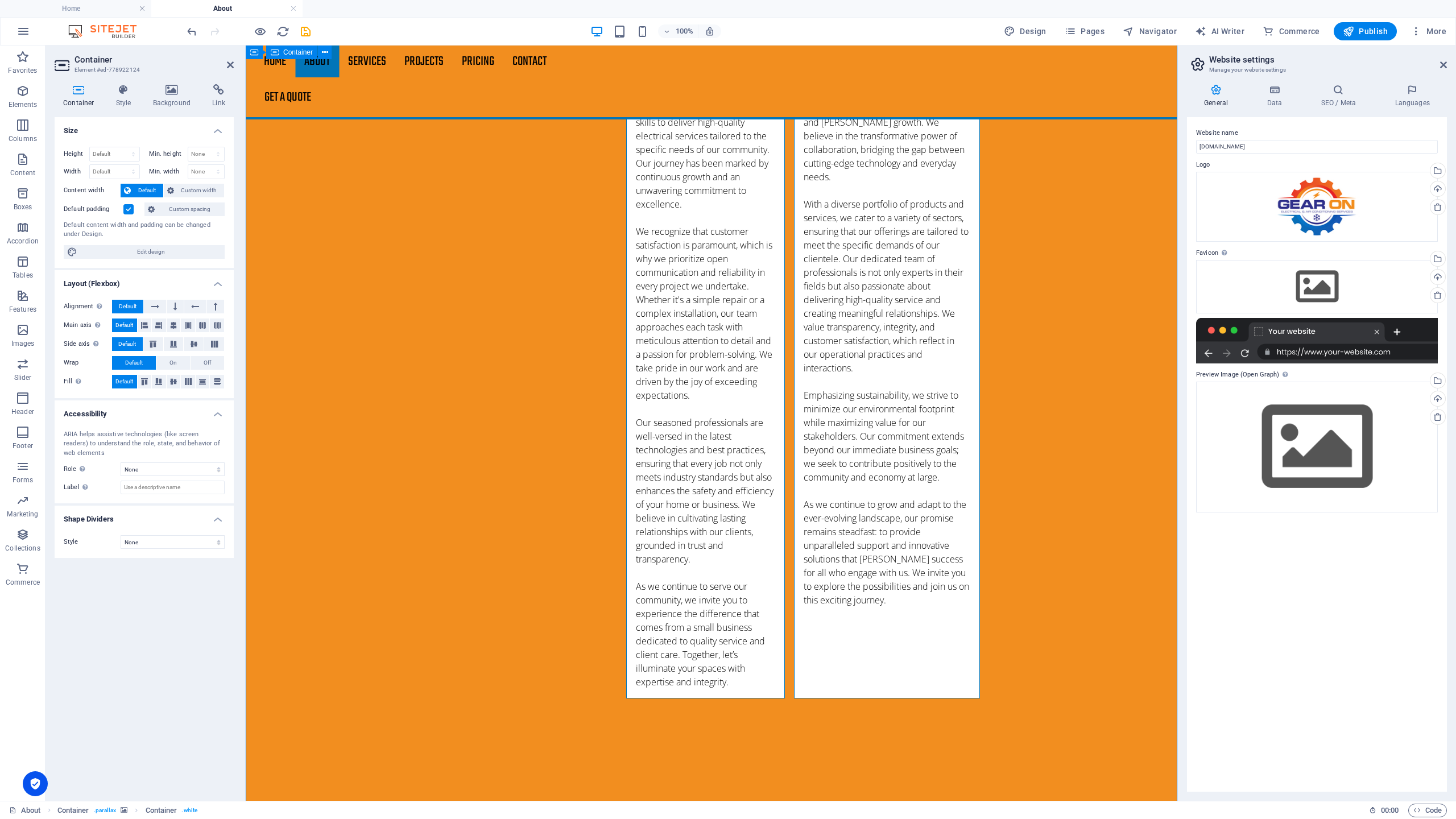 click on "What clients say Lorem Ipsum   is simply dummy text of the printing and typesetting industry. Lorem Ipsum has been the industry's standard dummy text ever since the 1500s, when an unknown printer took a galley of type and scrambled it to make a type specimen book. It has survived not only five centuries, but also the leap into electronic typesetting, remaining essentially unchanged. [PERSON_NAME] Lorem Ipsum   is simply dummy text of the printing and typesetting industry. Lorem Ipsum has been the industry's standard dummy text ever since the 1500s, when an unknown printer took a galley of type and scrambled it to make a type specimen book. It has survived not only five centuries, but also the leap into electronic typesetting, remaining essentially unchanged. [PERSON_NAME] Lorem Ipsum   [PERSON_NAME]" at bounding box center (712, 2155) 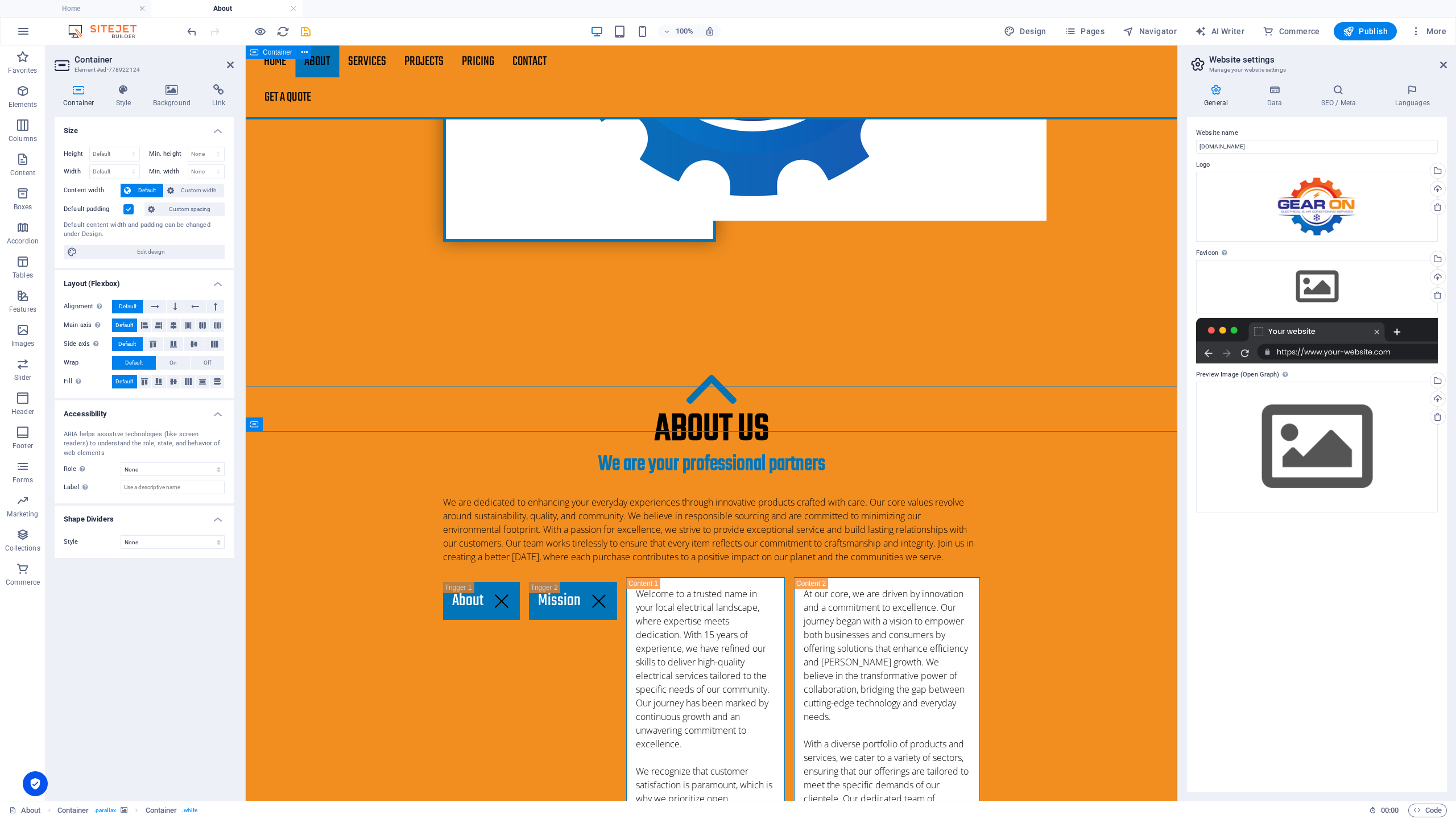 scroll, scrollTop: 800, scrollLeft: 0, axis: vertical 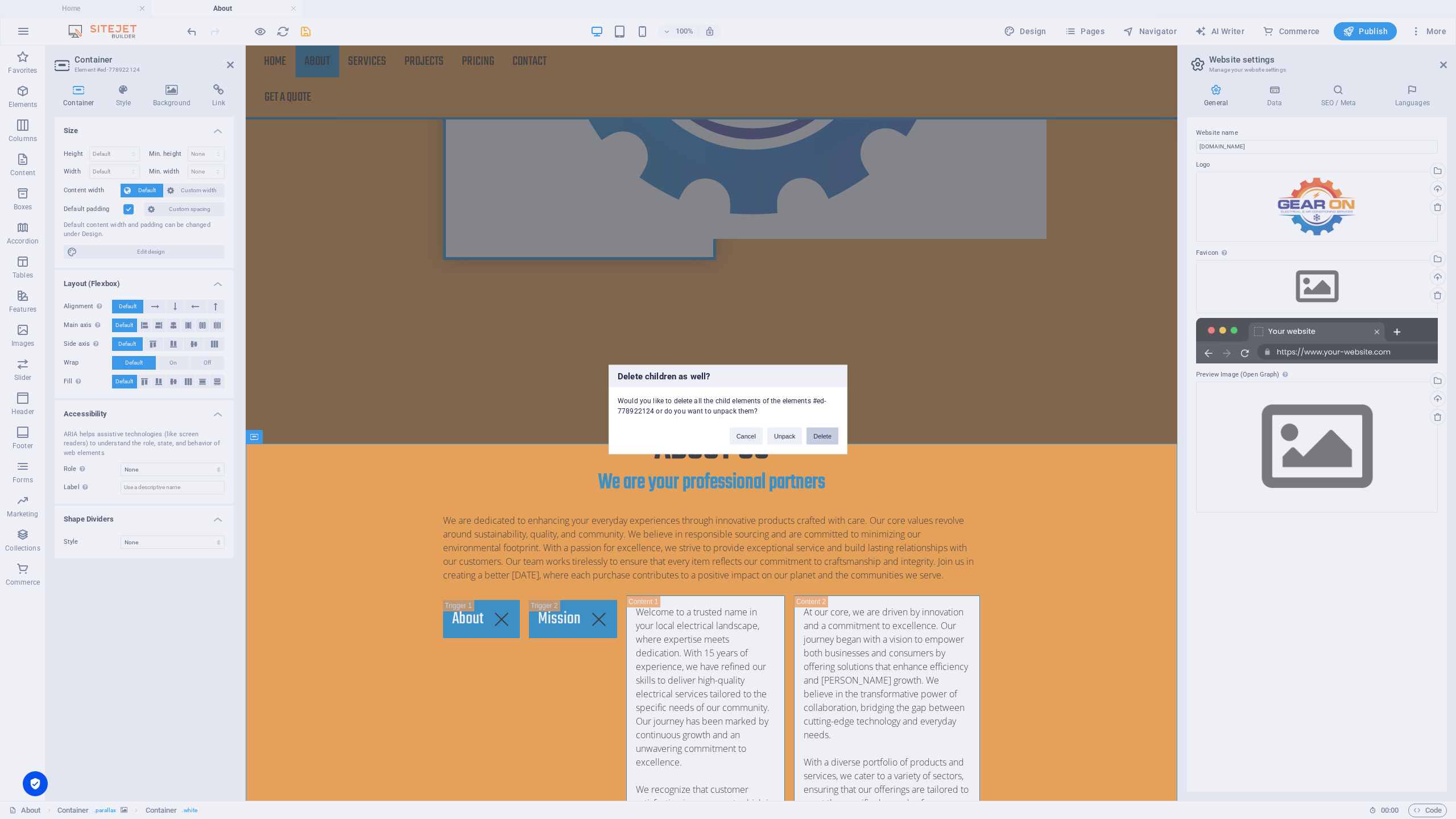 click on "Delete" at bounding box center (822, 436) 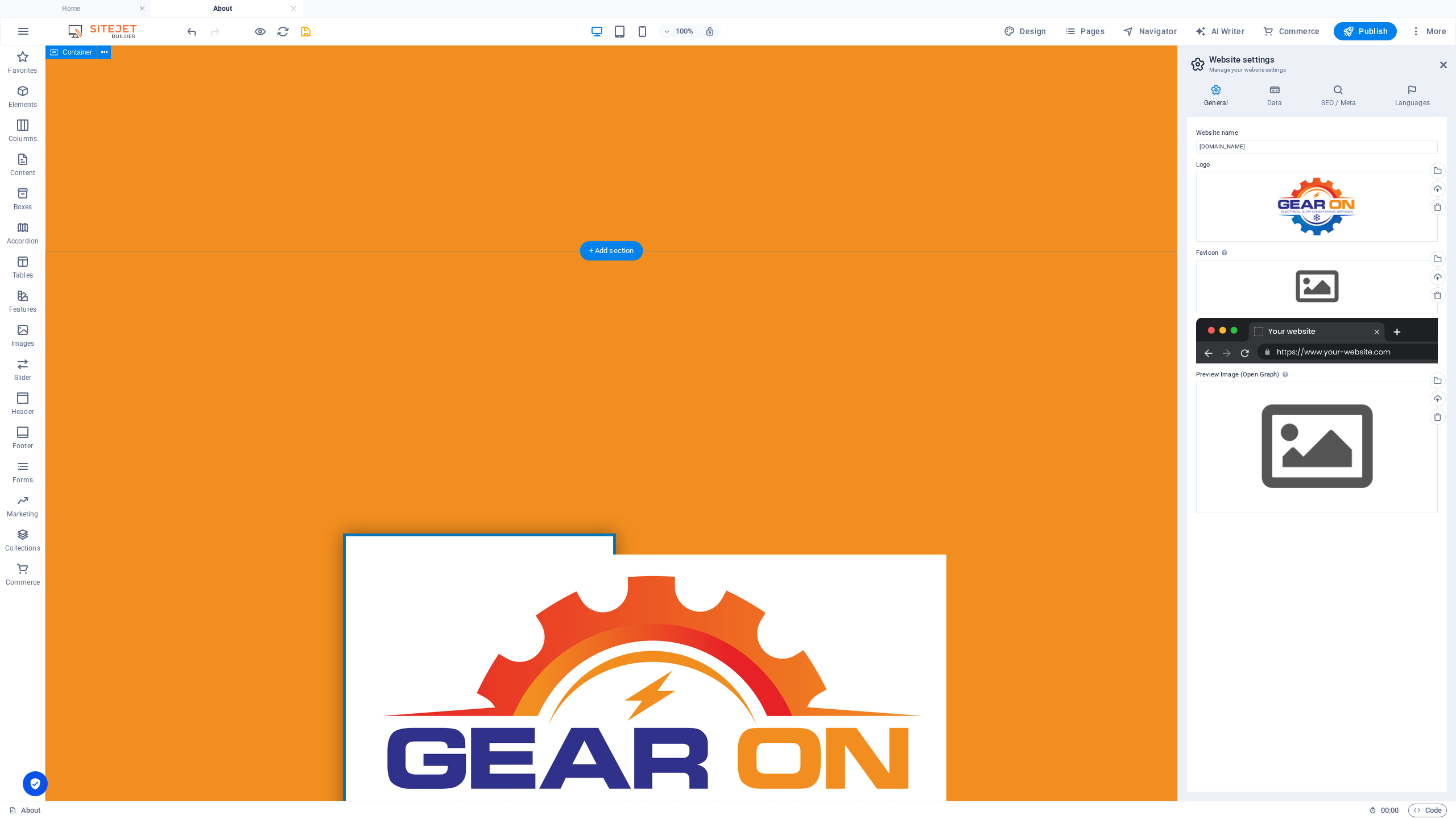 scroll, scrollTop: 0, scrollLeft: 0, axis: both 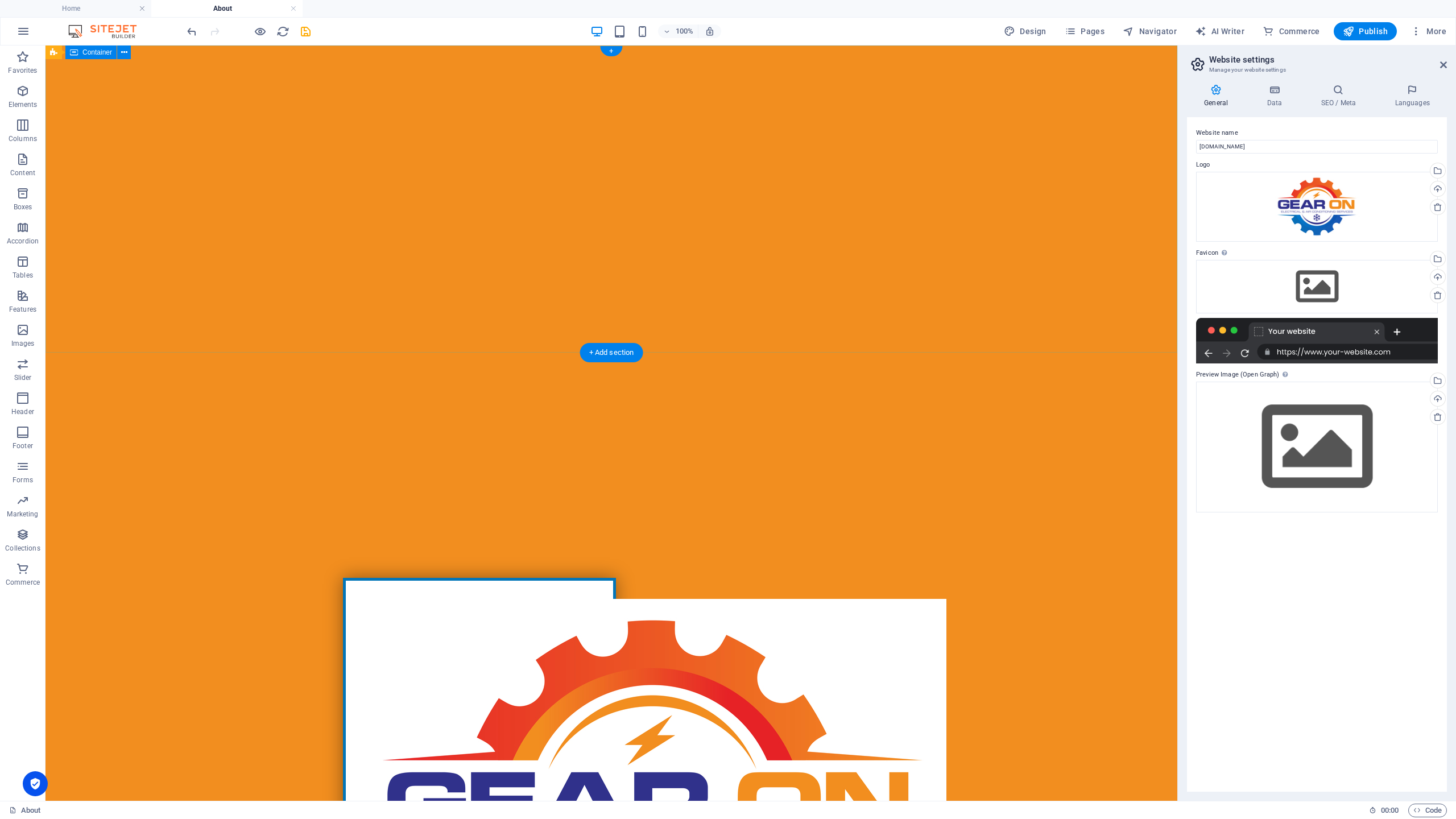 click at bounding box center [611, 818] 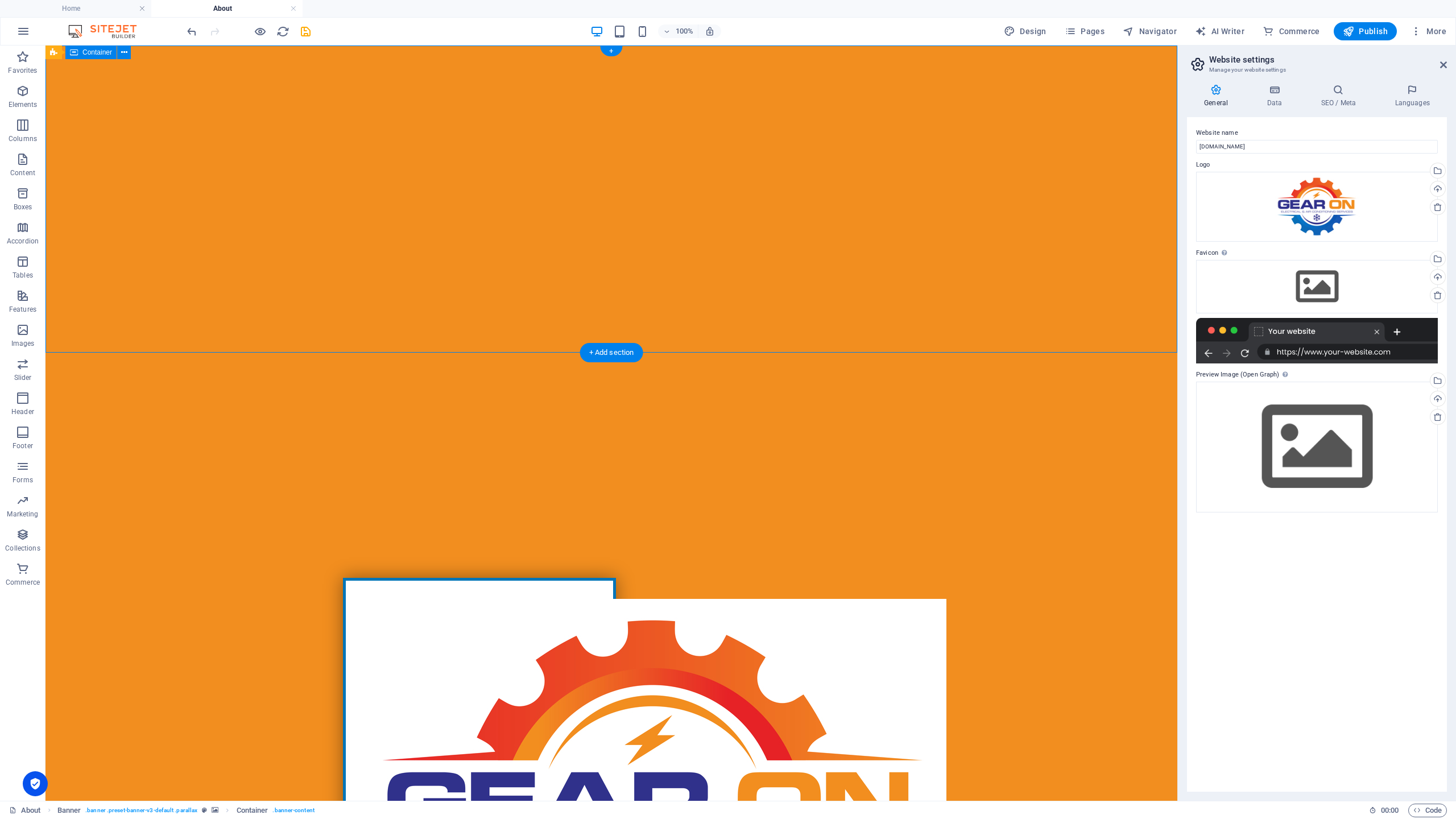 click at bounding box center [611, 818] 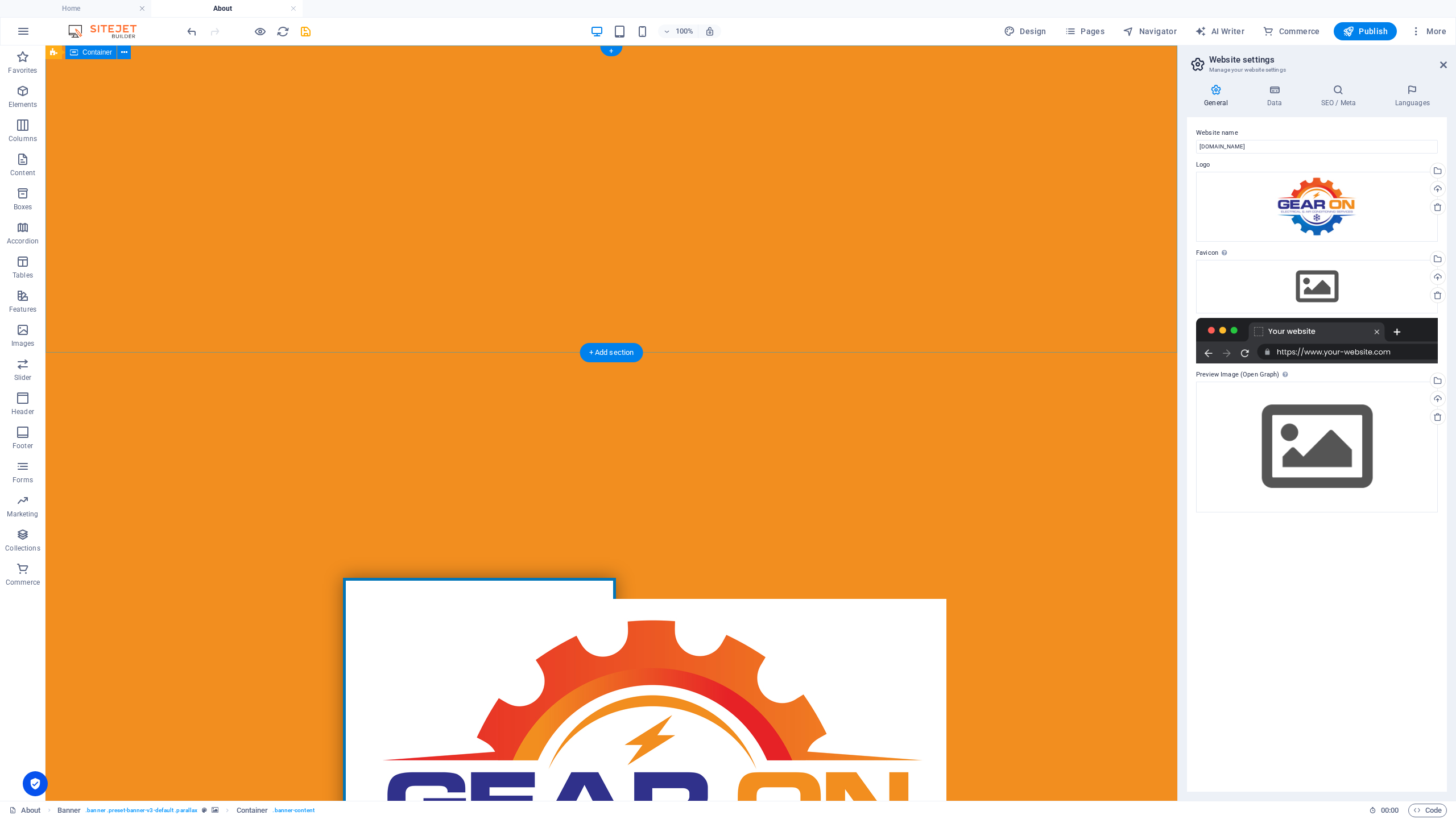 click at bounding box center [611, 818] 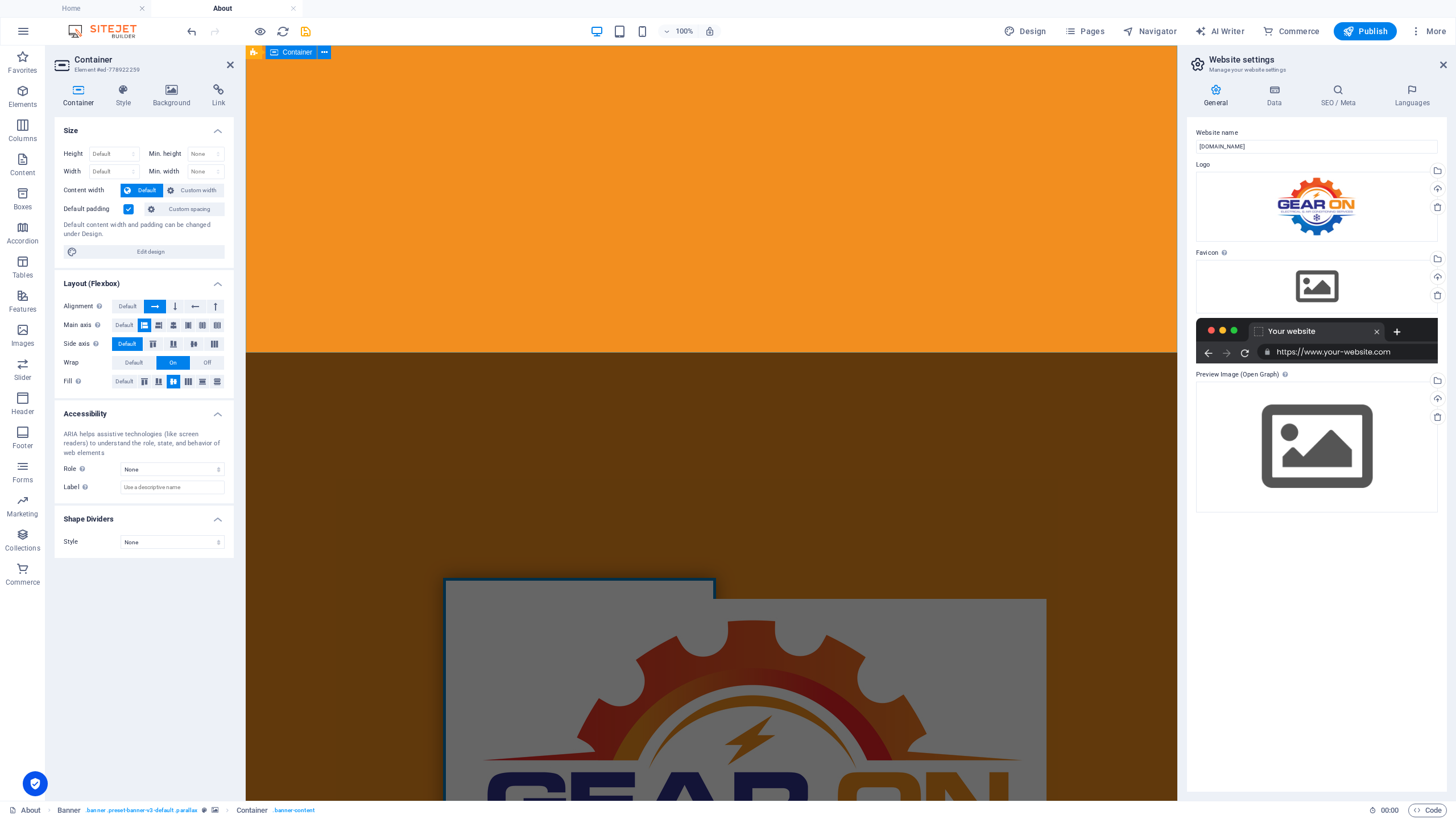 click at bounding box center [712, 818] 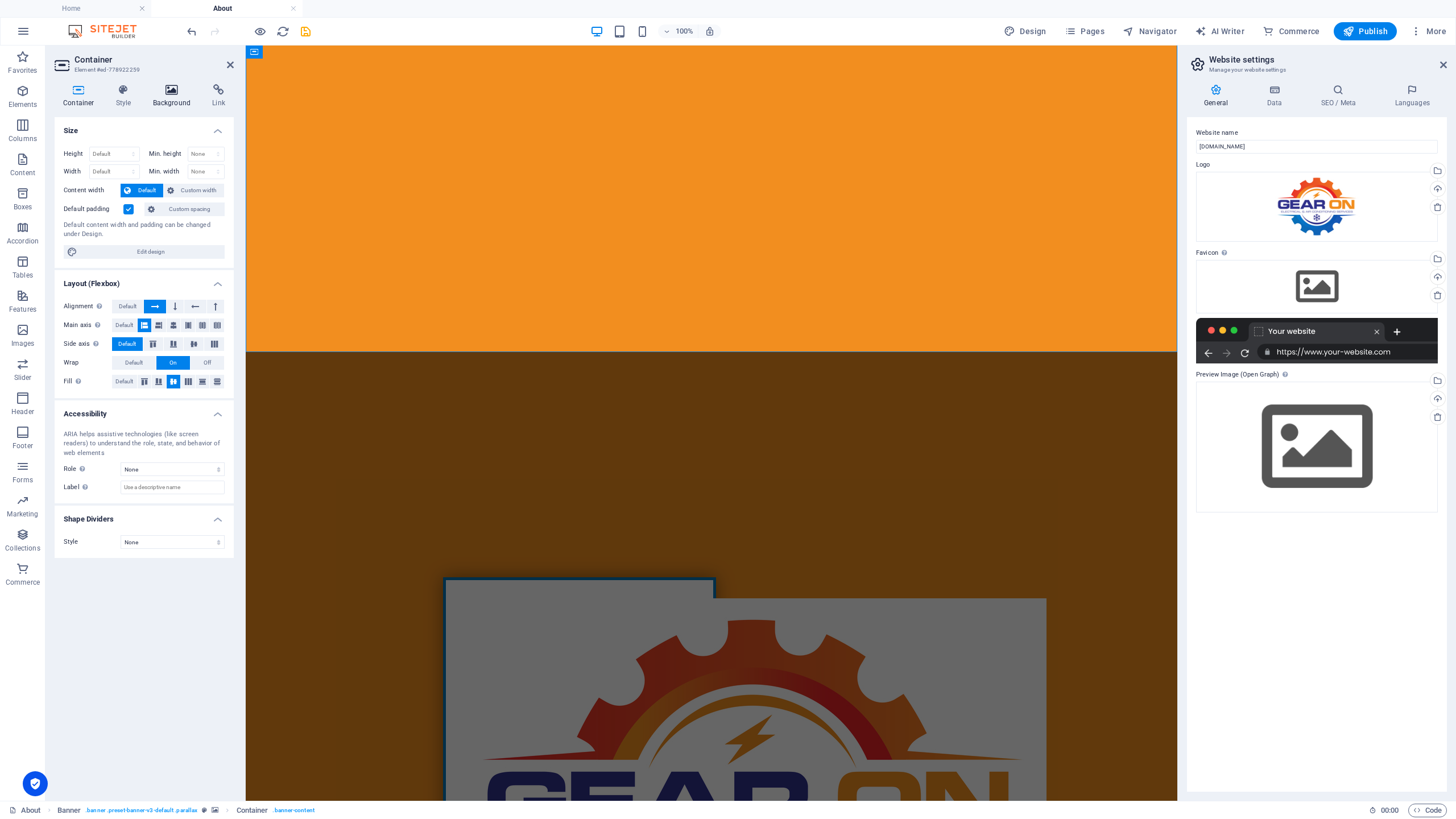 click on "Background" at bounding box center (174, 96) 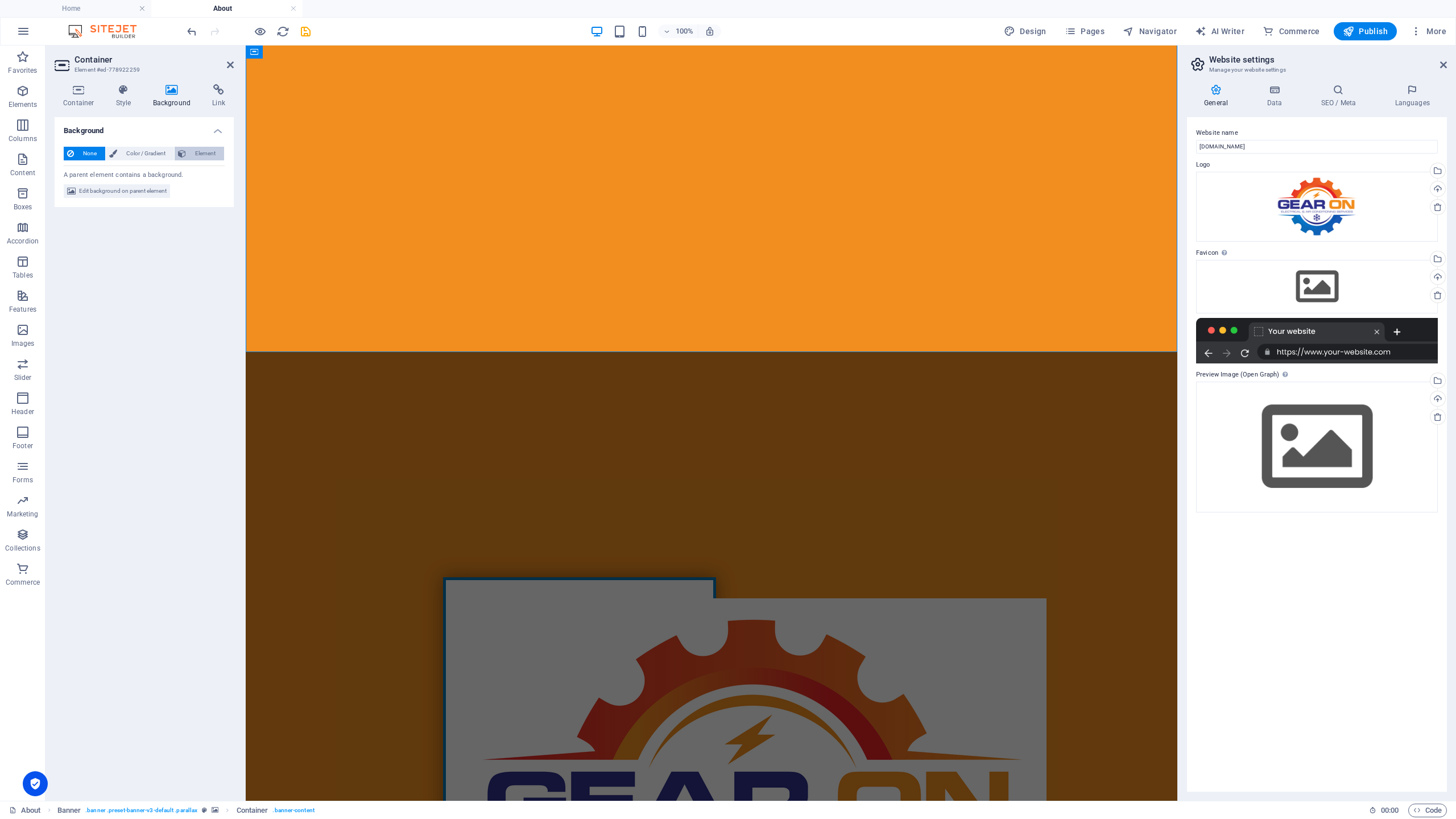 click on "Element" at bounding box center [205, 154] 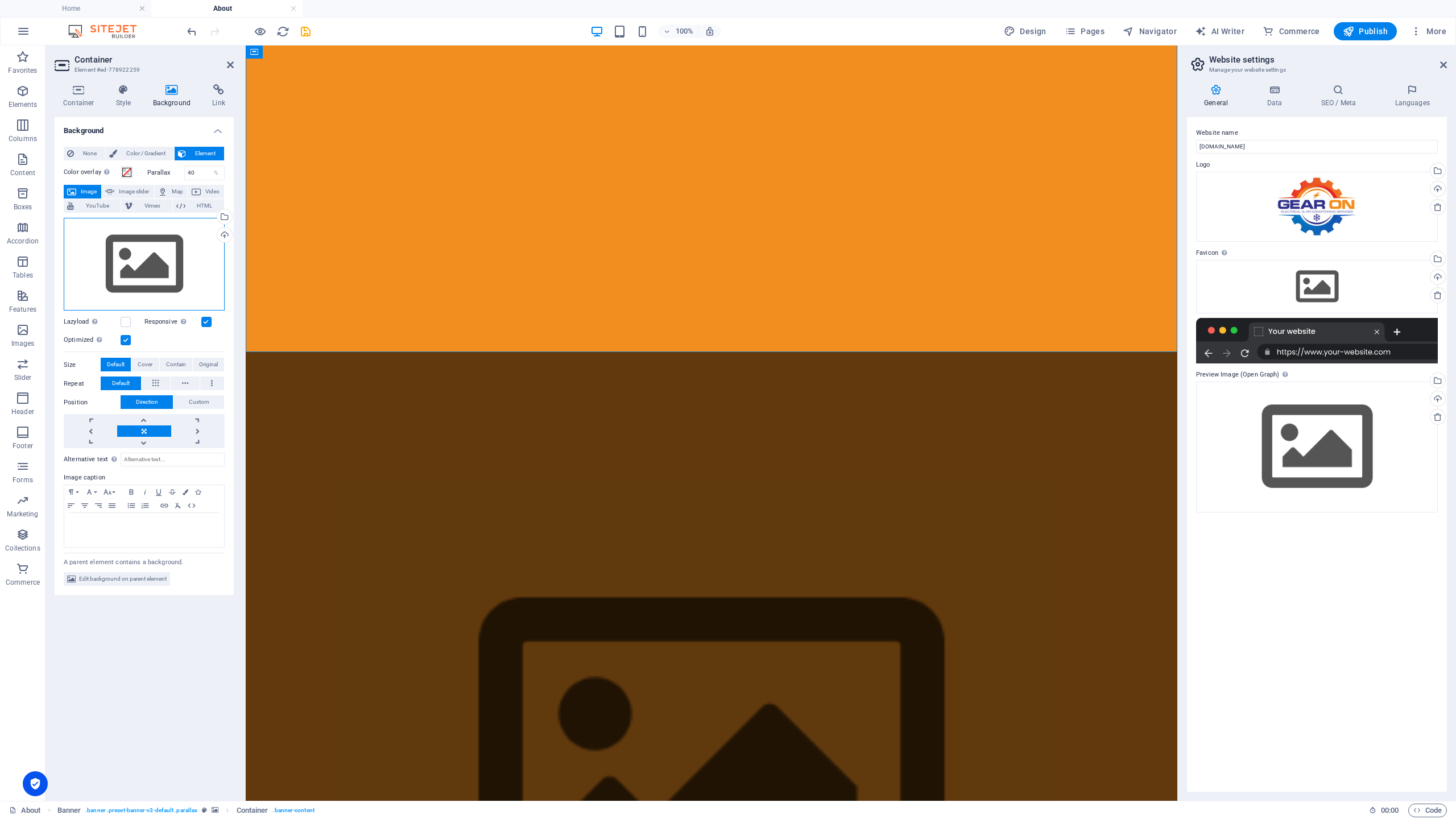 click on "Drag files here, click to choose files or select files from Files or our free stock photos & videos" at bounding box center [144, 264] 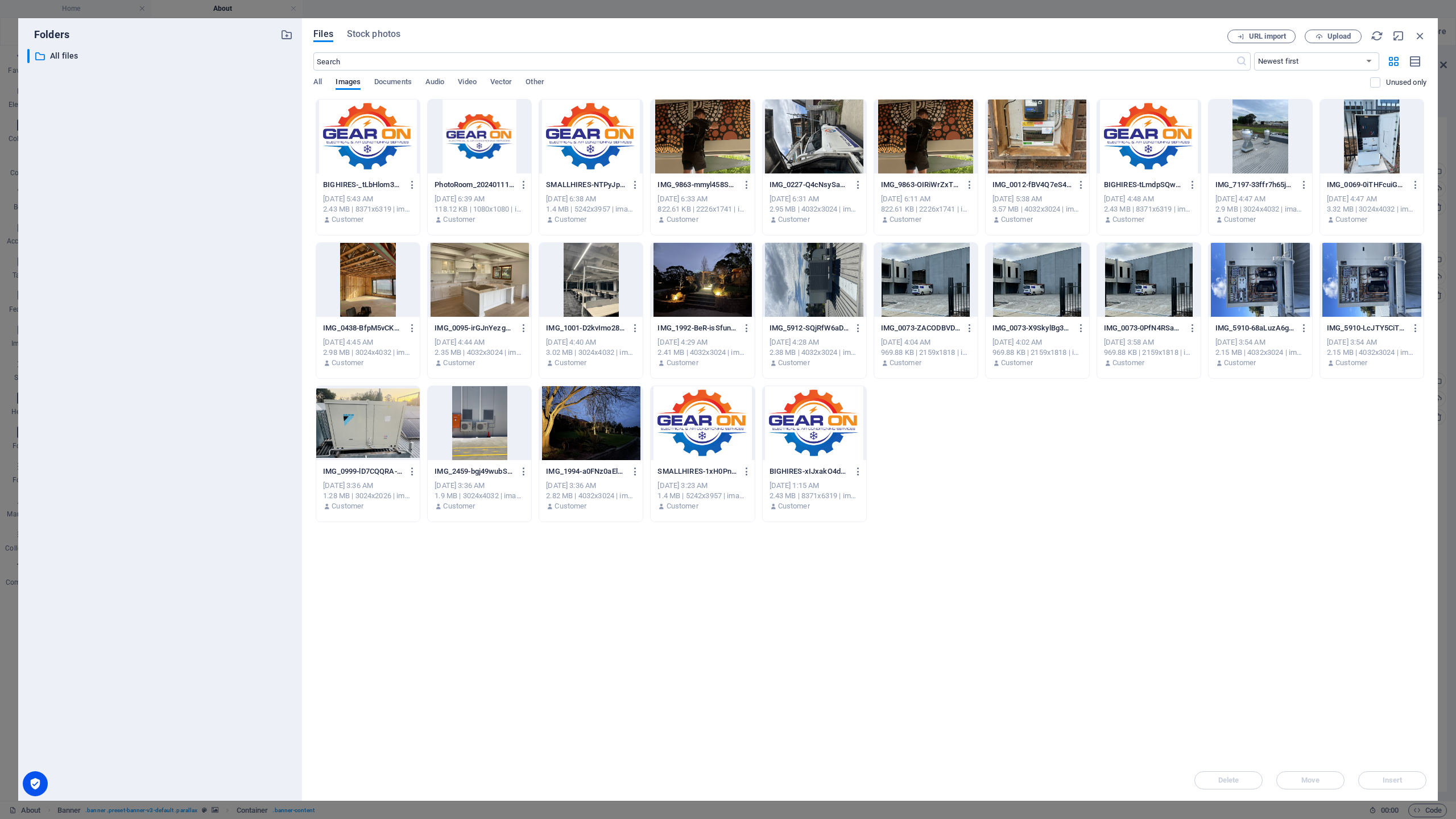 click at bounding box center (814, 136) 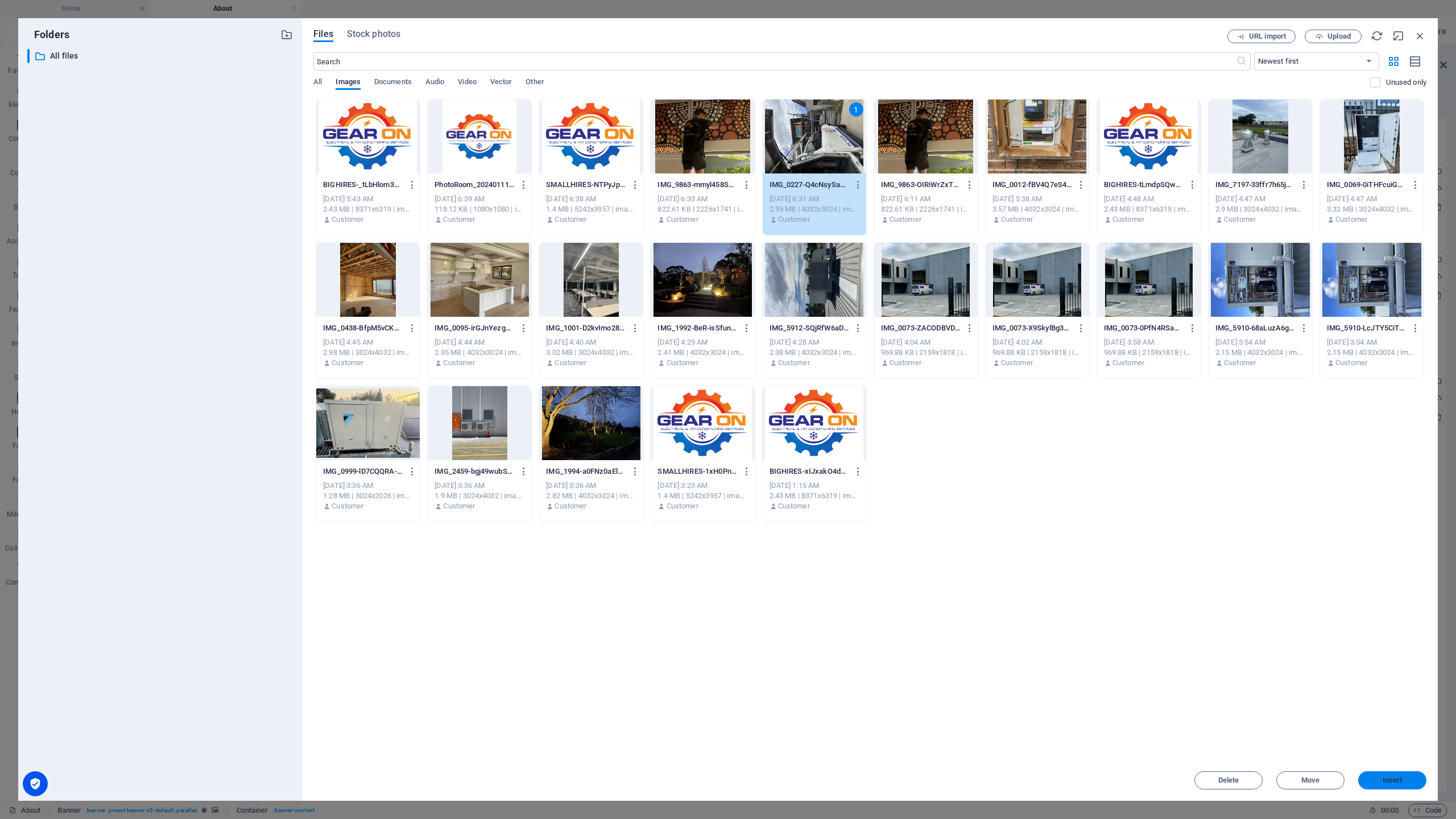 click on "Insert" at bounding box center [1392, 780] 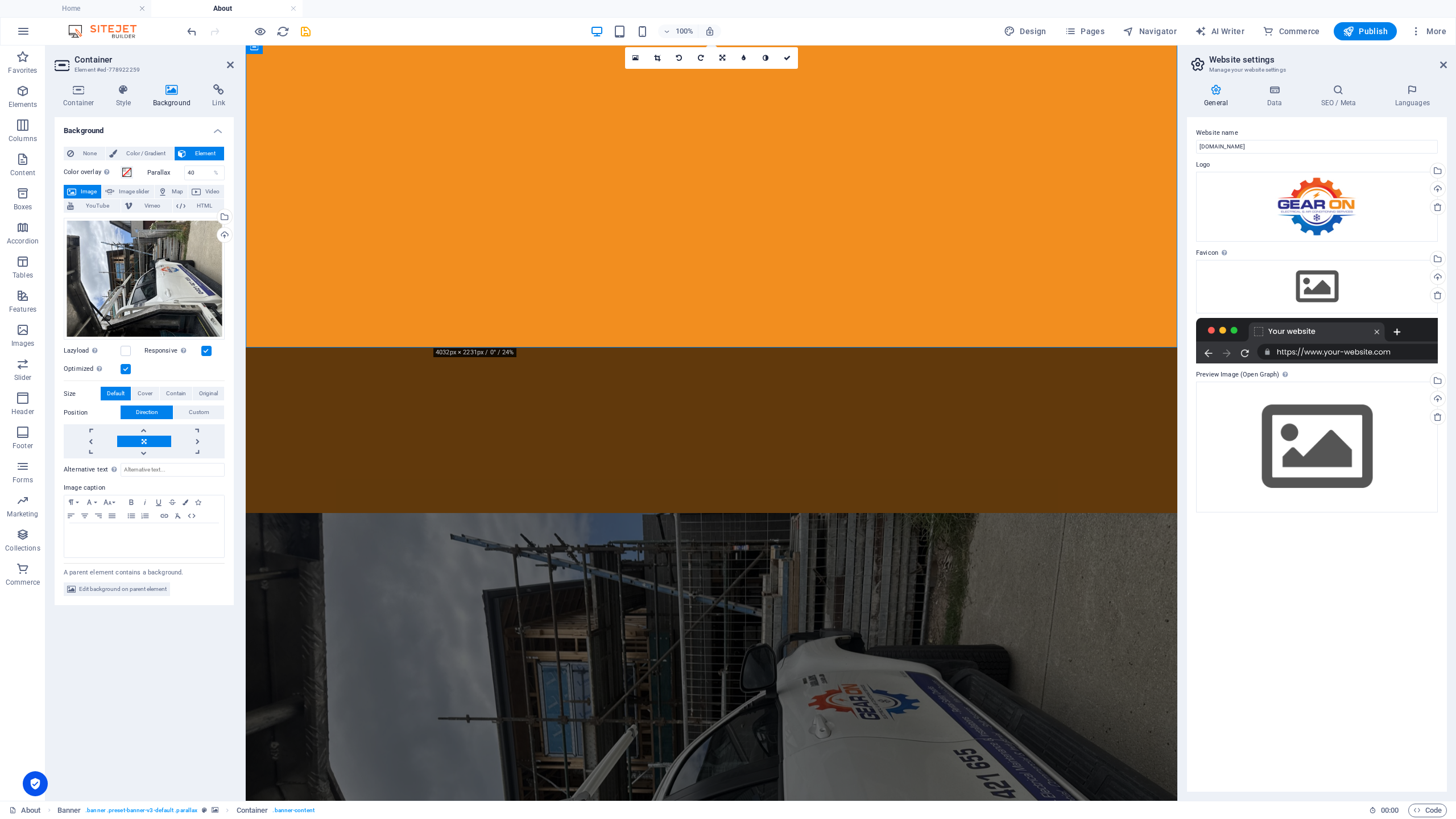 scroll, scrollTop: 0, scrollLeft: 0, axis: both 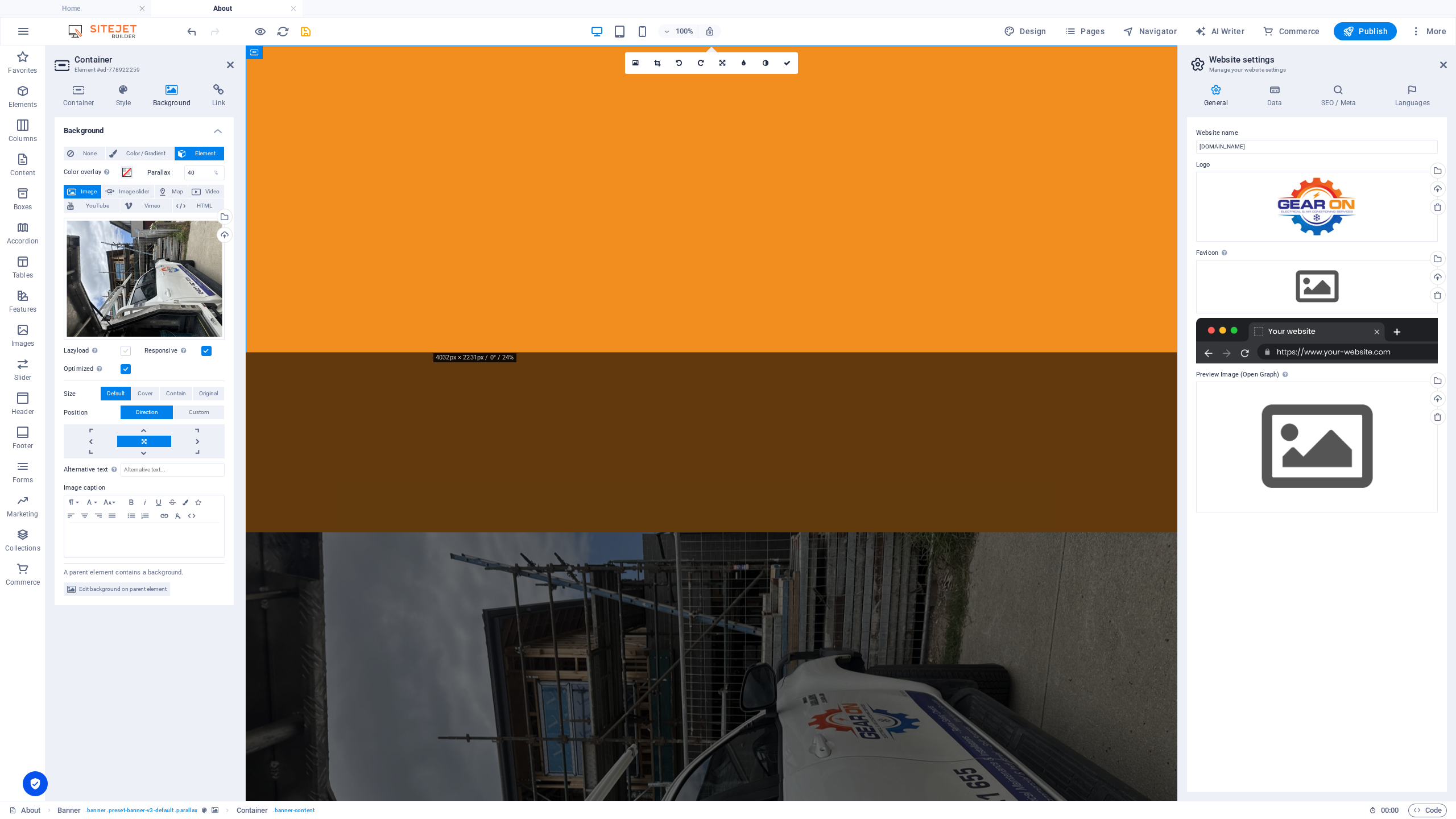 click at bounding box center (126, 351) 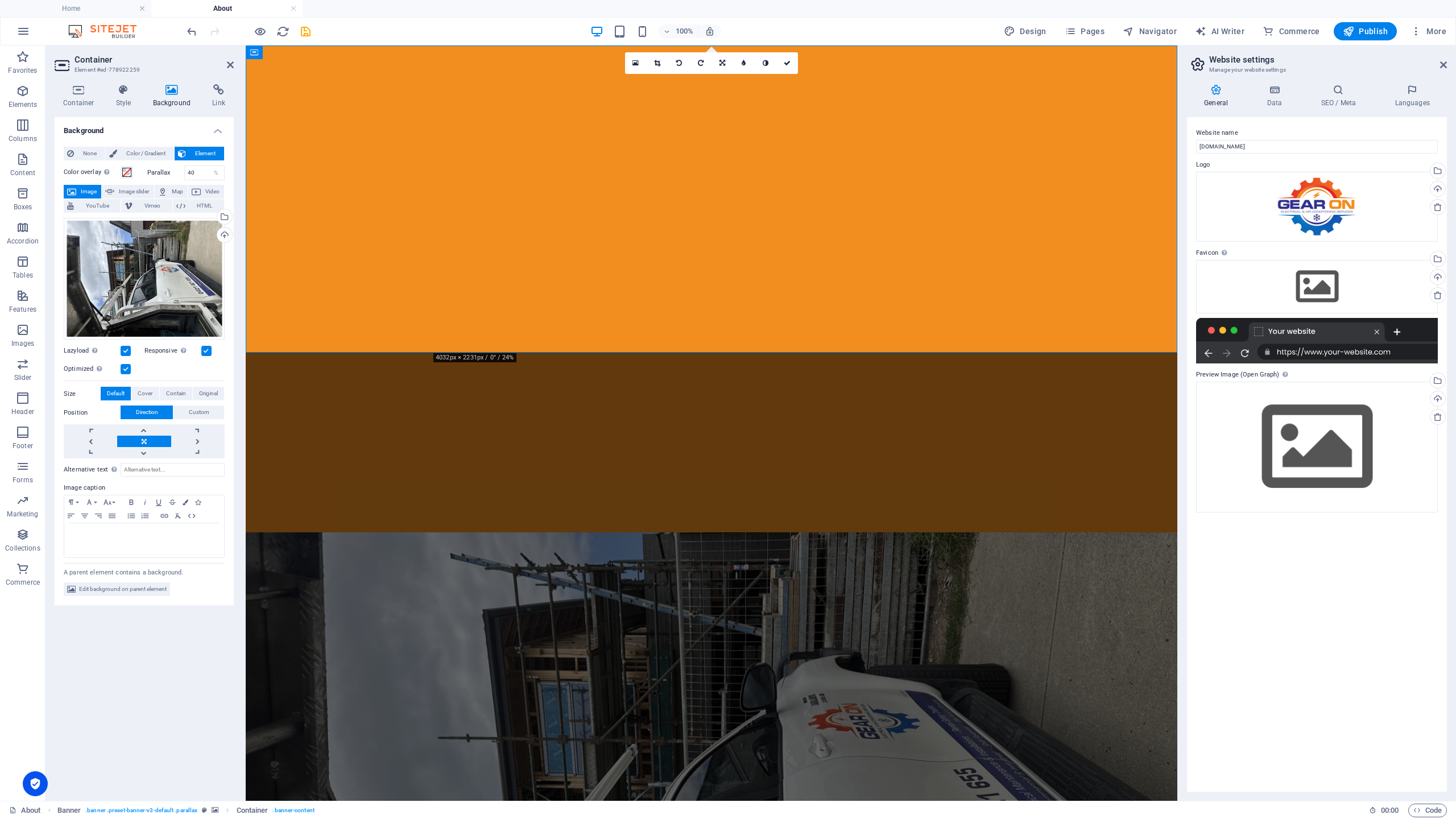 click at bounding box center [126, 351] 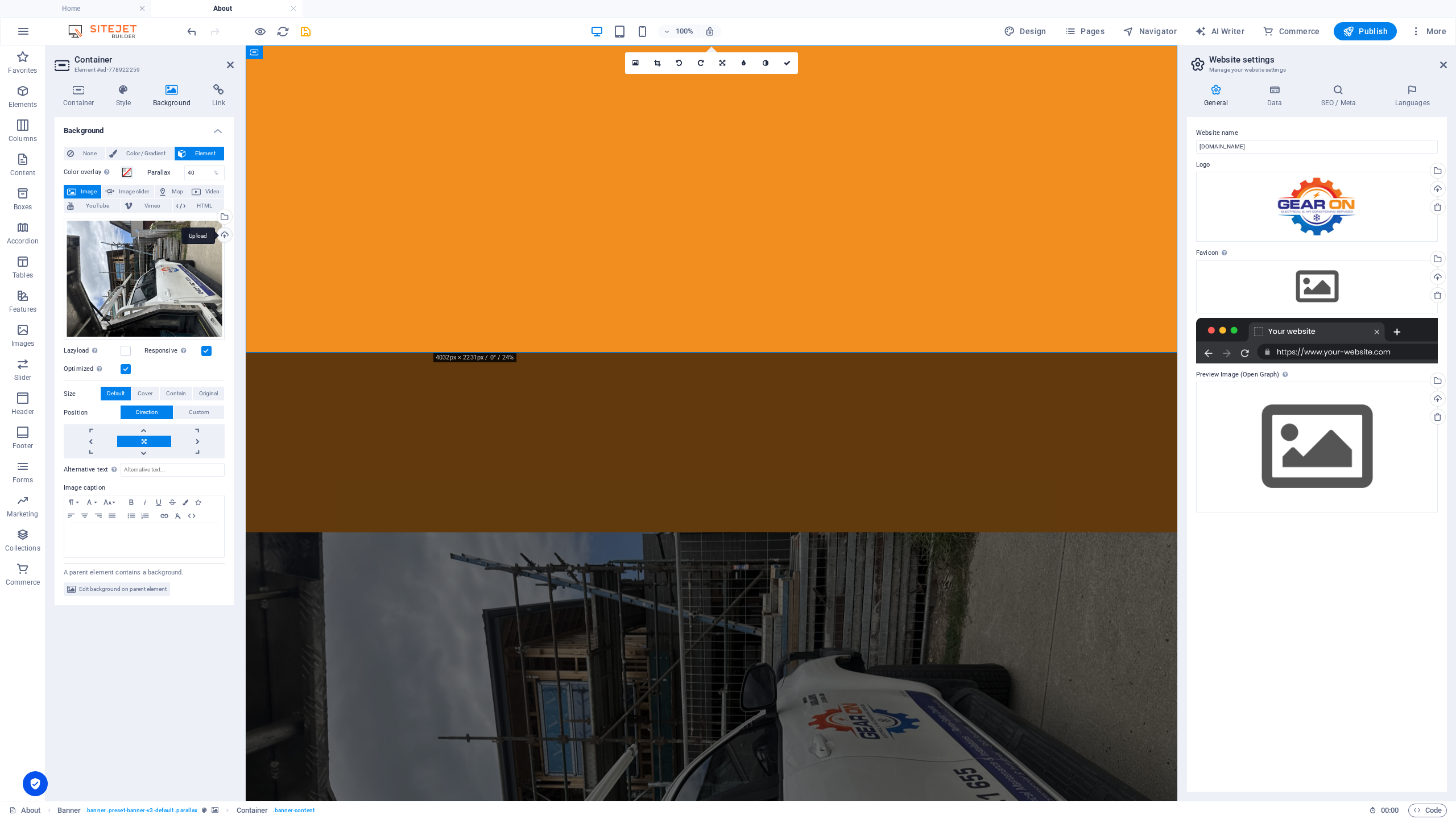click on "Upload" at bounding box center (224, 236) 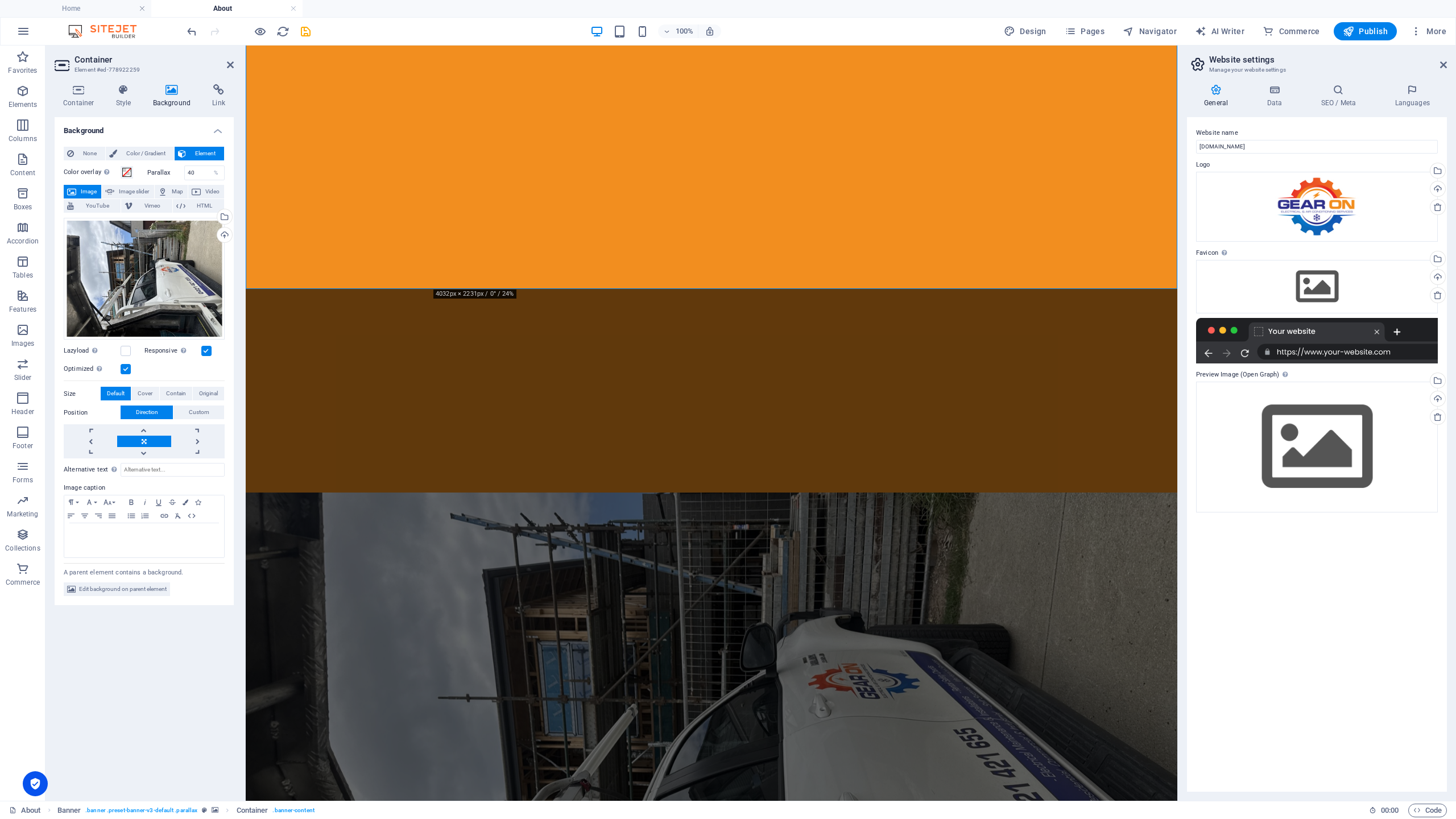 scroll, scrollTop: 0, scrollLeft: 0, axis: both 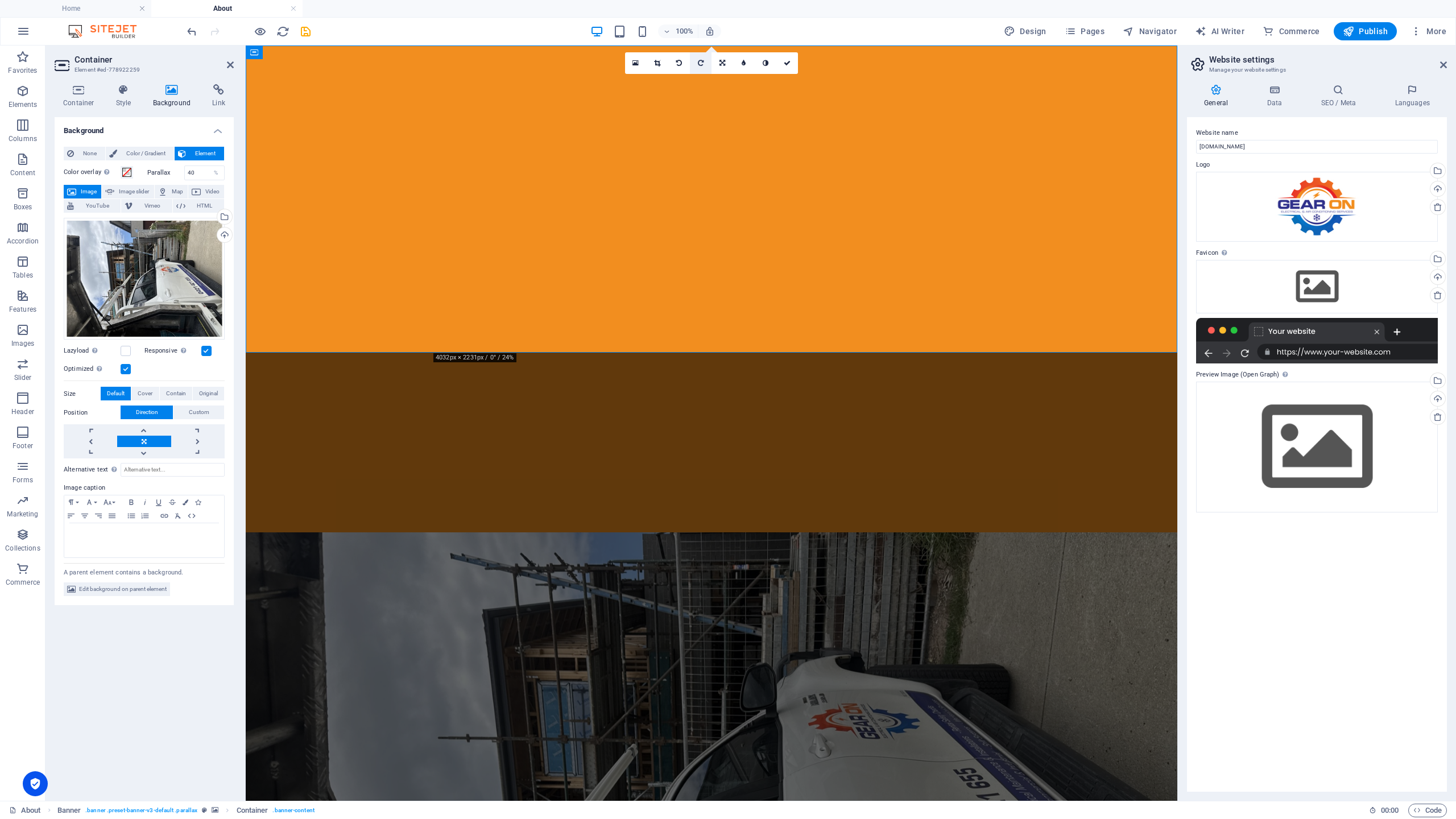 click at bounding box center [701, 63] 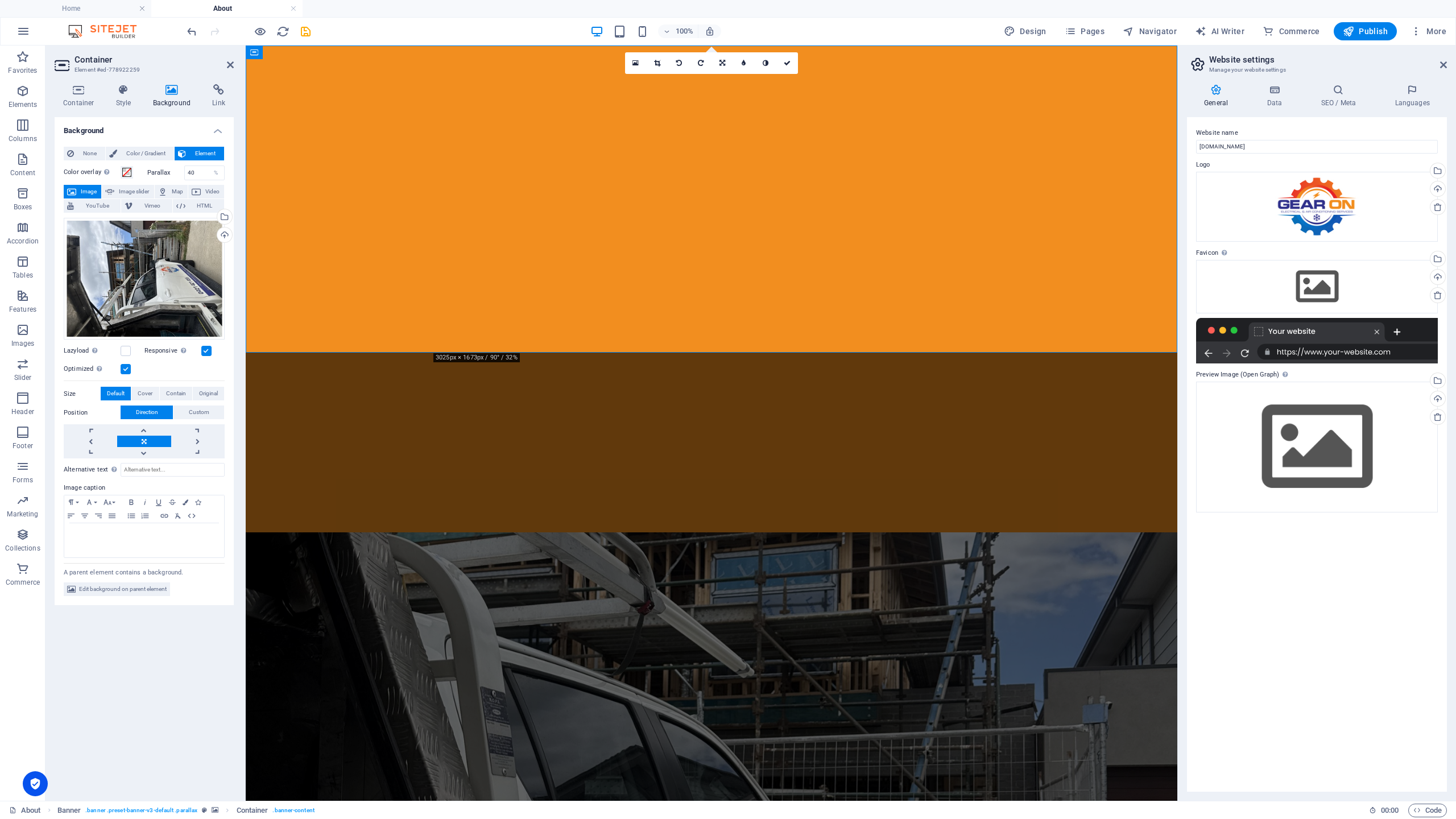 click at bounding box center (701, 63) 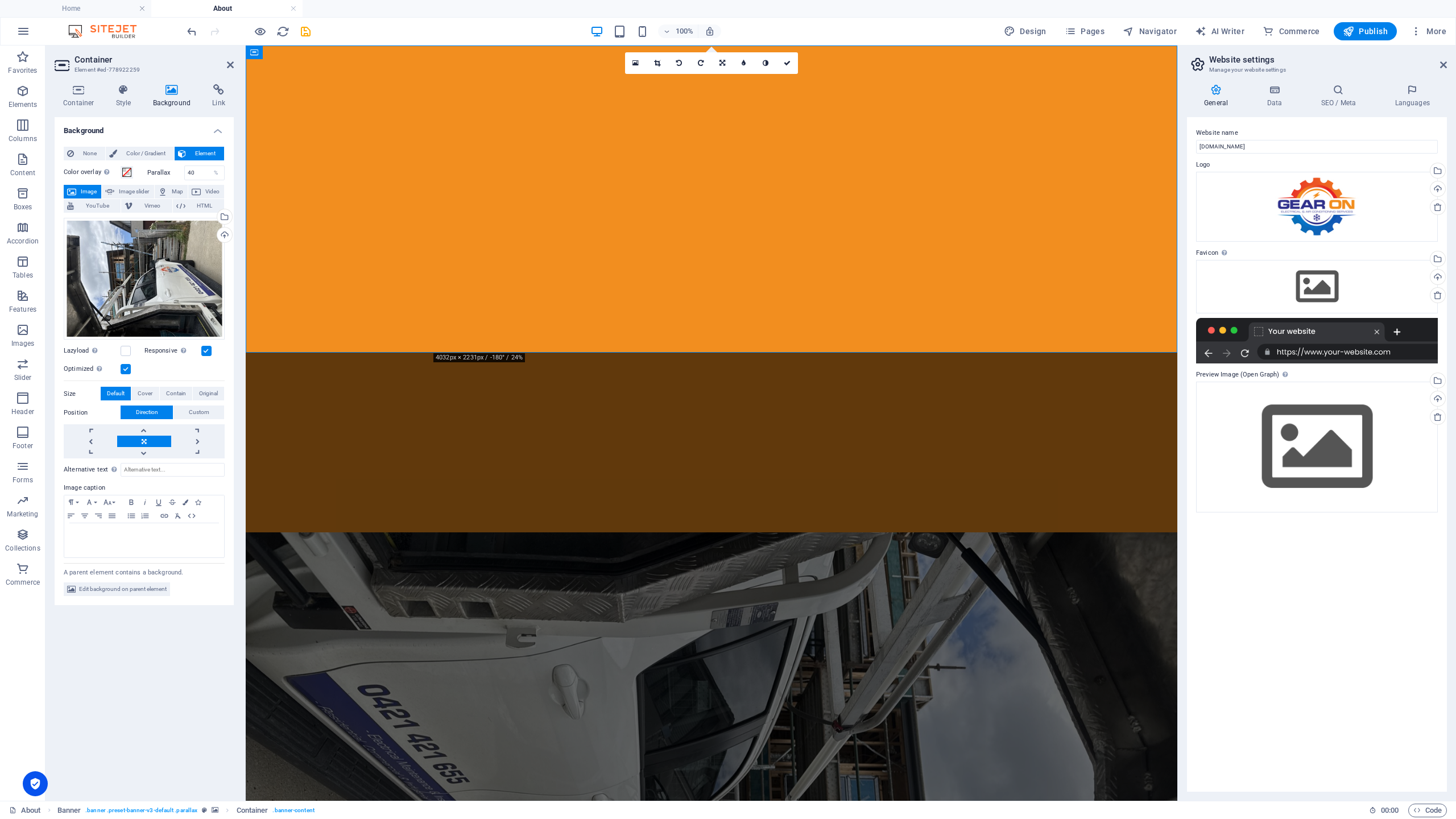 click at bounding box center [712, 776] 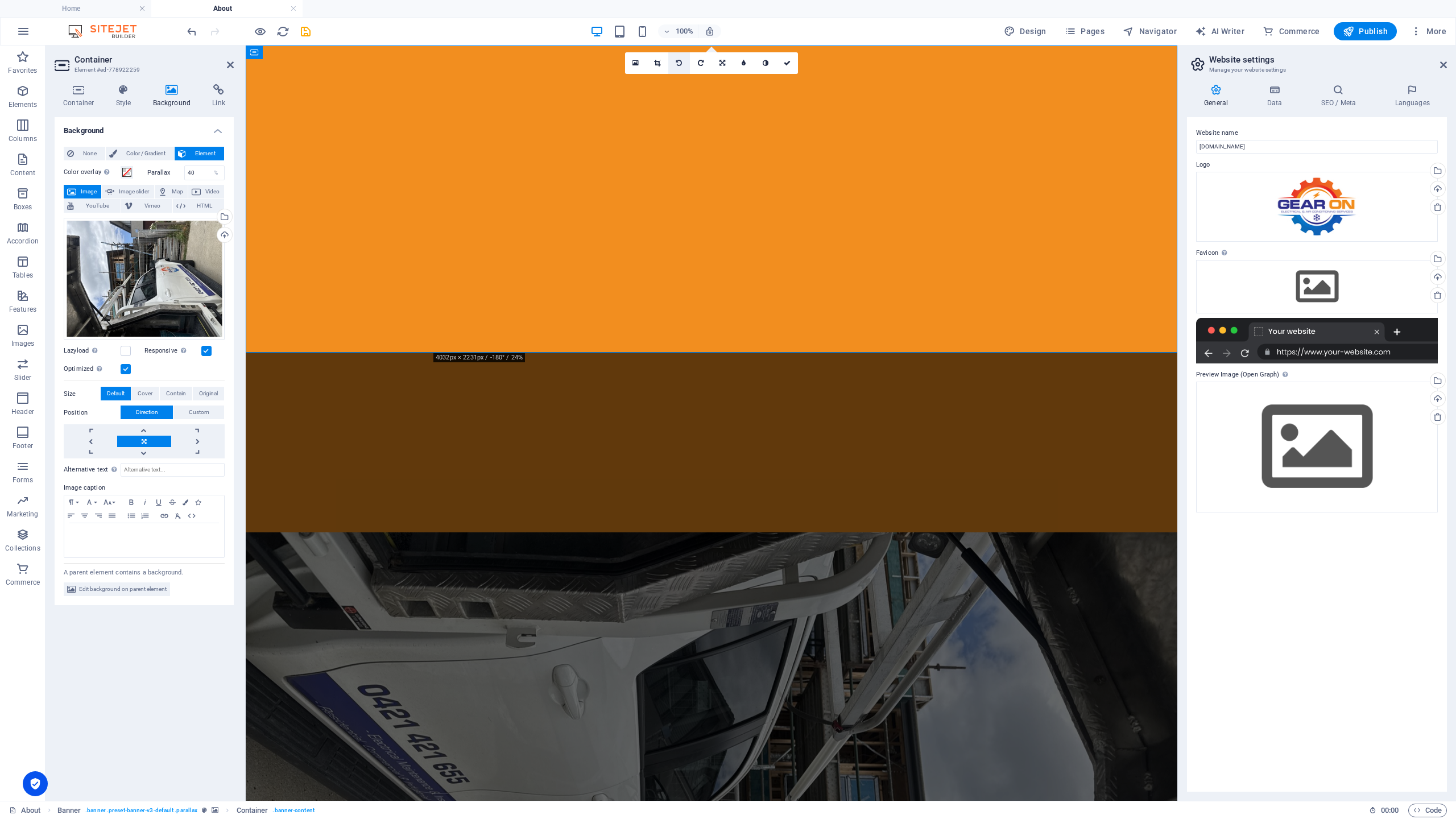 click at bounding box center [679, 63] 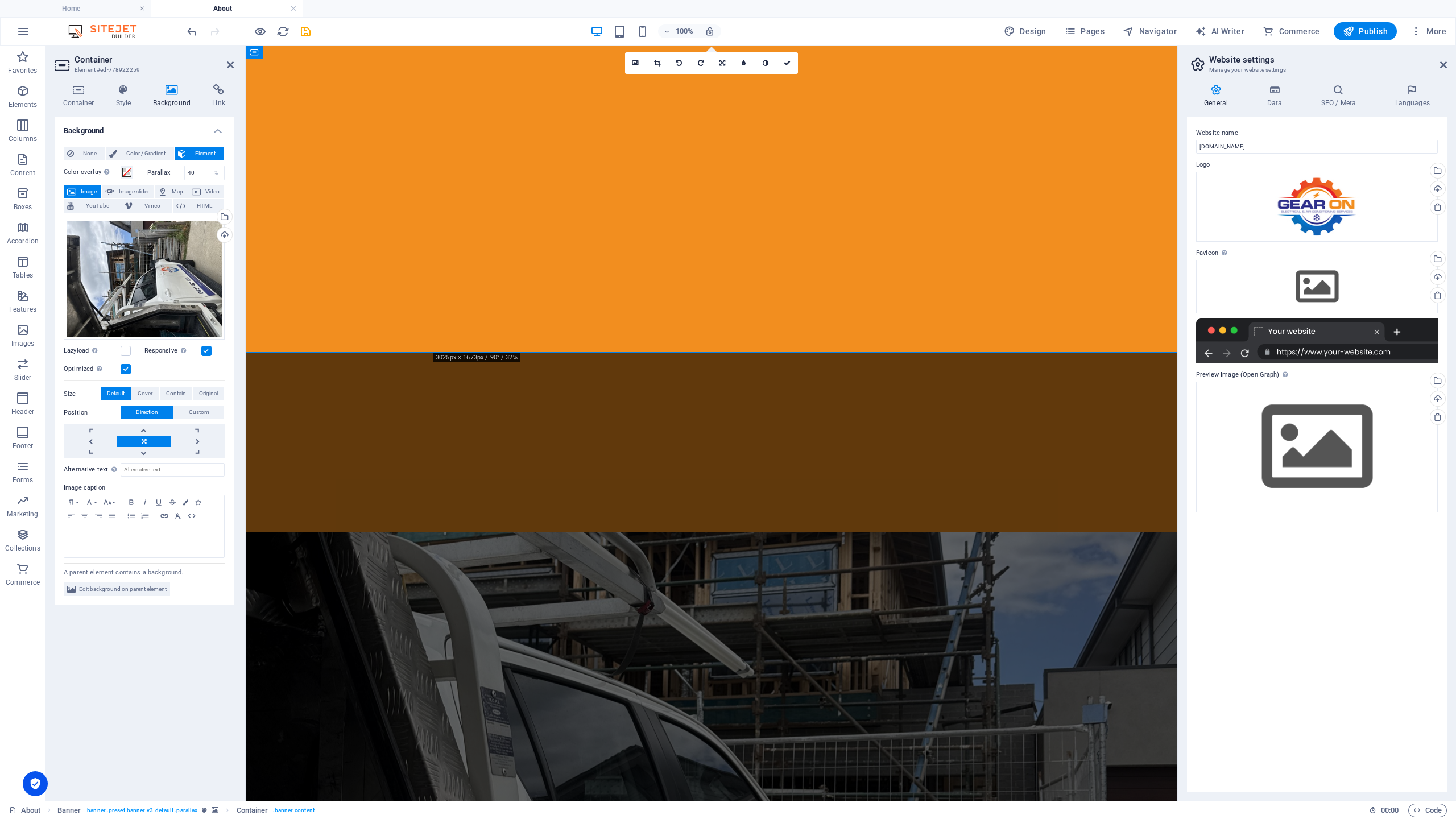 click at bounding box center [679, 63] 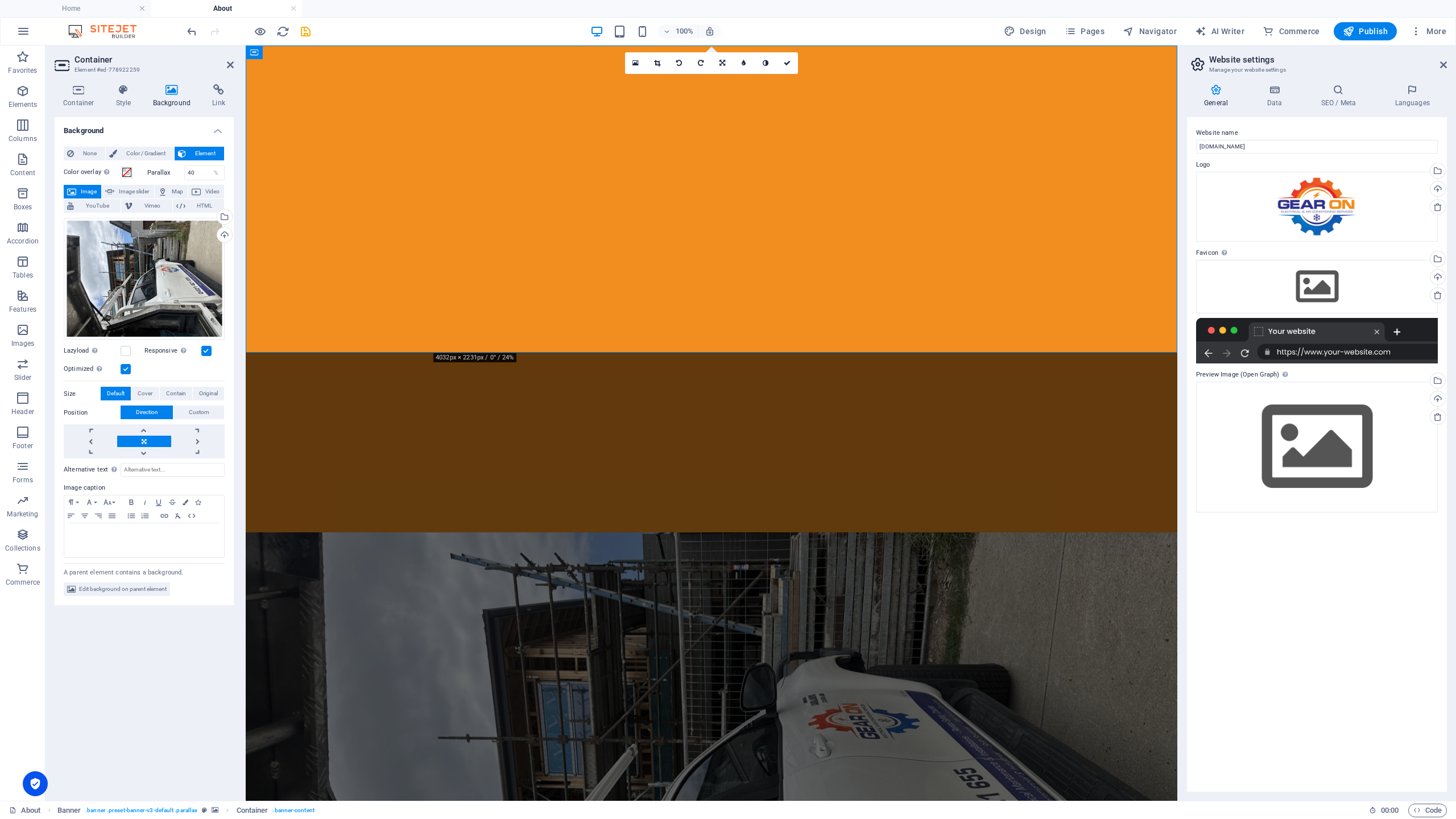 click at bounding box center (679, 63) 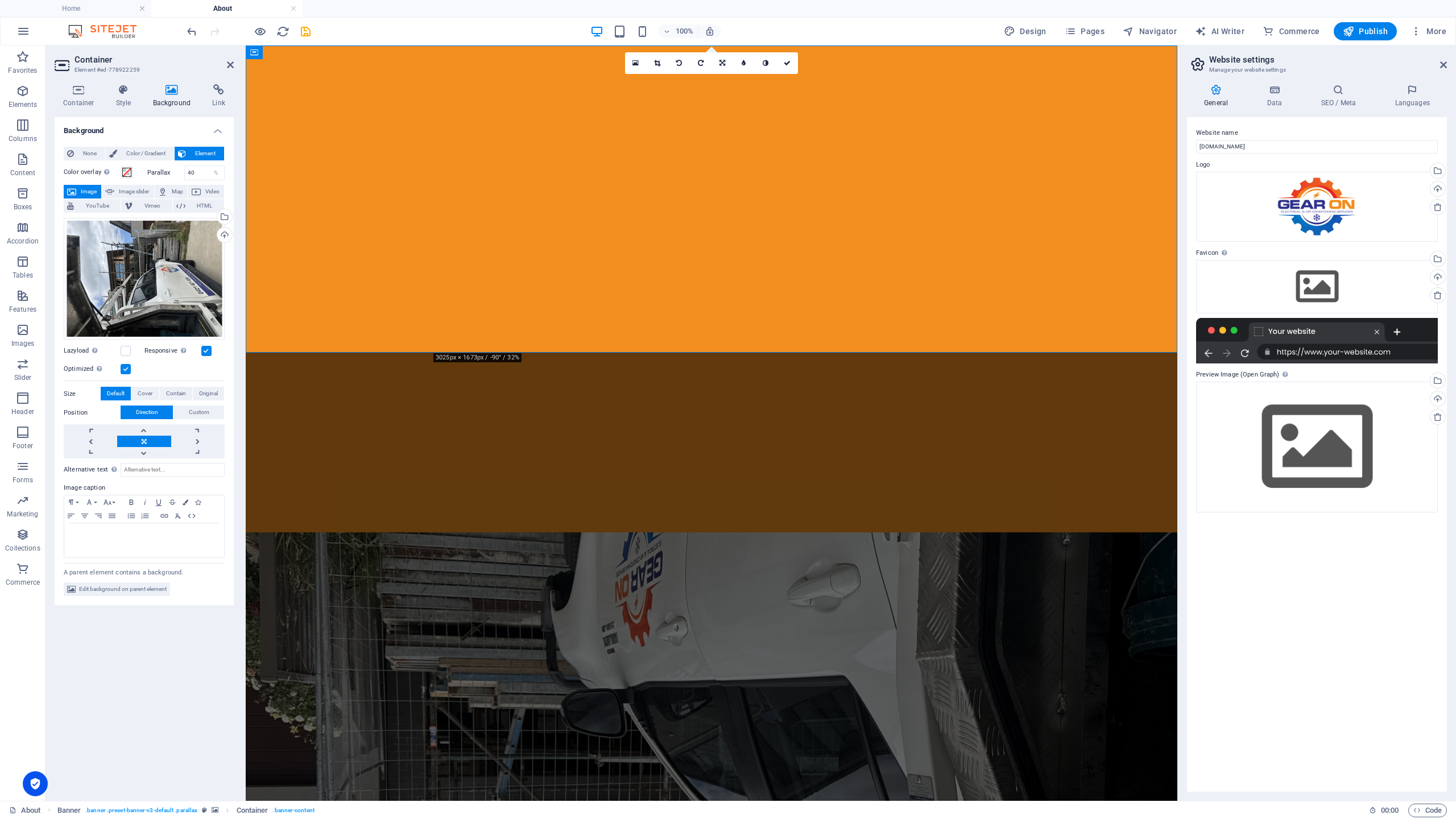 click at bounding box center (679, 63) 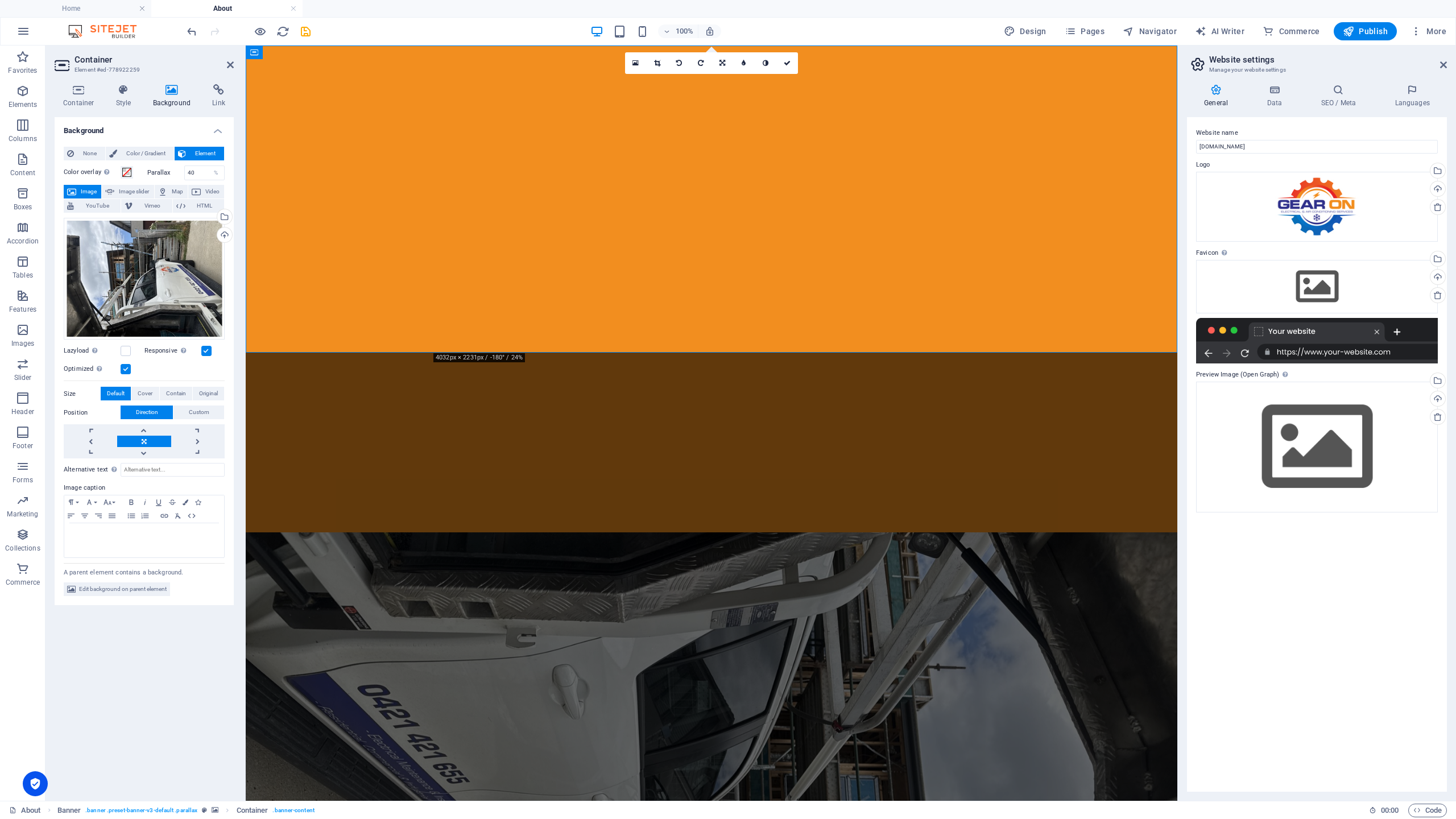 click at bounding box center [679, 63] 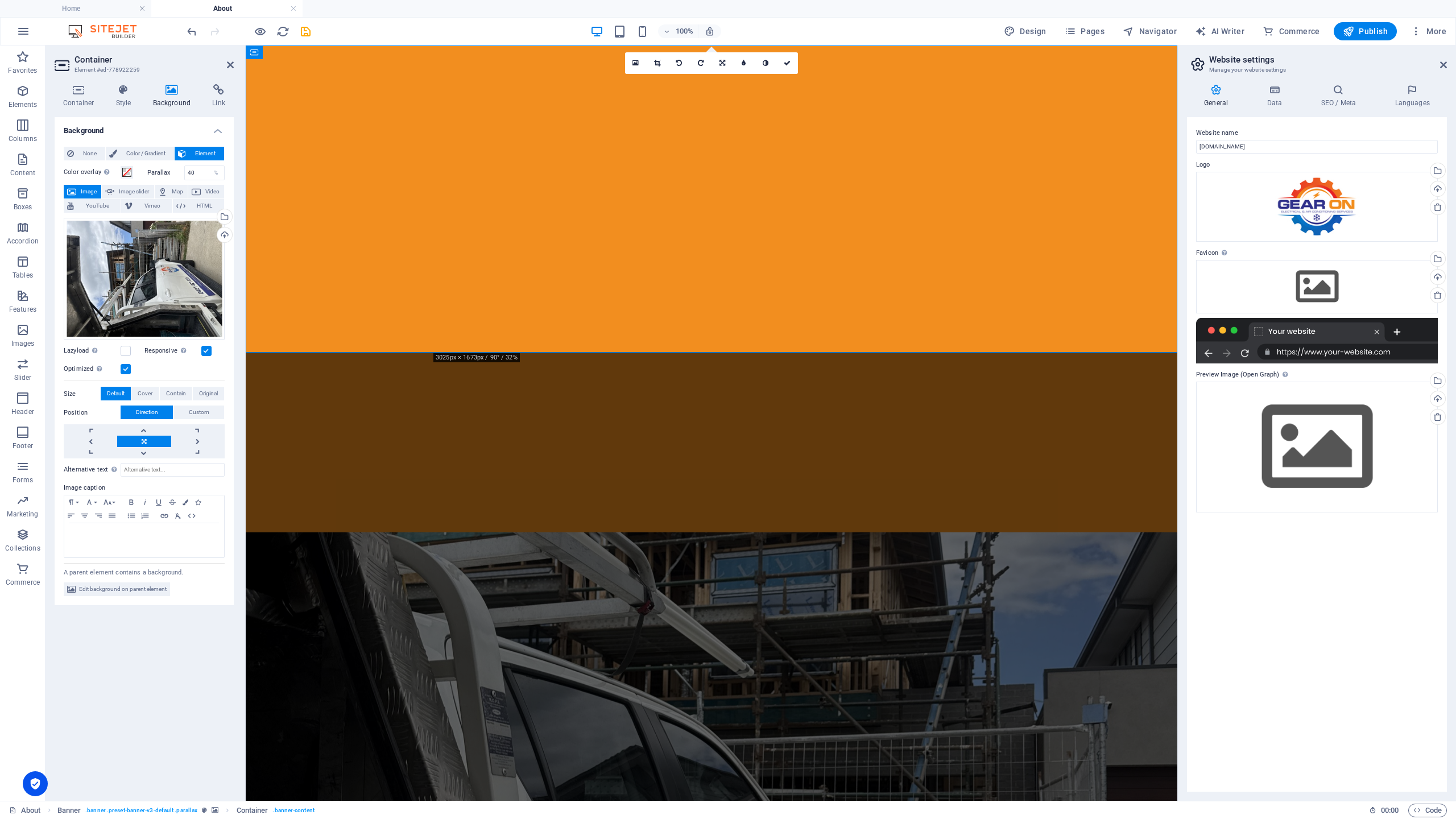 click at bounding box center (712, 776) 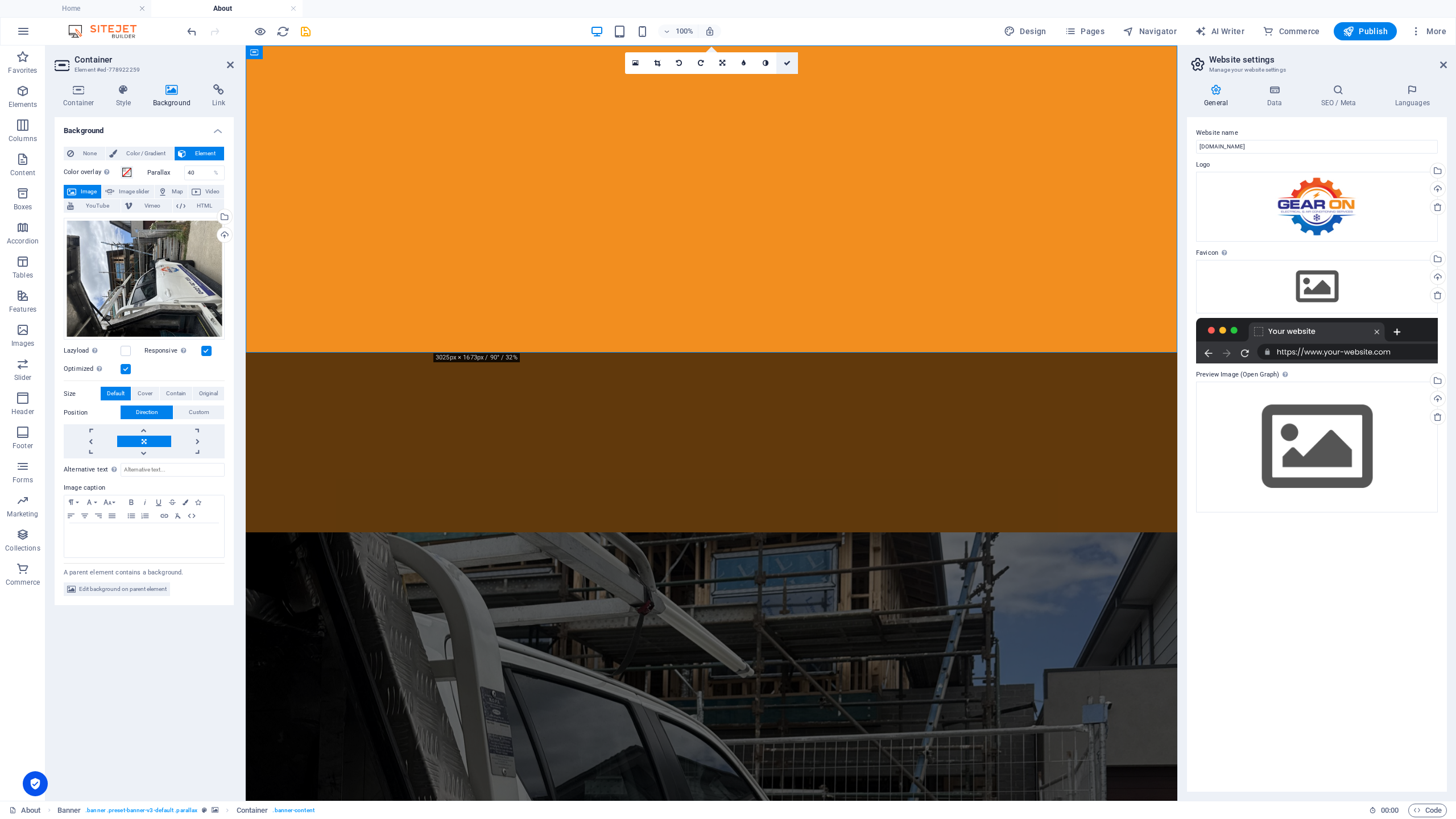 click at bounding box center (787, 63) 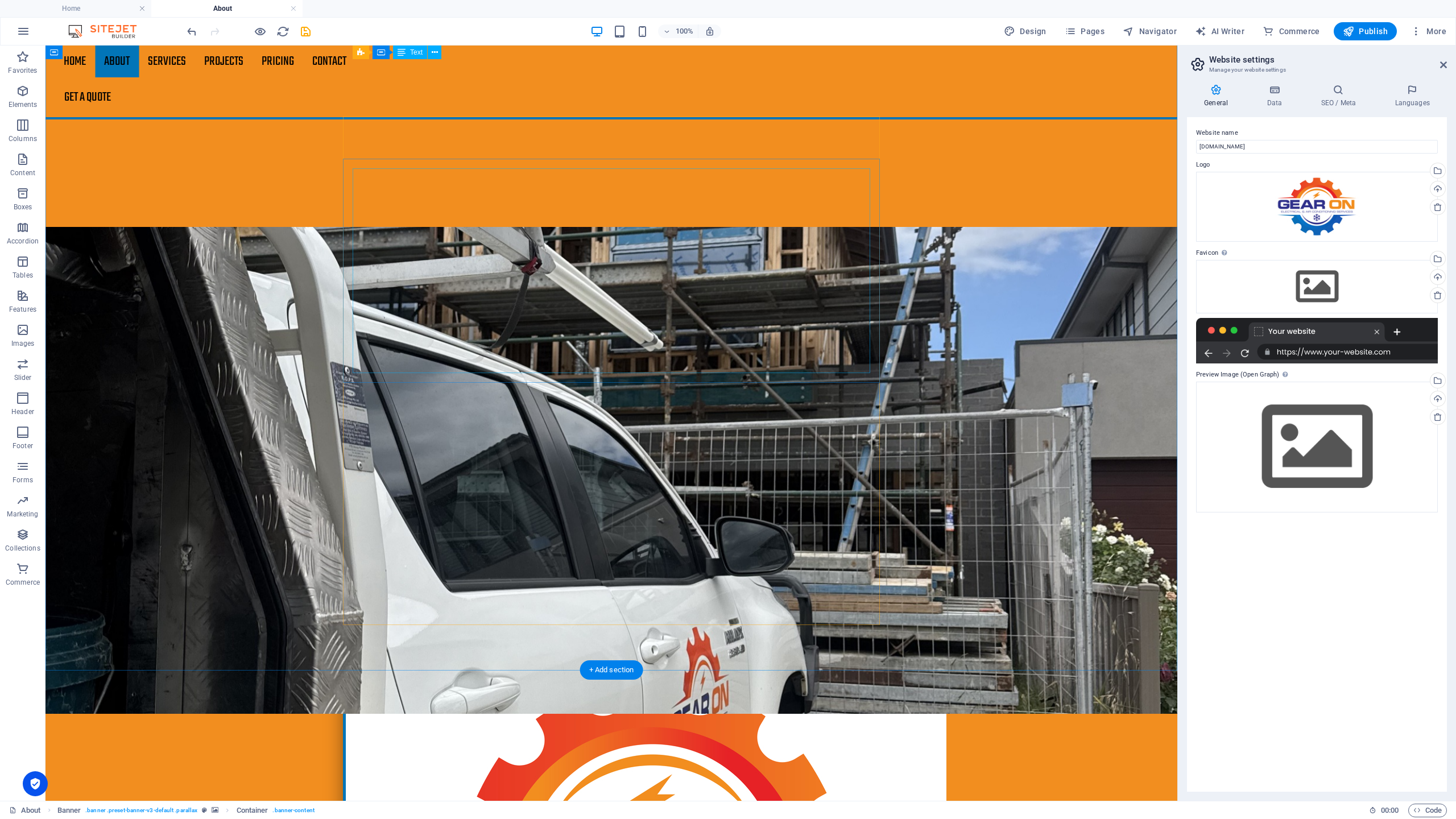 scroll, scrollTop: 0, scrollLeft: 0, axis: both 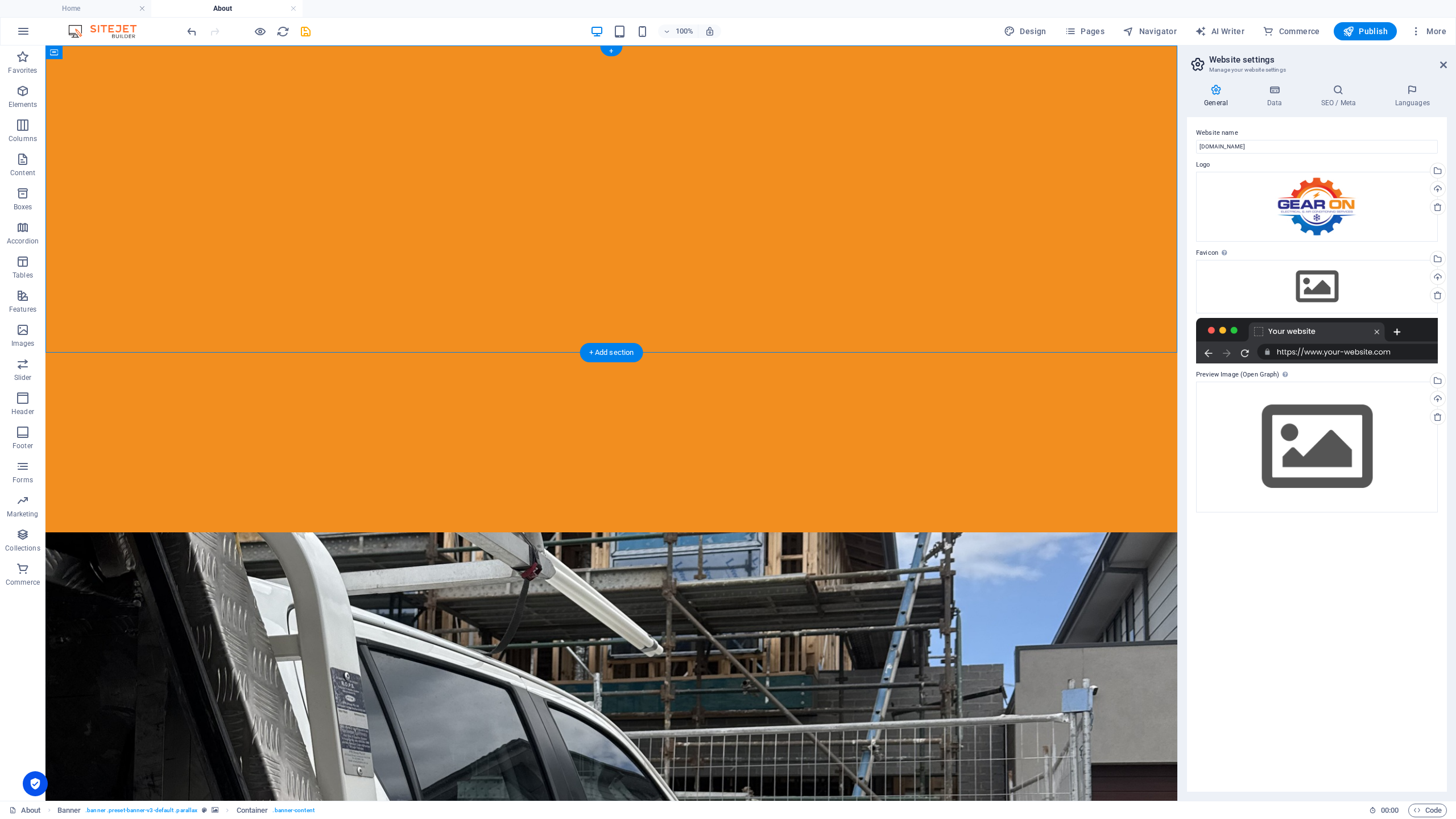 click at bounding box center [611, 776] 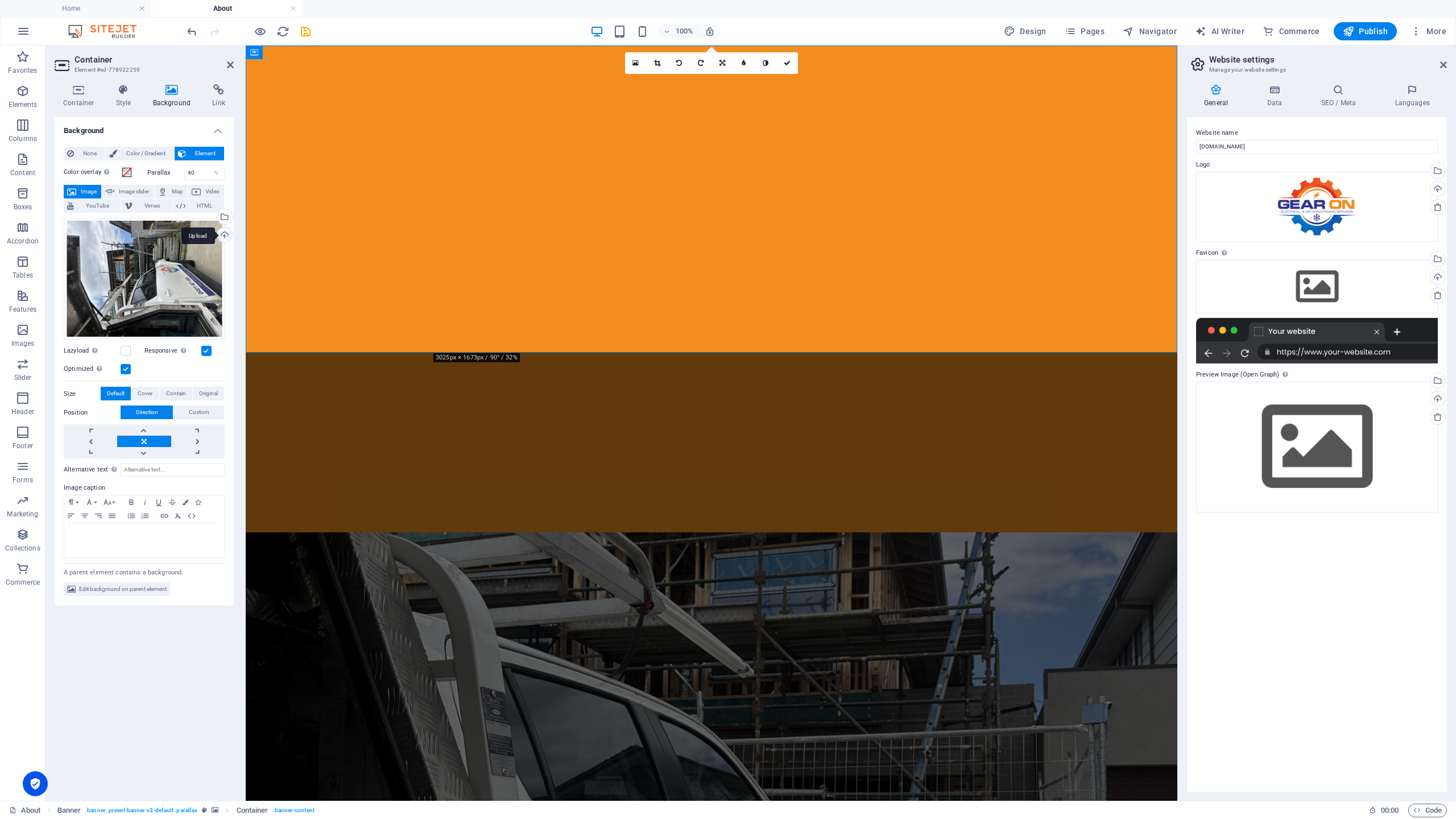 click on "Upload" at bounding box center (224, 236) 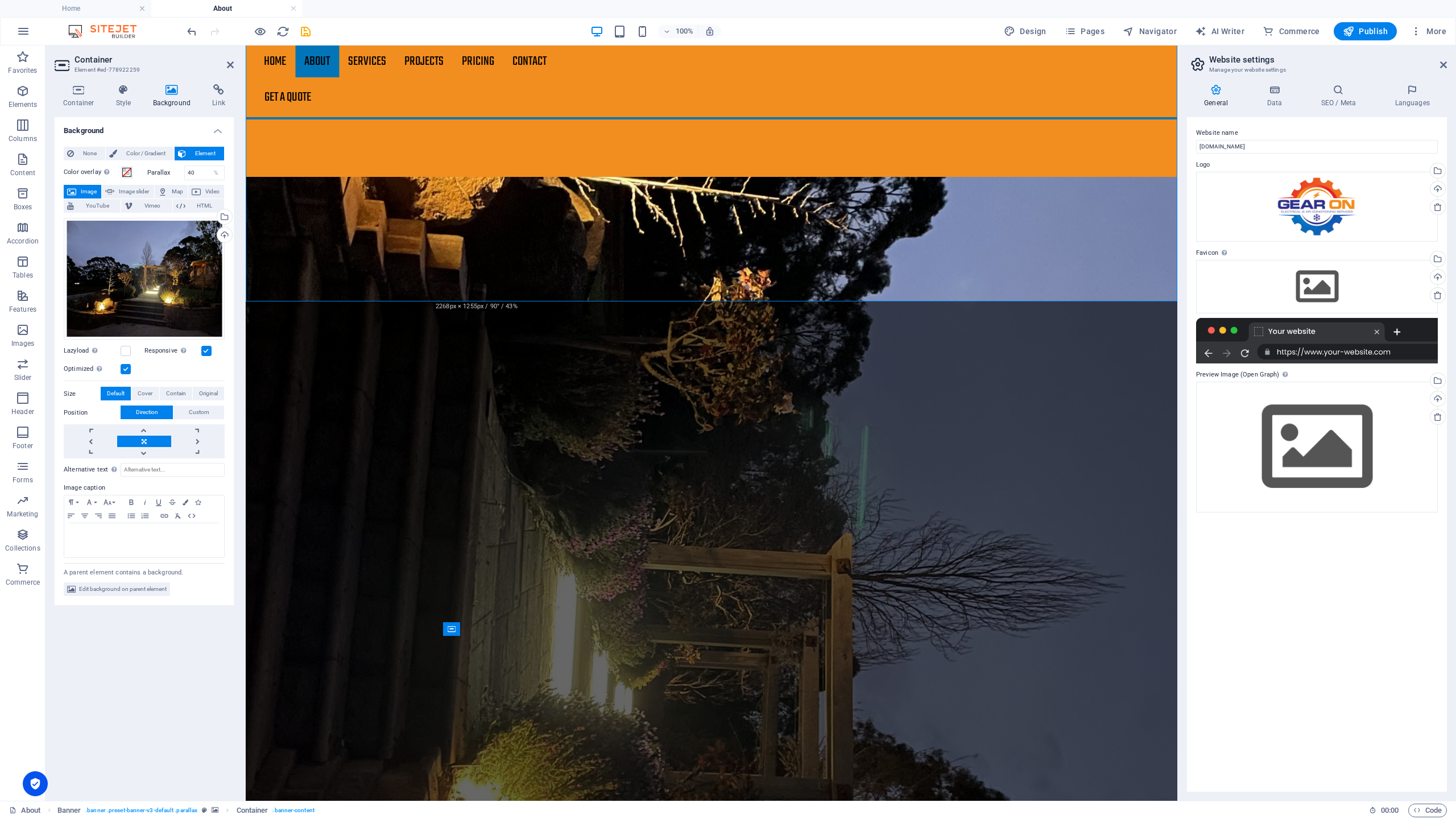 scroll, scrollTop: 0, scrollLeft: 0, axis: both 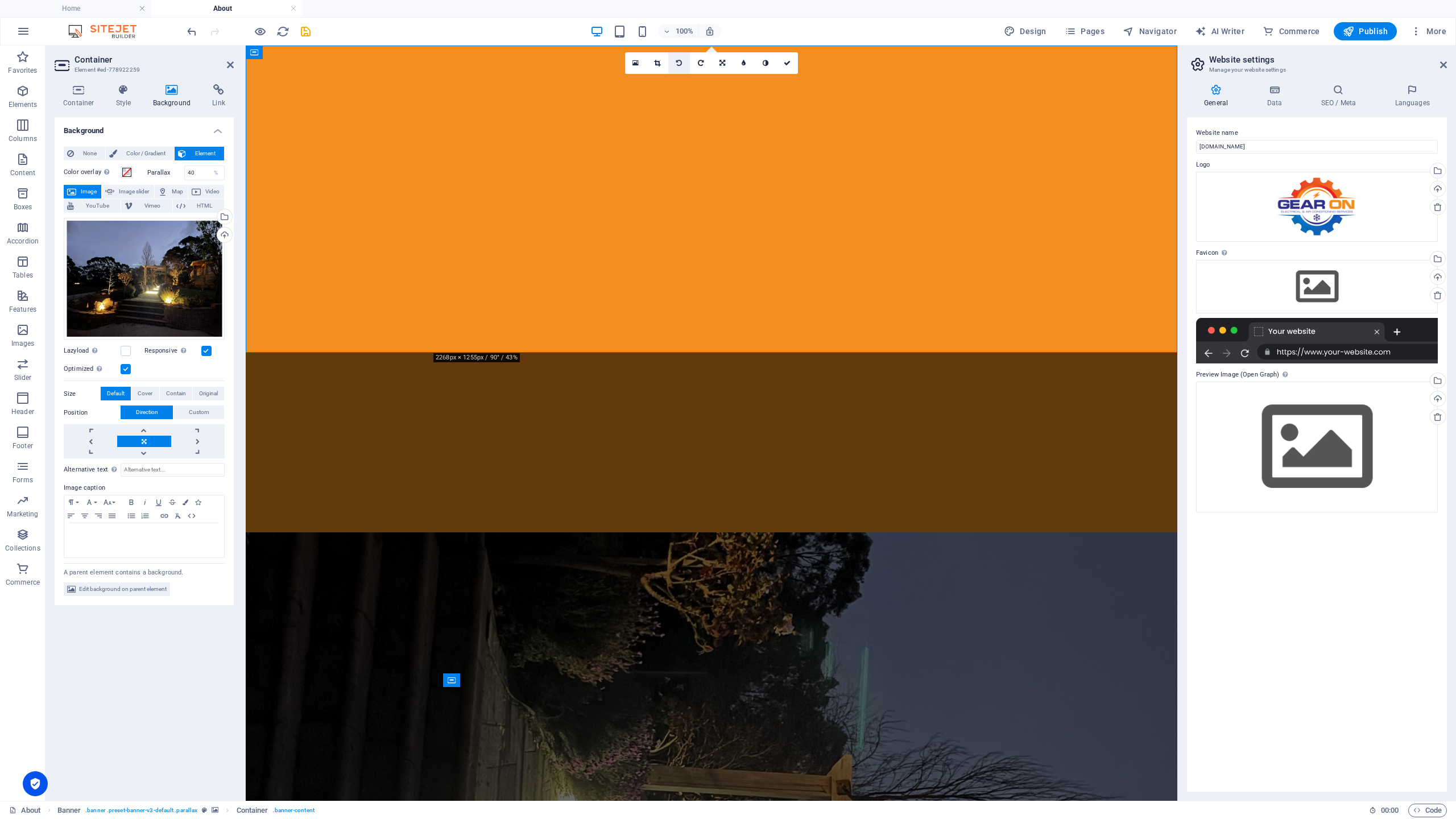 click at bounding box center (679, 63) 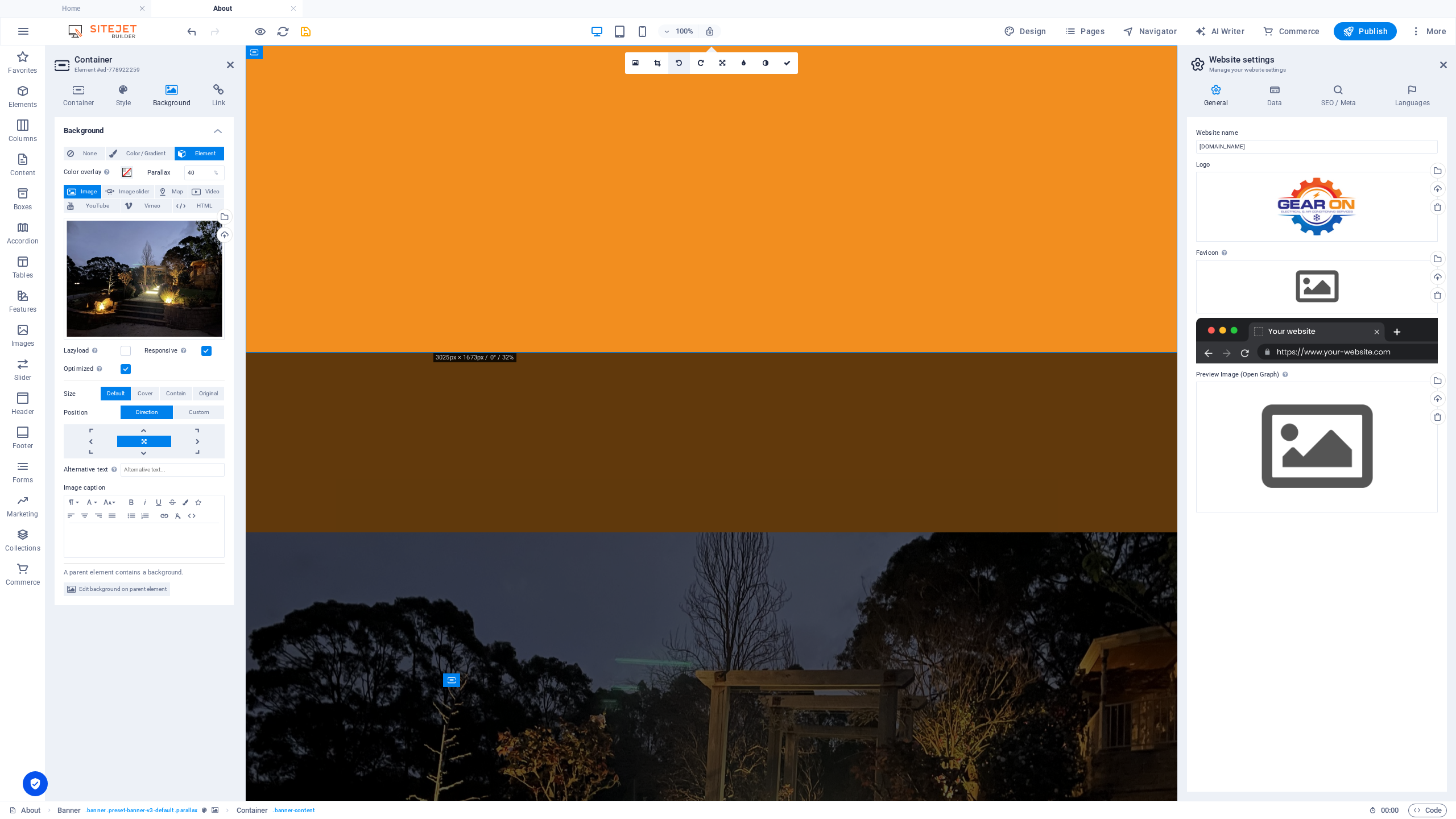 click at bounding box center (679, 63) 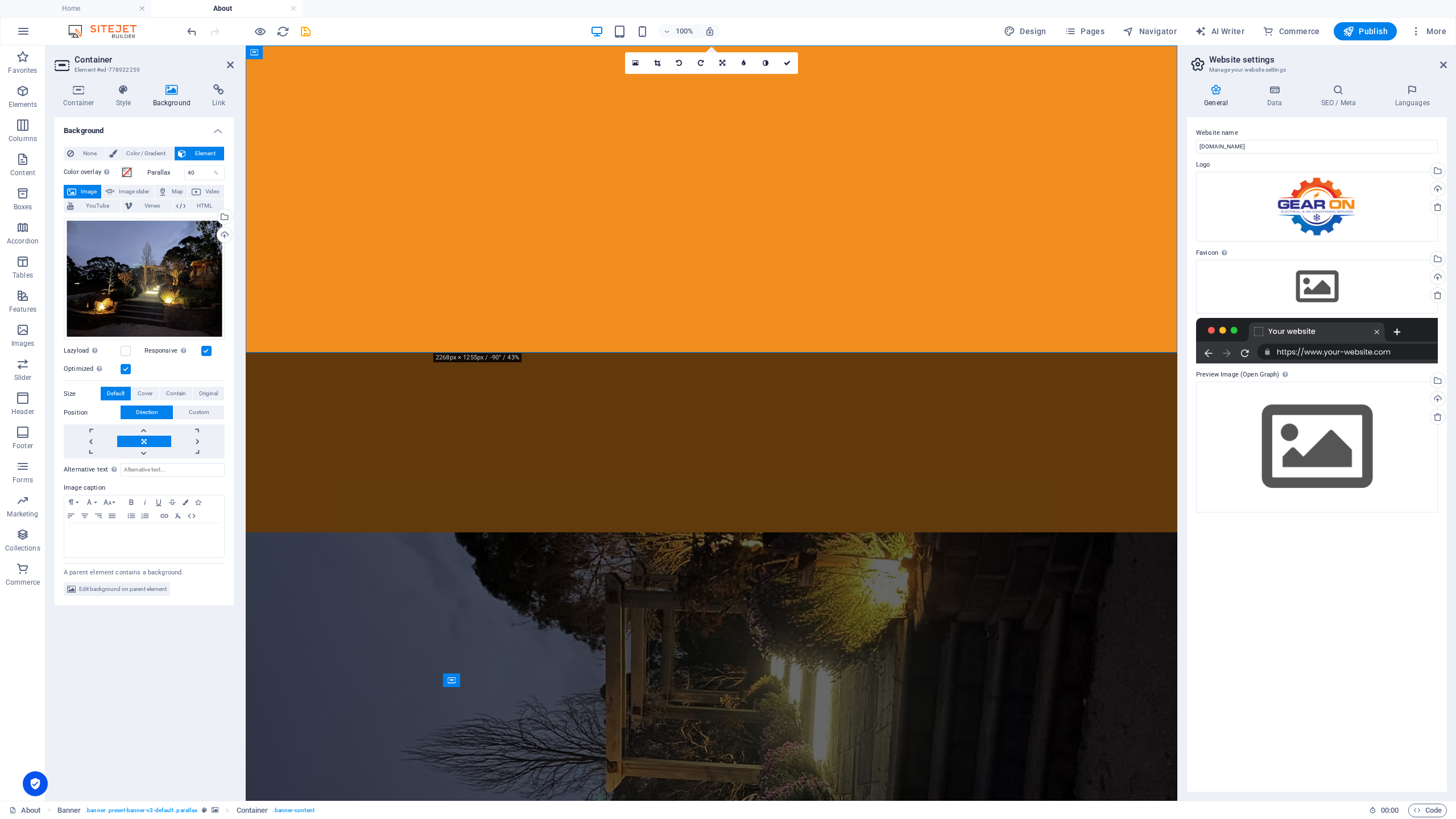 click at bounding box center (679, 63) 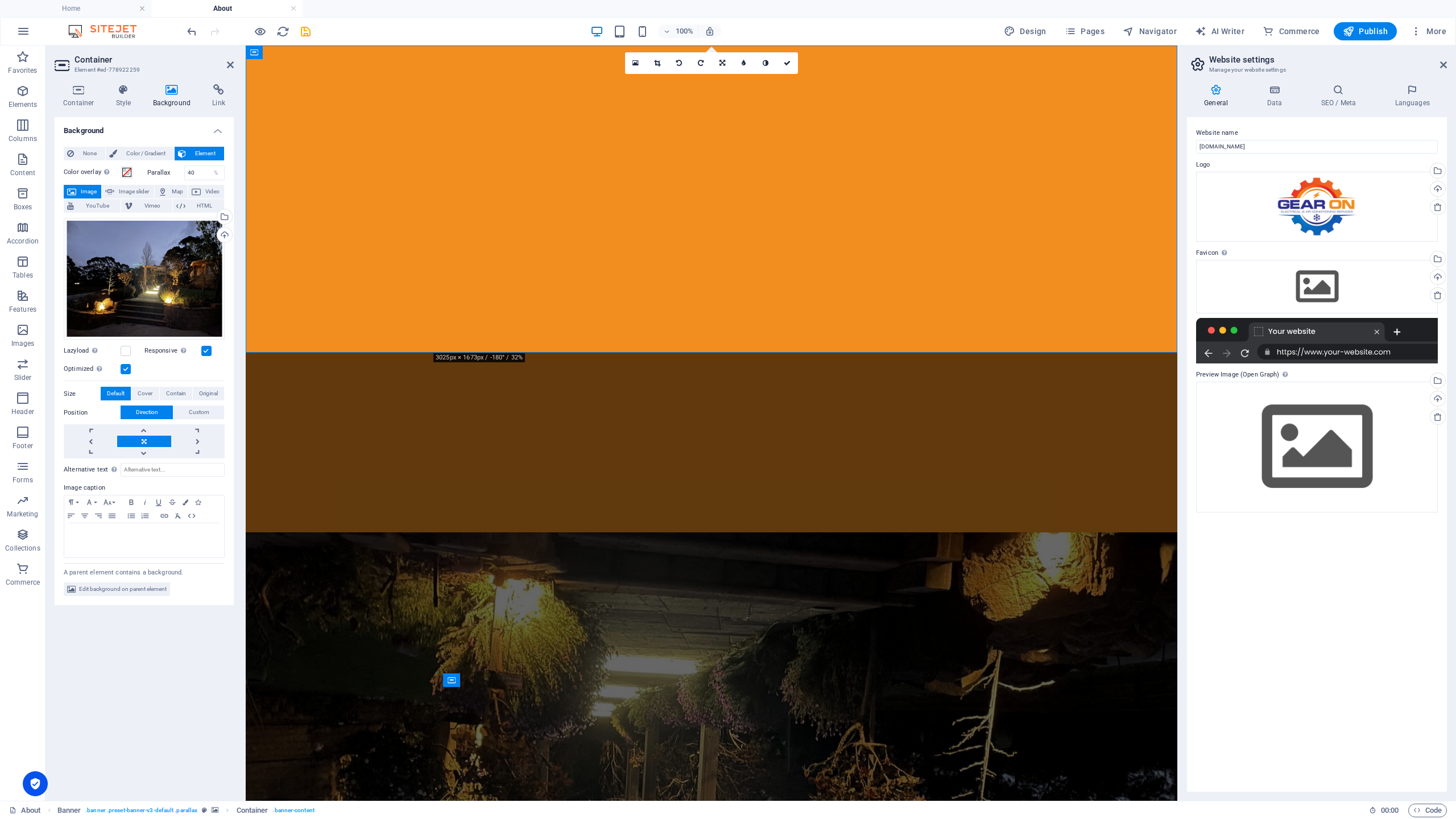 click at bounding box center (679, 63) 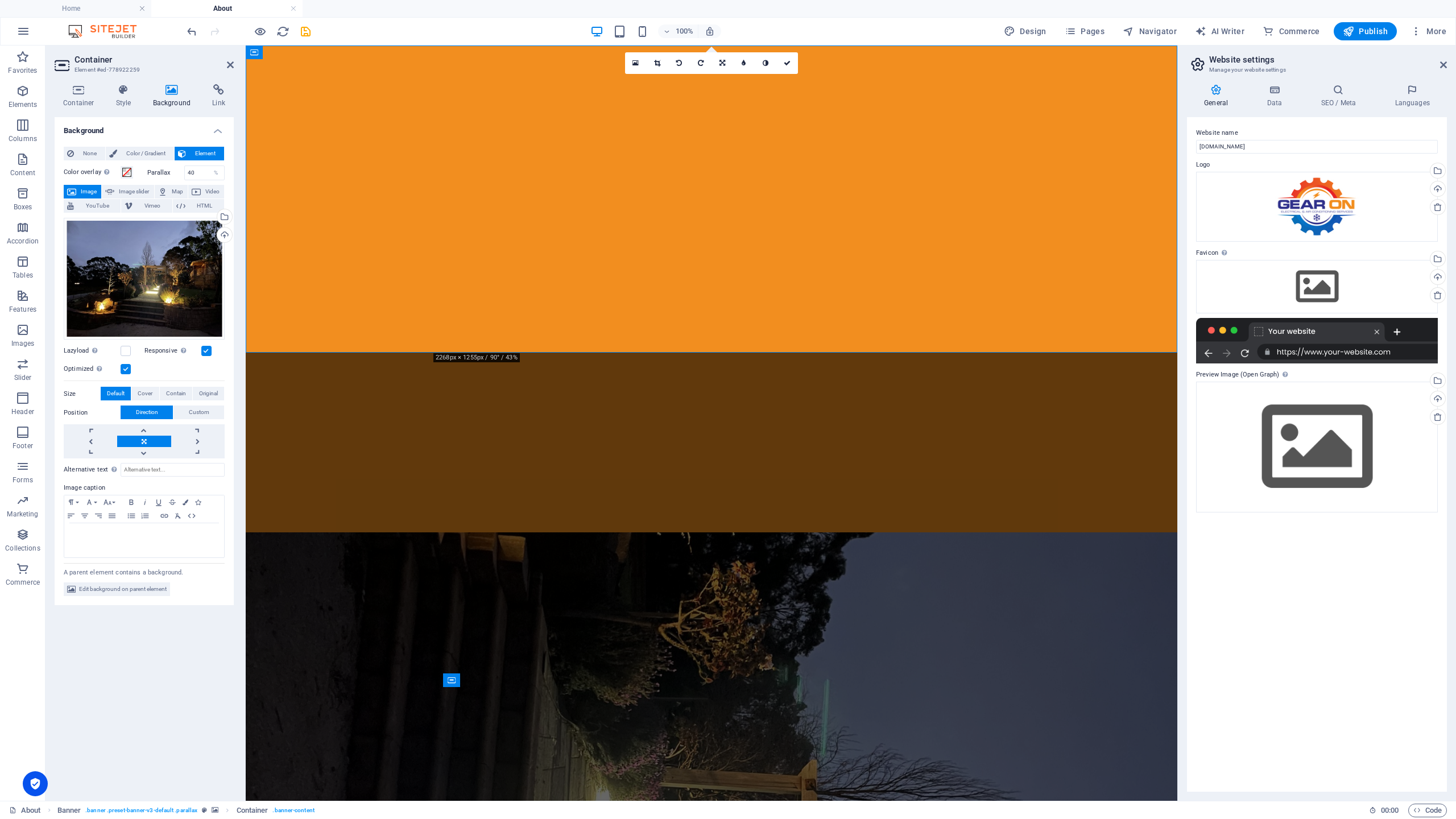 click at bounding box center [679, 63] 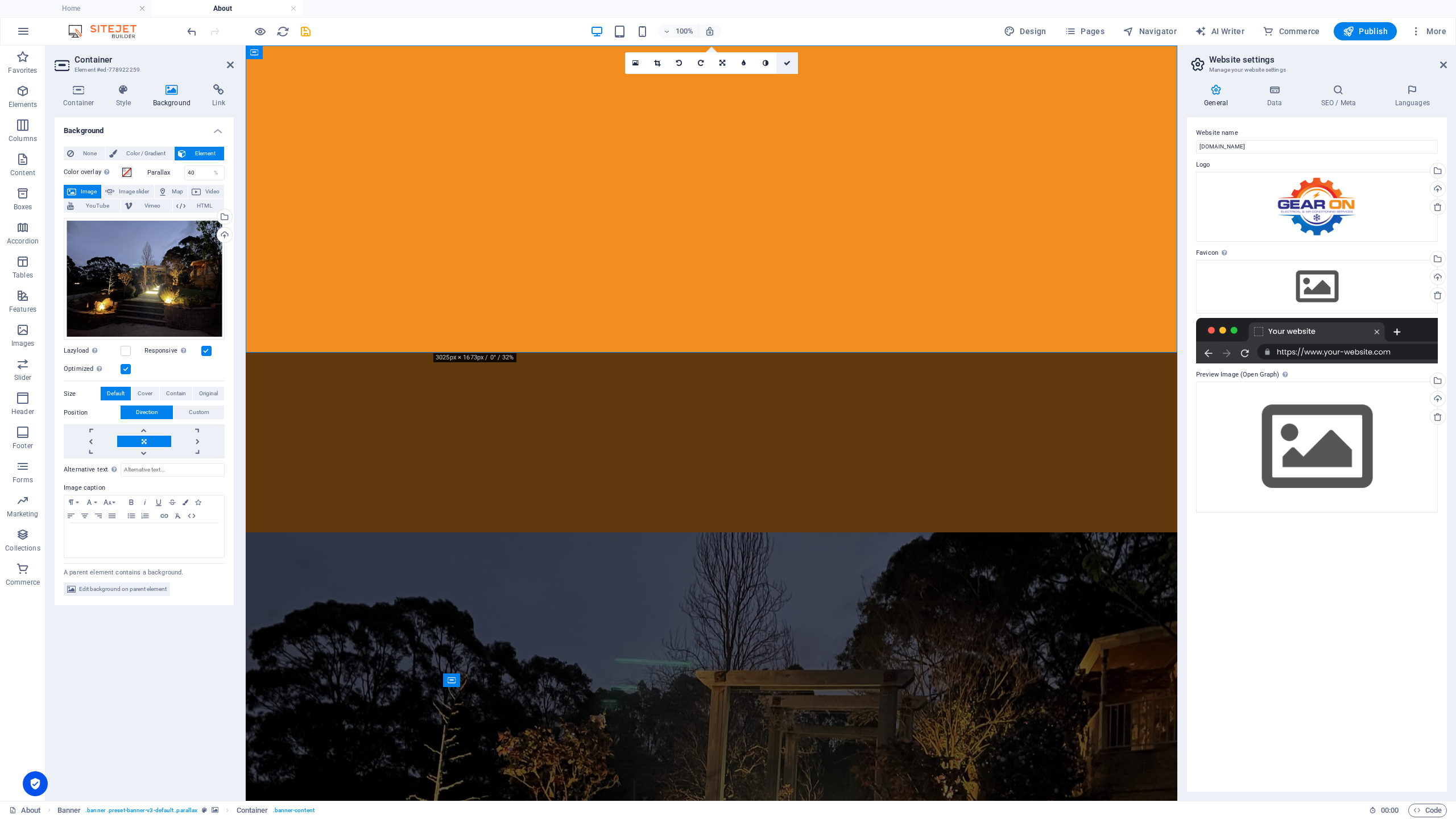 click at bounding box center [787, 63] 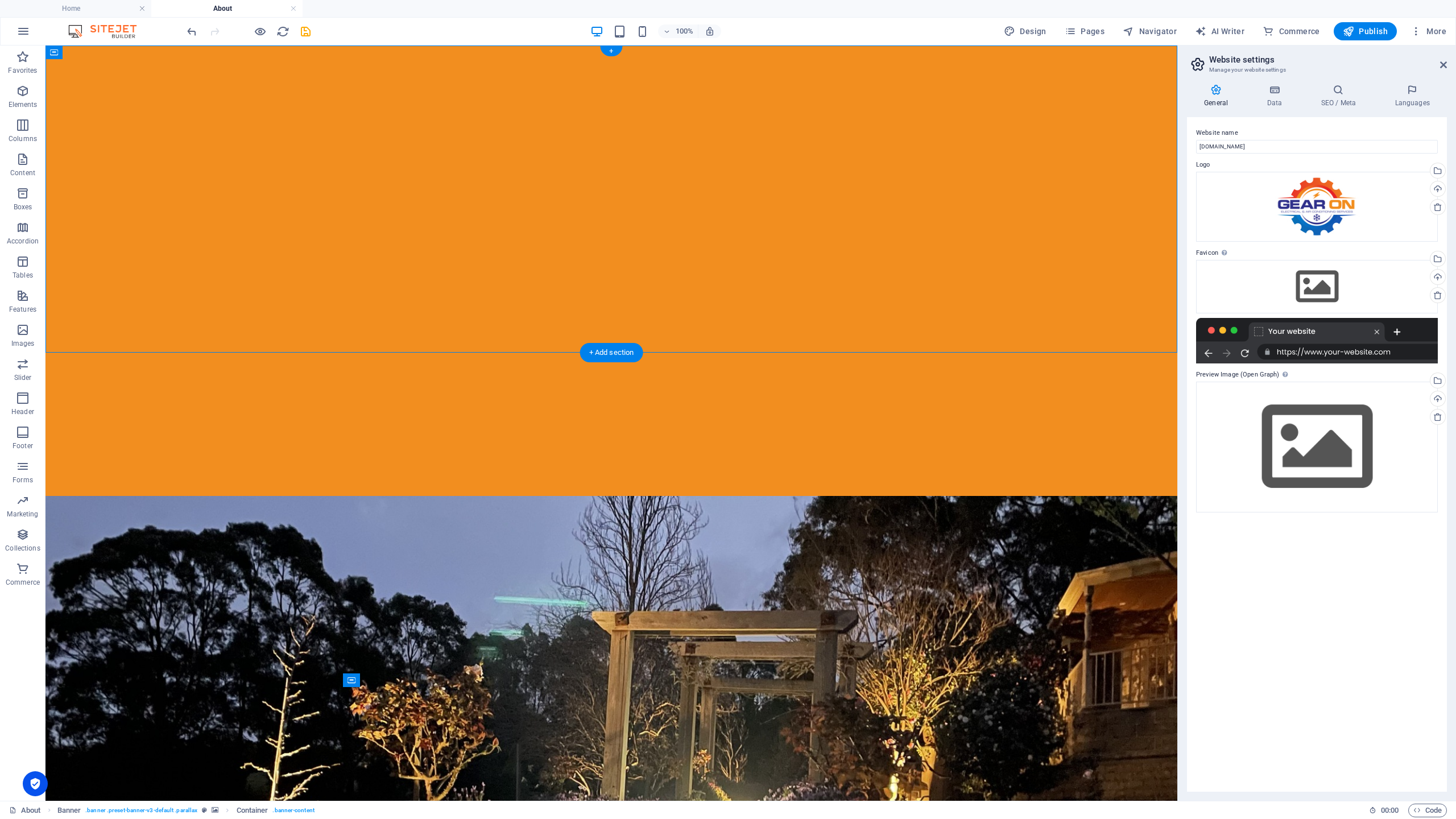 scroll, scrollTop: 0, scrollLeft: 0, axis: both 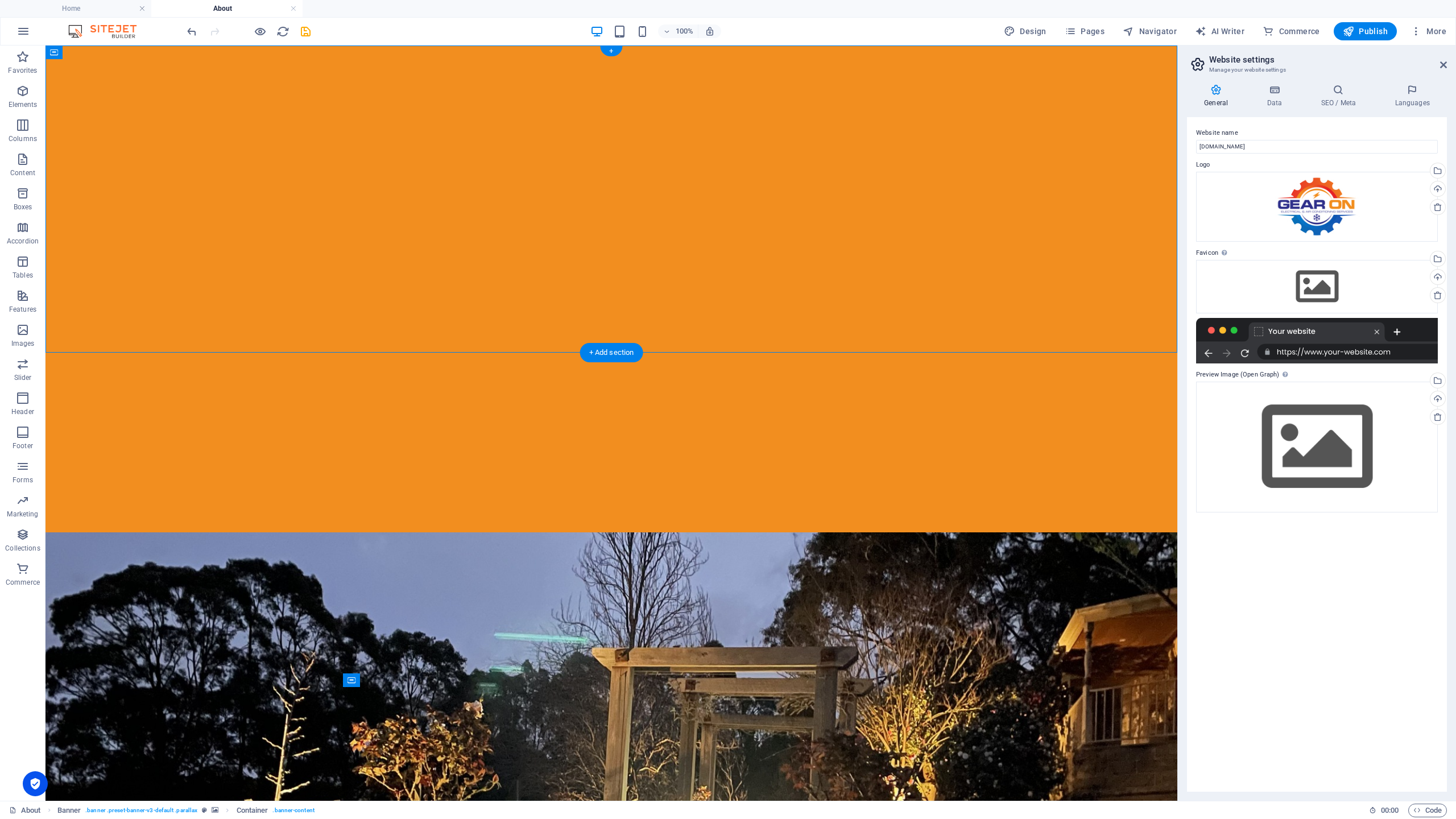 click at bounding box center [611, 776] 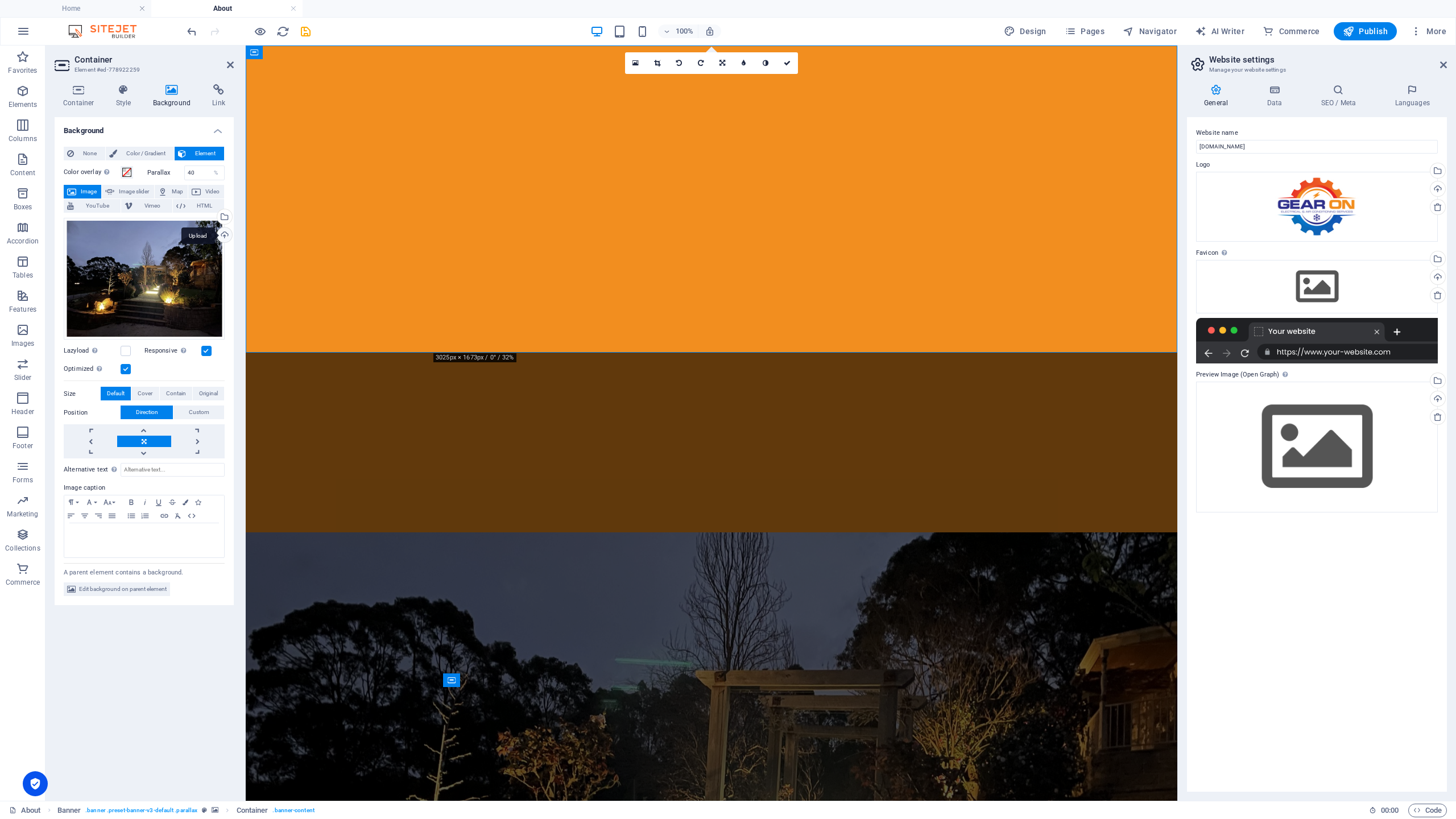 click on "Upload" at bounding box center [224, 236] 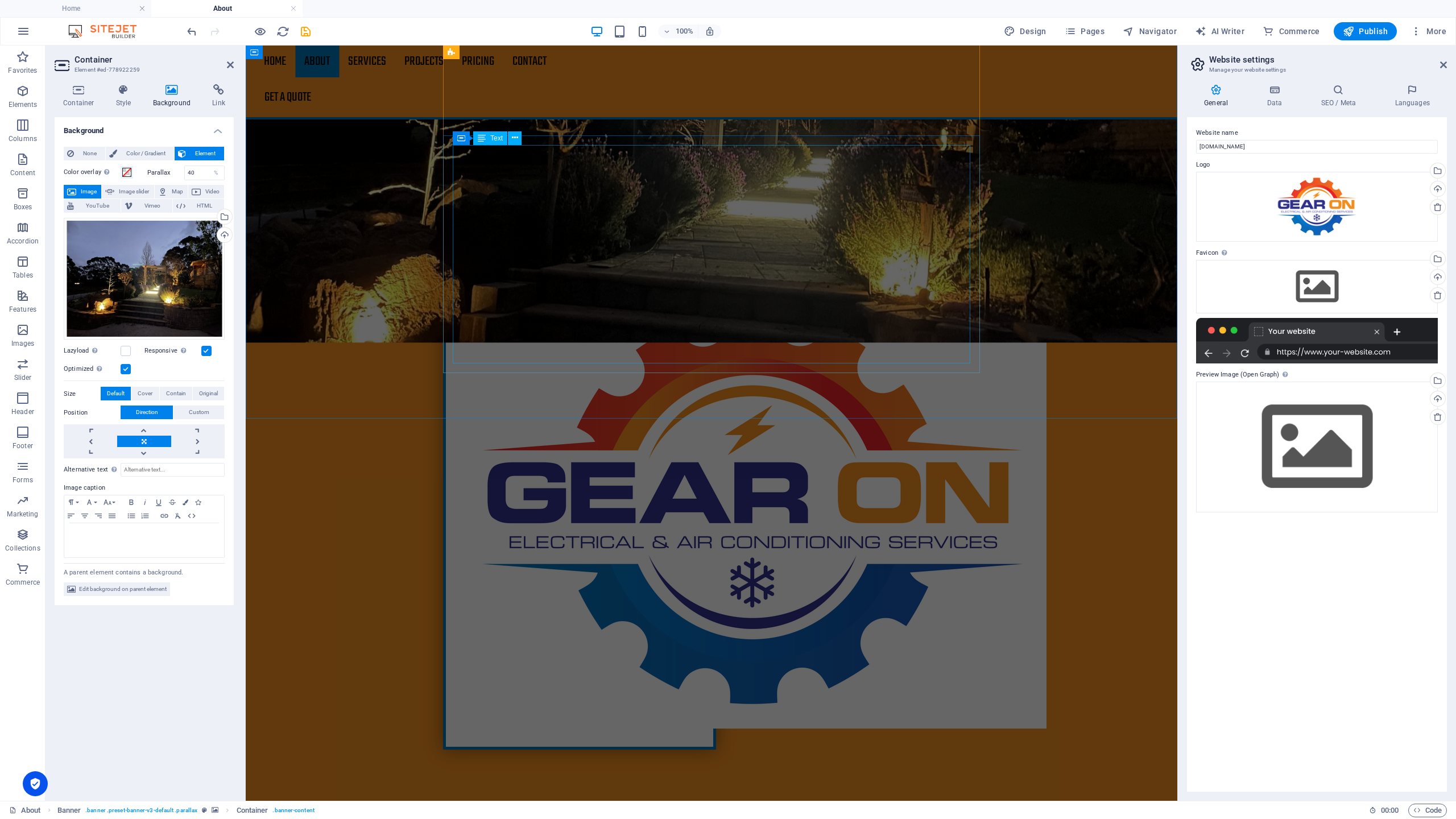 scroll, scrollTop: 818, scrollLeft: 0, axis: vertical 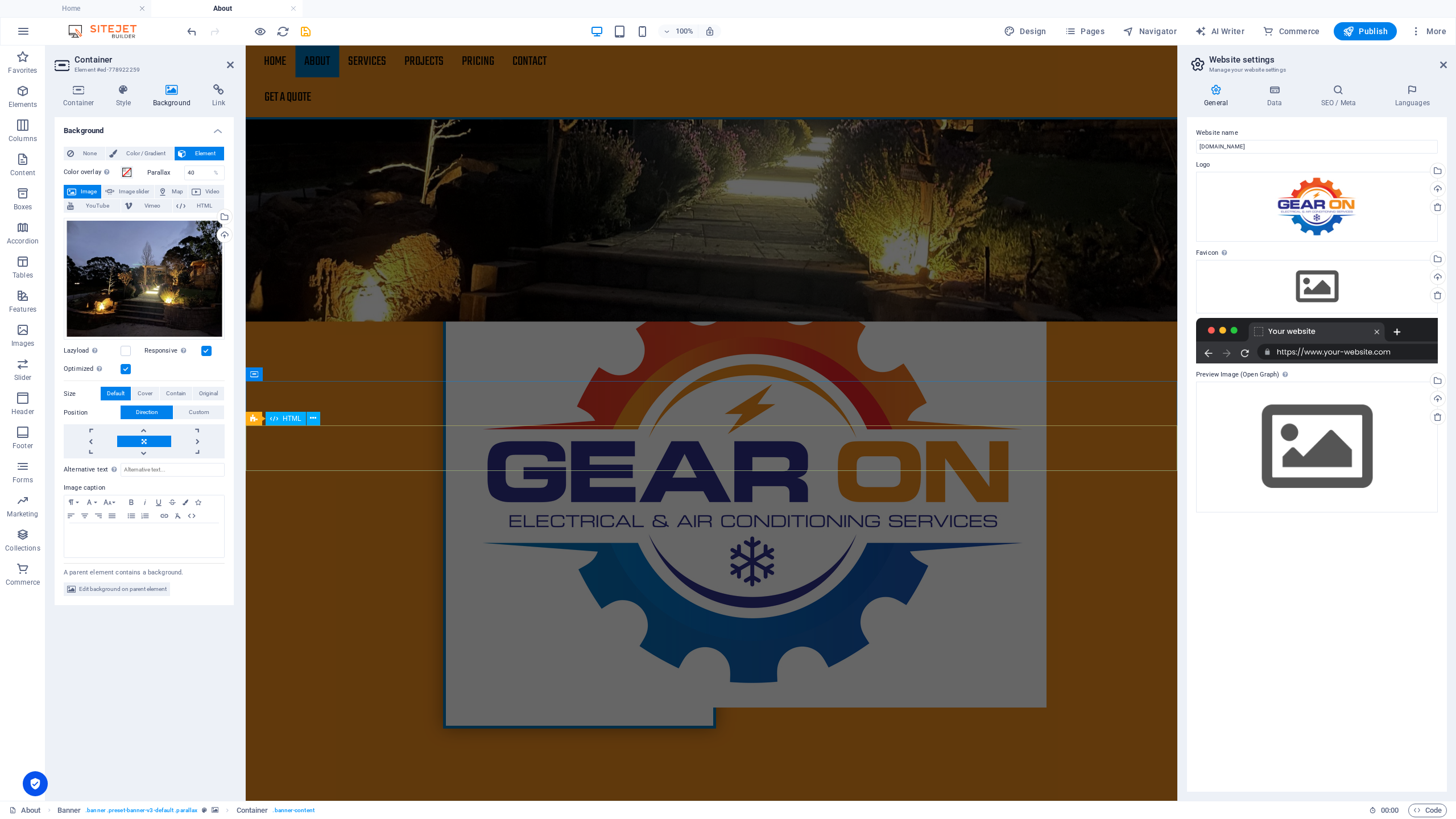 click at bounding box center (712, 2260) 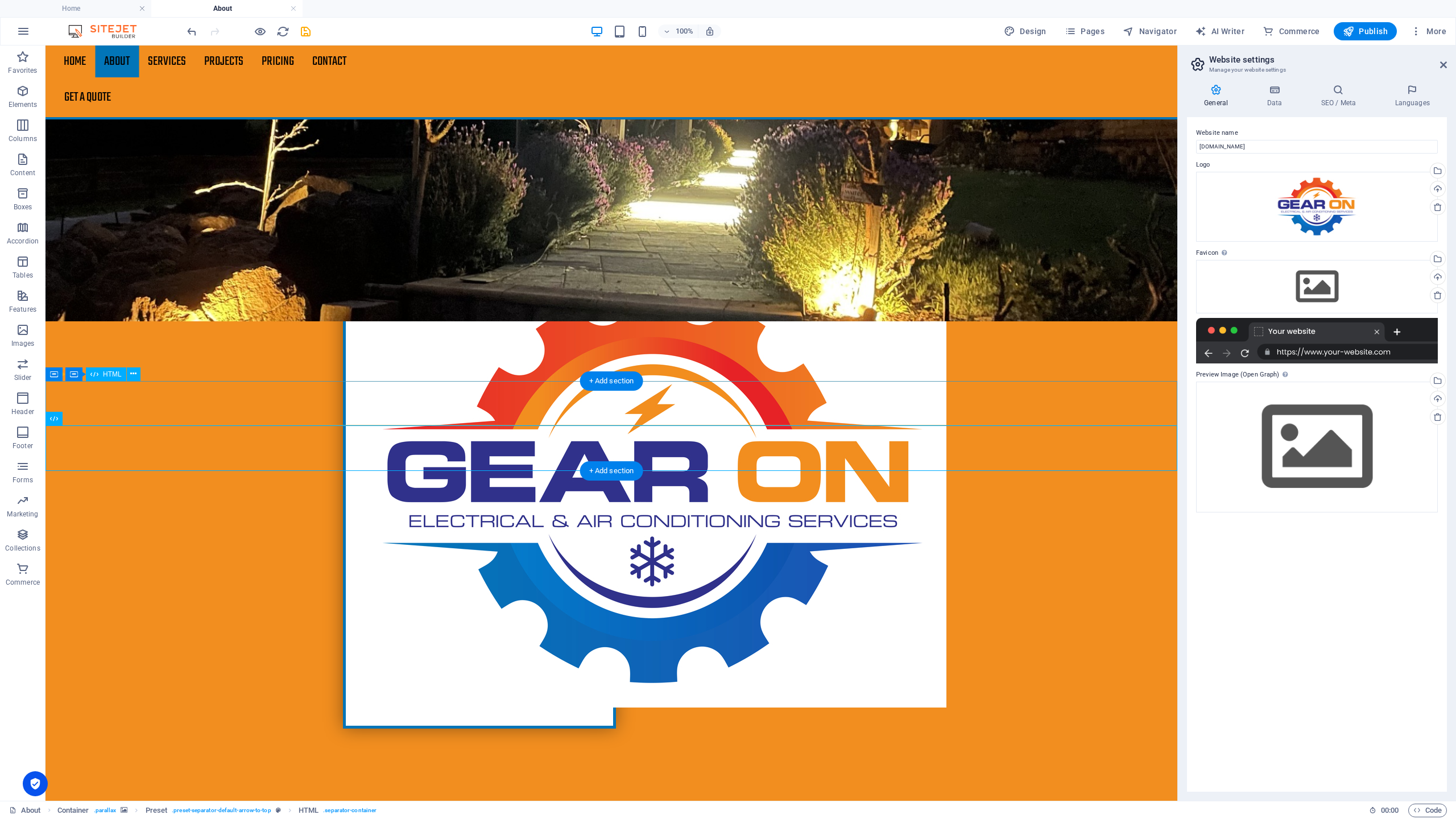 click at bounding box center [611, 2215] 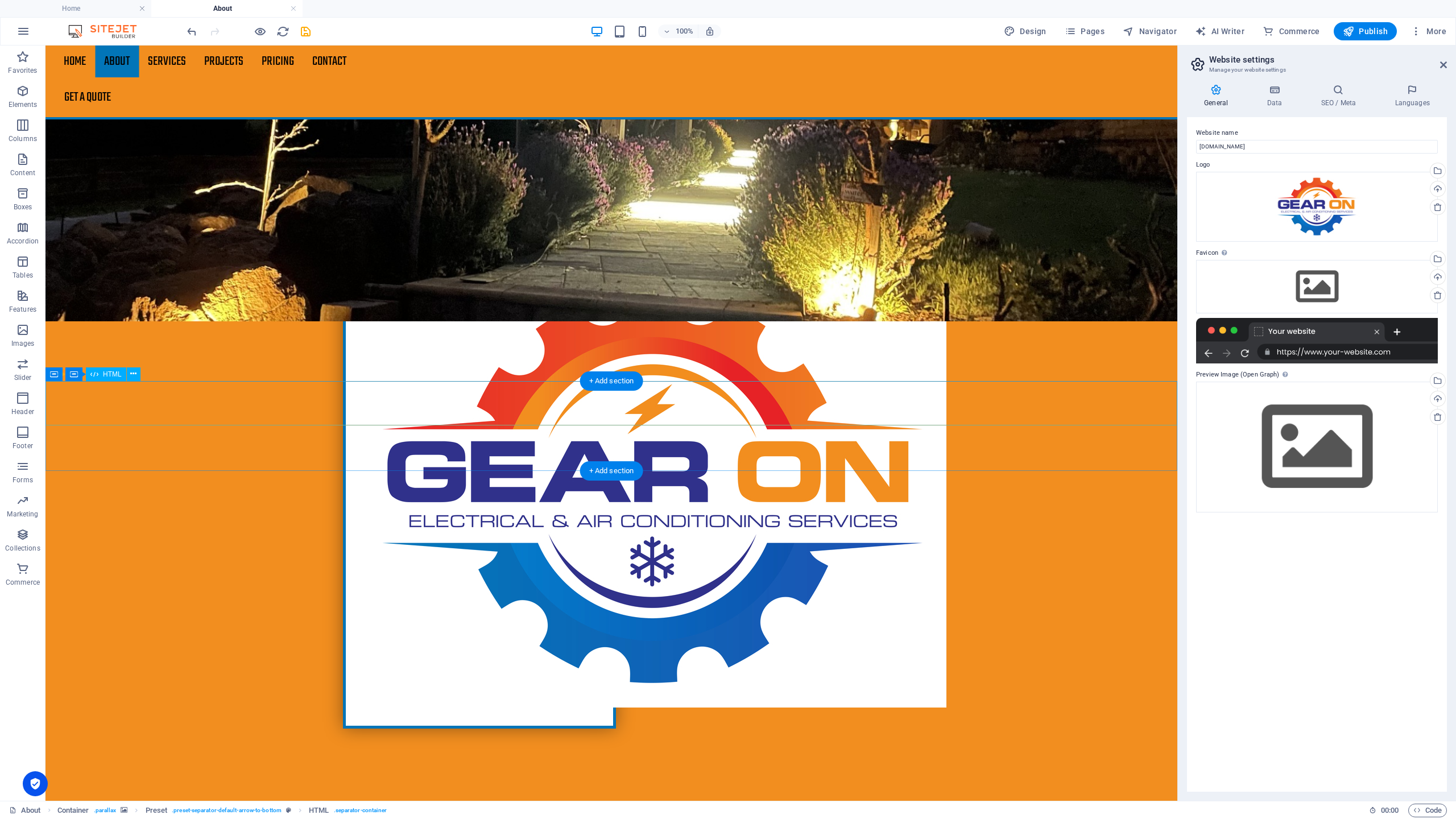 click at bounding box center (611, 2215) 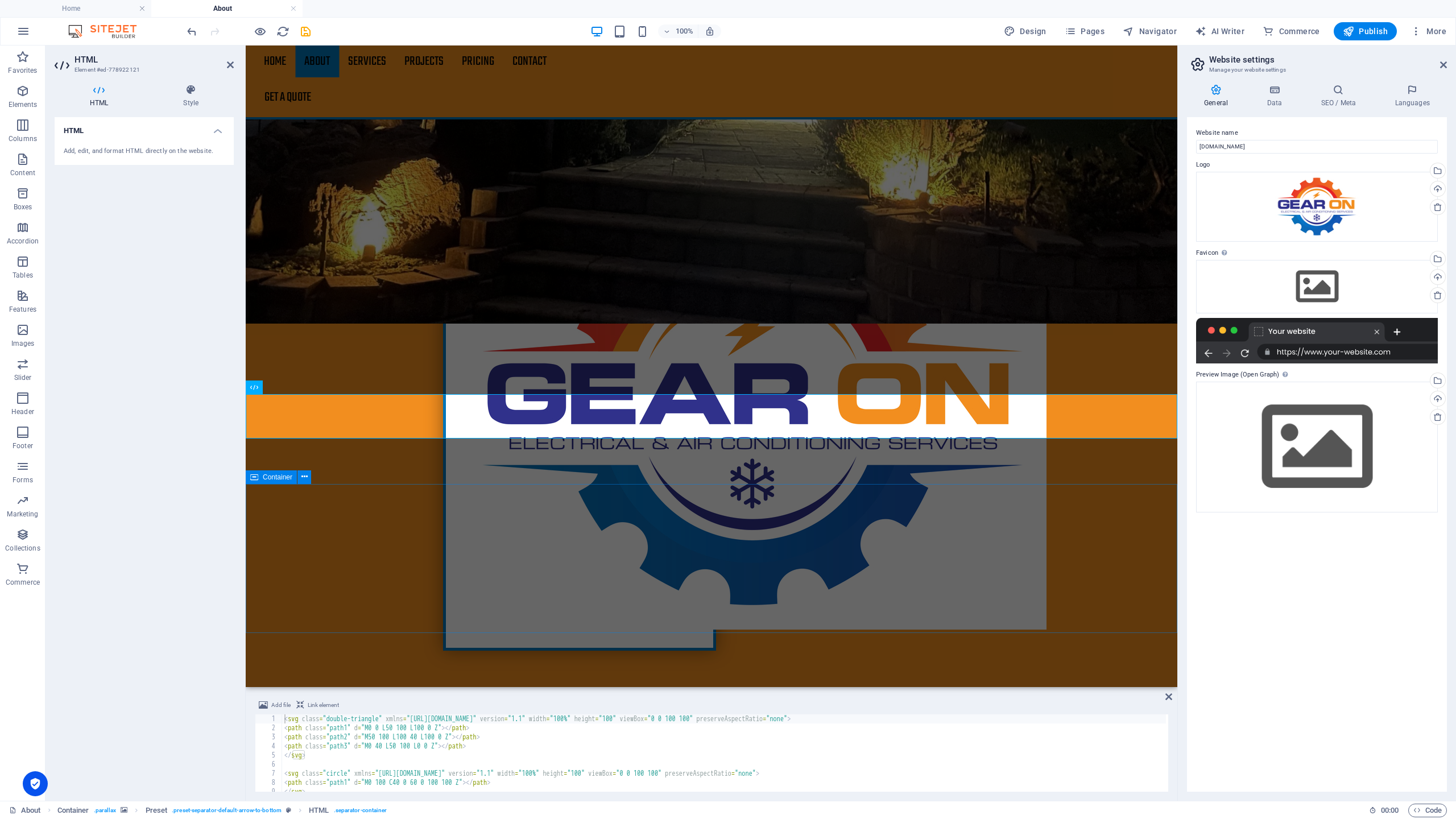 scroll, scrollTop: 818, scrollLeft: 0, axis: vertical 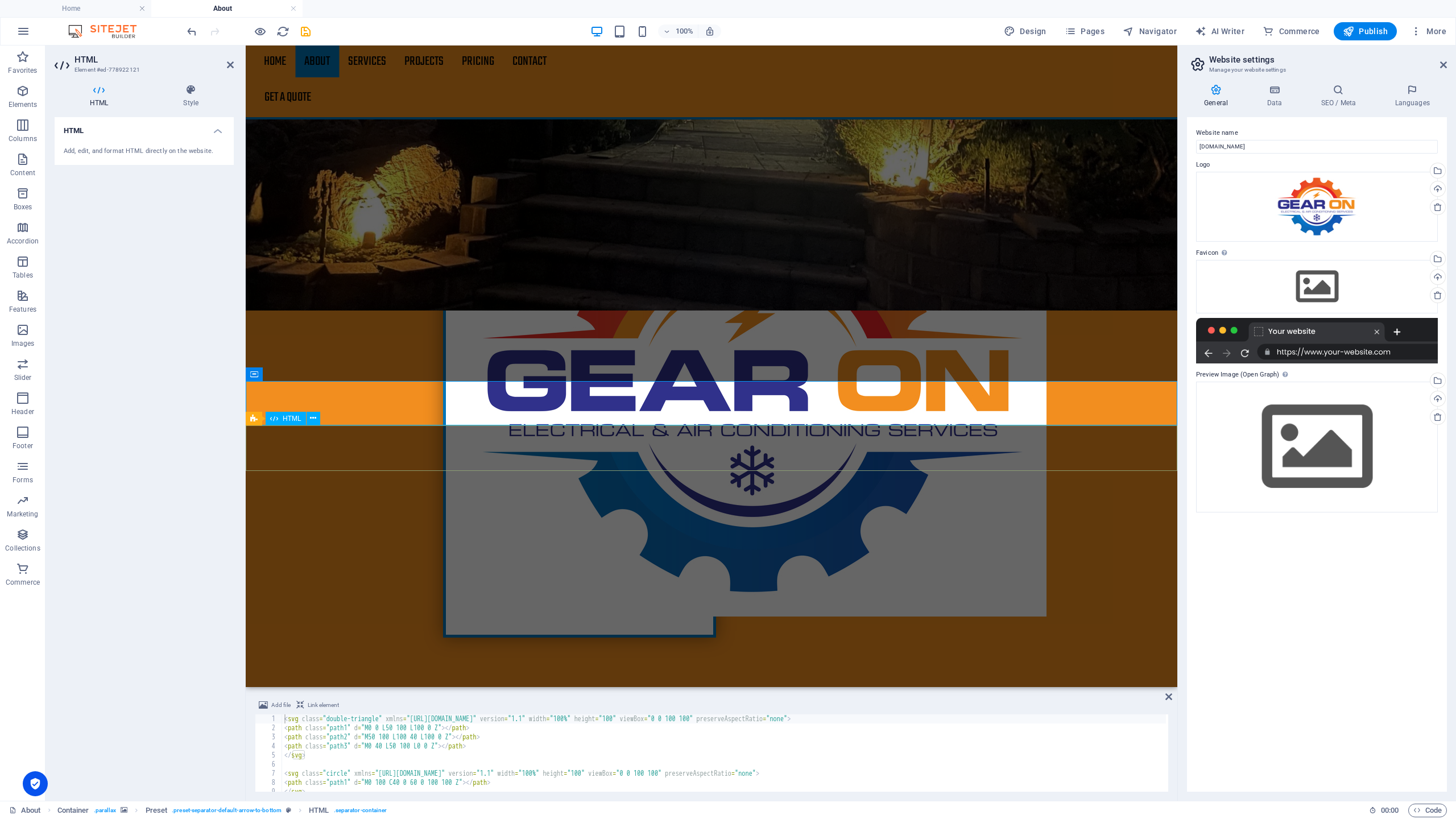 drag, startPoint x: 65, startPoint y: 380, endPoint x: 303, endPoint y: 418, distance: 241.015 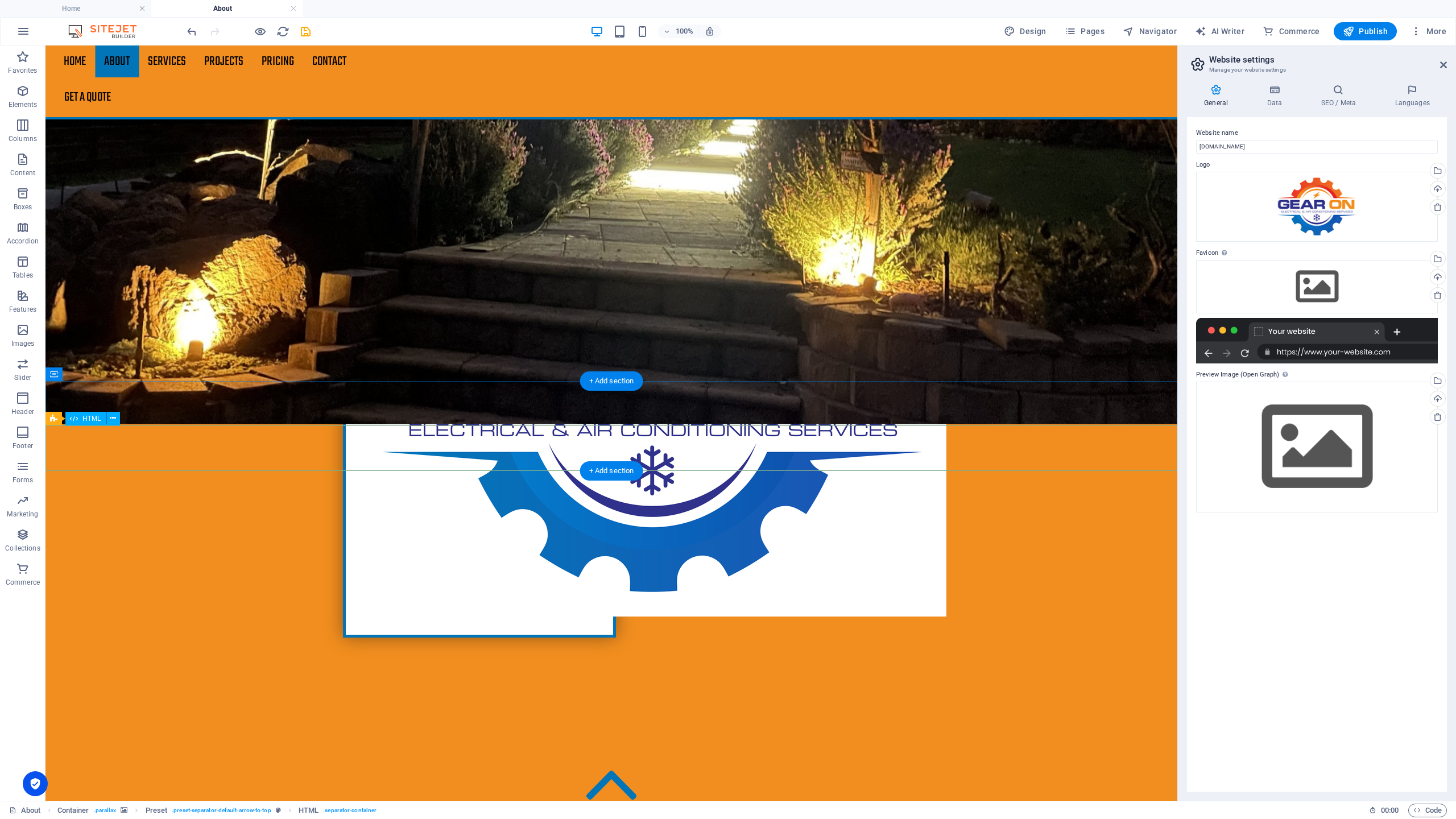 click at bounding box center (611, 2112) 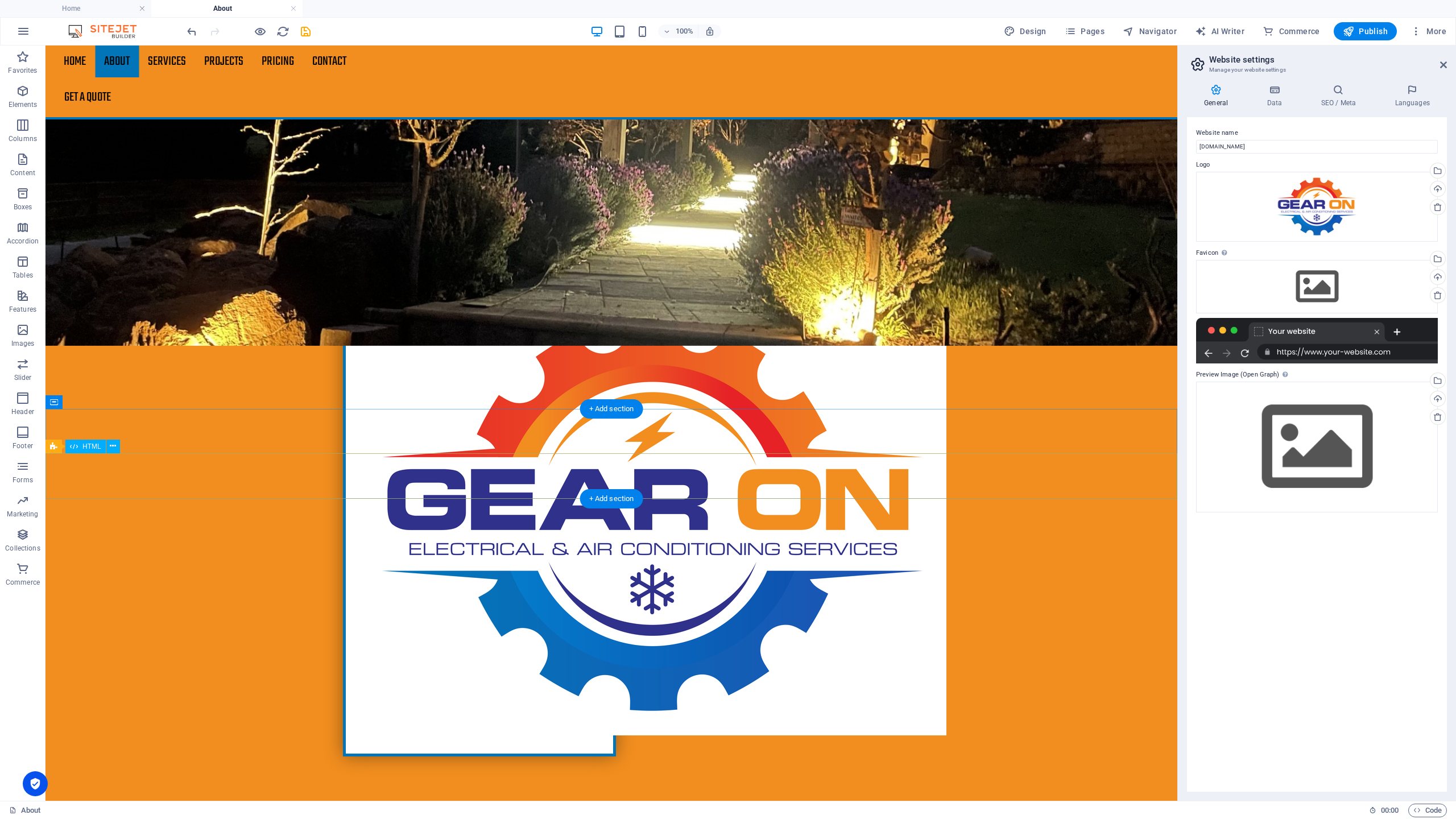 scroll, scrollTop: 783, scrollLeft: 0, axis: vertical 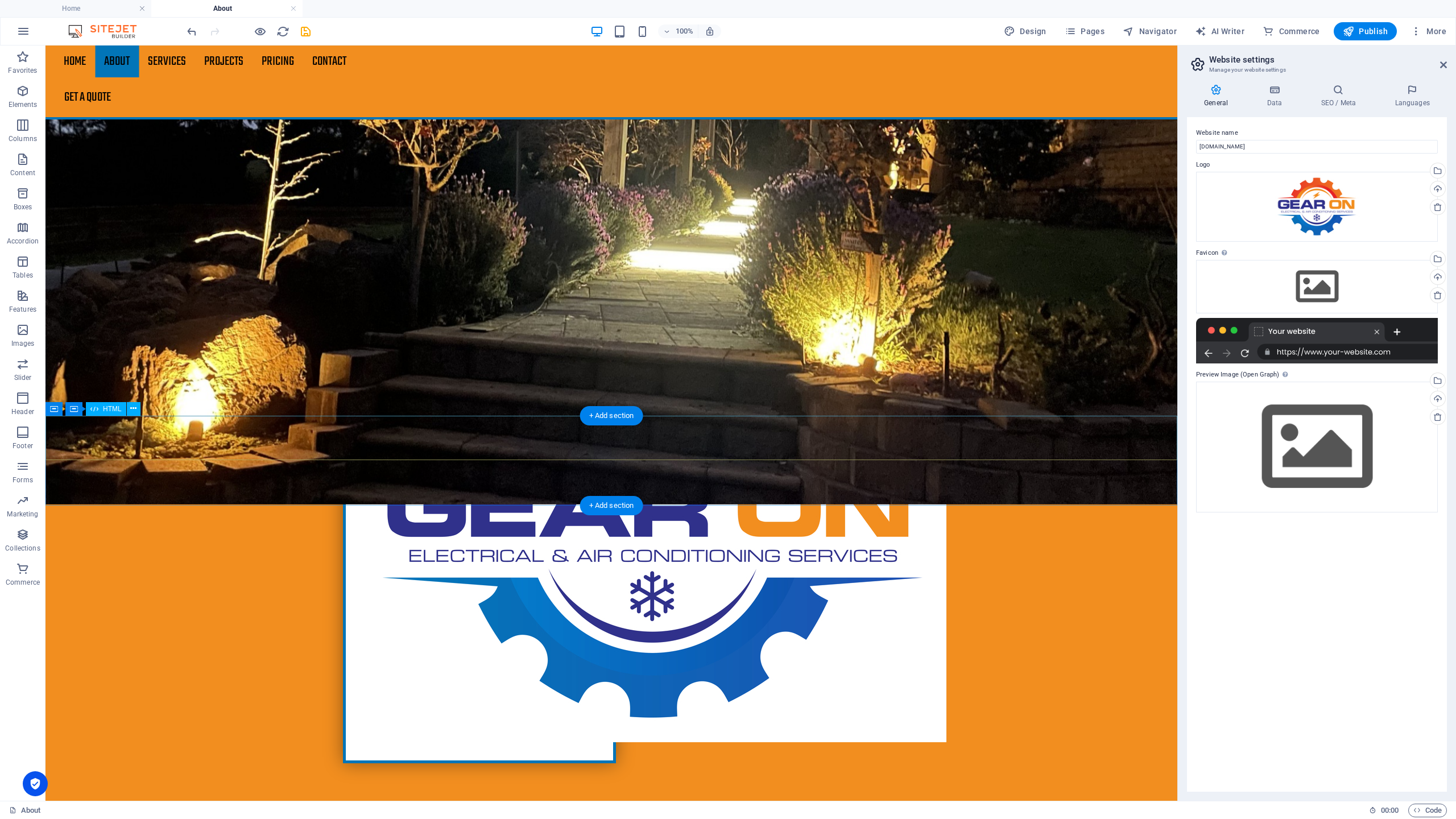 click at bounding box center (611, 2250) 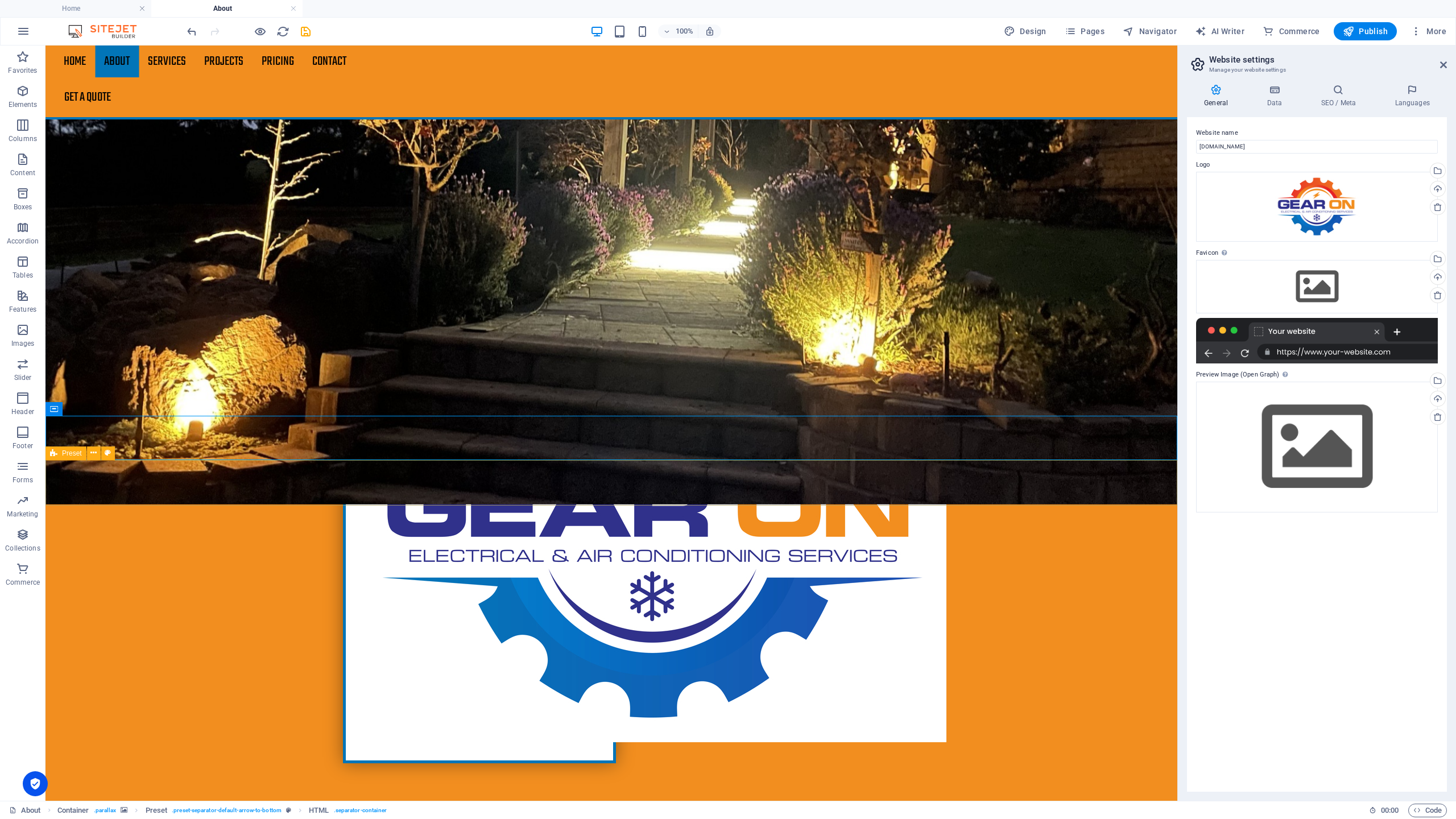 click at bounding box center (53, 453) 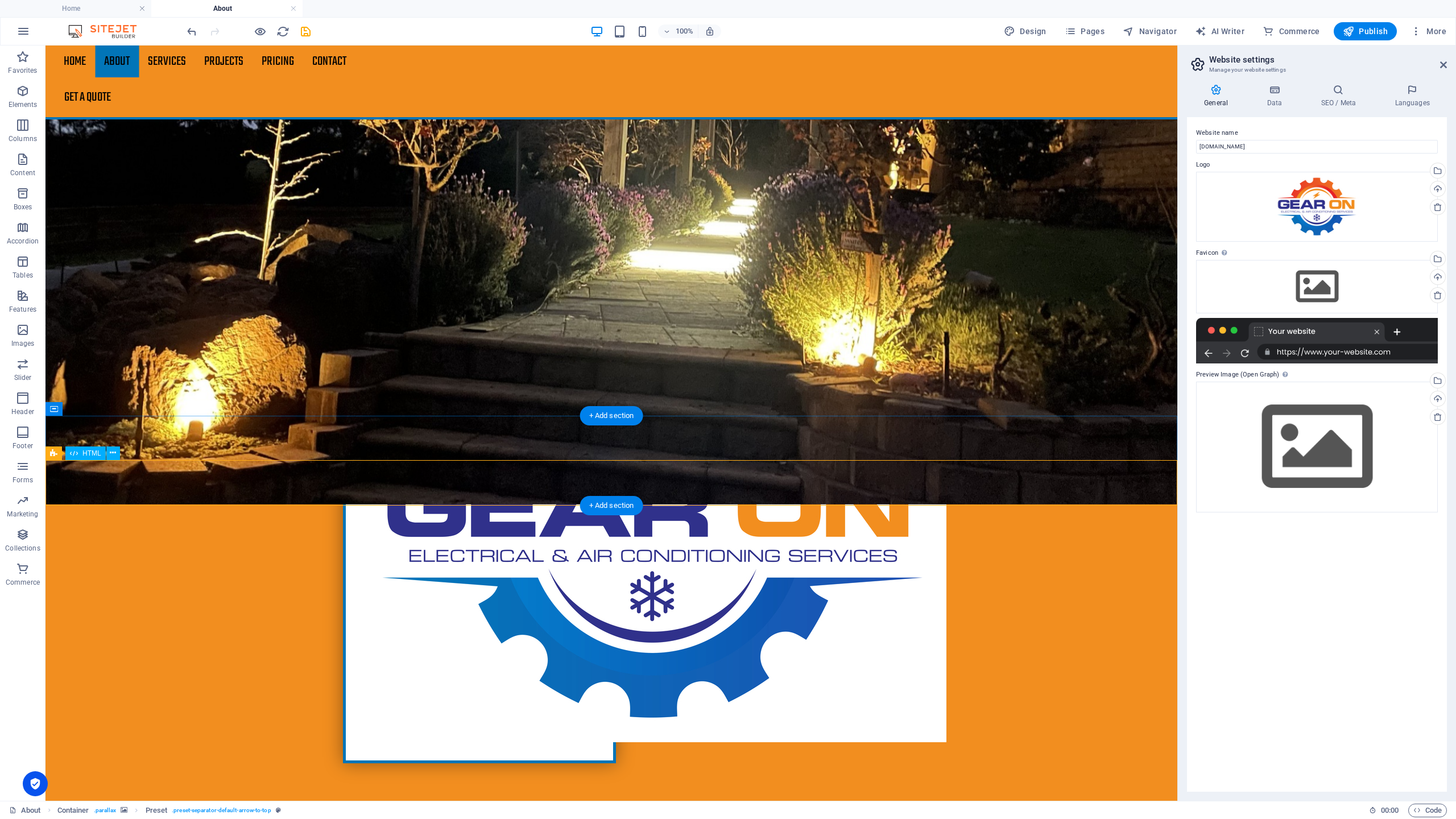click at bounding box center (611, 2295) 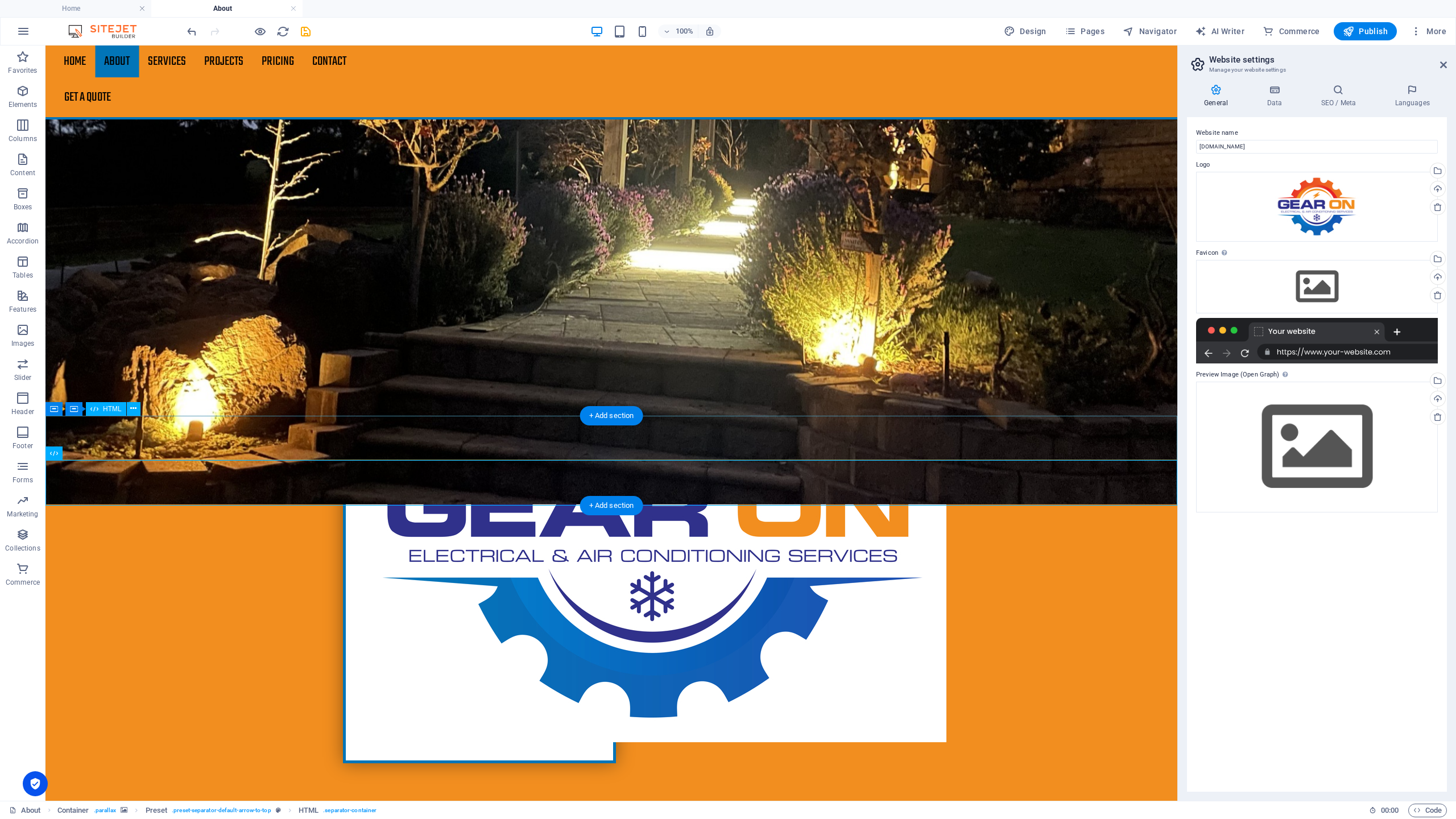 scroll, scrollTop: 785, scrollLeft: 0, axis: vertical 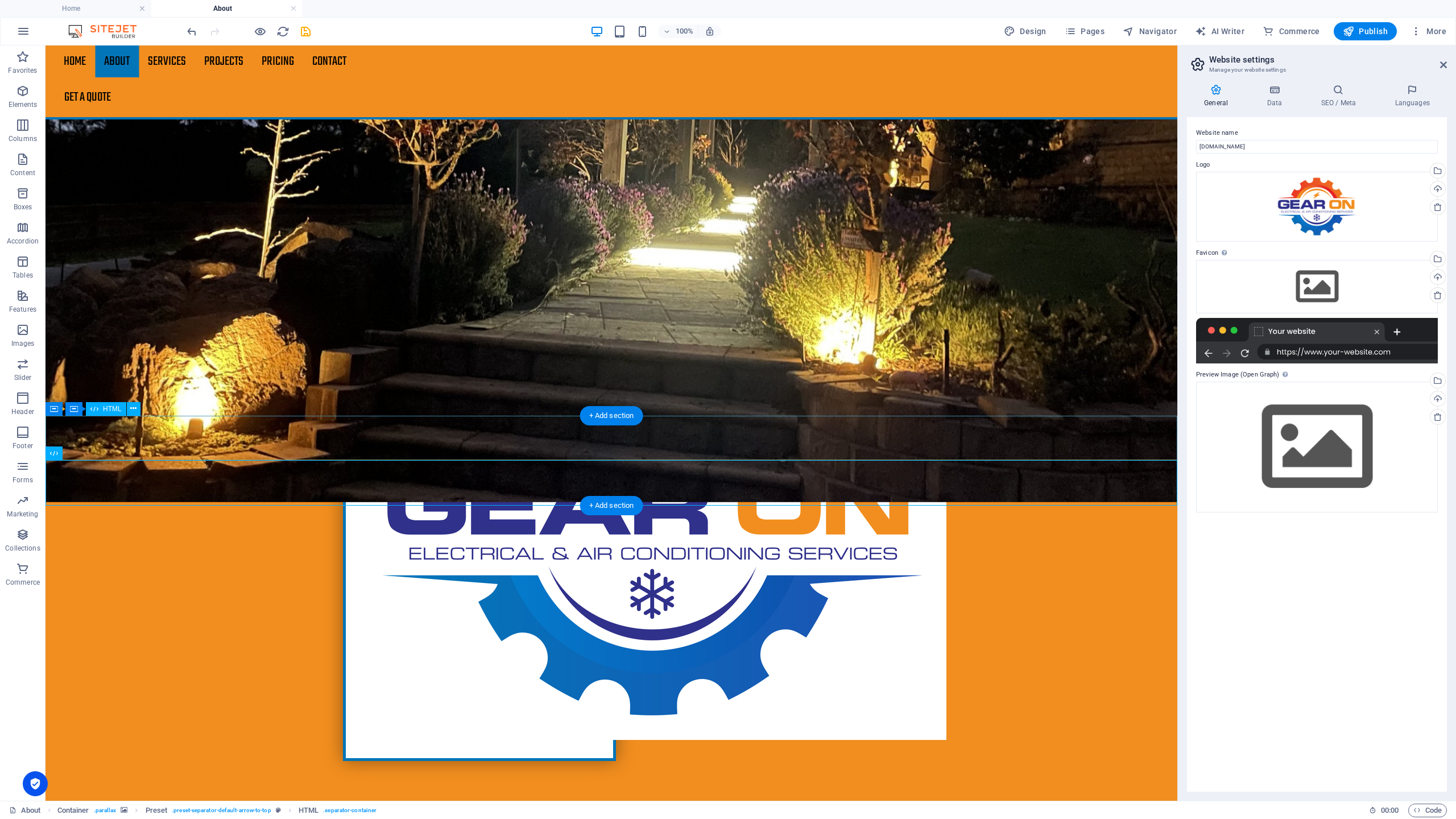 click at bounding box center (611, 2248) 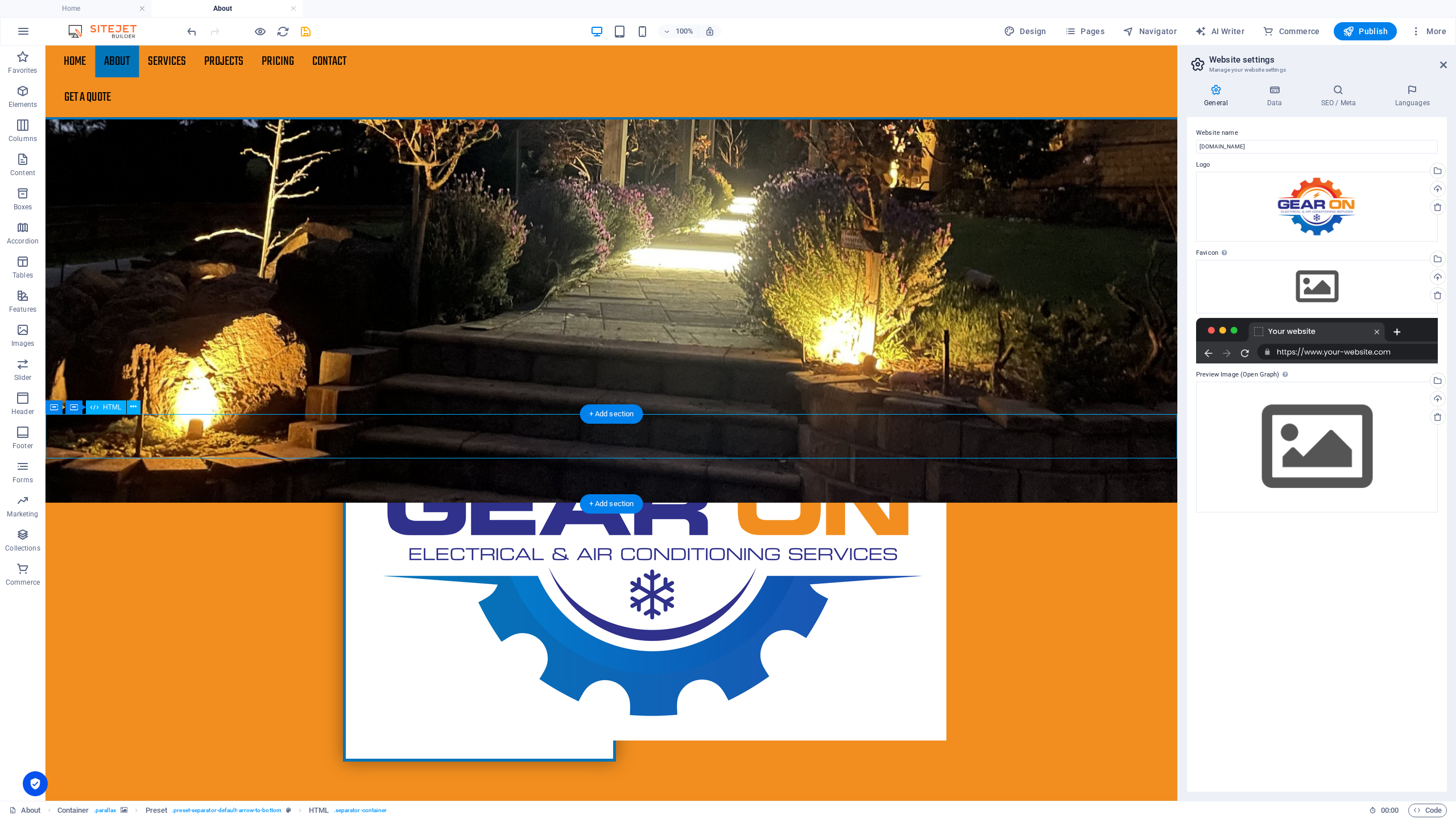 click at bounding box center (611, 2248) 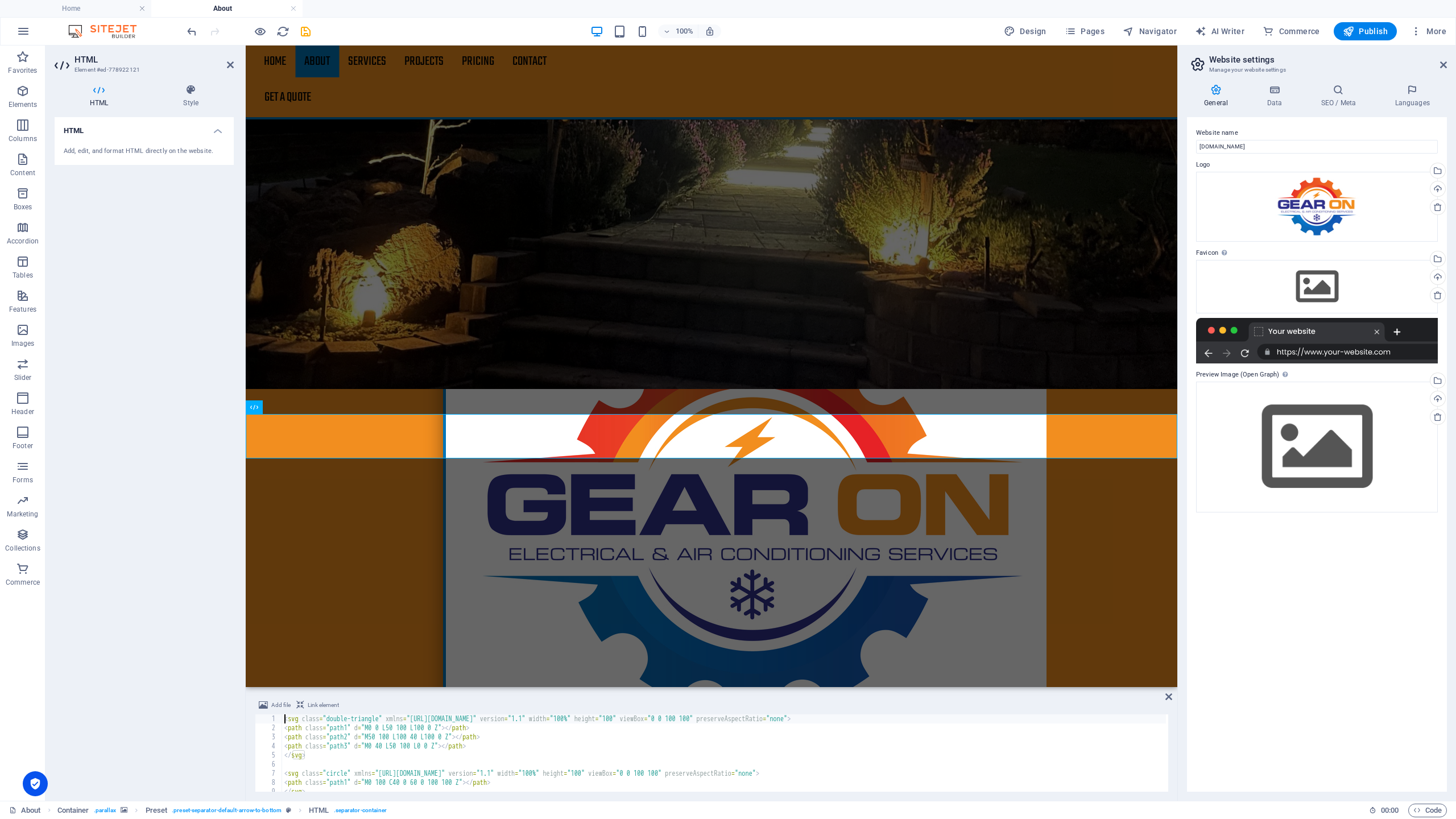 click on "HTML" at bounding box center [144, 127] 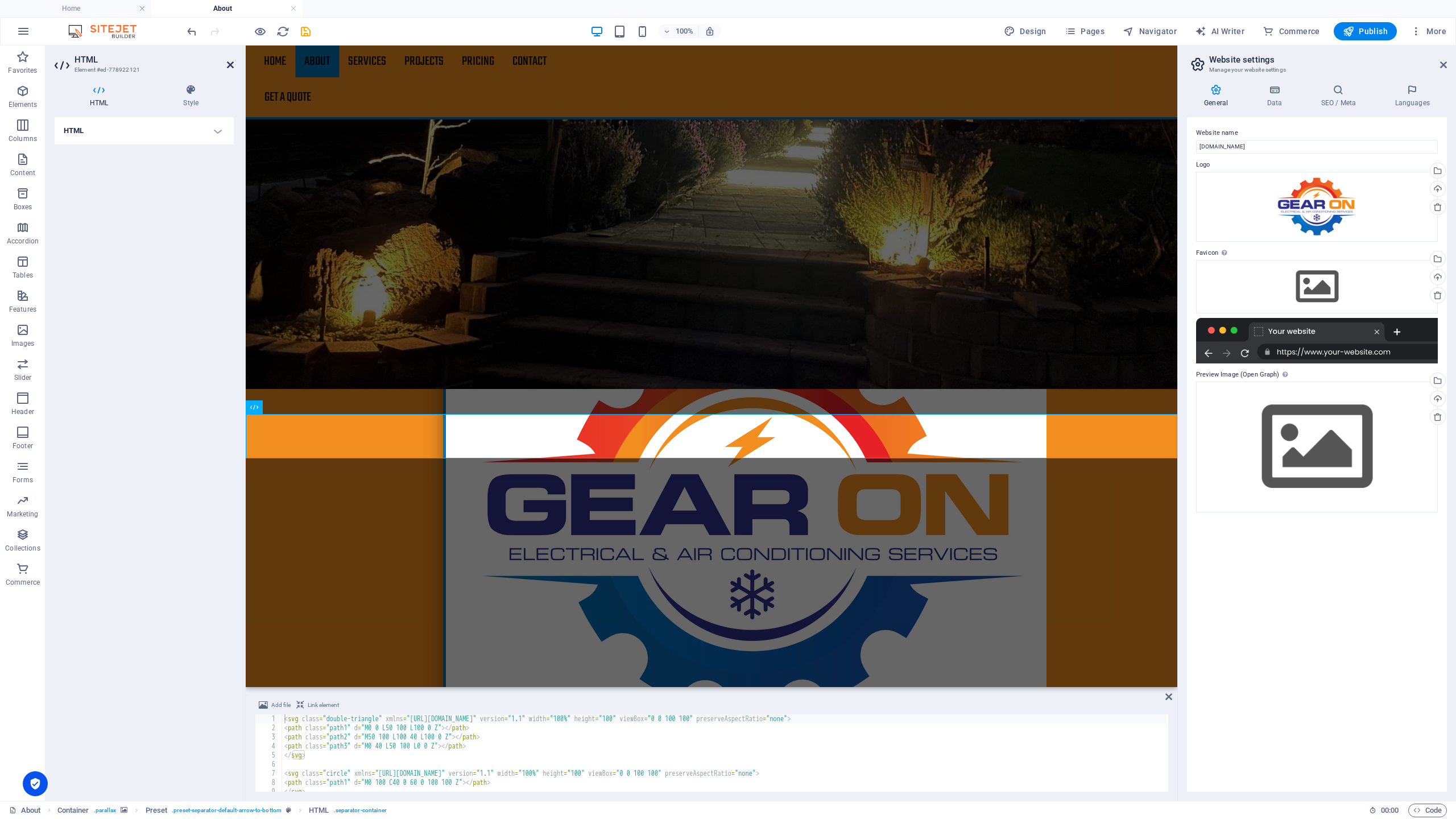 drag, startPoint x: 225, startPoint y: 62, endPoint x: 229, endPoint y: 67, distance: 6.403124 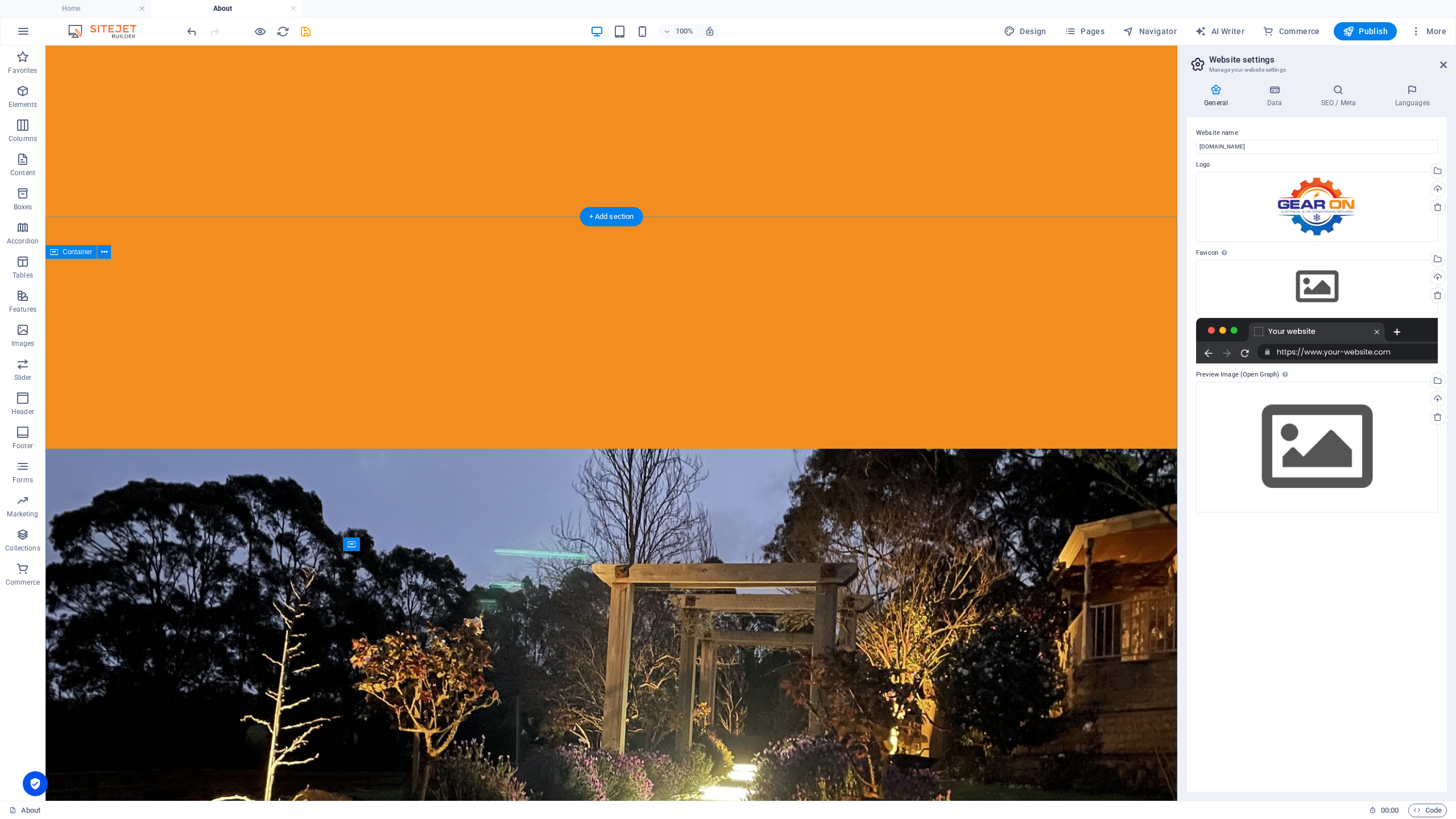 scroll, scrollTop: 135, scrollLeft: 0, axis: vertical 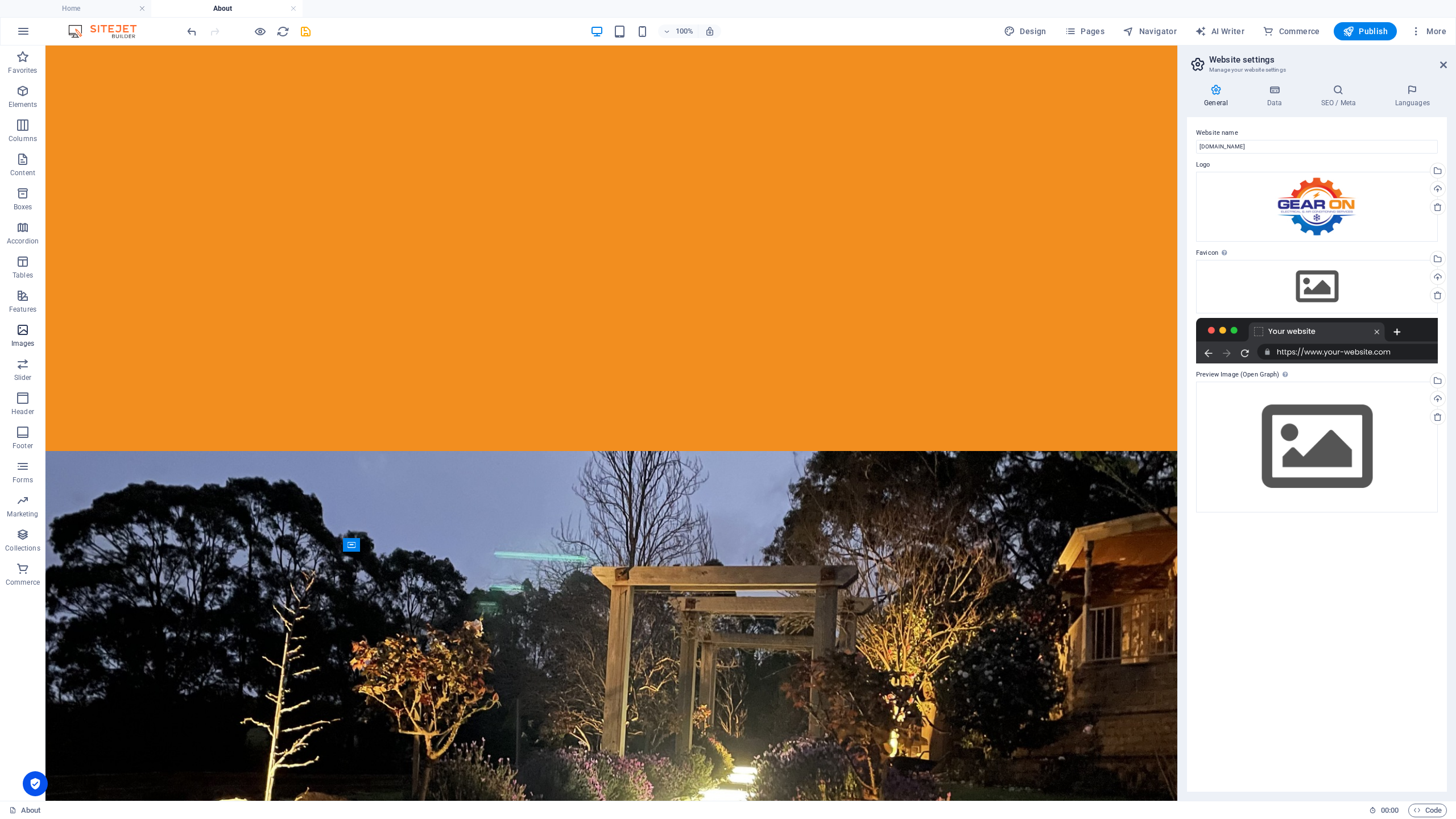 click on "Images" at bounding box center [23, 344] 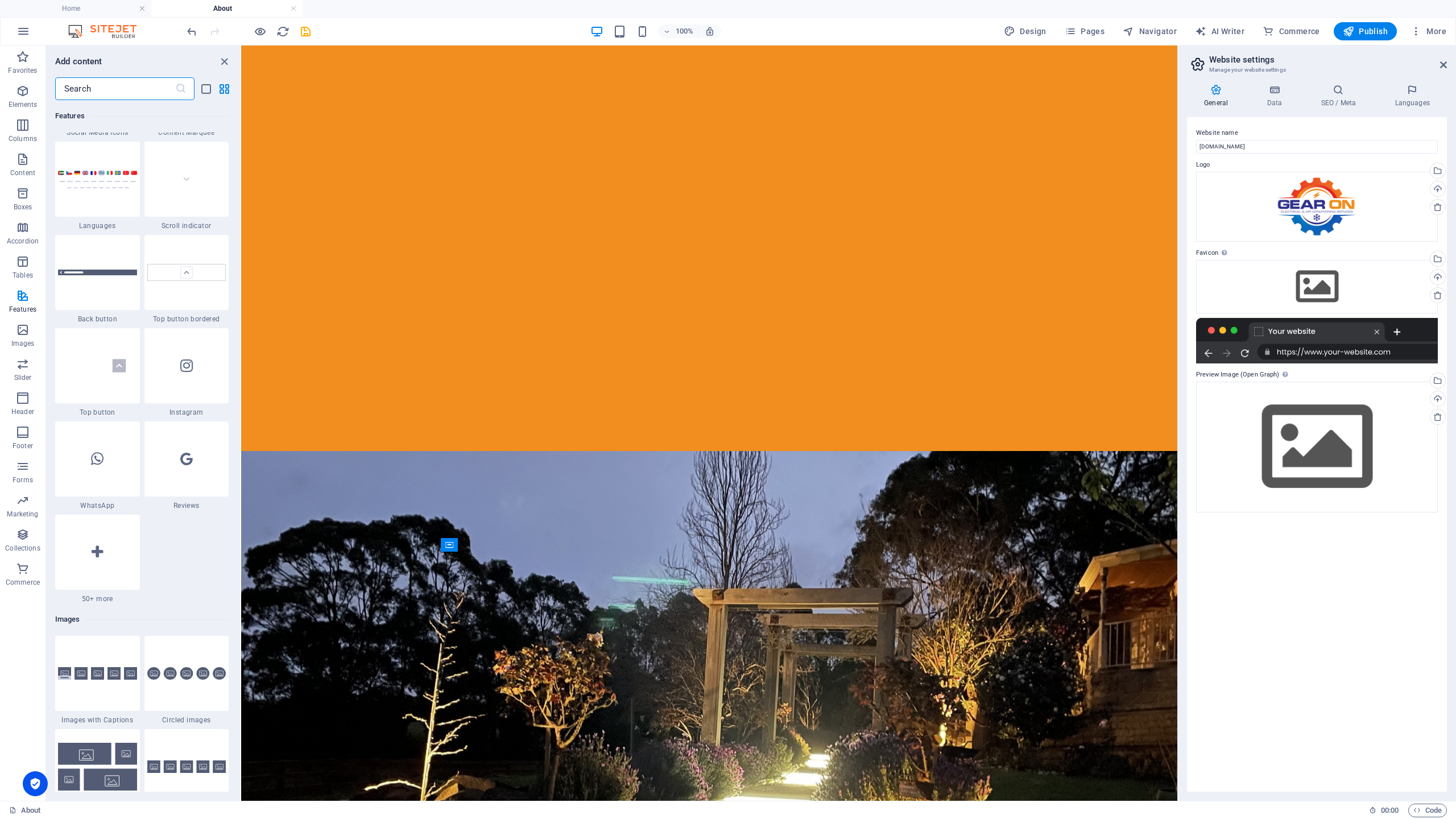 scroll, scrollTop: 5143, scrollLeft: 0, axis: vertical 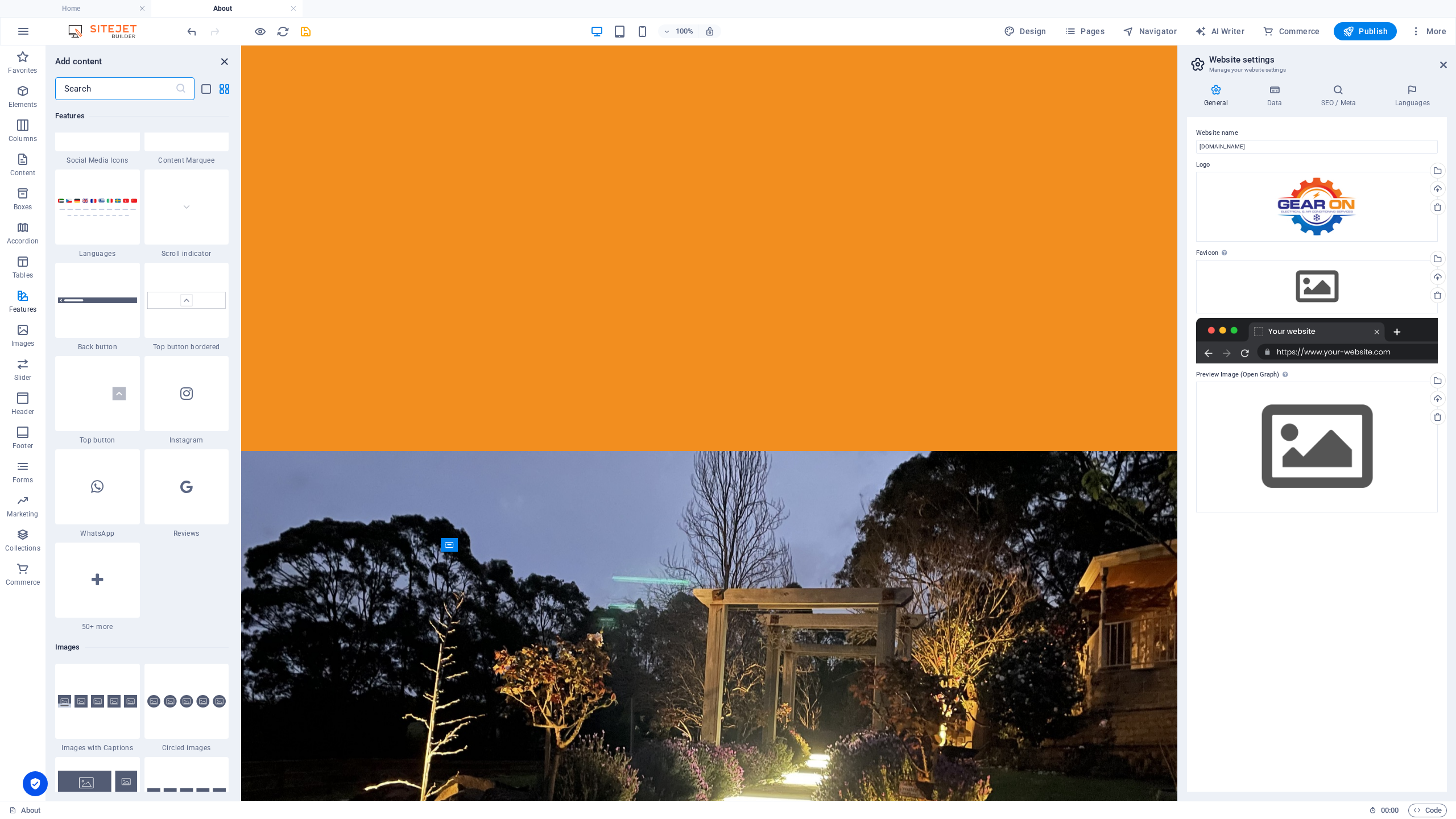 click at bounding box center [224, 61] 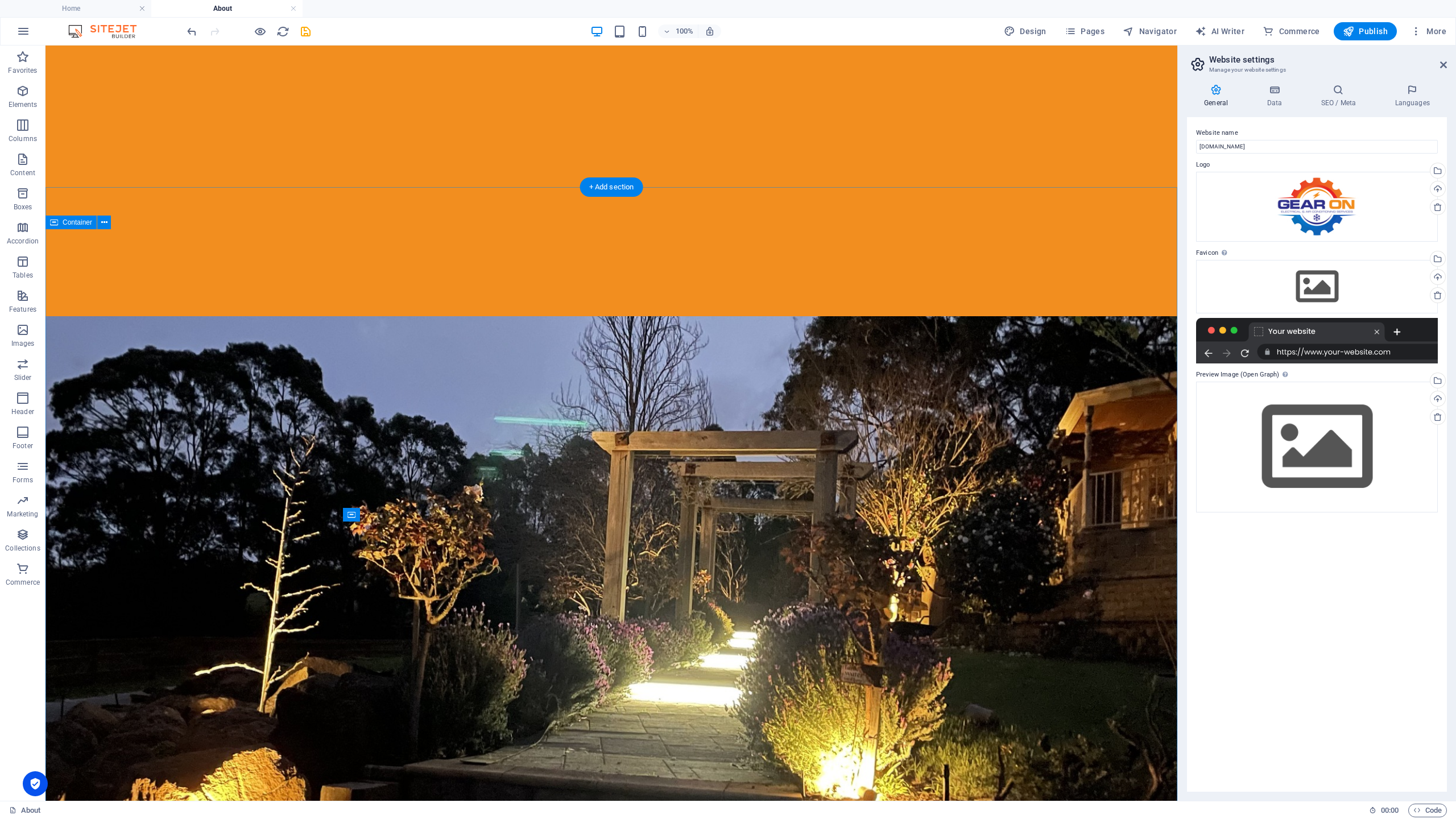scroll, scrollTop: 0, scrollLeft: 0, axis: both 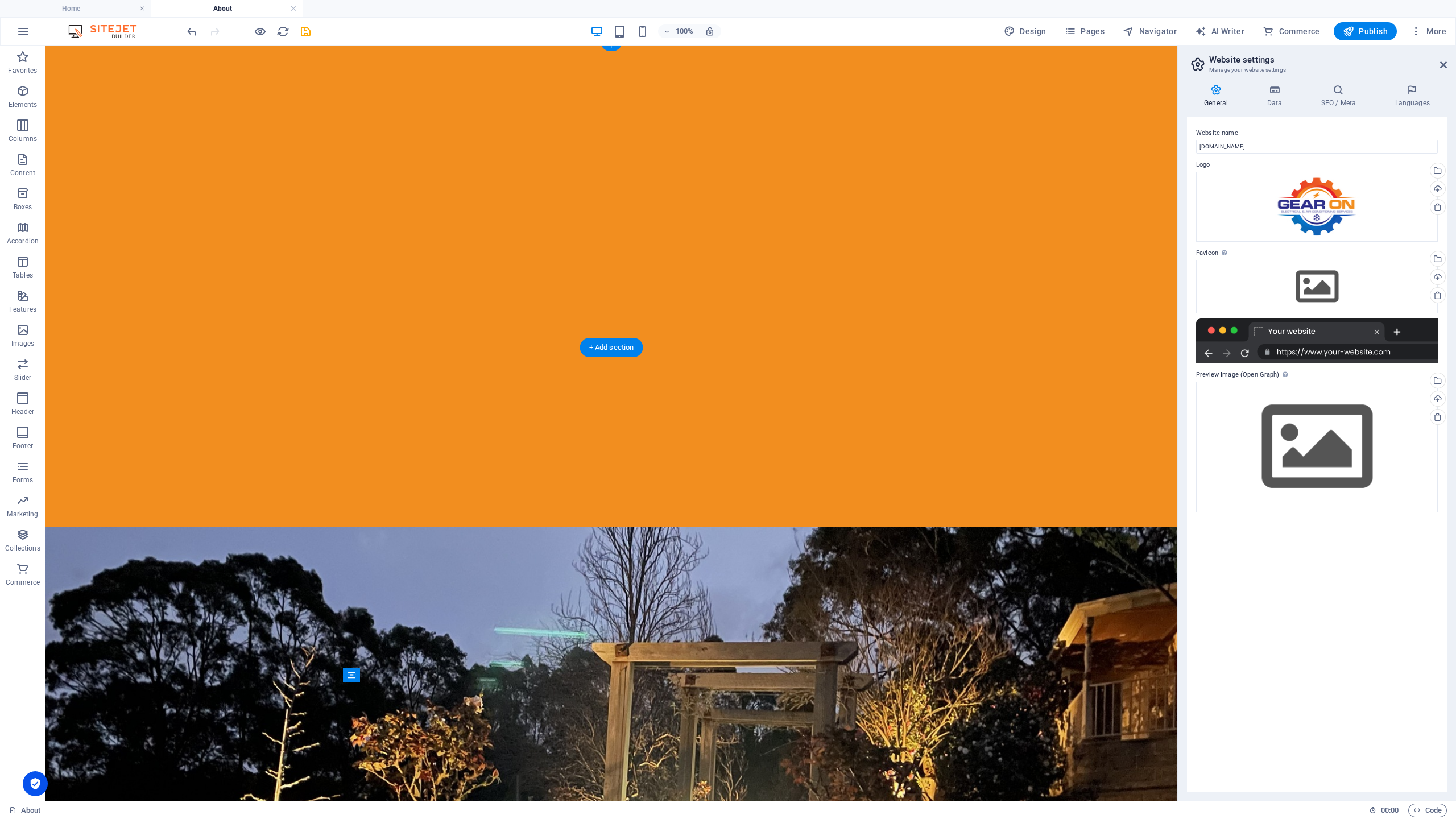 click at bounding box center [611, 771] 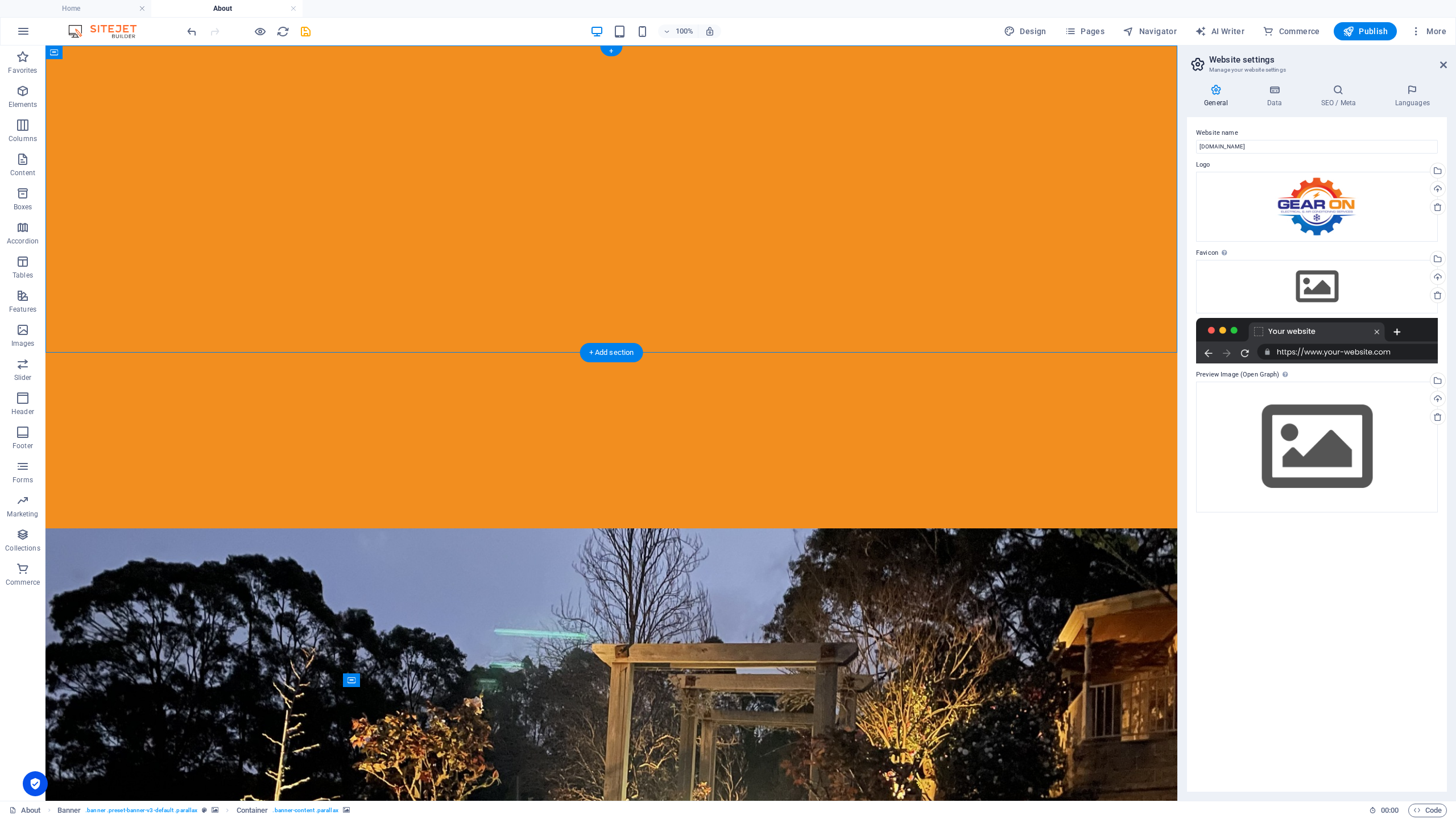scroll, scrollTop: 0, scrollLeft: 0, axis: both 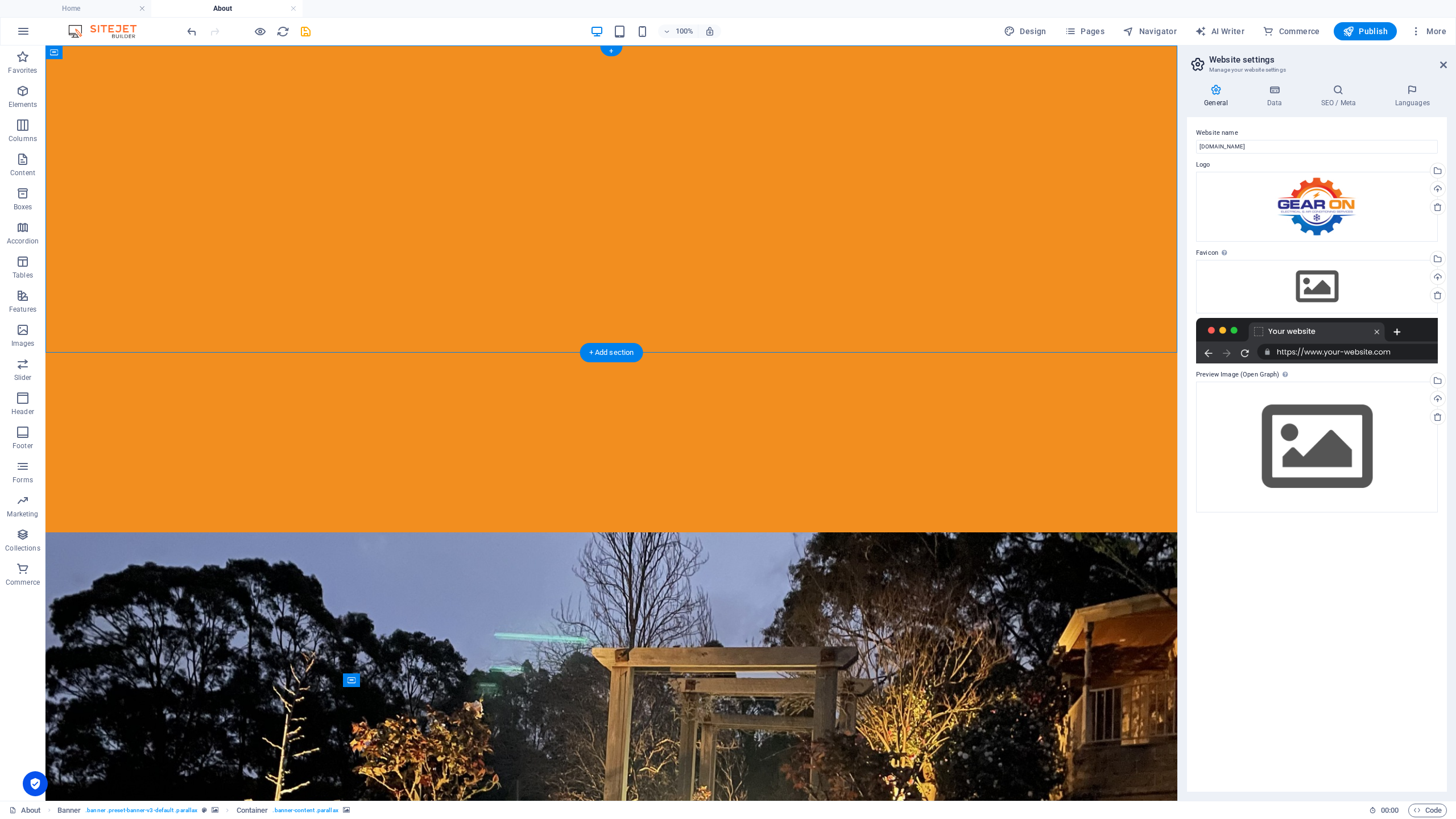 click at bounding box center [611, 776] 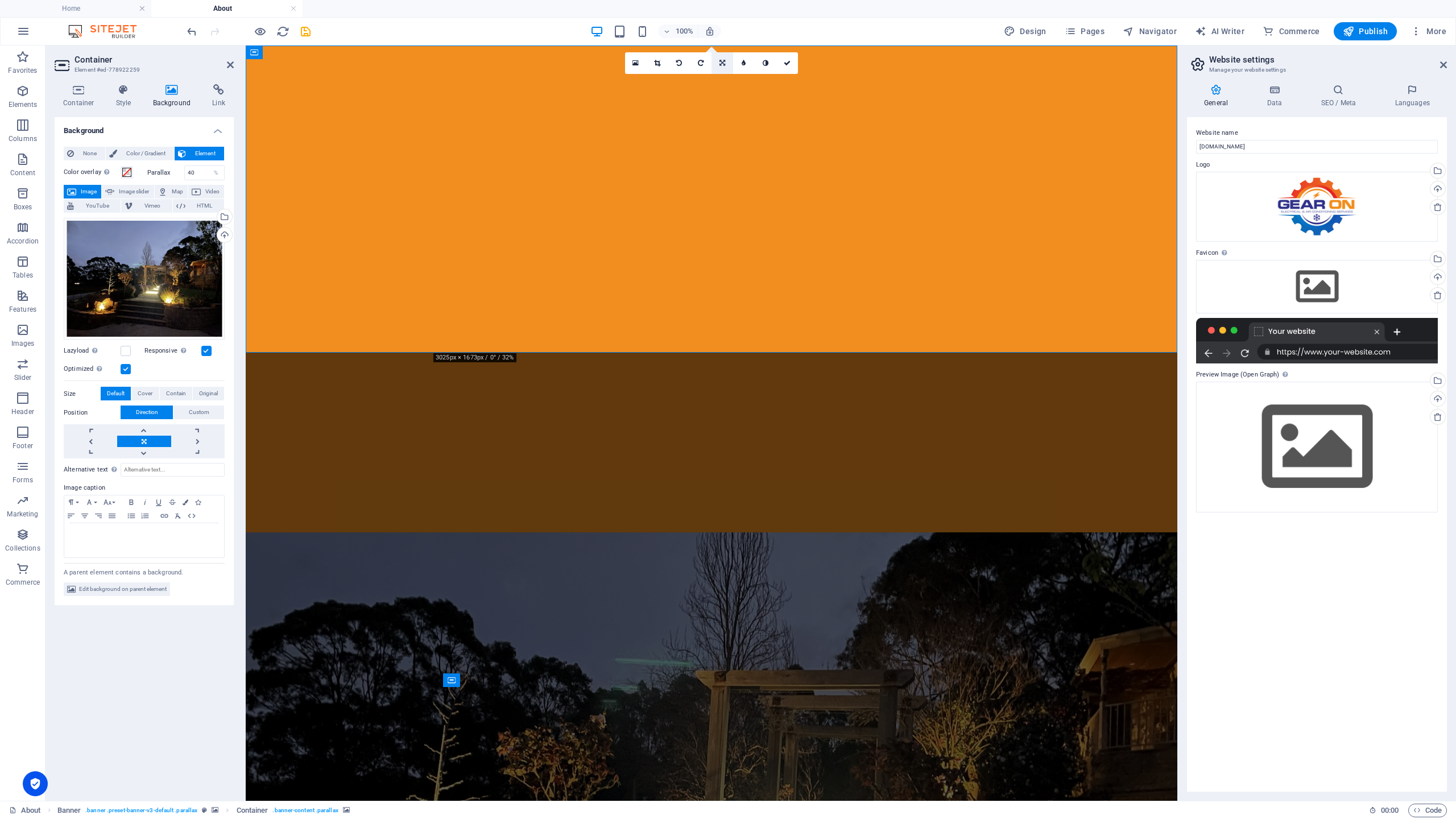 click at bounding box center [722, 63] 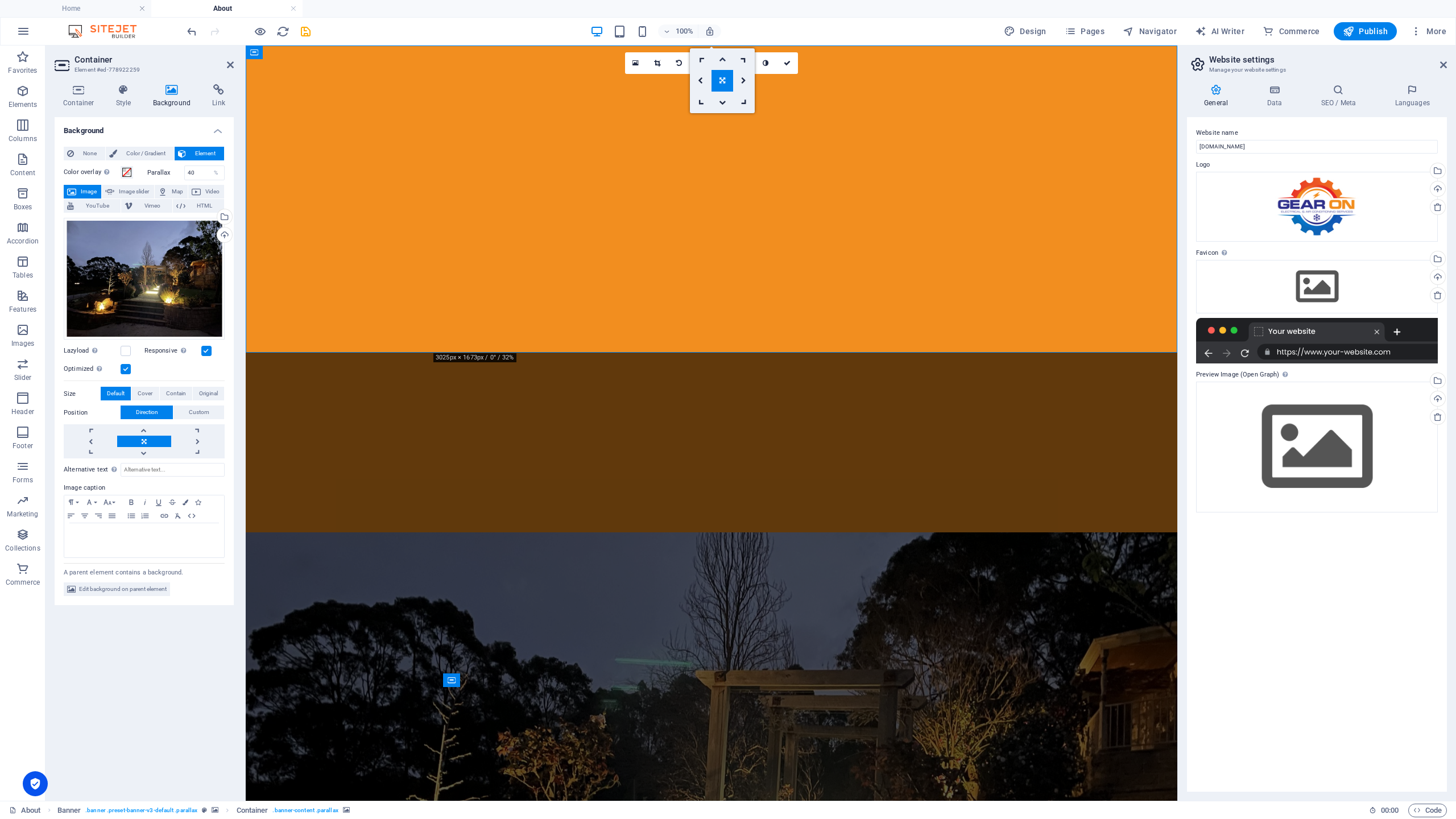 click at bounding box center (722, 59) 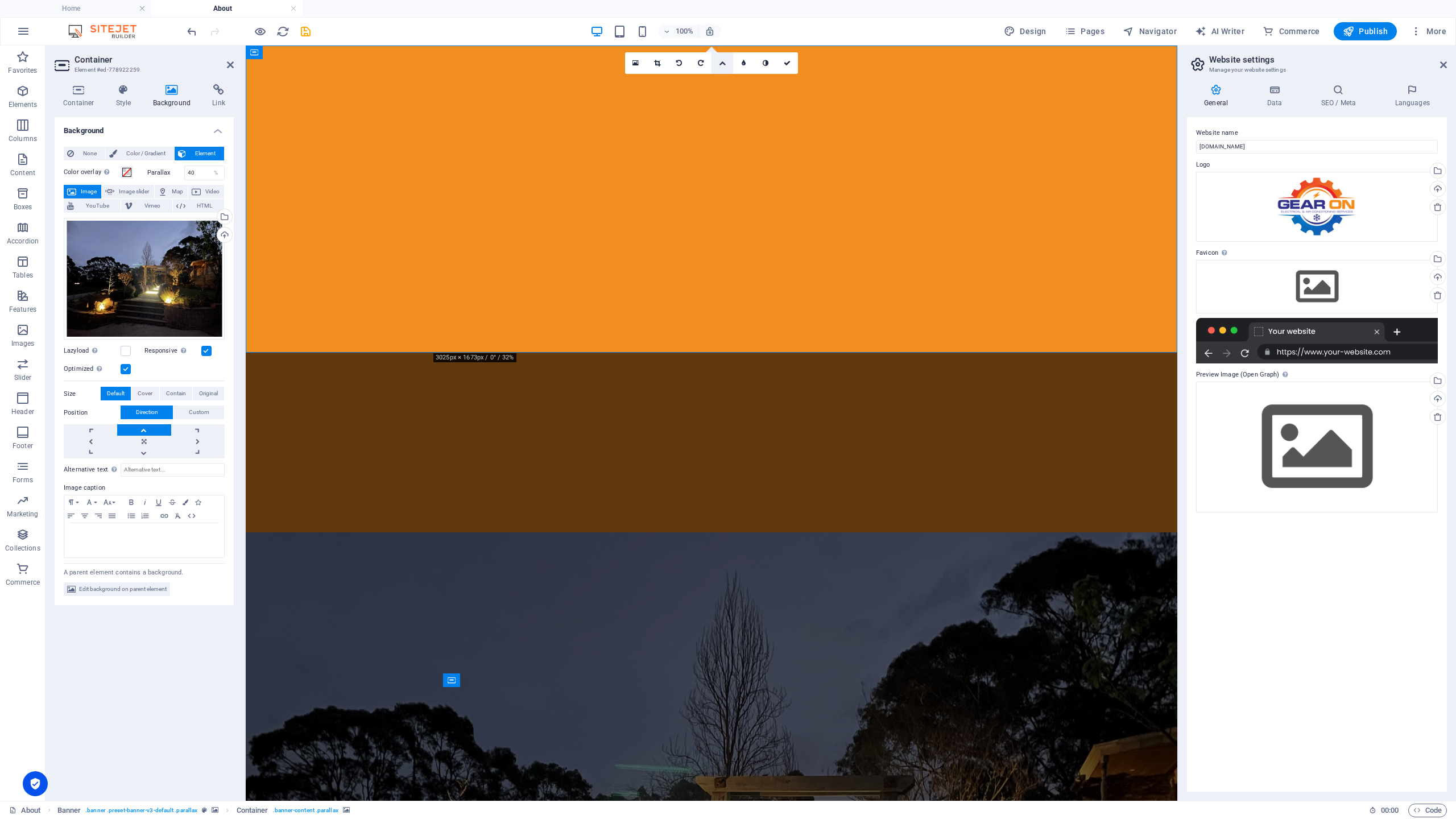 click at bounding box center (722, 63) 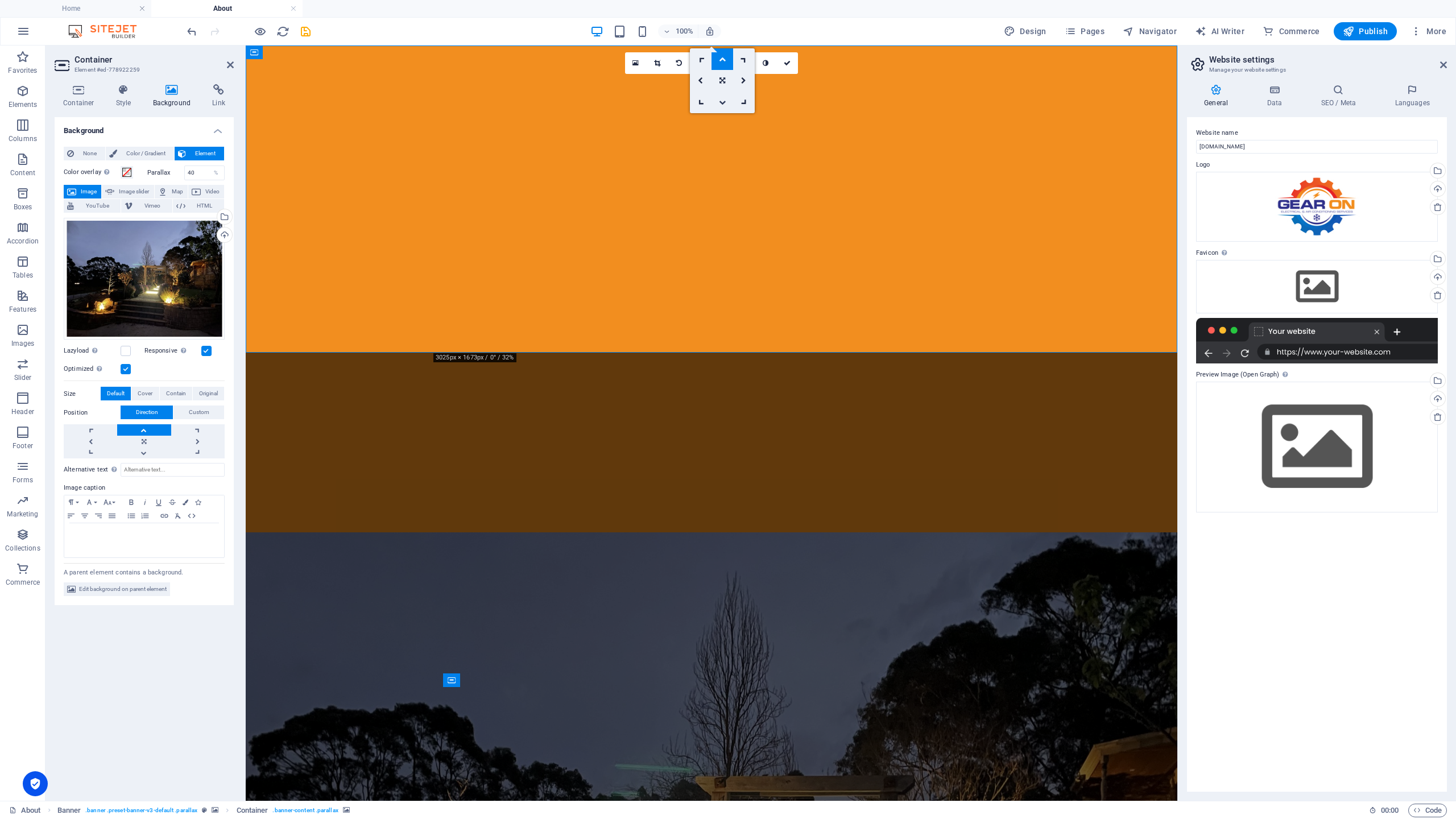 click at bounding box center [722, 102] 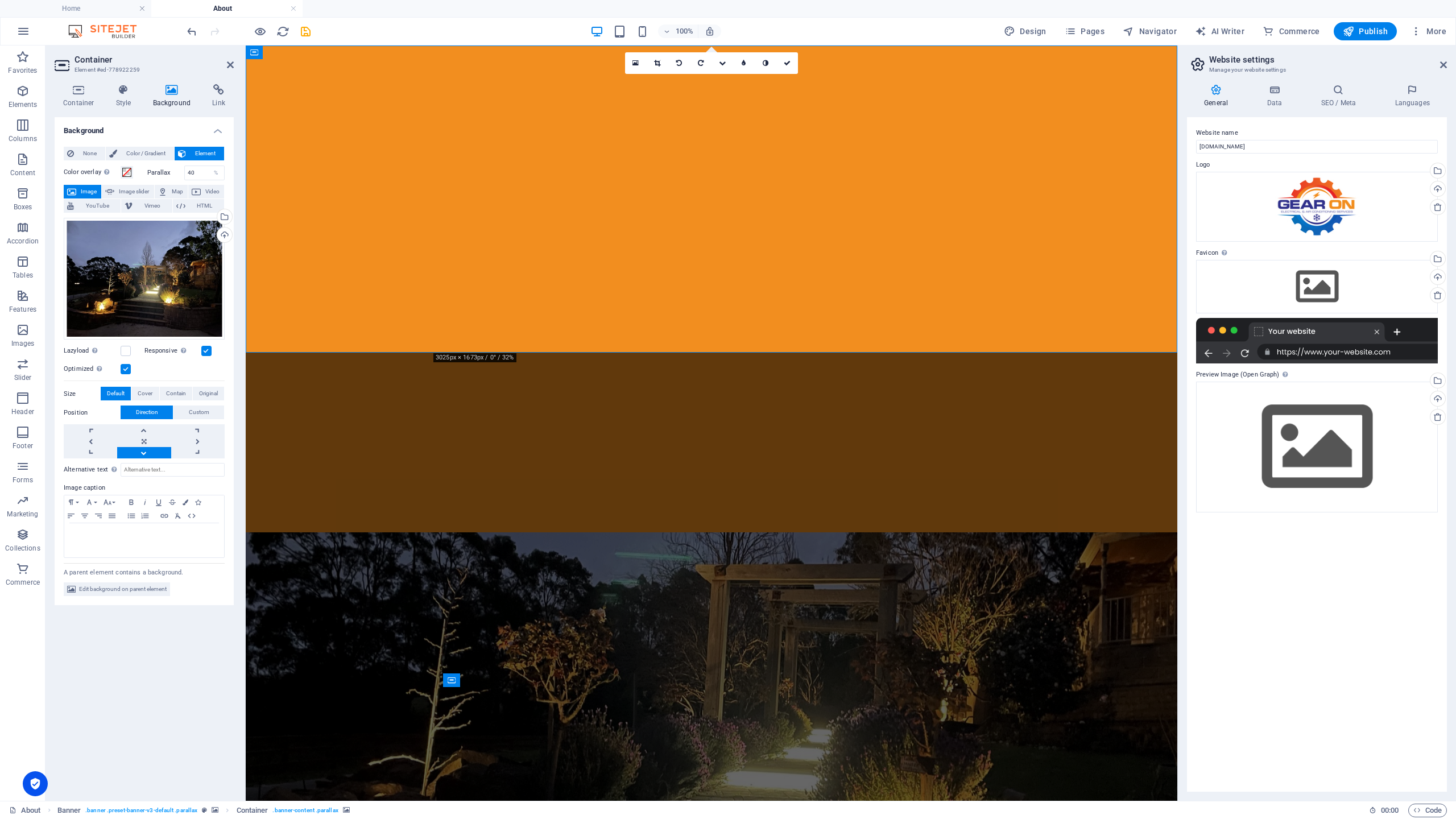 click at bounding box center [712, 776] 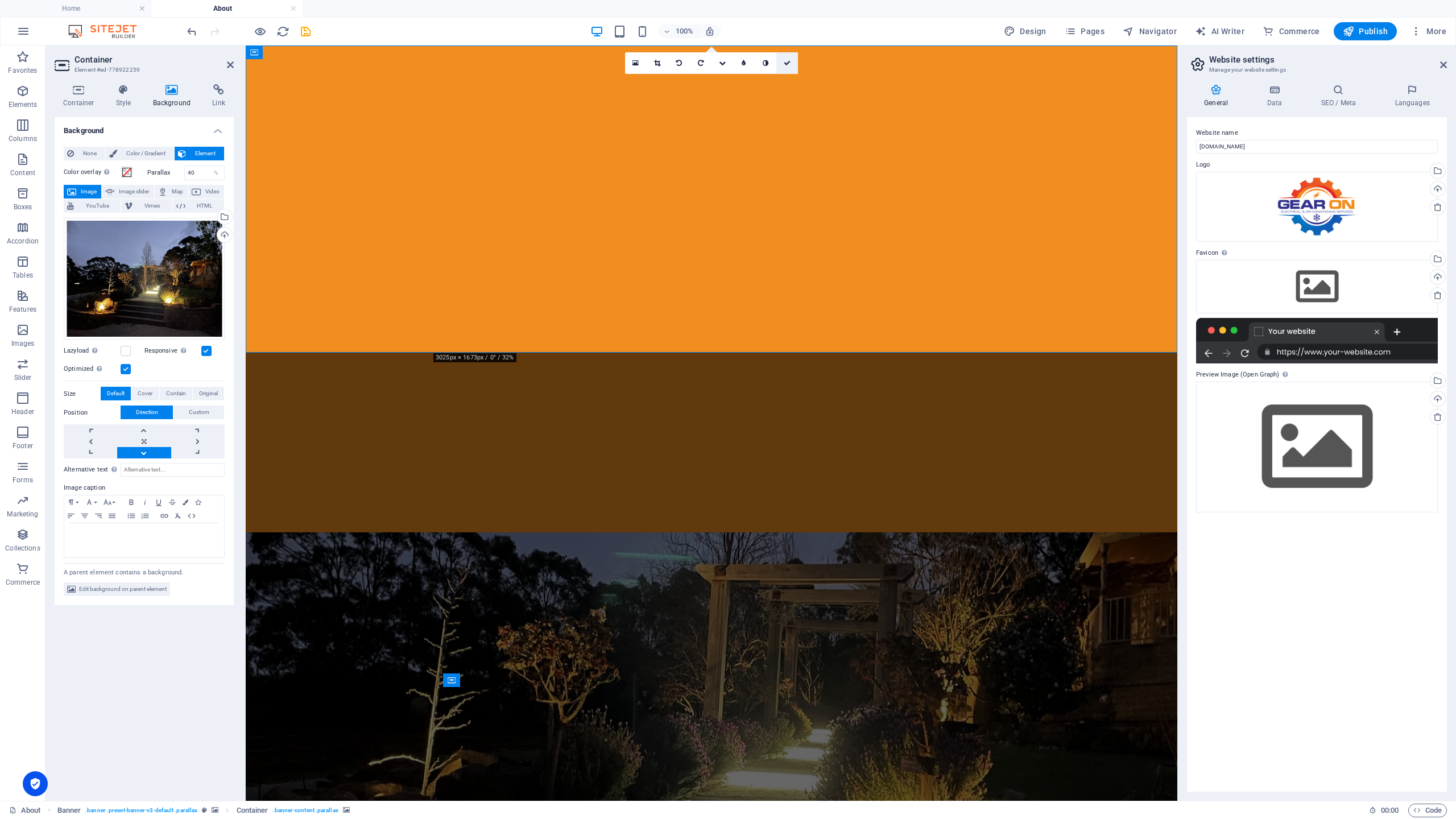 click at bounding box center [787, 63] 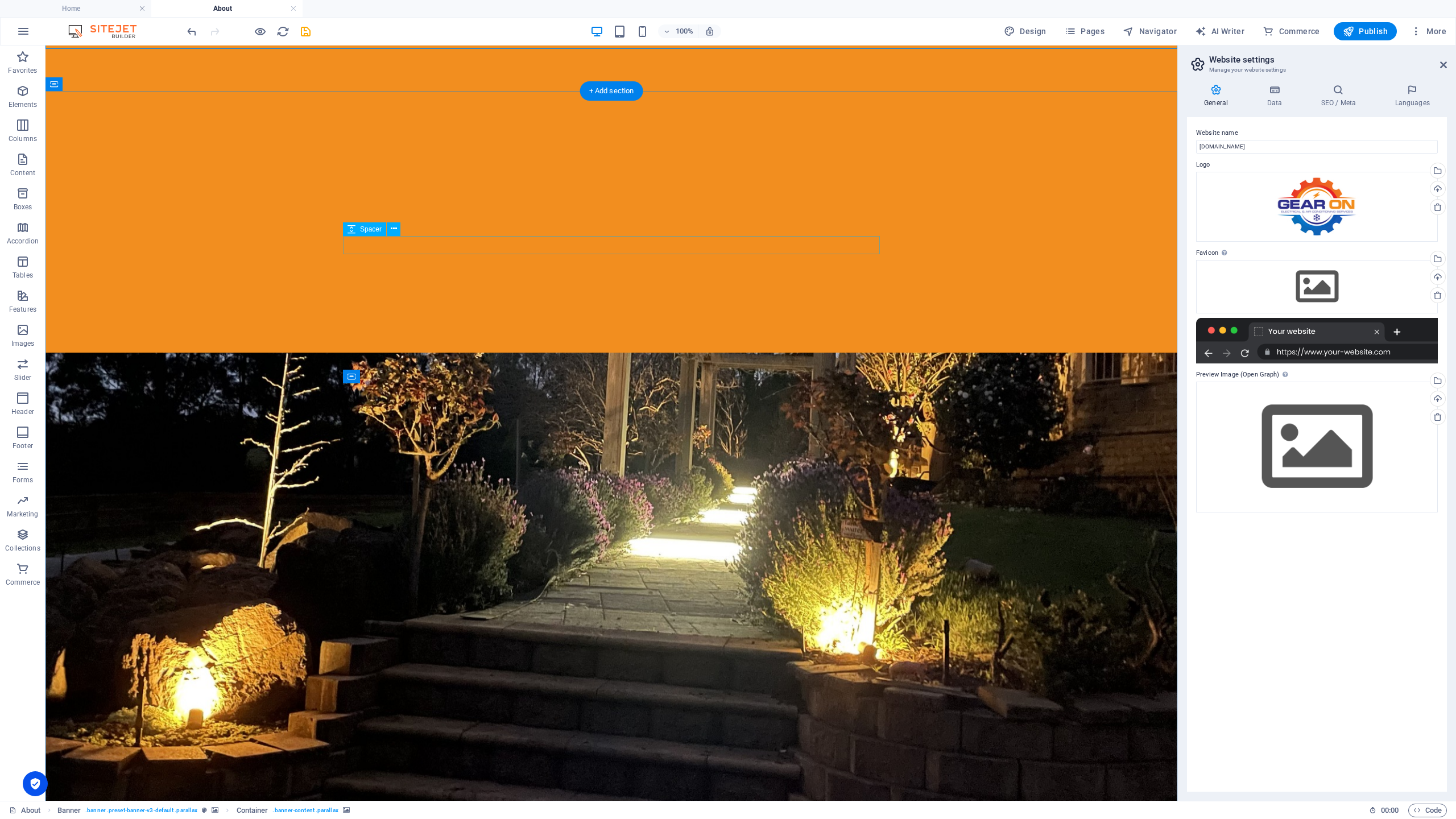 scroll, scrollTop: 299, scrollLeft: 0, axis: vertical 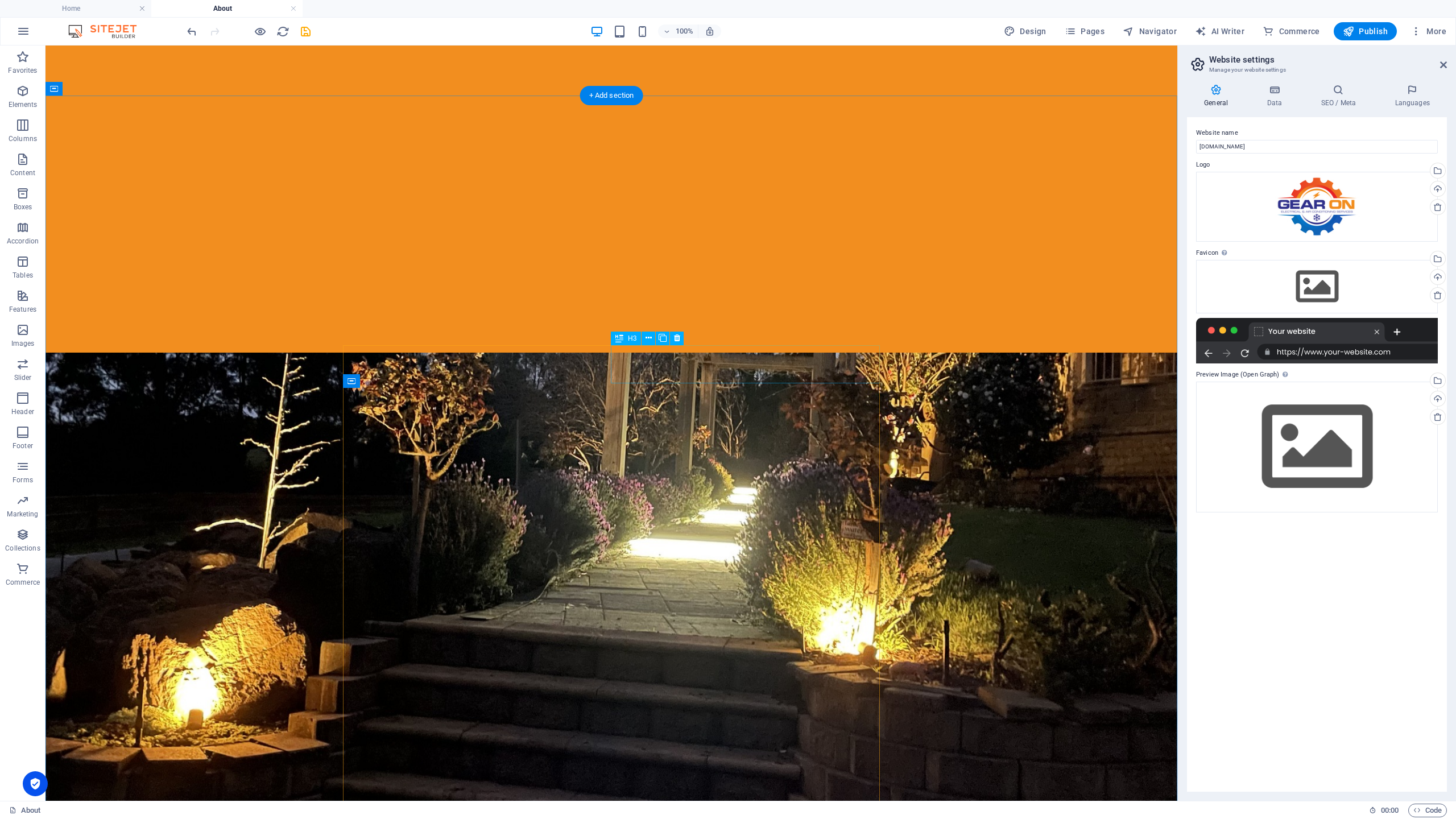 click on "Mission" at bounding box center (473, 1947) 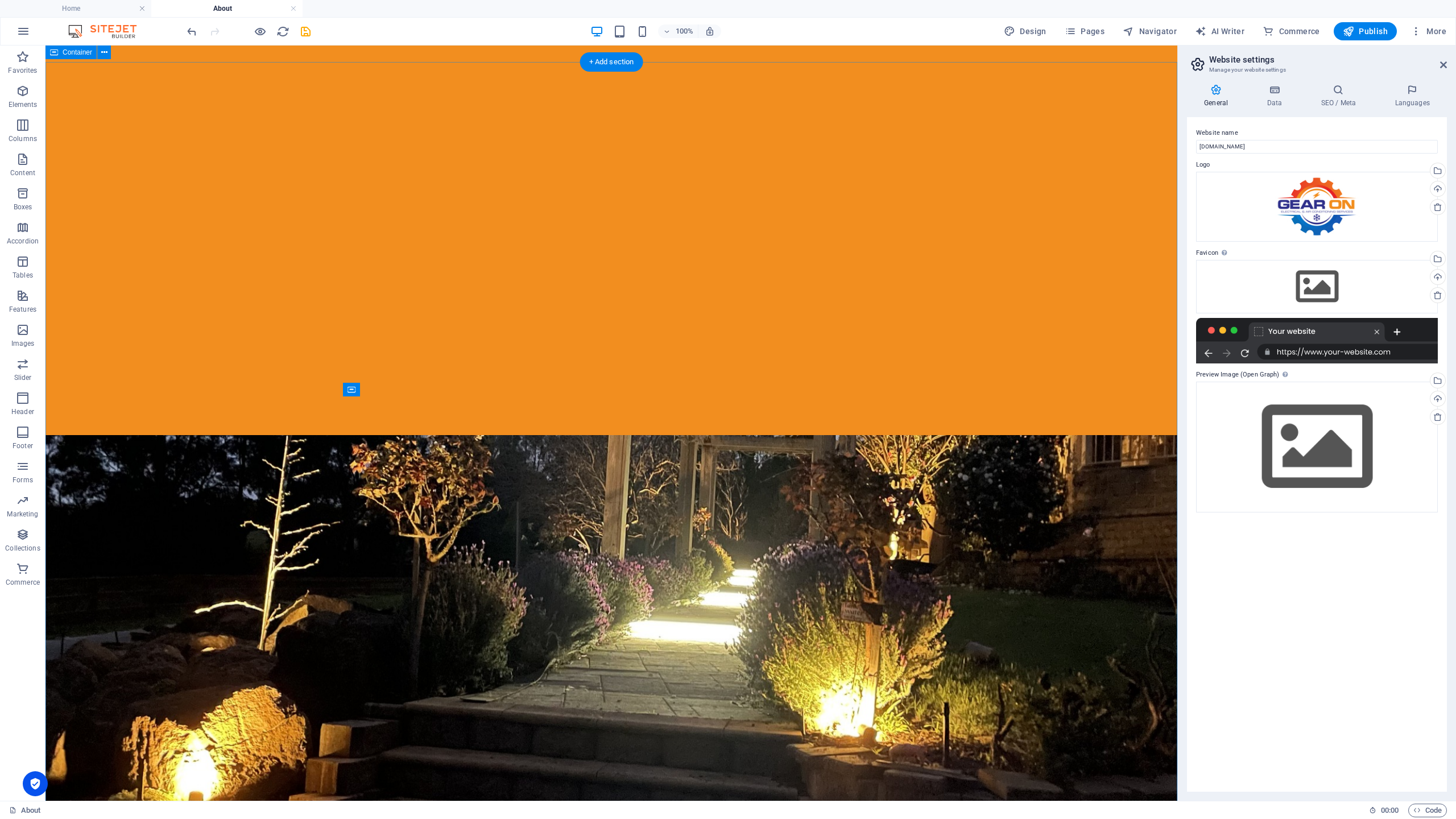 scroll, scrollTop: 0, scrollLeft: 0, axis: both 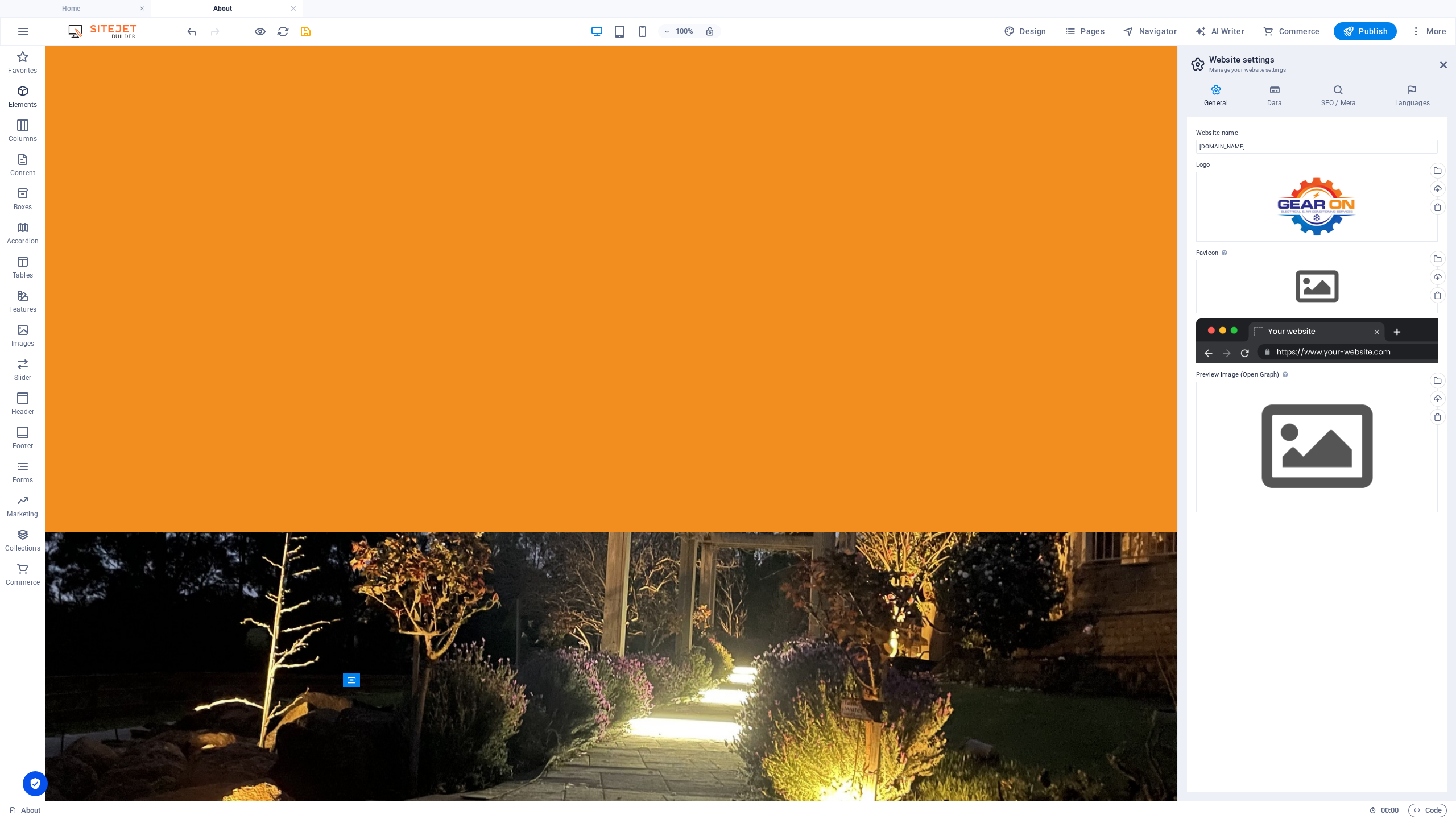 click at bounding box center (23, 91) 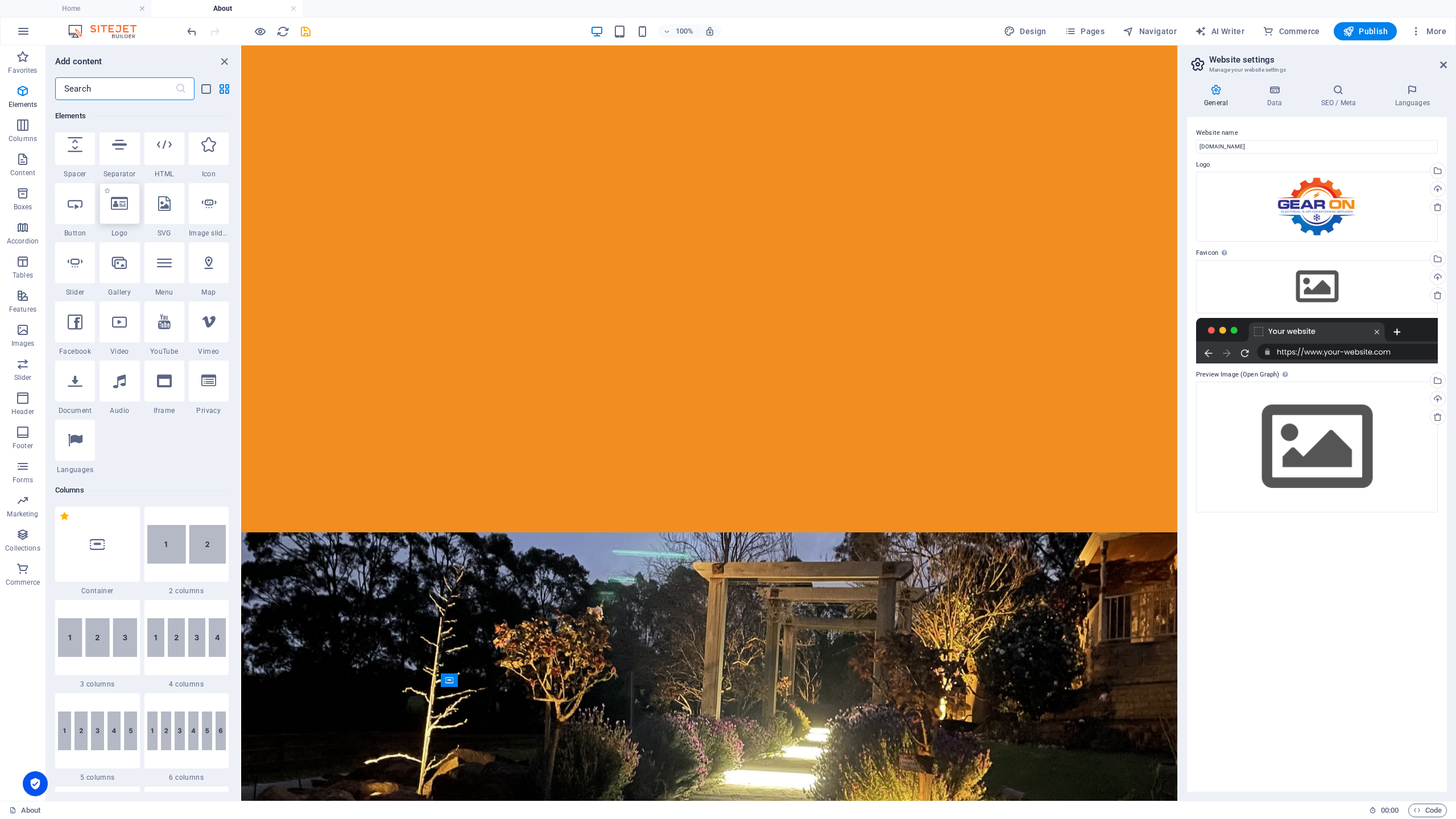 scroll, scrollTop: 191, scrollLeft: 0, axis: vertical 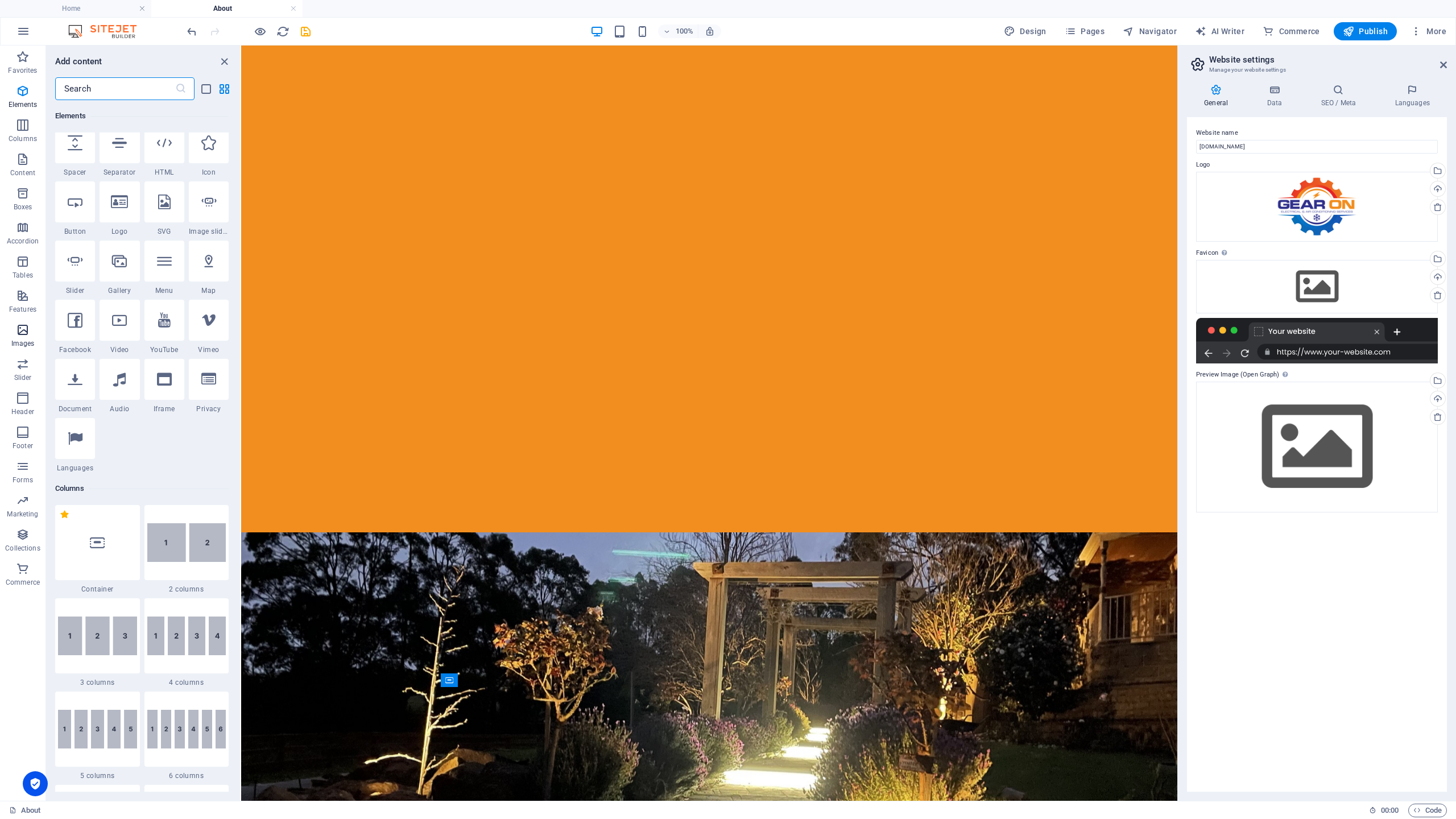 click at bounding box center [23, 330] 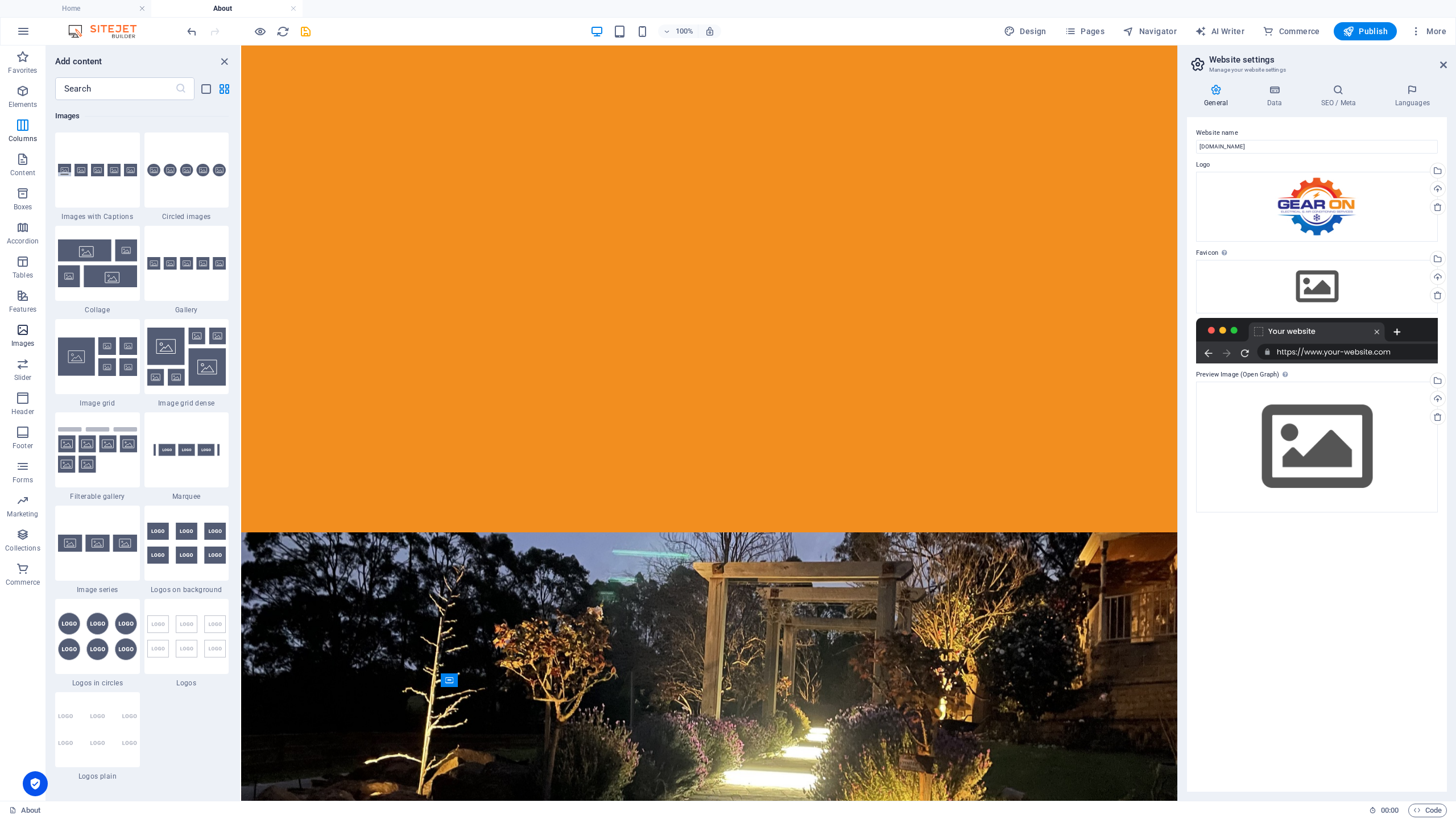 scroll, scrollTop: 5674, scrollLeft: 0, axis: vertical 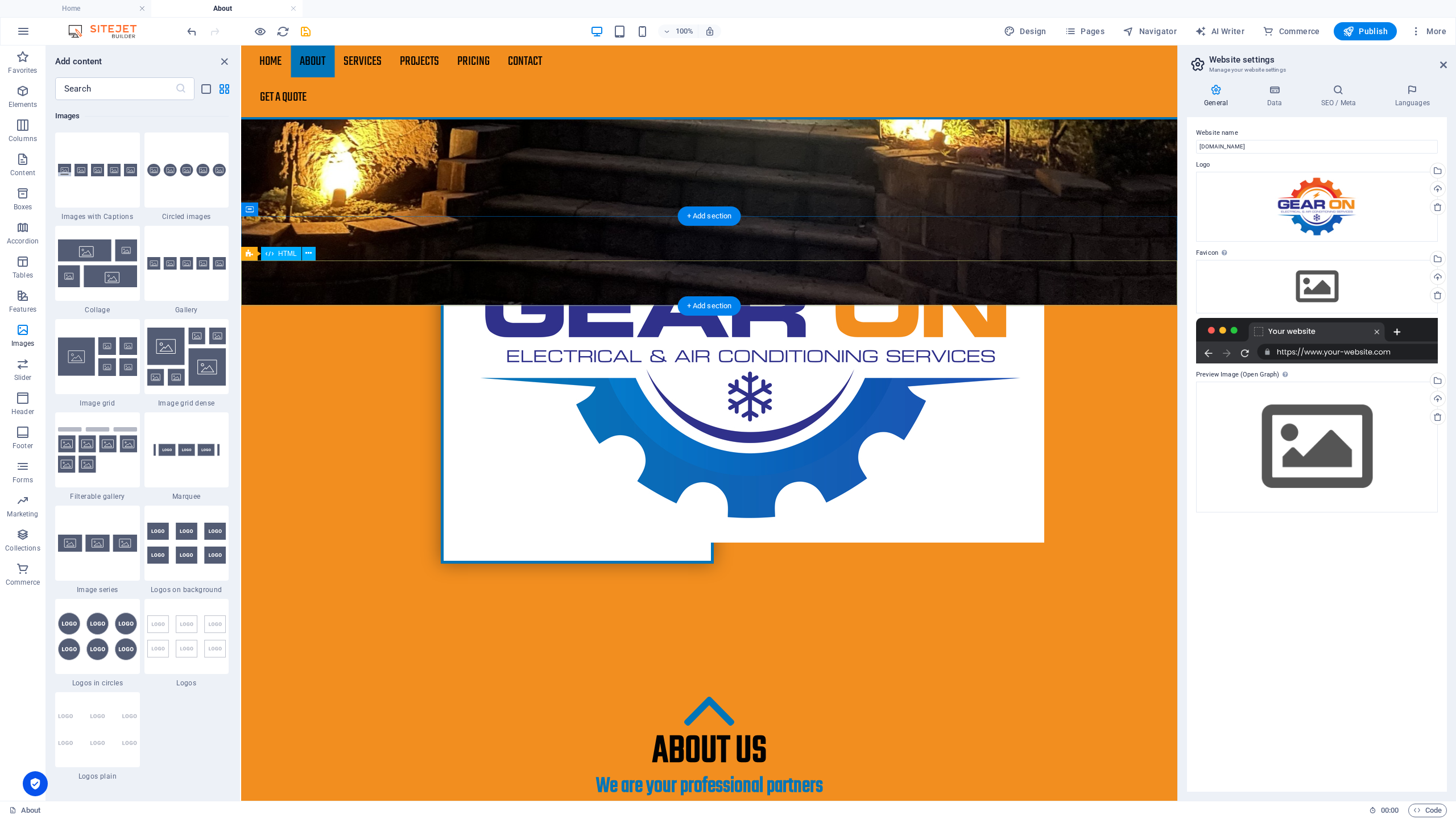 click at bounding box center (709, 2095) 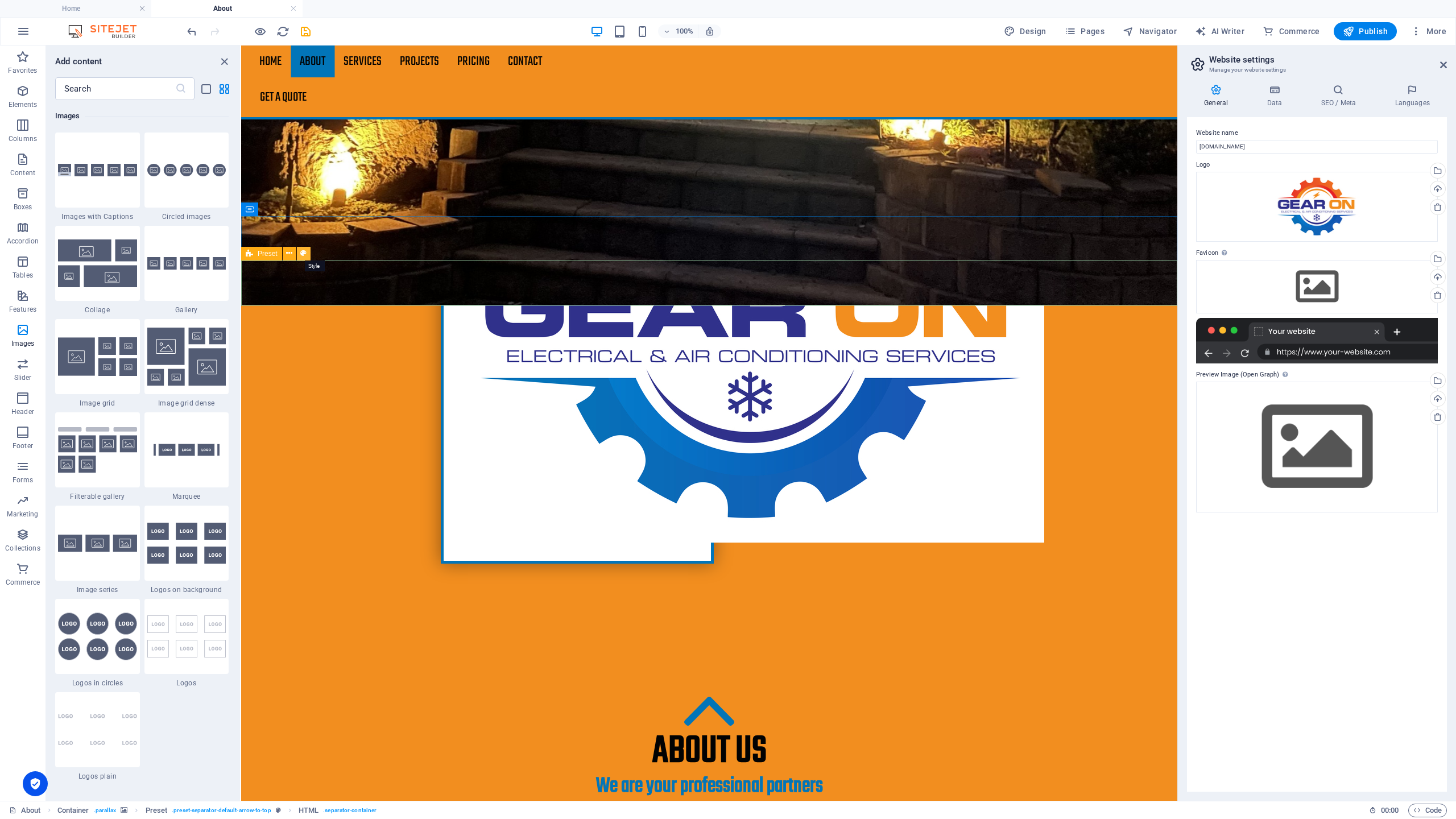 click at bounding box center (303, 253) 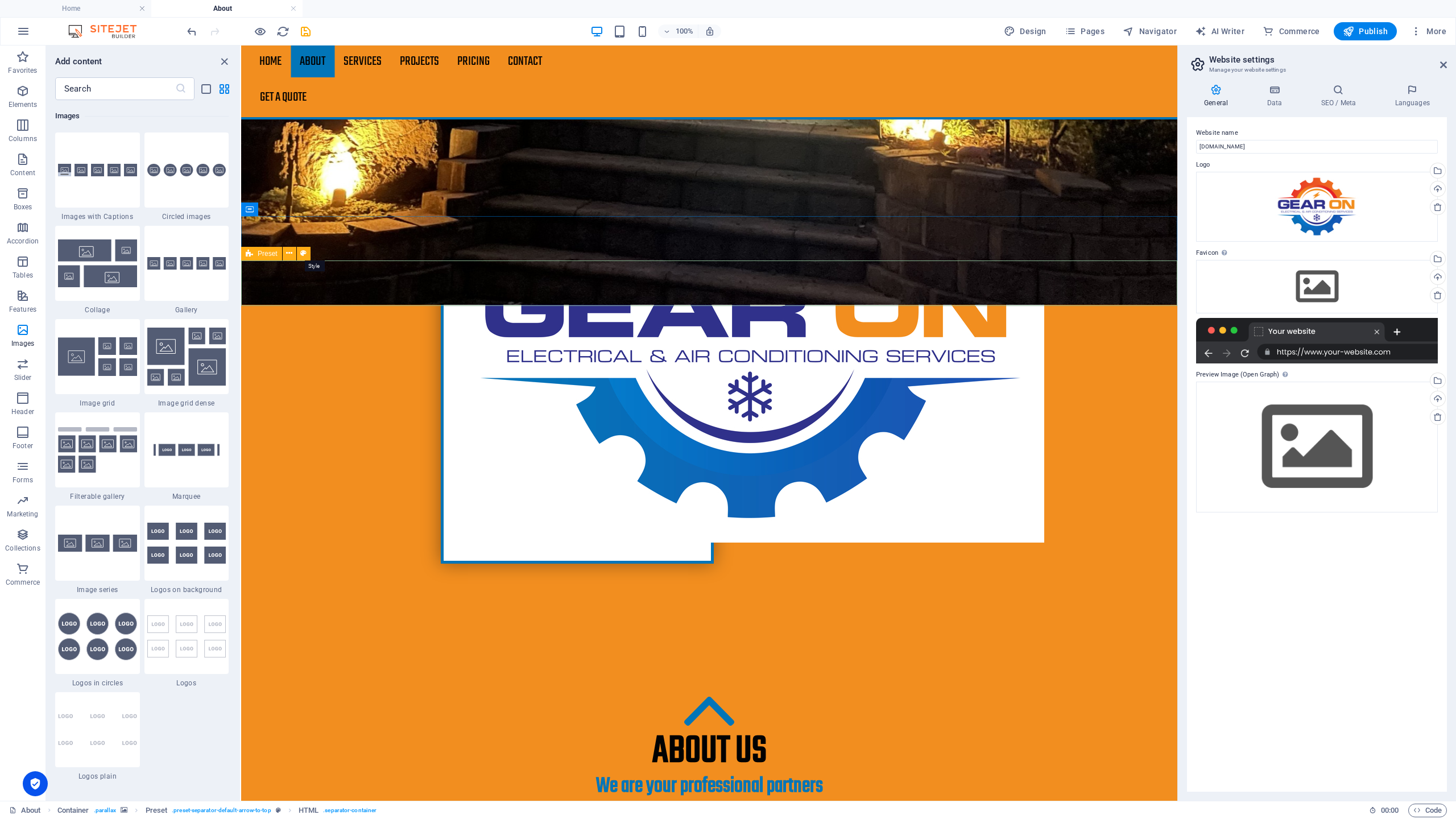 select on "rem" 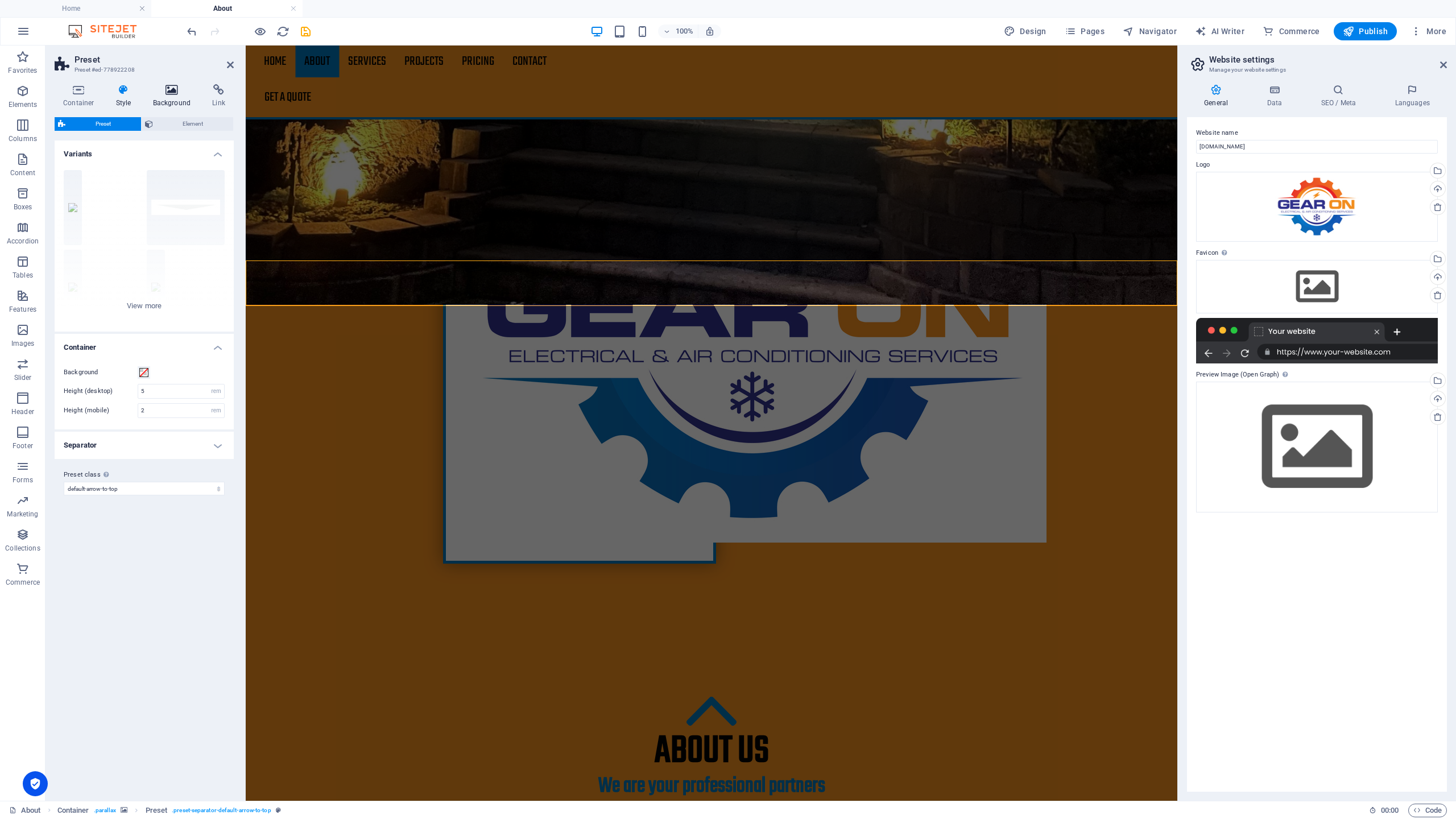 click at bounding box center (172, 90) 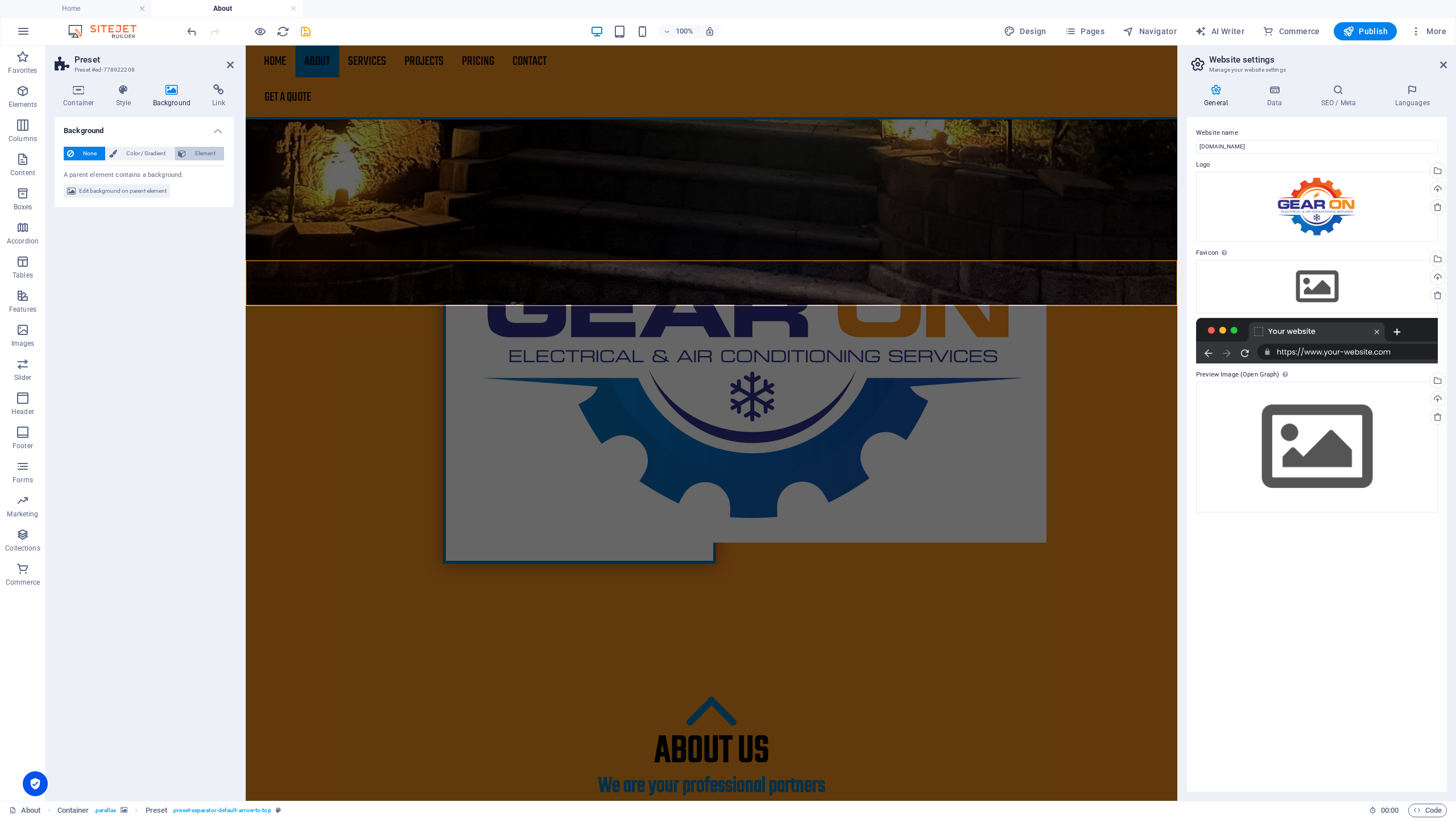 click on "Element" at bounding box center [205, 154] 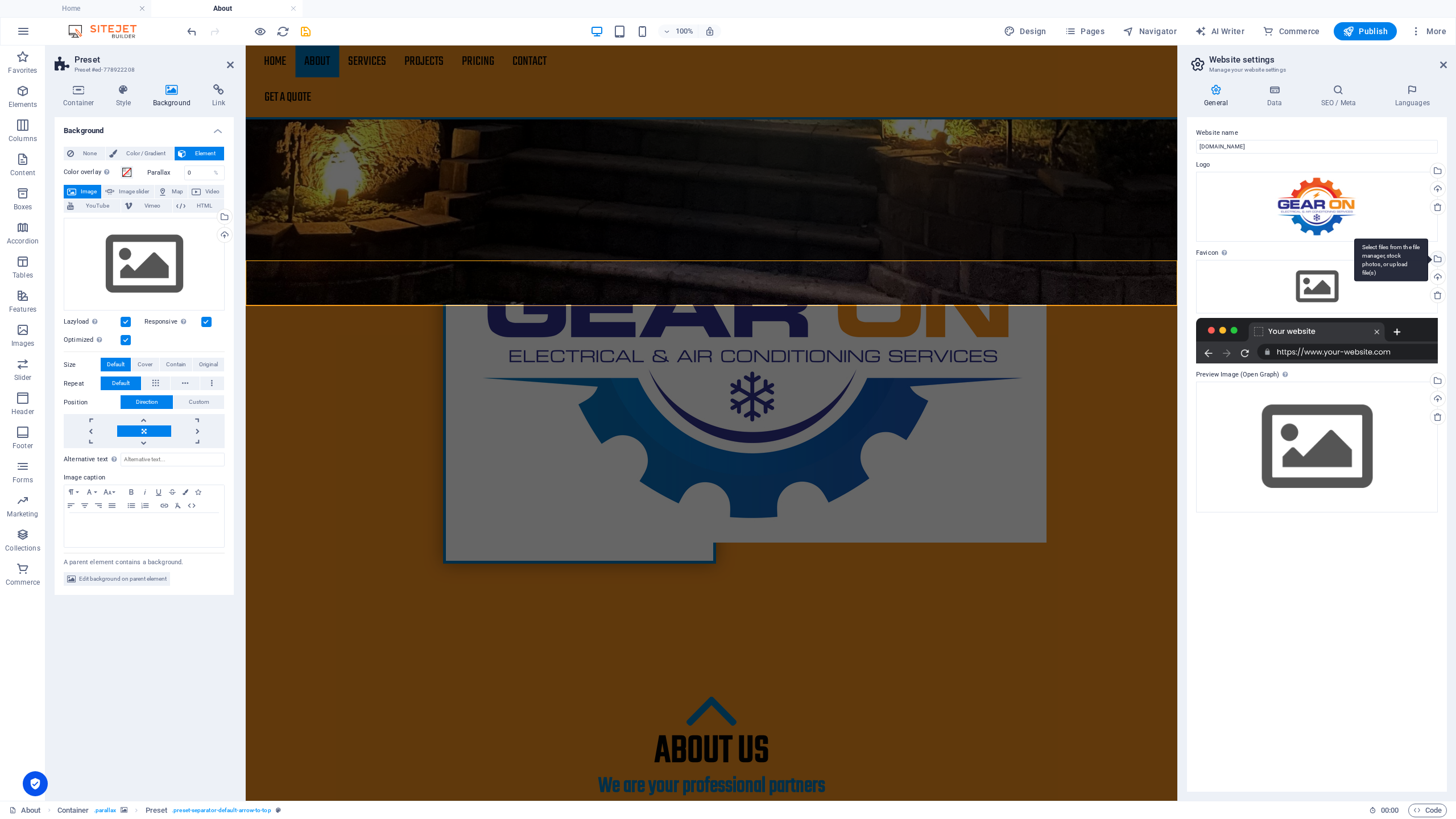 click on "Select files from the file manager, stock photos, or upload file(s)" at bounding box center (1437, 260) 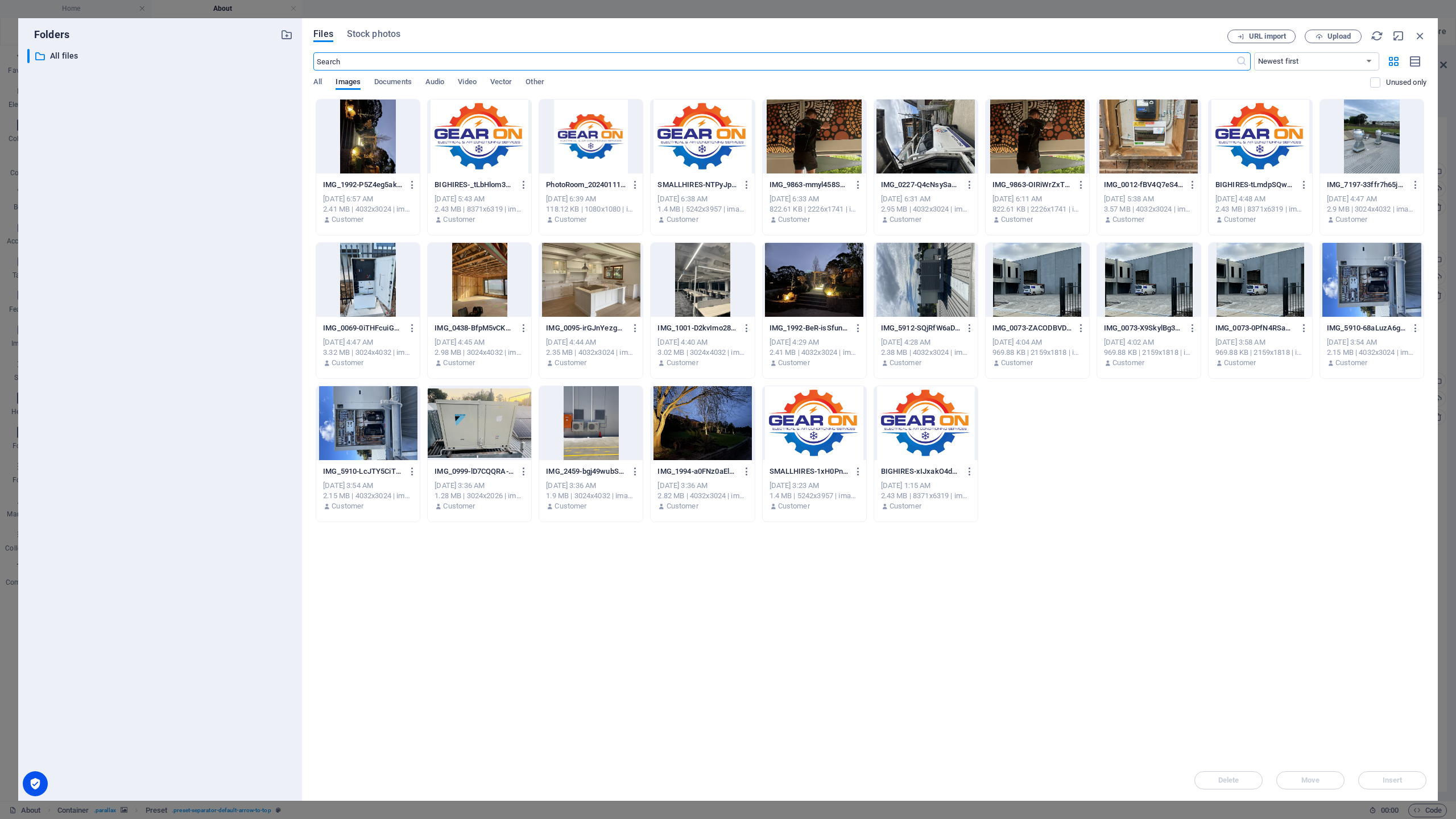click at bounding box center (814, 423) 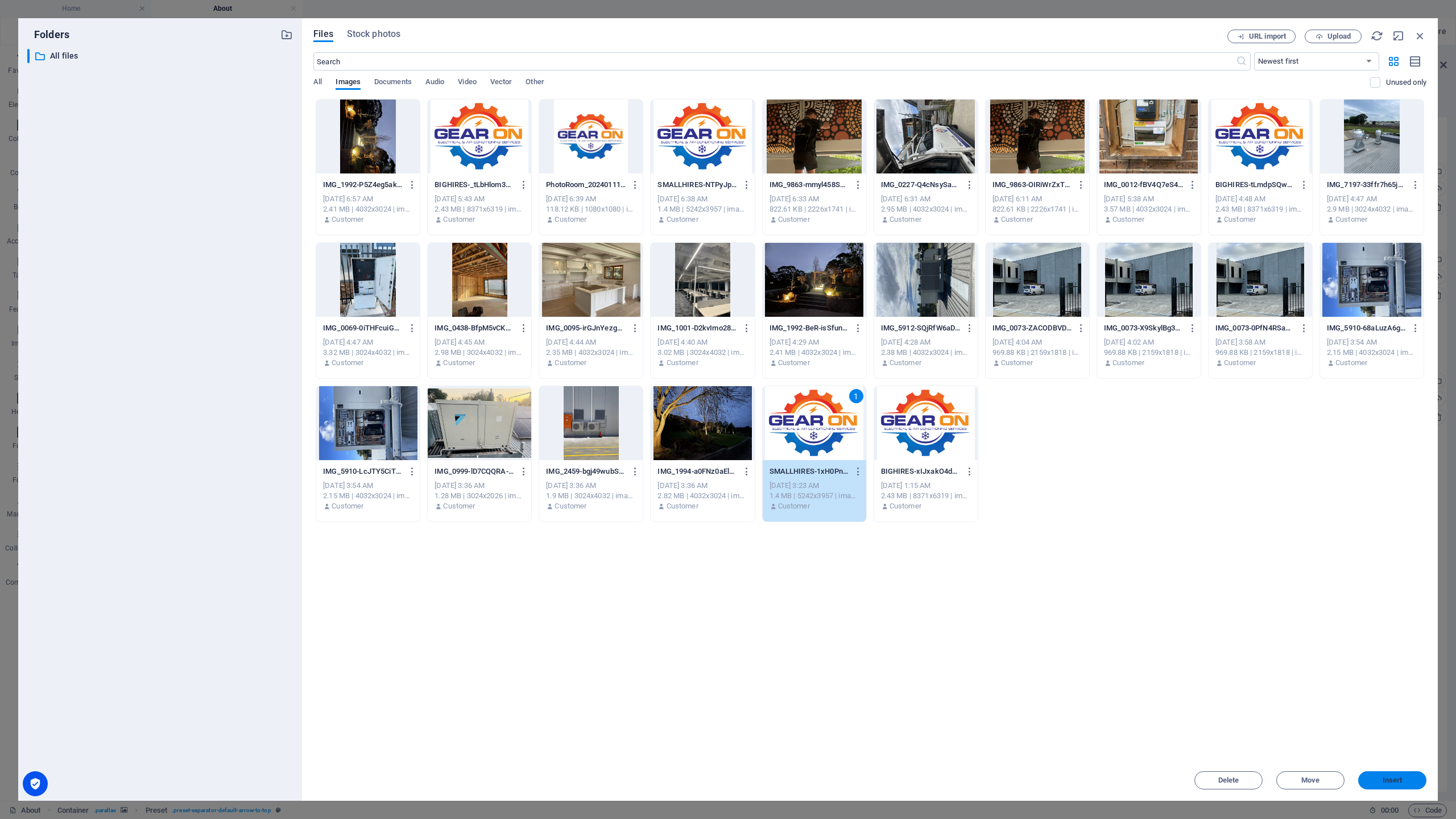 click on "Insert" at bounding box center [1392, 780] 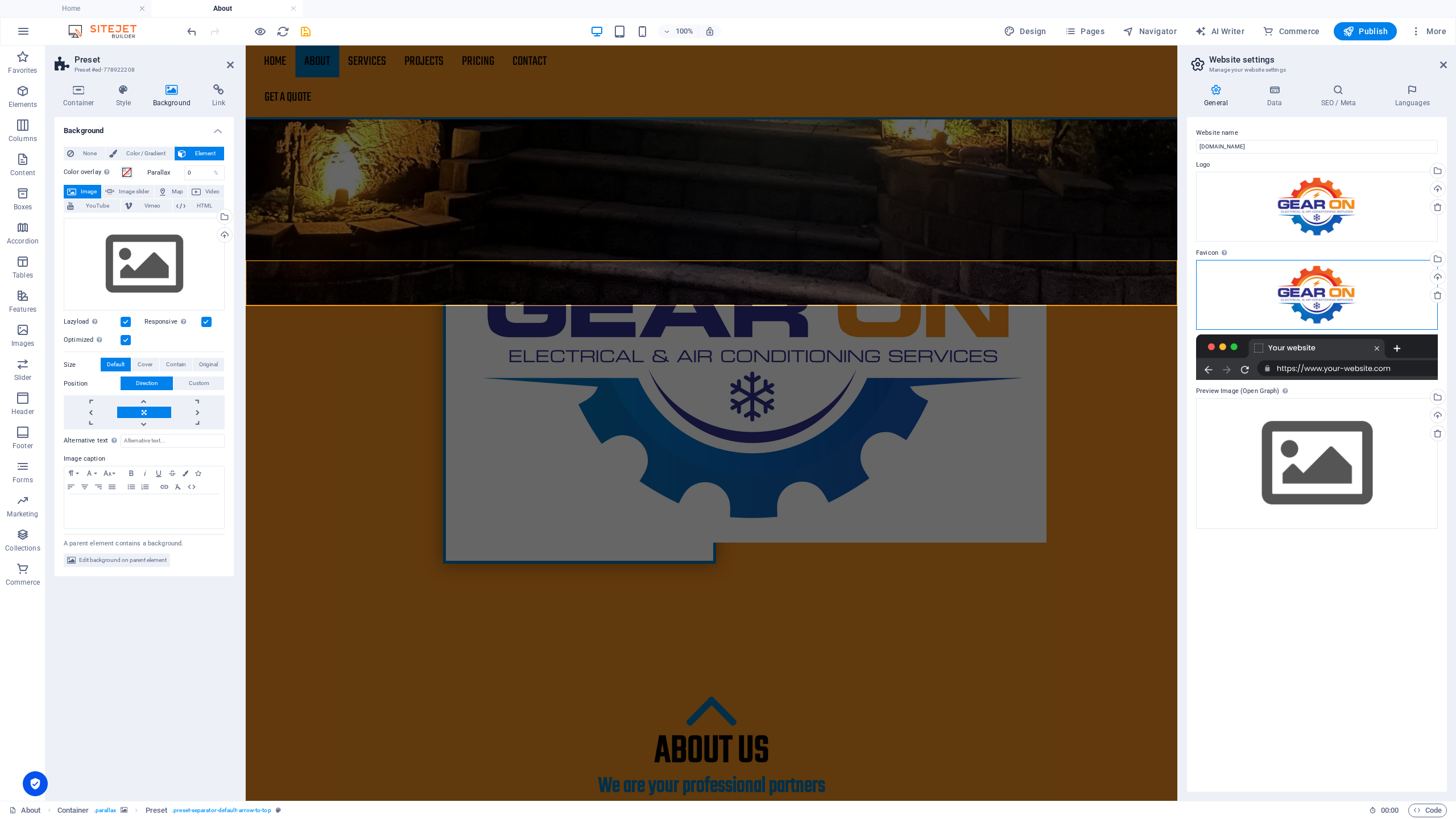 click on "Drag files here, click to choose files or select files from Files or our free stock photos & videos" at bounding box center [1317, 295] 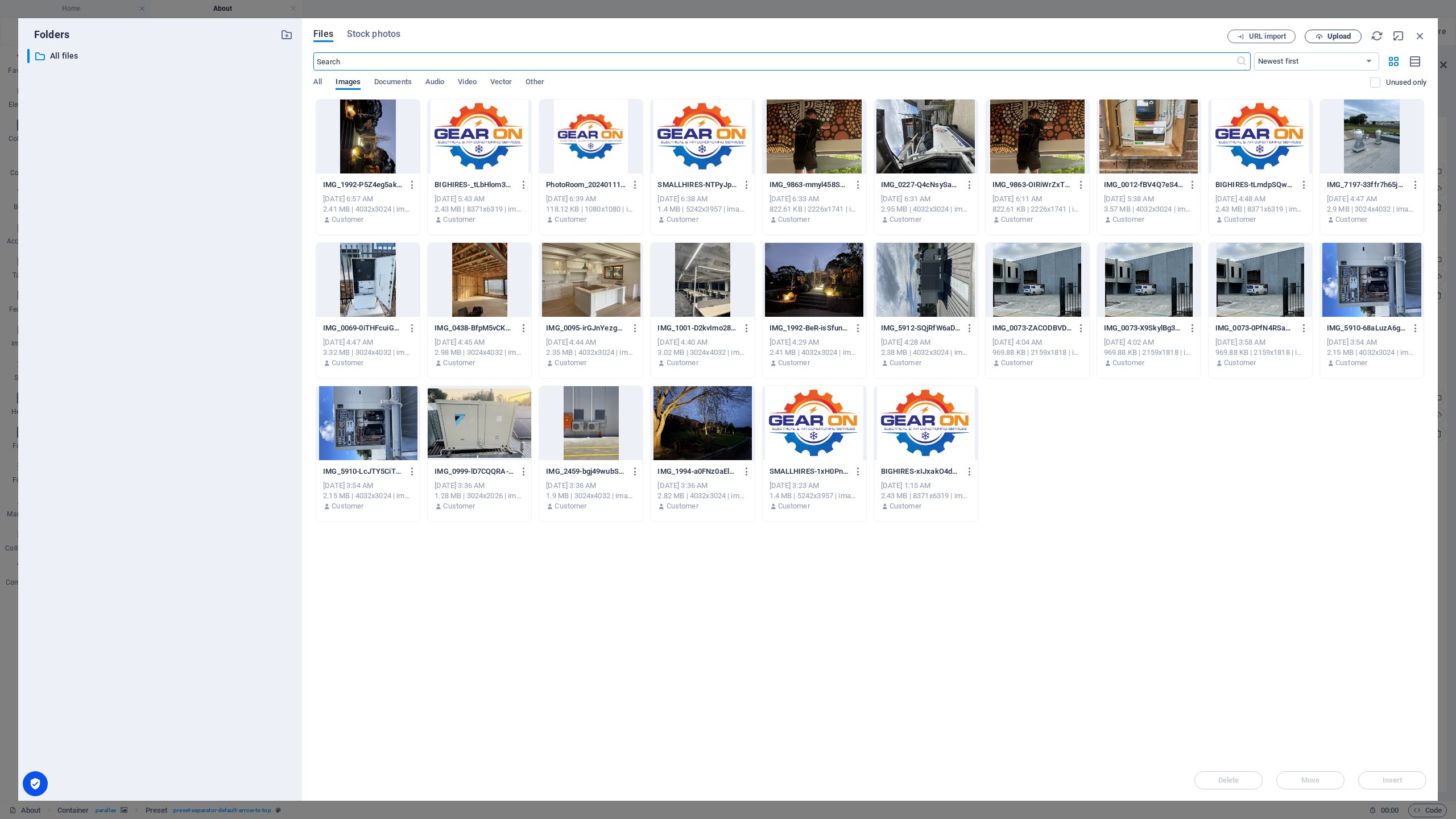 click on "Upload" at bounding box center (1339, 36) 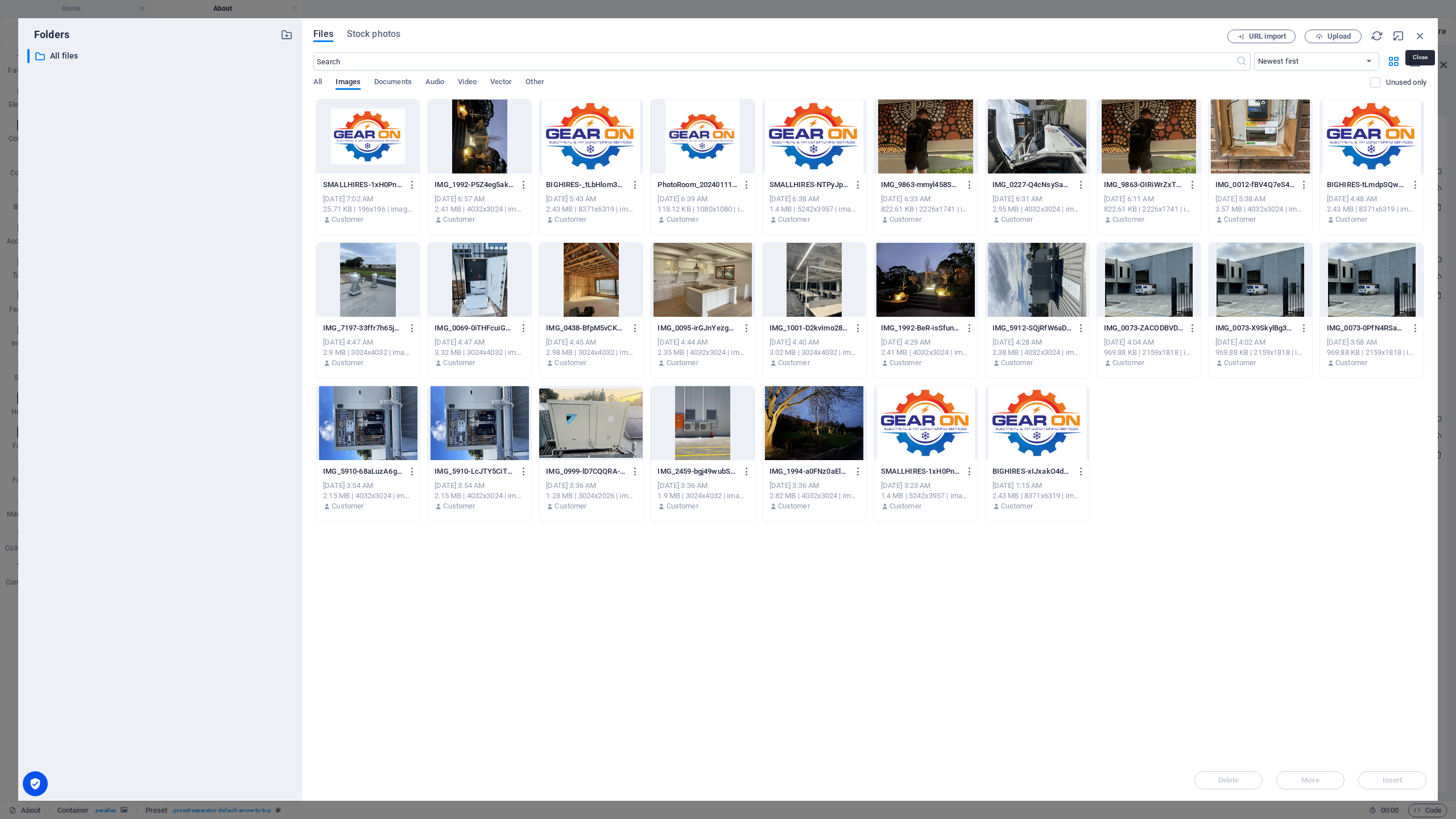 click at bounding box center [1420, 36] 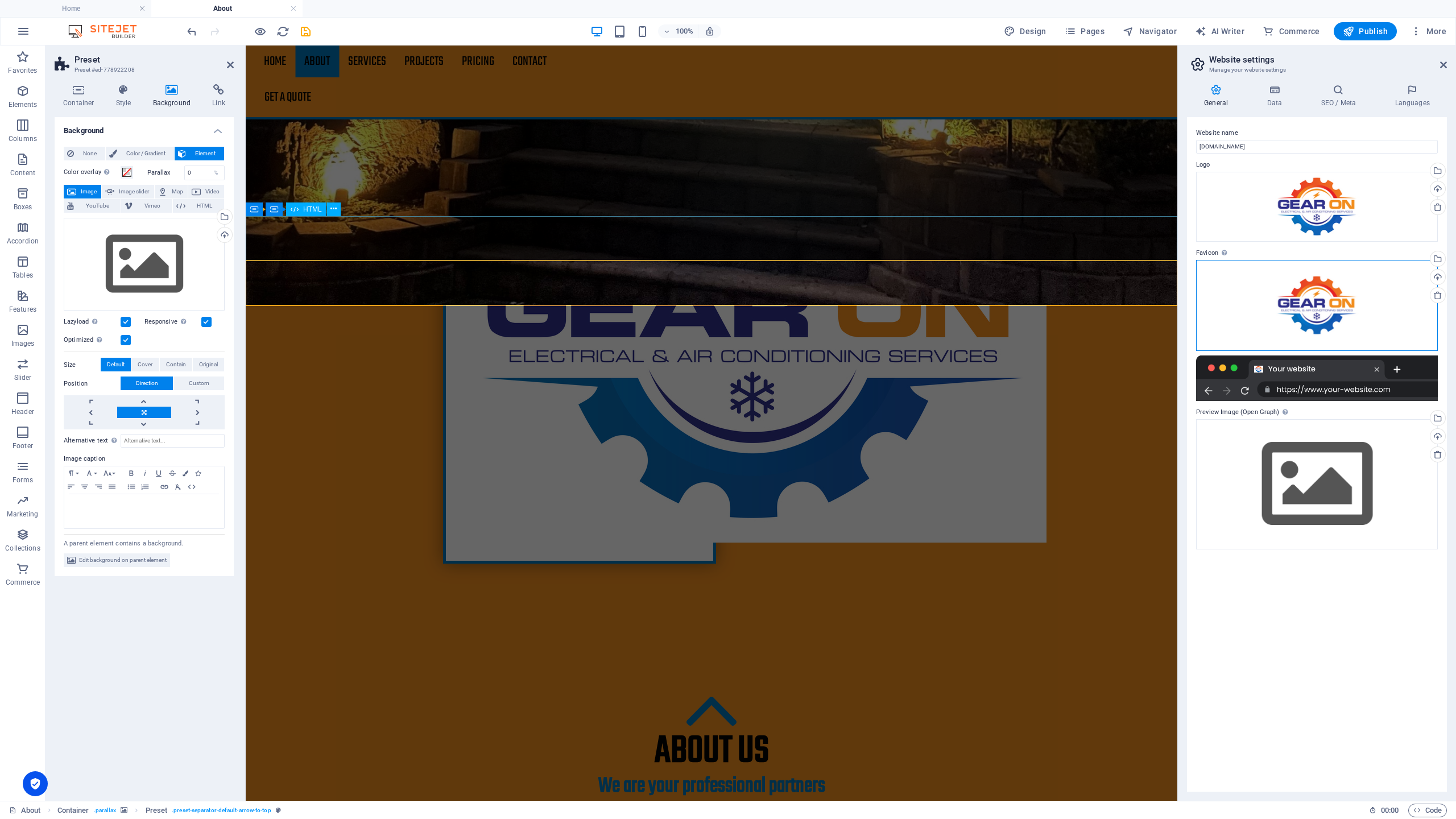 drag, startPoint x: 1590, startPoint y: 348, endPoint x: 322, endPoint y: 256, distance: 1271.3332 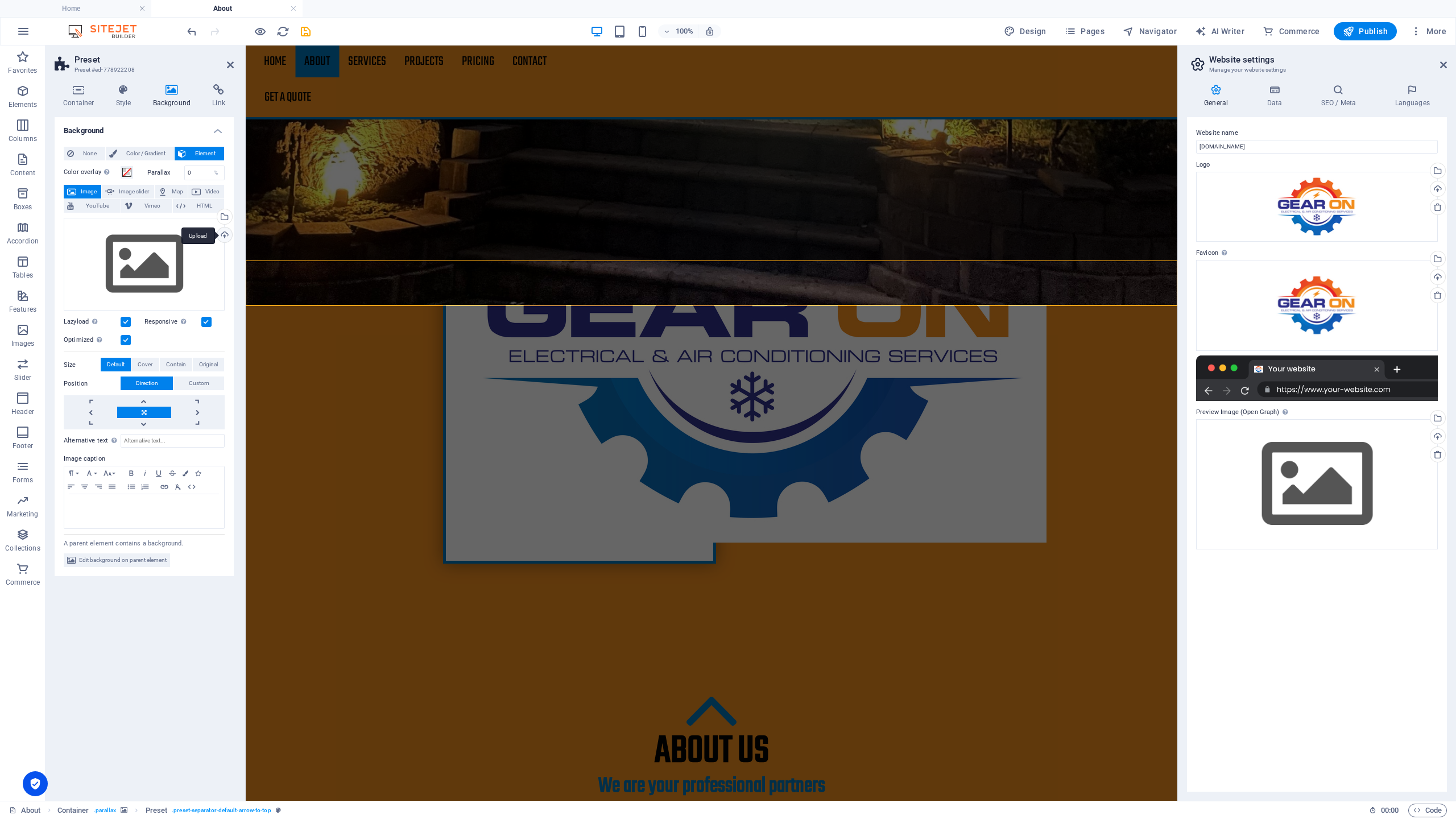 click on "Upload" at bounding box center (224, 236) 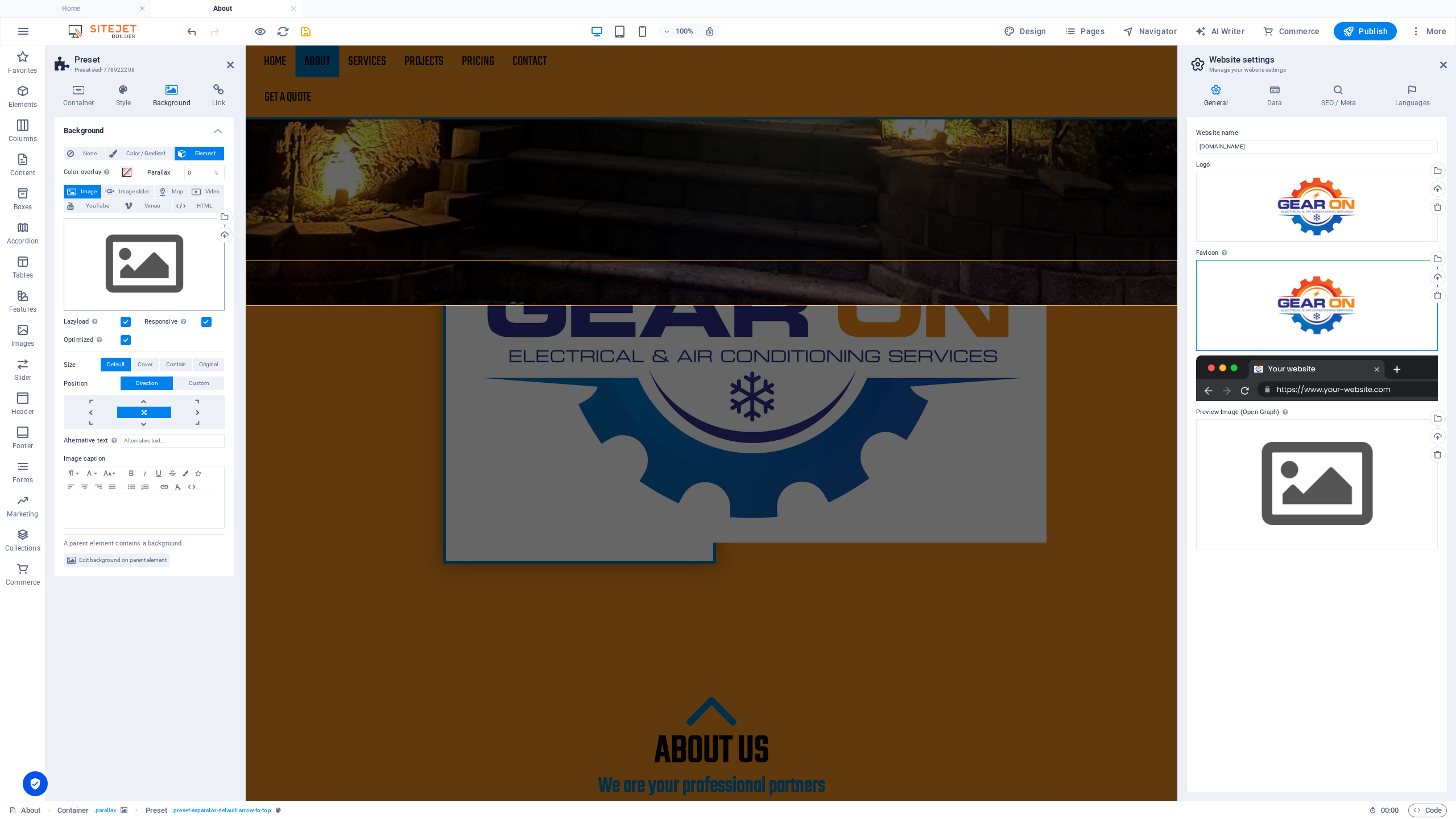 drag, startPoint x: 1318, startPoint y: 304, endPoint x: 172, endPoint y: 257, distance: 1146.963 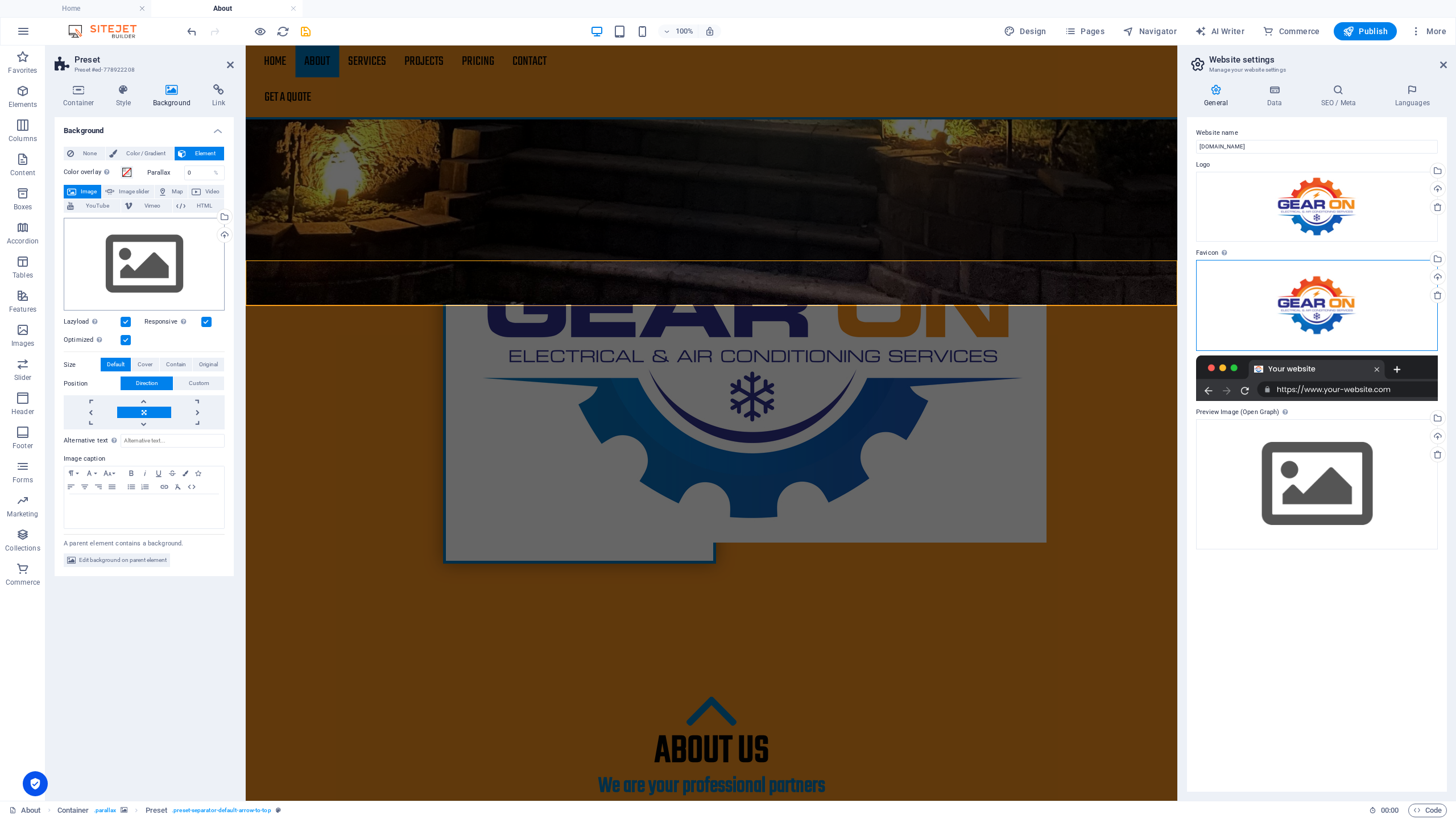 drag, startPoint x: 1286, startPoint y: 303, endPoint x: 140, endPoint y: 253, distance: 1147.0902 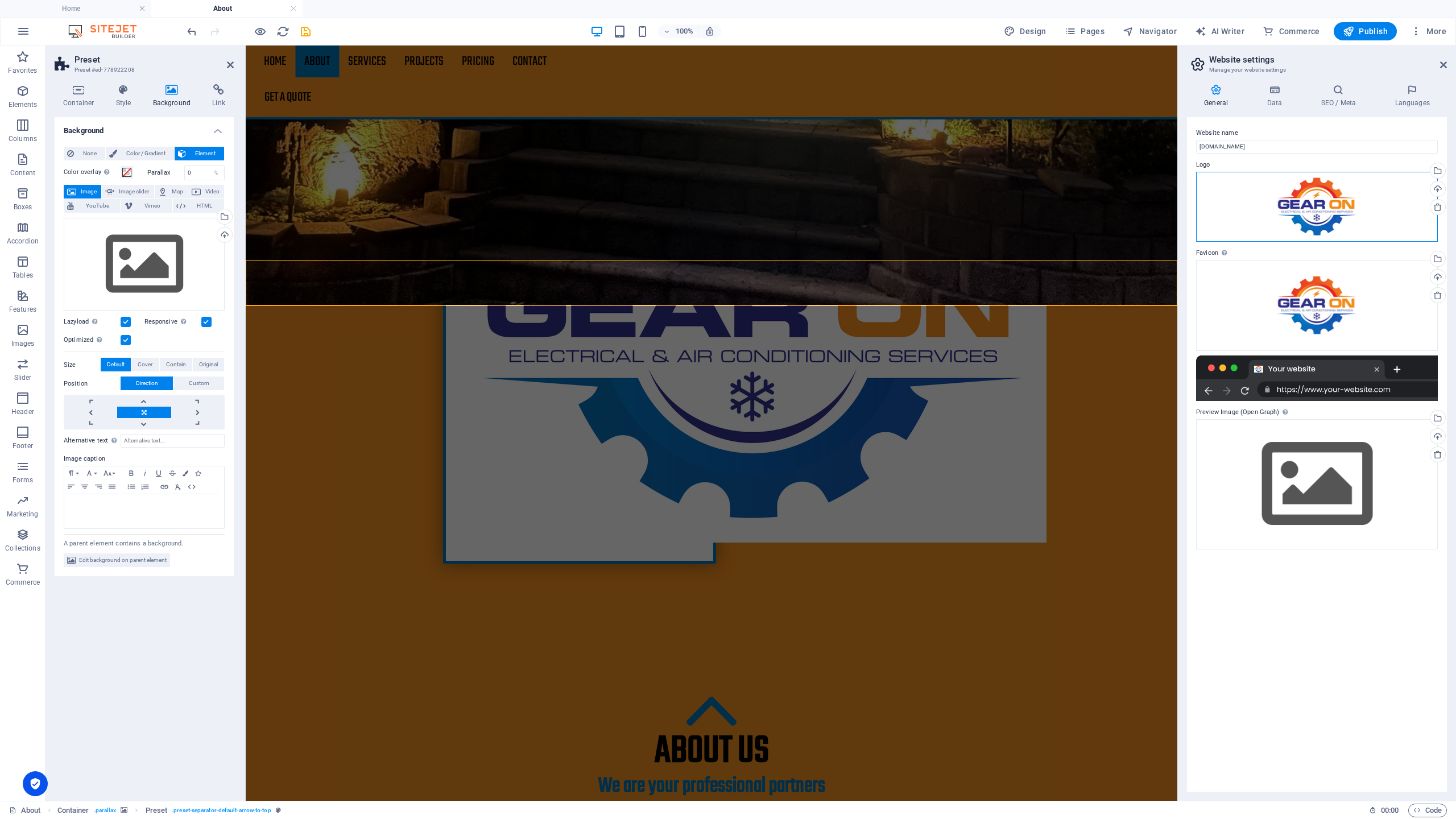click on "Drag files here, click to choose files or select files from Files or our free stock photos & videos" at bounding box center (1317, 206) 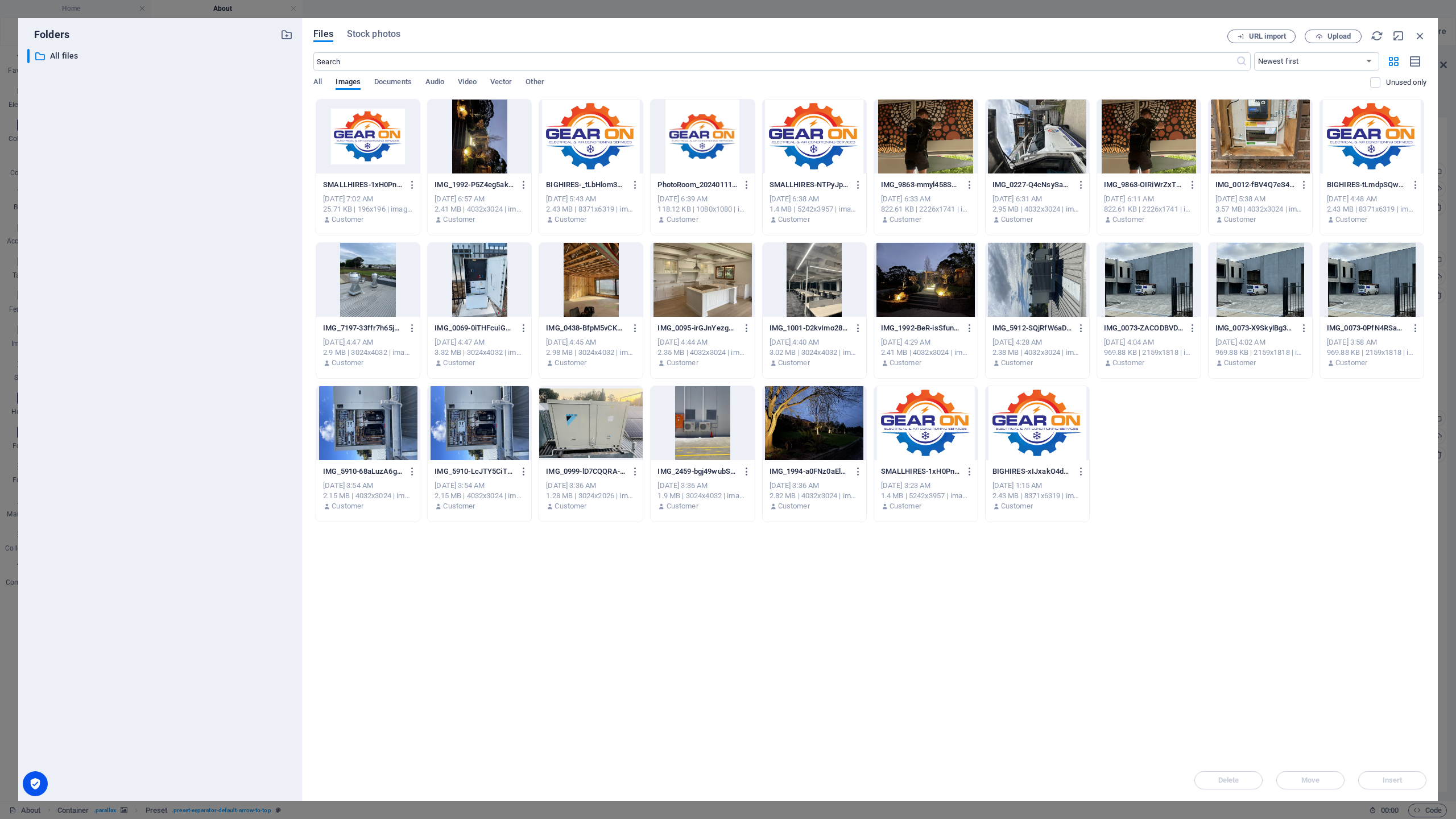 click on "[DATE] 4:48 AM" at bounding box center [1372, 199] 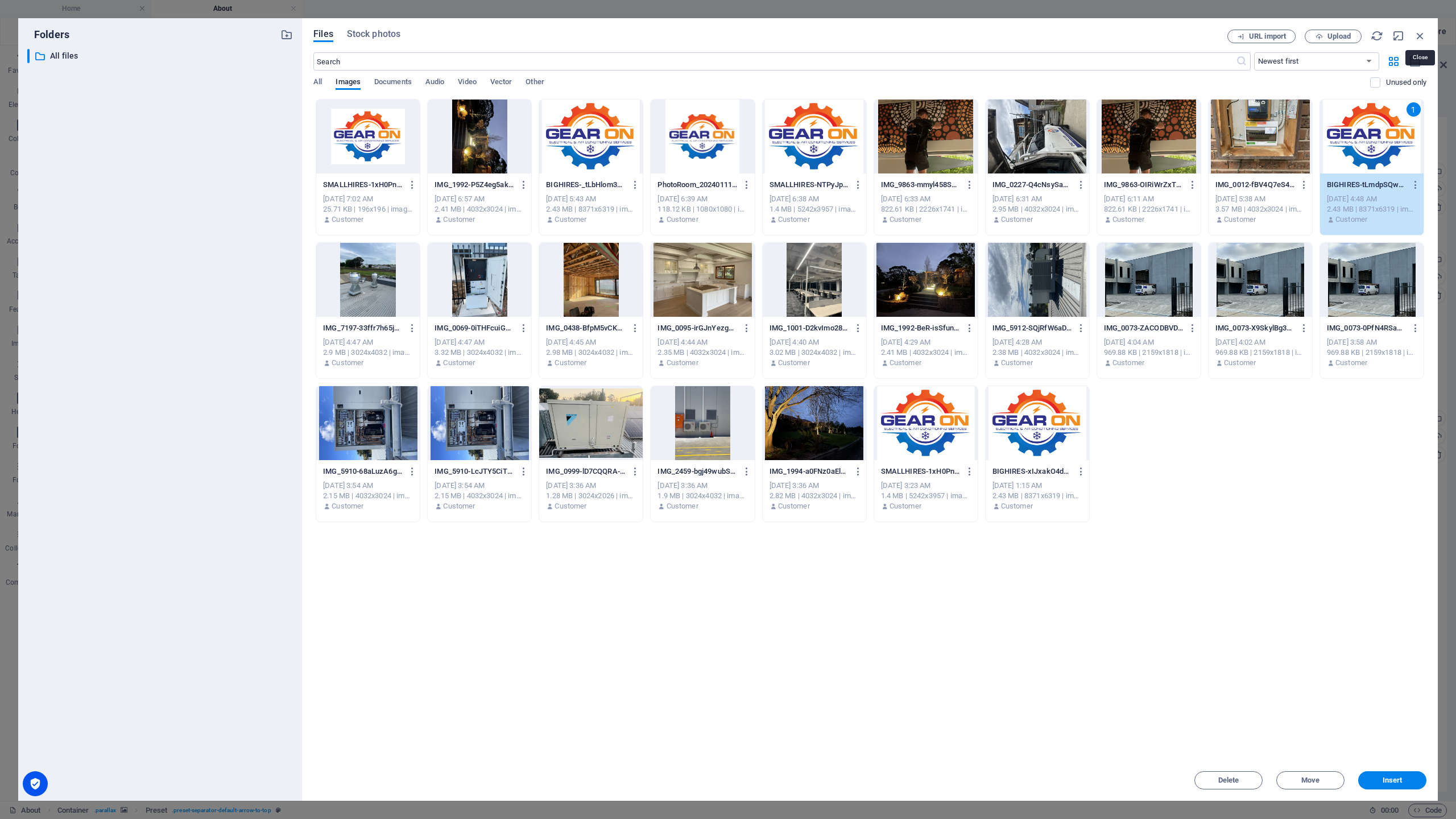 click at bounding box center [1420, 36] 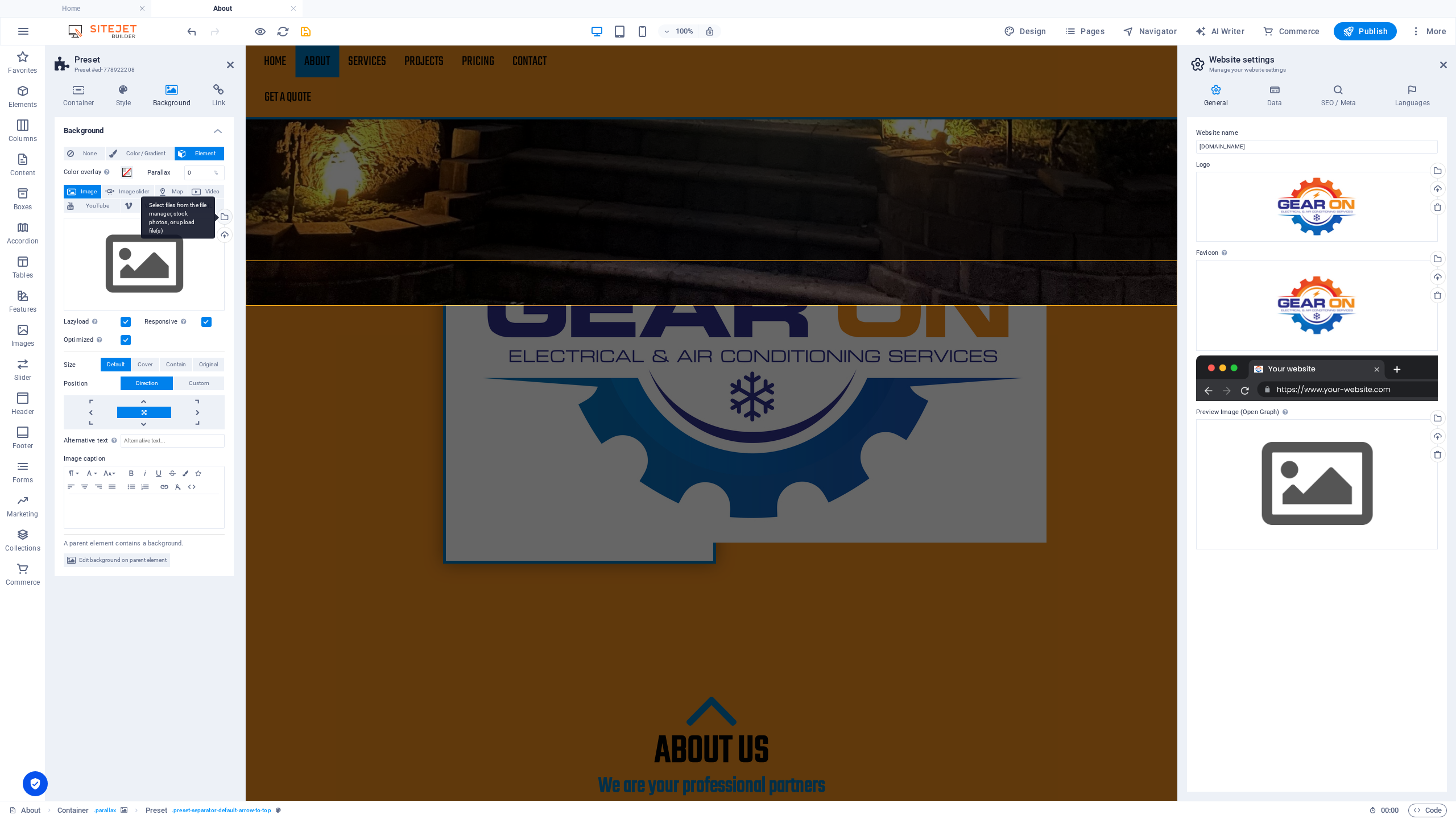 click on "Select files from the file manager, stock photos, or upload file(s)" at bounding box center (224, 218) 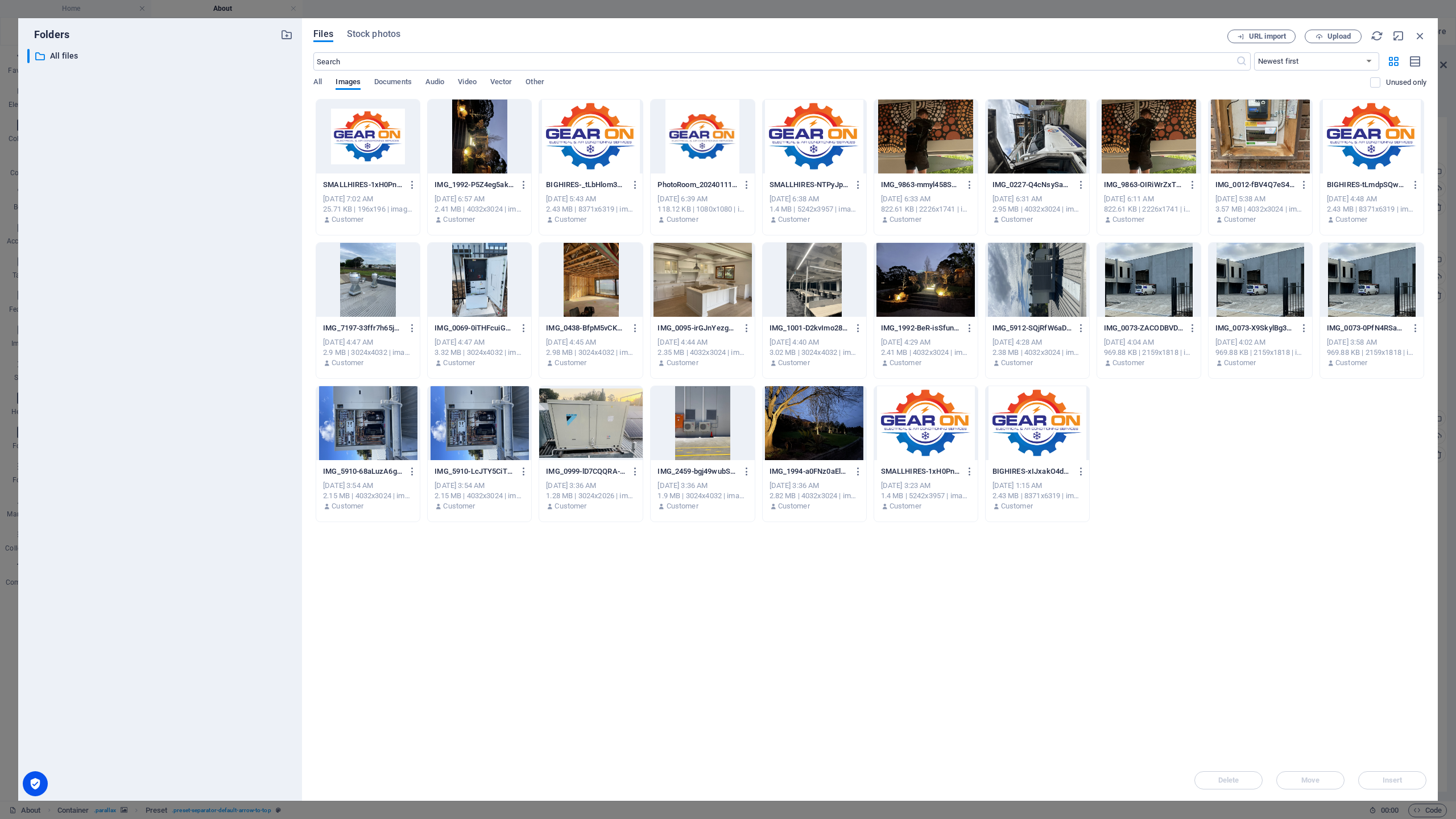 click at bounding box center [926, 423] 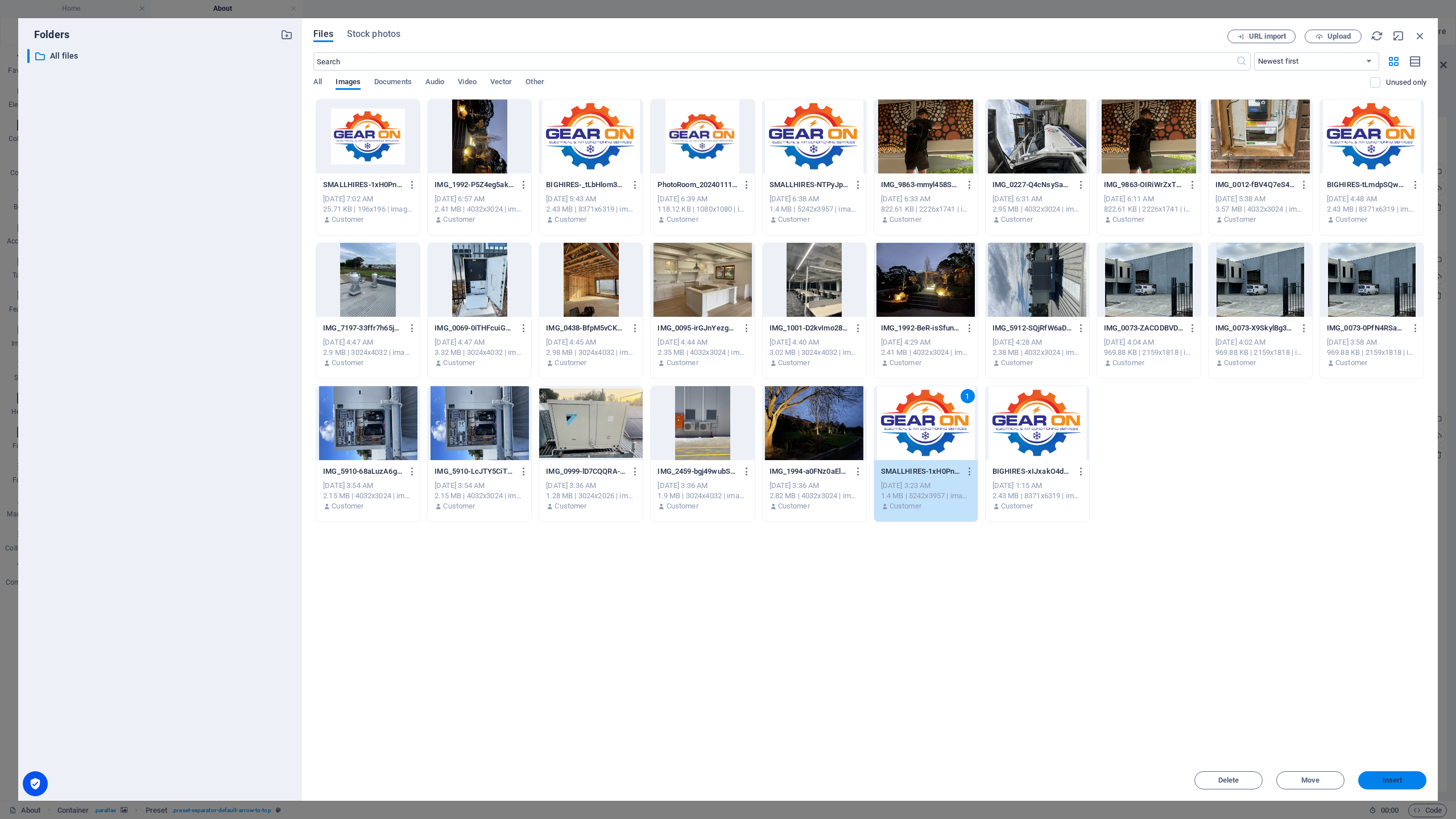 click on "Insert" at bounding box center (1392, 780) 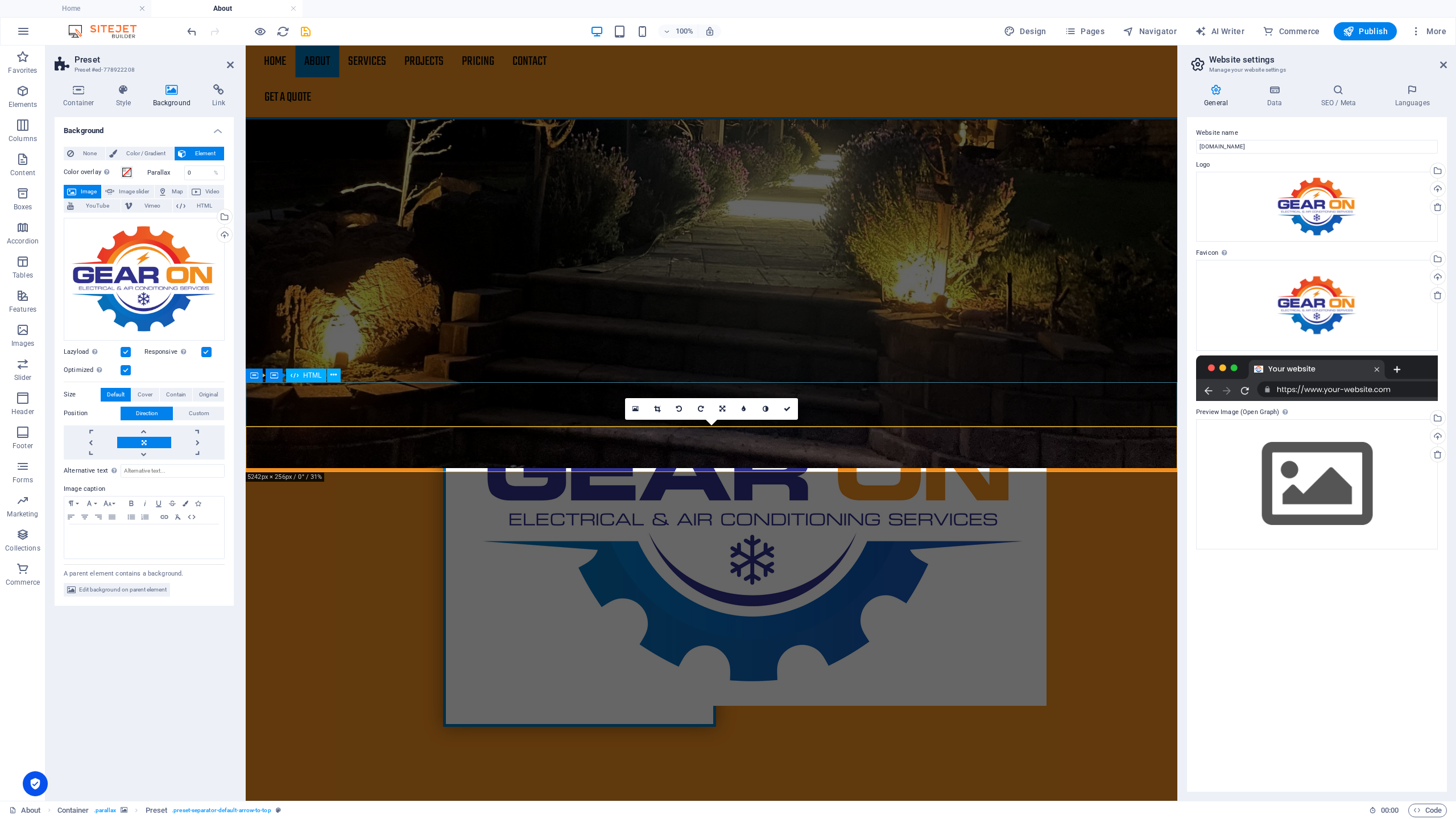 scroll, scrollTop: 814, scrollLeft: 0, axis: vertical 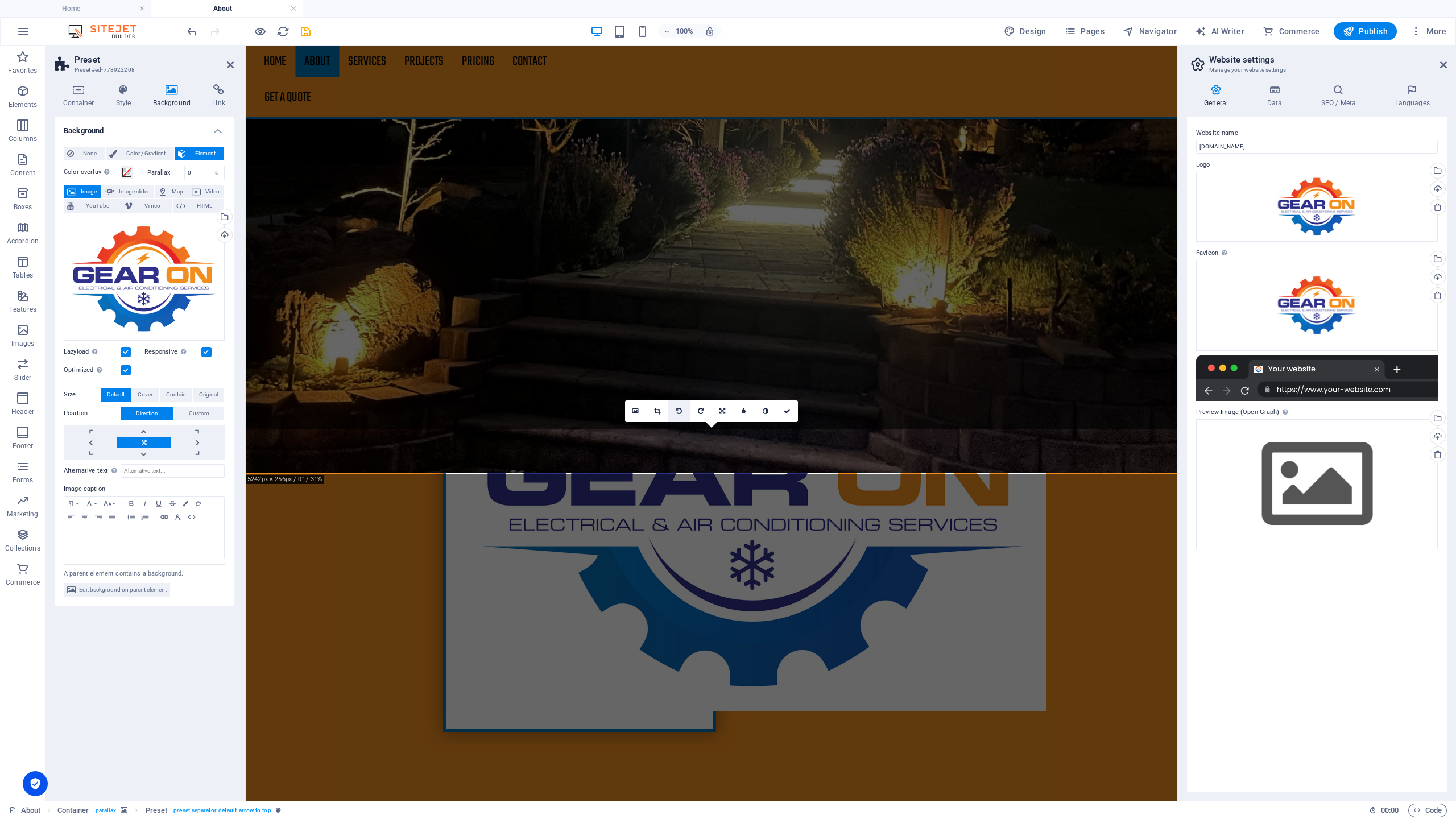 click at bounding box center [679, 411] 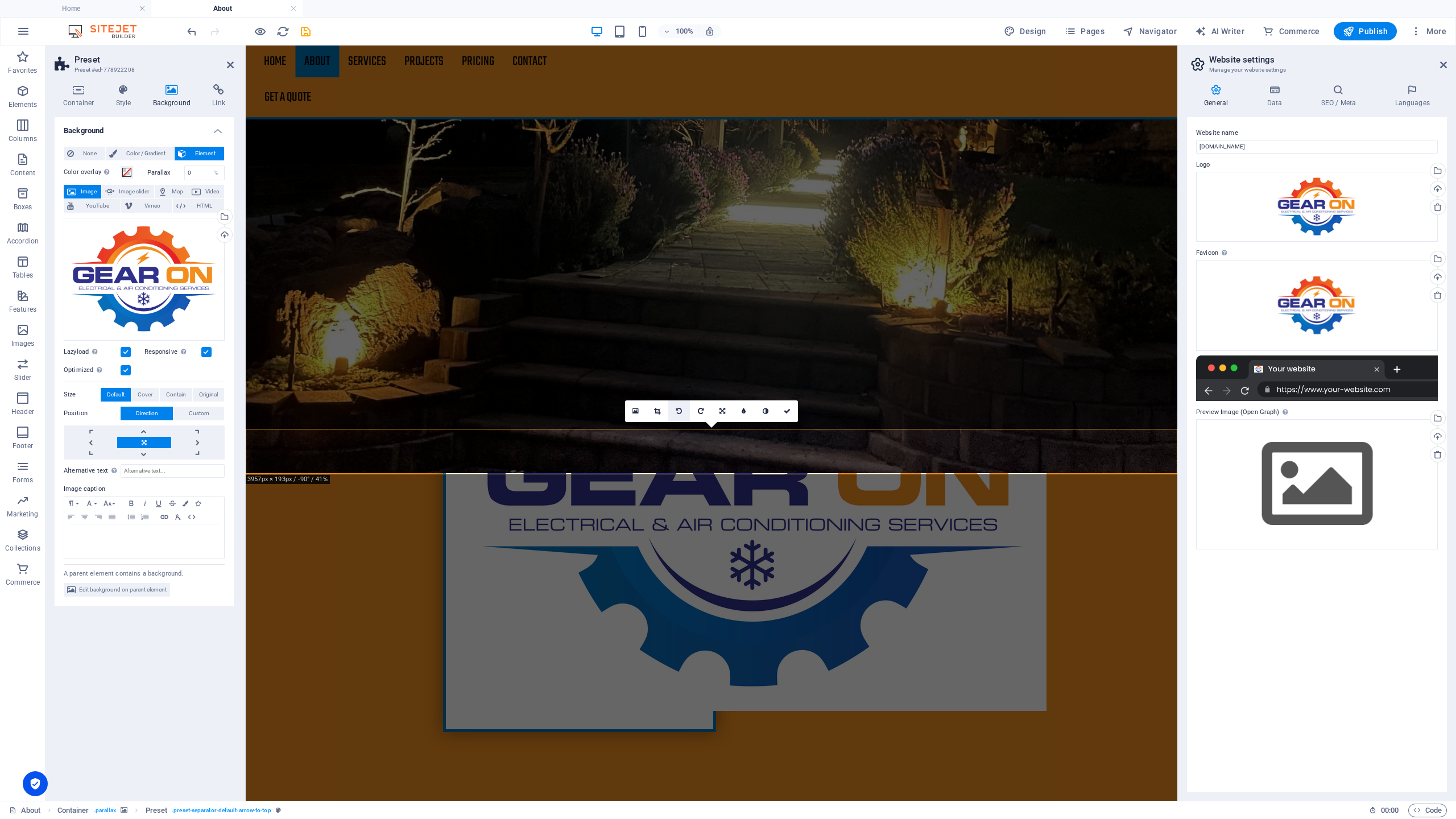 click at bounding box center (679, 411) 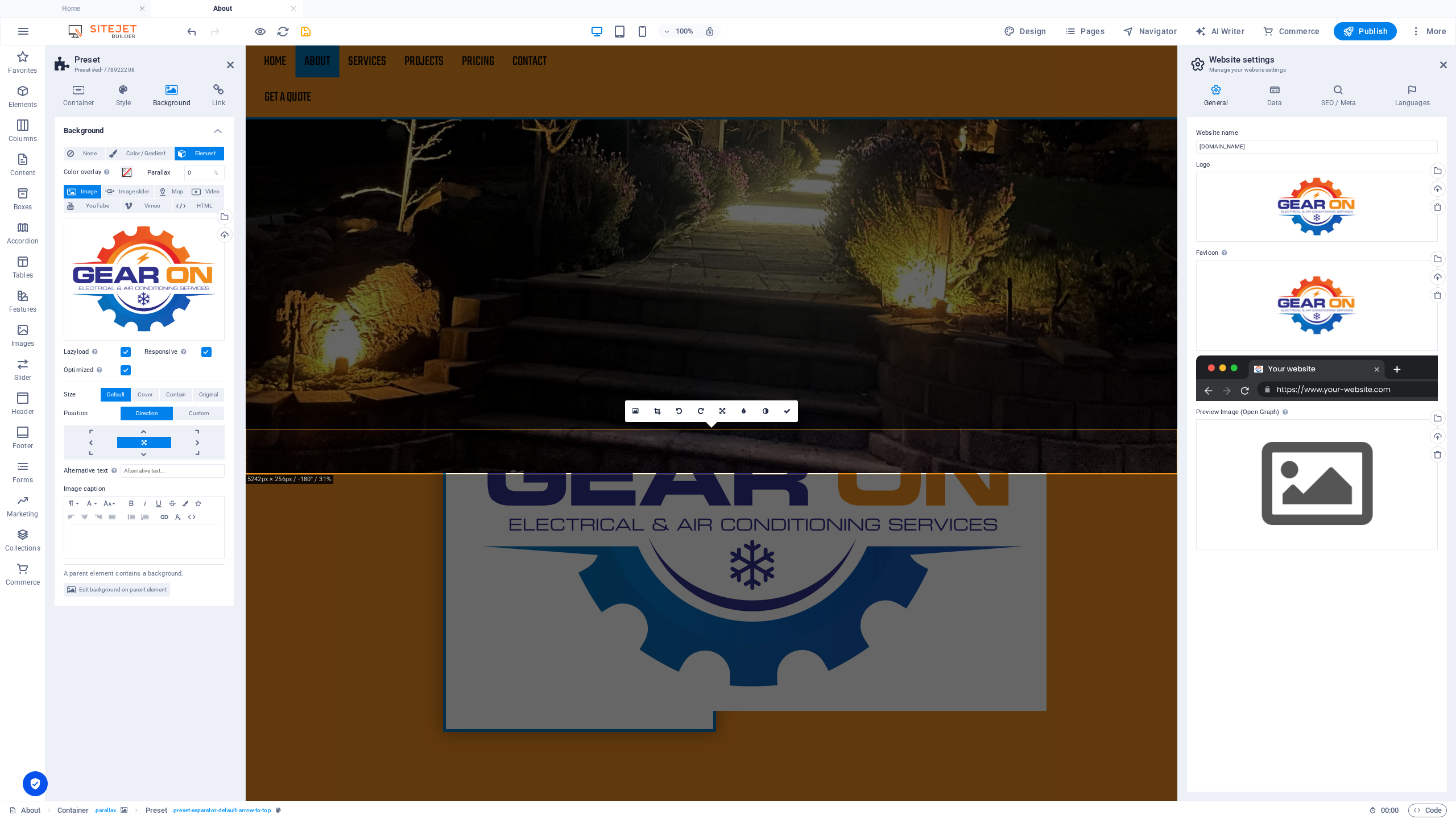 click at bounding box center (679, 411) 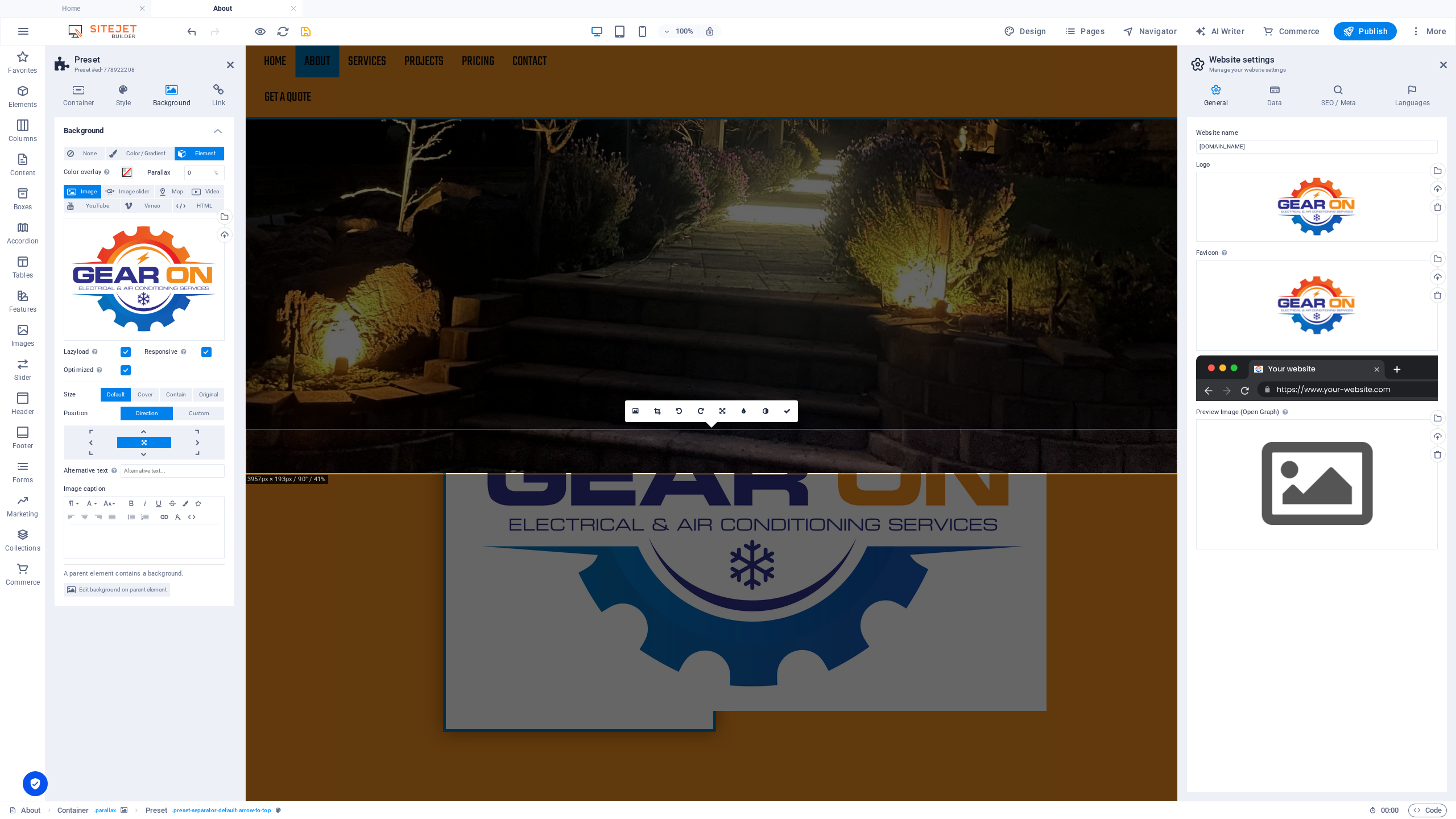 click at bounding box center [679, 411] 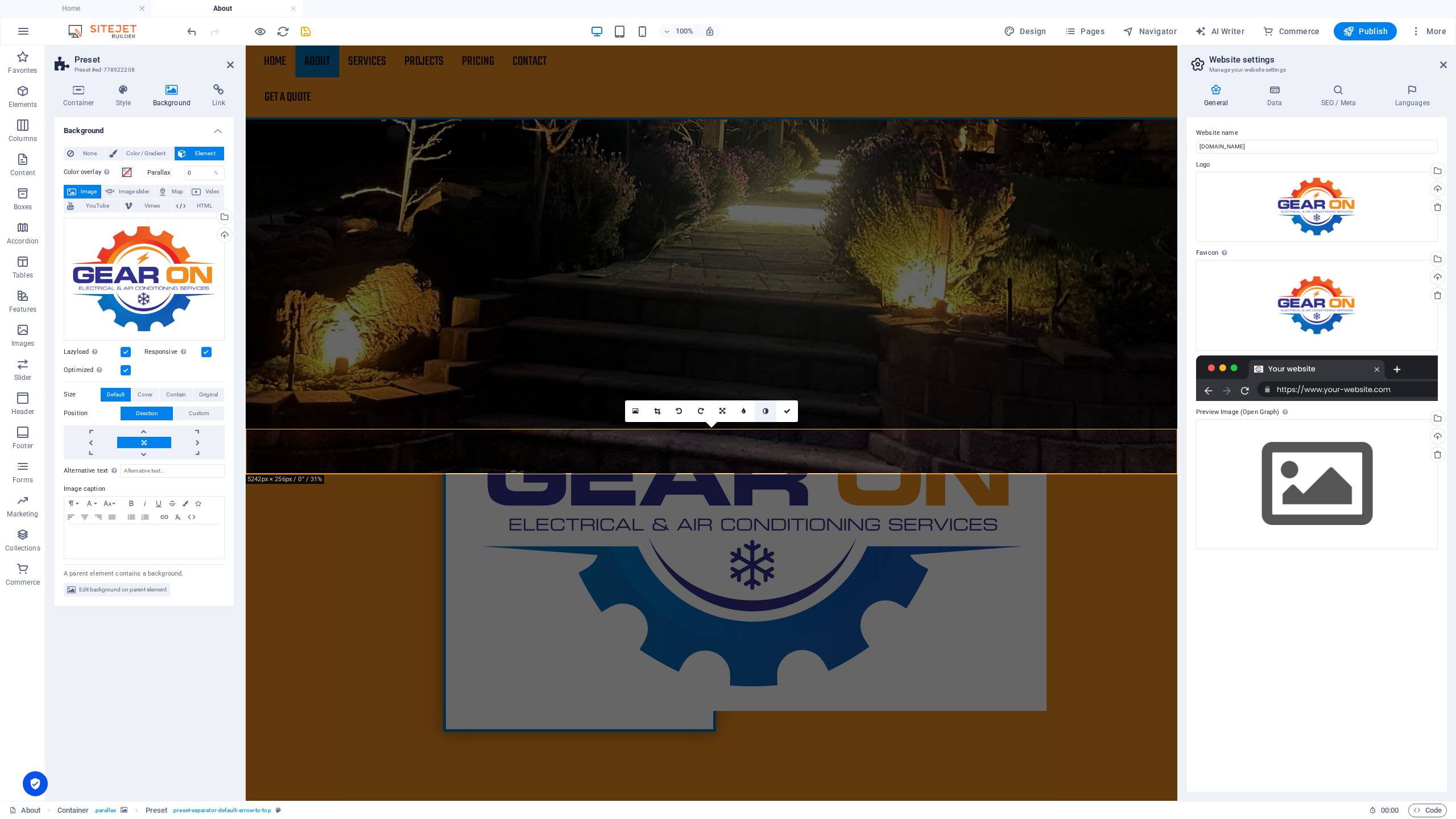 click at bounding box center [635, 411] 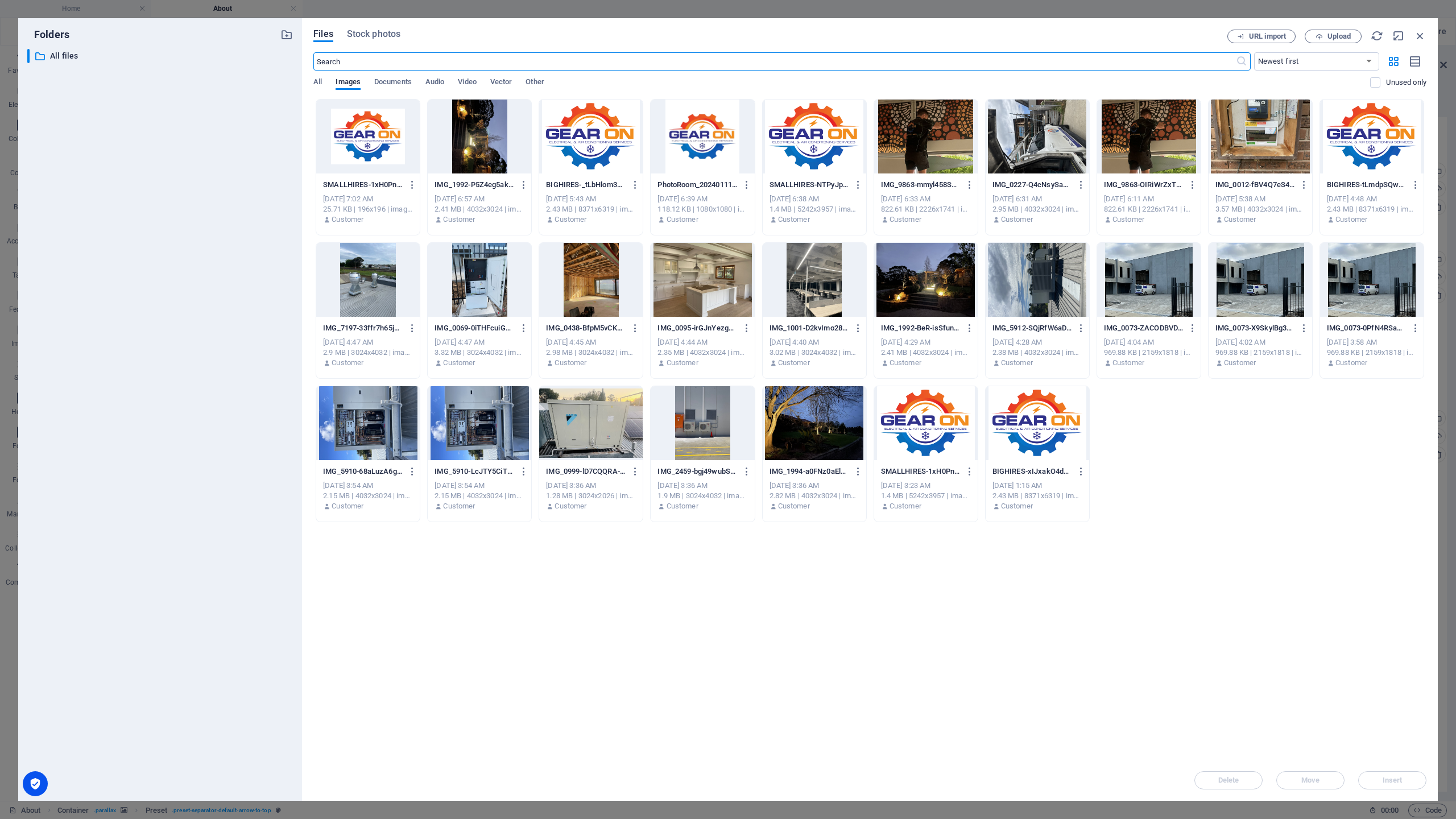 click at bounding box center [926, 280] 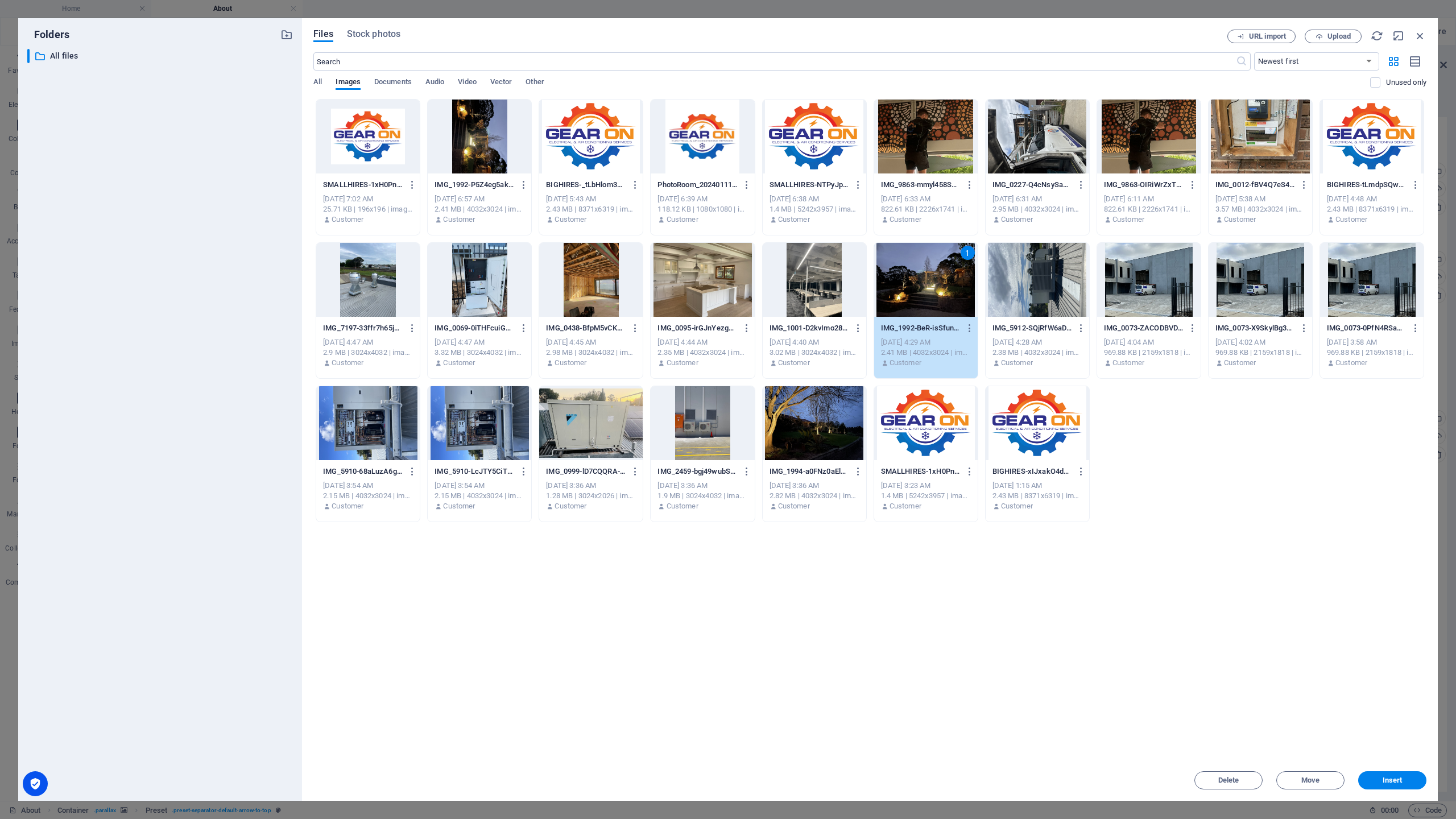 click on "Insert" at bounding box center (1392, 780) 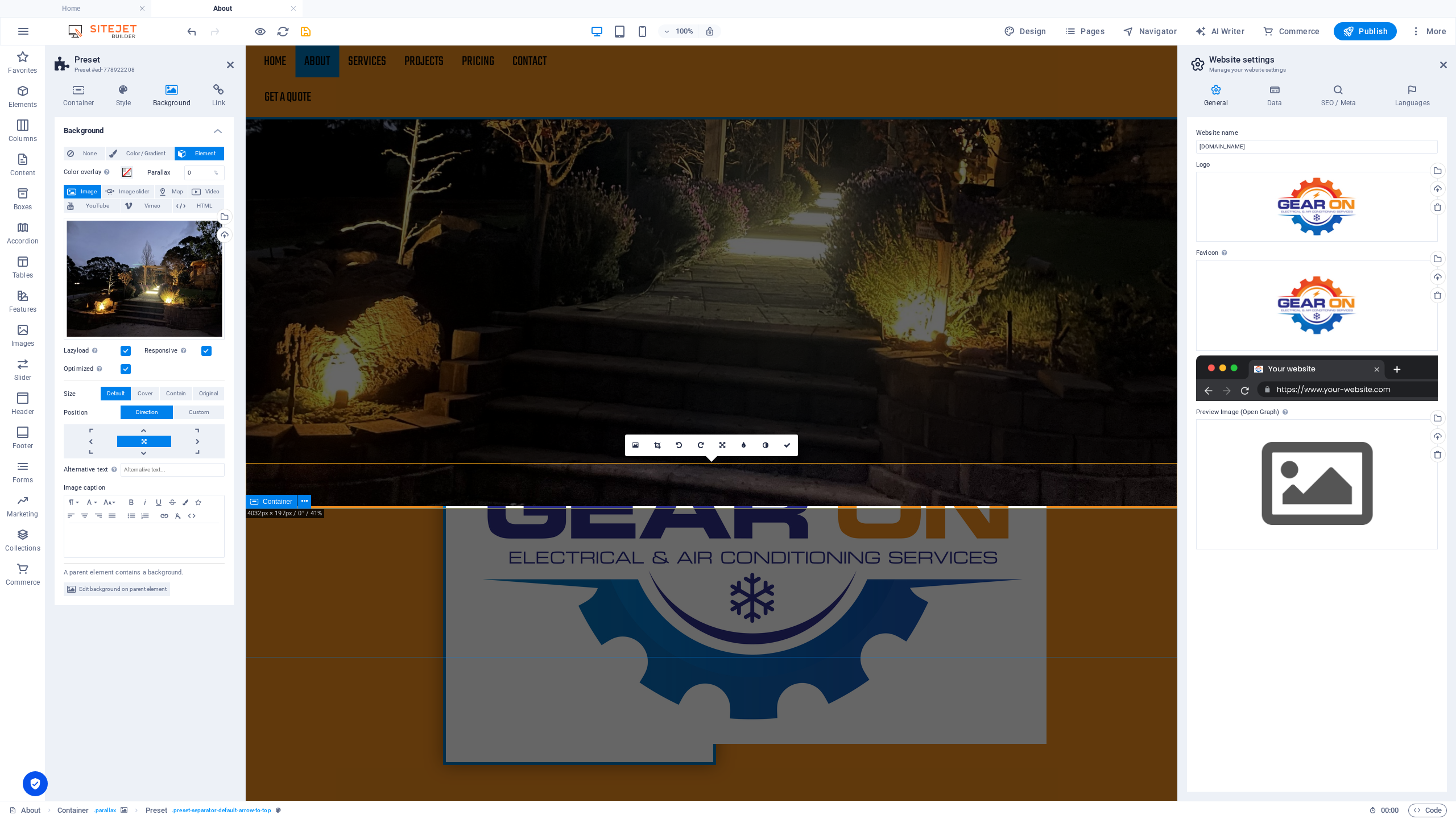 scroll, scrollTop: 779, scrollLeft: 0, axis: vertical 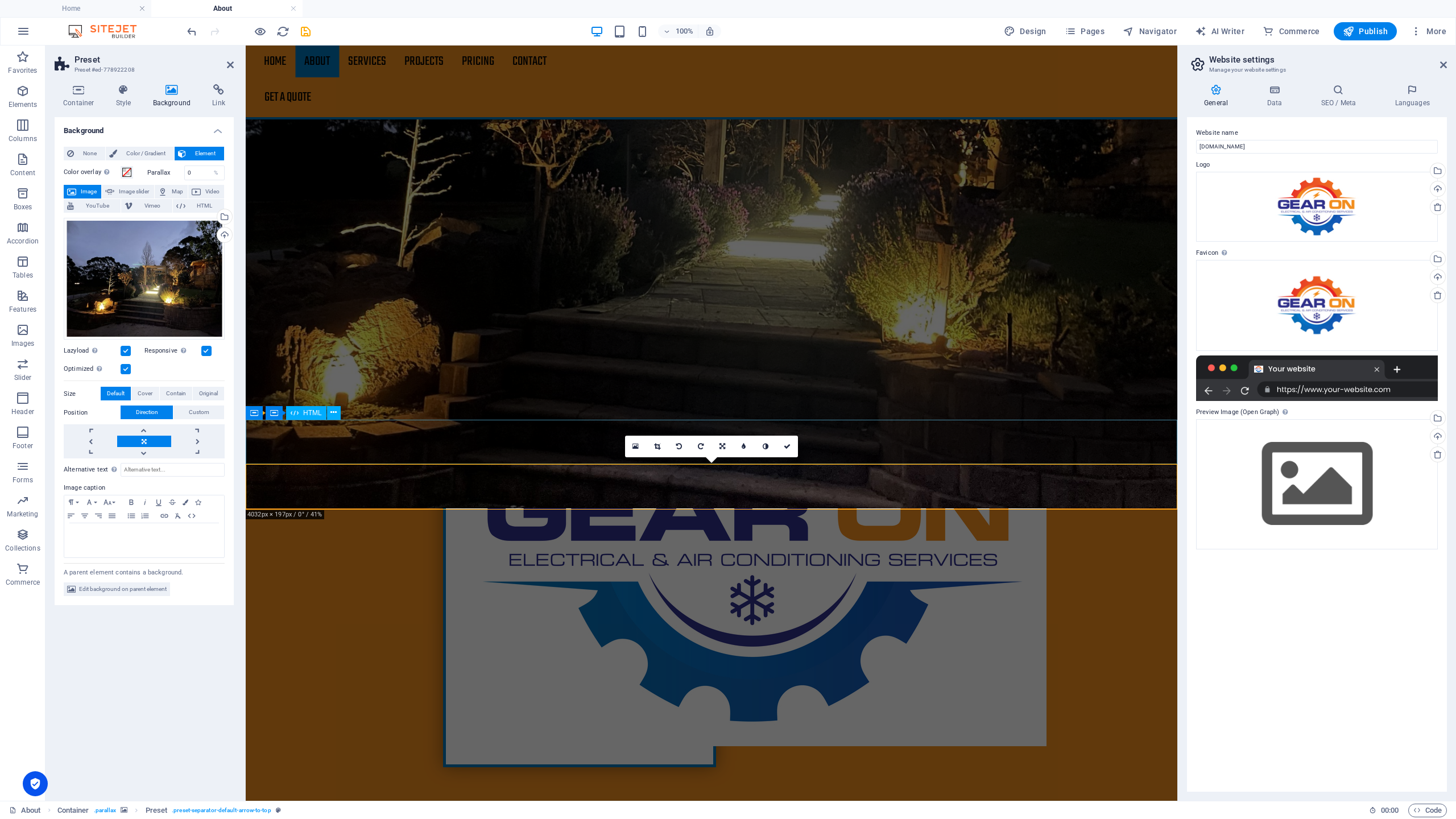 click at bounding box center [712, 2254] 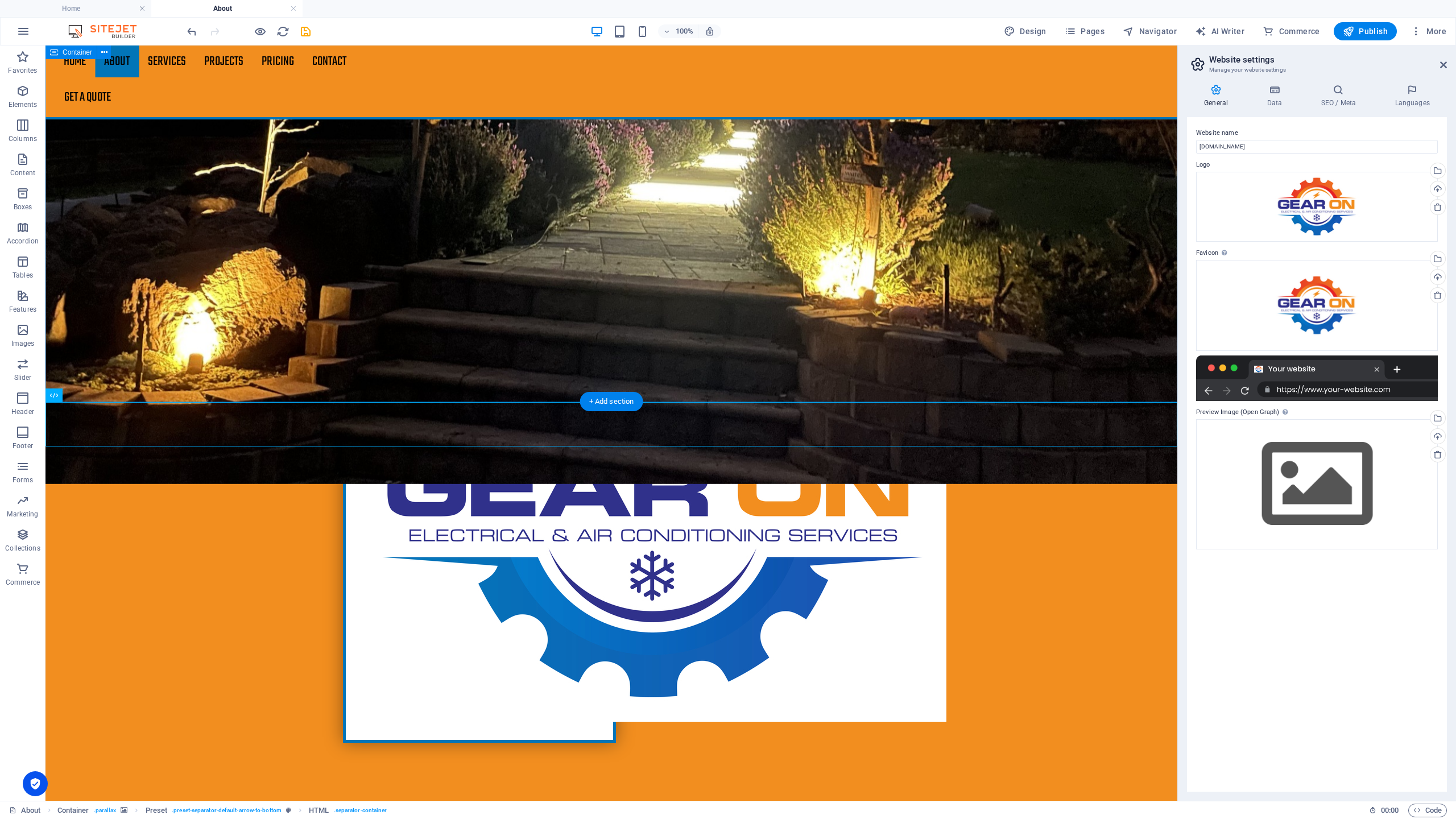 scroll, scrollTop: 813, scrollLeft: 0, axis: vertical 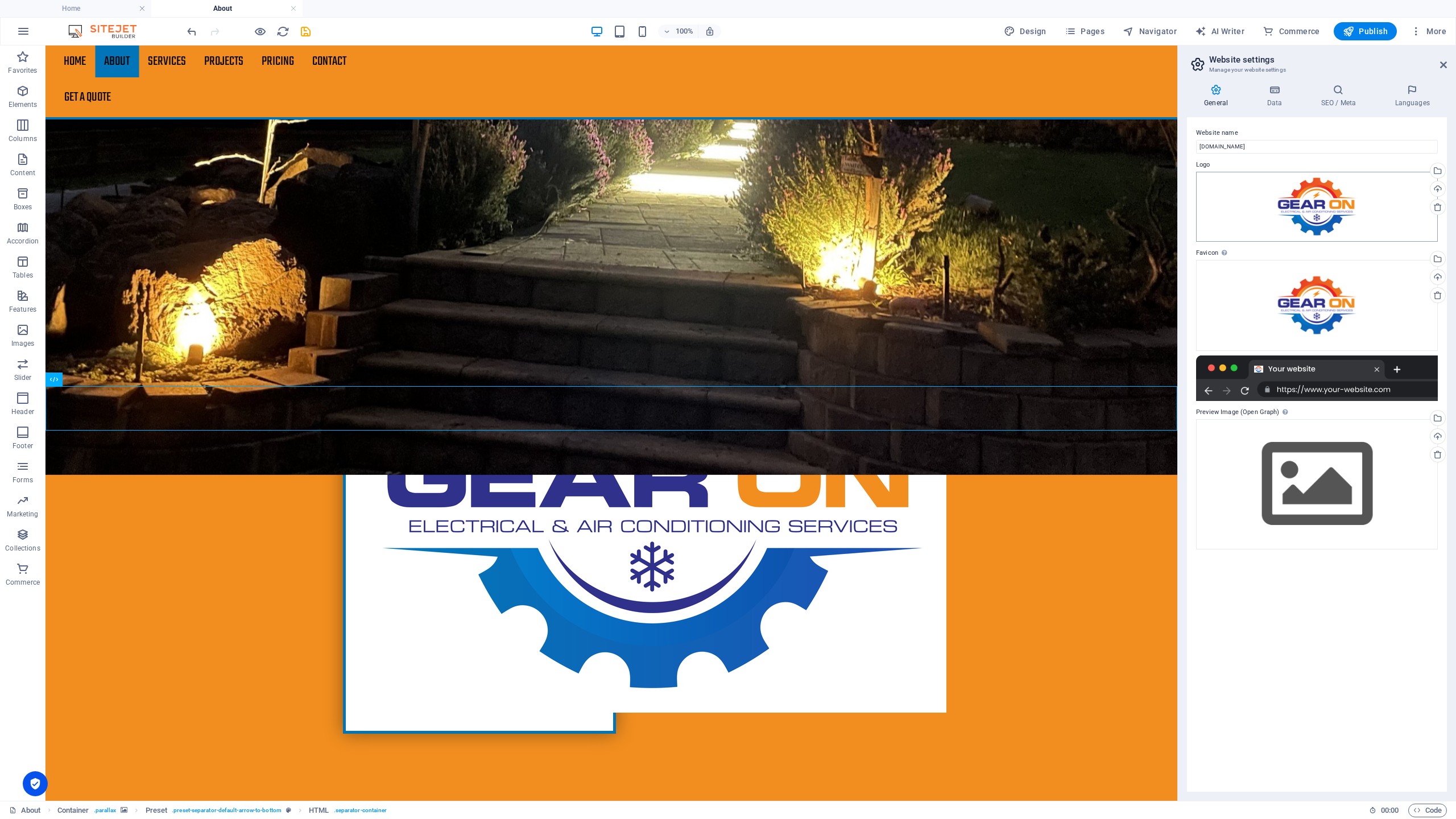 click on "Drag files here, click to choose files or select files from Files or our free stock photos & videos" at bounding box center [1317, 206] 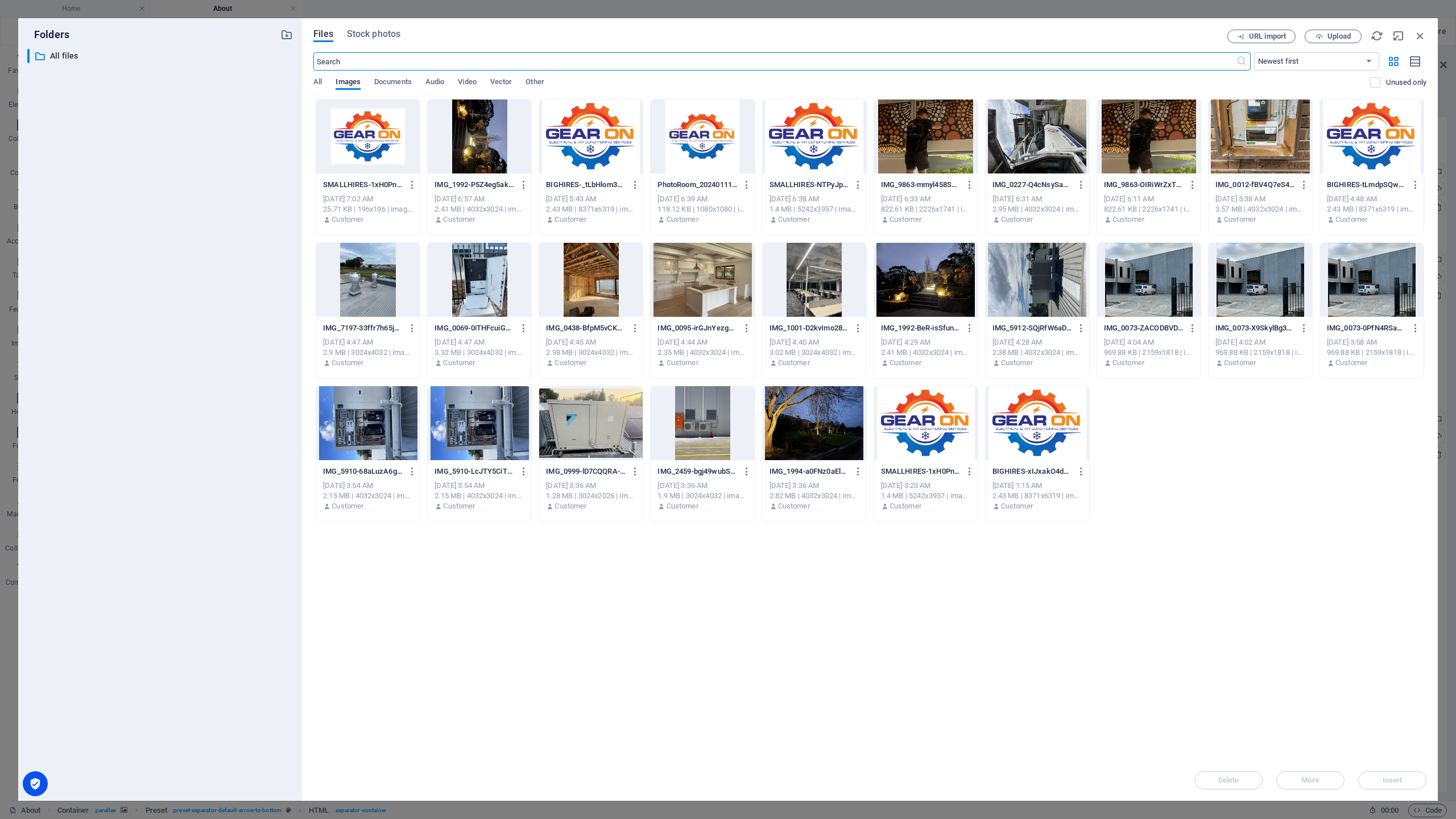 click at bounding box center (926, 280) 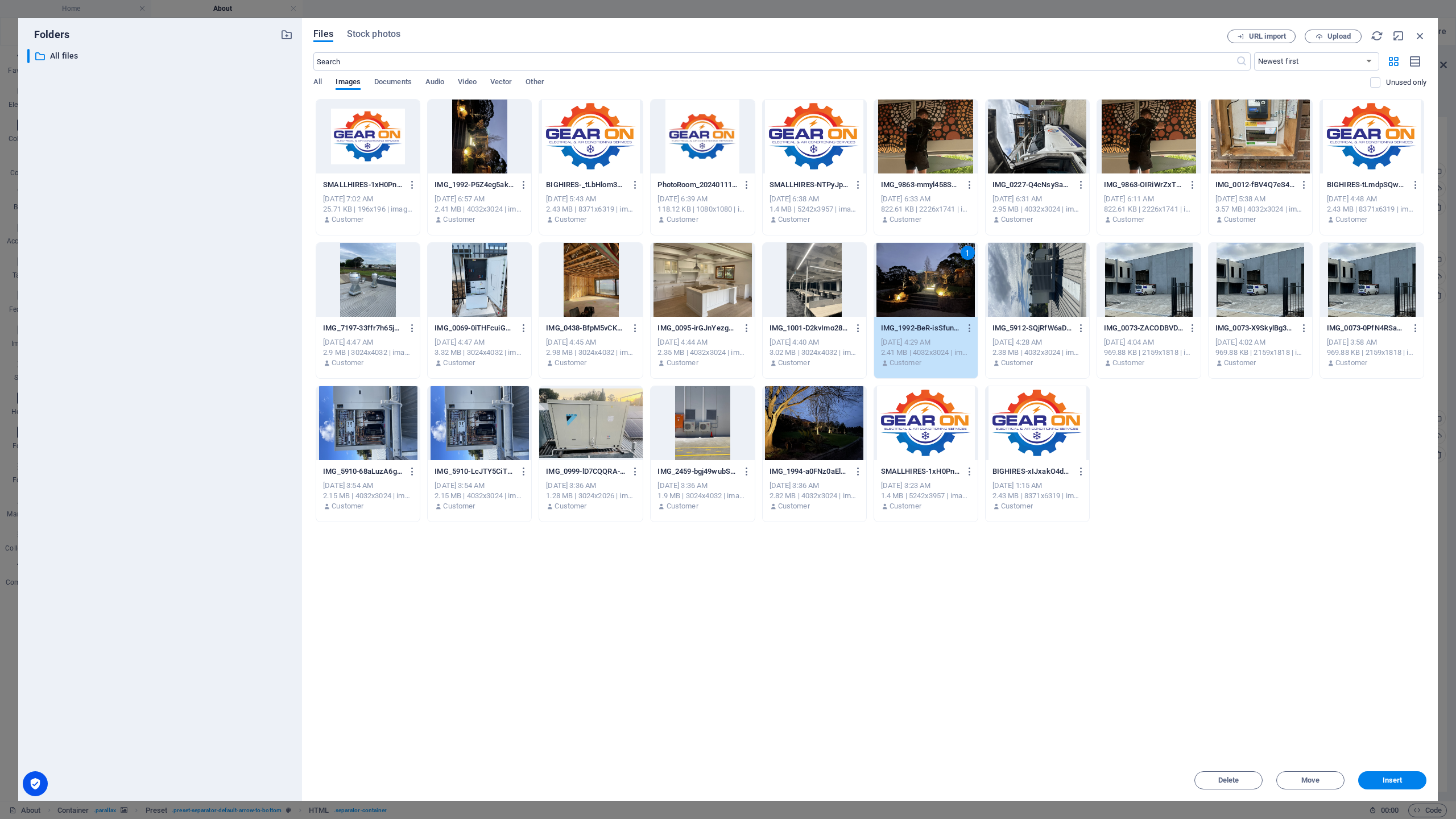 click on "Insert" at bounding box center (1392, 780) 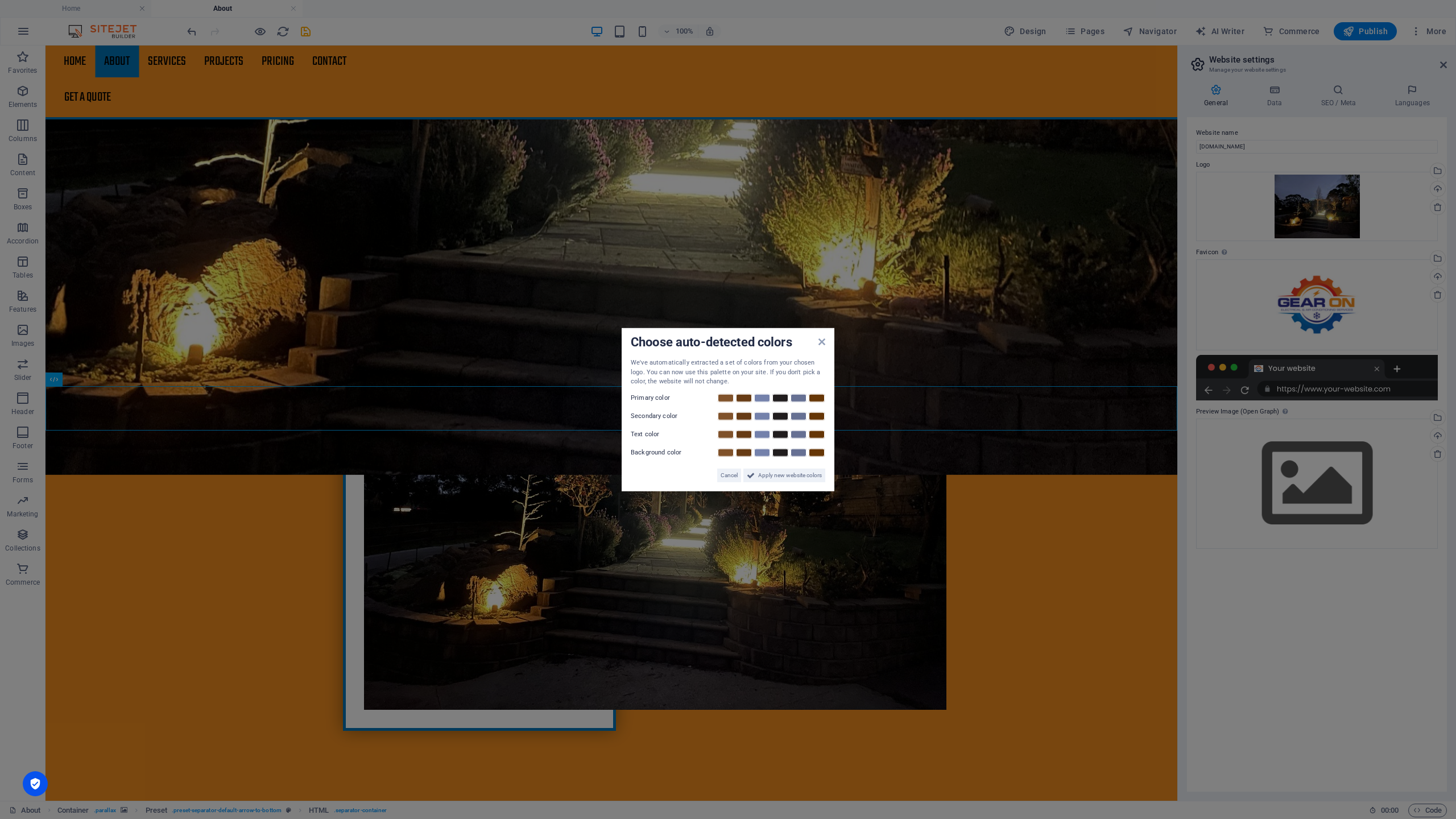 scroll, scrollTop: 812, scrollLeft: 0, axis: vertical 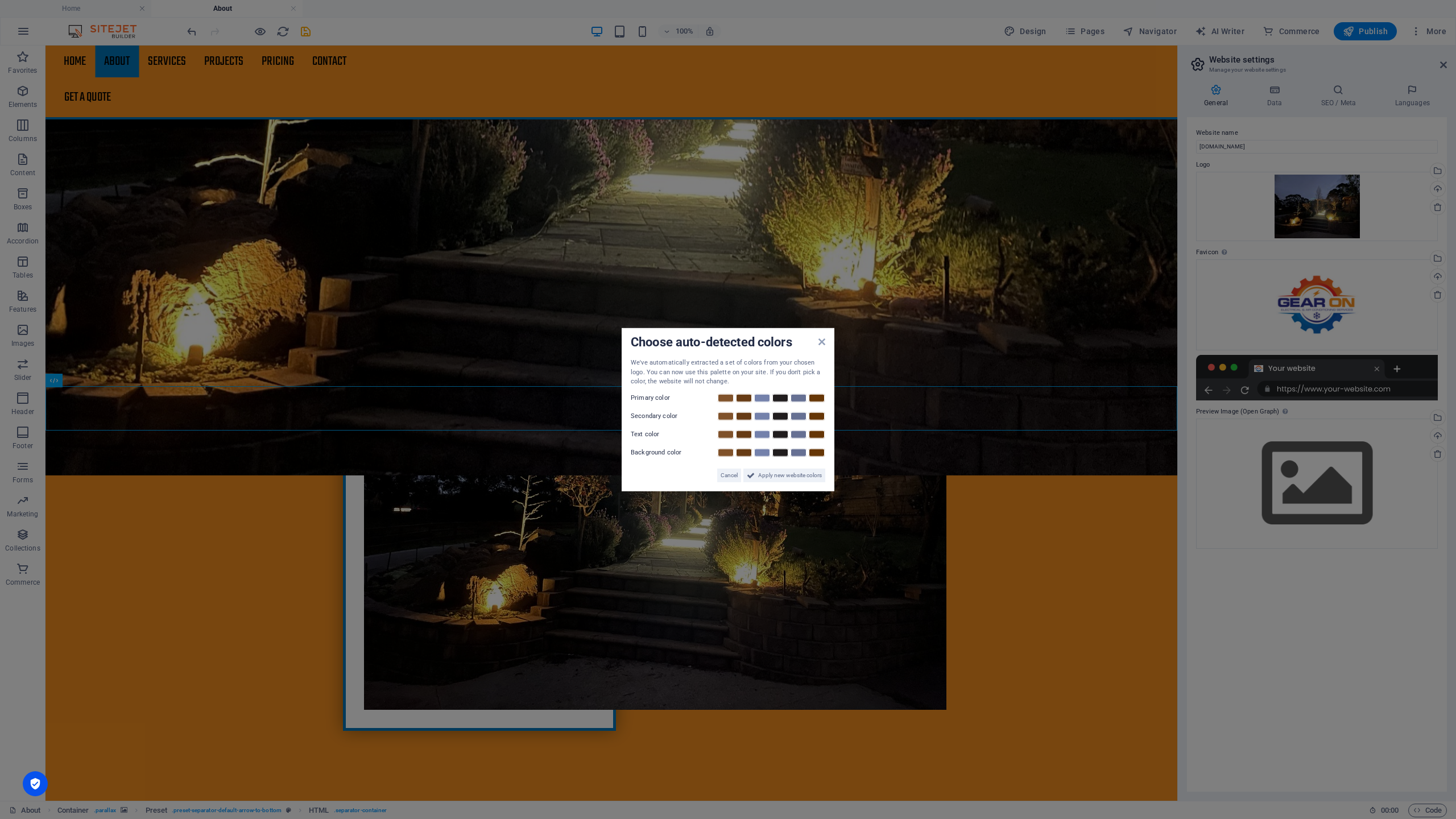 click on "Choose auto-detected colors We've automatically extracted a set of colors from your chosen logo. You can now use this palette on your site. If you don't pick a color, the website will not change.  Primary color Secondary color Text color Background color Cancel Apply new website colors" at bounding box center (728, 410) 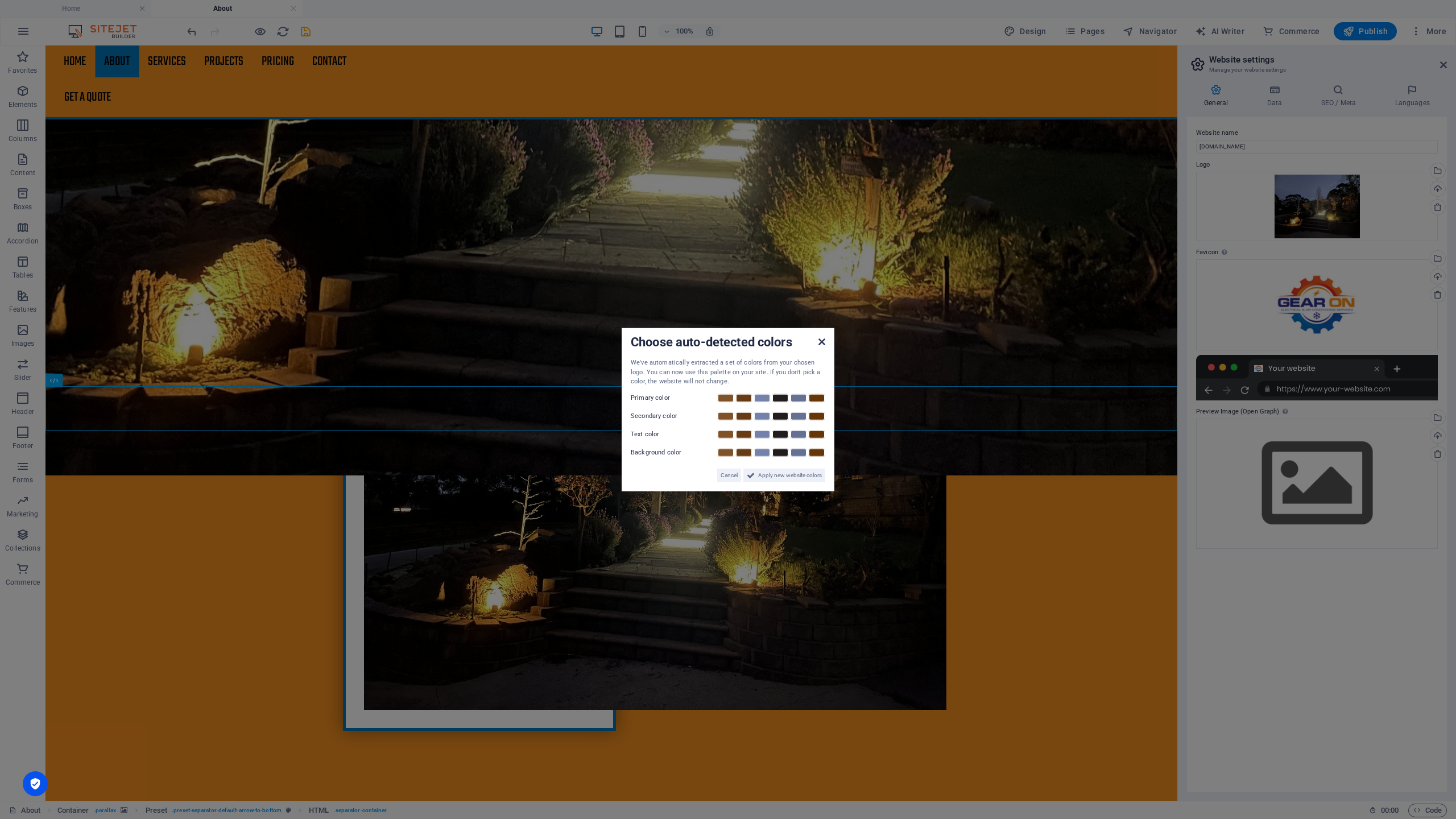 click at bounding box center (822, 342) 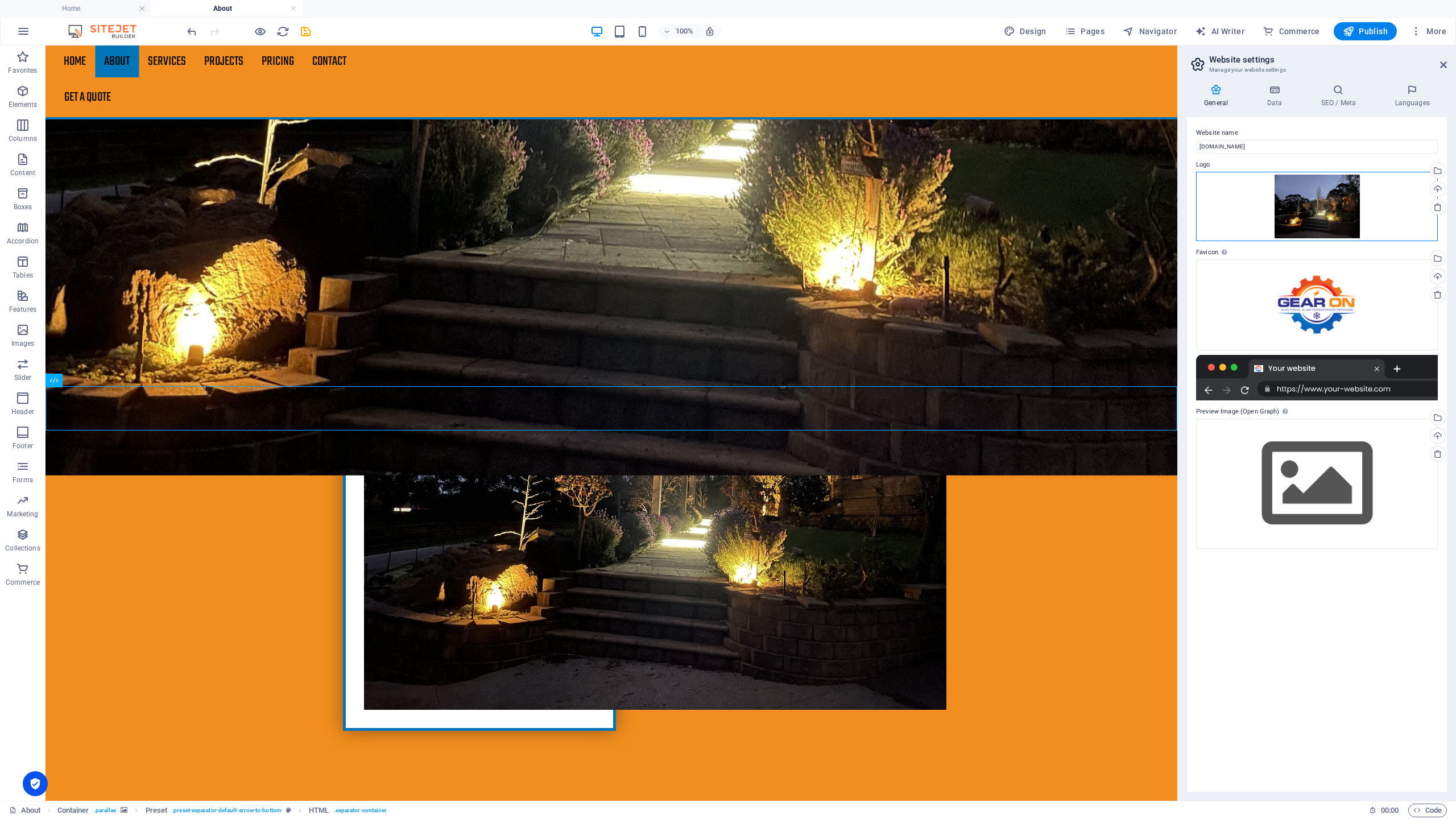 click on "Drag files here, click to choose files or select files from Files or our free stock photos & videos" at bounding box center [1317, 206] 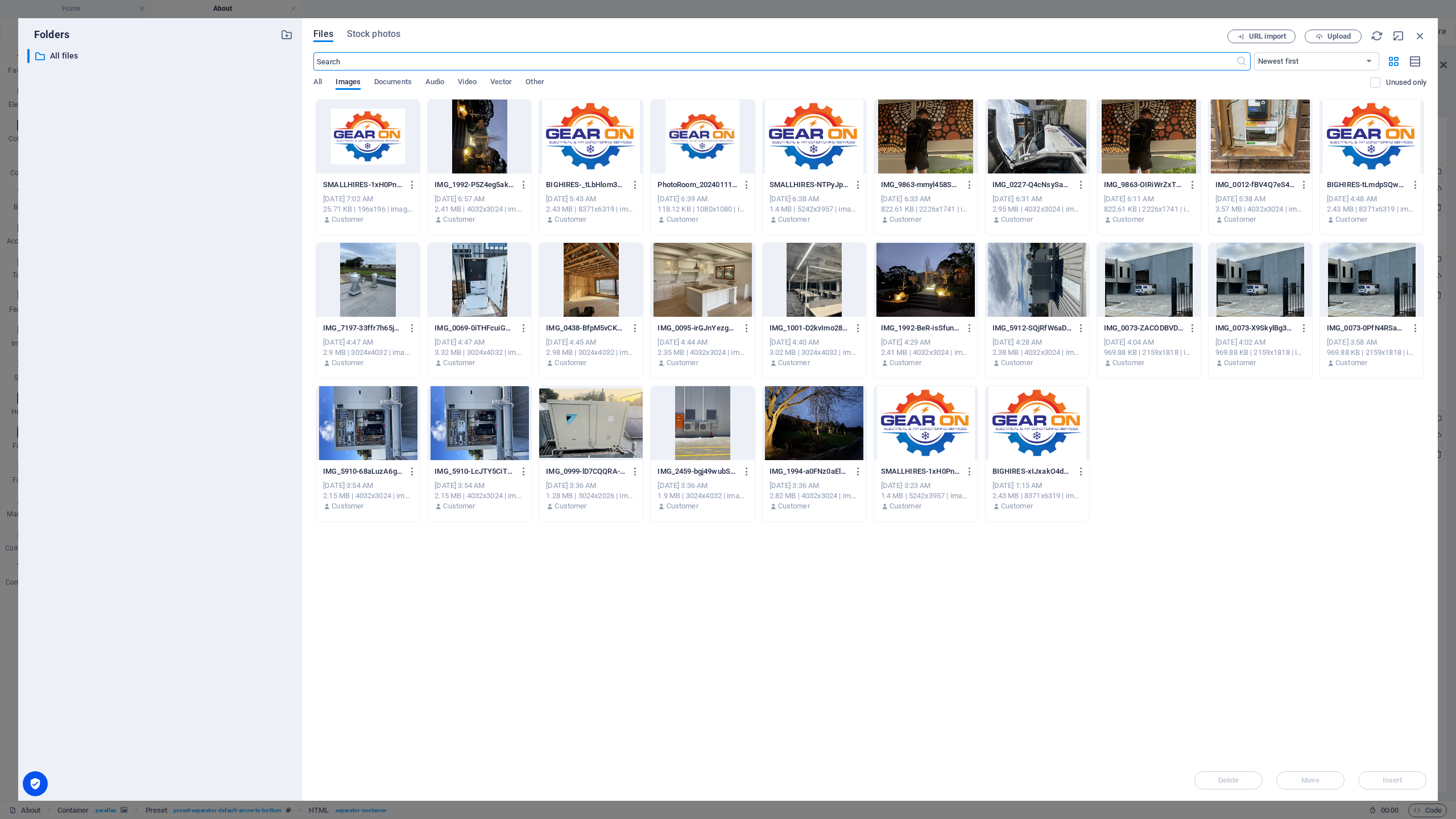 click on "BIGHIRES-xIJxakO4d8BOgY1coF3DdQ.jpg BIGHIRES-xIJxakO4d8BOgY1coF3DdQ.jpg [DATE] 1:15 AM 2.43 MB | 8371x6319 | image/jpeg Customer" at bounding box center [1037, 454] 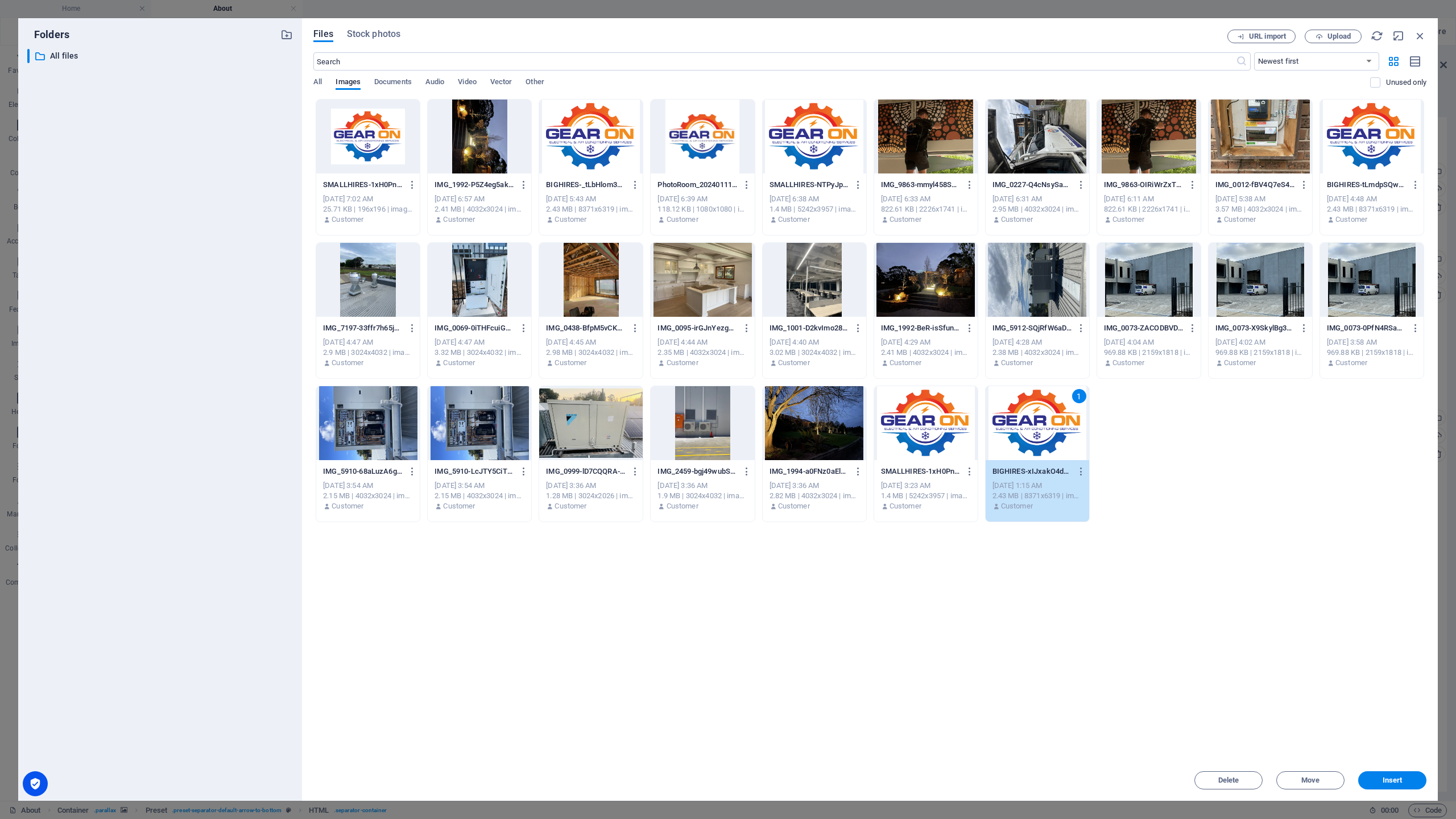 click on "Insert" at bounding box center [1392, 780] 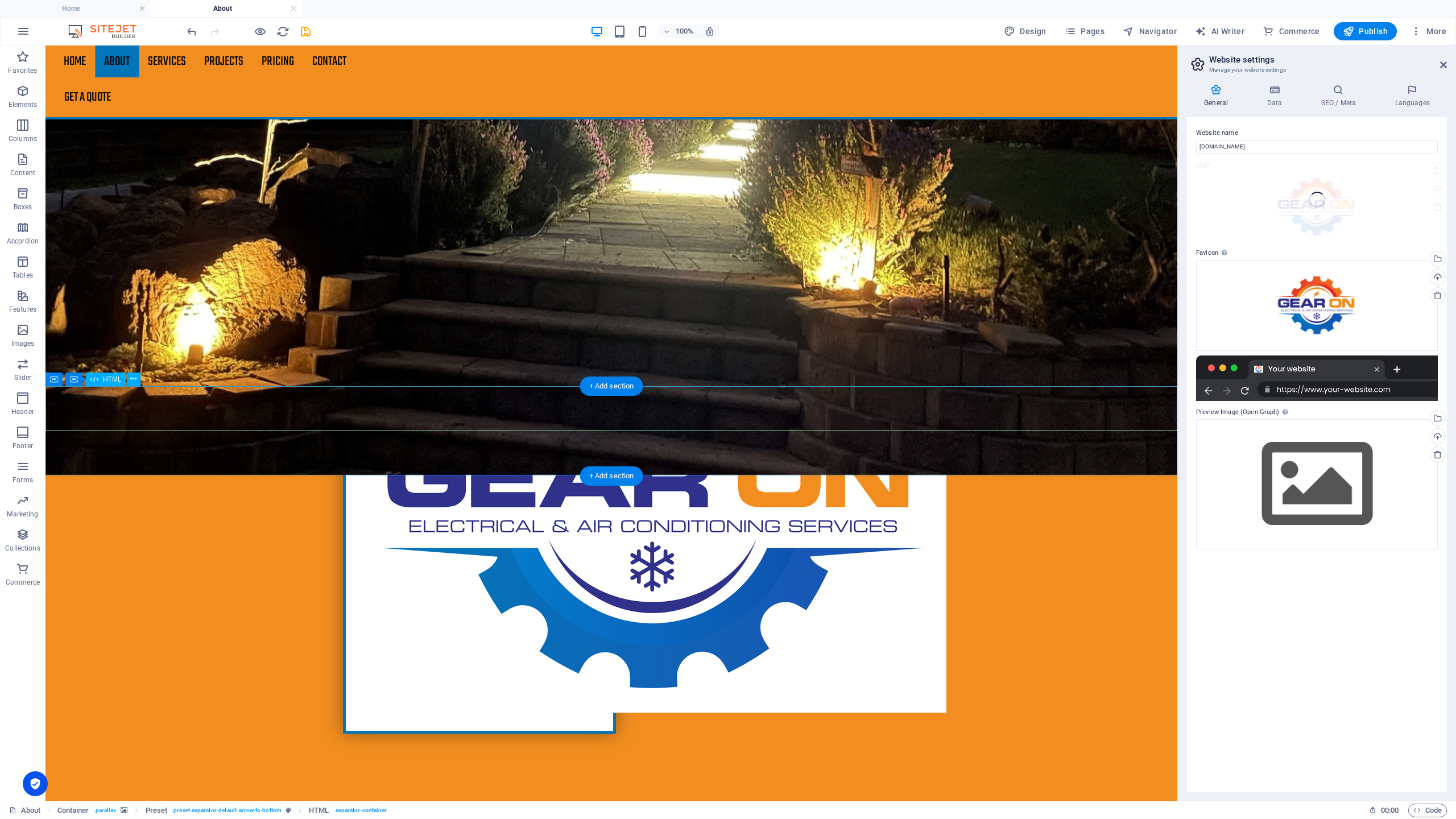 scroll, scrollTop: 813, scrollLeft: 0, axis: vertical 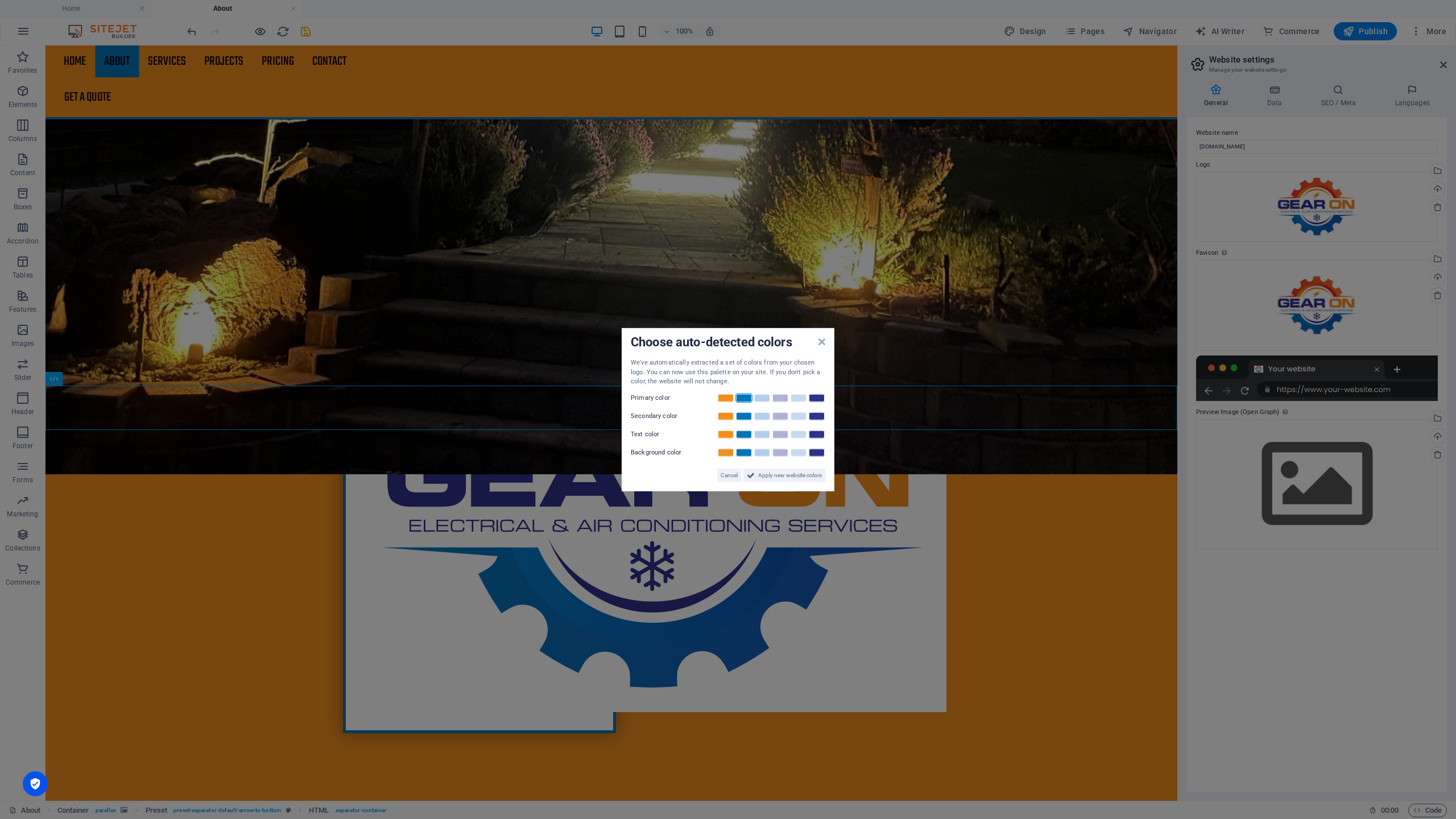 click at bounding box center [744, 398] 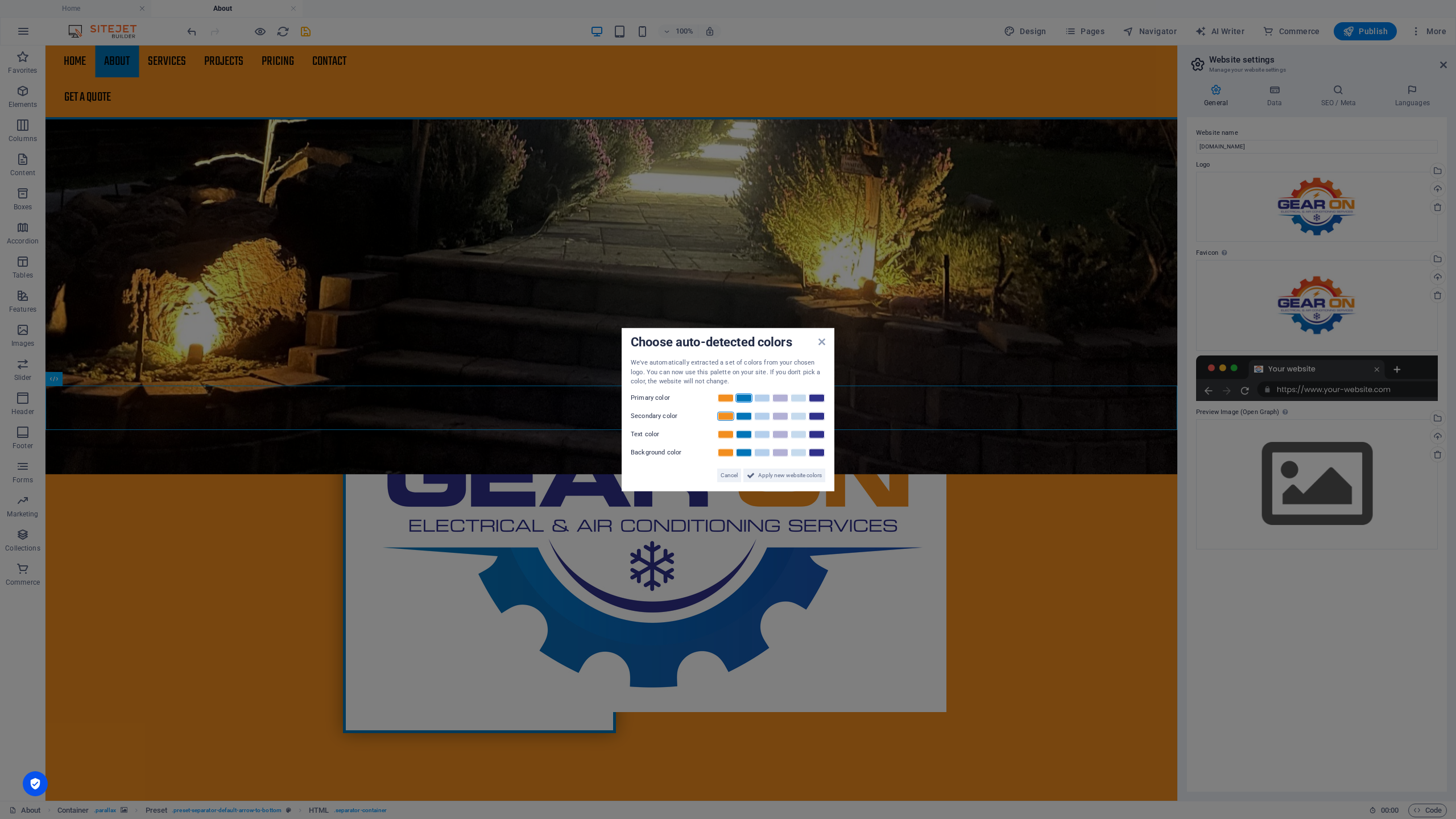 click at bounding box center (726, 416) 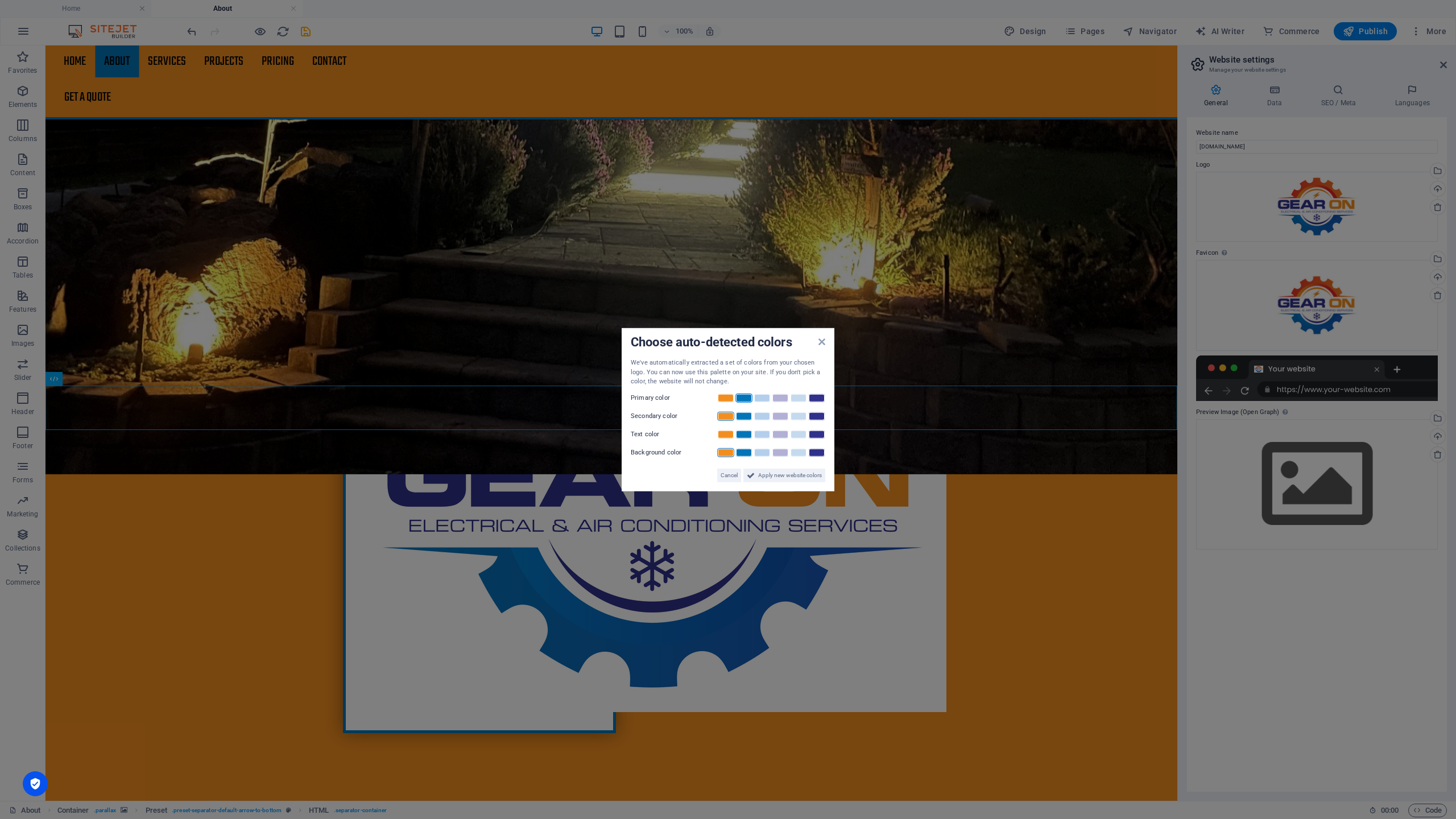 click at bounding box center (726, 452) 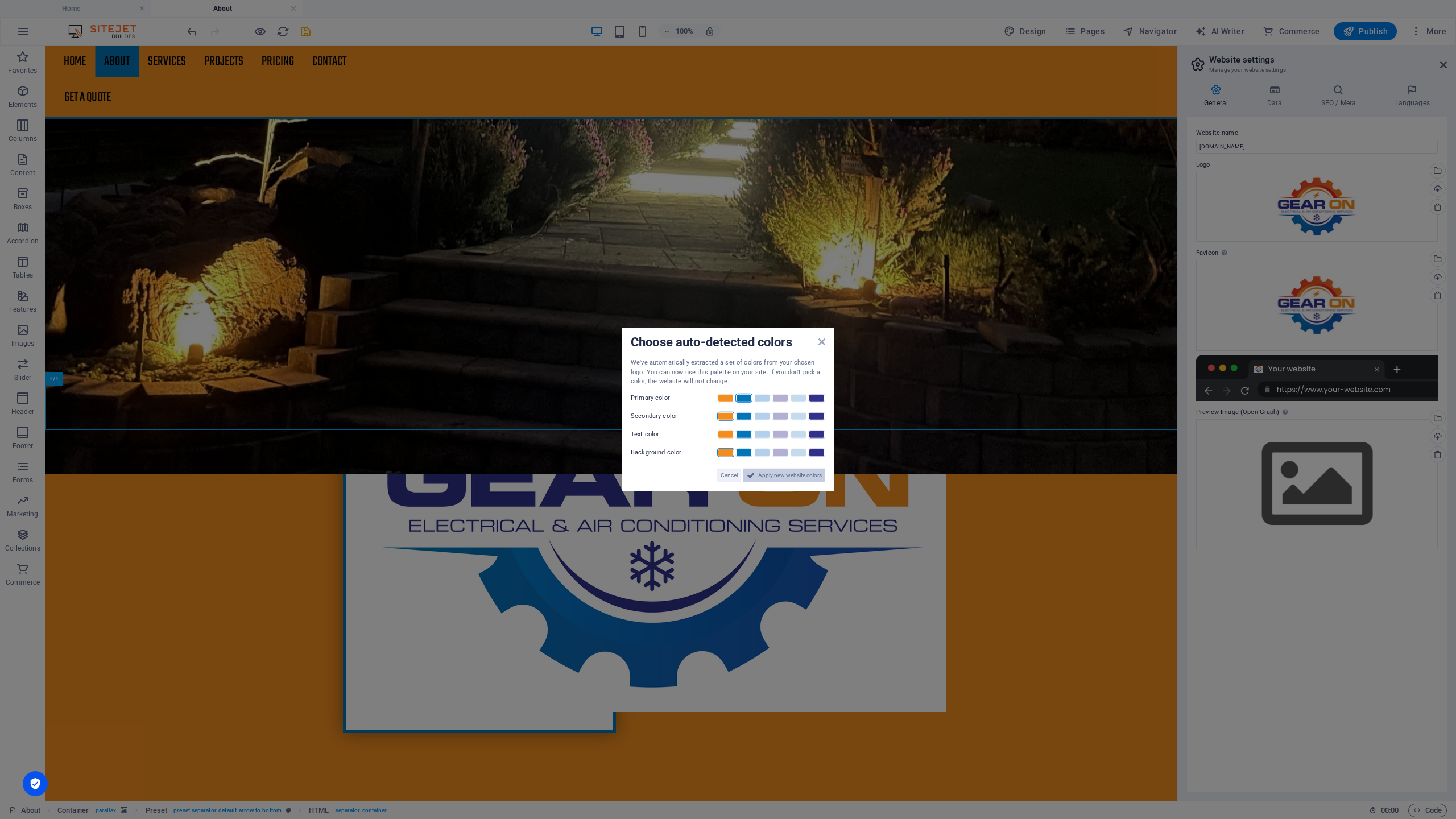 click on "Apply new website colors" at bounding box center (790, 475) 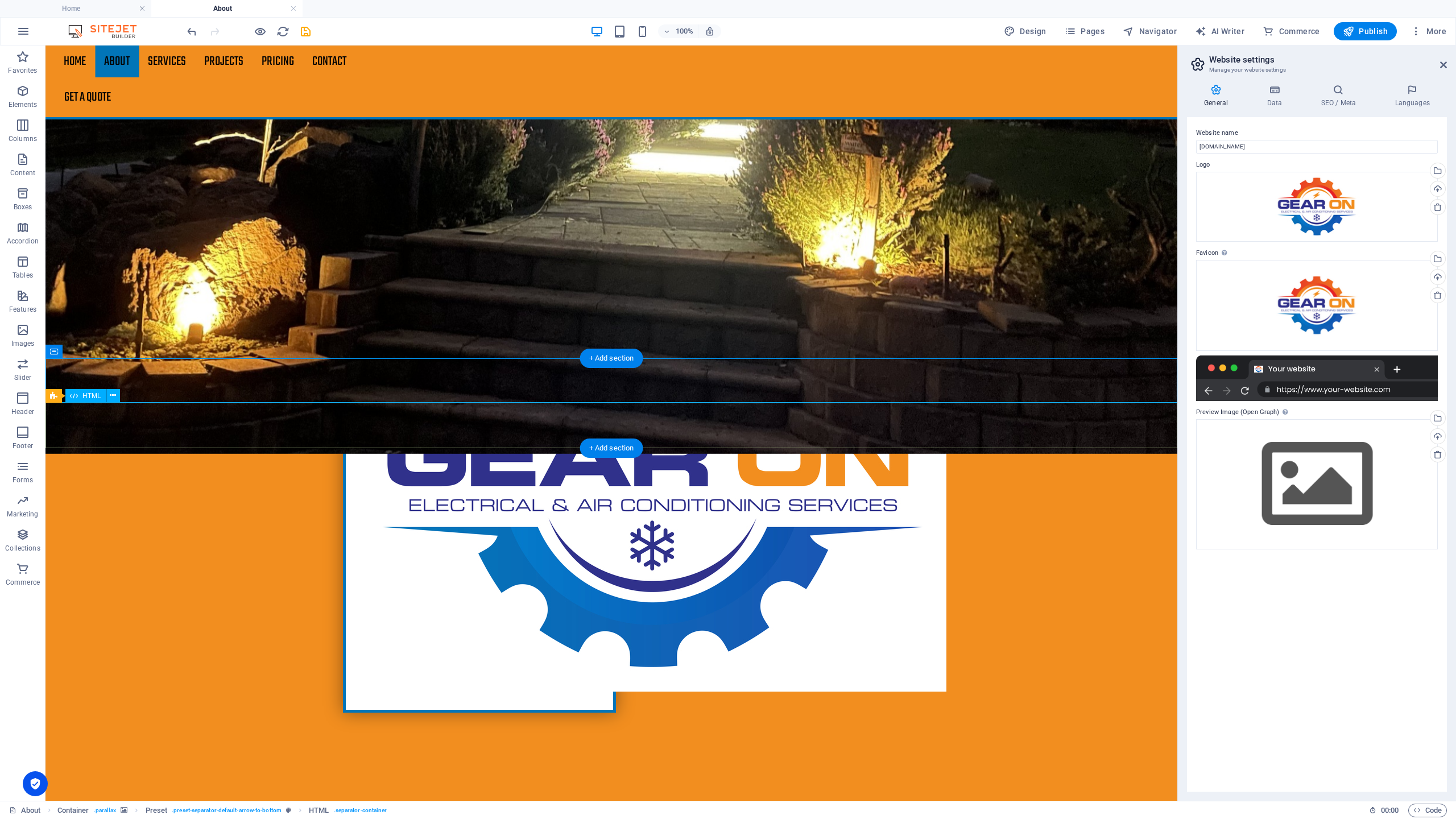 scroll, scrollTop: 831, scrollLeft: 0, axis: vertical 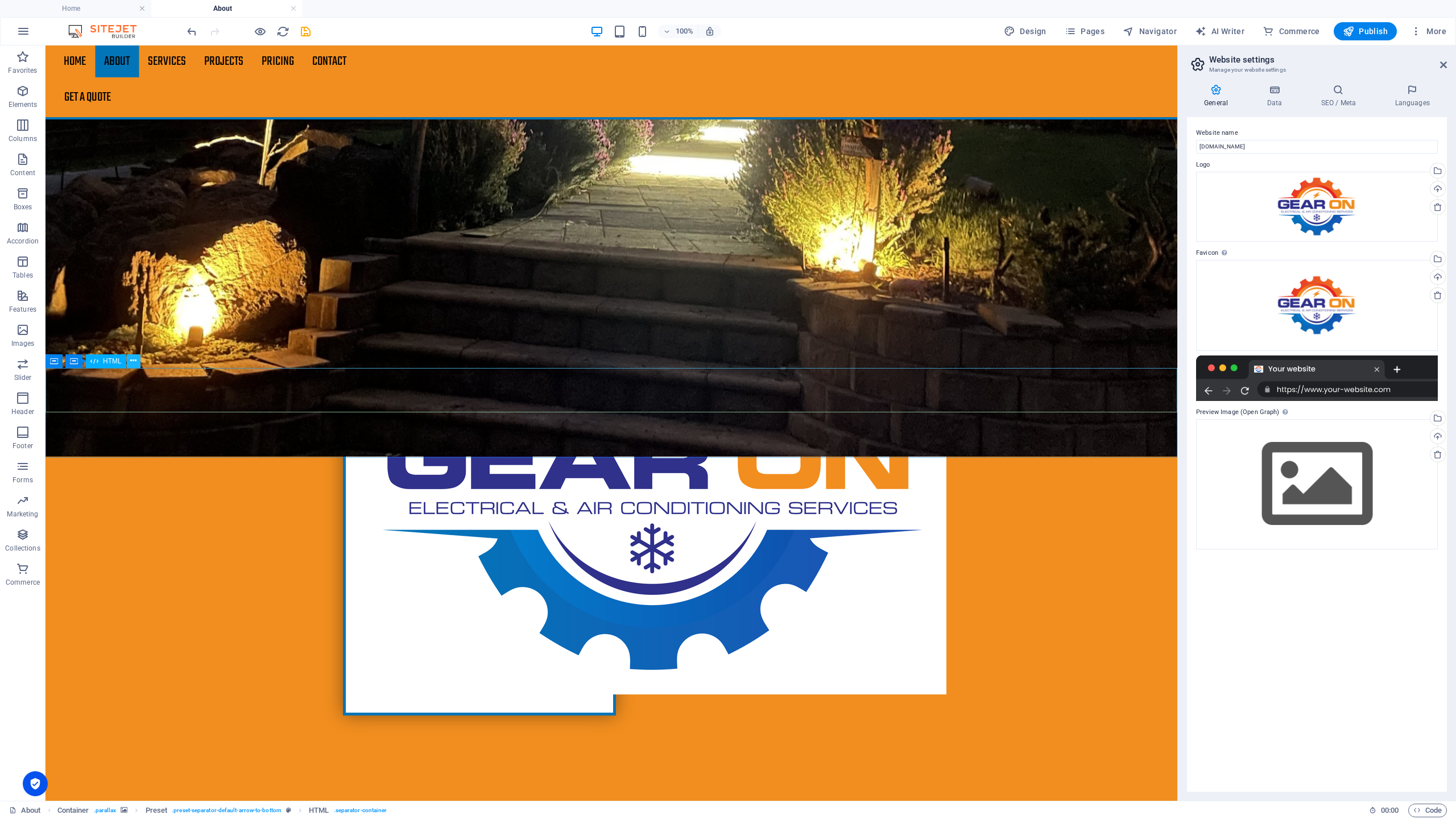 click at bounding box center [133, 361] 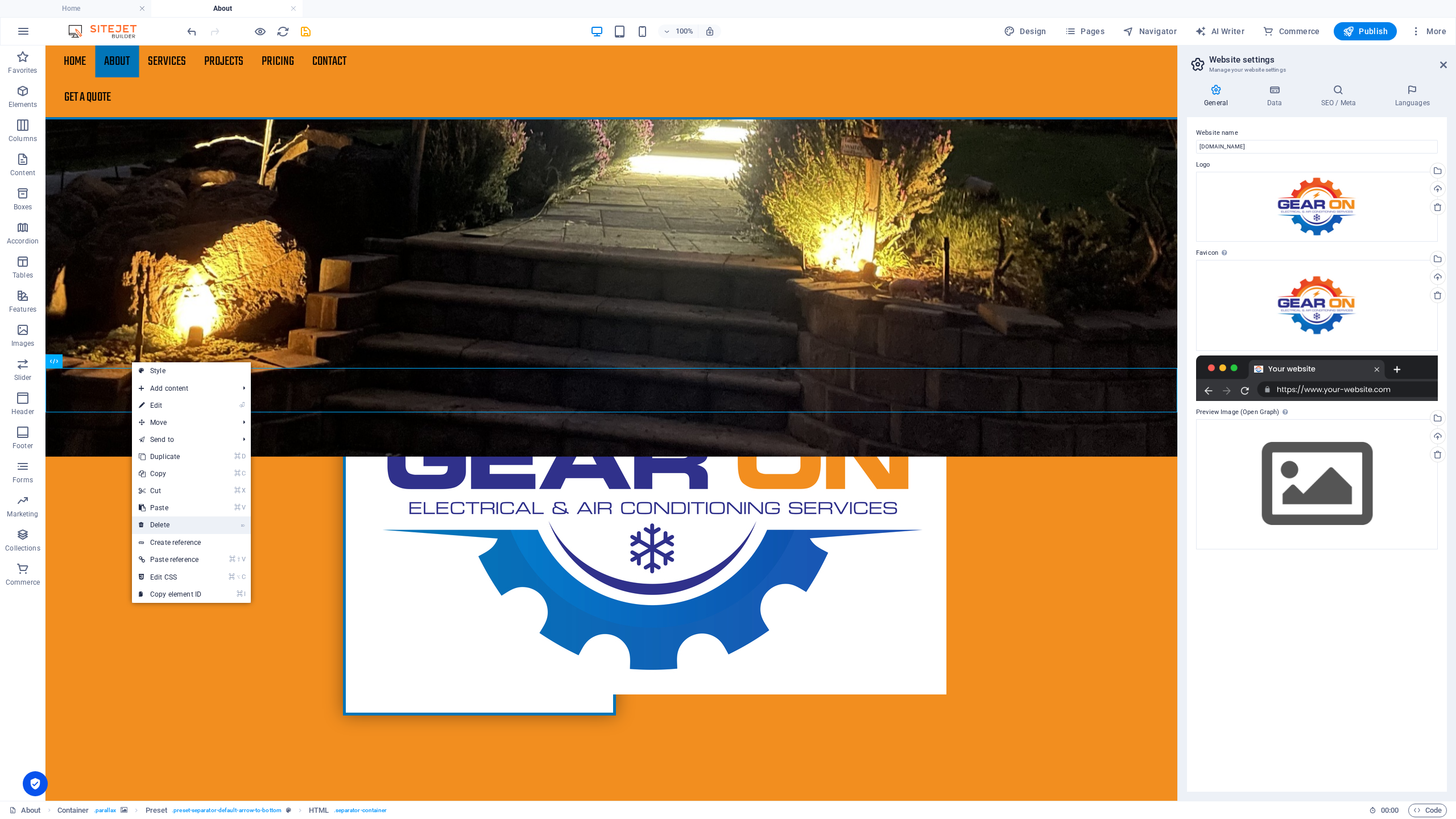 click on "⌦  Delete" at bounding box center (170, 525) 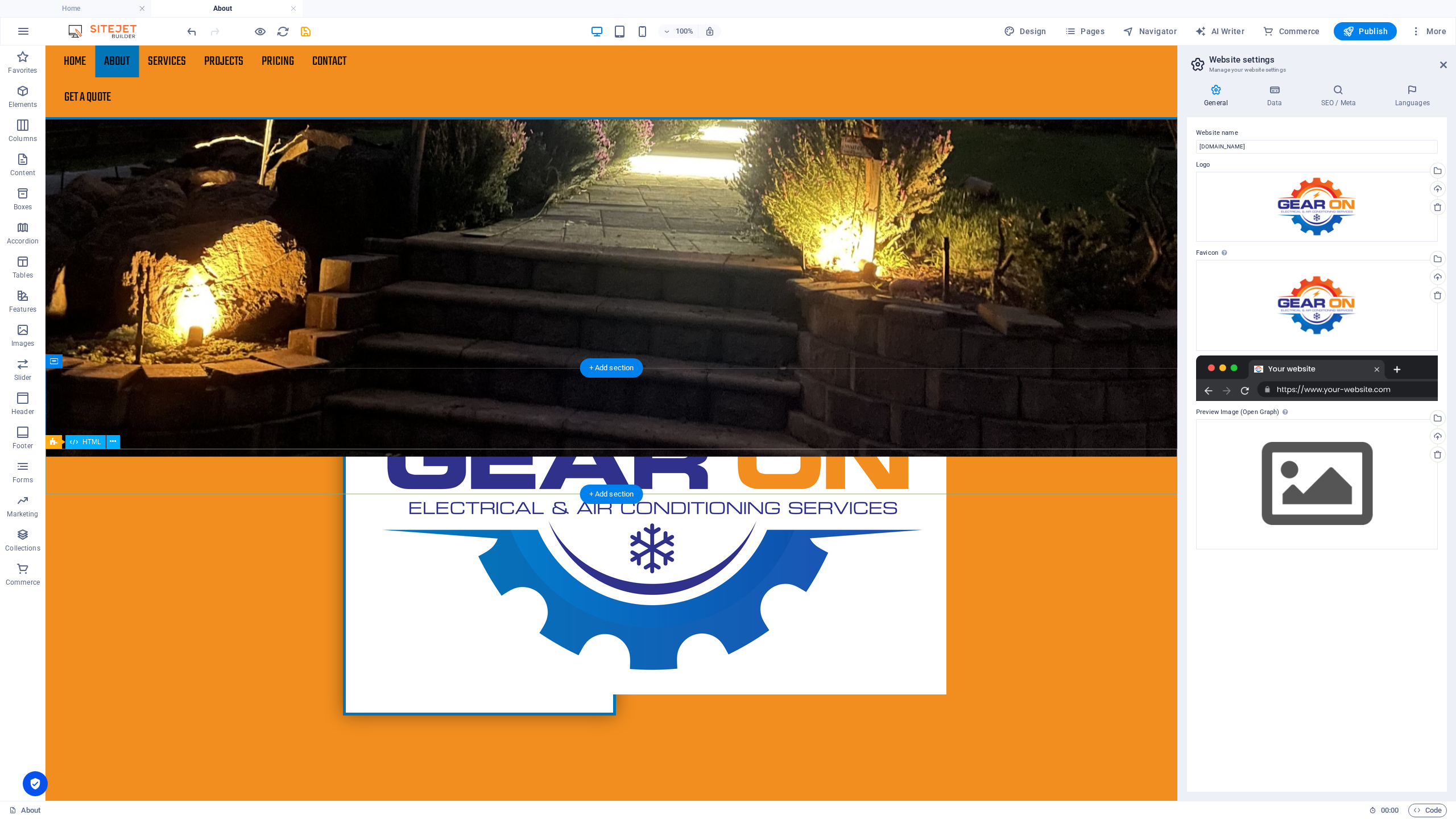 click at bounding box center (611, 2302) 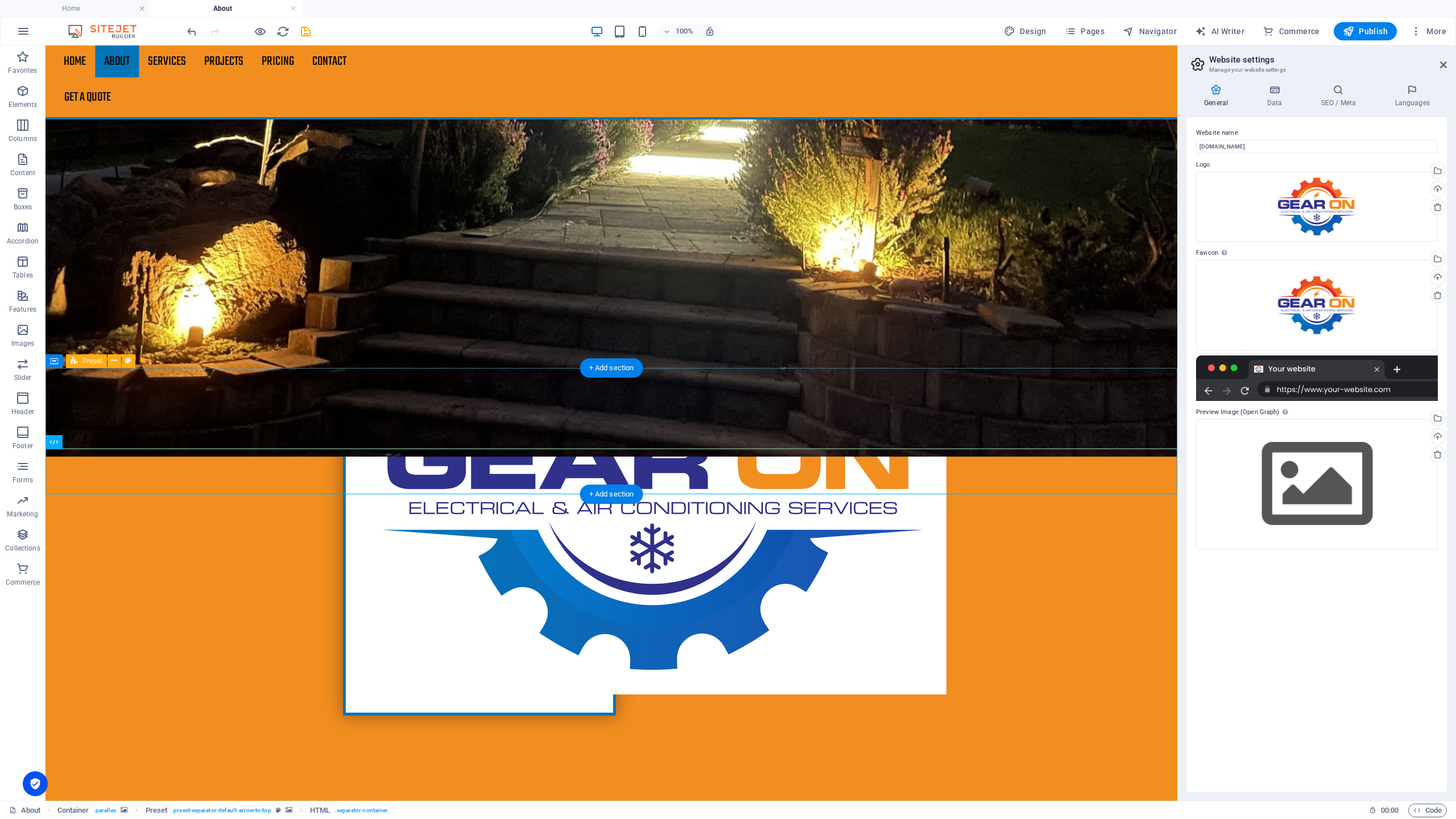 click on "Drop content here or  Add elements  Paste clipboard" at bounding box center [611, 2239] 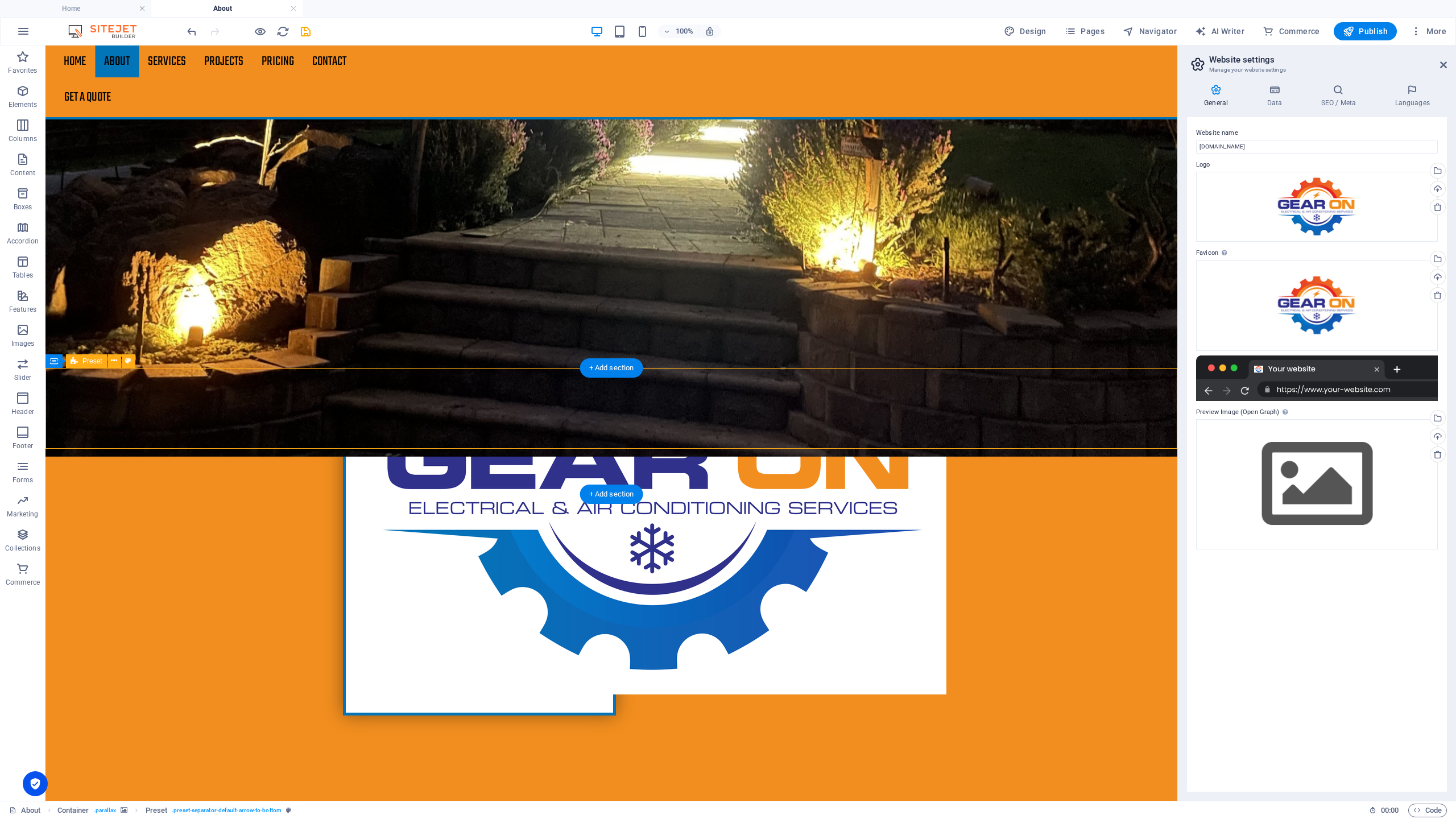 drag, startPoint x: 291, startPoint y: 421, endPoint x: 91, endPoint y: 421, distance: 200 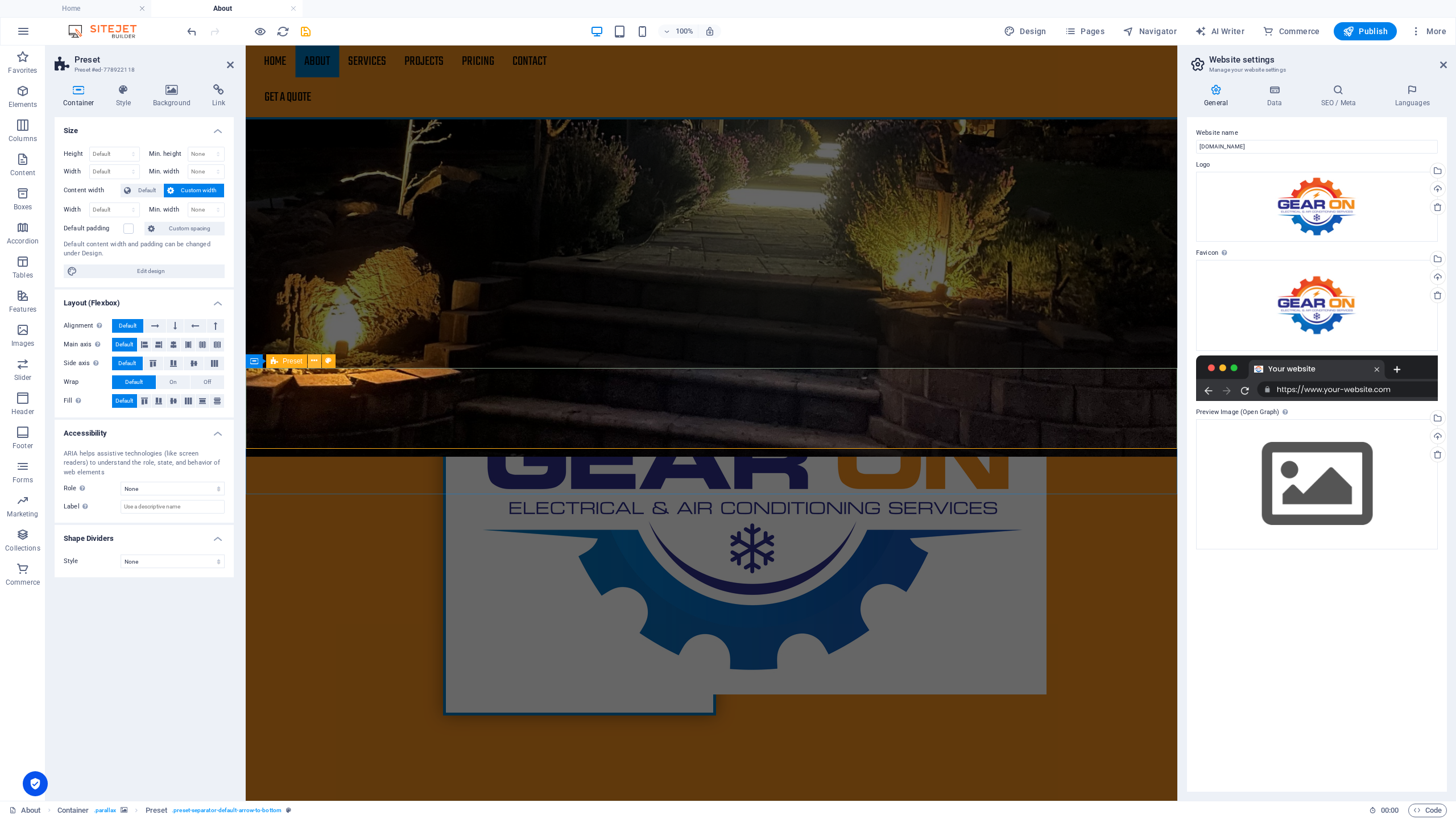 click at bounding box center [315, 361] 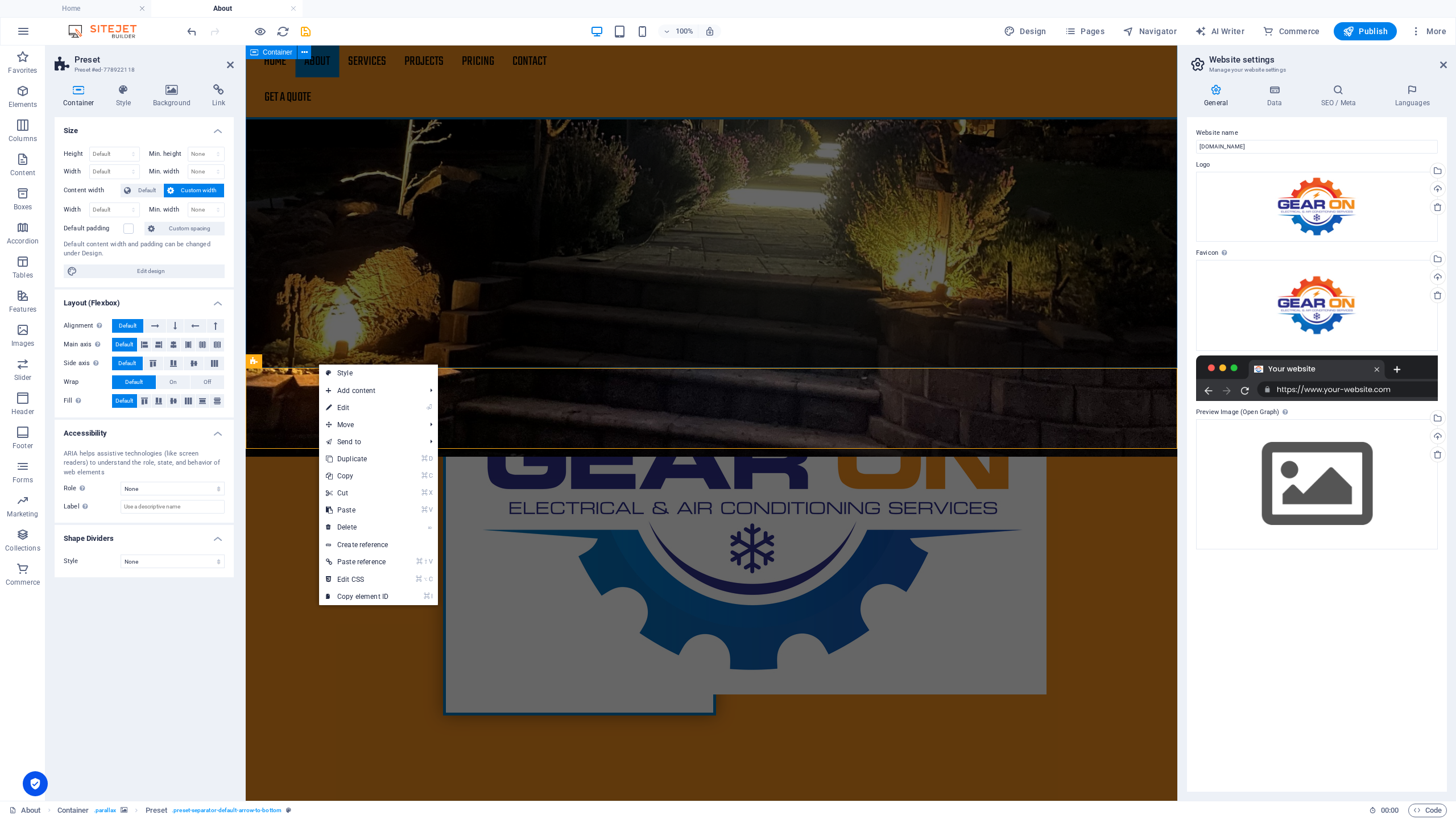 click on "About us We are your professional partners We are dedicated to enhancing your everyday experiences through innovative products crafted with care. Our core values revolve around sustainability, quality, and community. We believe in responsible sourcing and are committed to minimizing our environmental footprint. With a passion for excellence, we strive to provide exceptional service and build lasting relationships with our customers. Our team works tirelessly to ensure that every item reflects our commitment to craftsmanship and integrity. Join us in creating a better [DATE], where each purchase contributes to a positive impact on our planet and the communities we serve. About Welcome to a trusted name in your local electrical landscape, where expertise meets dedication. With 15 years of experience, we have refined our skills to deliver high-quality electrical services tailored to the specific needs of our community. Our journey has been marked by continuous growth and an unwavering commitment to excellence." at bounding box center (712, 1259) 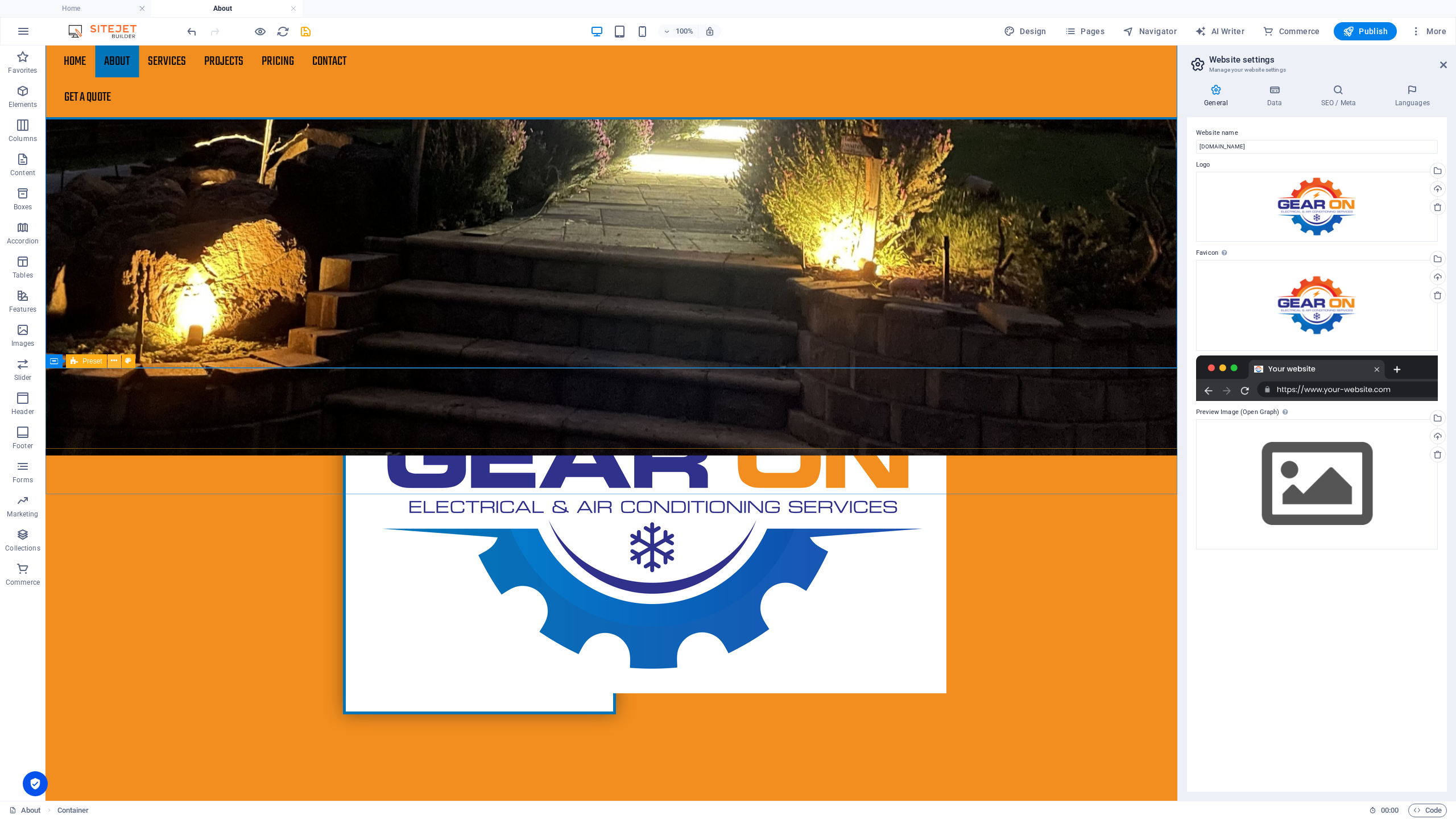 click at bounding box center [114, 361] 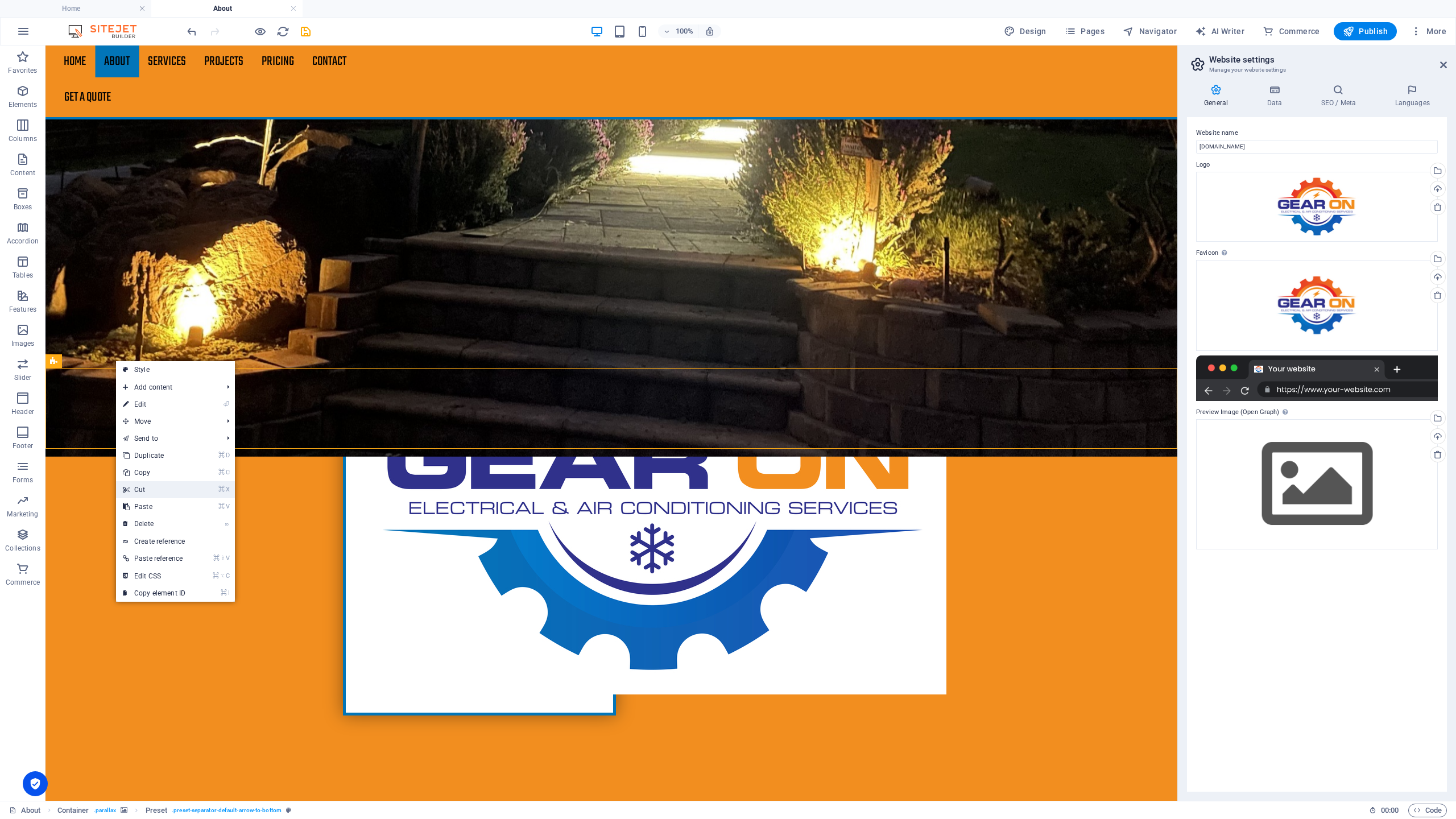 click on "⌘ X  Cut" at bounding box center (154, 490) 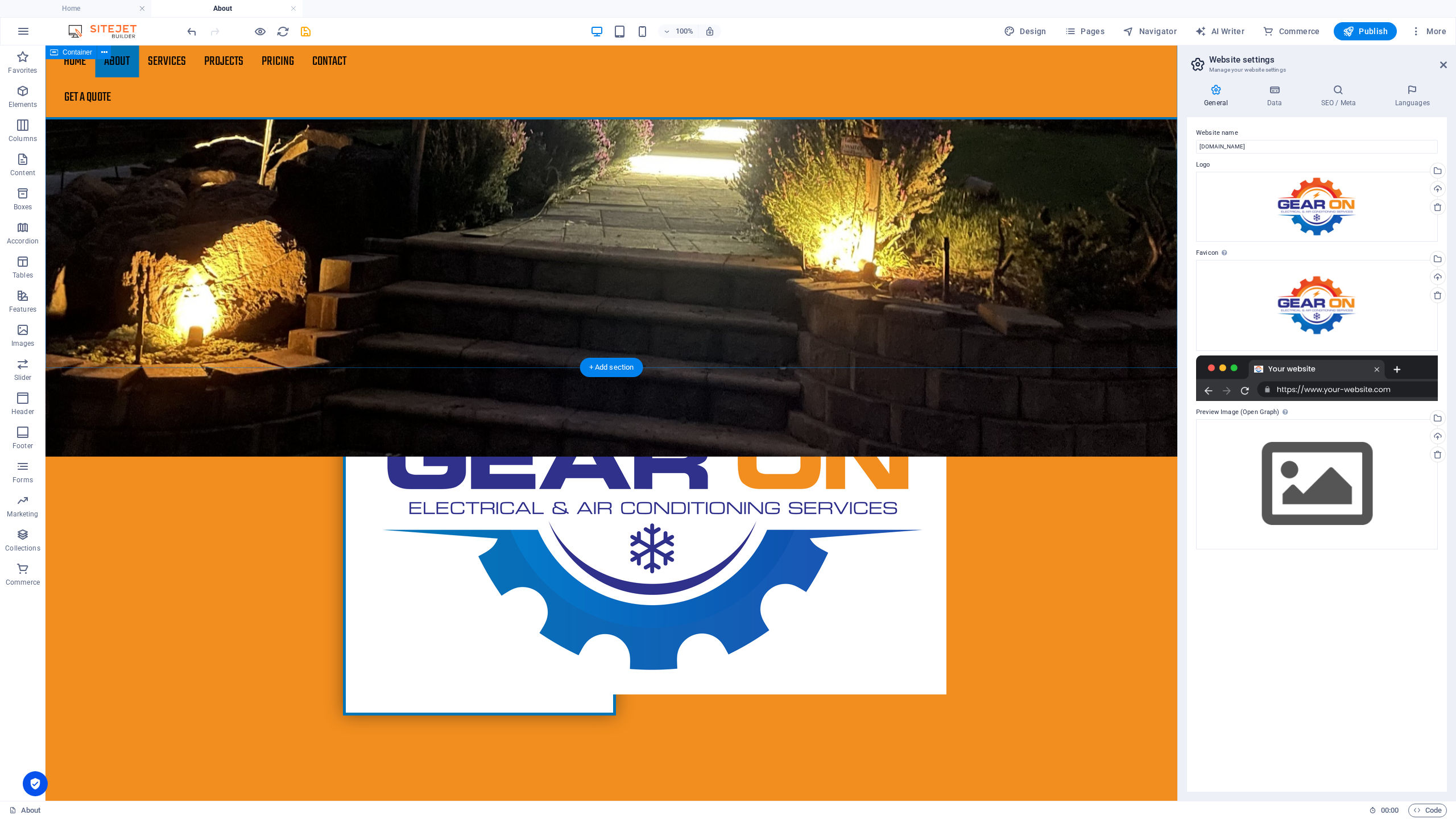 click on "About us We are your professional partners We are dedicated to enhancing your everyday experiences through innovative products crafted with care. Our core values revolve around sustainability, quality, and community. We believe in responsible sourcing and are committed to minimizing our environmental footprint. With a passion for excellence, we strive to provide exceptional service and build lasting relationships with our customers. Our team works tirelessly to ensure that every item reflects our commitment to craftsmanship and integrity. Join us in creating a better [DATE], where each purchase contributes to a positive impact on our planet and the communities we serve. About Welcome to a trusted name in your local electrical landscape, where expertise meets dedication. With 15 years of experience, we have refined our skills to deliver high-quality electrical services tailored to the specific needs of our community. Our journey has been marked by continuous growth and an unwavering commitment to excellence." at bounding box center (611, 1259) 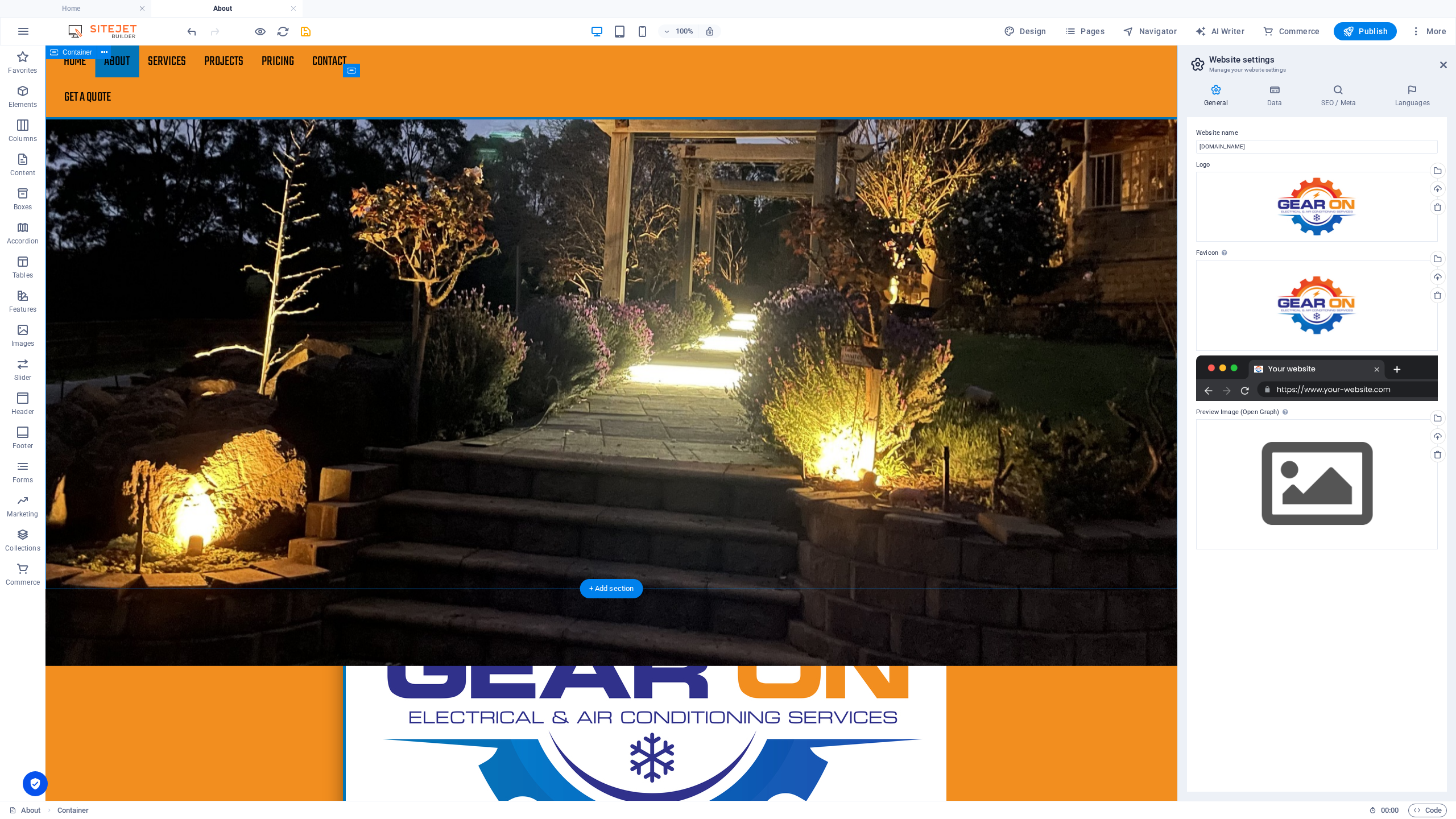 scroll, scrollTop: 578, scrollLeft: 0, axis: vertical 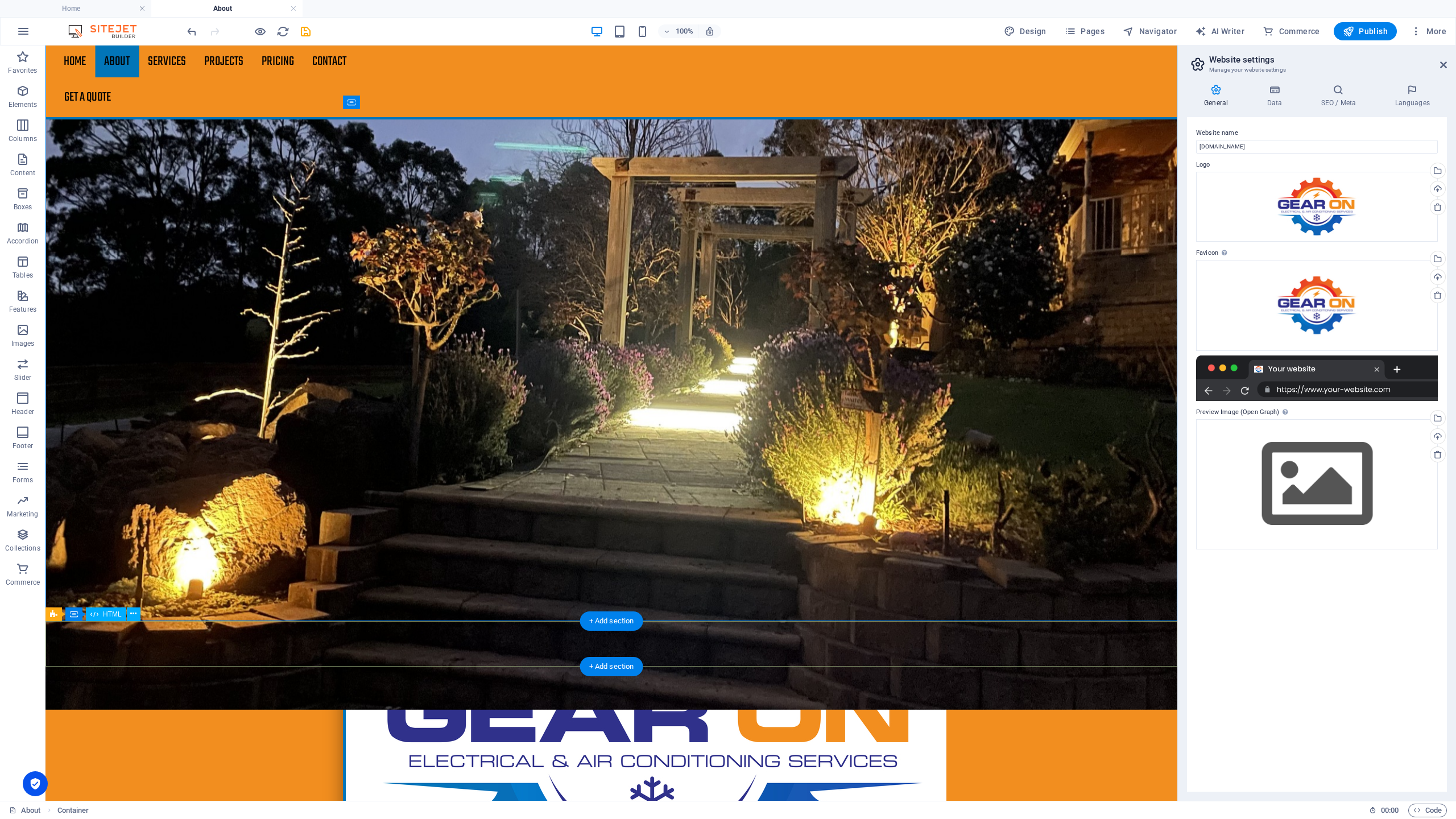 click at bounding box center [611, 2434] 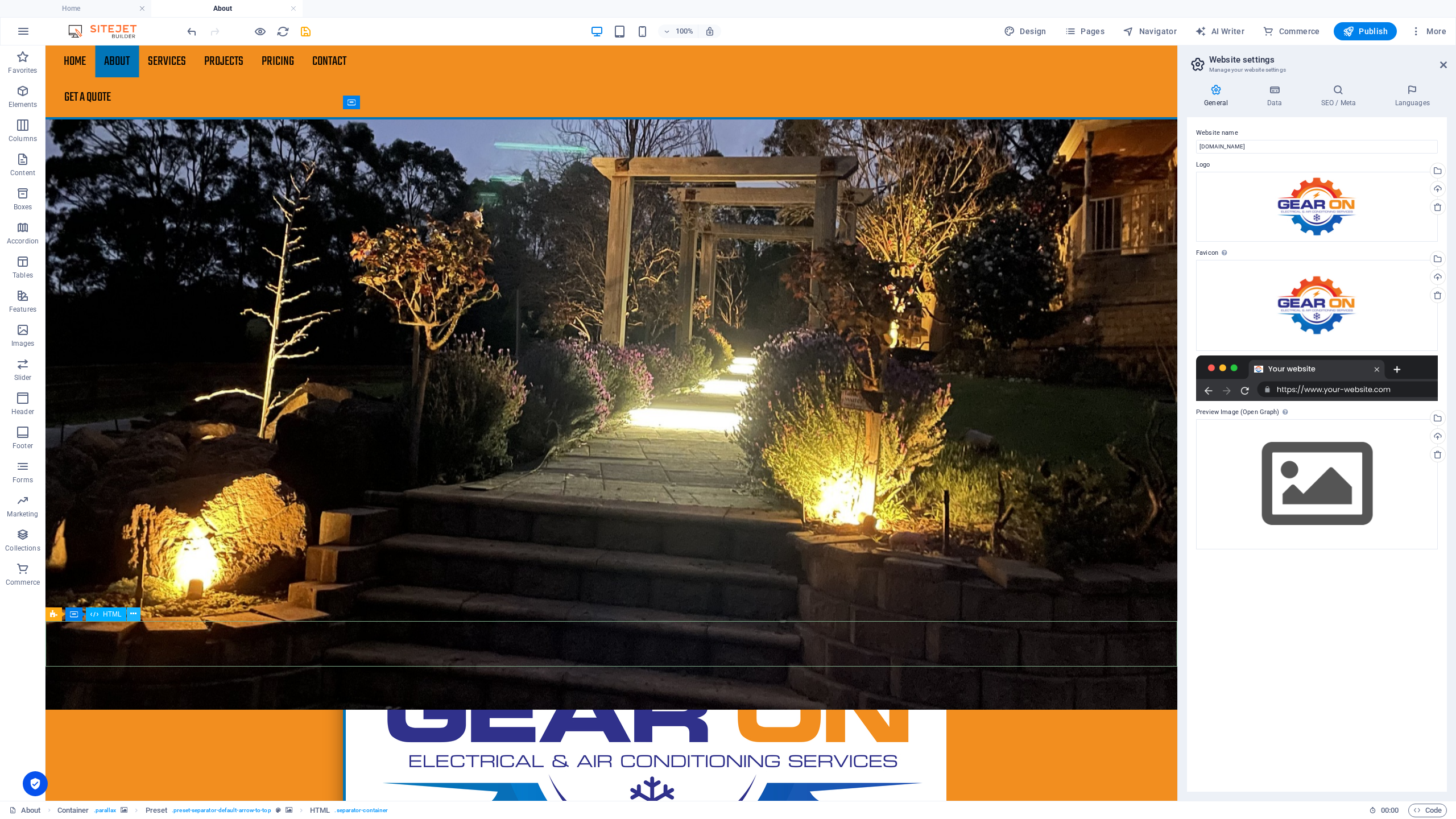 click at bounding box center [133, 614] 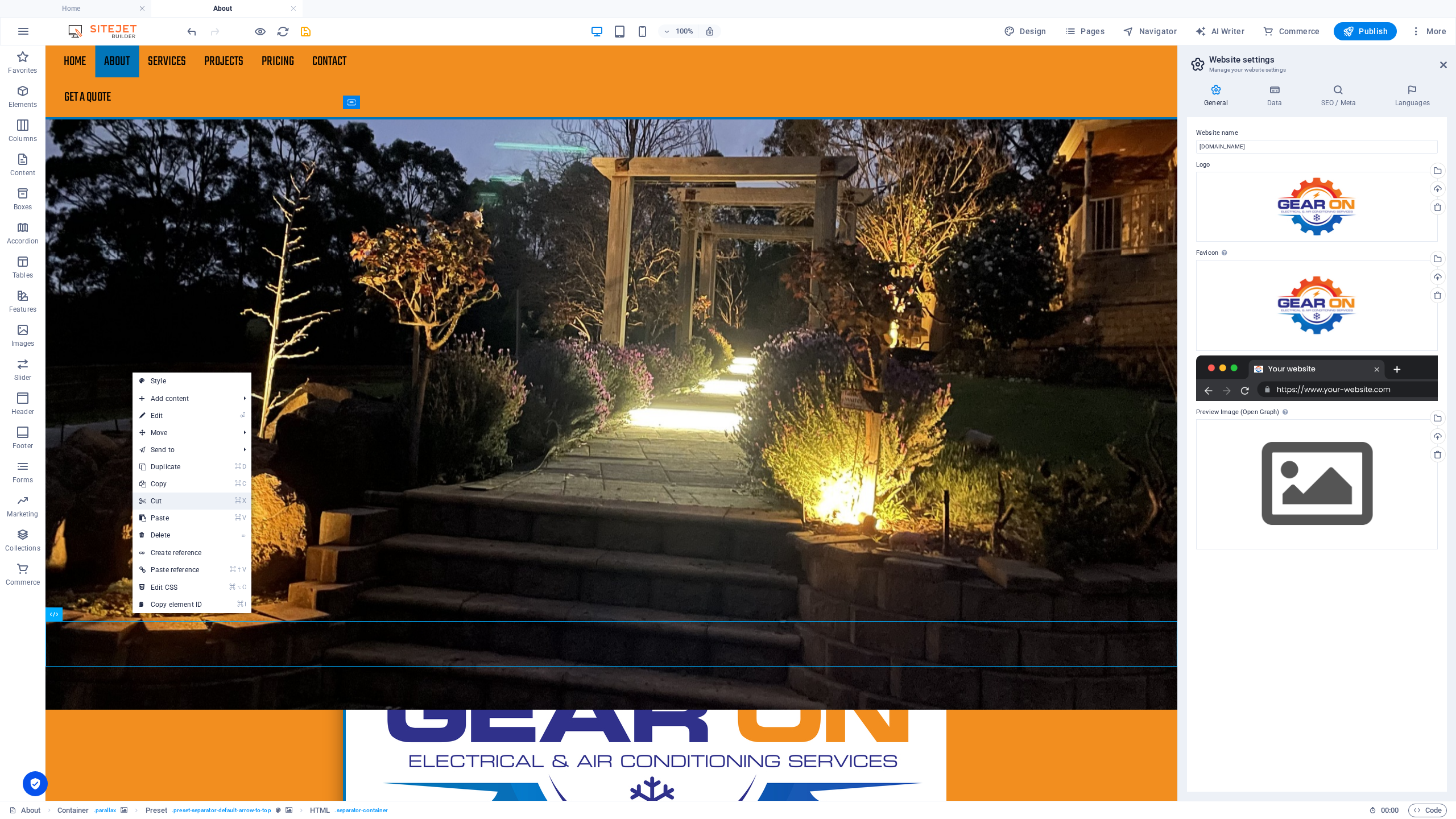 click on "⌘ X  Cut" at bounding box center (171, 501) 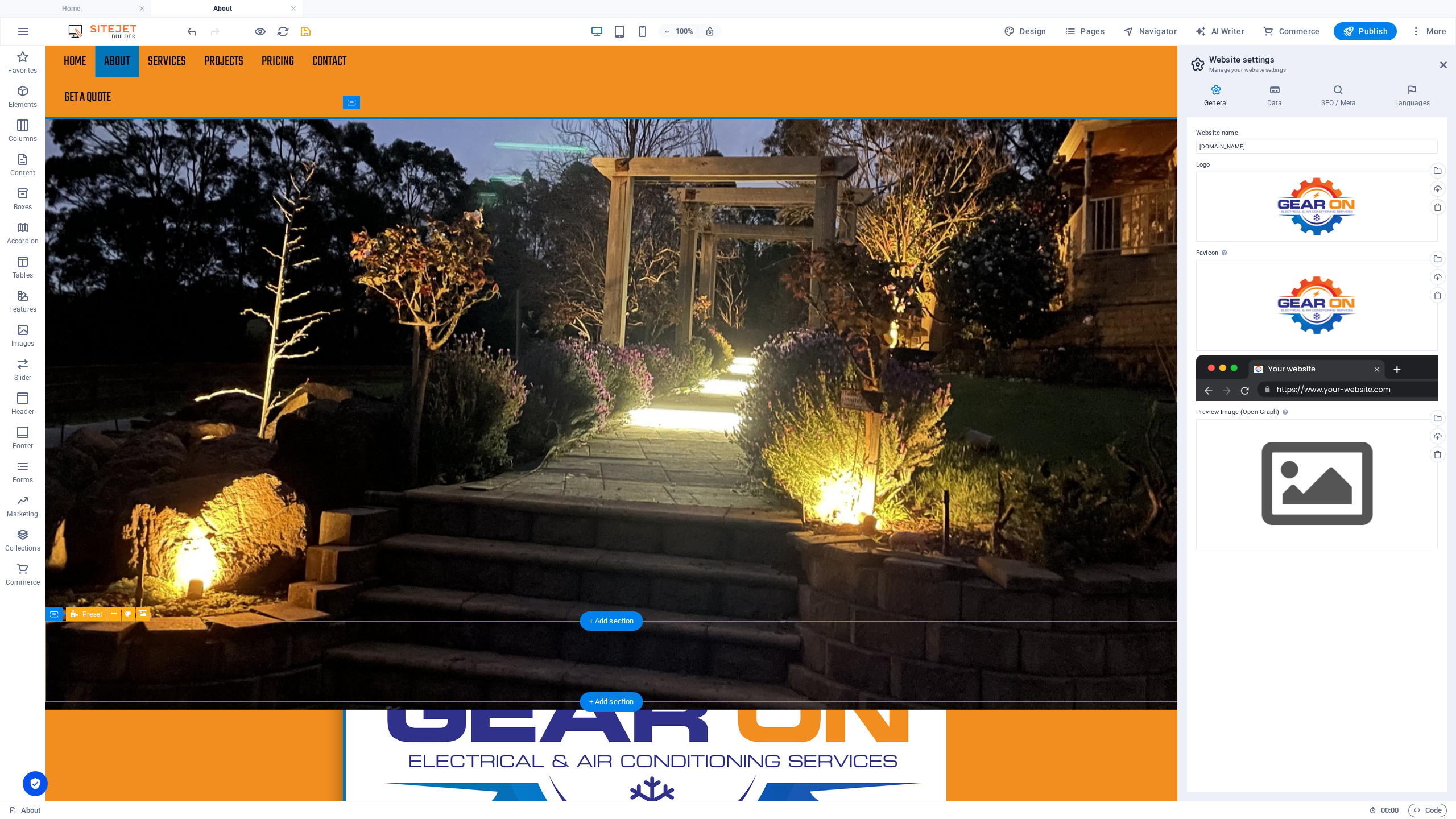 click on "Drop content here or  Add elements  Paste clipboard" at bounding box center (611, 2469) 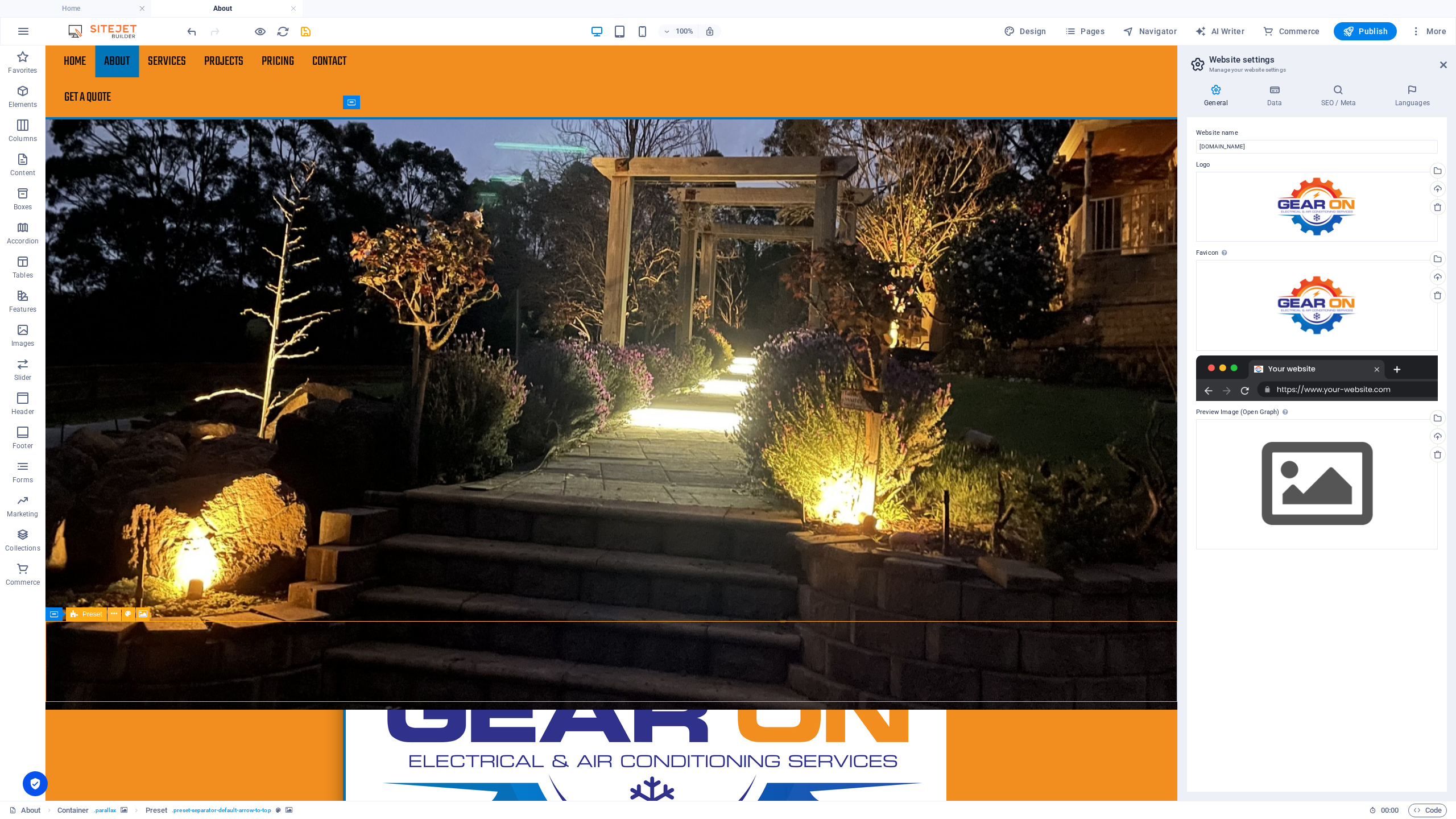 click at bounding box center (114, 614) 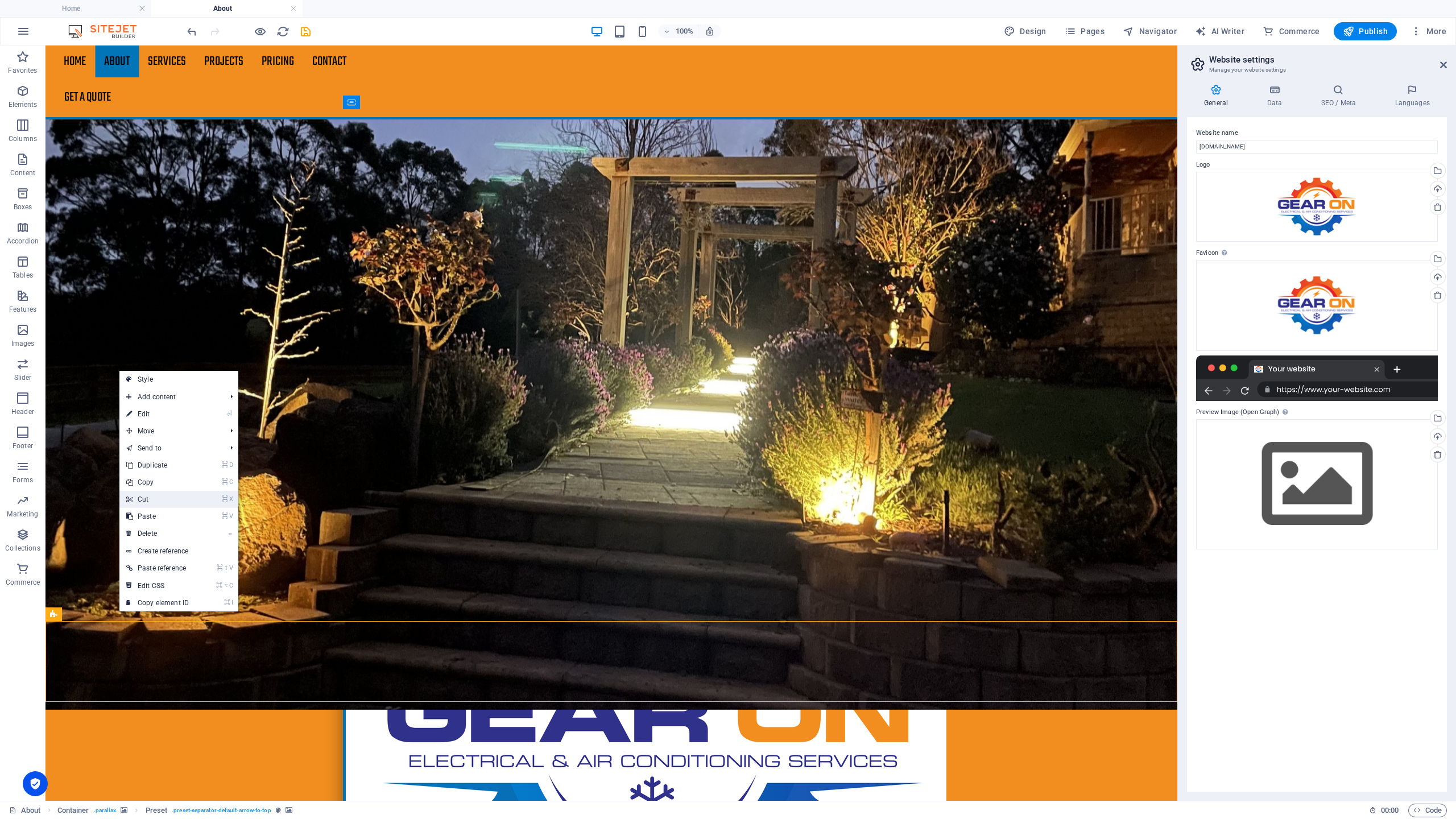 click on "⌘ X  Cut" at bounding box center [158, 499] 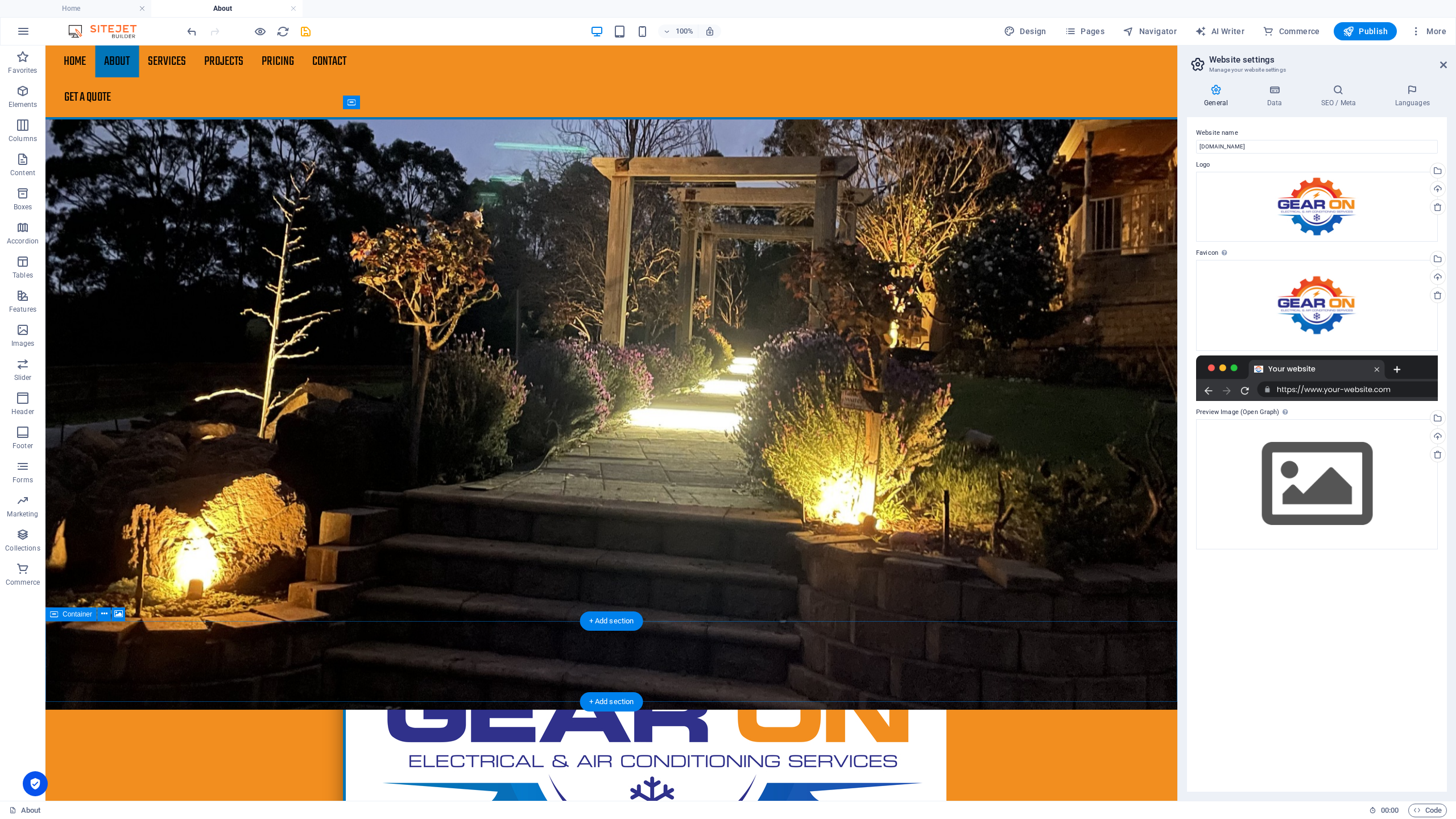 click on "Drop content here or  Add elements  Paste clipboard" at bounding box center [611, 2469] 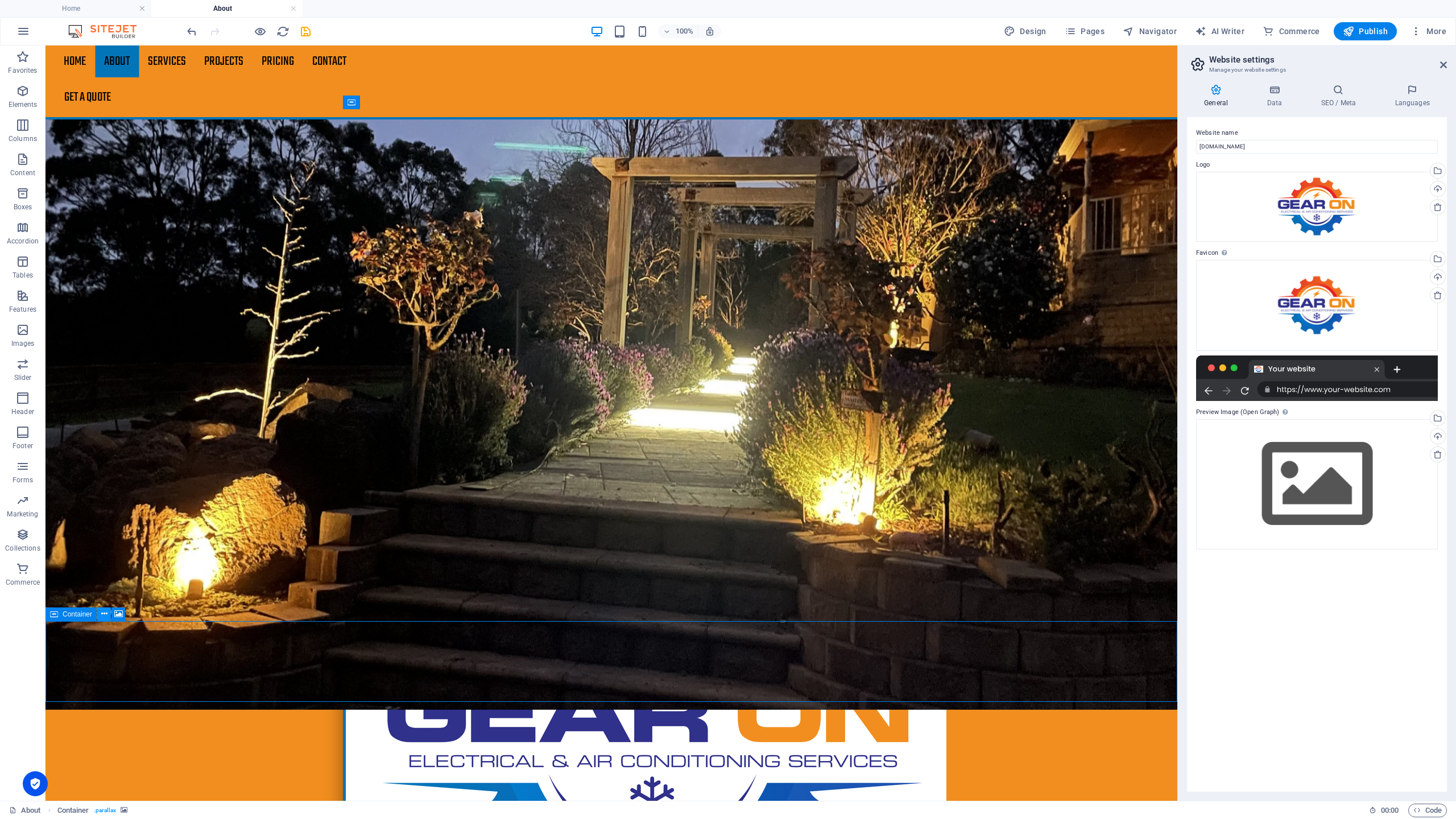 click at bounding box center (104, 614) 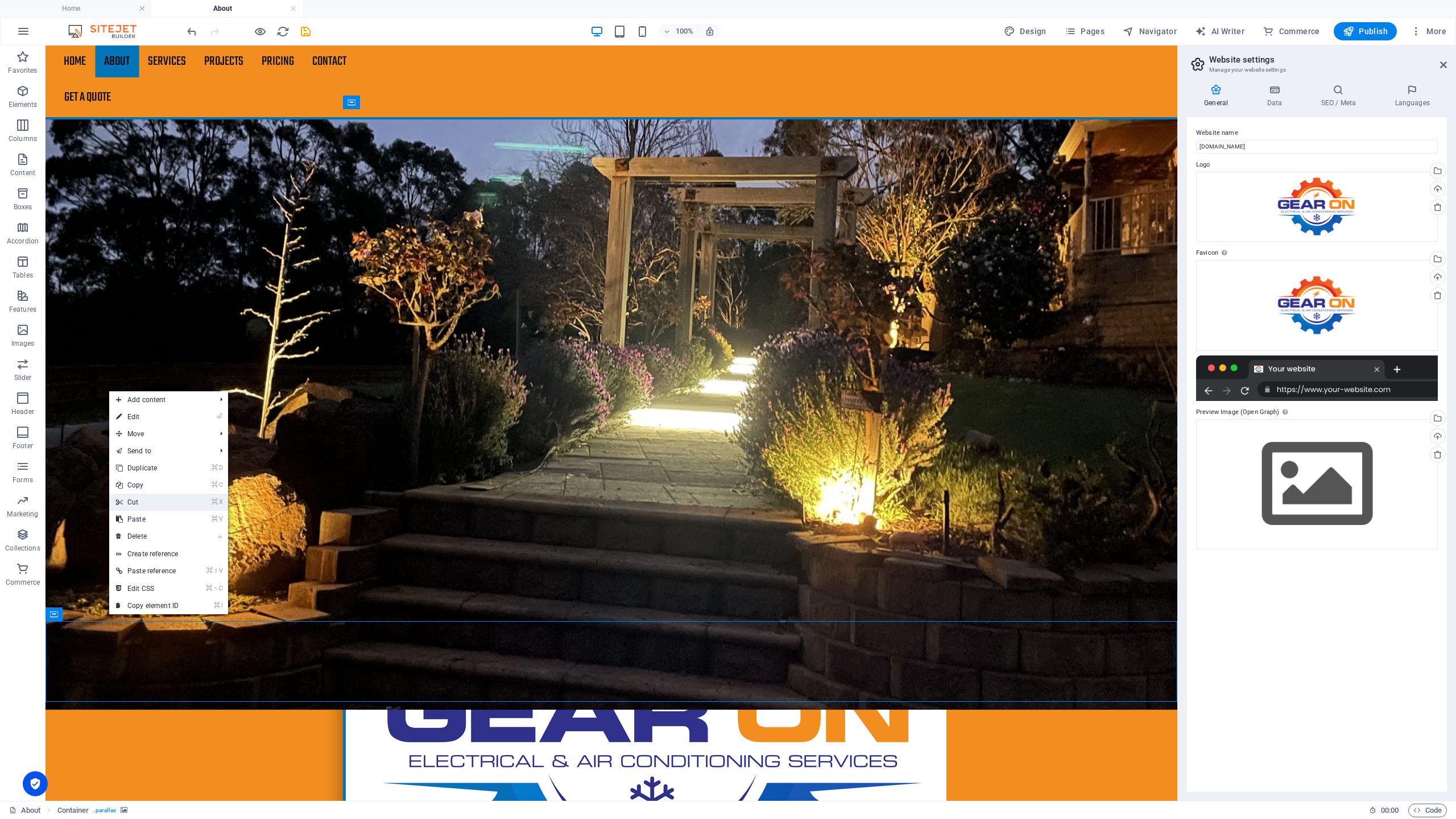 click on "⌘ X  Cut" at bounding box center (147, 502) 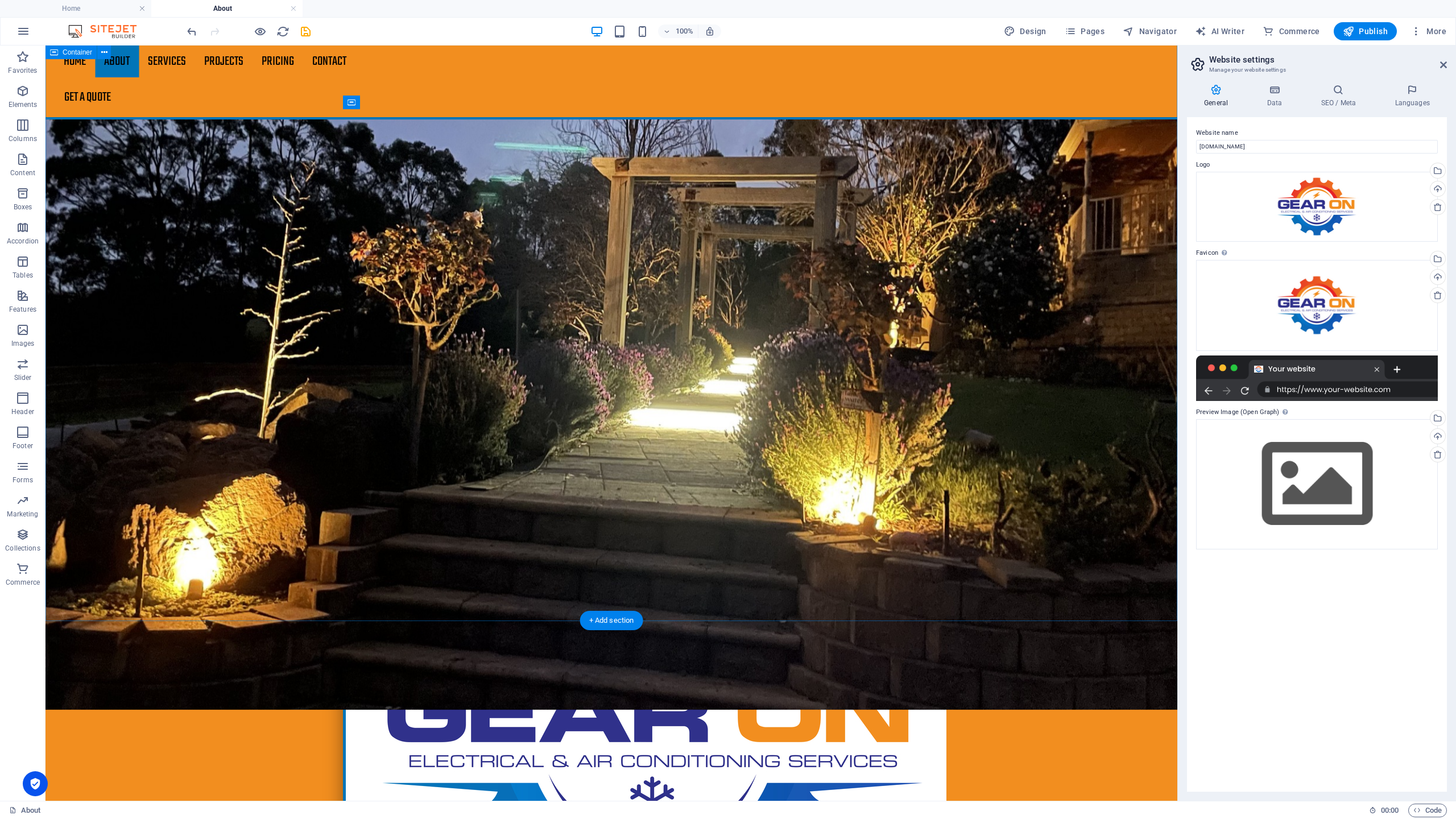 click on "About us We are your professional partners We are dedicated to enhancing your everyday experiences through innovative products crafted with care. Our core values revolve around sustainability, quality, and community. We believe in responsible sourcing and are committed to minimizing our environmental footprint. With a passion for excellence, we strive to provide exceptional service and build lasting relationships with our customers. Our team works tirelessly to ensure that every item reflects our commitment to craftsmanship and integrity. Join us in creating a better [DATE], where each purchase contributes to a positive impact on our planet and the communities we serve. About Welcome to a trusted name in your local electrical landscape, where expertise meets dedication. With 15 years of experience, we have refined our skills to deliver high-quality electrical services tailored to the specific needs of our community. Our journey has been marked by continuous growth and an unwavering commitment to excellence." at bounding box center (611, 1512) 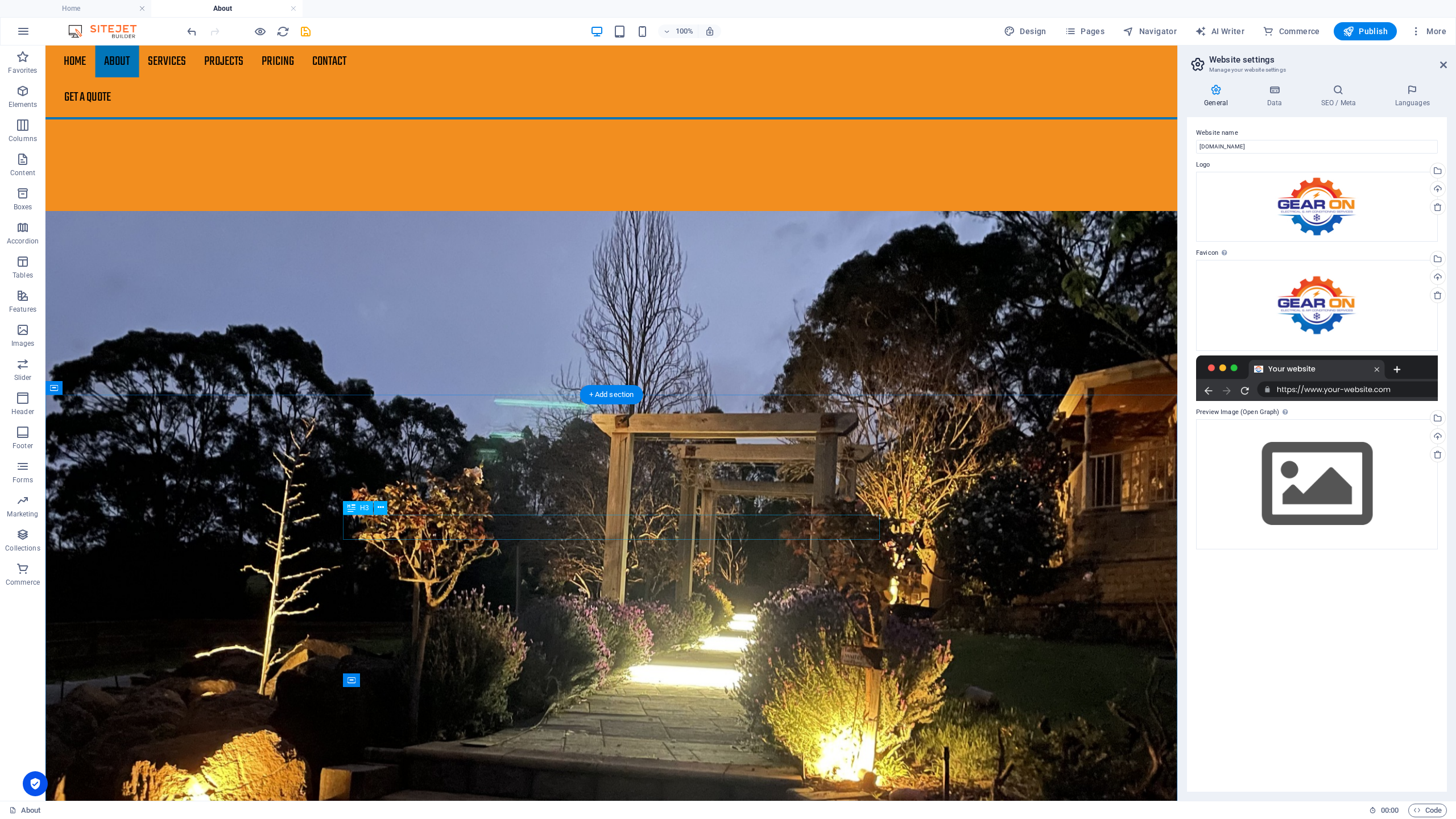 scroll, scrollTop: 0, scrollLeft: 0, axis: both 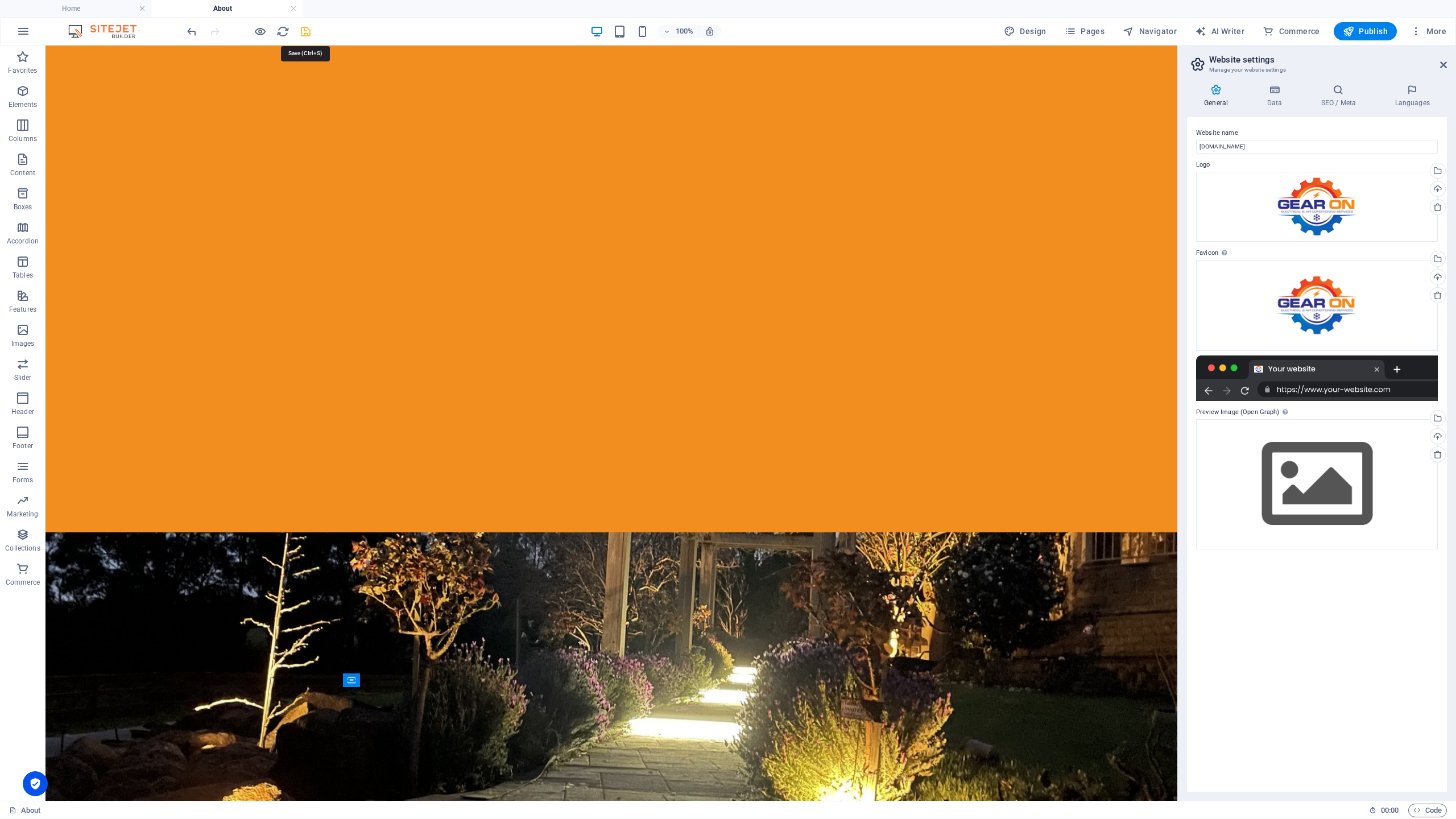 click at bounding box center (305, 31) 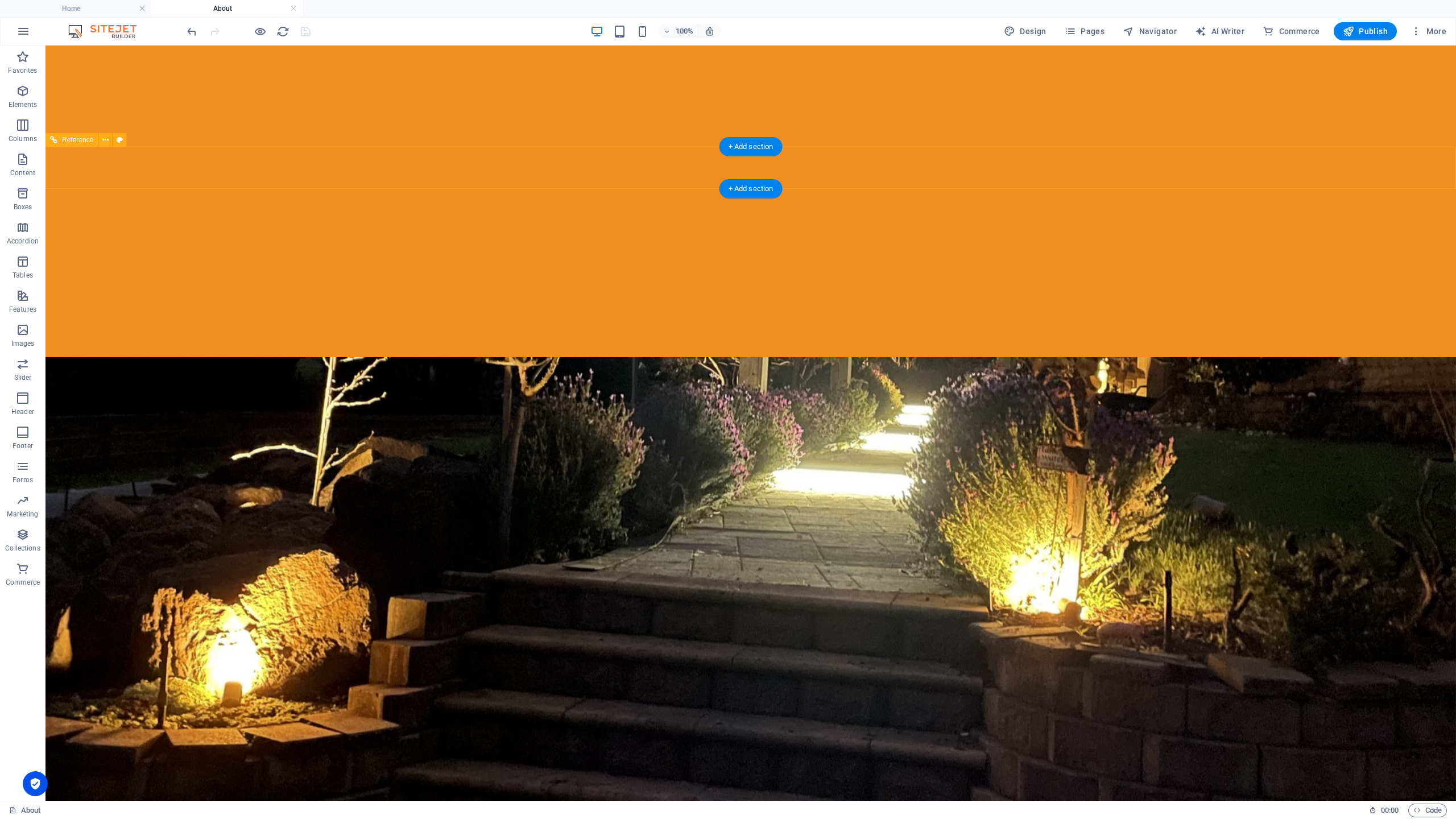 scroll, scrollTop: 183, scrollLeft: 0, axis: vertical 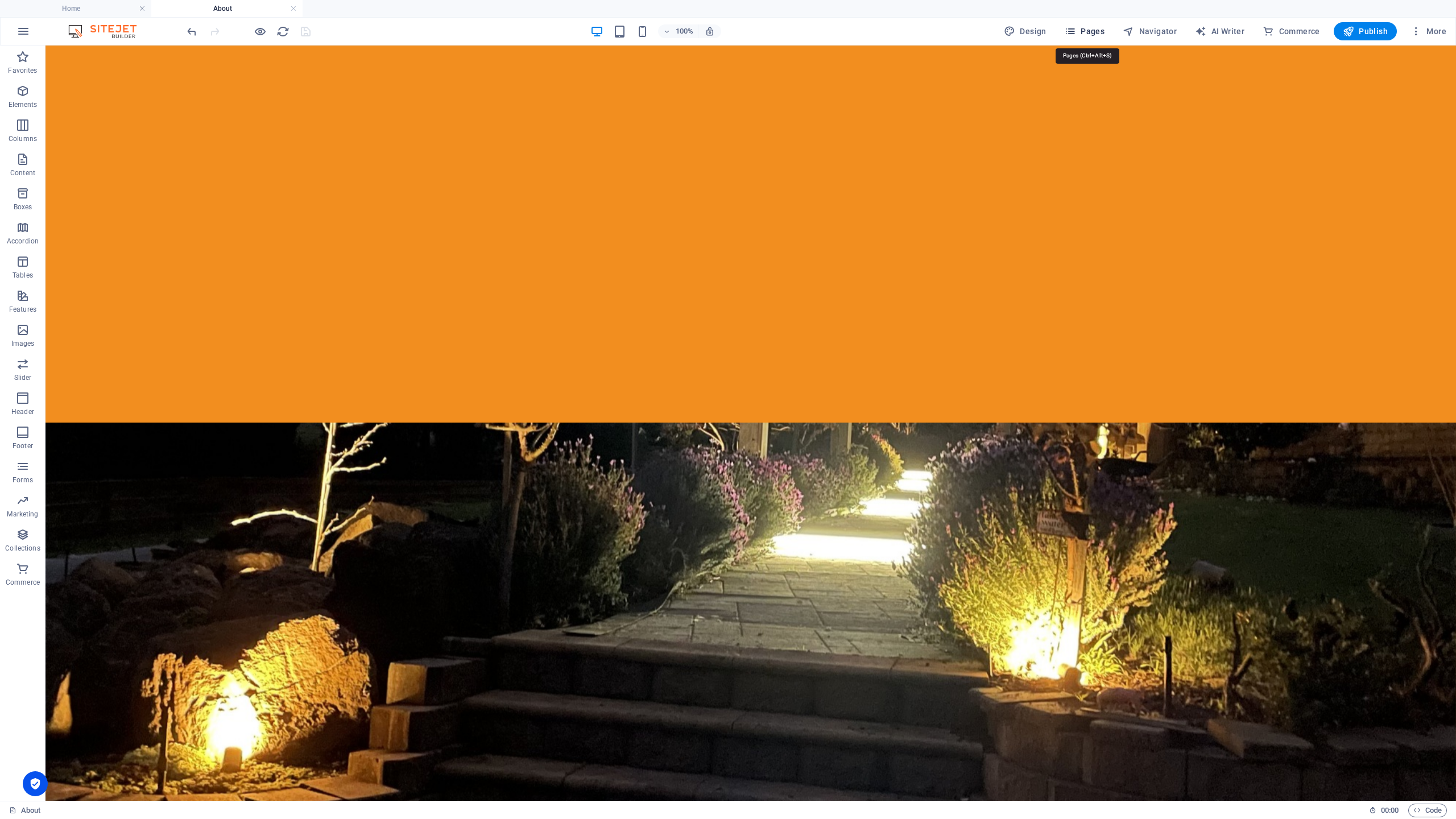 click on "Pages" at bounding box center (1085, 31) 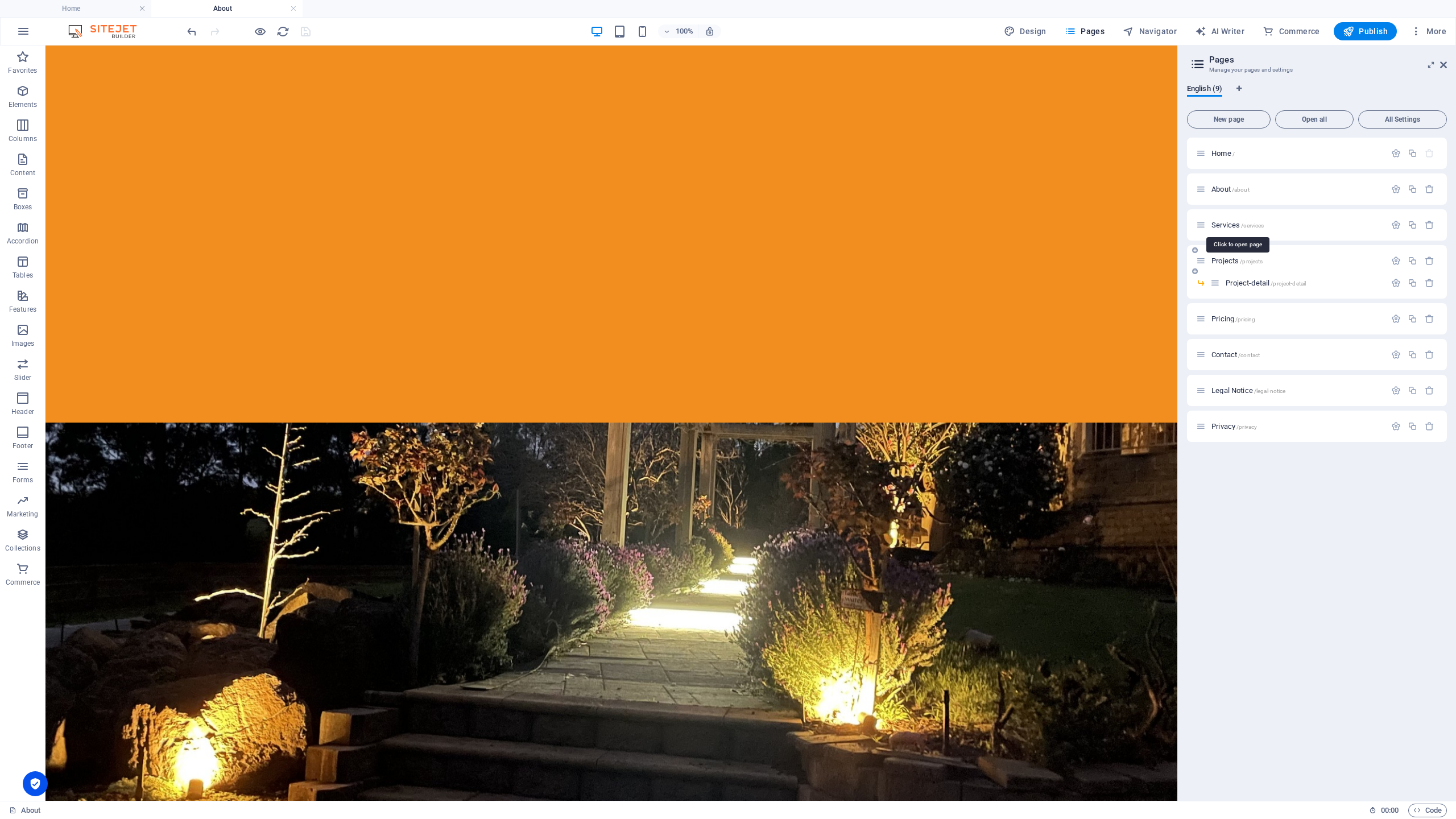 click on "/services" at bounding box center [1252, 225] 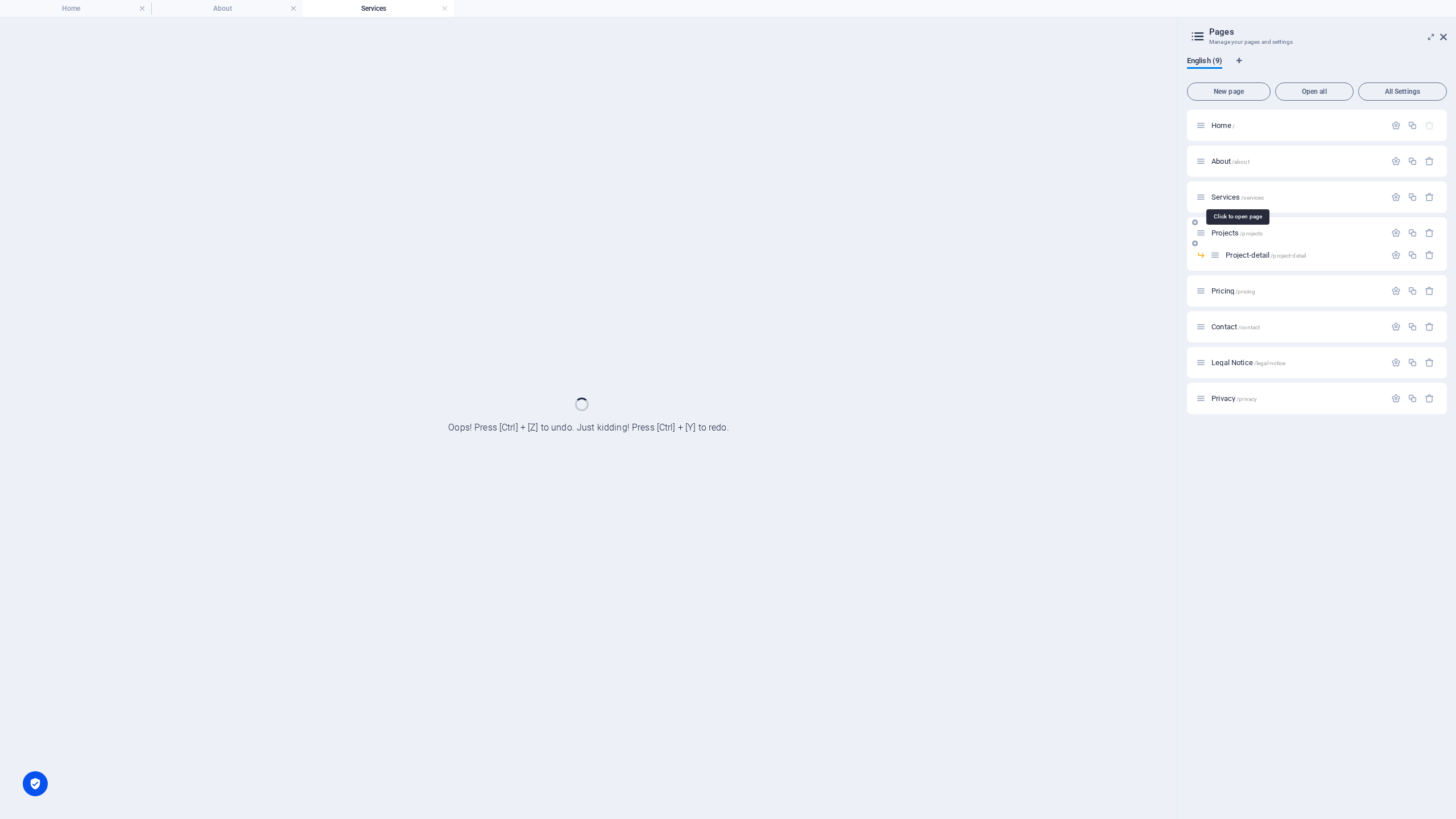 scroll, scrollTop: 0, scrollLeft: 0, axis: both 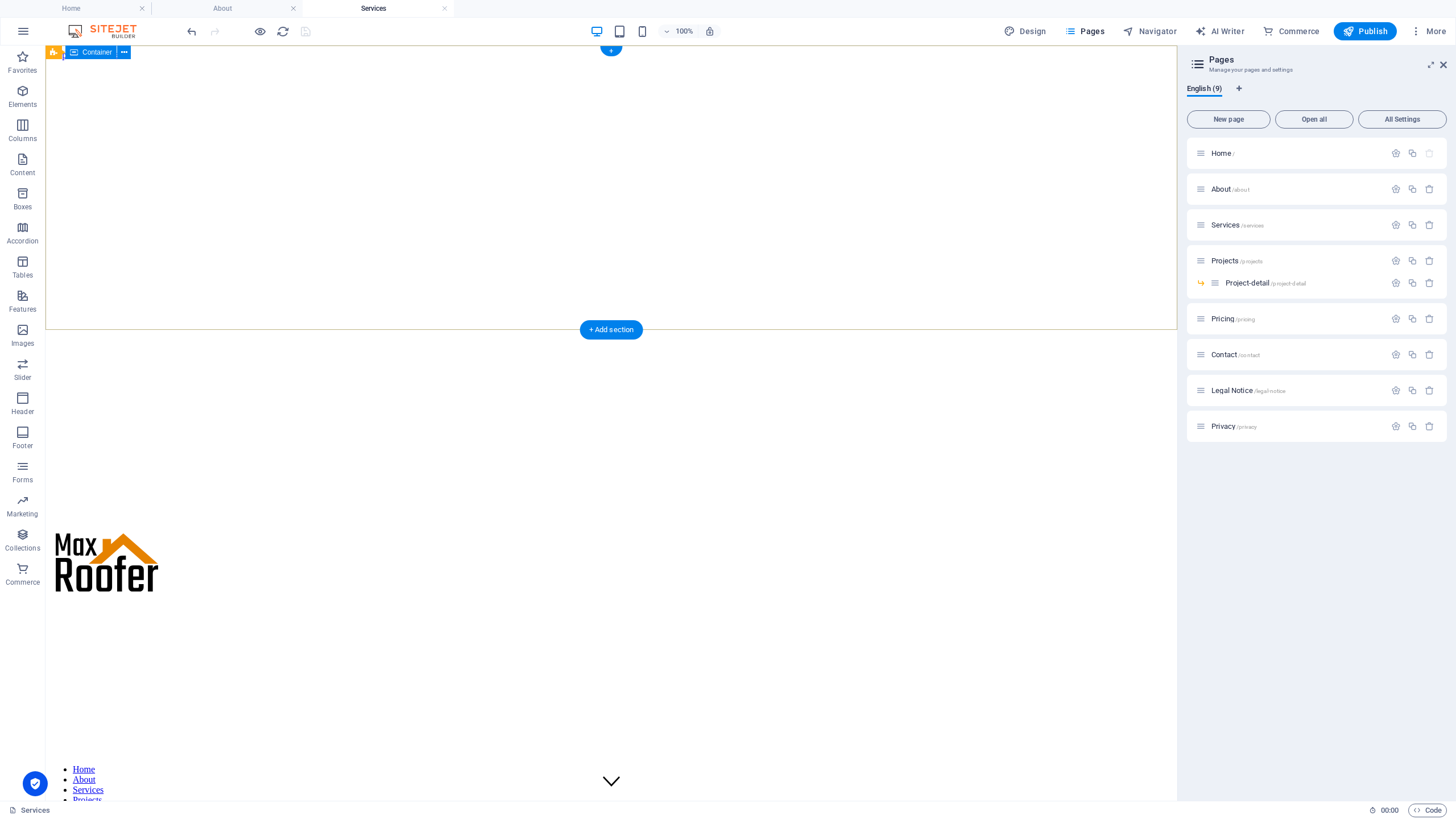 click at bounding box center (611, 564) 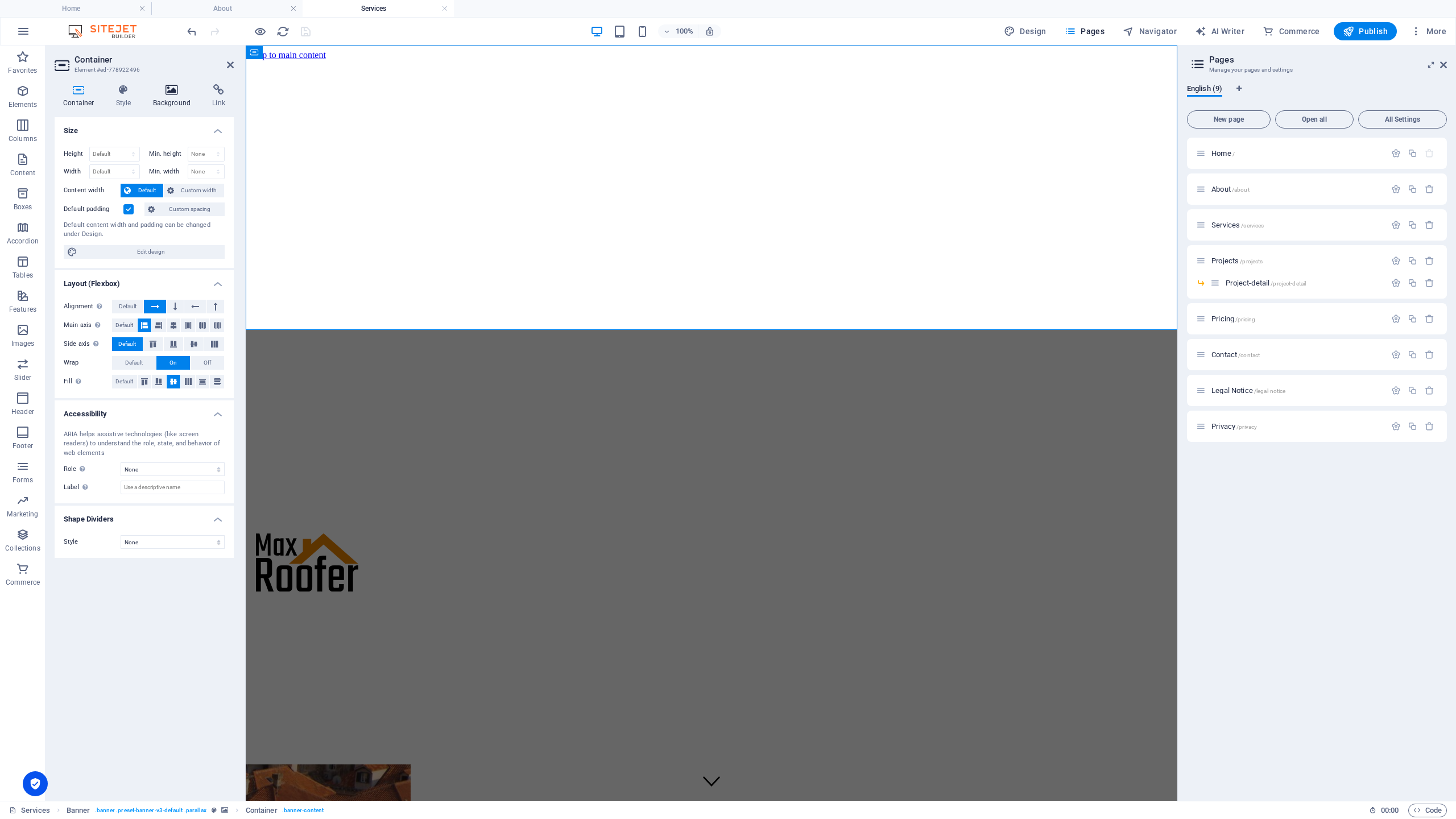 click at bounding box center [172, 90] 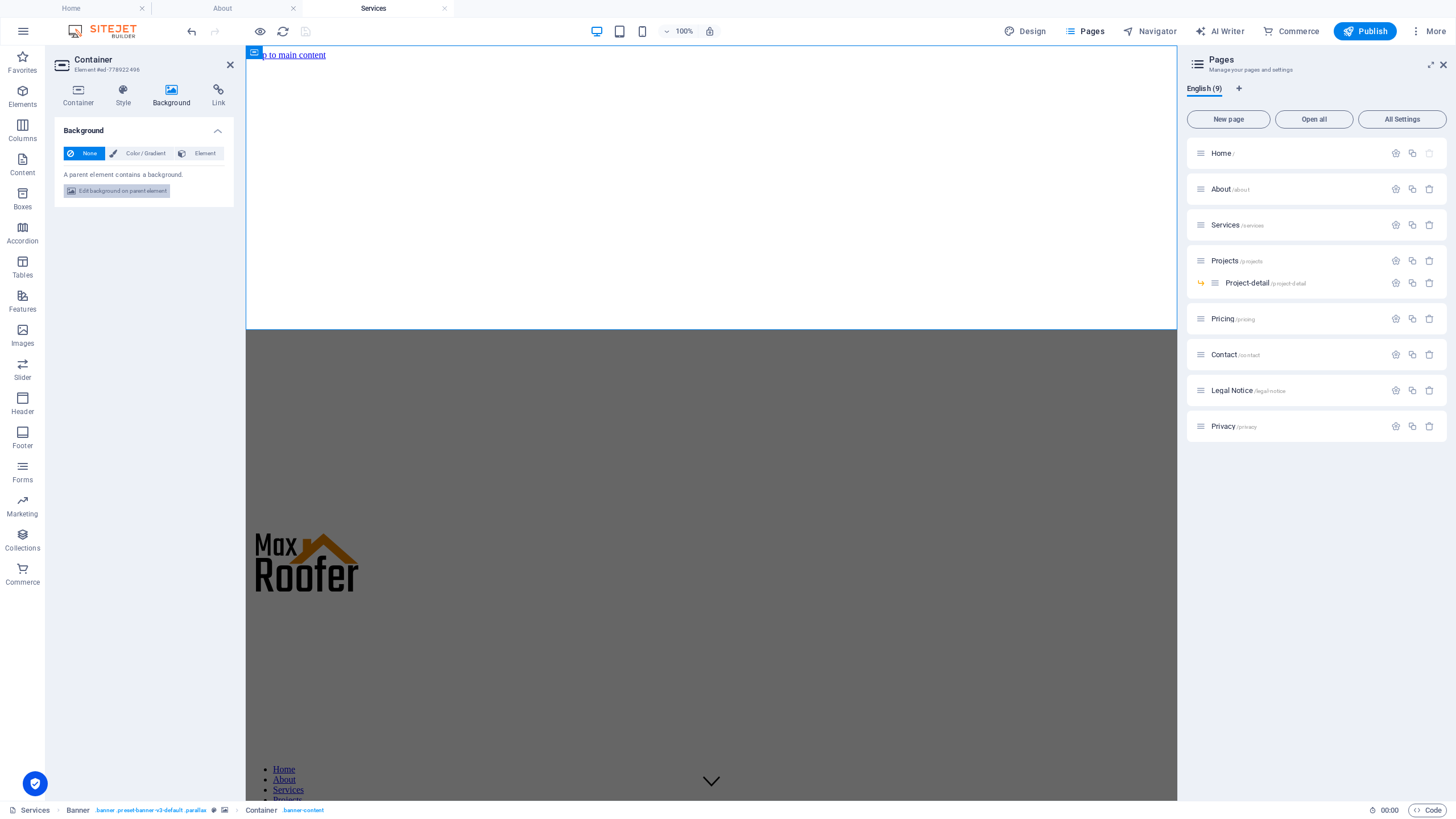 click on "Edit background on parent element" at bounding box center (123, 191) 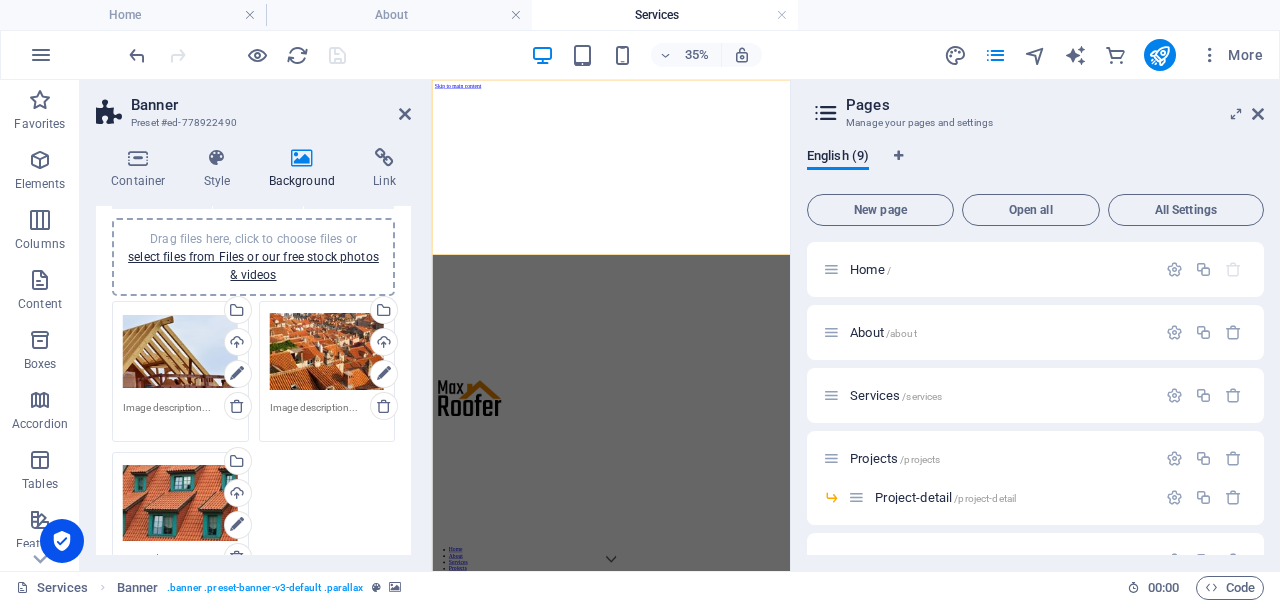 scroll, scrollTop: 207, scrollLeft: 0, axis: vertical 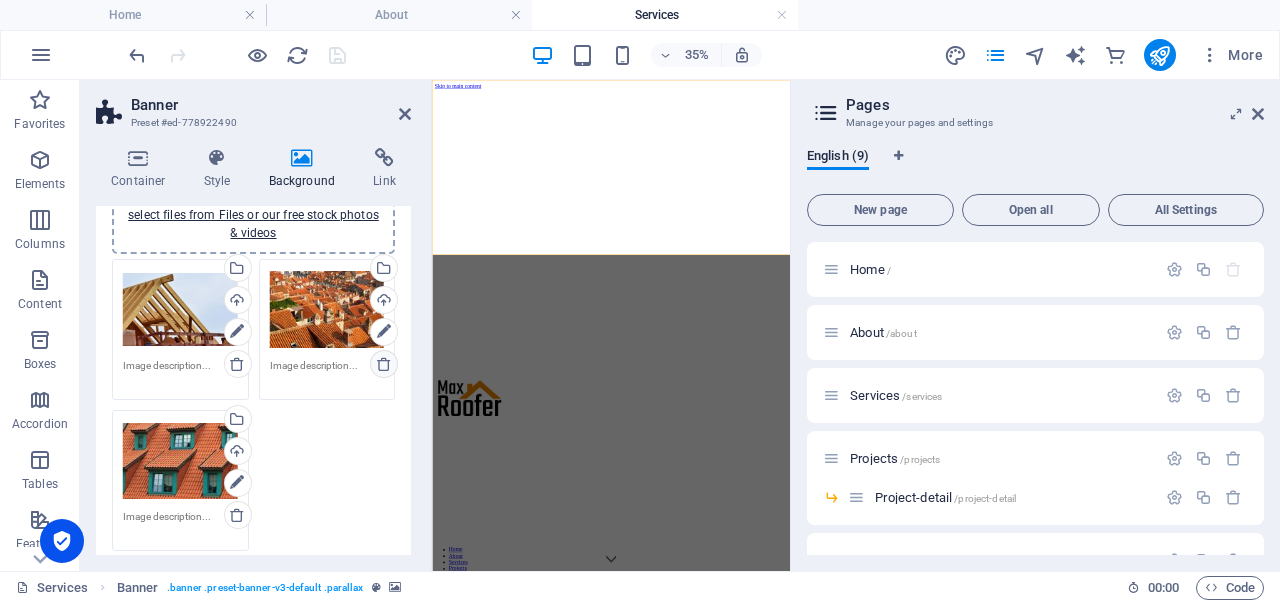 click at bounding box center [384, 364] 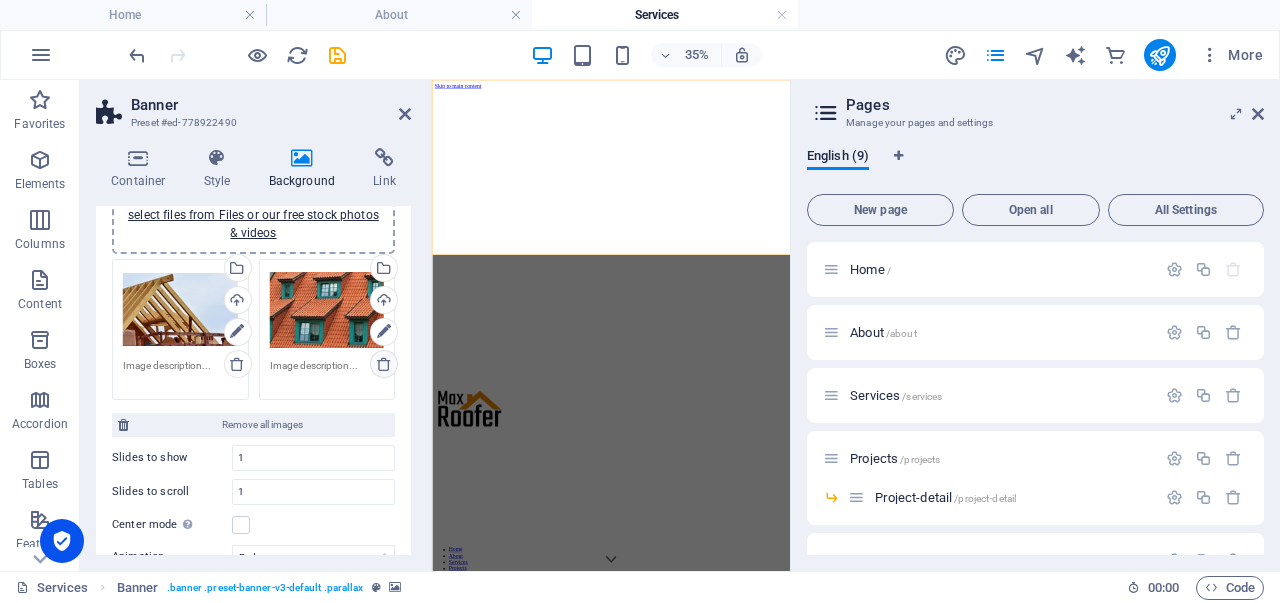 click at bounding box center (384, 364) 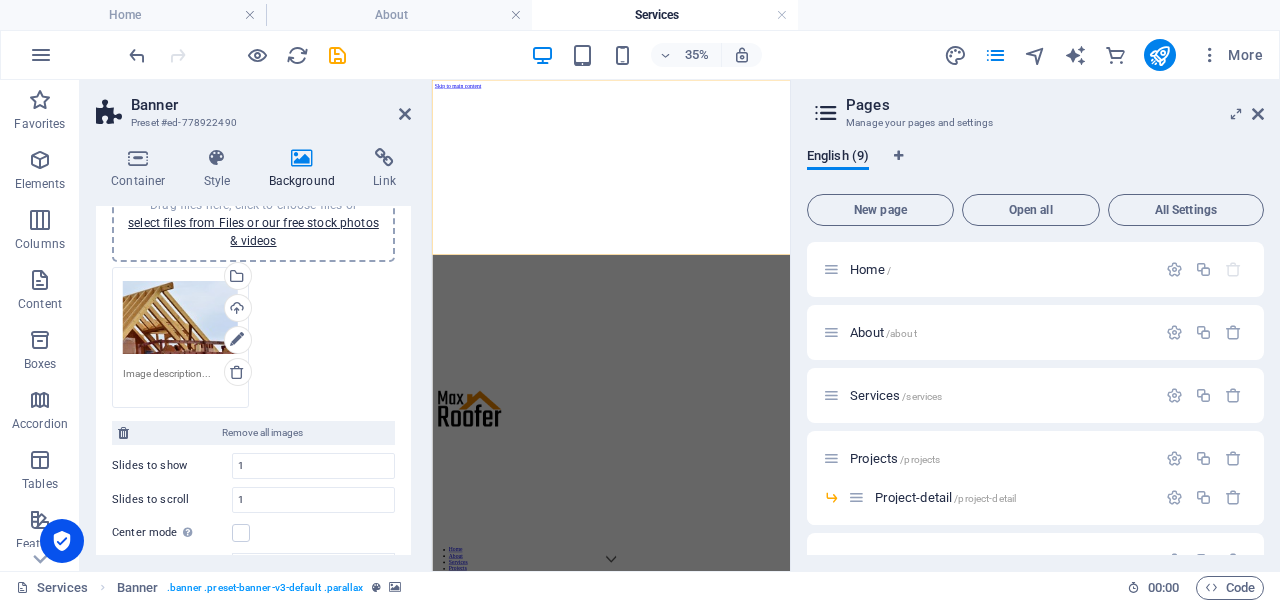 scroll, scrollTop: 183, scrollLeft: 0, axis: vertical 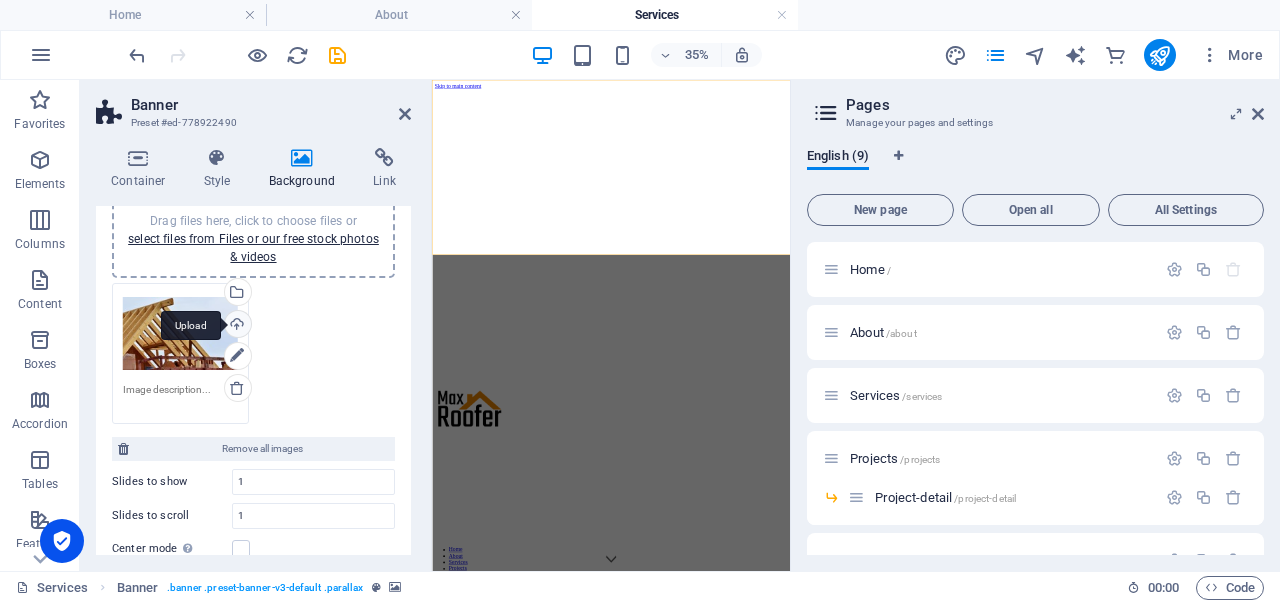 click on "Upload" at bounding box center [236, 326] 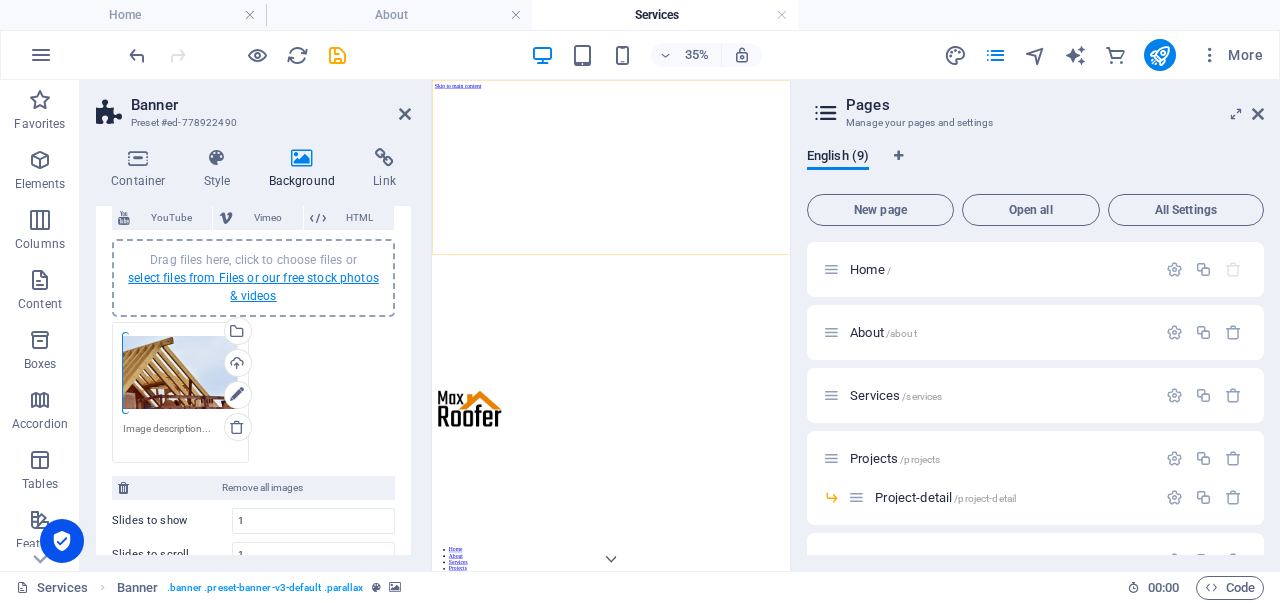 scroll, scrollTop: 145, scrollLeft: 0, axis: vertical 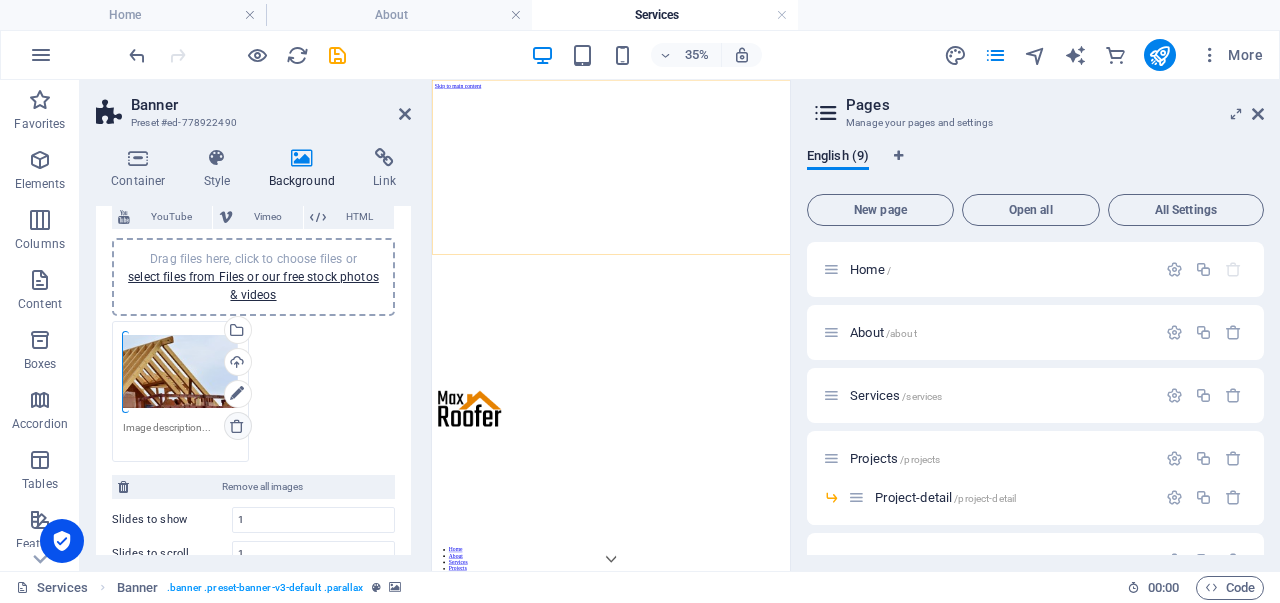 click at bounding box center (237, 426) 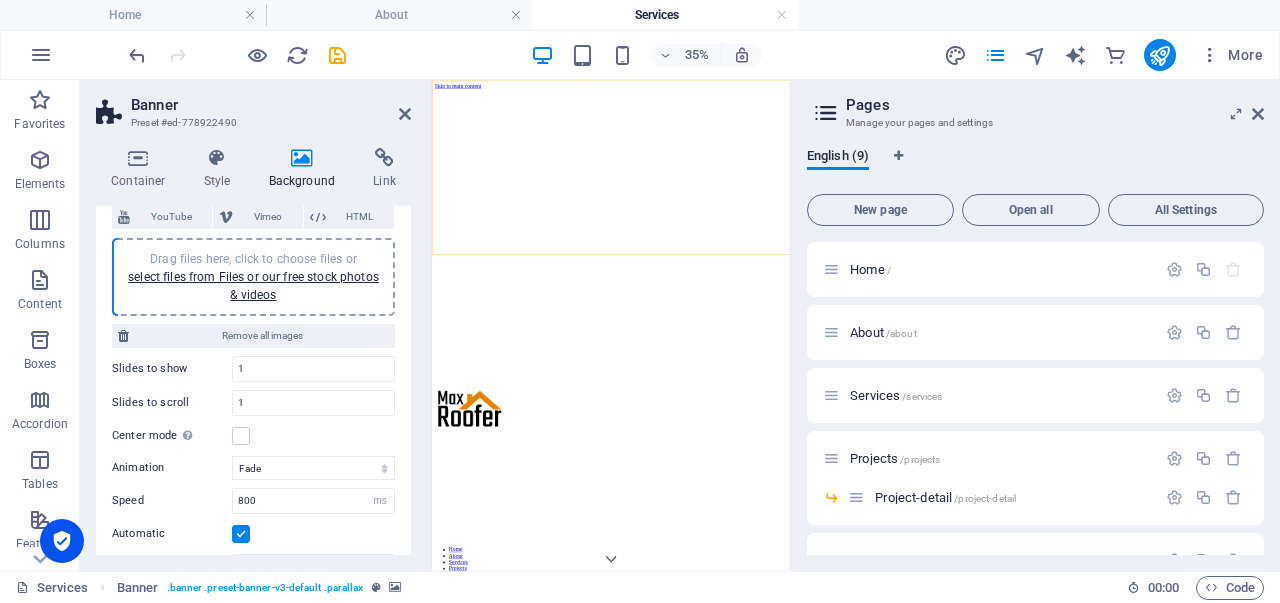 scroll, scrollTop: 0, scrollLeft: 0, axis: both 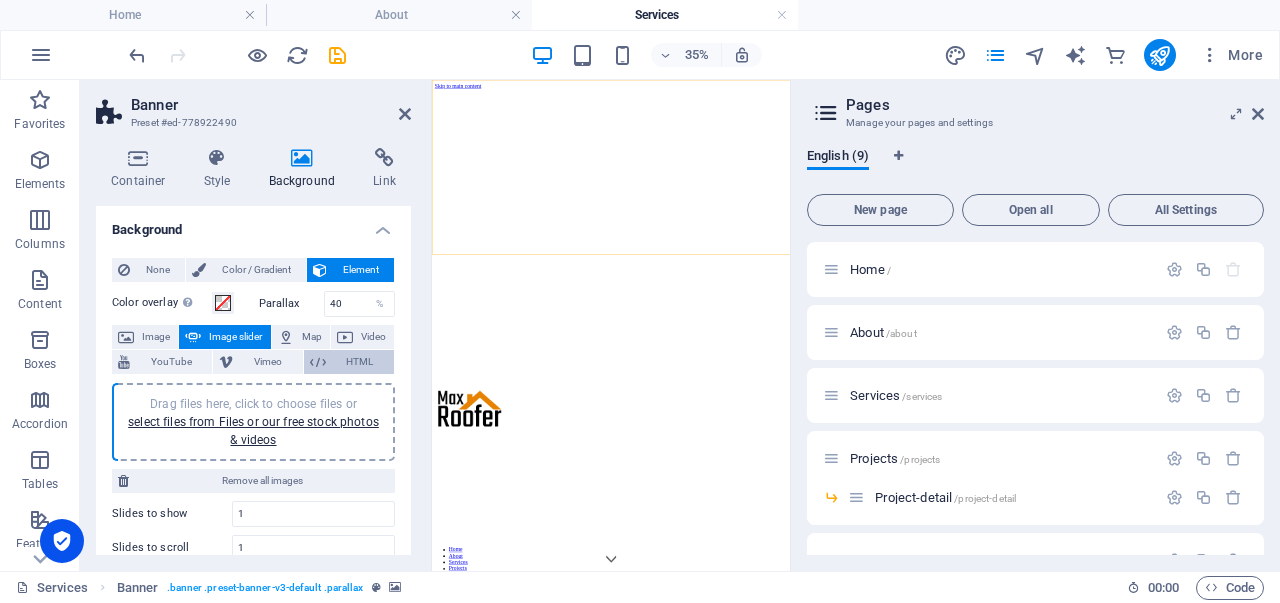 drag, startPoint x: 131, startPoint y: 338, endPoint x: 323, endPoint y: 366, distance: 194.03093 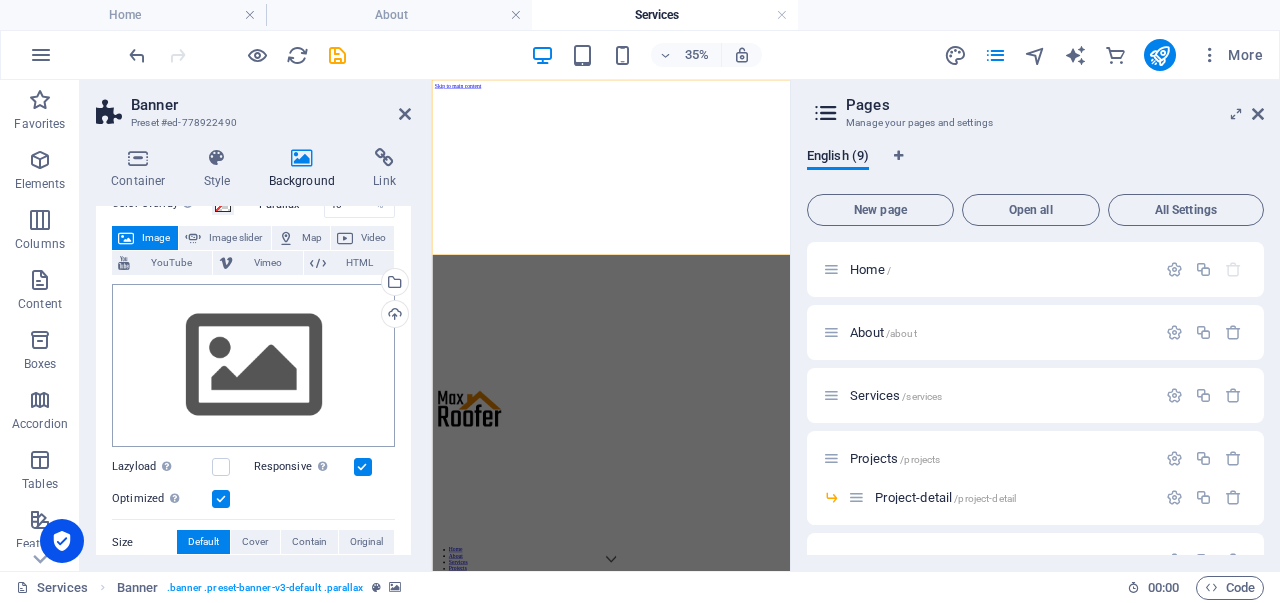 scroll, scrollTop: 103, scrollLeft: 0, axis: vertical 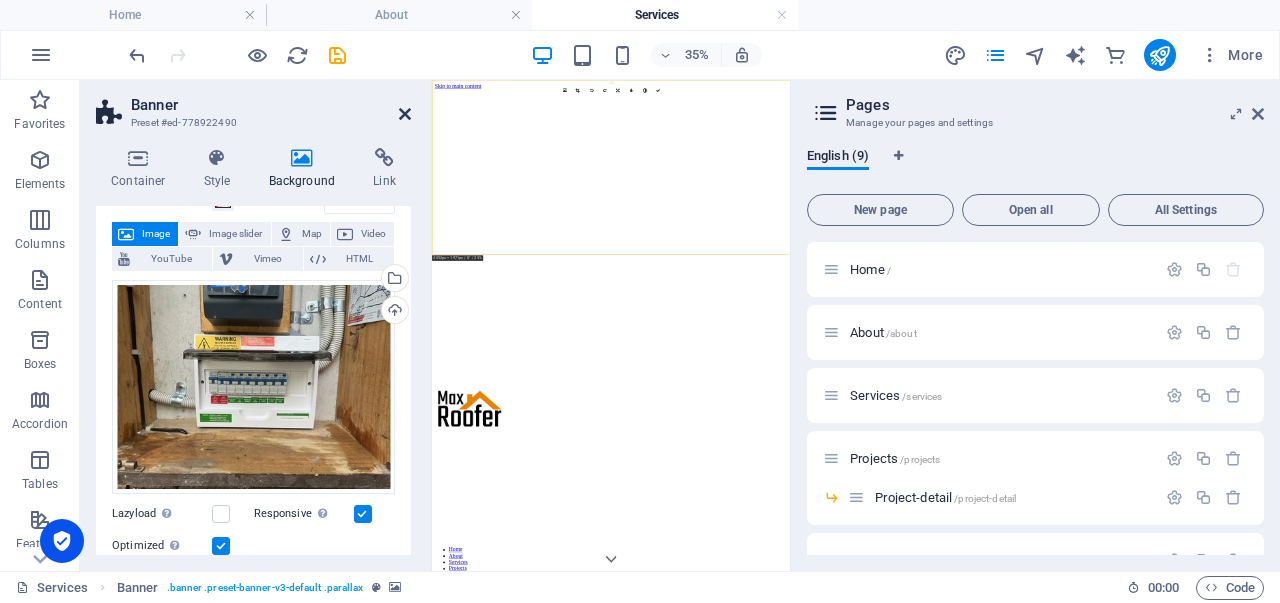 click at bounding box center [405, 114] 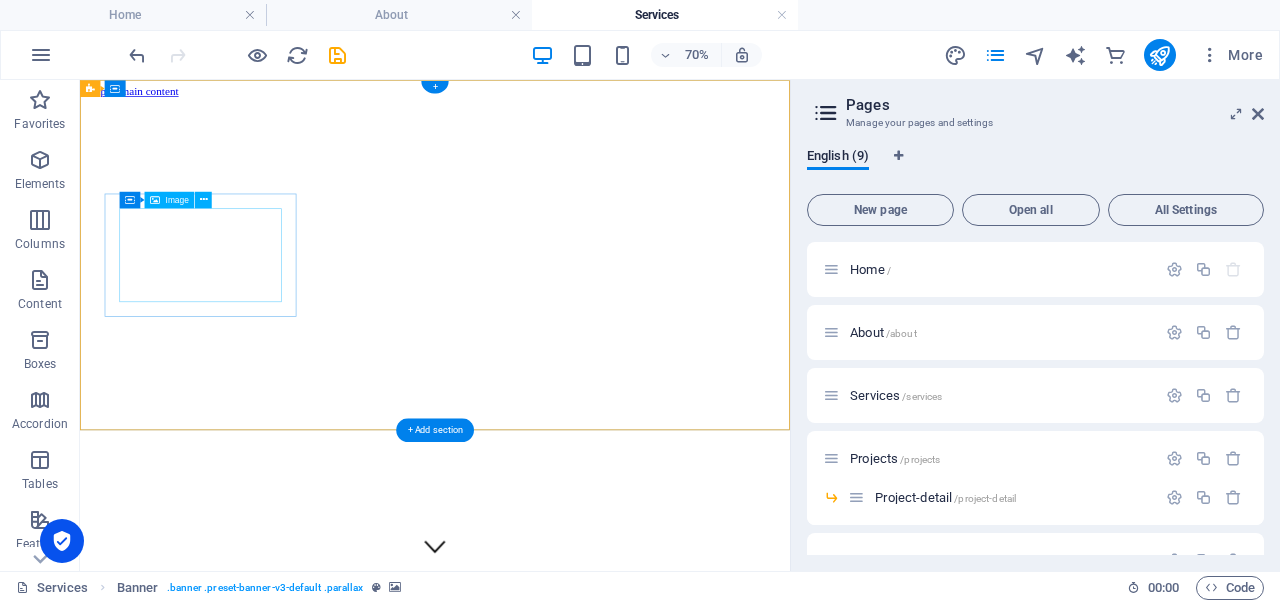 click at bounding box center (587, 1021) 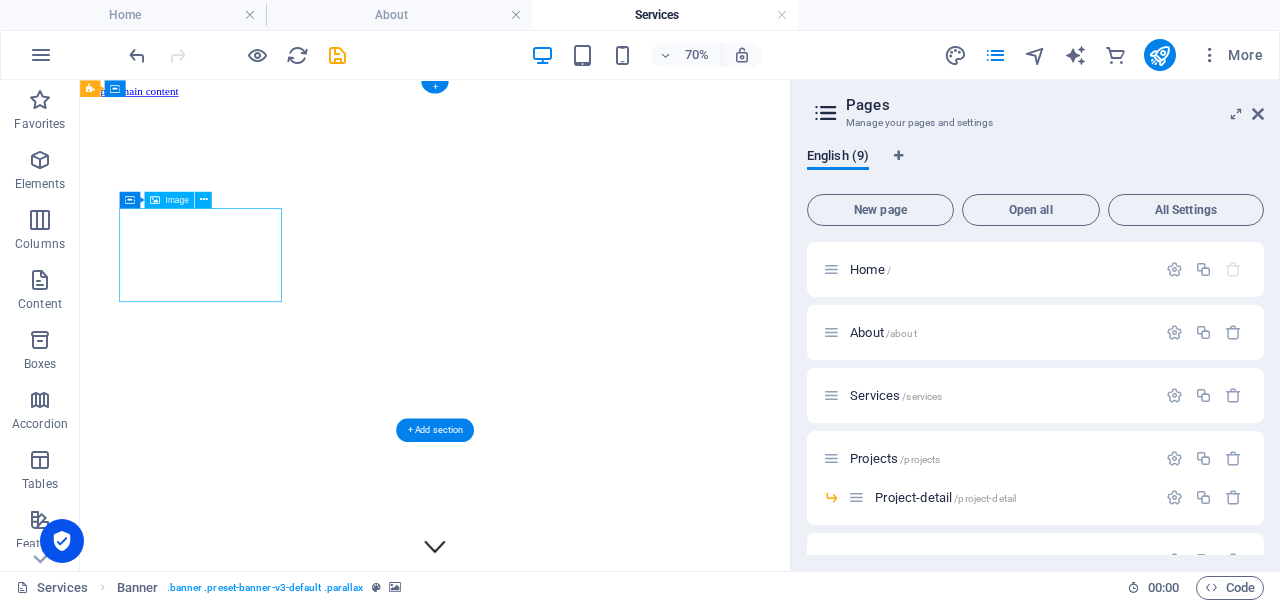 click at bounding box center (587, 1021) 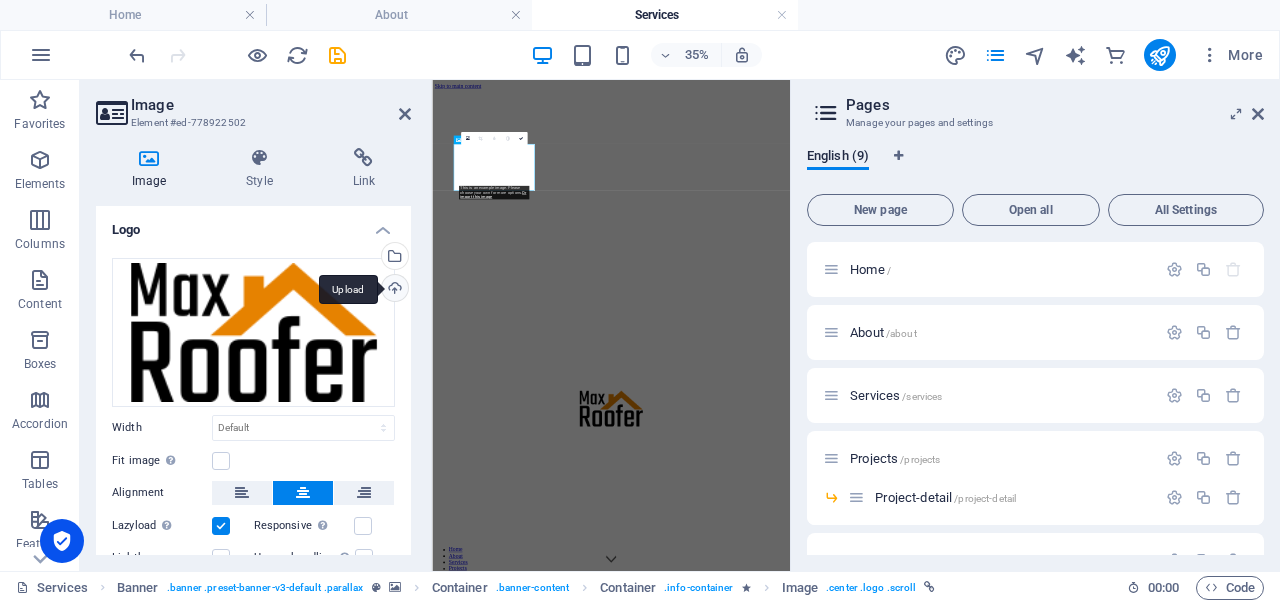 click on "Upload" at bounding box center [393, 290] 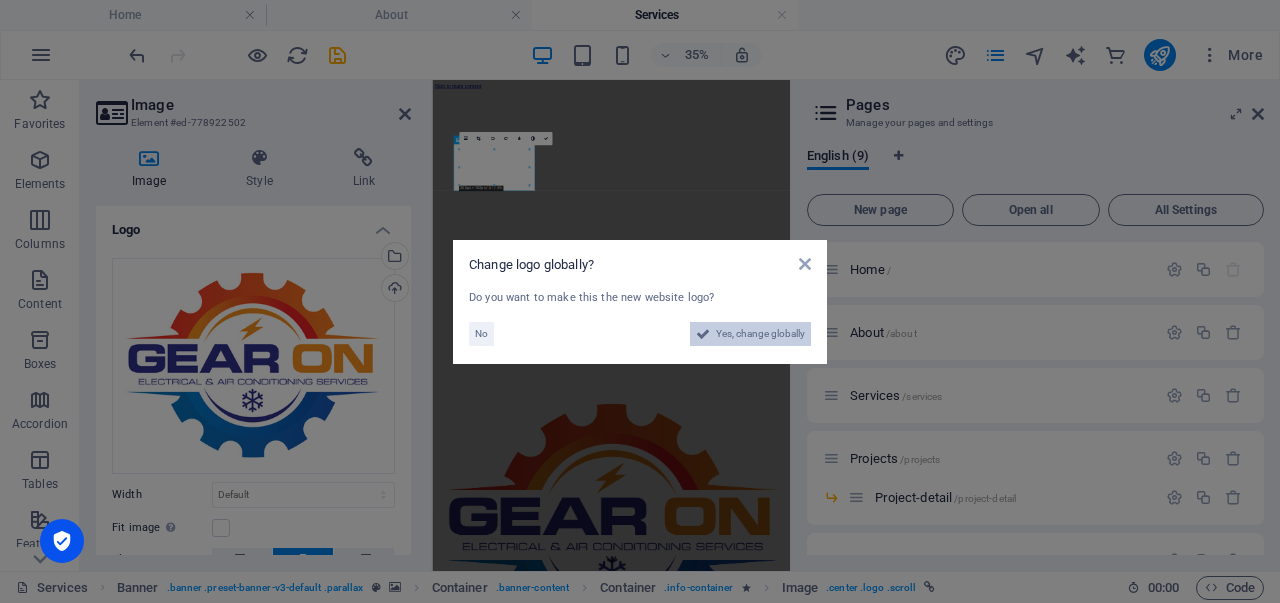 click on "Yes, change globally" at bounding box center (760, 334) 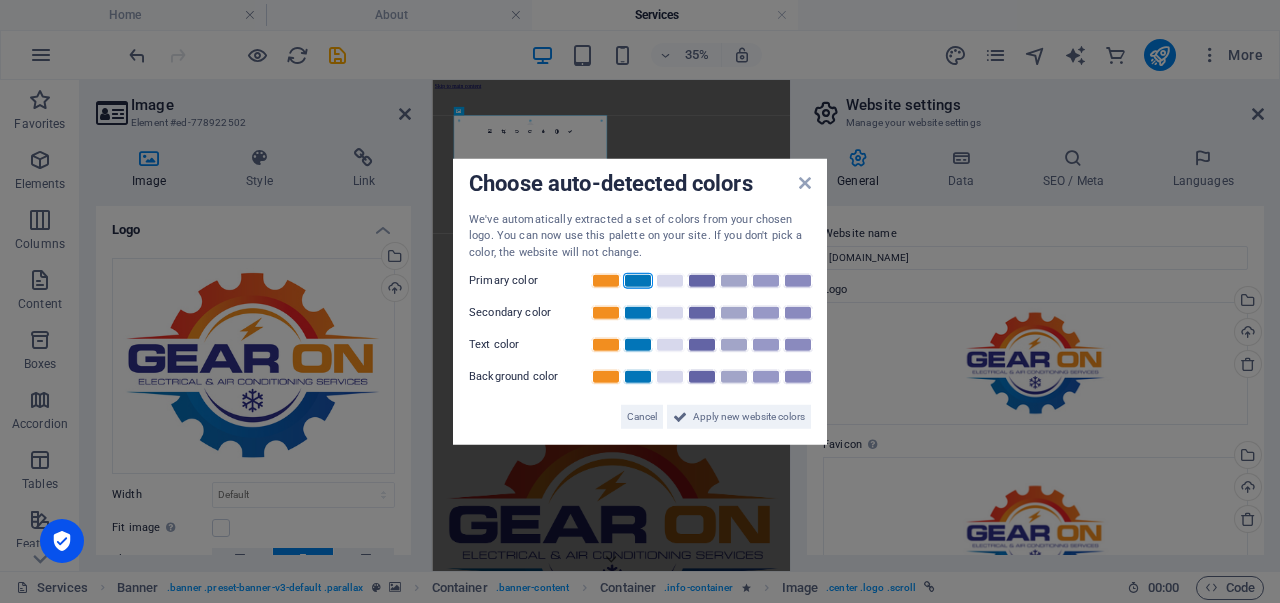 click at bounding box center [638, 281] 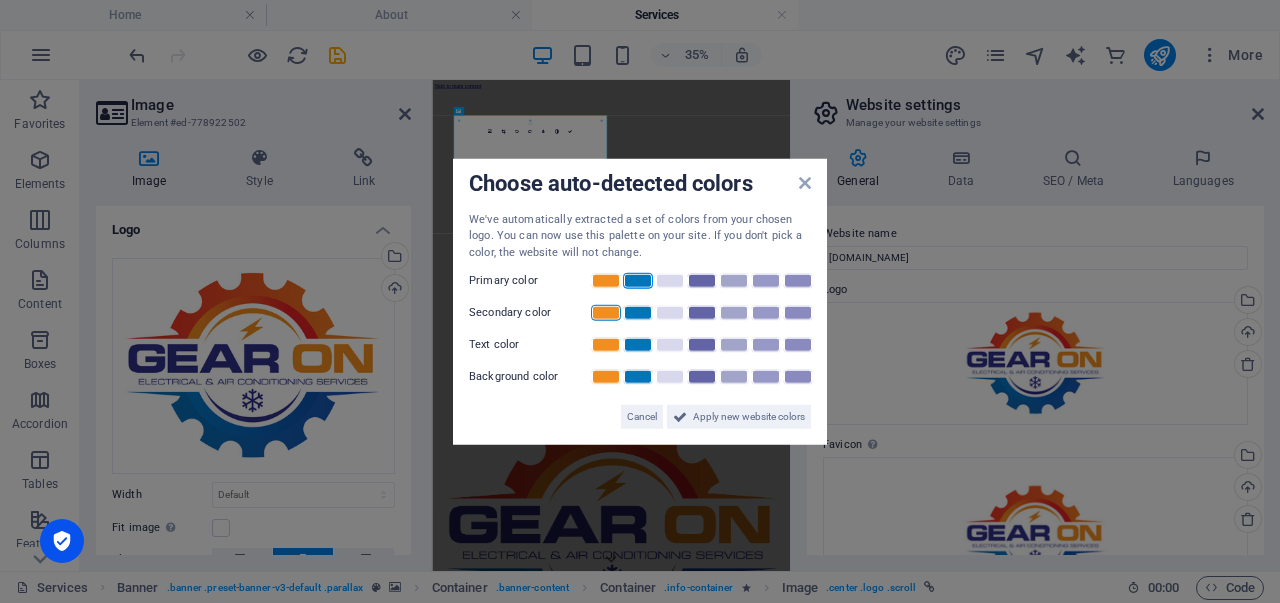 click at bounding box center [606, 313] 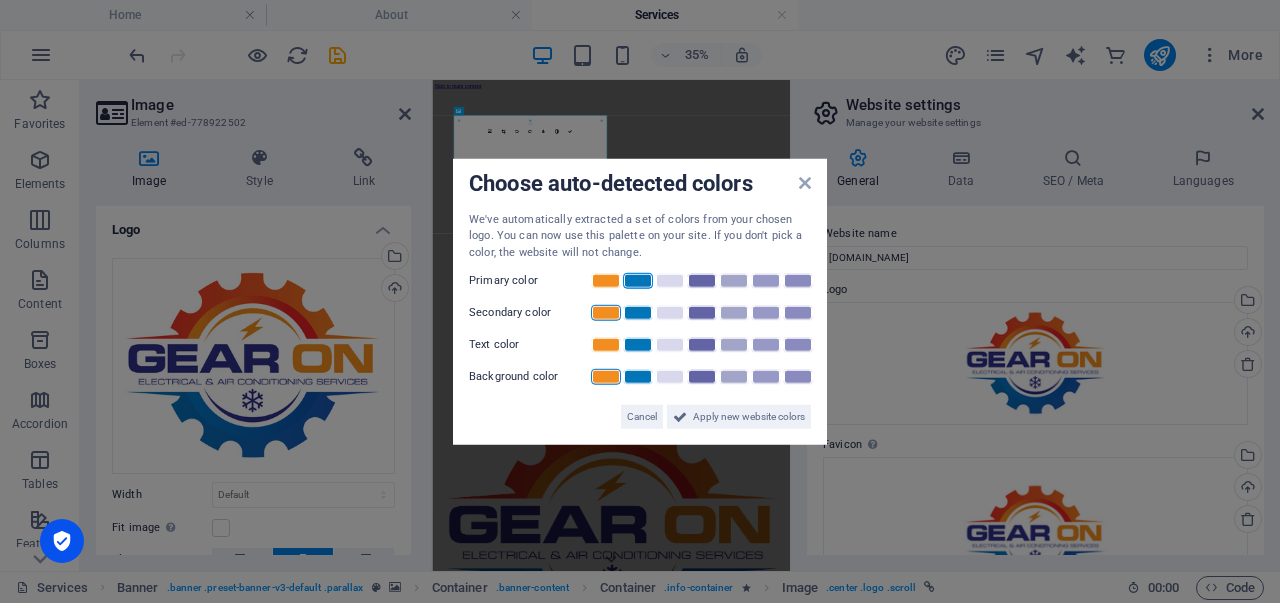 click at bounding box center (606, 377) 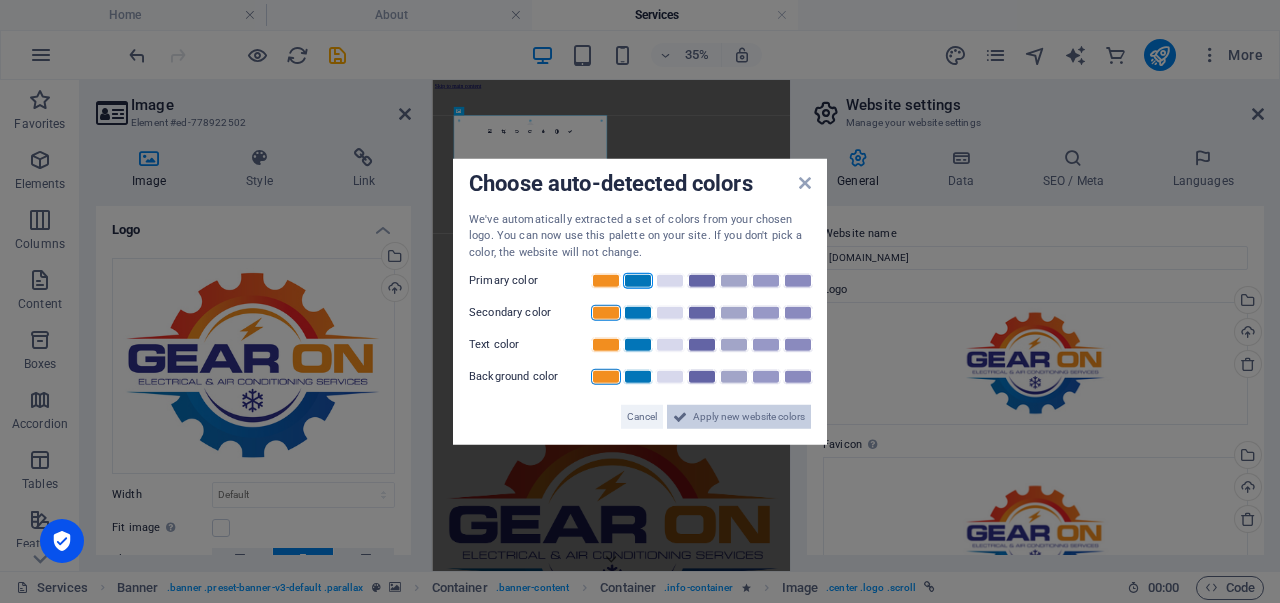 click on "Apply new website colors" at bounding box center (749, 417) 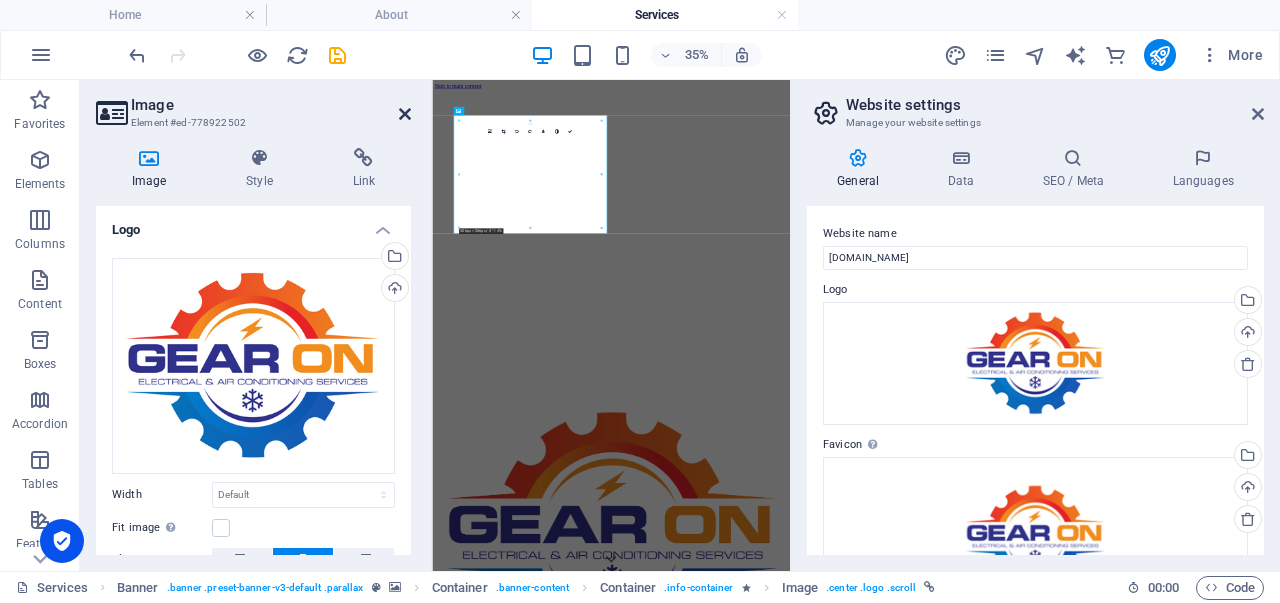 click at bounding box center [405, 114] 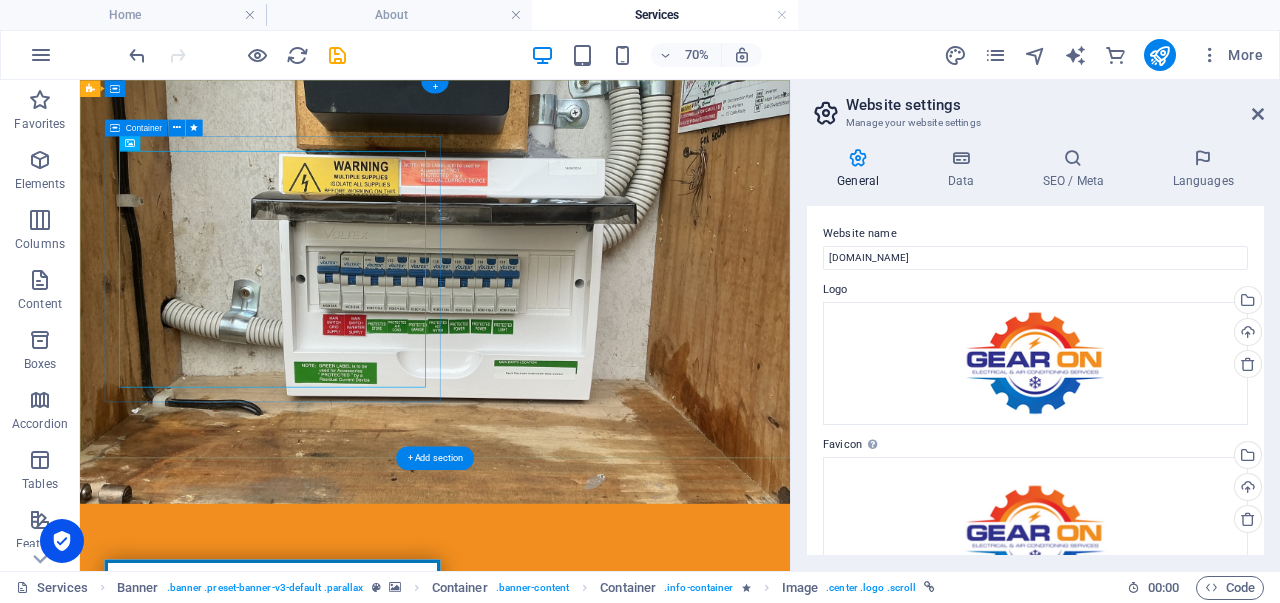 click at bounding box center (355, 1188) 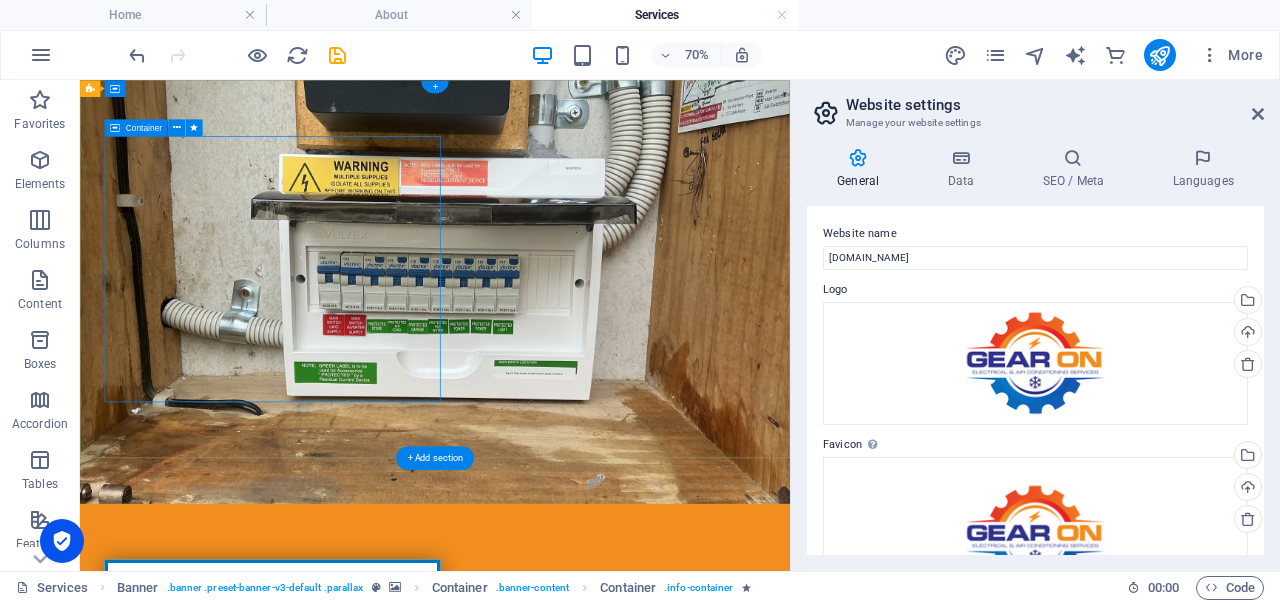 click at bounding box center [355, 1188] 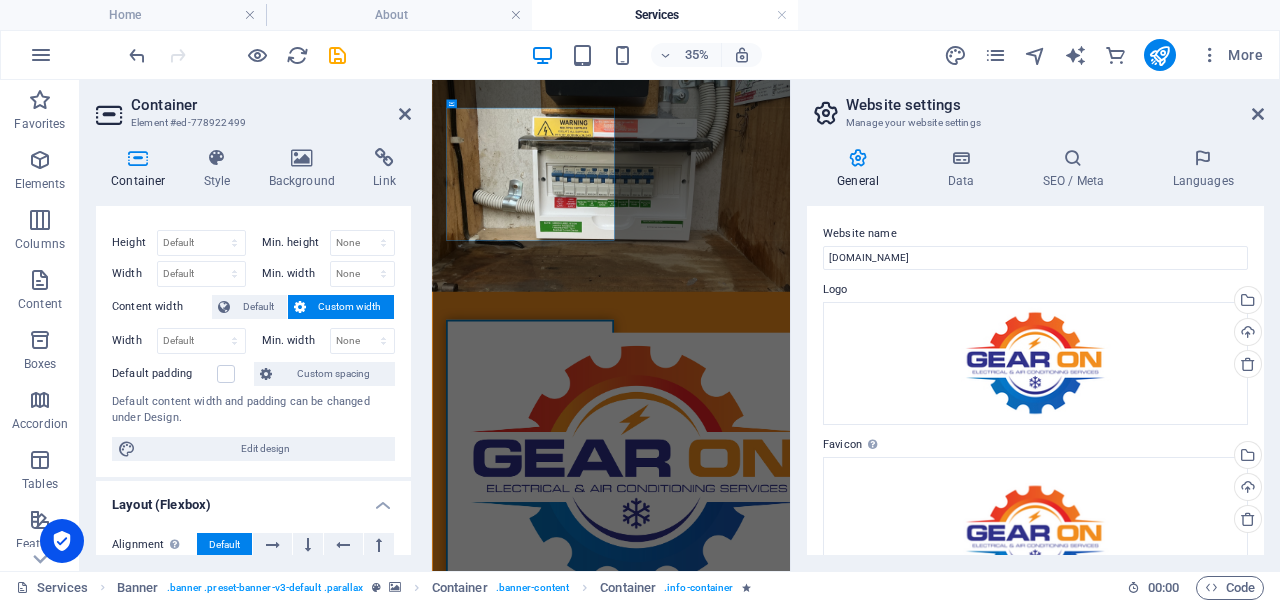 scroll, scrollTop: 0, scrollLeft: 0, axis: both 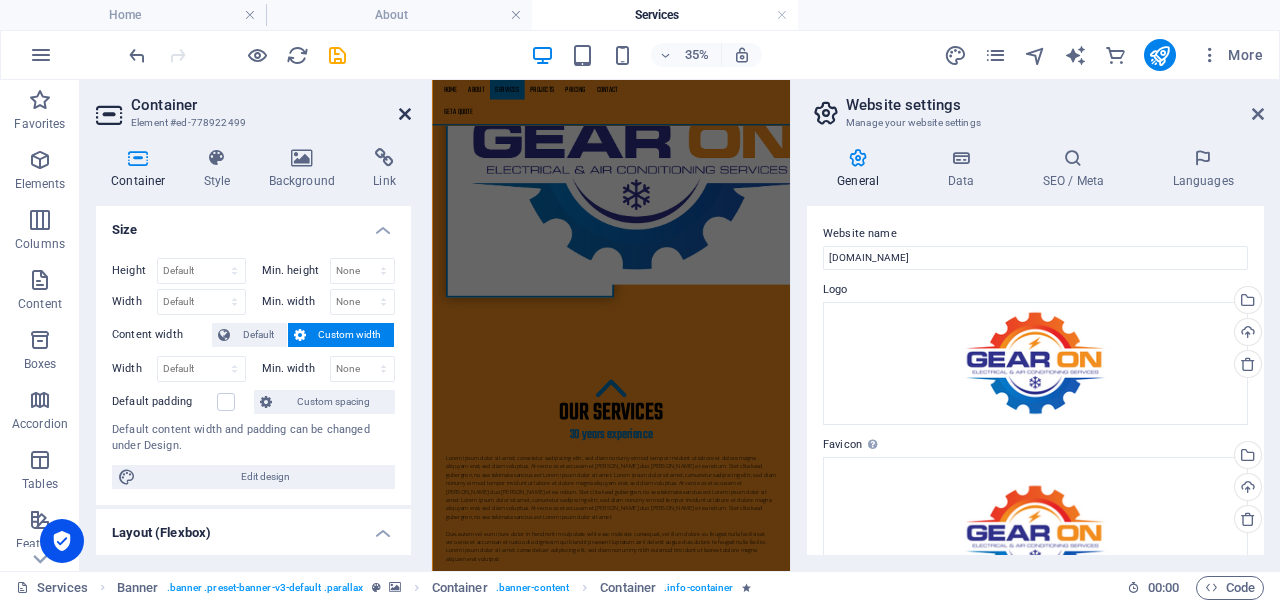 click at bounding box center [405, 114] 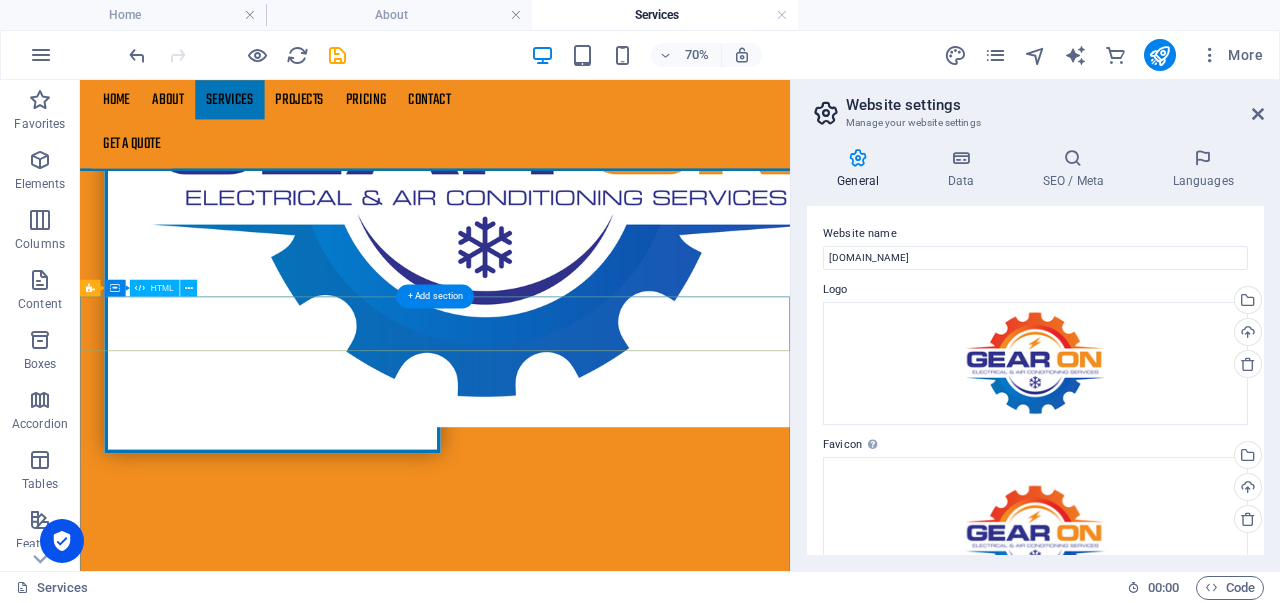 scroll, scrollTop: 1329, scrollLeft: 0, axis: vertical 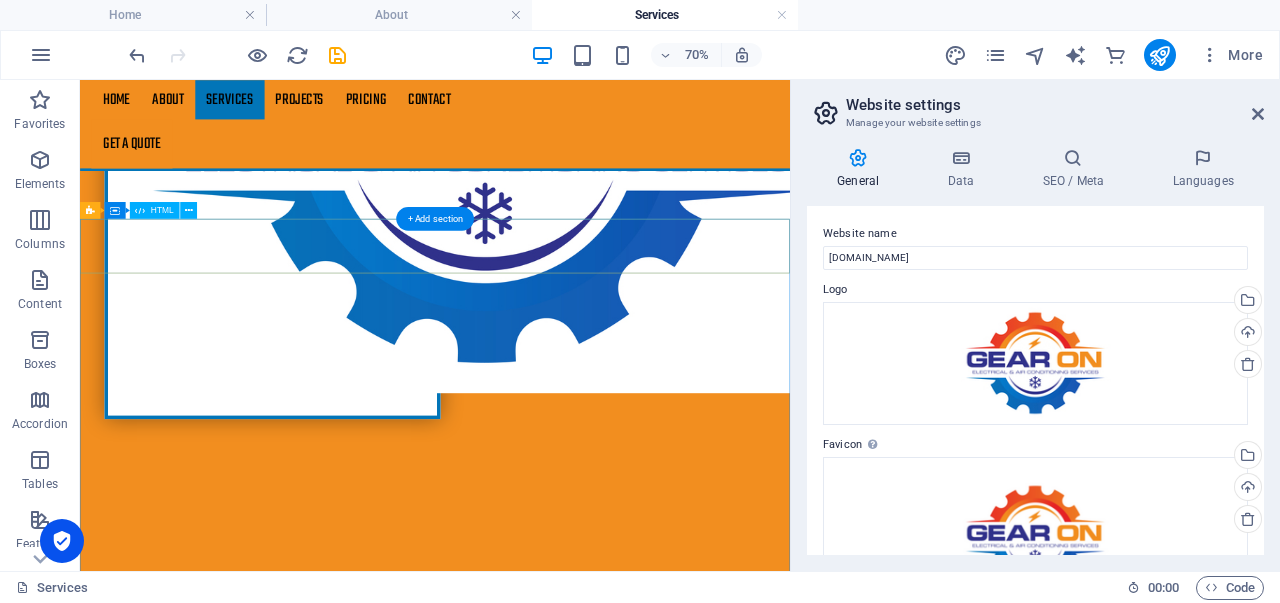 click at bounding box center [587, 3320] 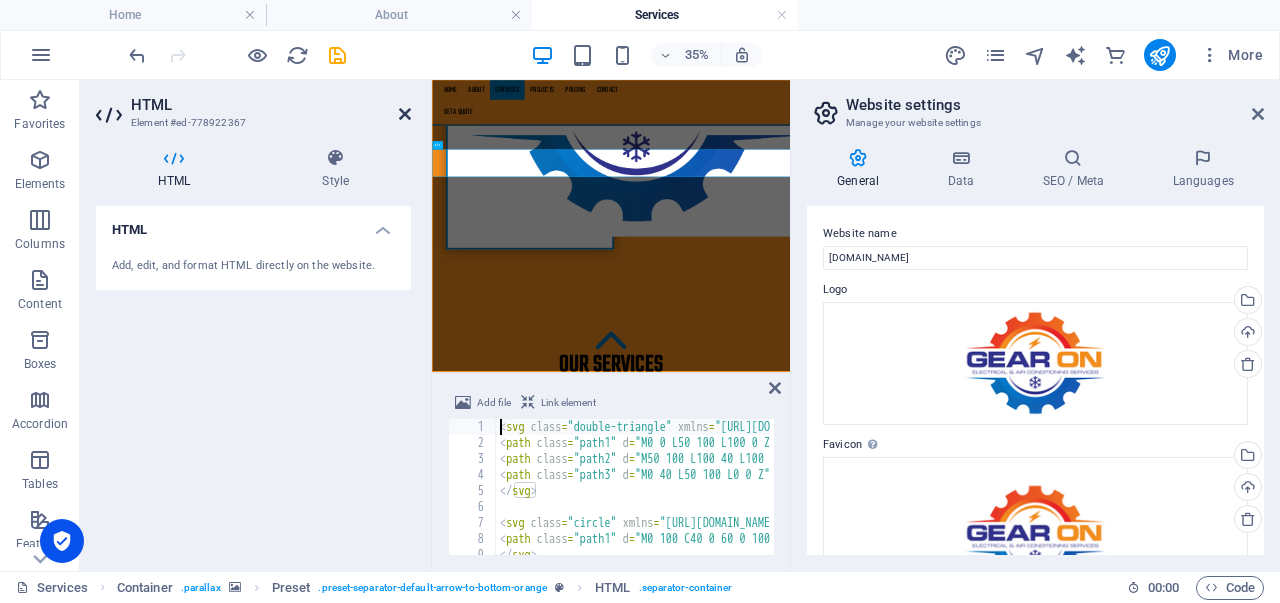 click at bounding box center [405, 114] 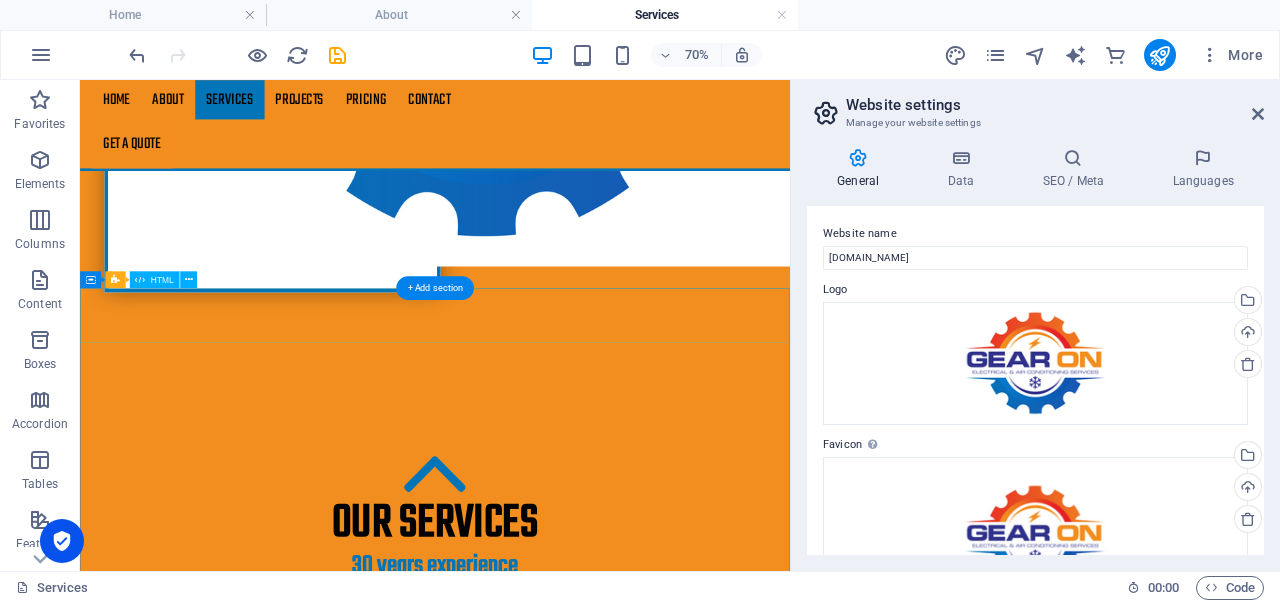 scroll, scrollTop: 1230, scrollLeft: 0, axis: vertical 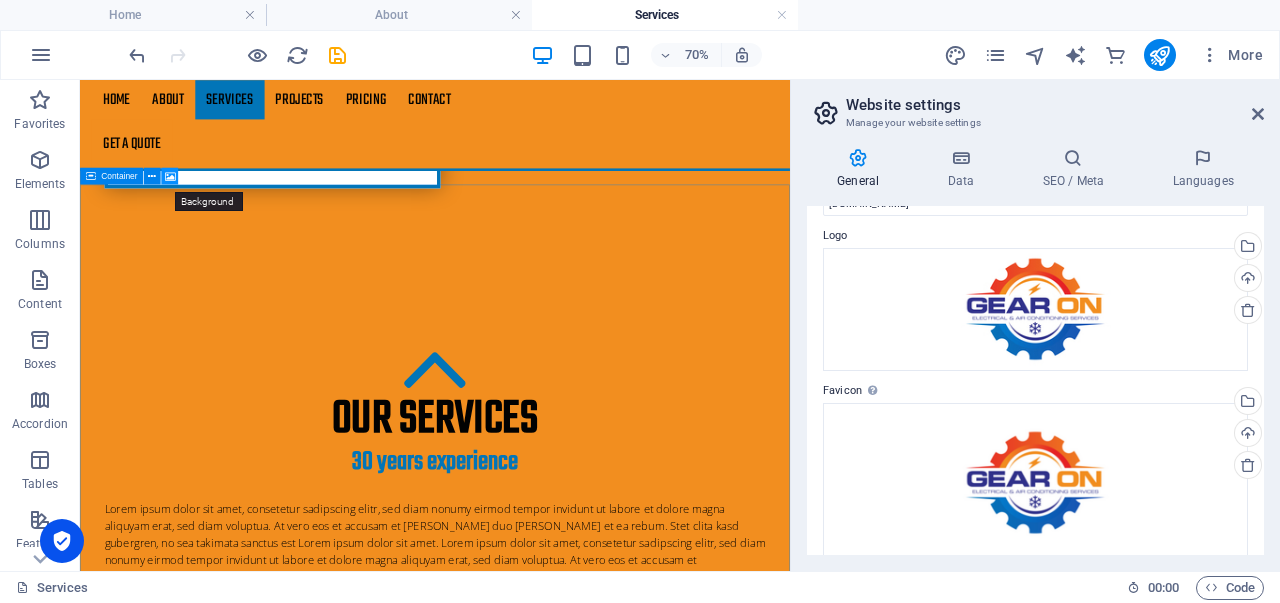 click at bounding box center (169, 176) 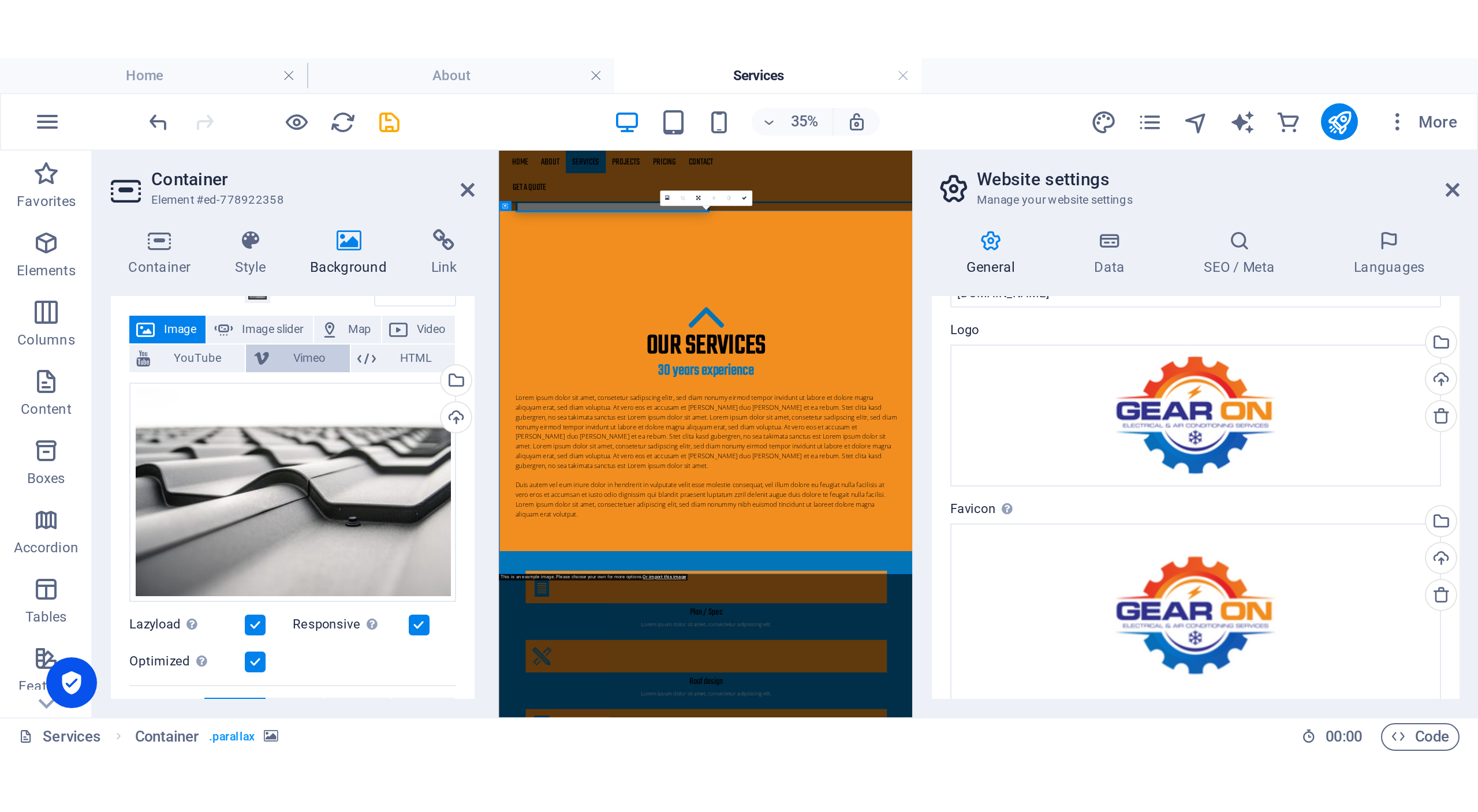 scroll, scrollTop: 60, scrollLeft: 0, axis: vertical 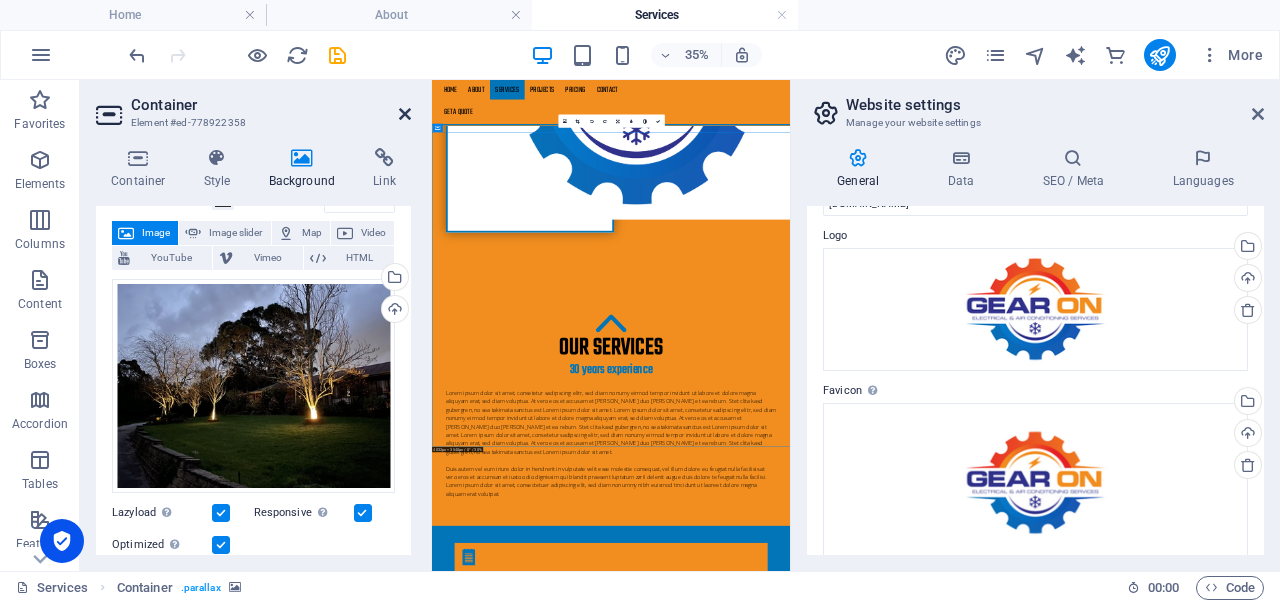 click at bounding box center (405, 114) 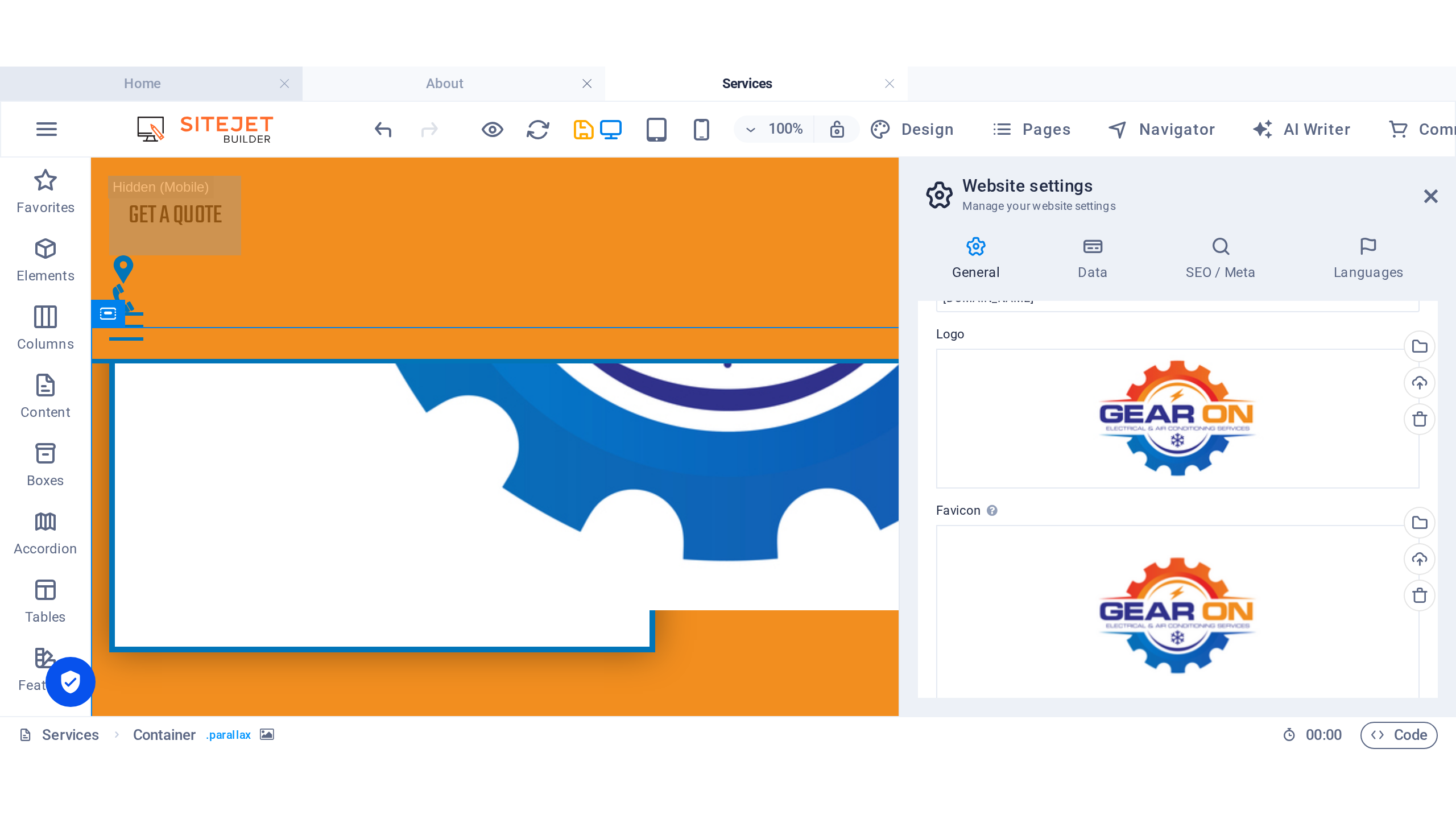 scroll, scrollTop: 0, scrollLeft: 0, axis: both 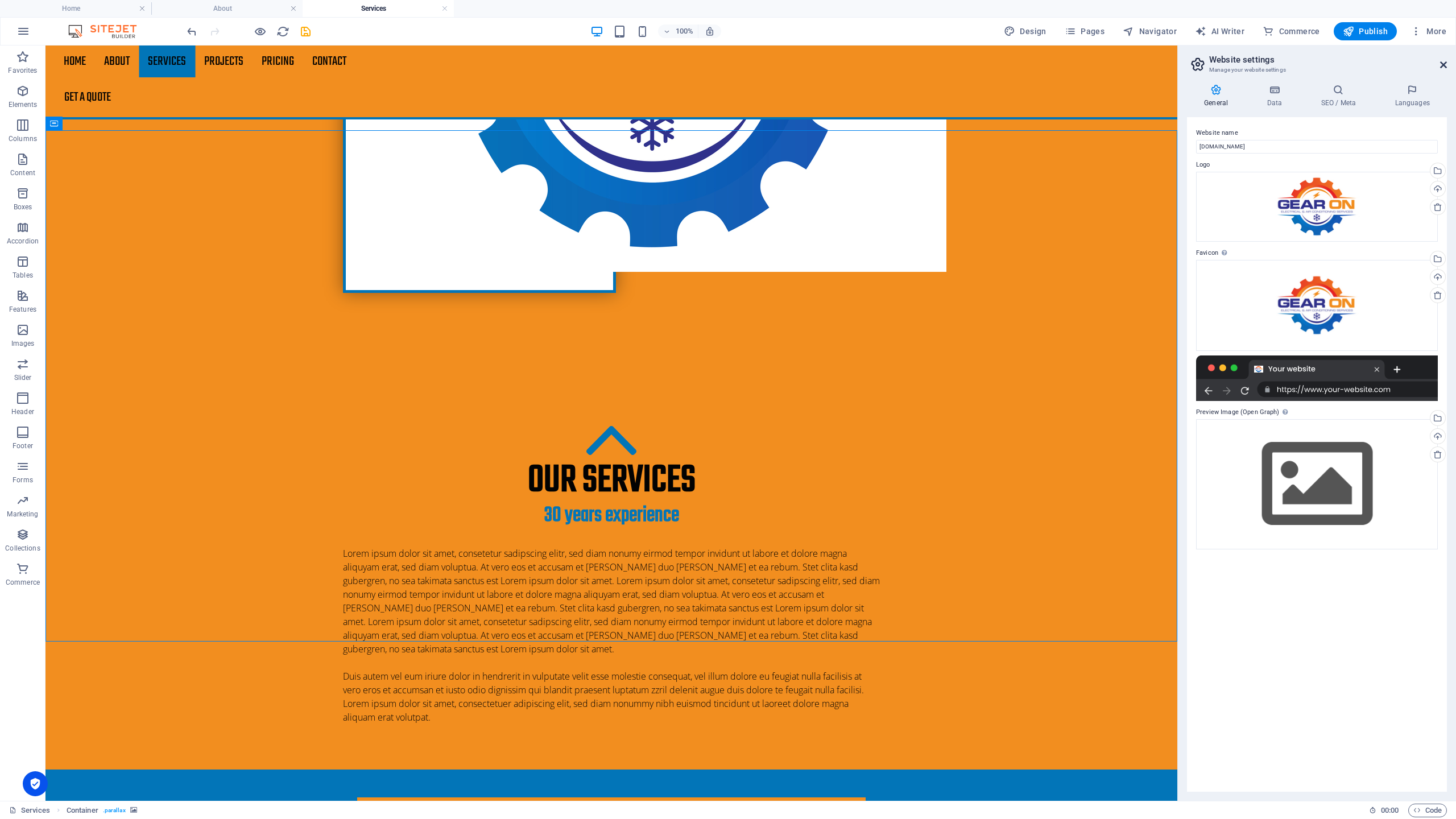drag, startPoint x: 1443, startPoint y: 64, endPoint x: 1398, endPoint y: 18, distance: 64.350602 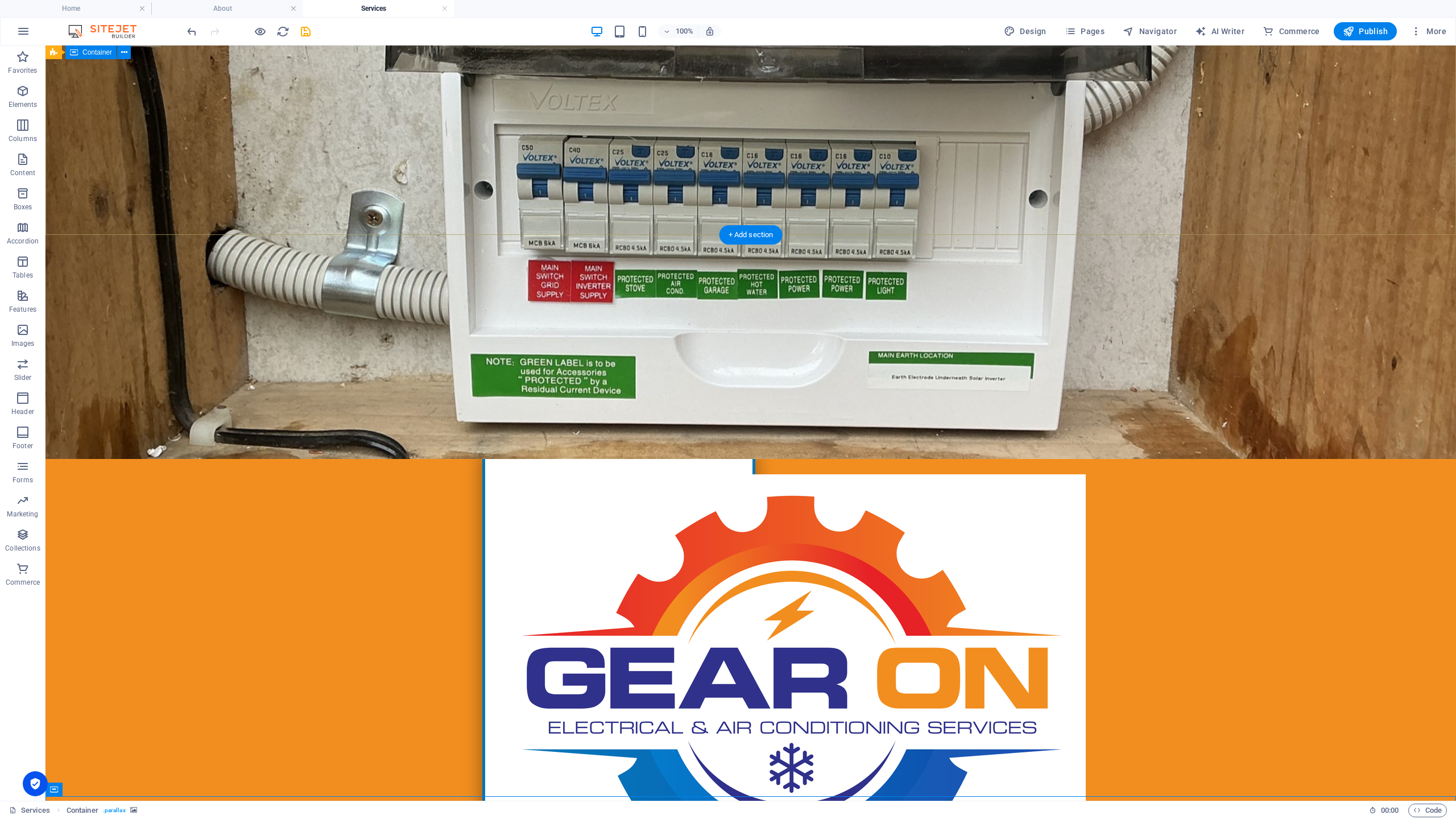 scroll, scrollTop: 128, scrollLeft: 0, axis: vertical 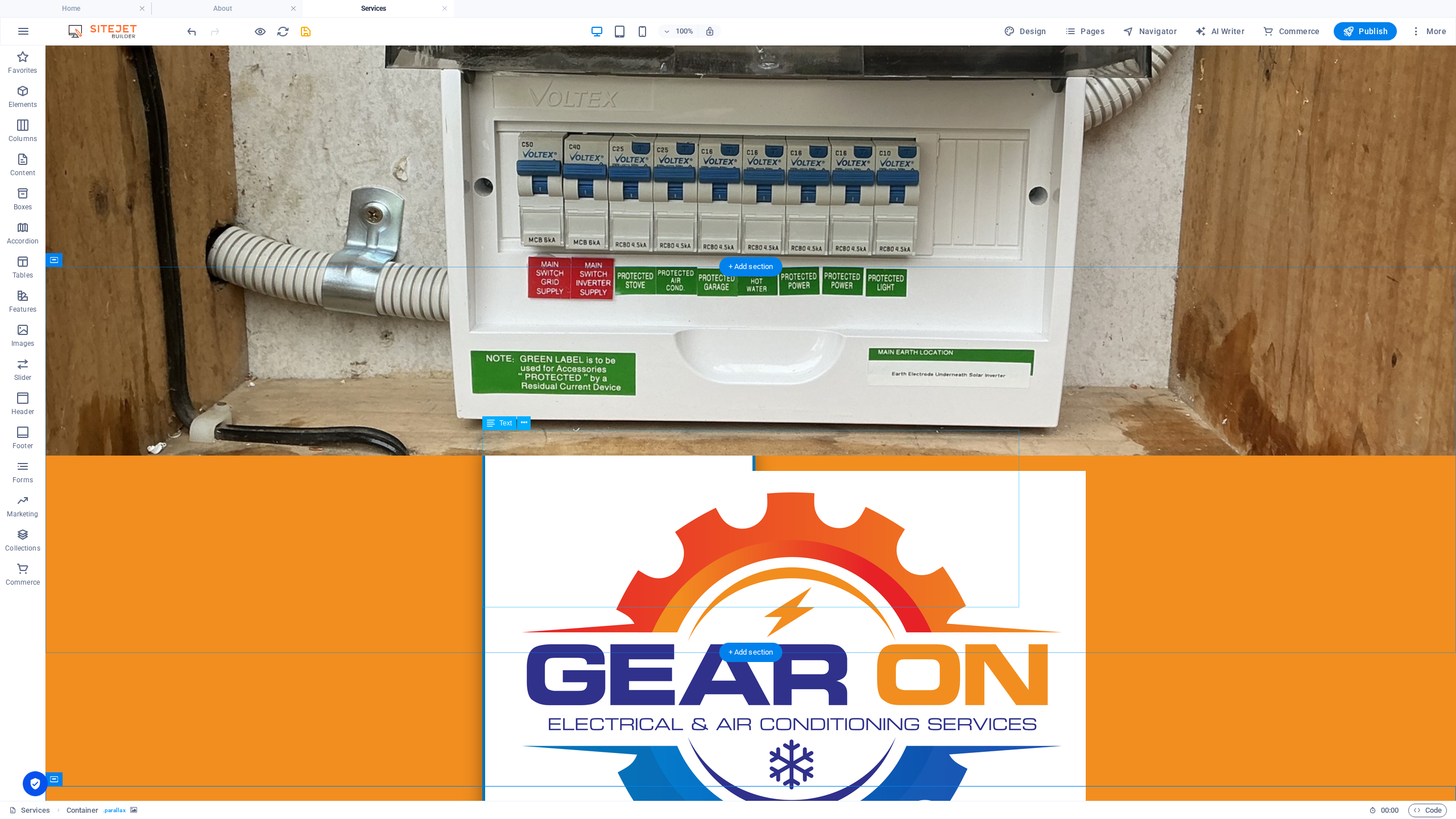 click on "Lorem ipsum dolor sit amet, consetetur sadipscing elitr, sed diam nonumy eirmod tempor invidunt ut labore et dolore magna aliquyam erat, sed diam voluptua. At vero eos et accusam et [PERSON_NAME] duo [PERSON_NAME] et ea rebum. Stet clita kasd gubergren, no sea takimata sanctus est Lorem ipsum dolor sit amet. Lorem ipsum dolor sit amet, consetetur sadipscing elitr, sed diam nonumy eirmod tempor invidunt ut labore et dolore magna aliquyam erat, sed diam voluptua. At vero eos et accusam et [PERSON_NAME] duo [PERSON_NAME] et ea rebum. Stet clita kasd gubergren, no sea takimata sanctus est Lorem ipsum dolor sit amet. Lorem ipsum dolor sit amet, consetetur sadipscing elitr, sed diam nonumy eirmod tempor invidunt ut labore et dolore magna aliquyam erat, sed diam voluptua. At vero eos et accusam et [PERSON_NAME] duo [PERSON_NAME] et ea rebum. Stet clita kasd gubergren, no sea takimata sanctus est Lorem ipsum dolor sit amet." at bounding box center [751, 1306] 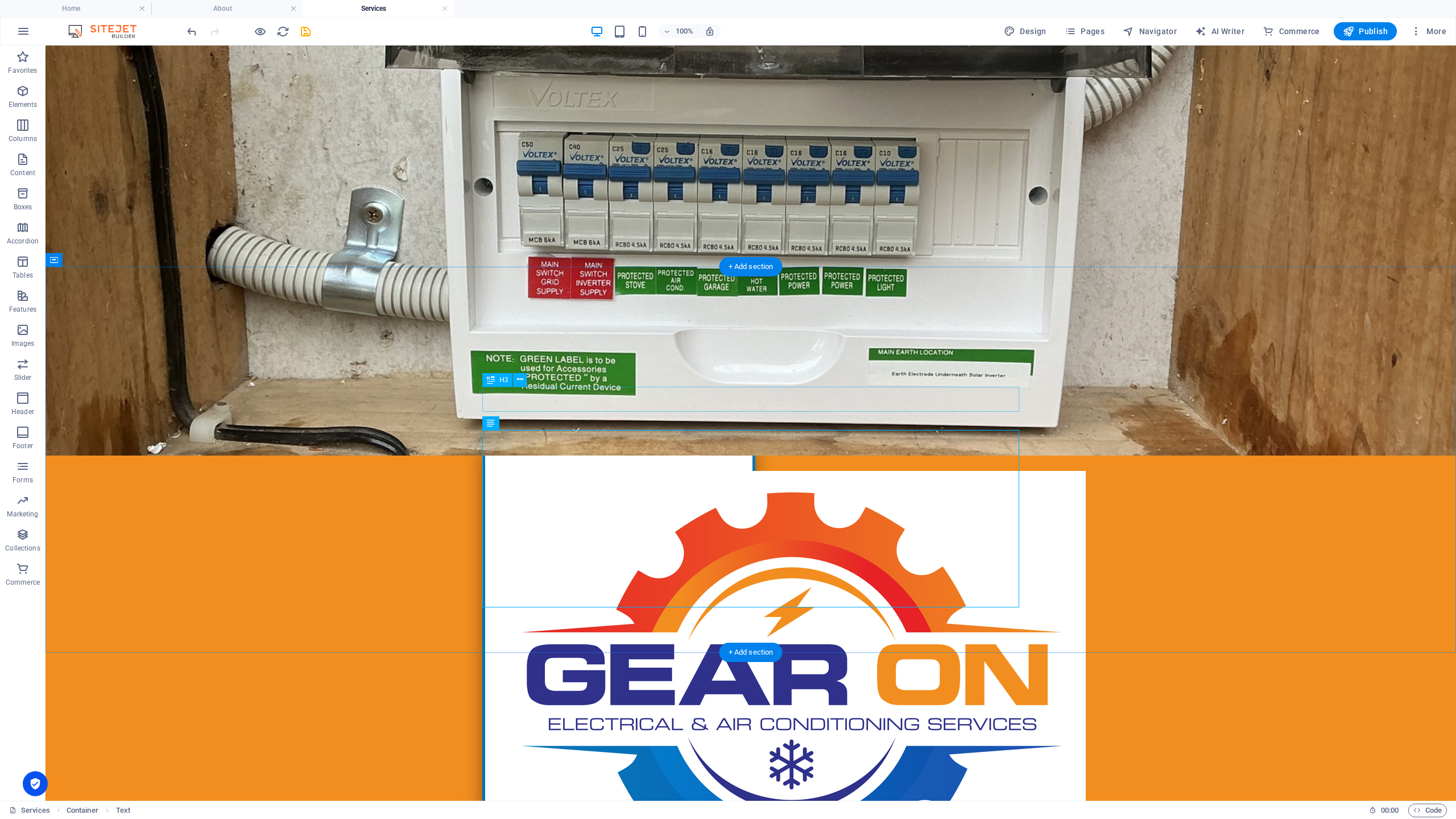 click on "30 years experience" at bounding box center (751, 1186) 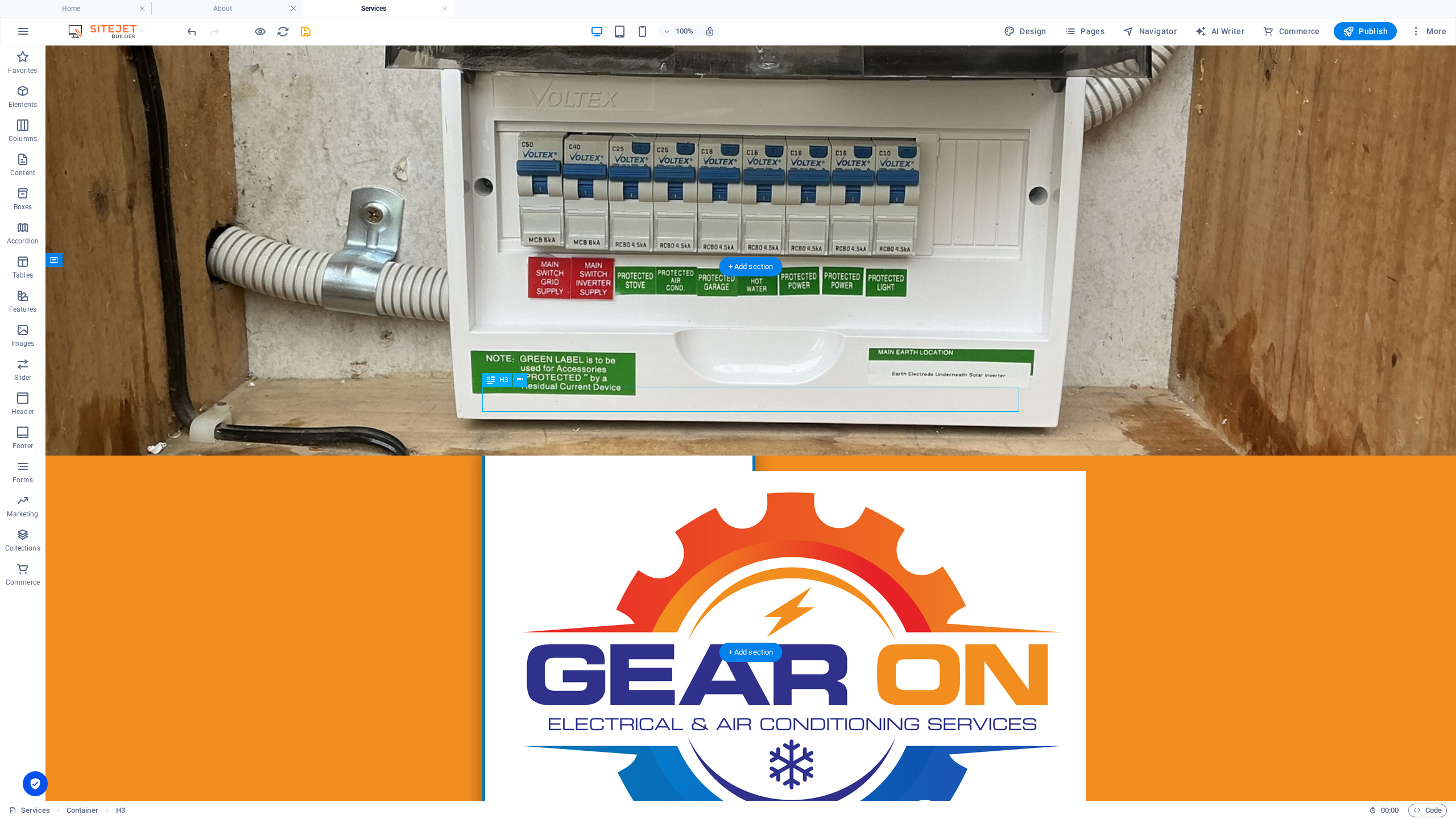 click on "30 years experience" at bounding box center (751, 1186) 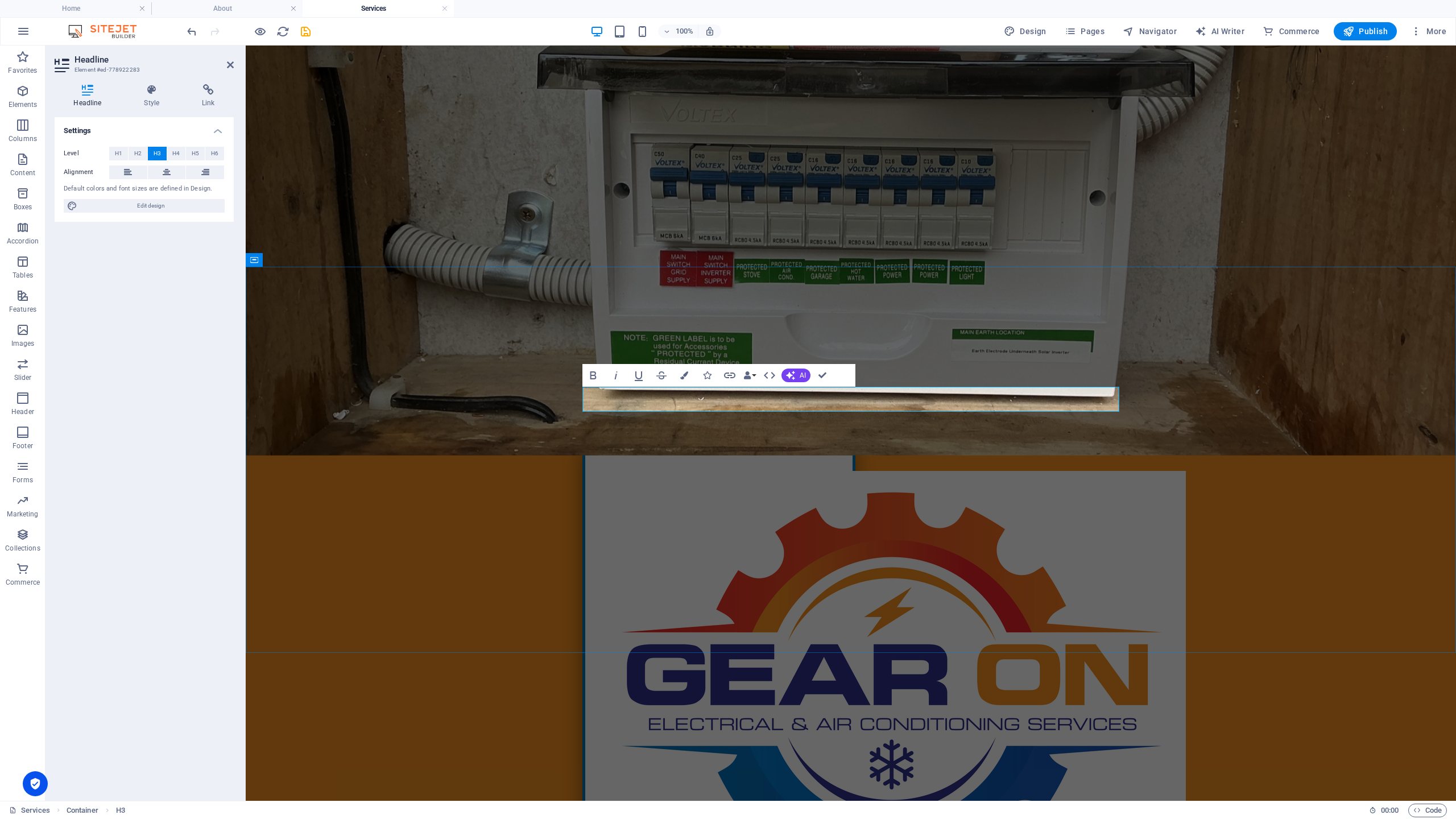 click on "30 years experience" at bounding box center (851, 1186) 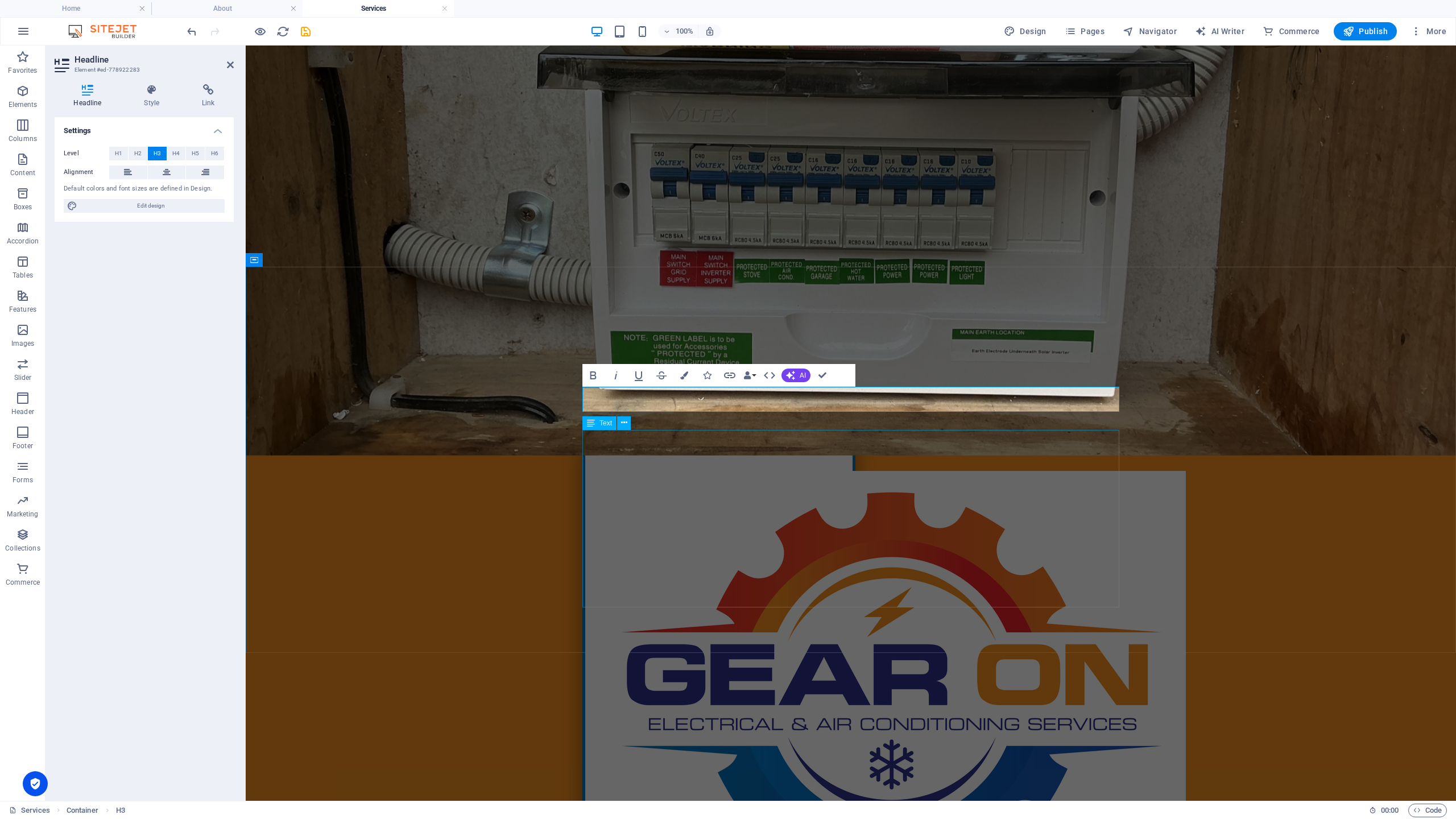 click on "Lorem ipsum dolor sit amet, consetetur sadipscing elitr, sed diam nonumy eirmod tempor invidunt ut labore et dolore magna aliquyam erat, sed diam voluptua. At vero eos et accusam et [PERSON_NAME] duo [PERSON_NAME] et ea rebum. Stet clita kasd gubergren, no sea takimata sanctus est Lorem ipsum dolor sit amet. Lorem ipsum dolor sit amet, consetetur sadipscing elitr, sed diam nonumy eirmod tempor invidunt ut labore et dolore magna aliquyam erat, sed diam voluptua. At vero eos et accusam et [PERSON_NAME] duo [PERSON_NAME] et ea rebum. Stet clita kasd gubergren, no sea takimata sanctus est Lorem ipsum dolor sit amet. Lorem ipsum dolor sit amet, consetetur sadipscing elitr, sed diam nonumy eirmod tempor invidunt ut labore et dolore magna aliquyam erat, sed diam voluptua. At vero eos et accusam et [PERSON_NAME] duo [PERSON_NAME] et ea rebum. Stet clita kasd gubergren, no sea takimata sanctus est Lorem ipsum dolor sit amet." at bounding box center [851, 1306] 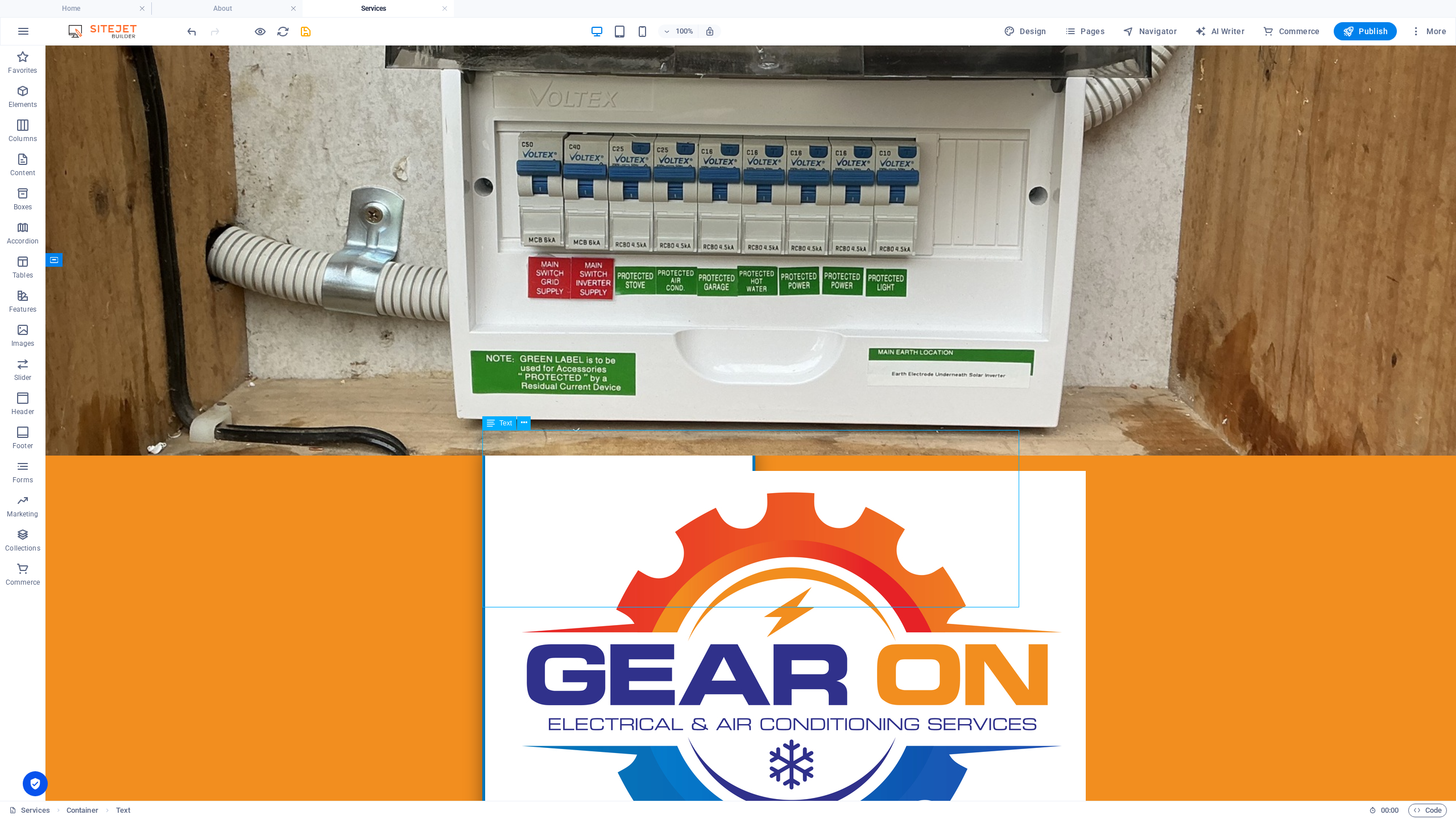 click on "Lorem ipsum dolor sit amet, consetetur sadipscing elitr, sed diam nonumy eirmod tempor invidunt ut labore et dolore magna aliquyam erat, sed diam voluptua. At vero eos et accusam et [PERSON_NAME] duo [PERSON_NAME] et ea rebum. Stet clita kasd gubergren, no sea takimata sanctus est Lorem ipsum dolor sit amet. Lorem ipsum dolor sit amet, consetetur sadipscing elitr, sed diam nonumy eirmod tempor invidunt ut labore et dolore magna aliquyam erat, sed diam voluptua. At vero eos et accusam et [PERSON_NAME] duo [PERSON_NAME] et ea rebum. Stet clita kasd gubergren, no sea takimata sanctus est Lorem ipsum dolor sit amet. Lorem ipsum dolor sit amet, consetetur sadipscing elitr, sed diam nonumy eirmod tempor invidunt ut labore et dolore magna aliquyam erat, sed diam voluptua. At vero eos et accusam et [PERSON_NAME] duo [PERSON_NAME] et ea rebum. Stet clita kasd gubergren, no sea takimata sanctus est Lorem ipsum dolor sit amet." at bounding box center (751, 1306) 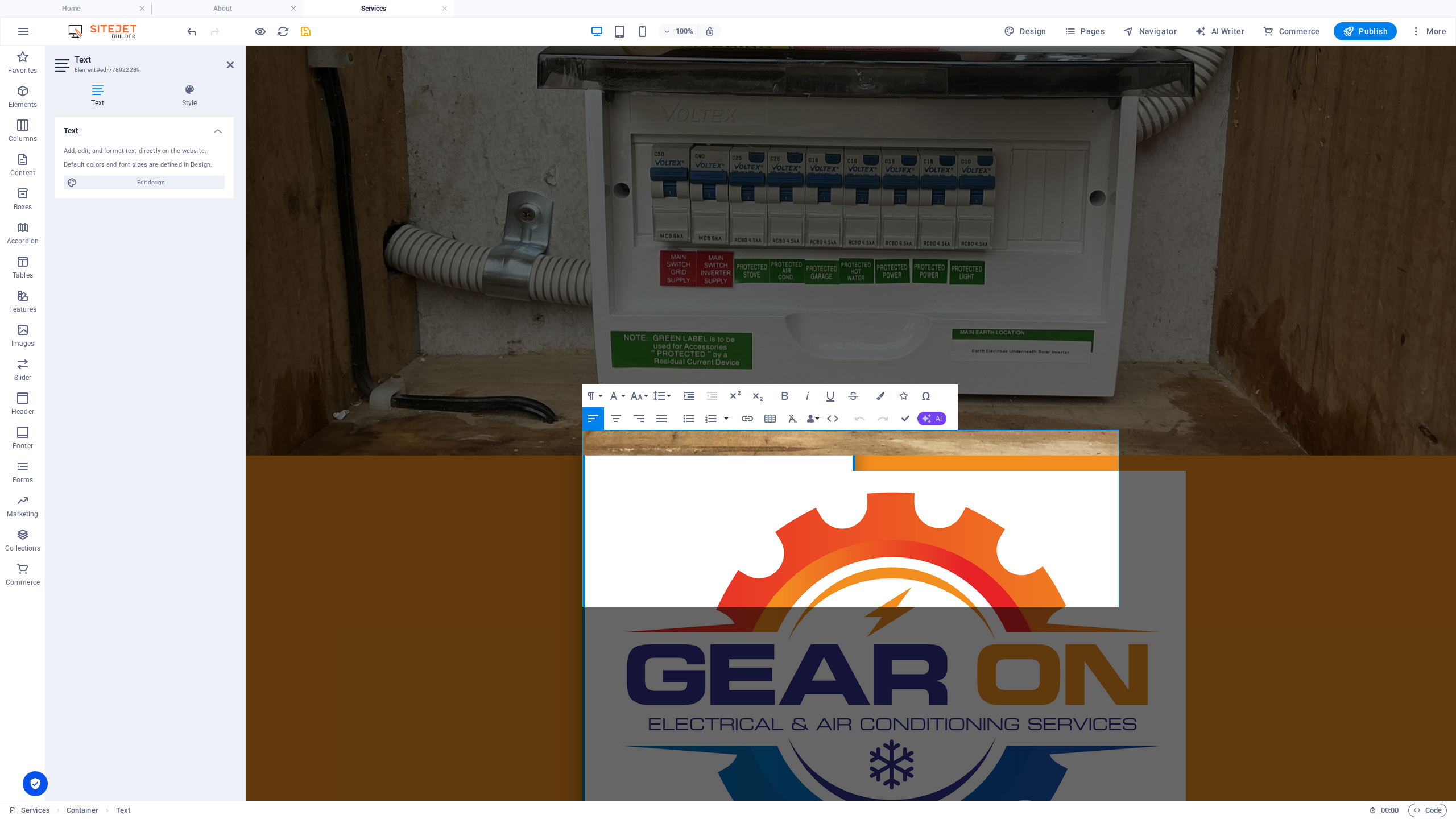 click on "AI" at bounding box center (932, 419) 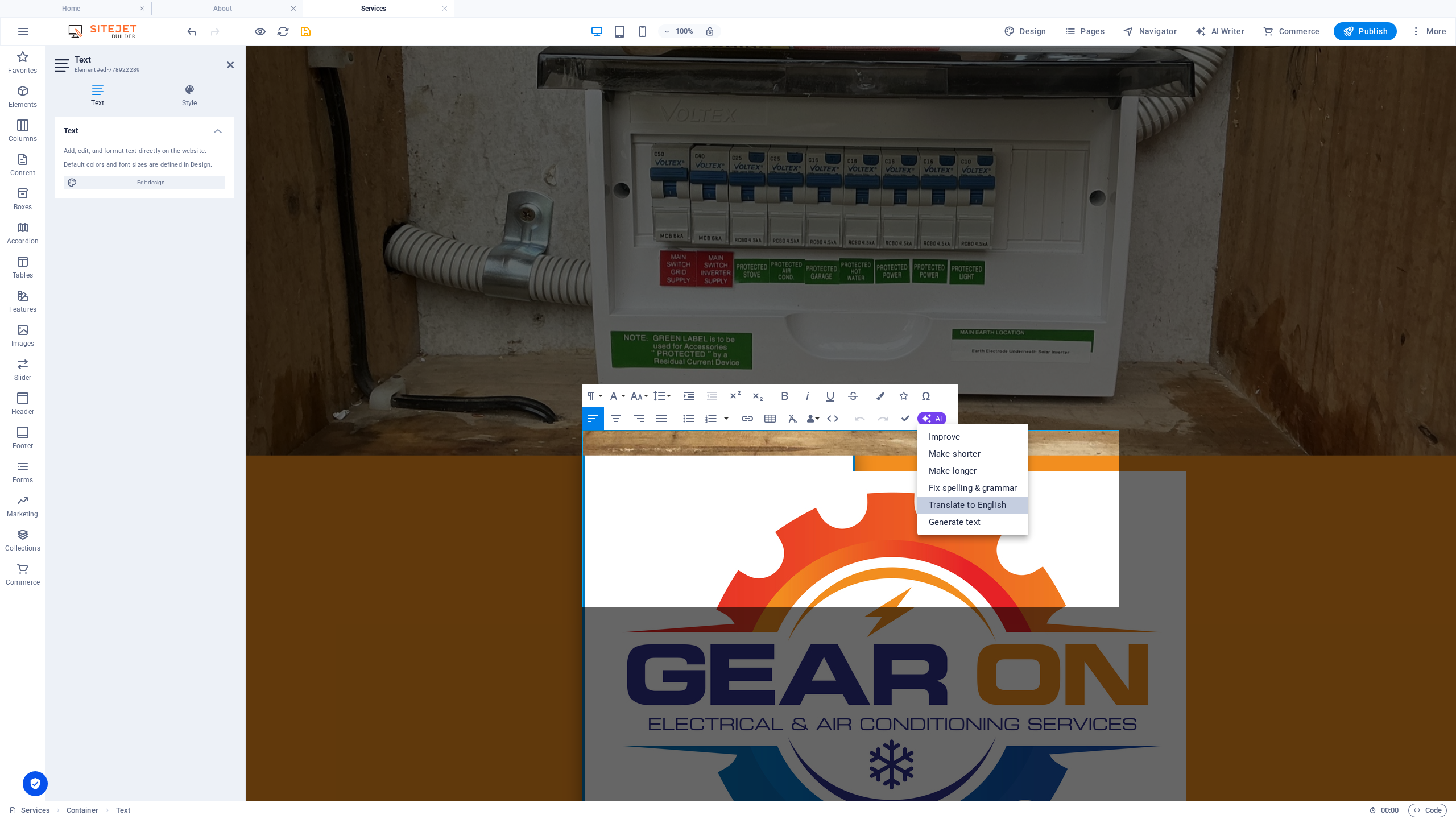 click on "Translate to English" at bounding box center [973, 505] 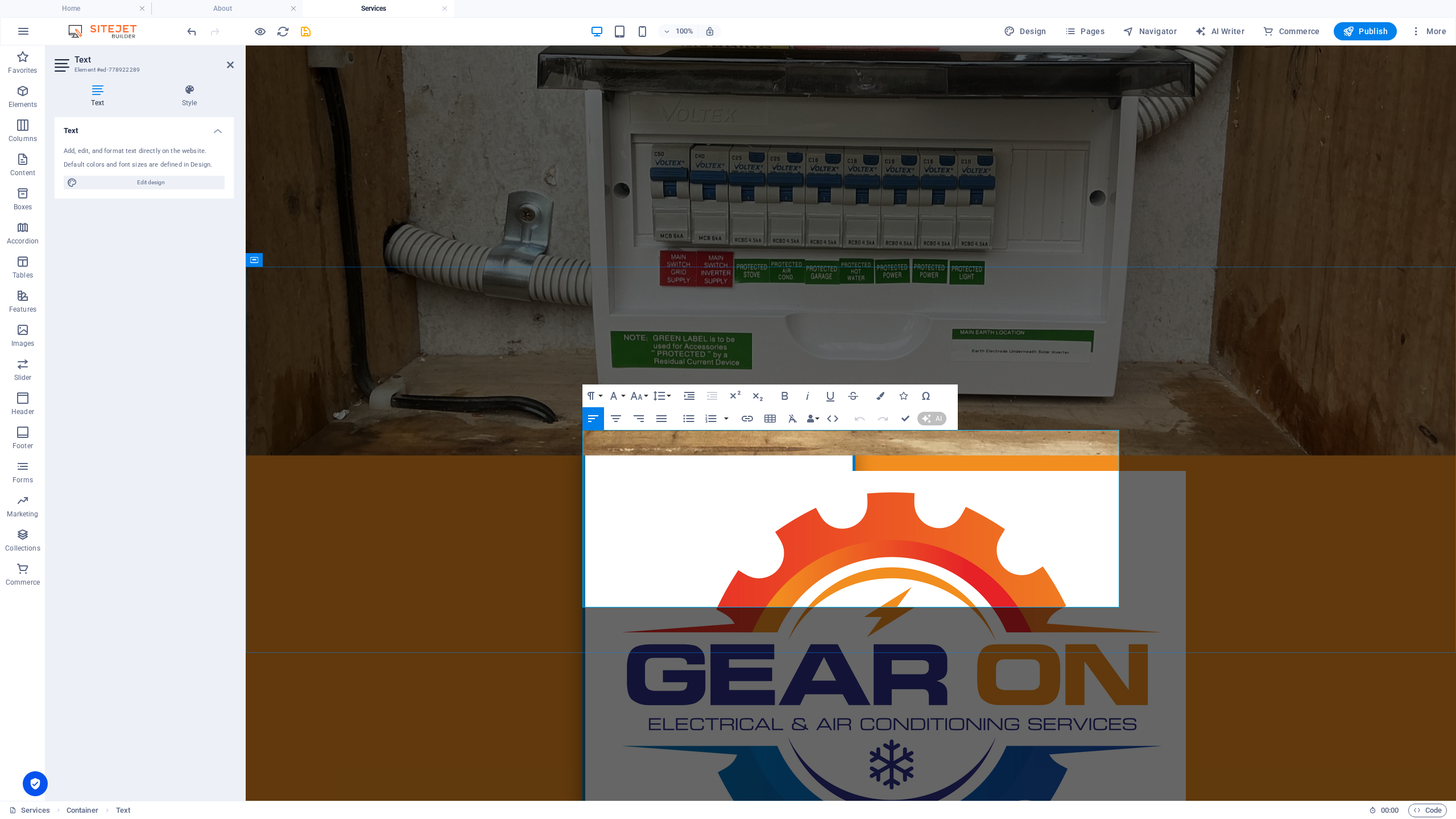 type 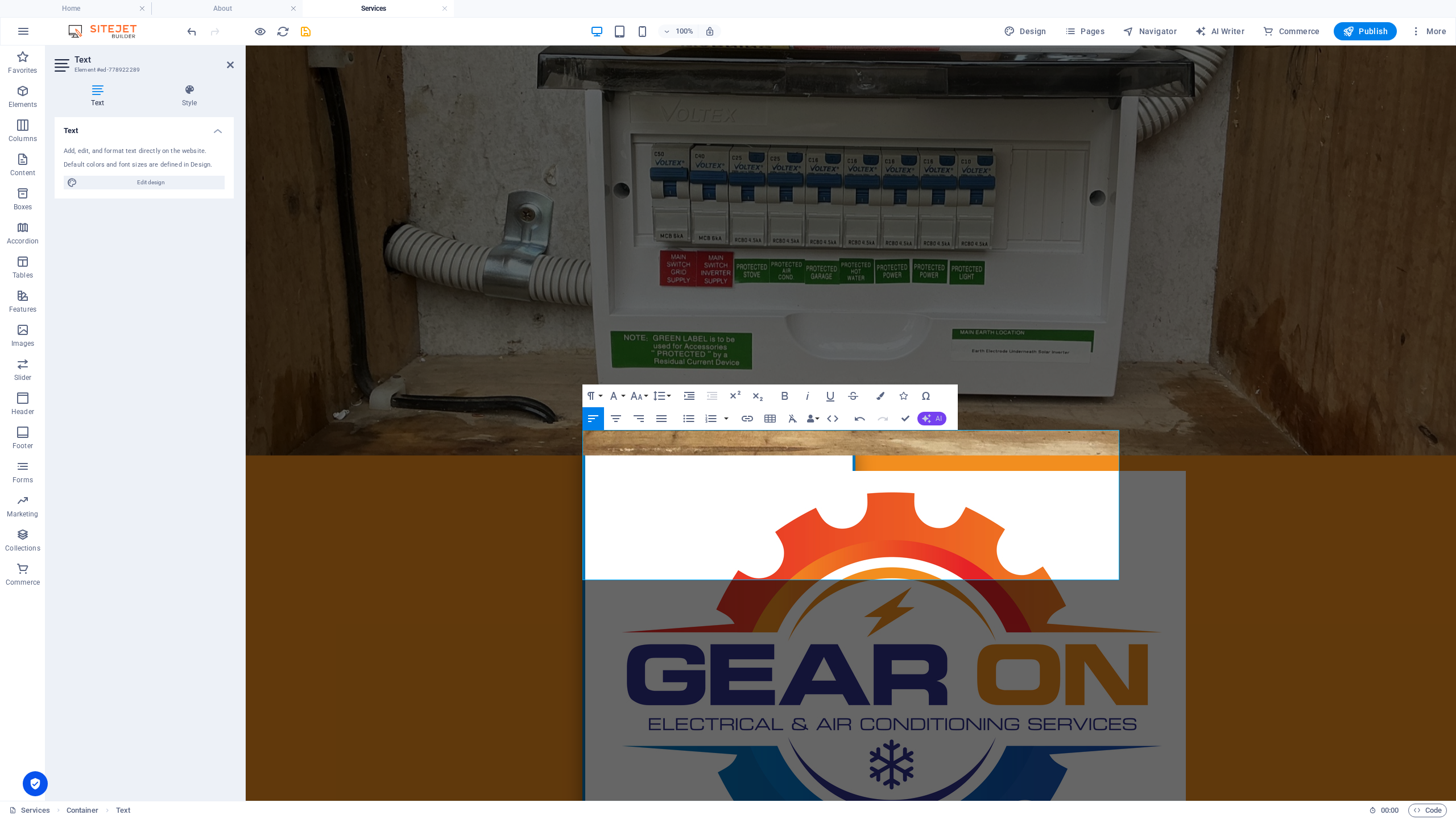 click 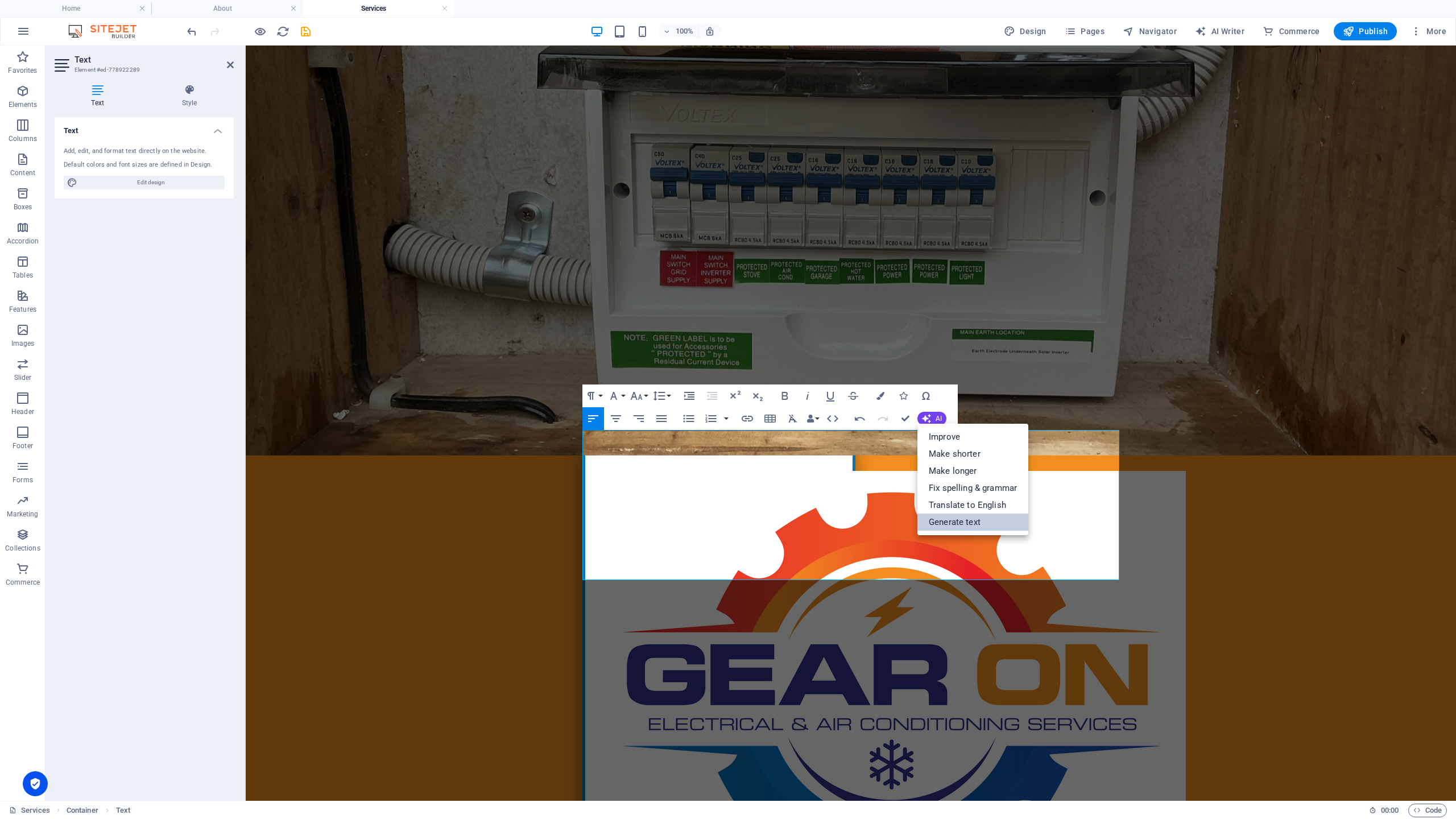 click on "Generate text" at bounding box center [973, 522] 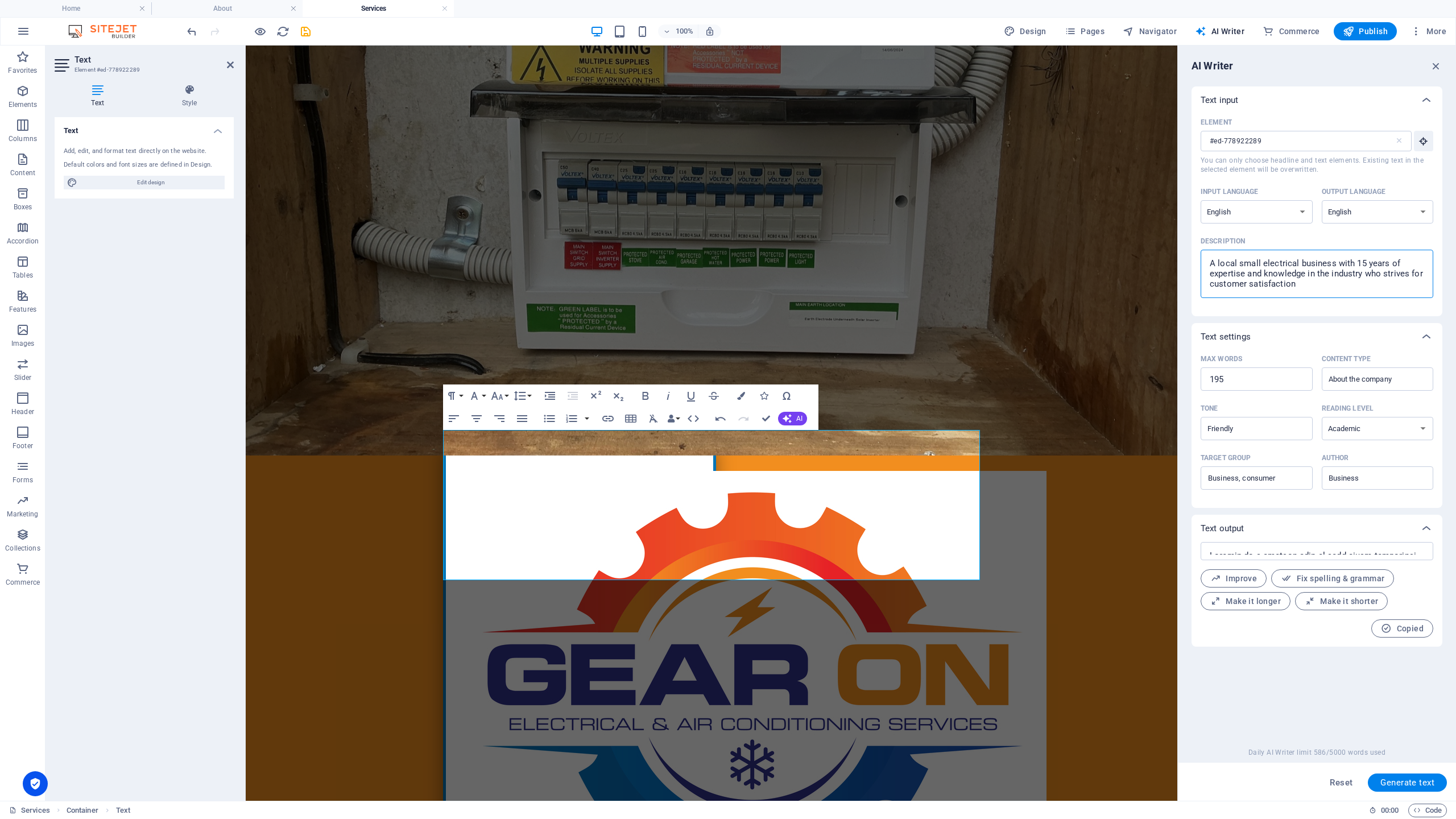 drag, startPoint x: 1318, startPoint y: 283, endPoint x: 1200, endPoint y: 242, distance: 124.91997 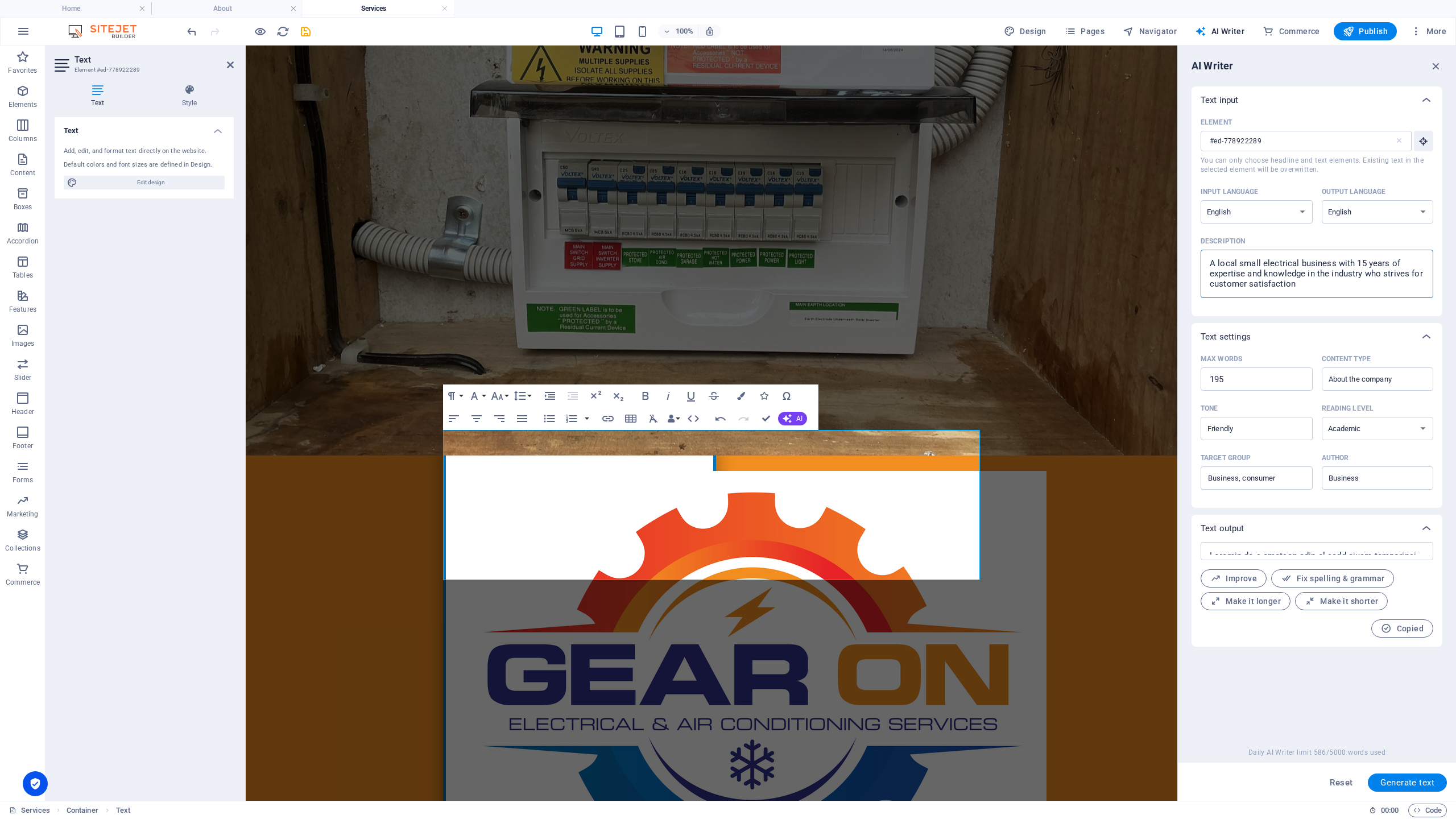 click on "Description A local small electrical business with 15 years of expertise and knowledge in the industry who strives for customer satisfaction x ​" at bounding box center (1317, 265) 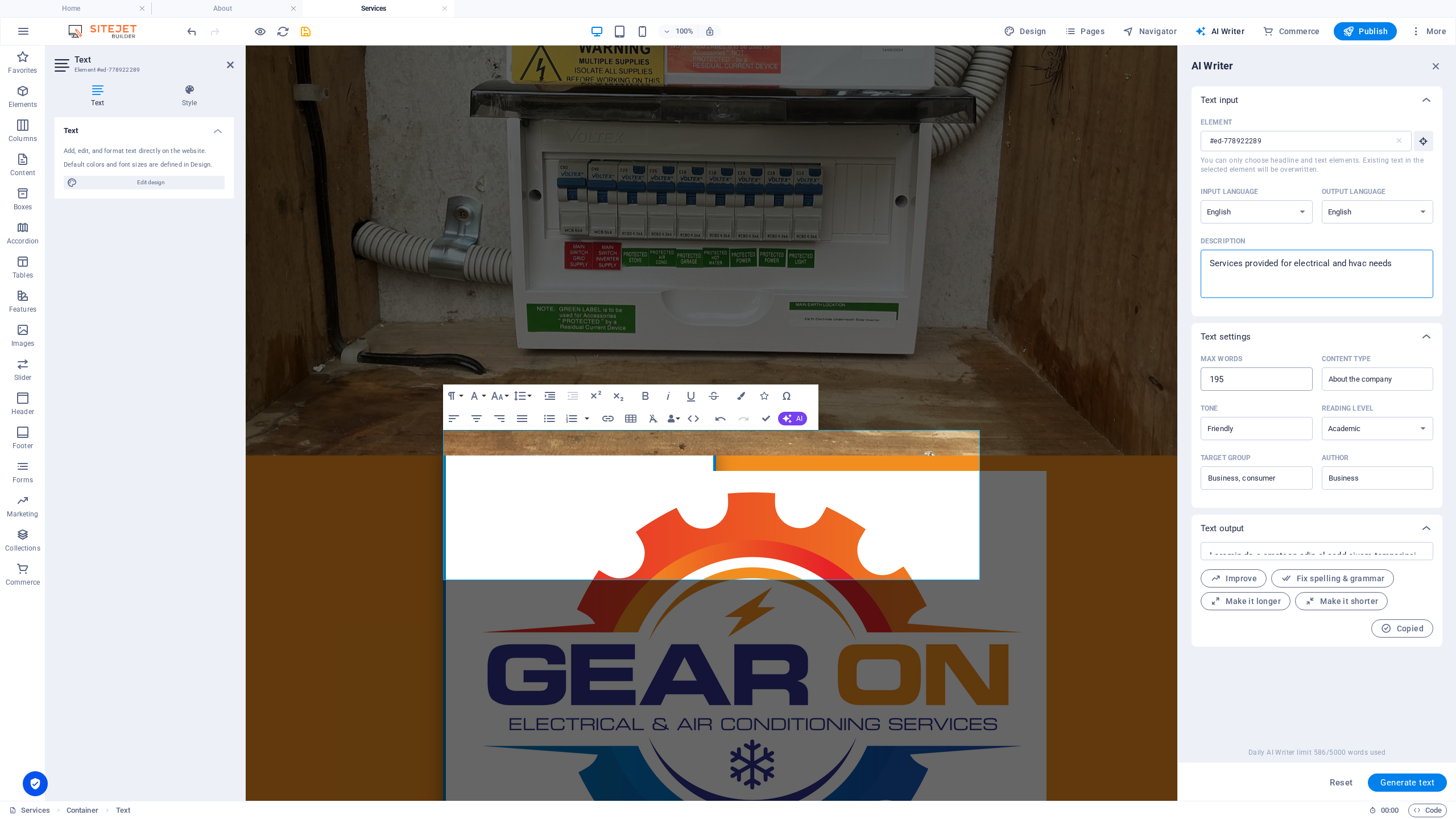 type on "Services provided for electrical and hvac needs" 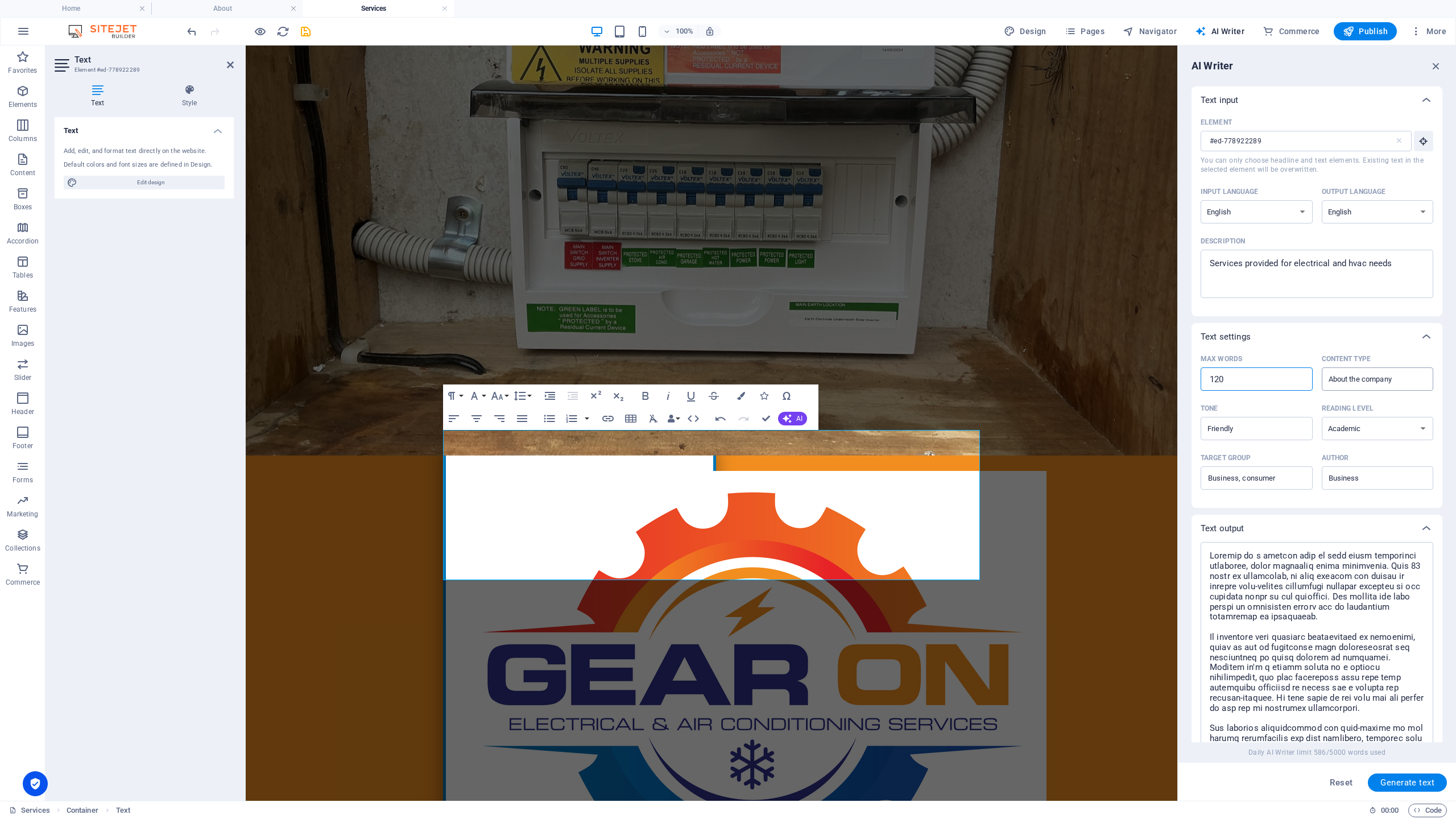 click on "About the company ​" at bounding box center [1378, 379] 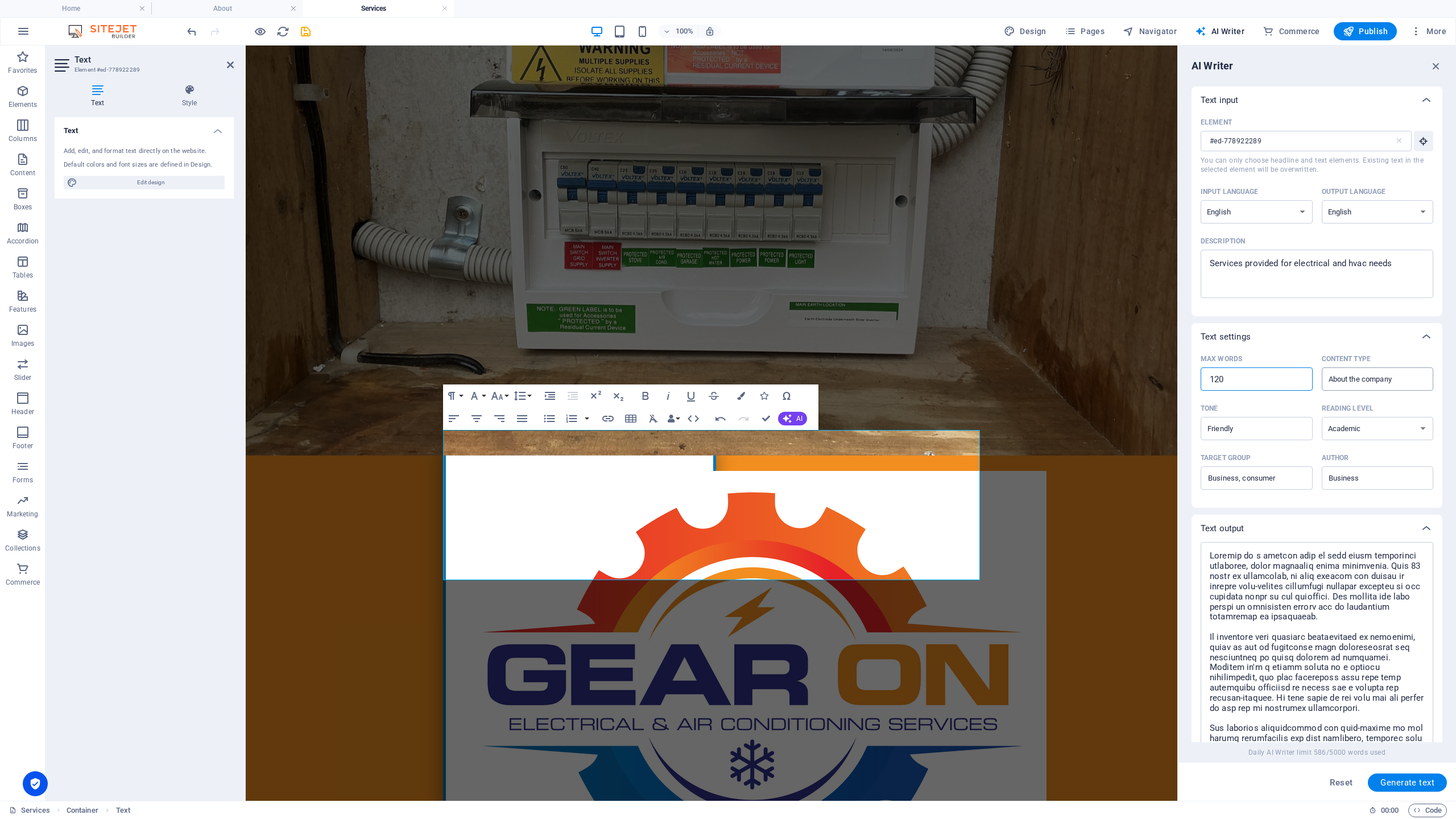 type on "120" 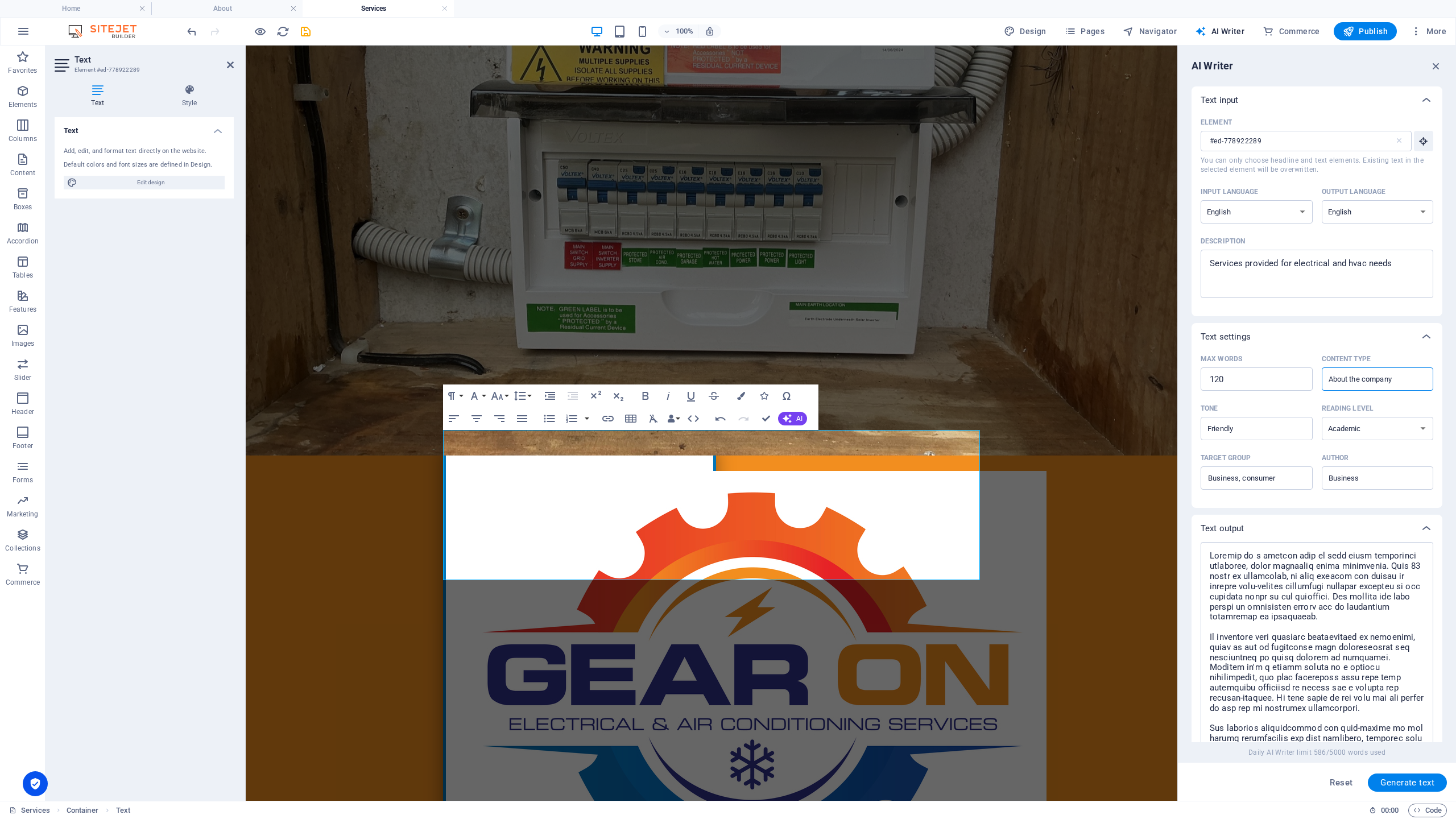 drag, startPoint x: 1411, startPoint y: 380, endPoint x: 1357, endPoint y: 381, distance: 54.00926 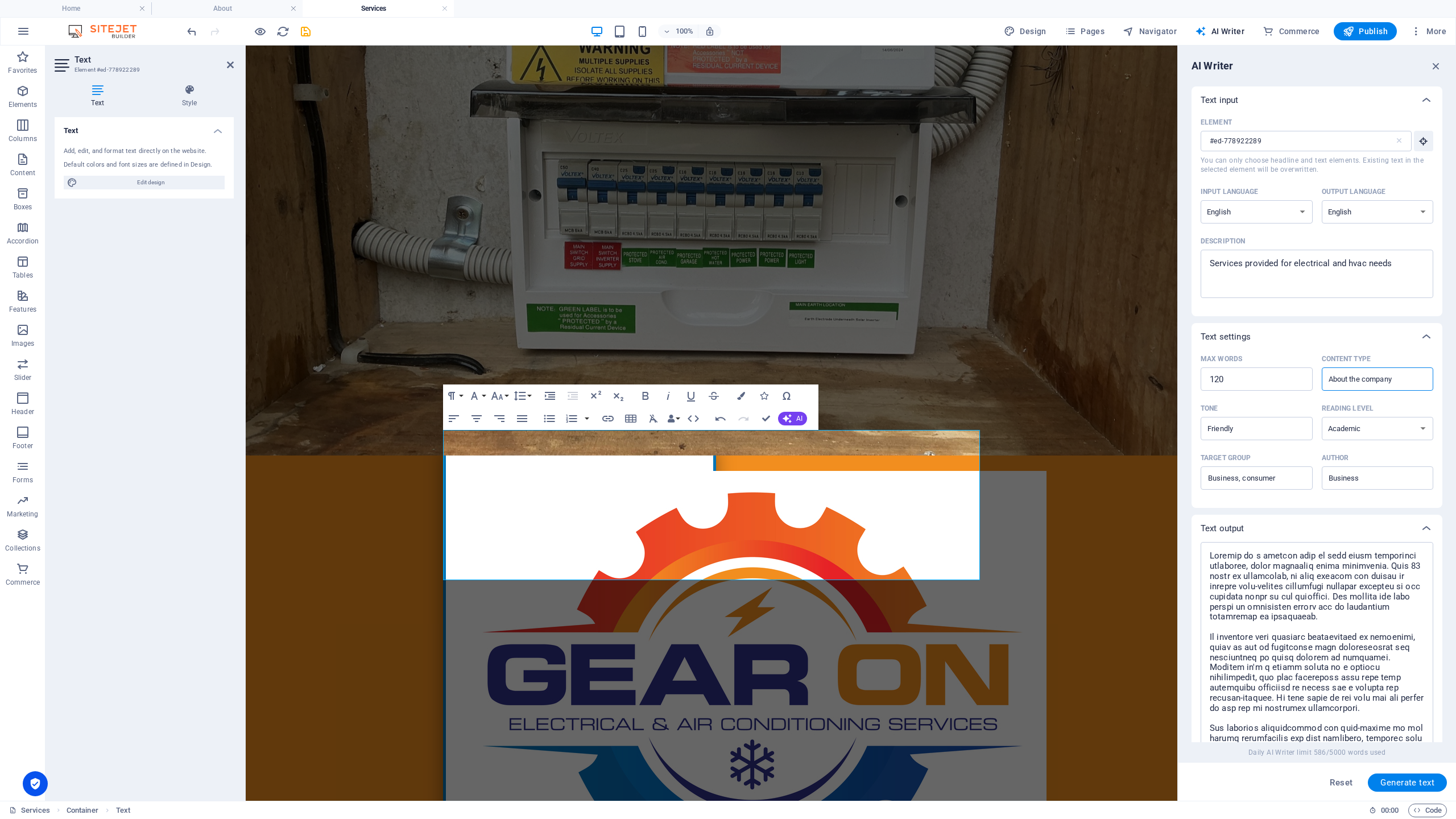 click on "Max words 120 ​ Content type About the company ​" at bounding box center (1317, 375) 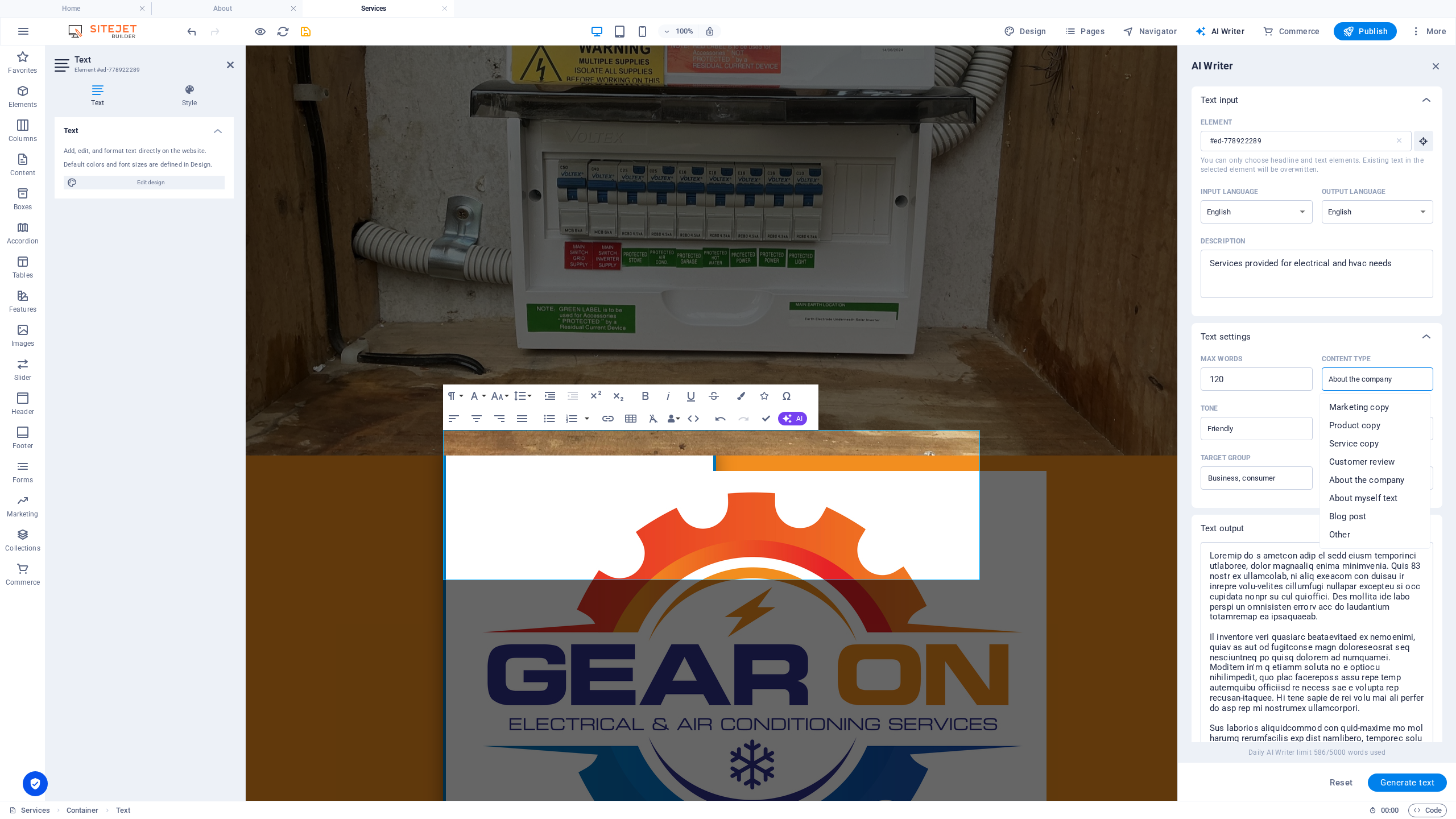 click on "About the company" at bounding box center [1368, 379] 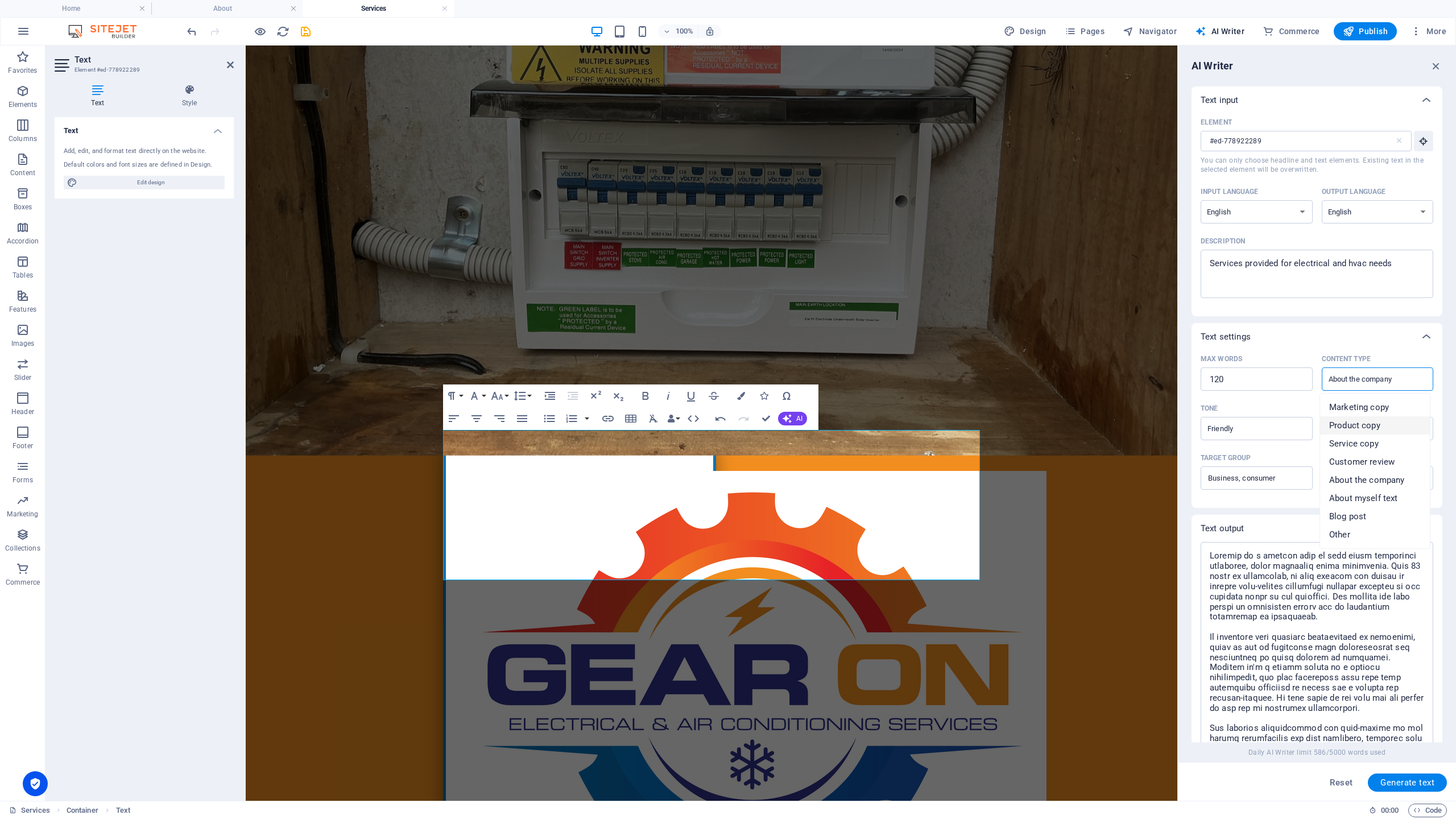 click on "Product copy" at bounding box center (1355, 425) 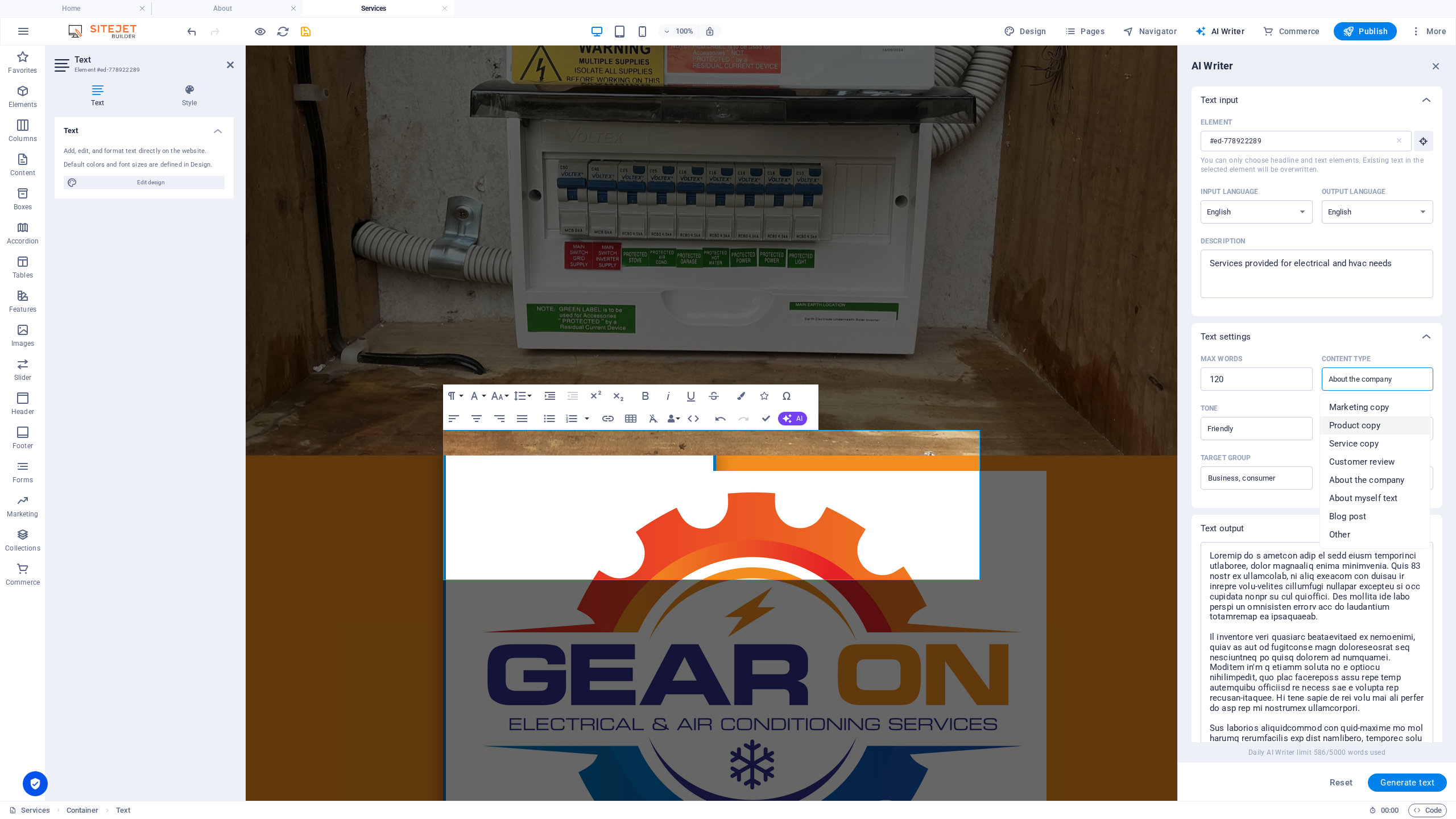 type on "Product copy" 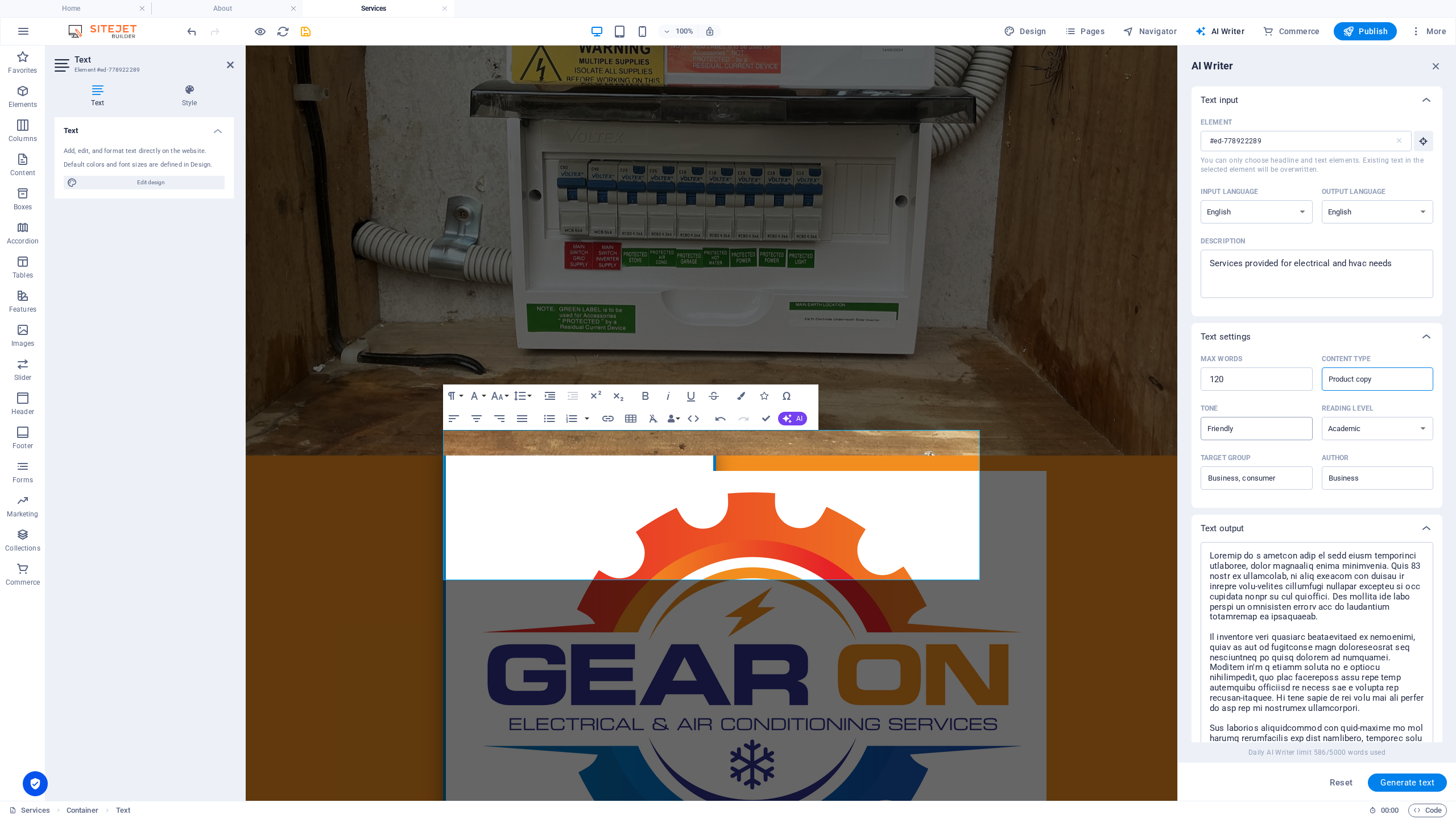 click on "Friendly" at bounding box center (1247, 428) 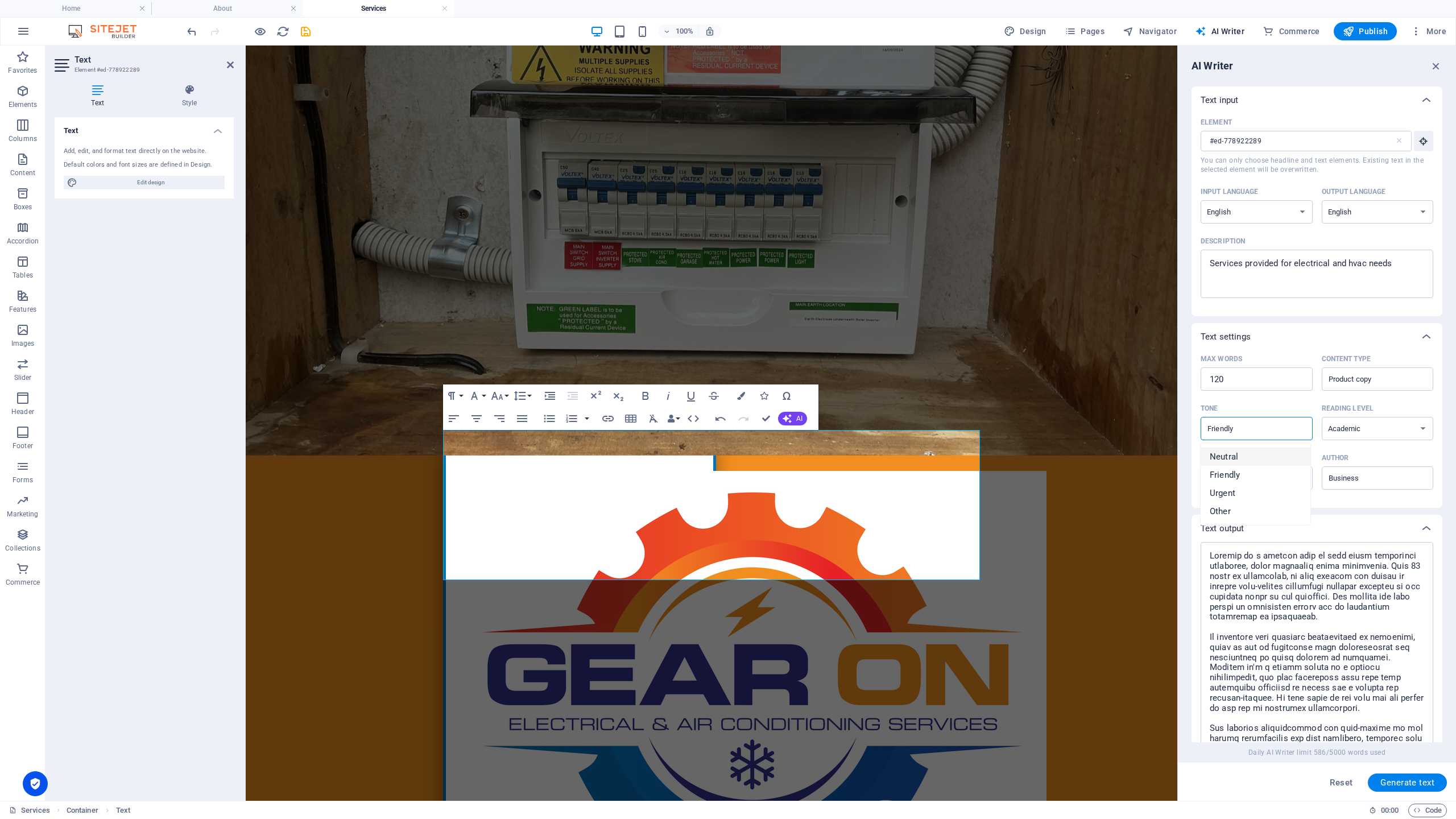 click on "Neutral" at bounding box center [1224, 457] 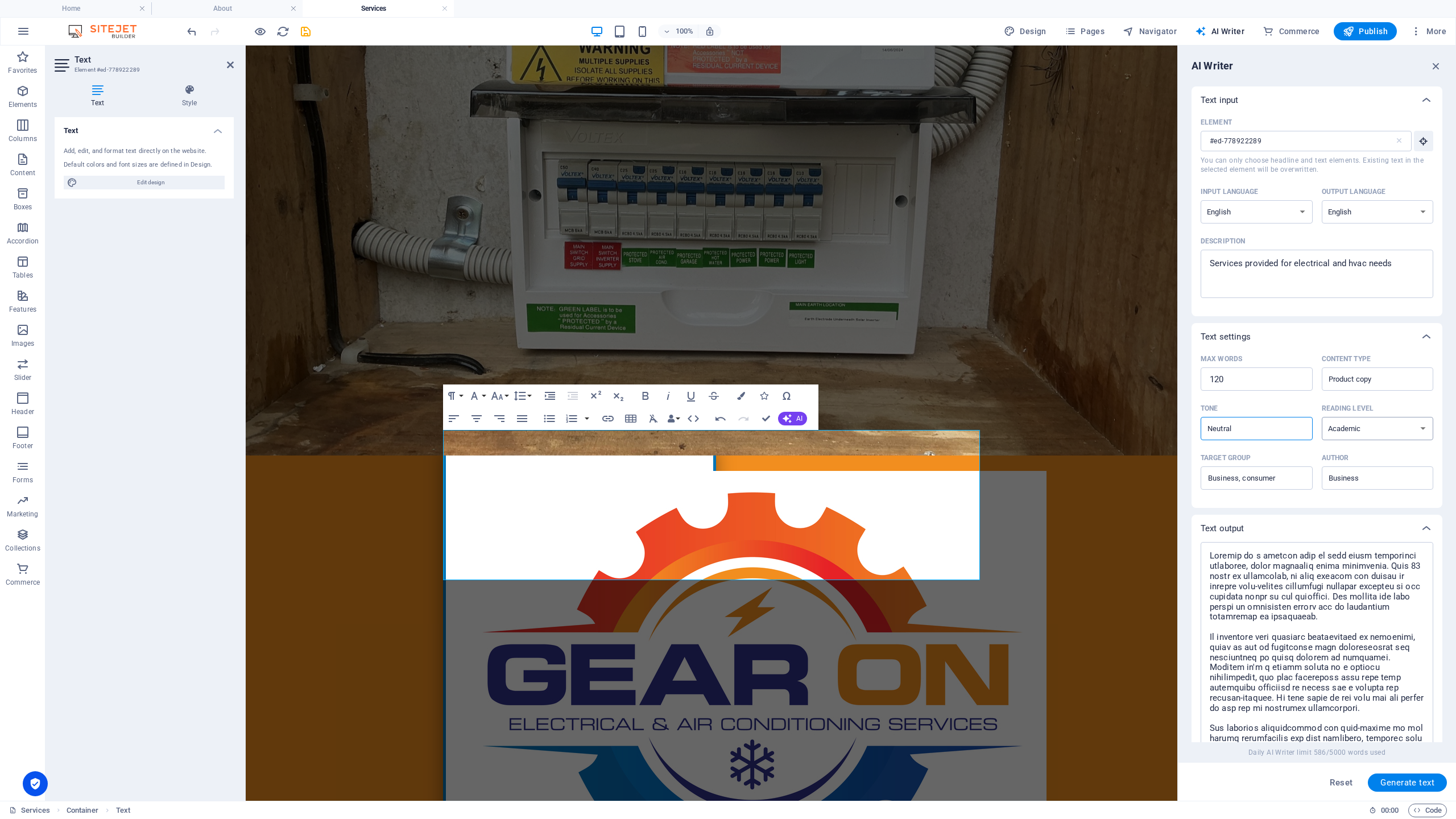click on "None Academic Adult Teen Child" at bounding box center (1378, 428) 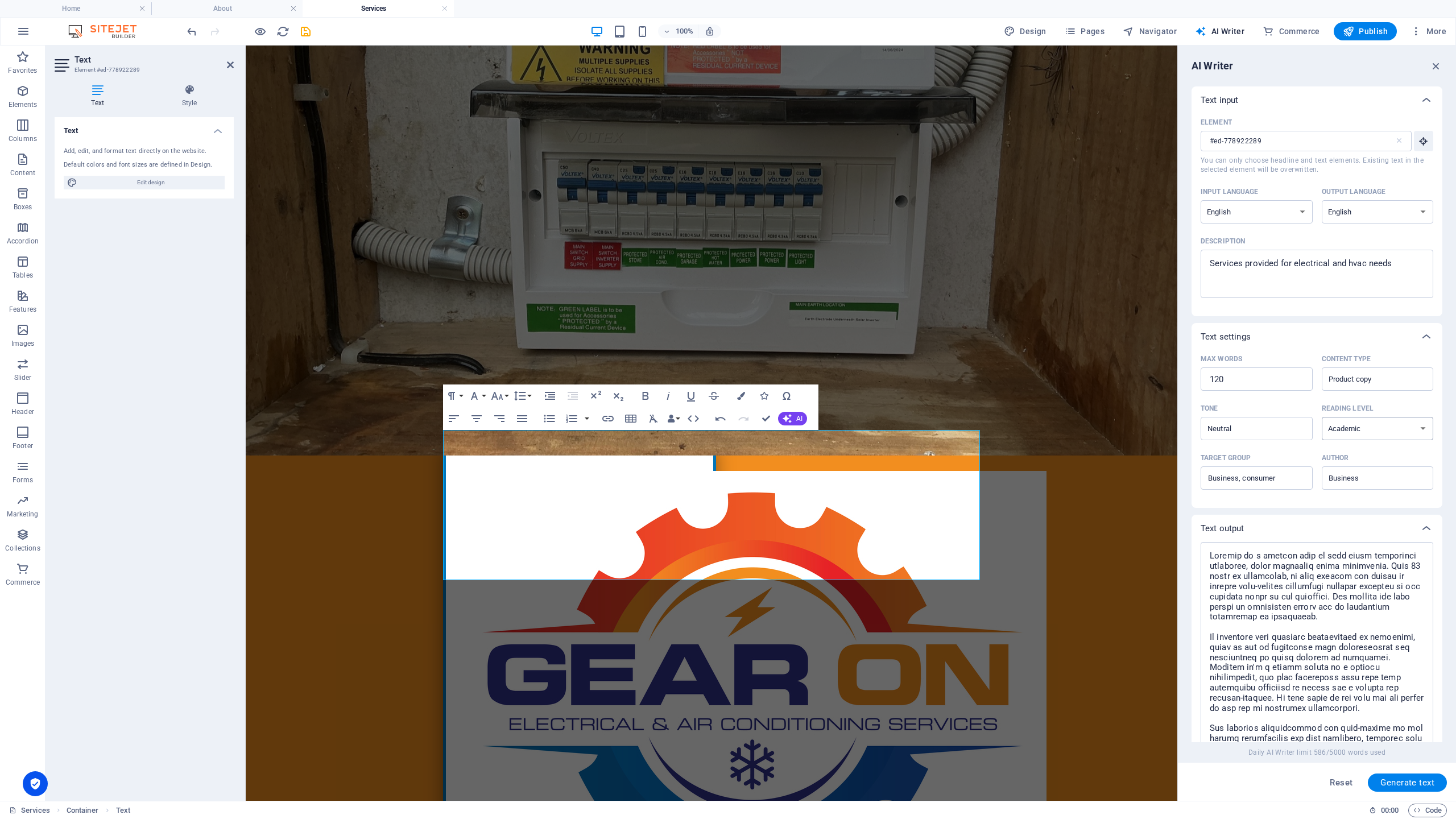 select on "Adult" 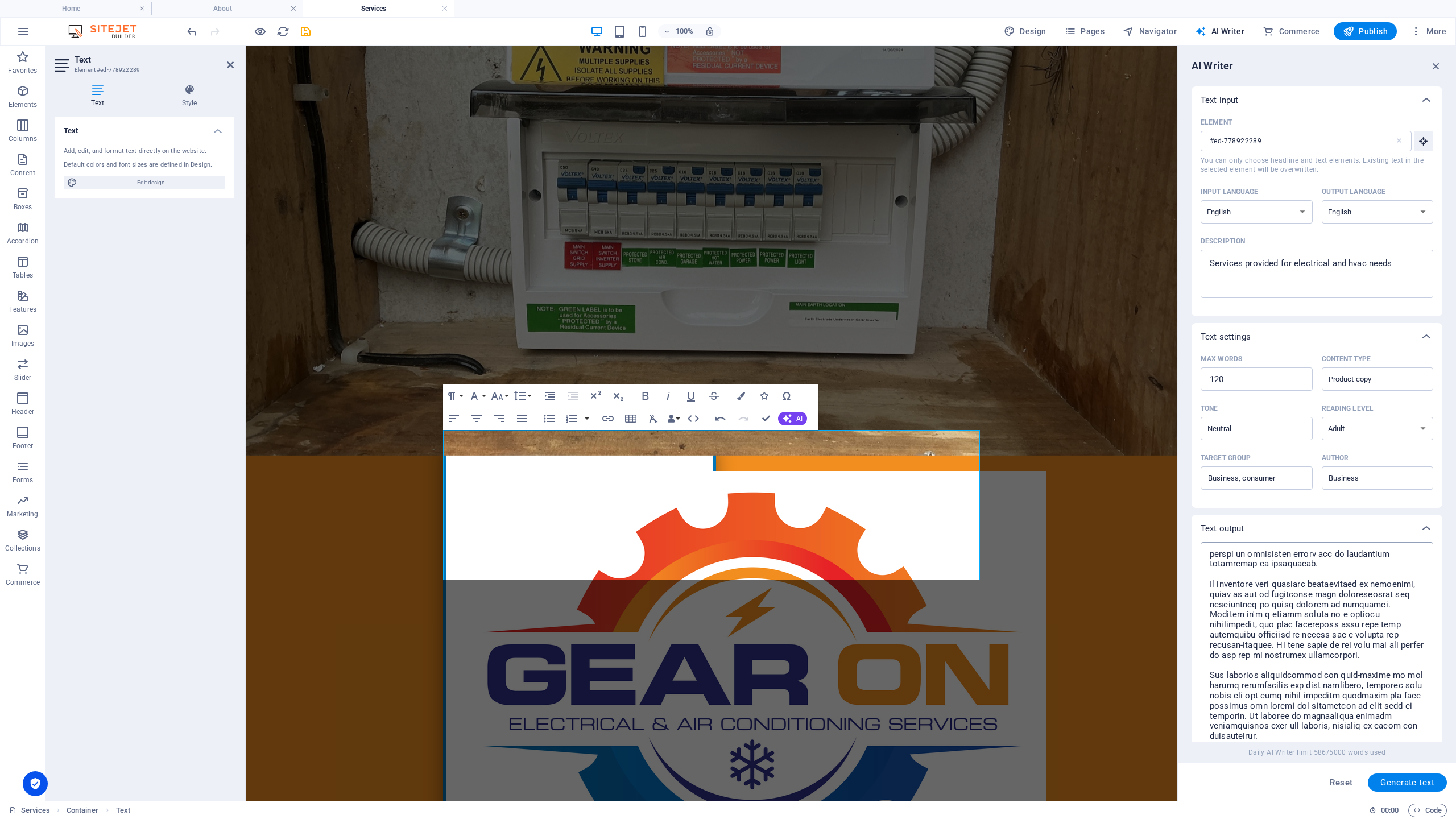 scroll, scrollTop: 53, scrollLeft: 0, axis: vertical 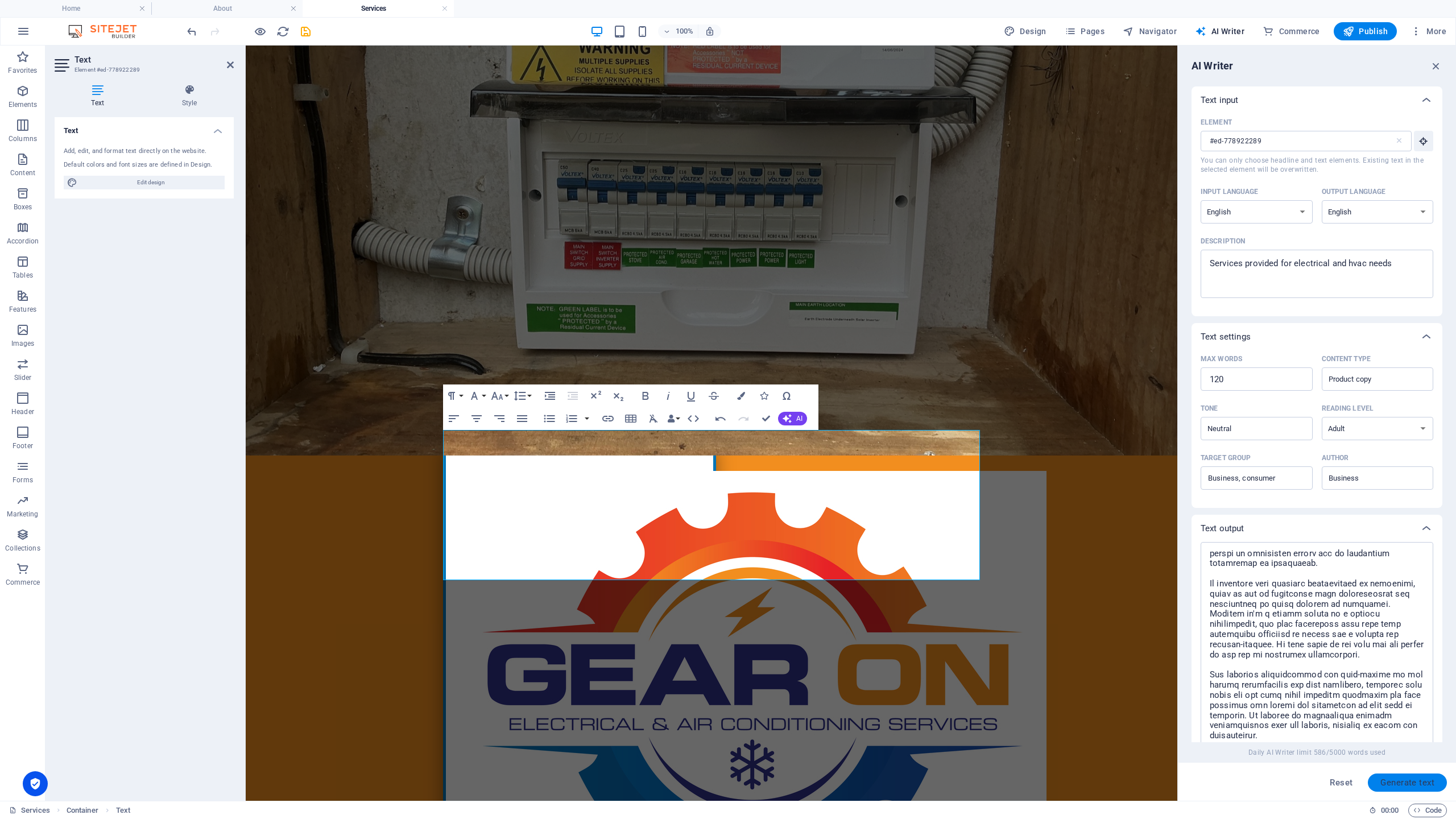 click on "Generate text" at bounding box center (1407, 783) 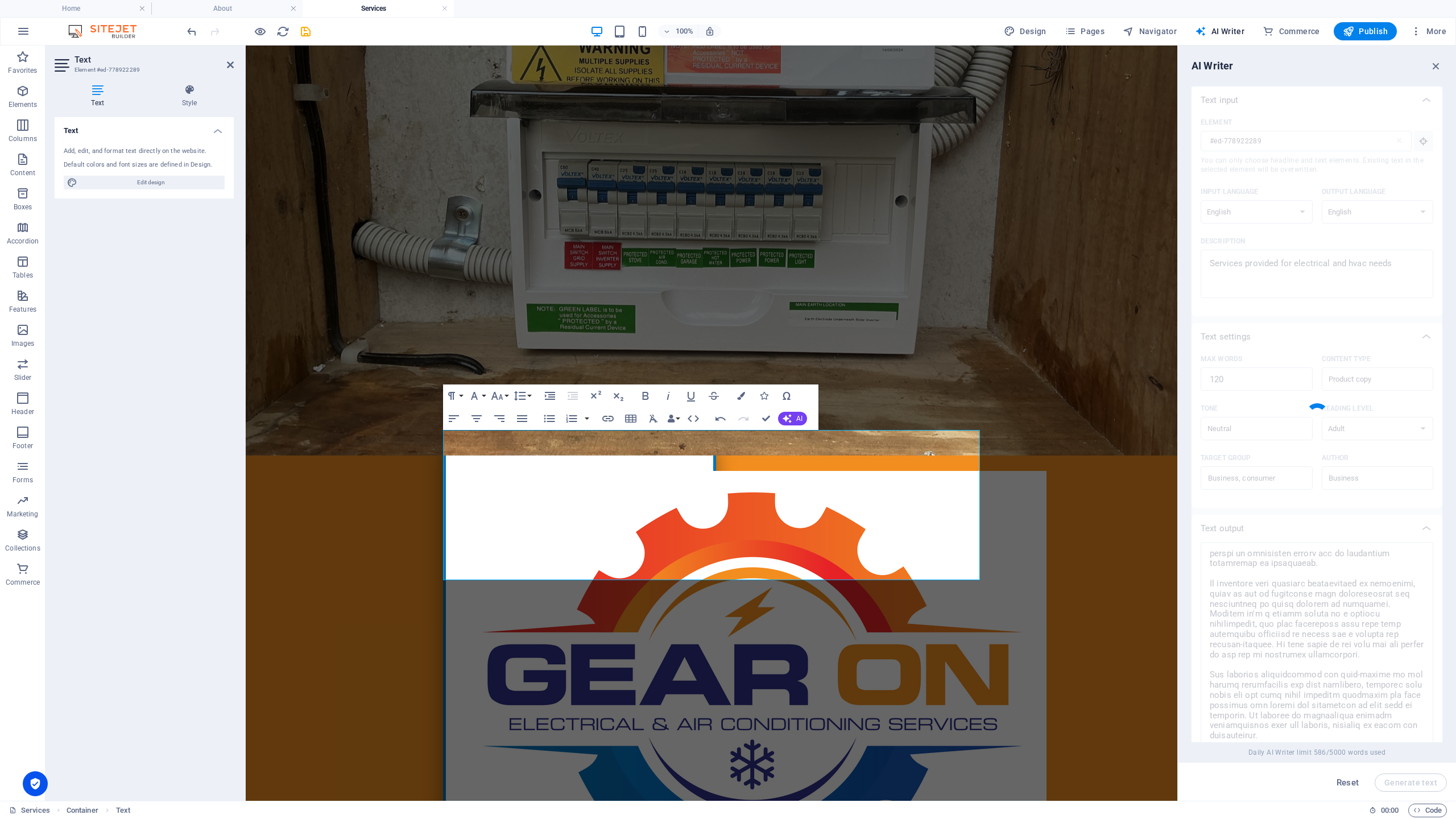scroll, scrollTop: 0, scrollLeft: 0, axis: both 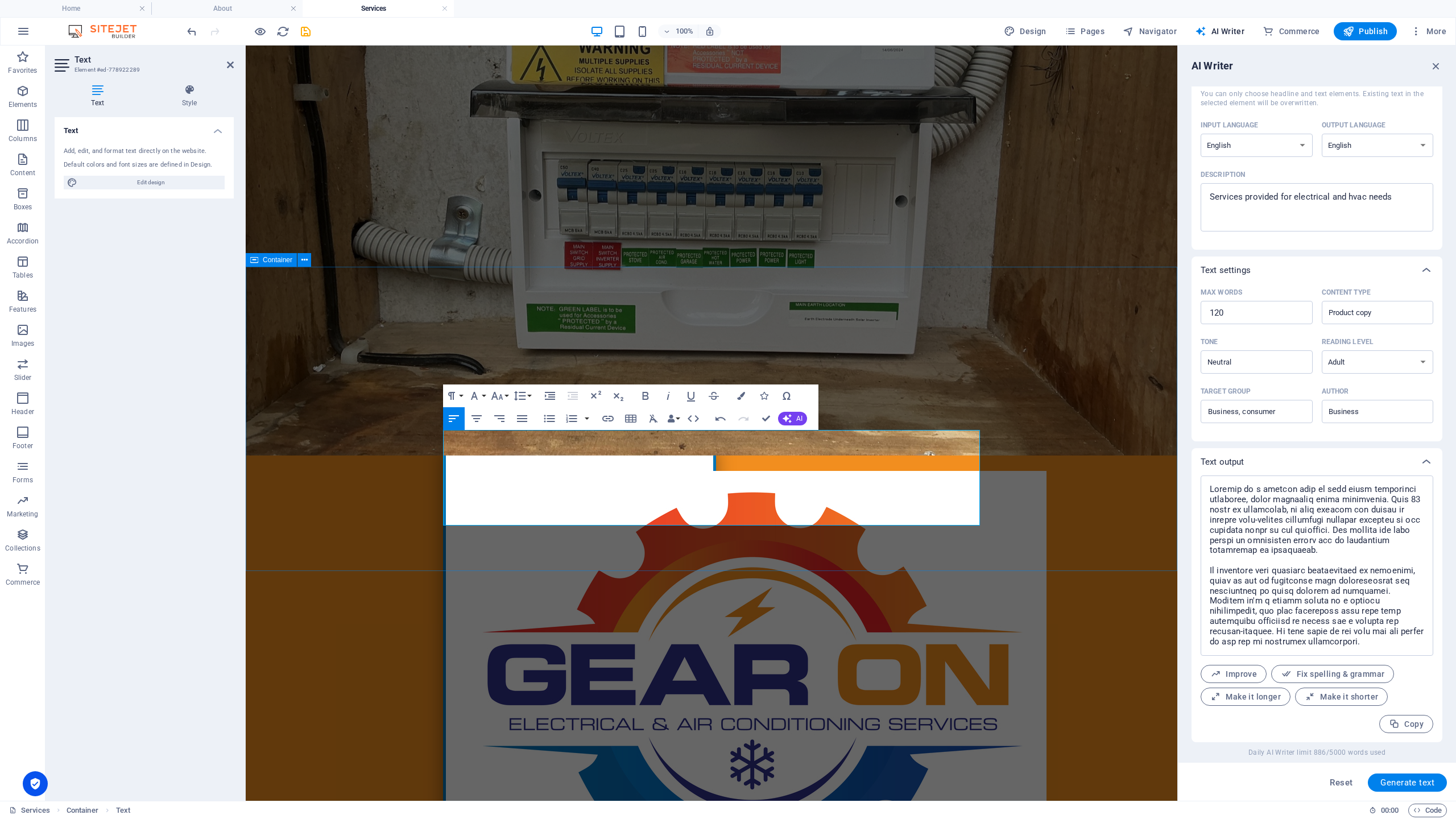 click on "Our Services 15 years experience To meet all your electrical and HVAC requirements, our comprehensive services ensure optimal performance and safety. We specialize in installation, maintenance, and repair of electrical systems, ensuring reliable energy distribution and functionality. Our HVAC offerings encompass heating, ventilation, and air conditioning solutions tailored to enhance comfort in residential and commercial settings. With a commitment to efficiency, we utilize the latest technologies for energy savings, air quality improvement, and climate control. Trust our experienced professionals to deliver exceptional service, ensuring that your systems operate flawlessly year-round. Your satisfaction is our priority, and we are dedicated to providing reliable, high-quality solutions for your comfort and convenience." at bounding box center (712, 1205) 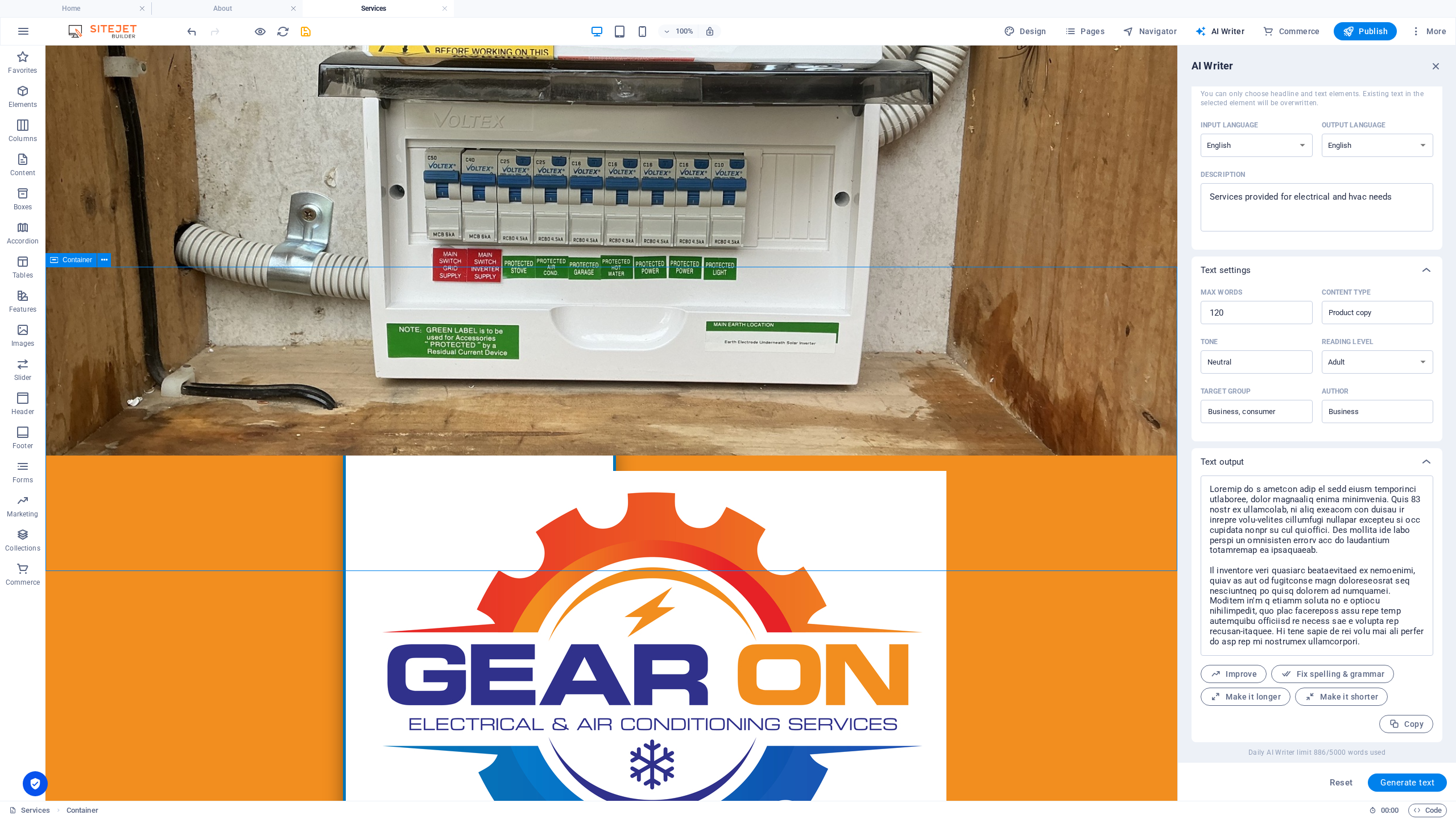 click on "Our Services 15 years experience To meet all your electrical and HVAC requirements, our comprehensive services ensure optimal performance and safety. We specialize in installation, maintenance, and repair of electrical systems, ensuring reliable energy distribution and functionality. Our HVAC offerings encompass heating, ventilation, and air conditioning solutions tailored to enhance comfort in residential and commercial settings. With a commitment to efficiency, we utilize the latest technologies for energy savings, air quality improvement, and climate control. Trust our experienced professionals to deliver exceptional service, ensuring that your systems operate flawlessly year-round. Your satisfaction is our priority, and we are dedicated to providing reliable, high-quality solutions for your comfort and convenience." at bounding box center [611, 1205] 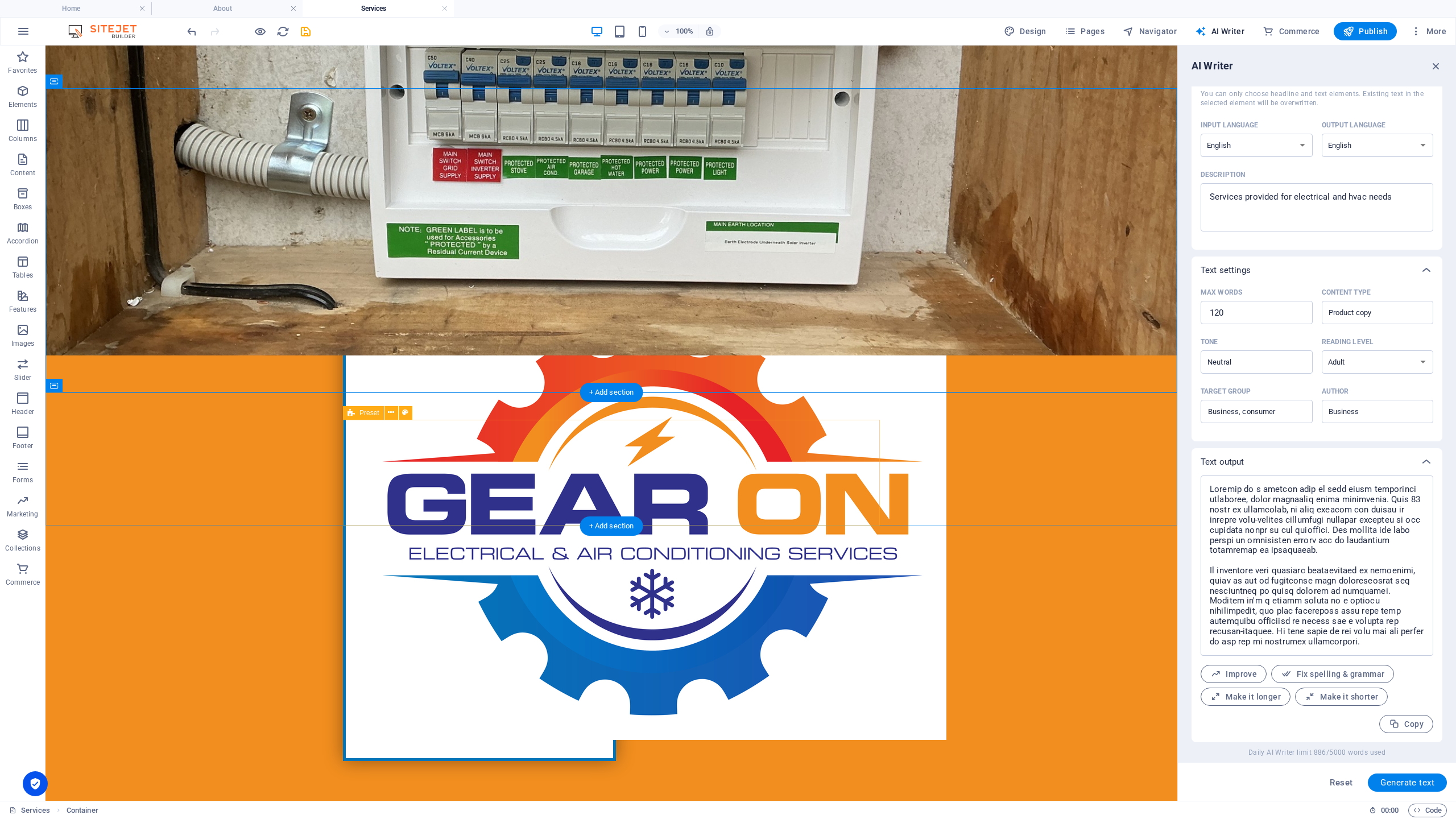 scroll, scrollTop: 312, scrollLeft: 0, axis: vertical 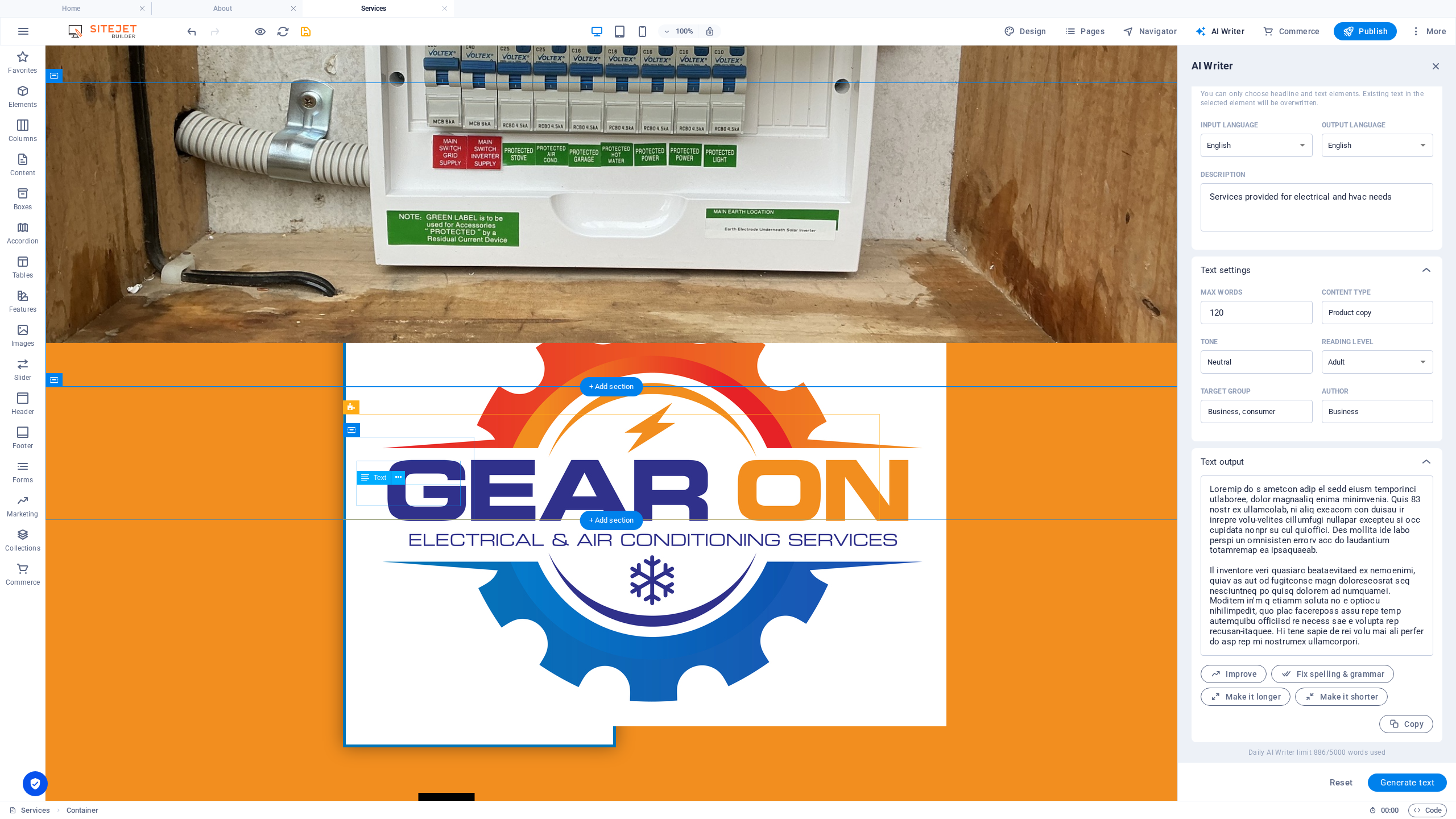 click on "Lorem ipsum dolor sit amet, consectetur adipisicing elit." at bounding box center [611, 1277] 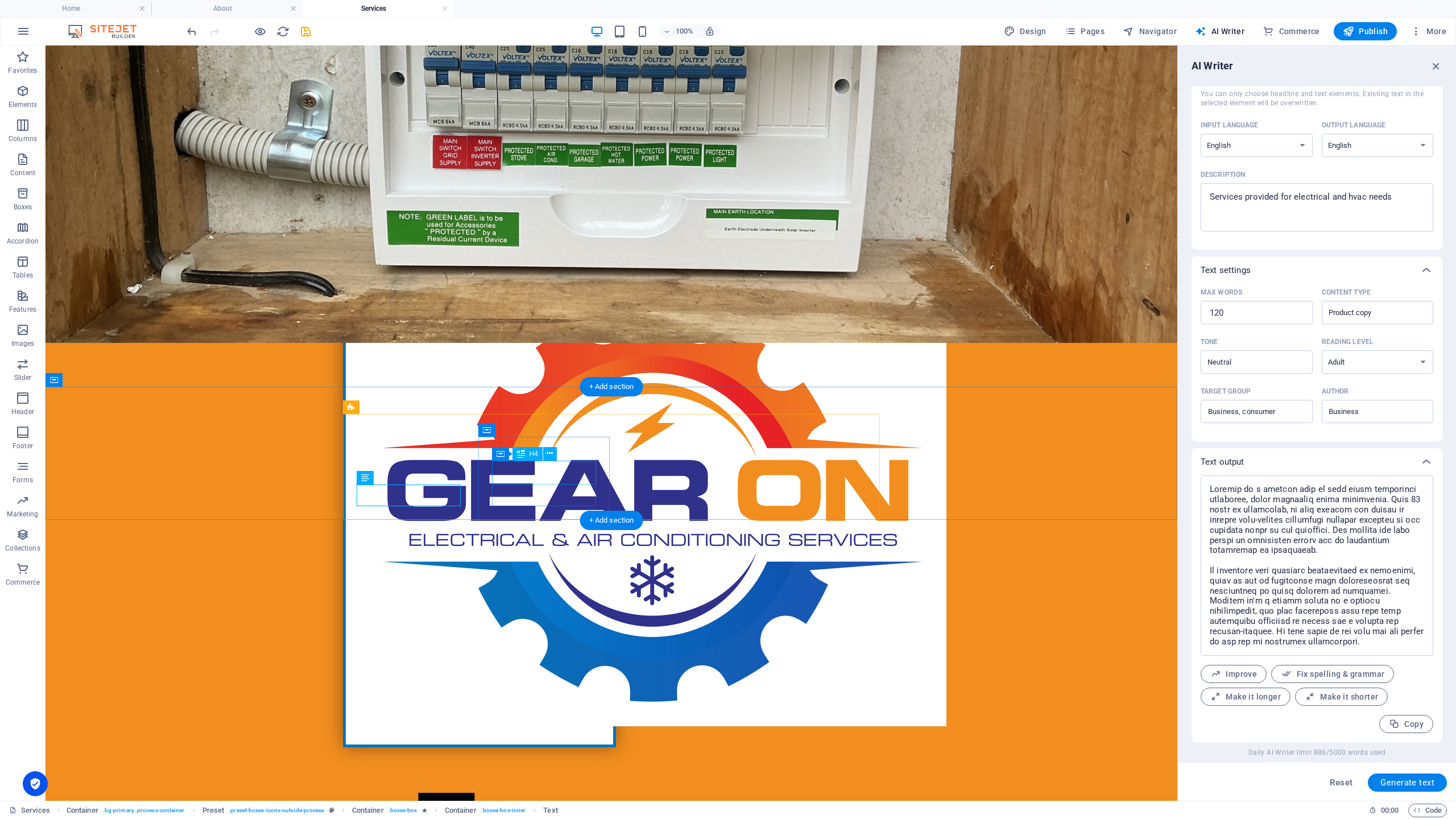 click on "Roof design" at bounding box center (611, 1357) 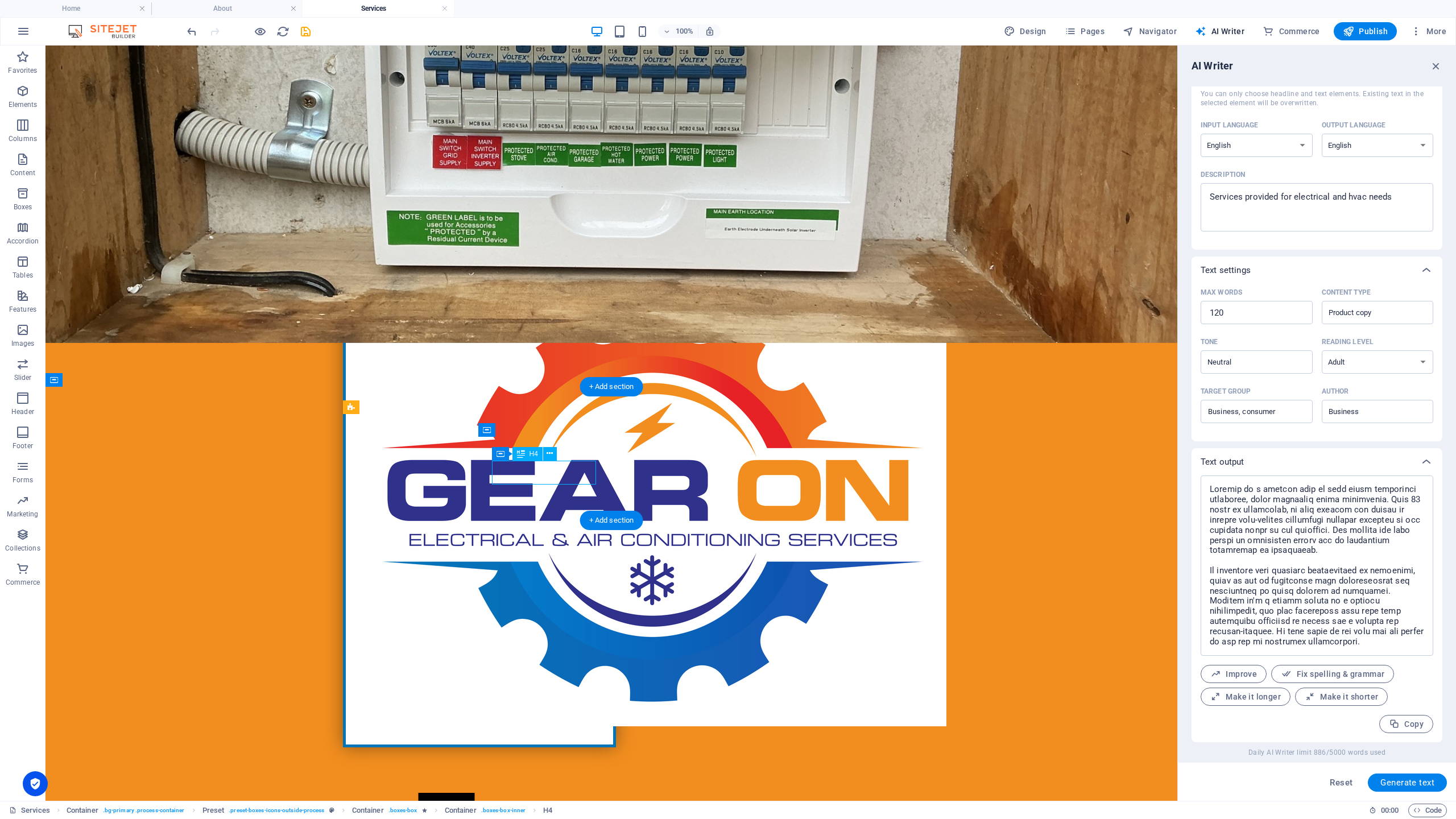 click on "Roof design" at bounding box center [611, 1357] 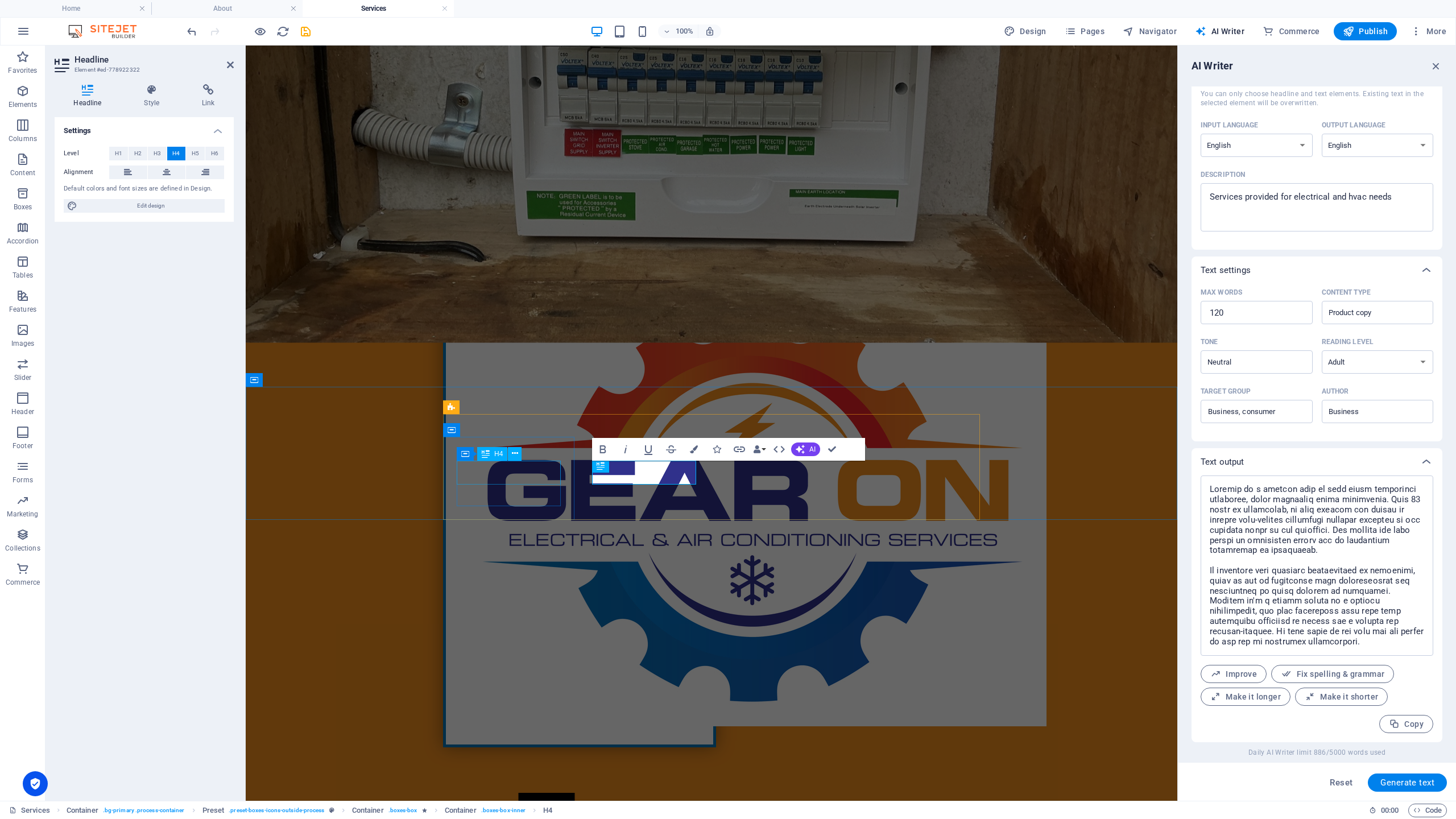type on "#ed-778922322" 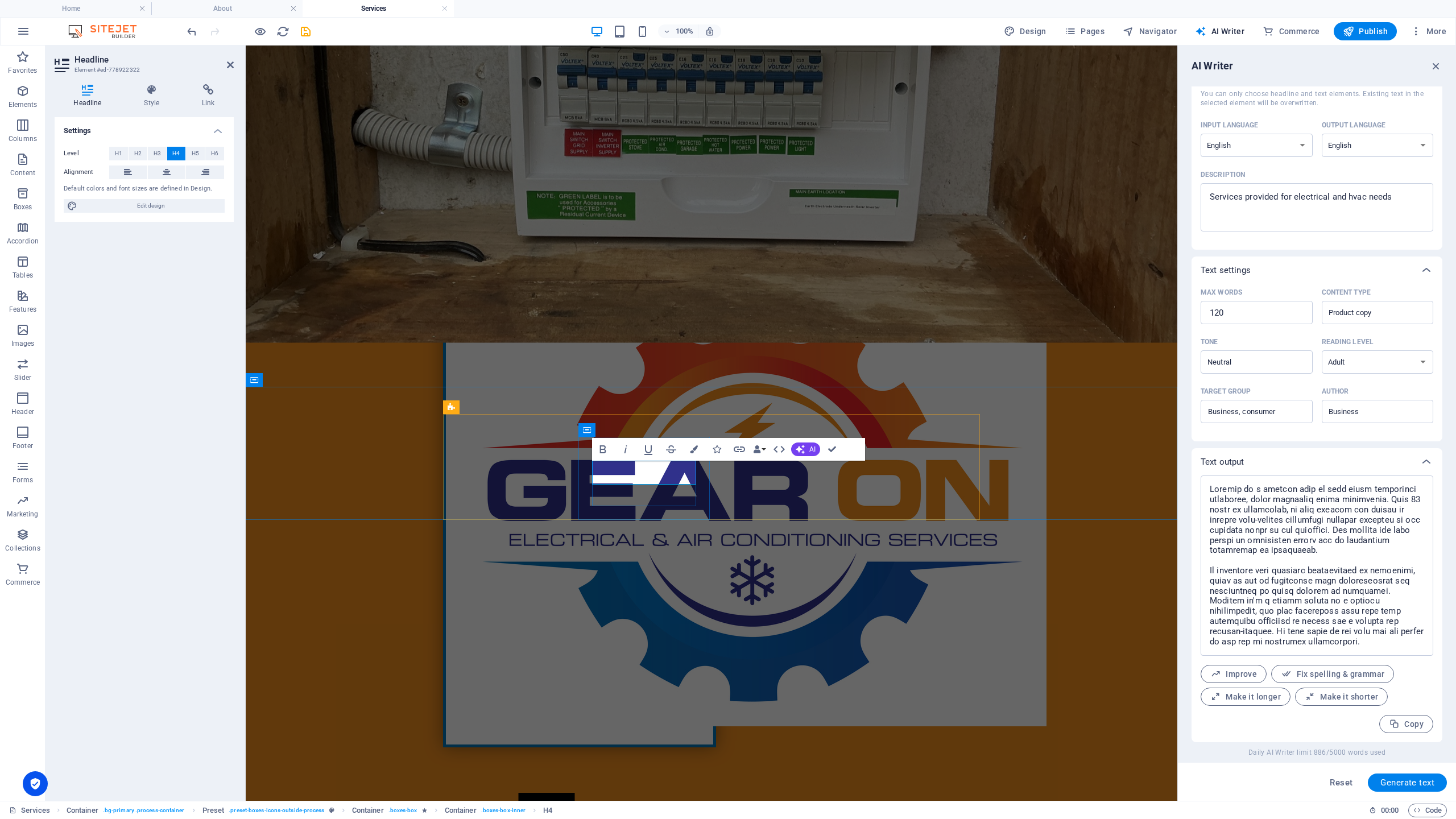 click on "Roof design" at bounding box center [712, 1357] 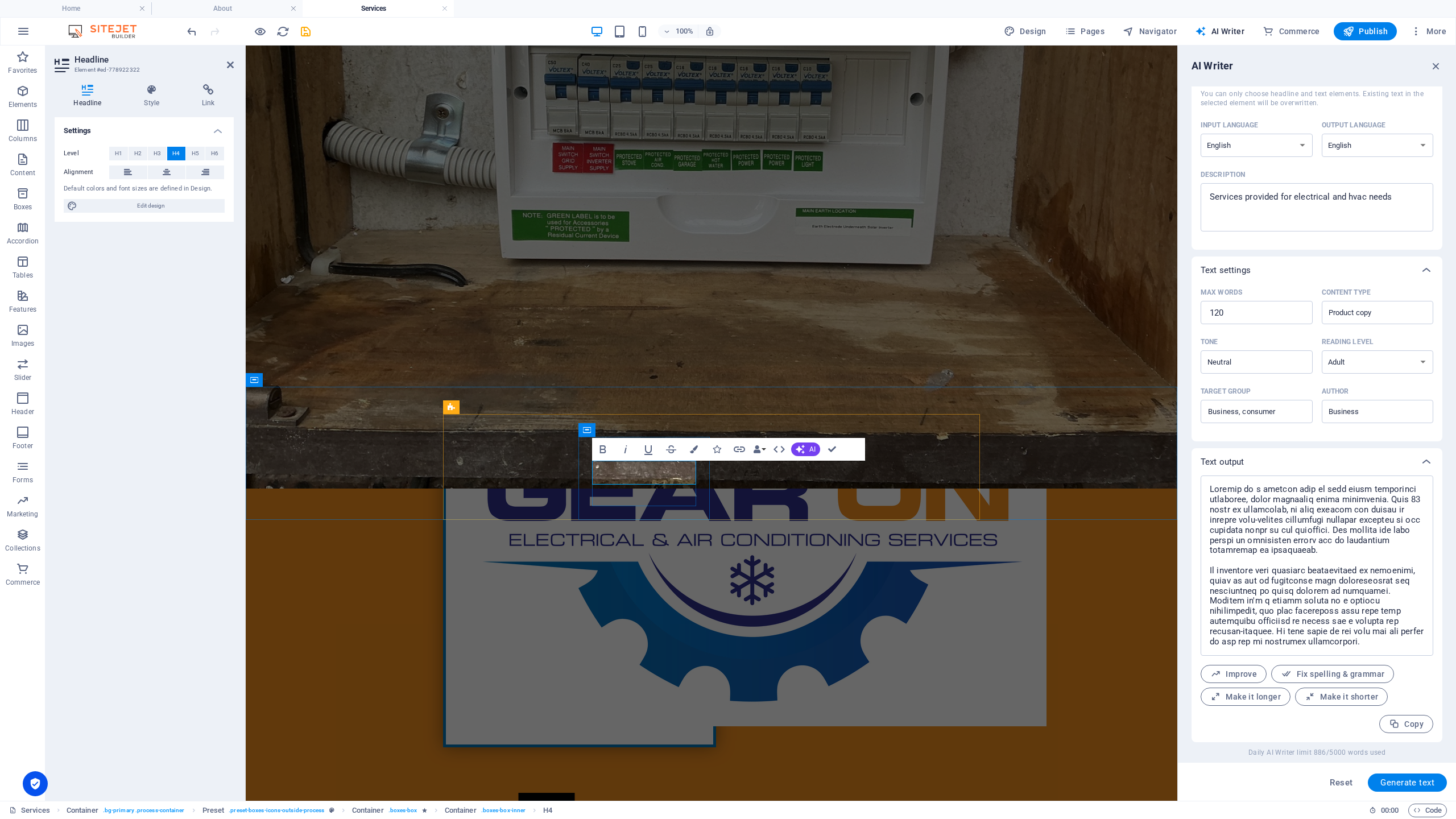 type 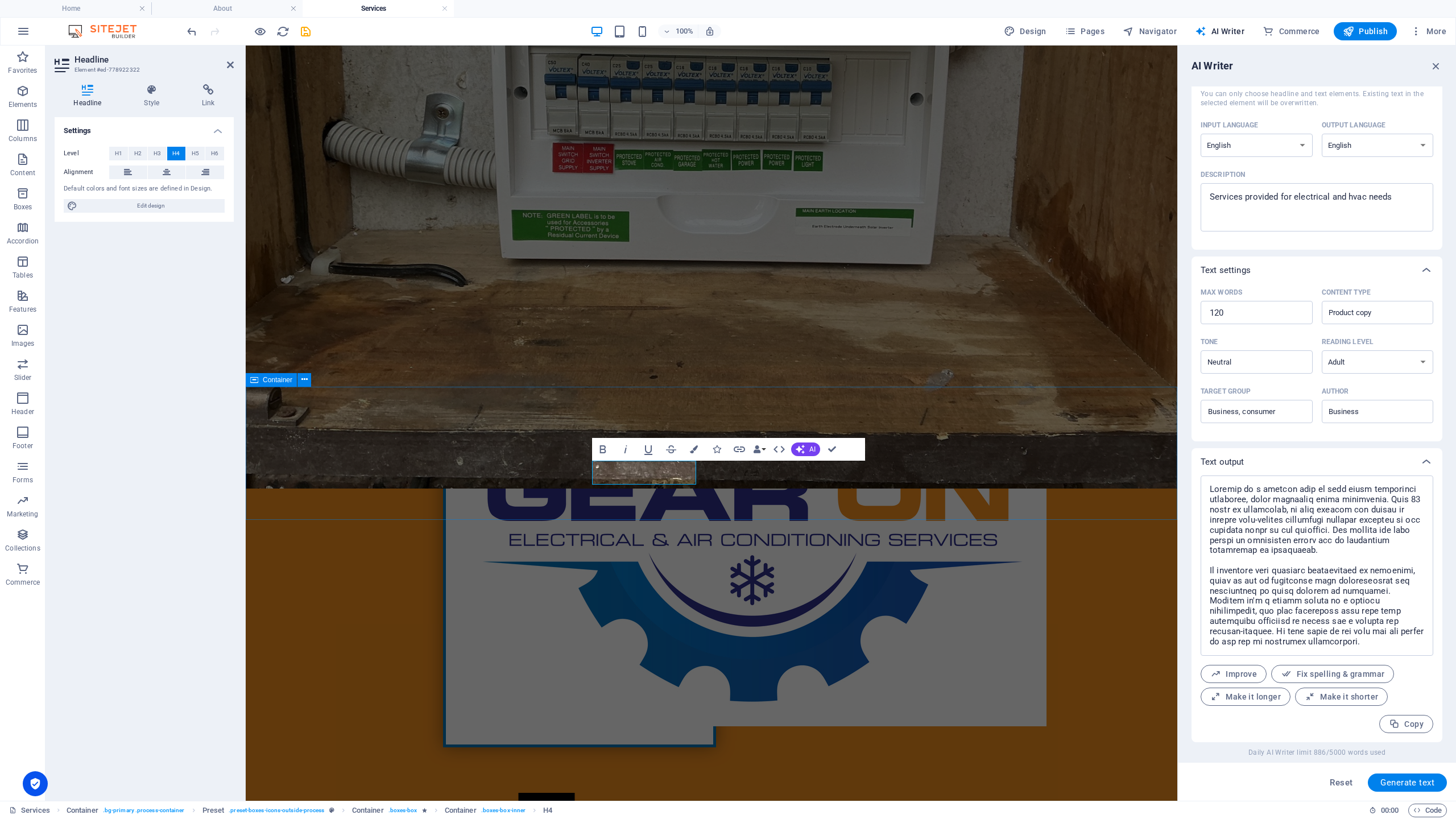 click on "Plan / Spec Lorem ipsum dolor sit amet, consectetur adipisicing elit. Electrical design Lorem ipsum dolor sit amet, consectetur adipisicing elit. Cost estimation Lorem ipsum dolor sit amet, consectetur adipisicing elit. Project building Lorem ipsum dolor sit amet, consectetur adipisicing elit." at bounding box center (712, 1381) 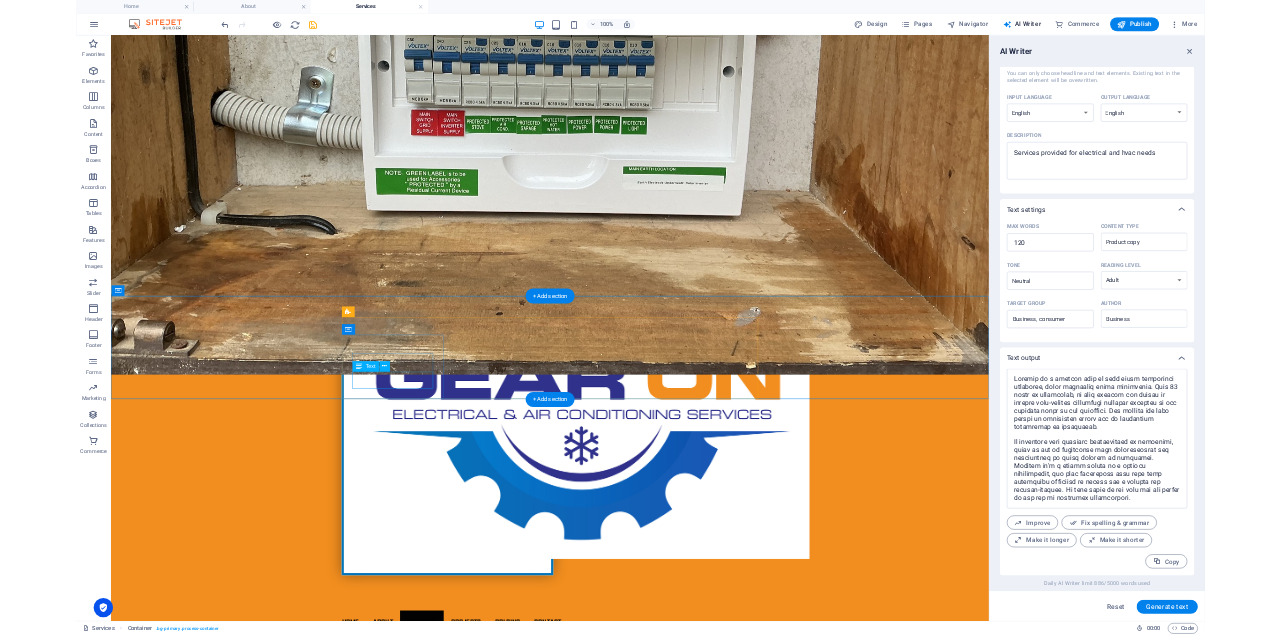 scroll, scrollTop: 561, scrollLeft: 0, axis: vertical 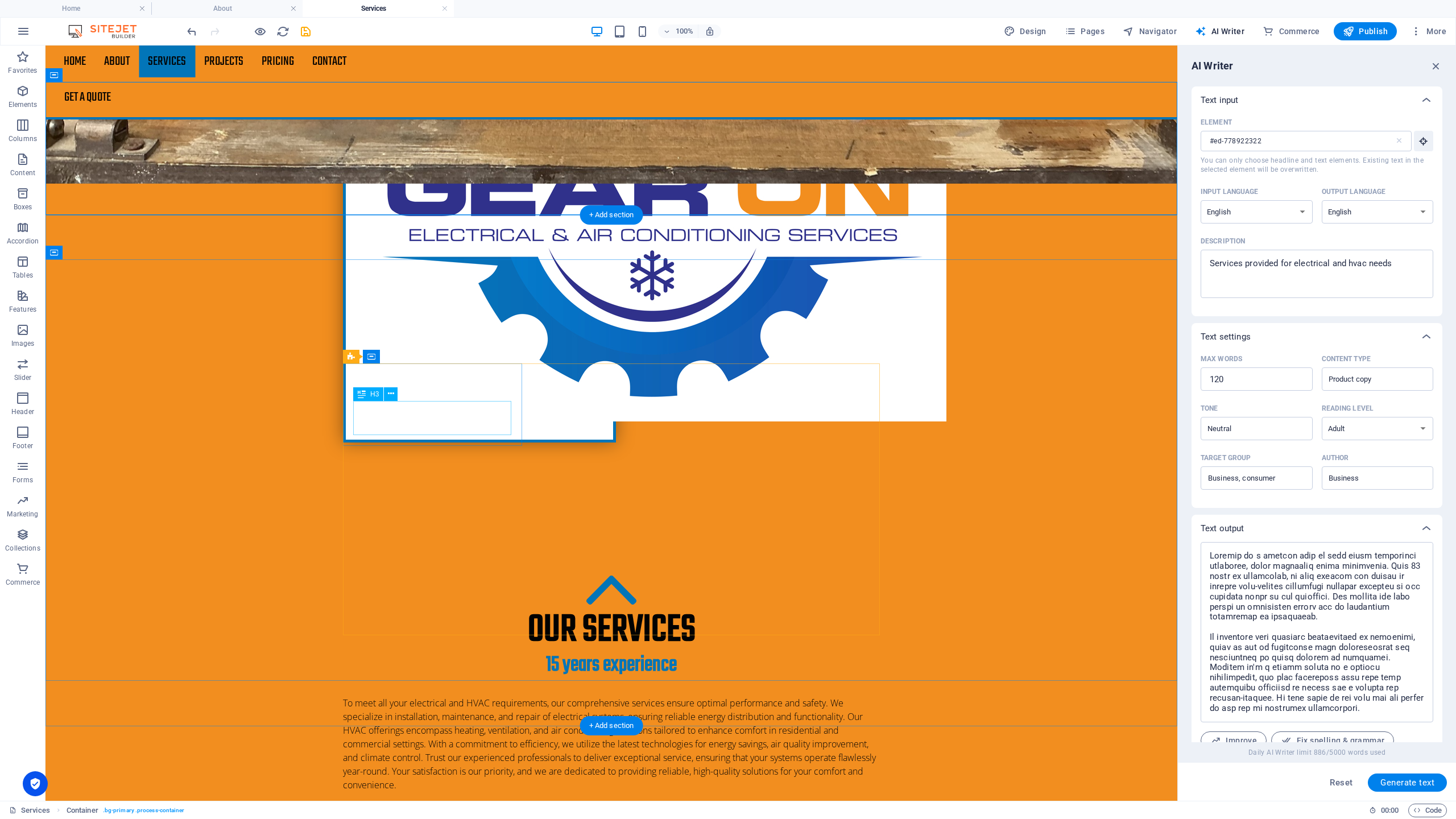 click on "Roofing inspections" at bounding box center [611, 2091] 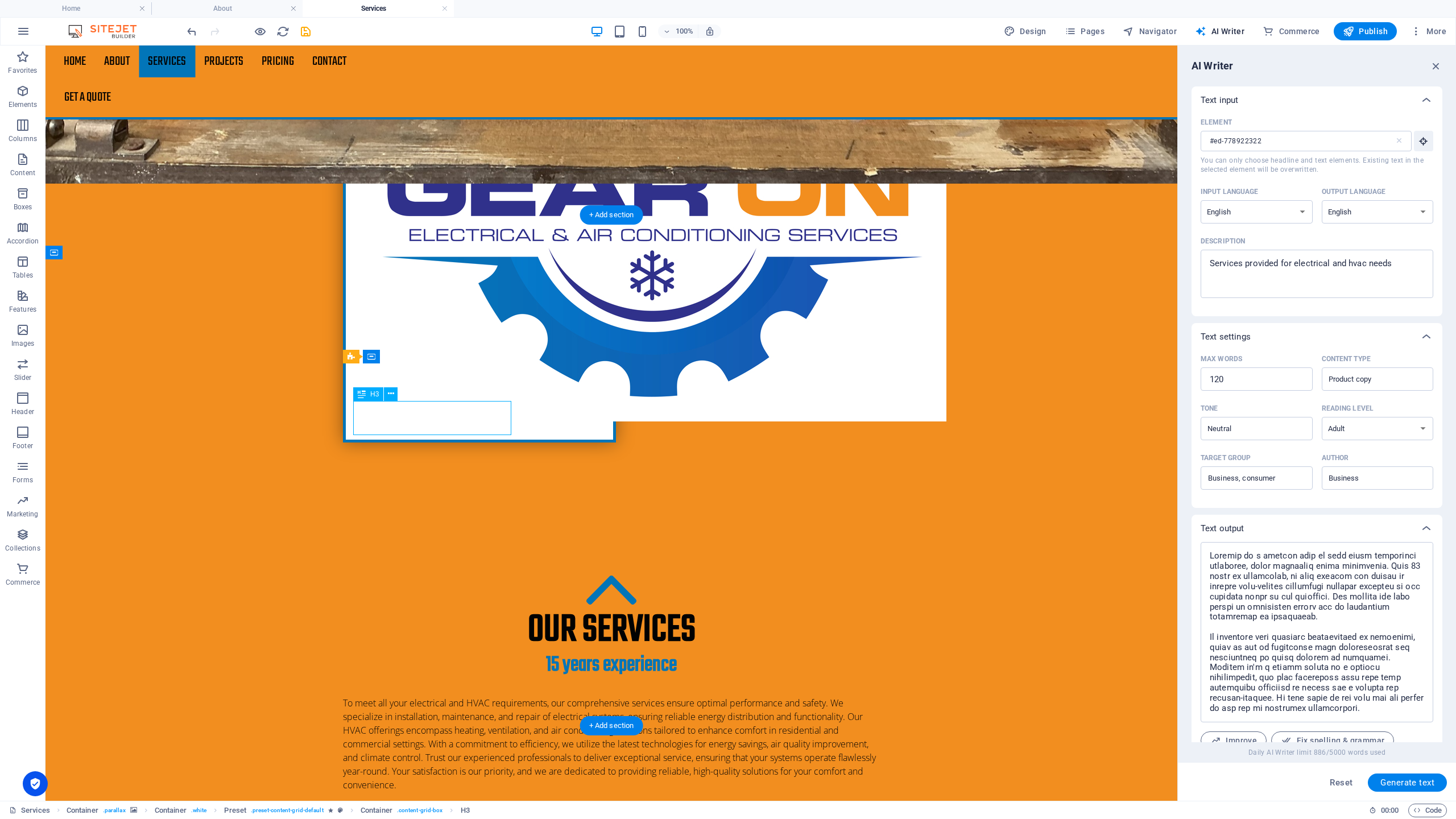 click on "Roofing inspections" at bounding box center [611, 2091] 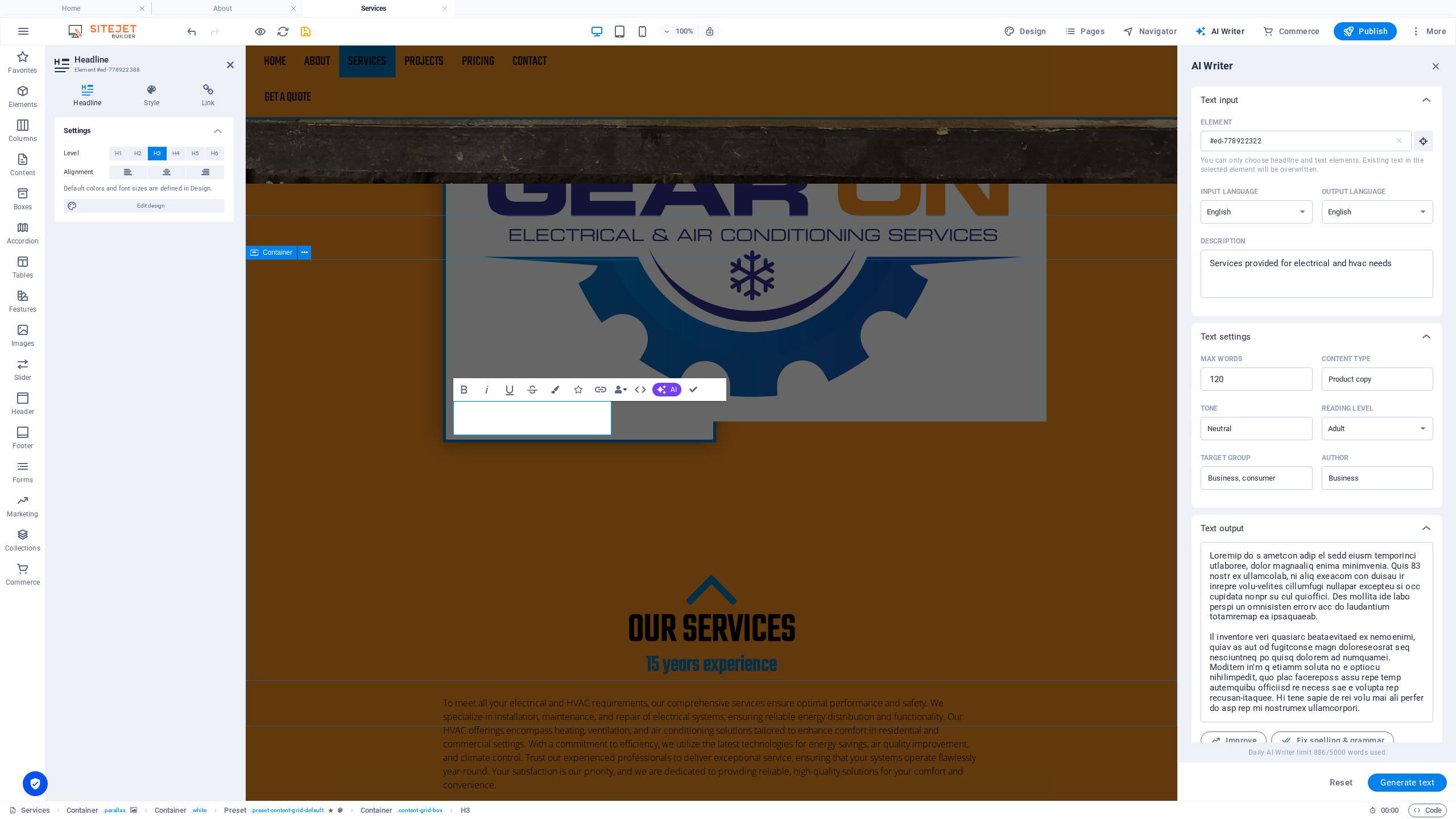 type on "#ed-778922388" 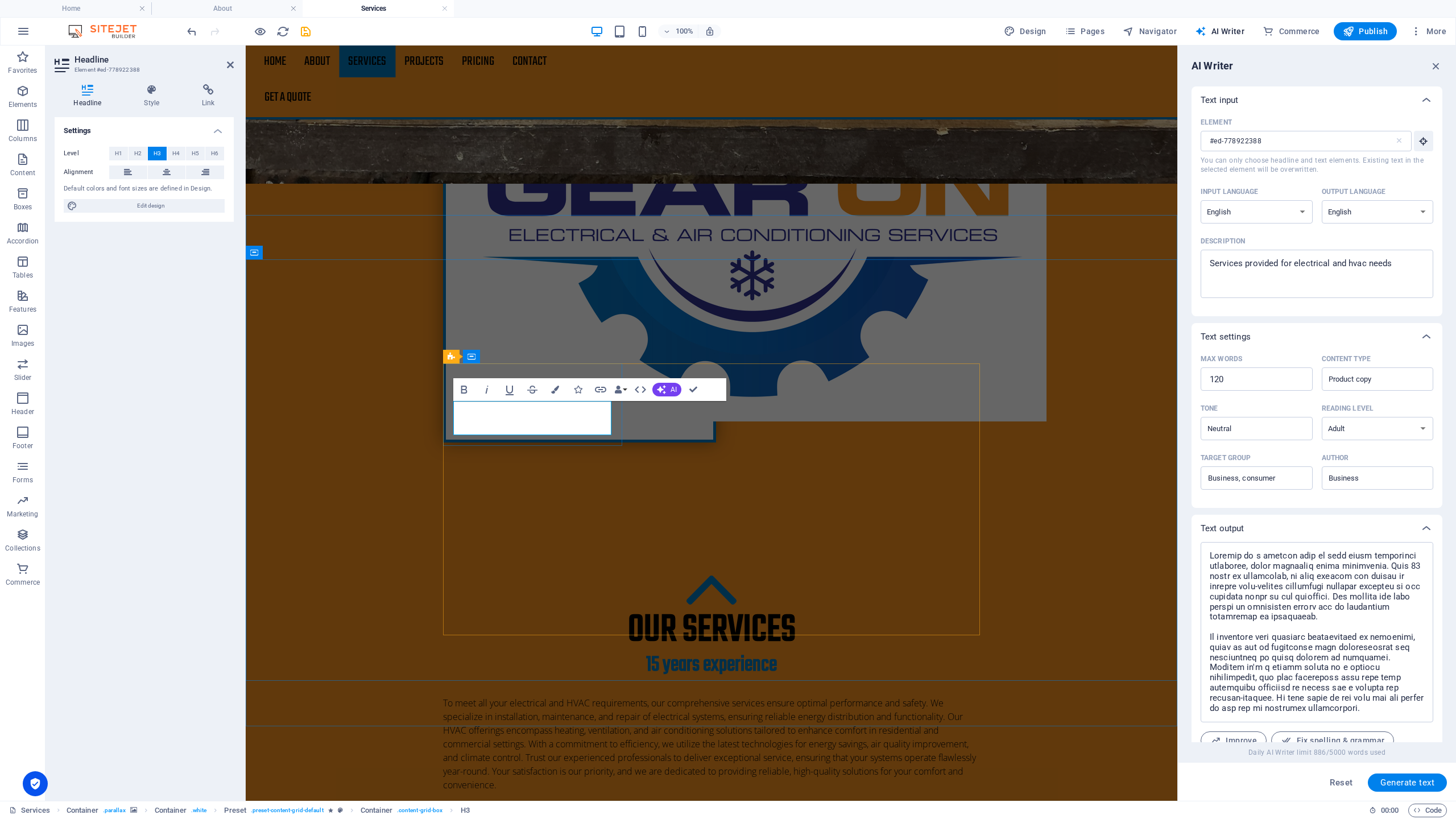 click on "Roofing inspections" at bounding box center (711, 2091) 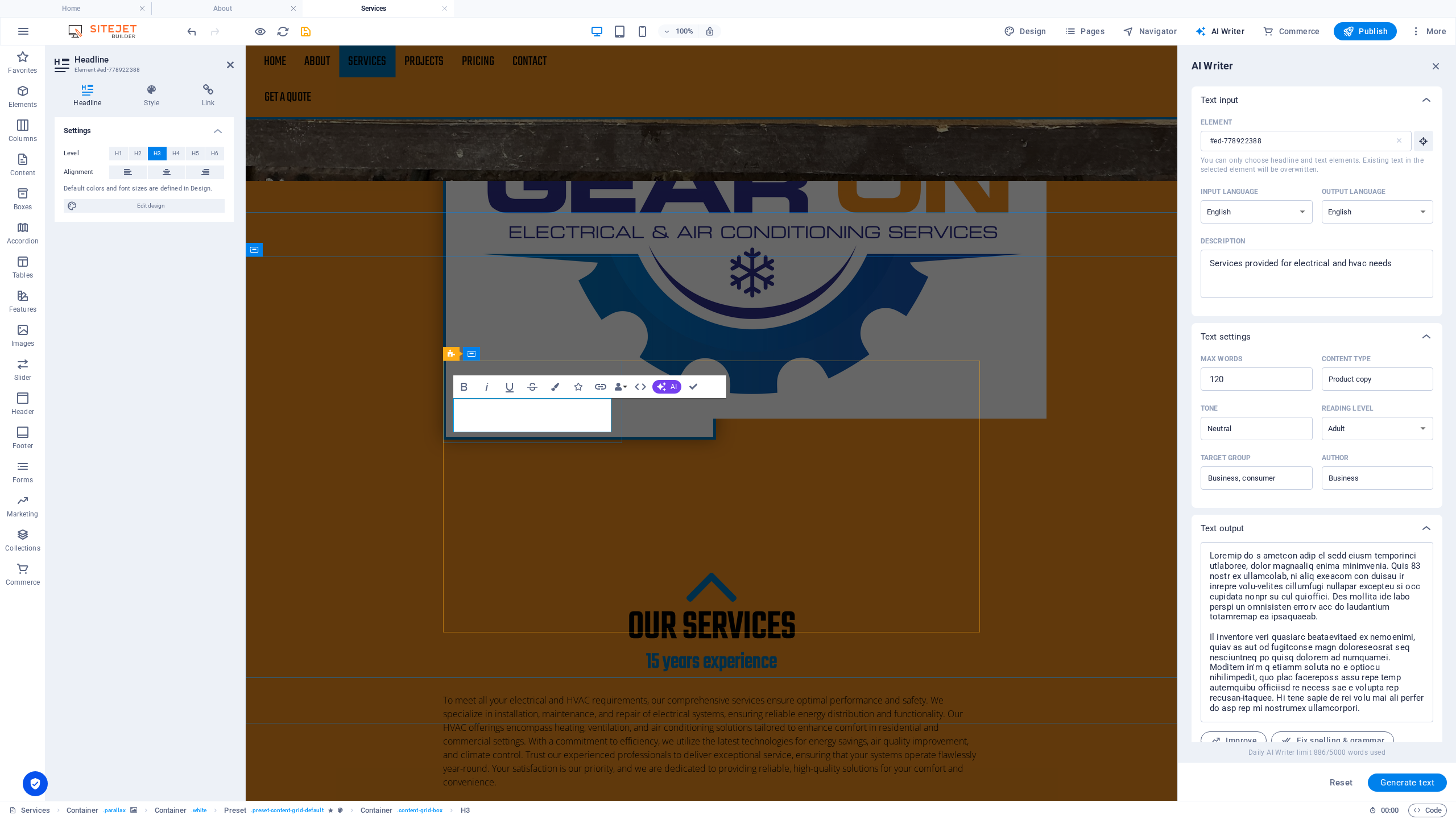 drag, startPoint x: 518, startPoint y: 424, endPoint x: 467, endPoint y: 420, distance: 51.15662 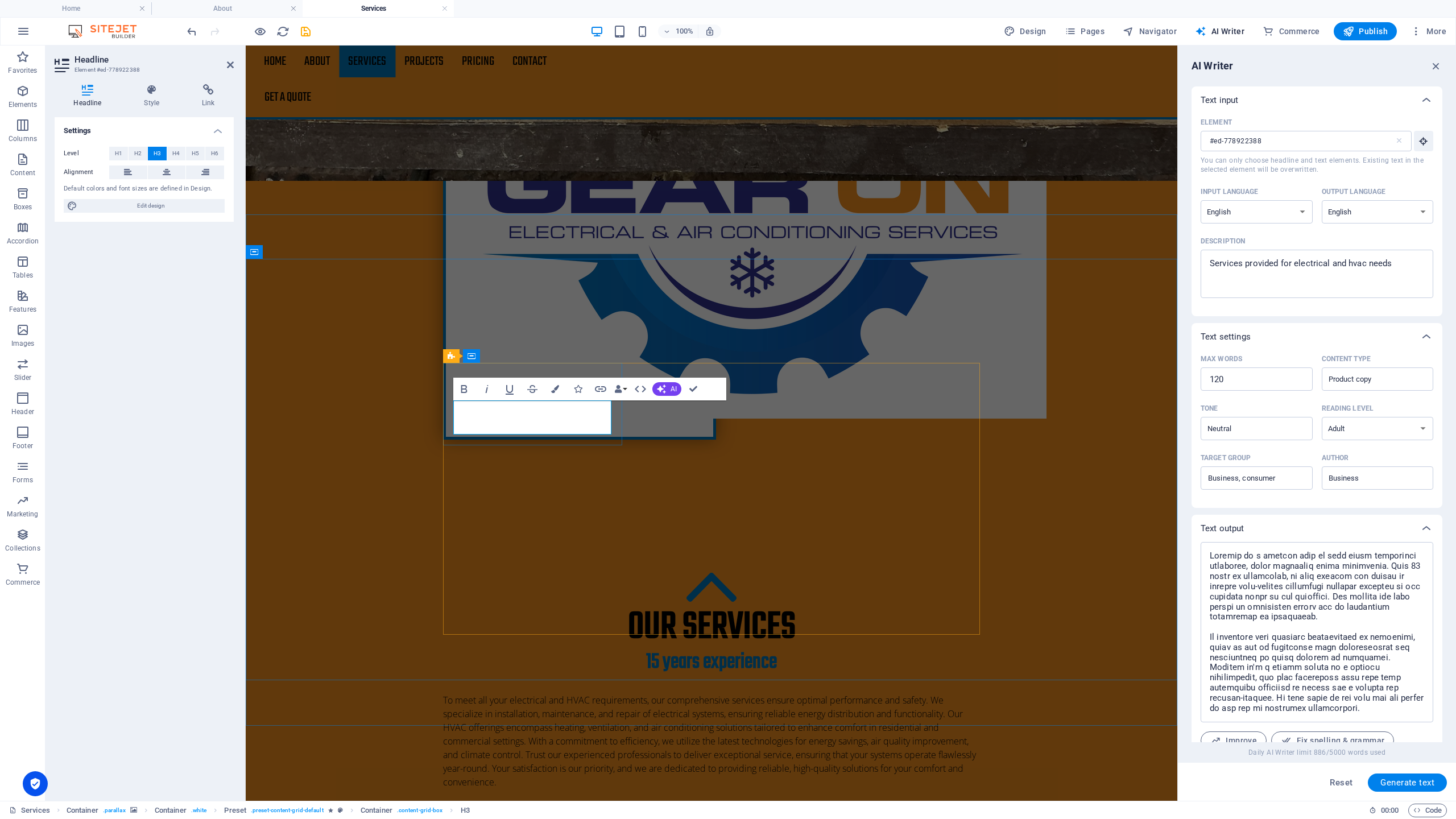 scroll, scrollTop: 618, scrollLeft: 0, axis: vertical 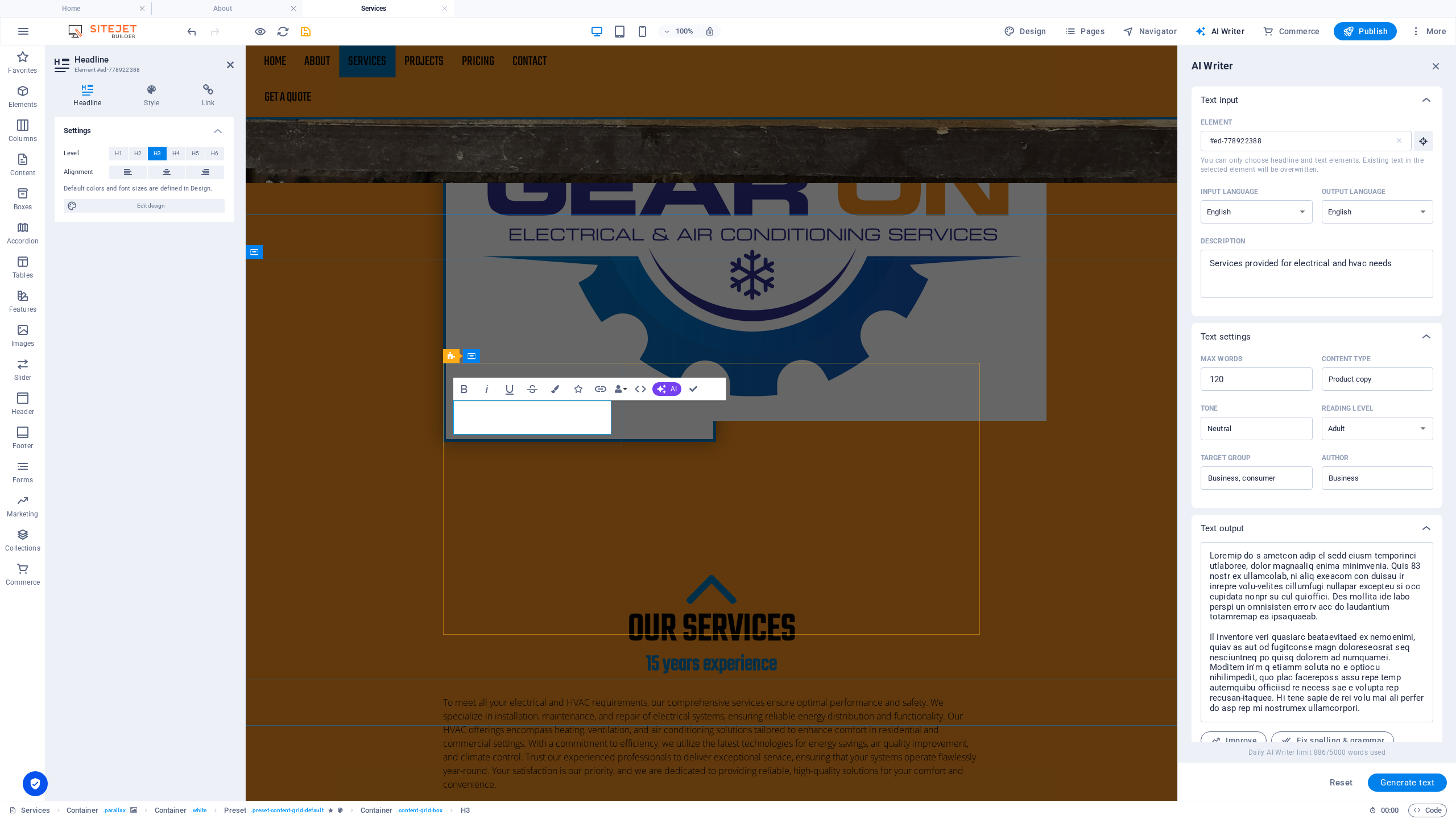 type 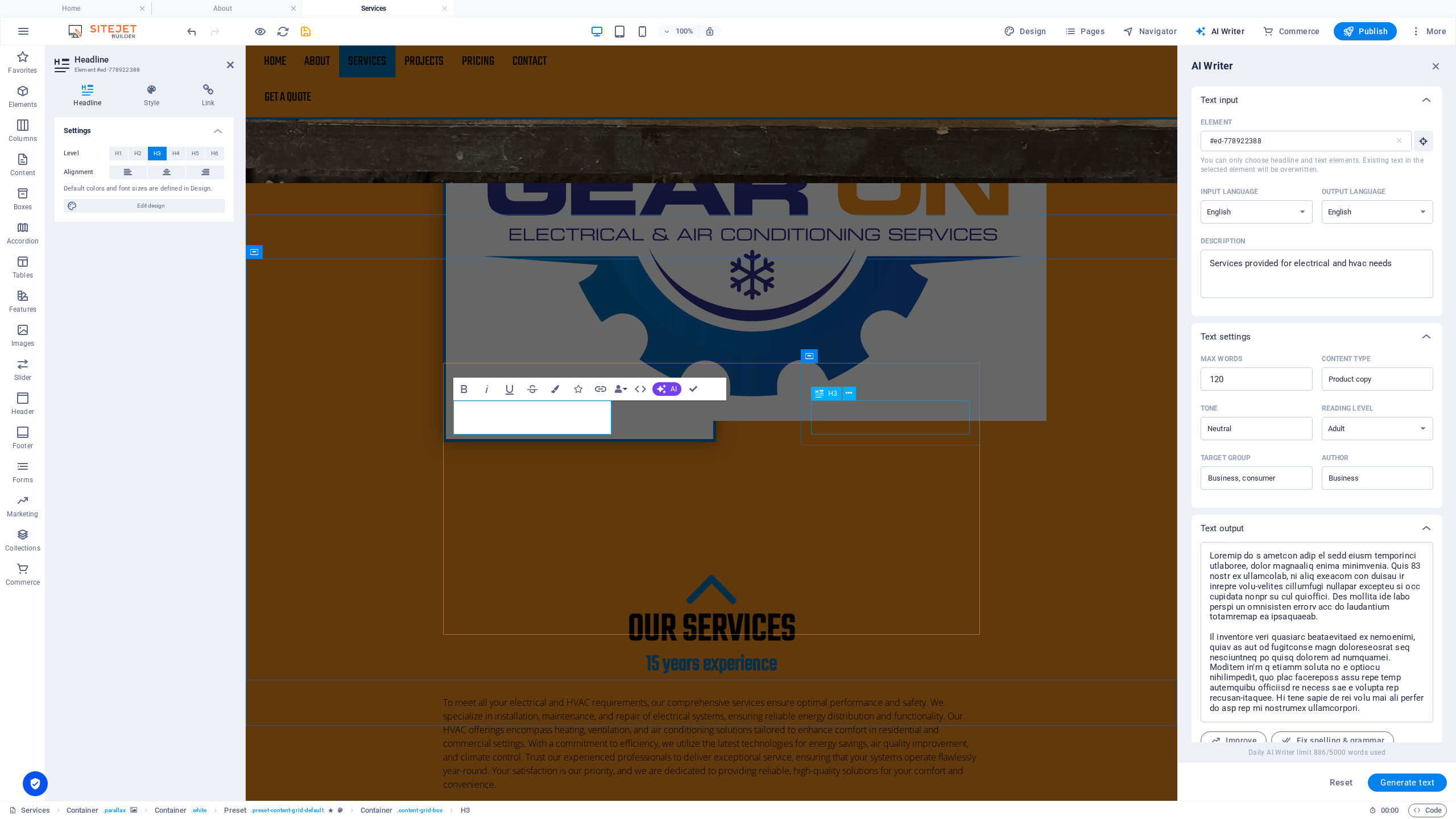 click on "Roof maintenance" at bounding box center (712, 2256) 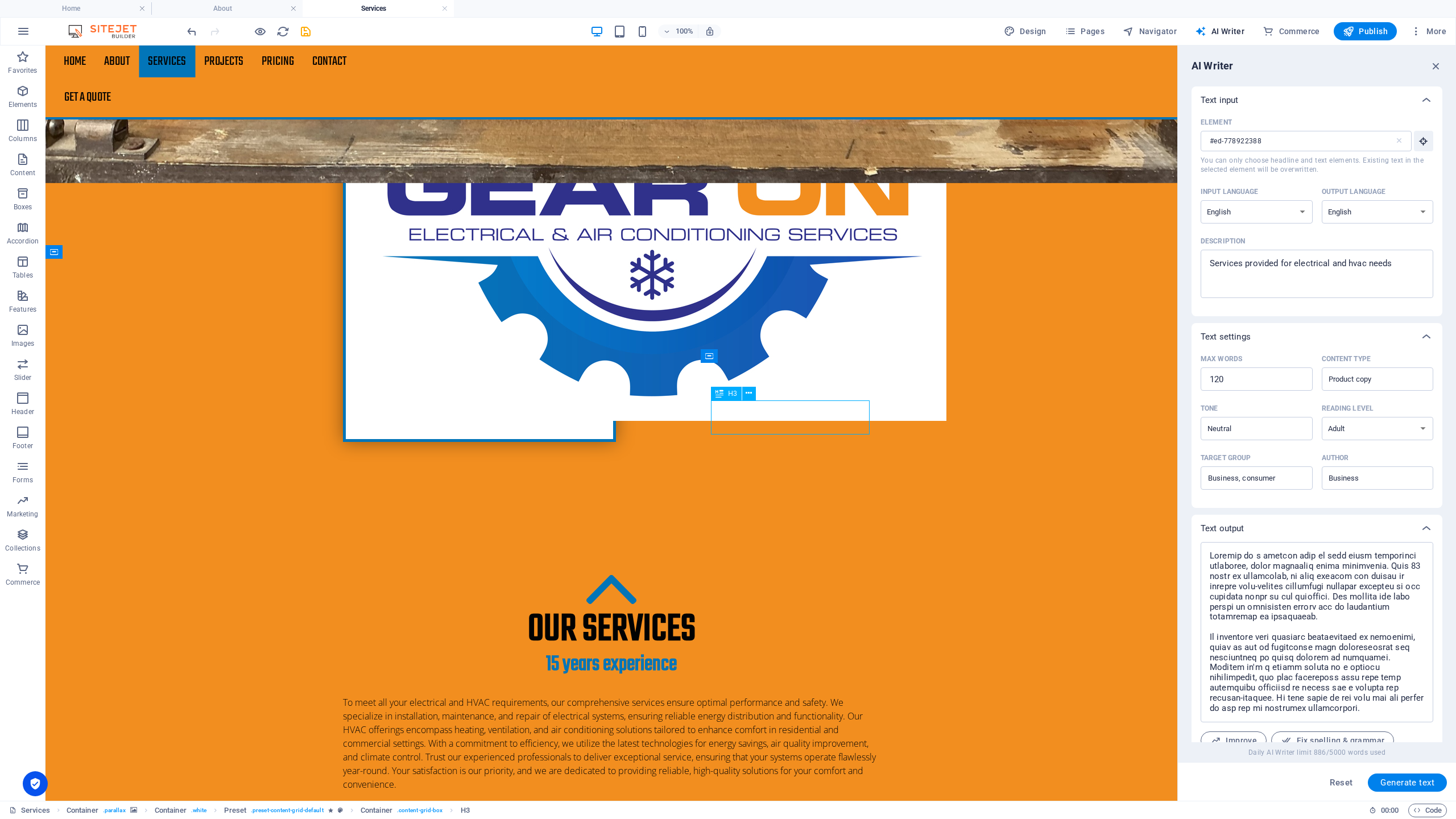 click on "Roof maintenance" at bounding box center [611, 2256] 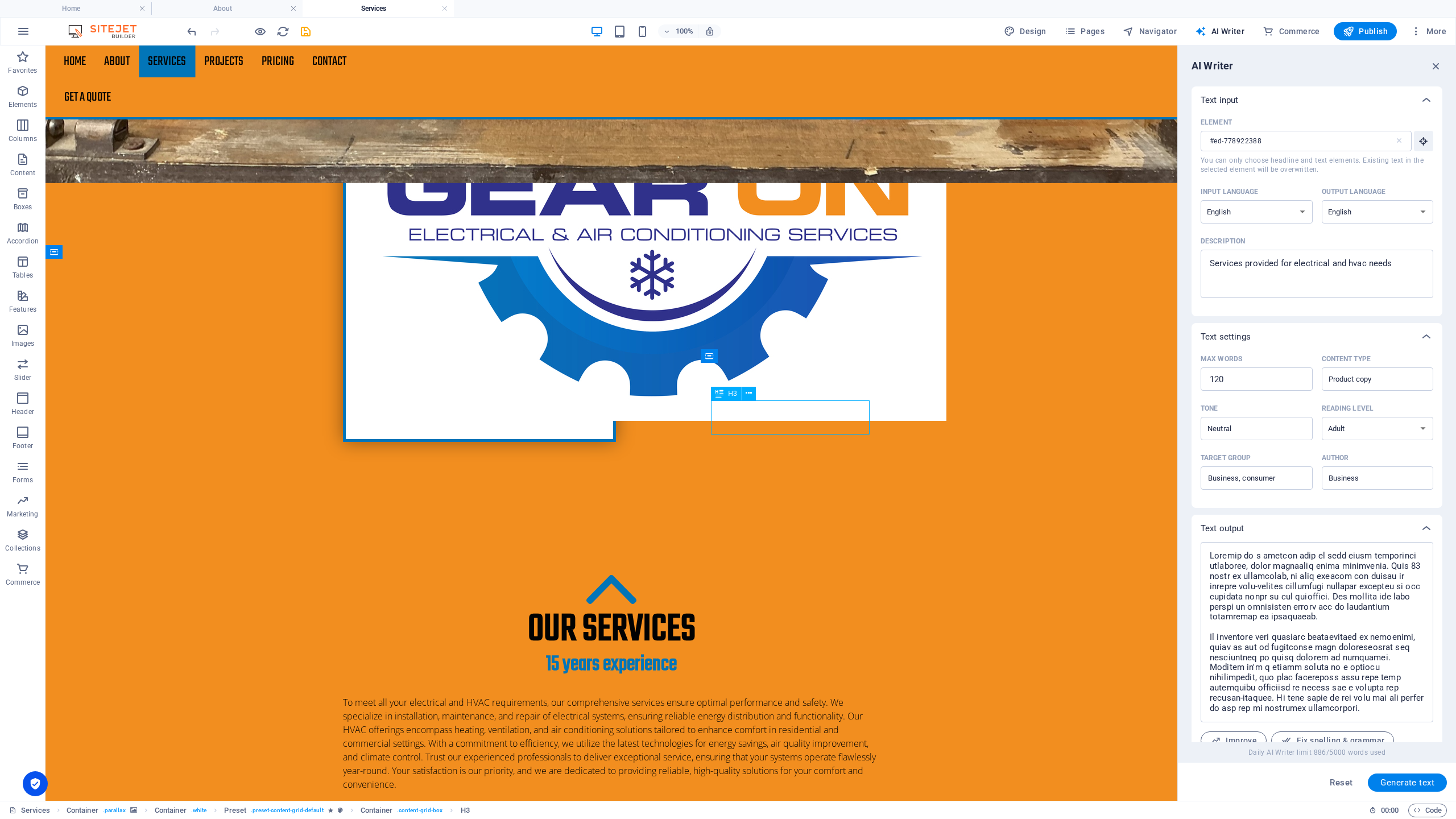drag, startPoint x: 746, startPoint y: 423, endPoint x: 546, endPoint y: 423, distance: 200 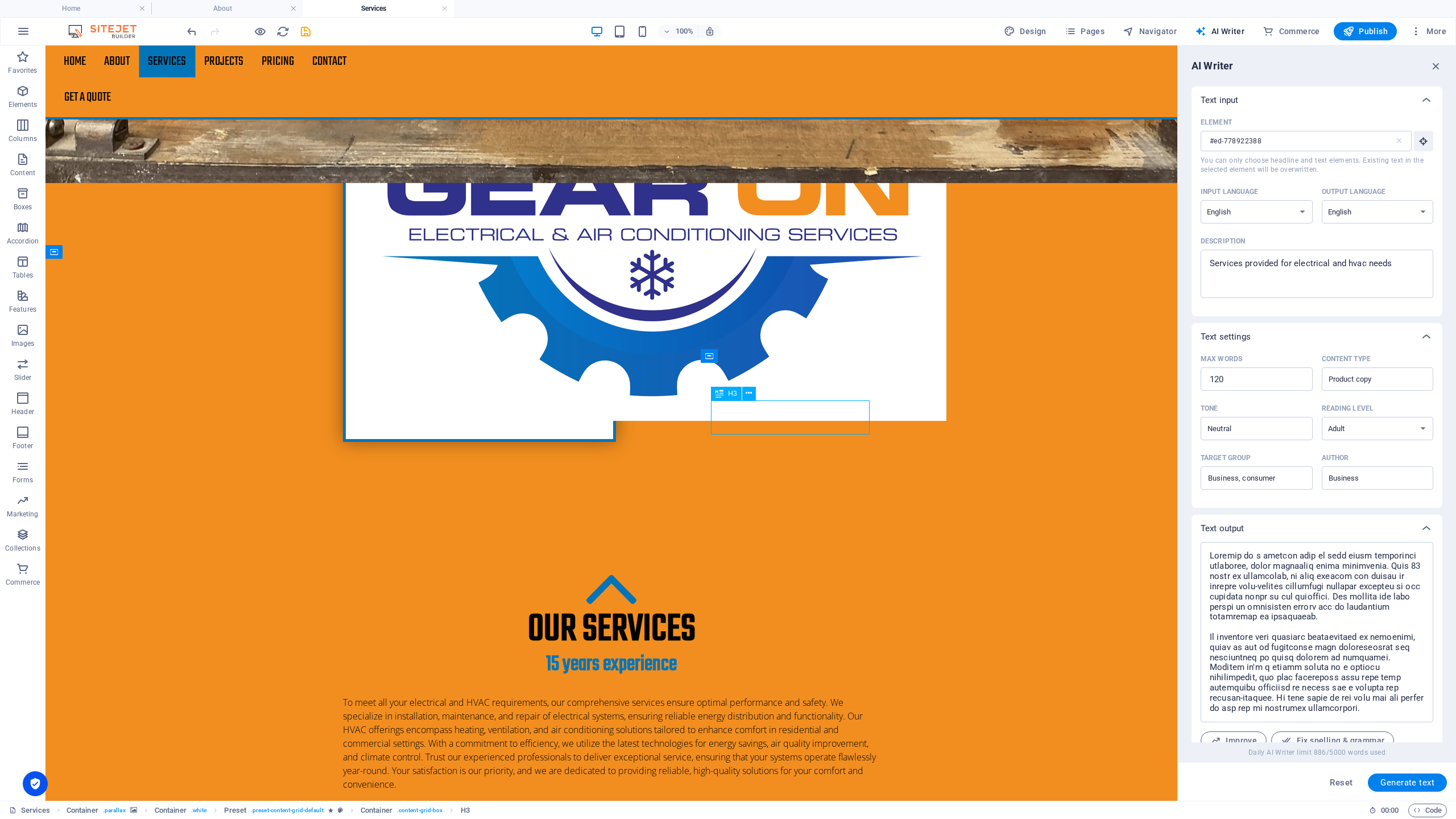 click on "Roof maintenance" at bounding box center [611, 2256] 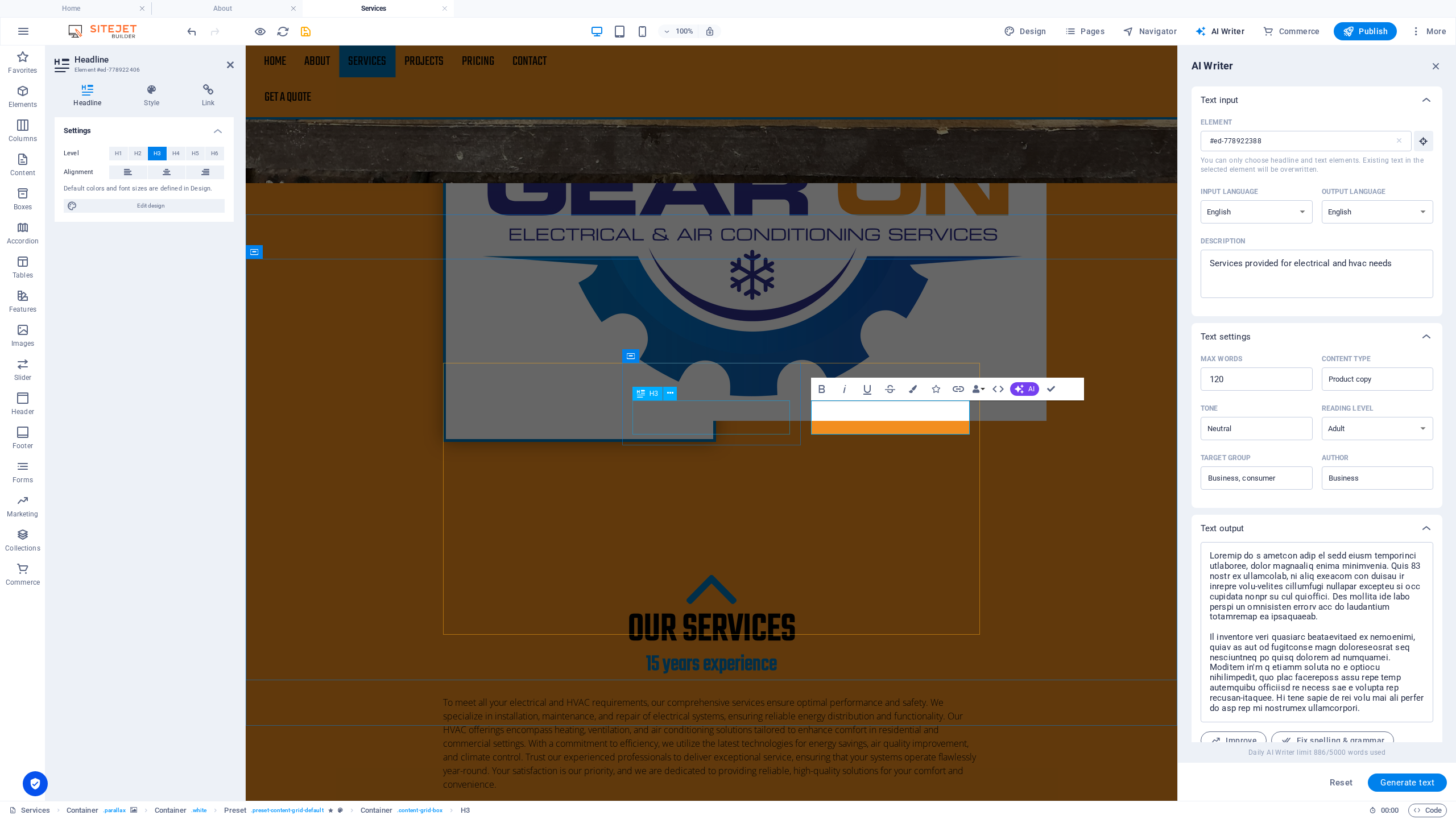 type on "#ed-778922406" 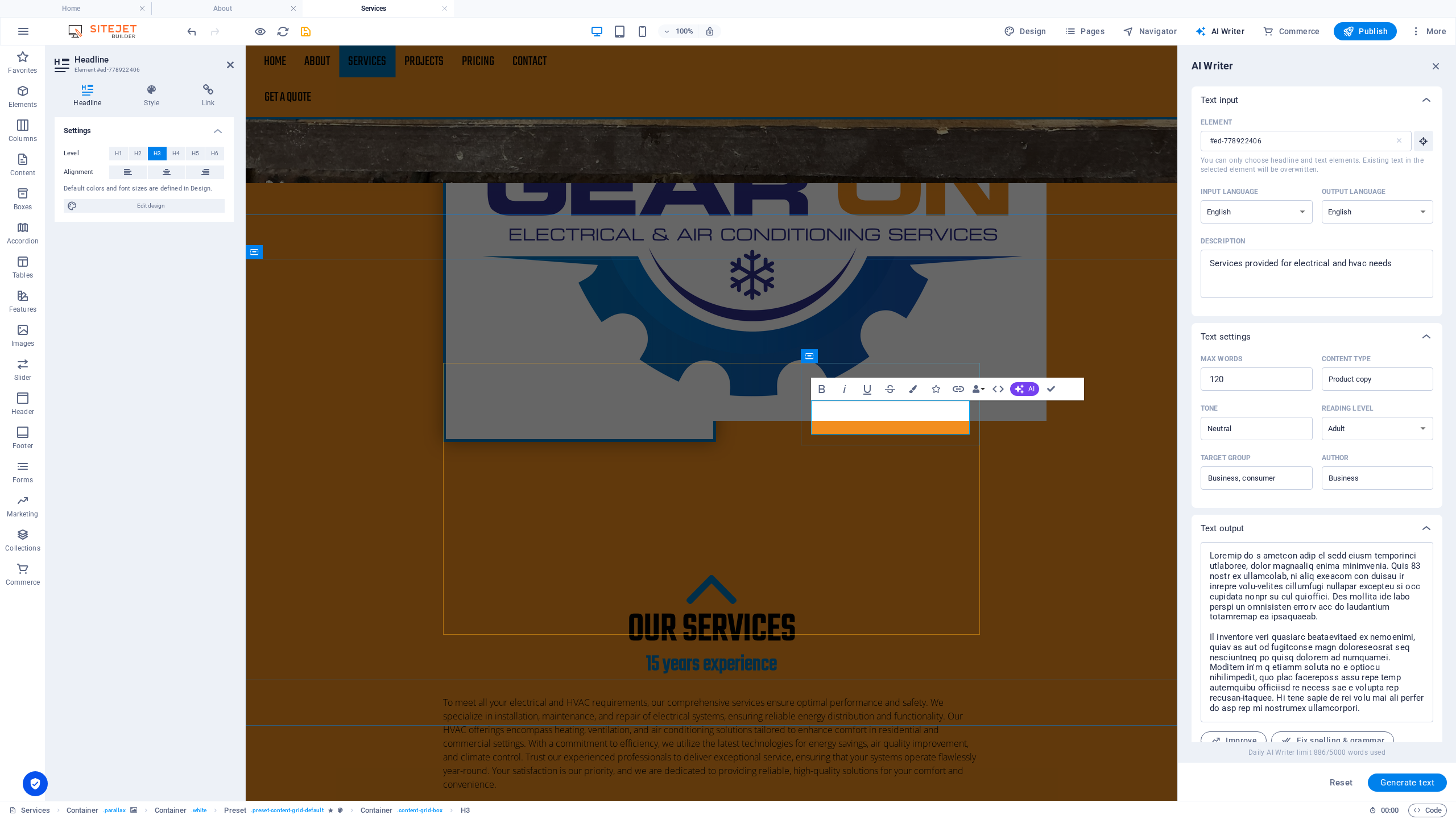 click on "Roof maintenance" at bounding box center [712, 2256] 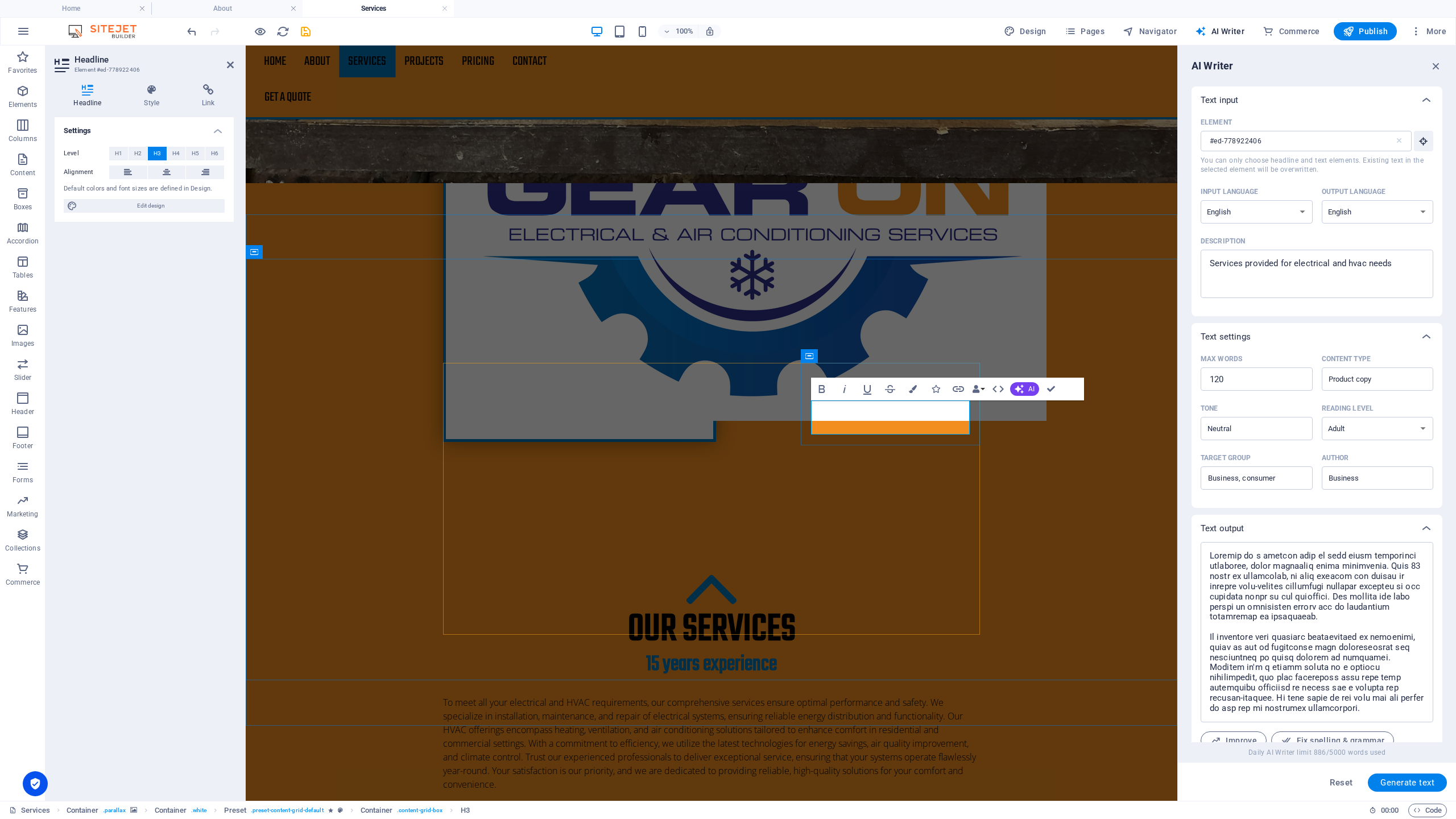 type 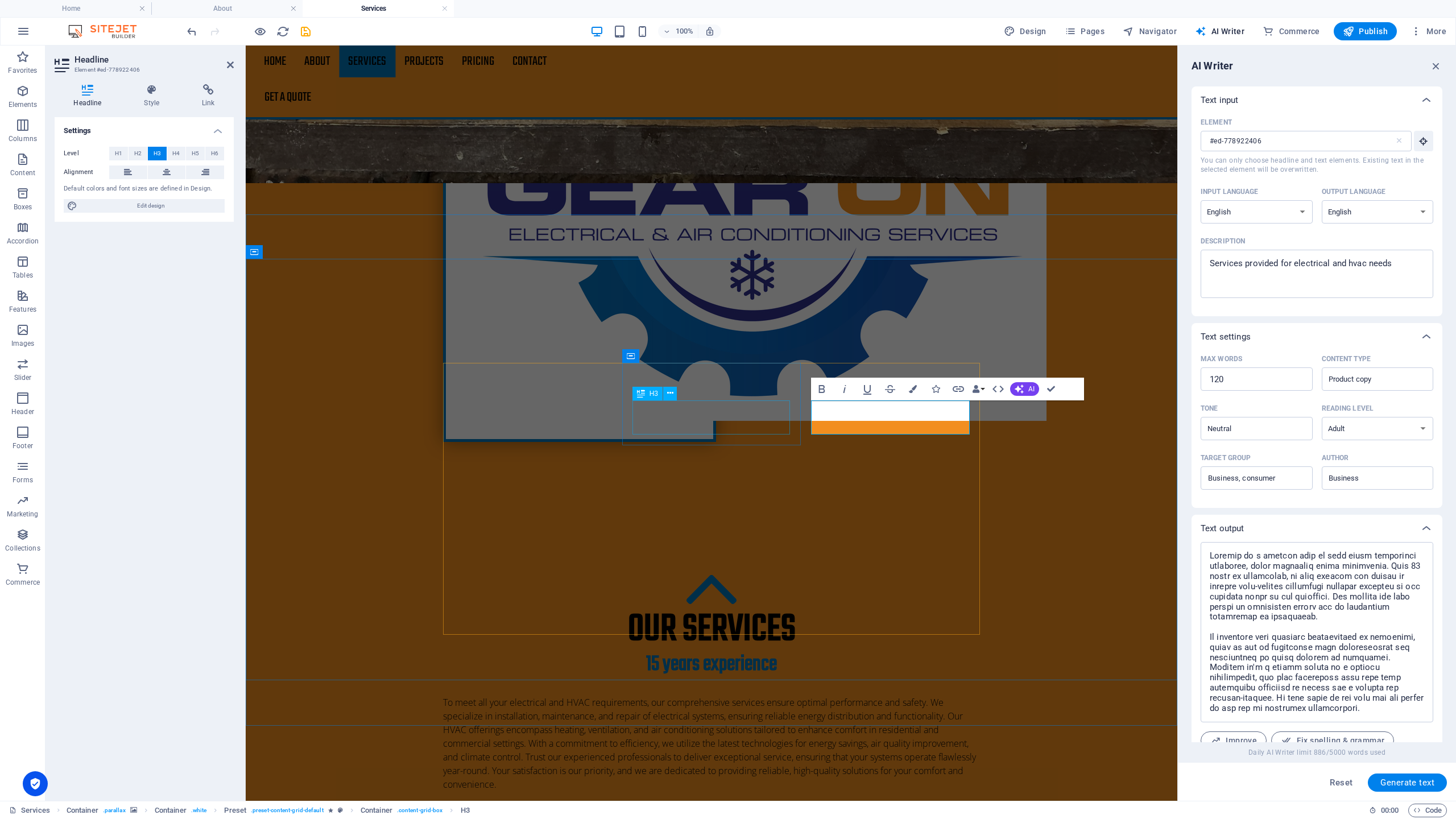 click on "Roof replacement" at bounding box center [711, 2173] 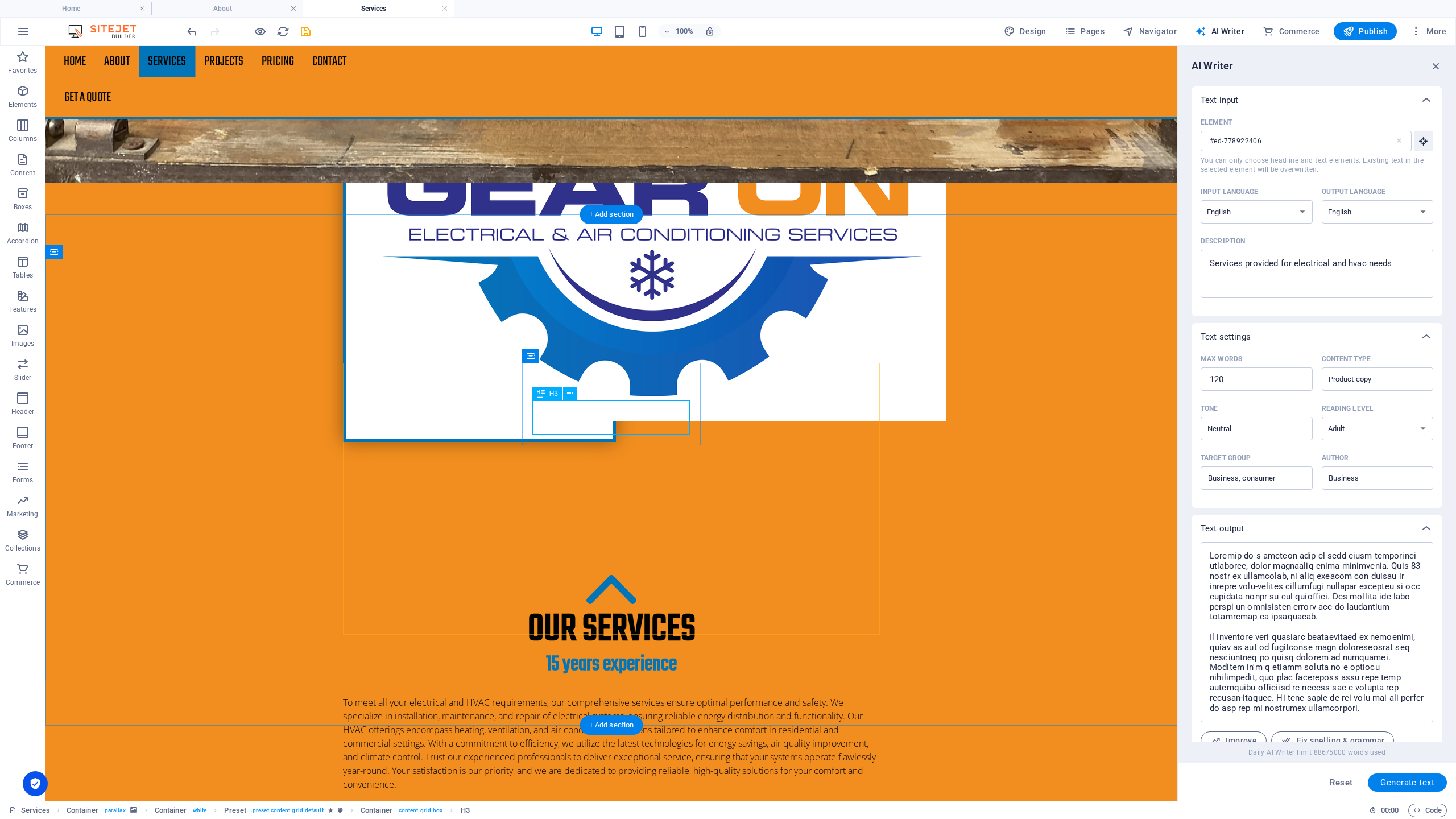 click on "Roof replacement" at bounding box center [611, 2173] 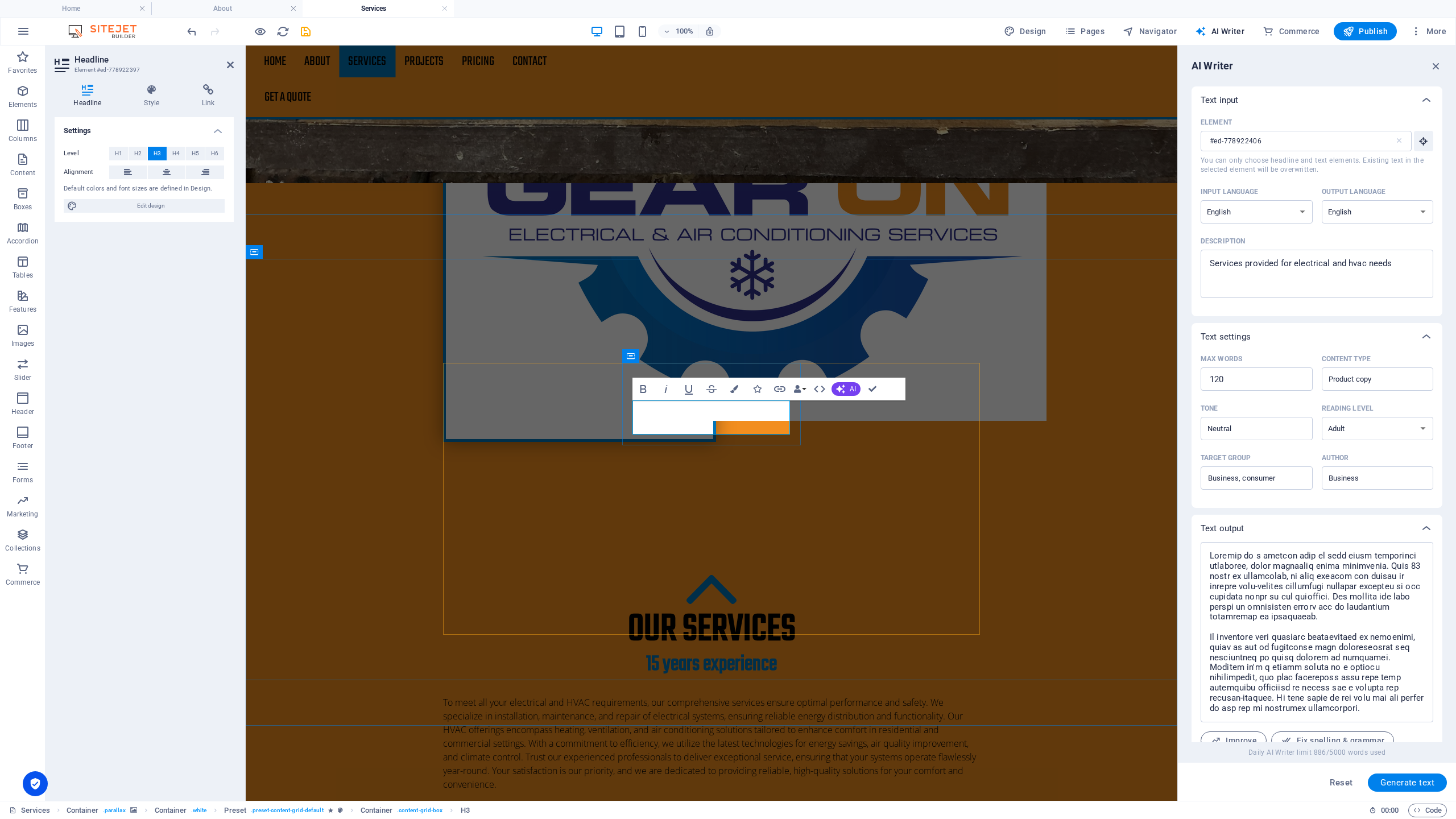type on "#ed-778922397" 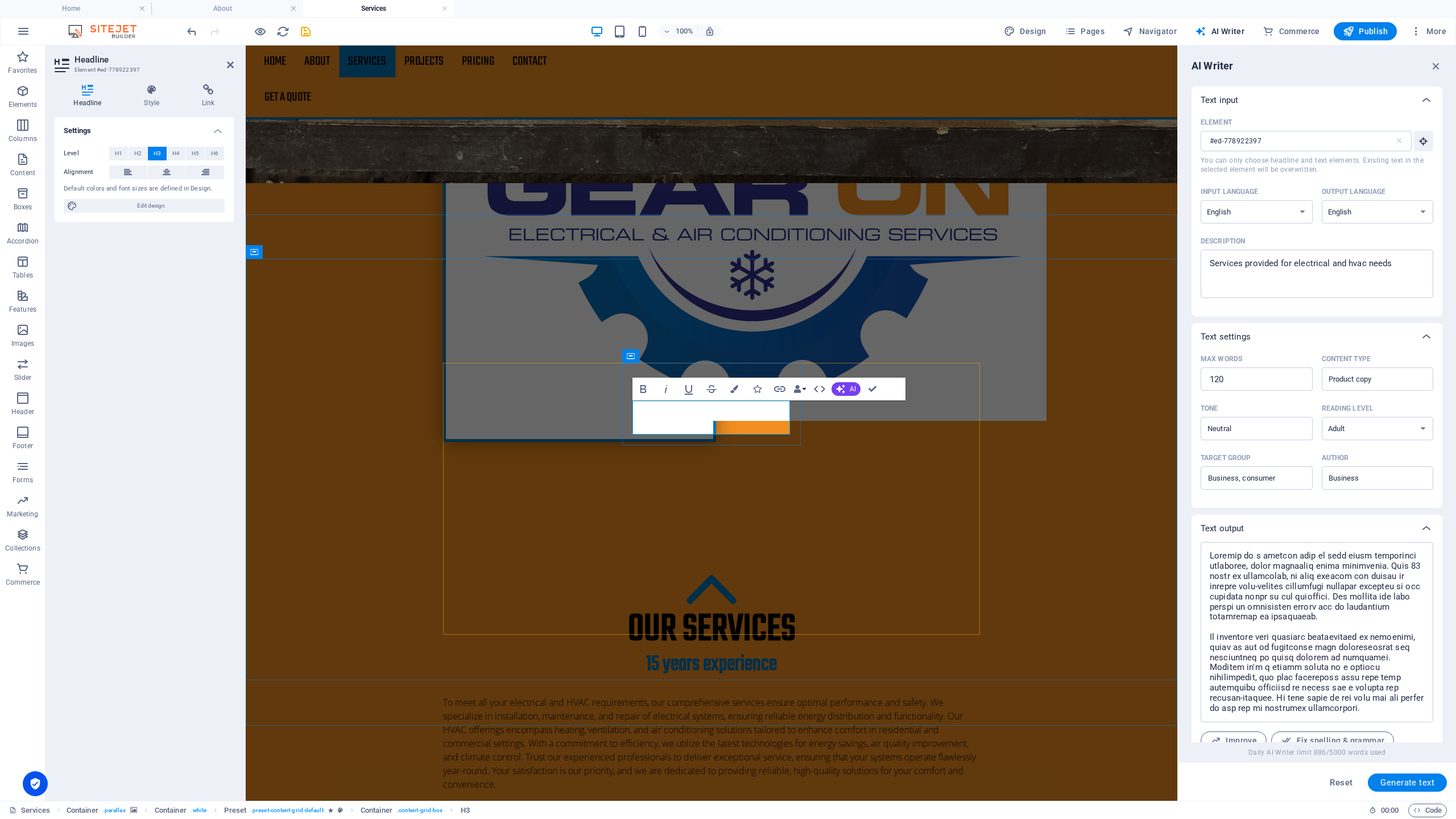 type 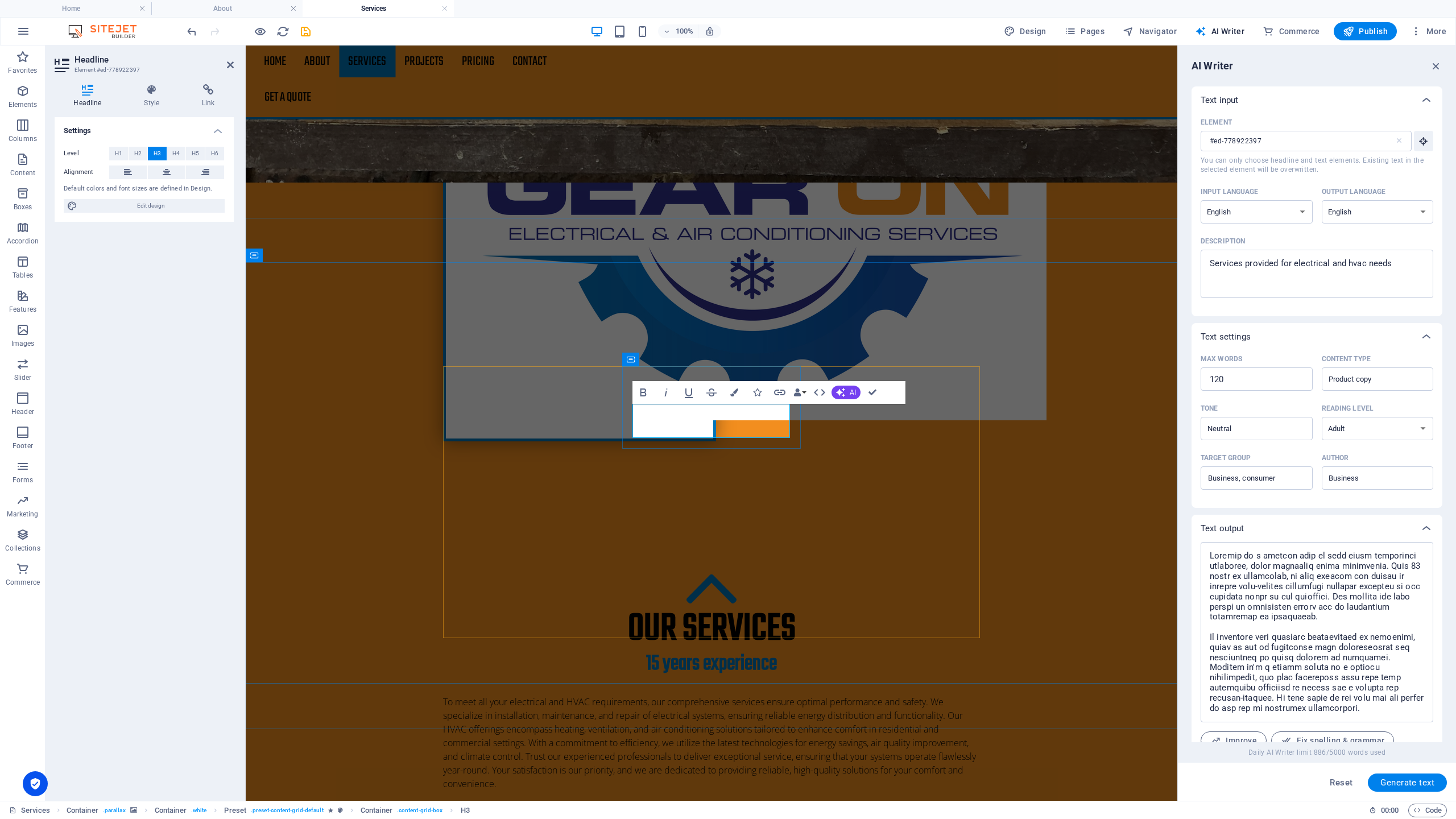 scroll, scrollTop: 614, scrollLeft: 0, axis: vertical 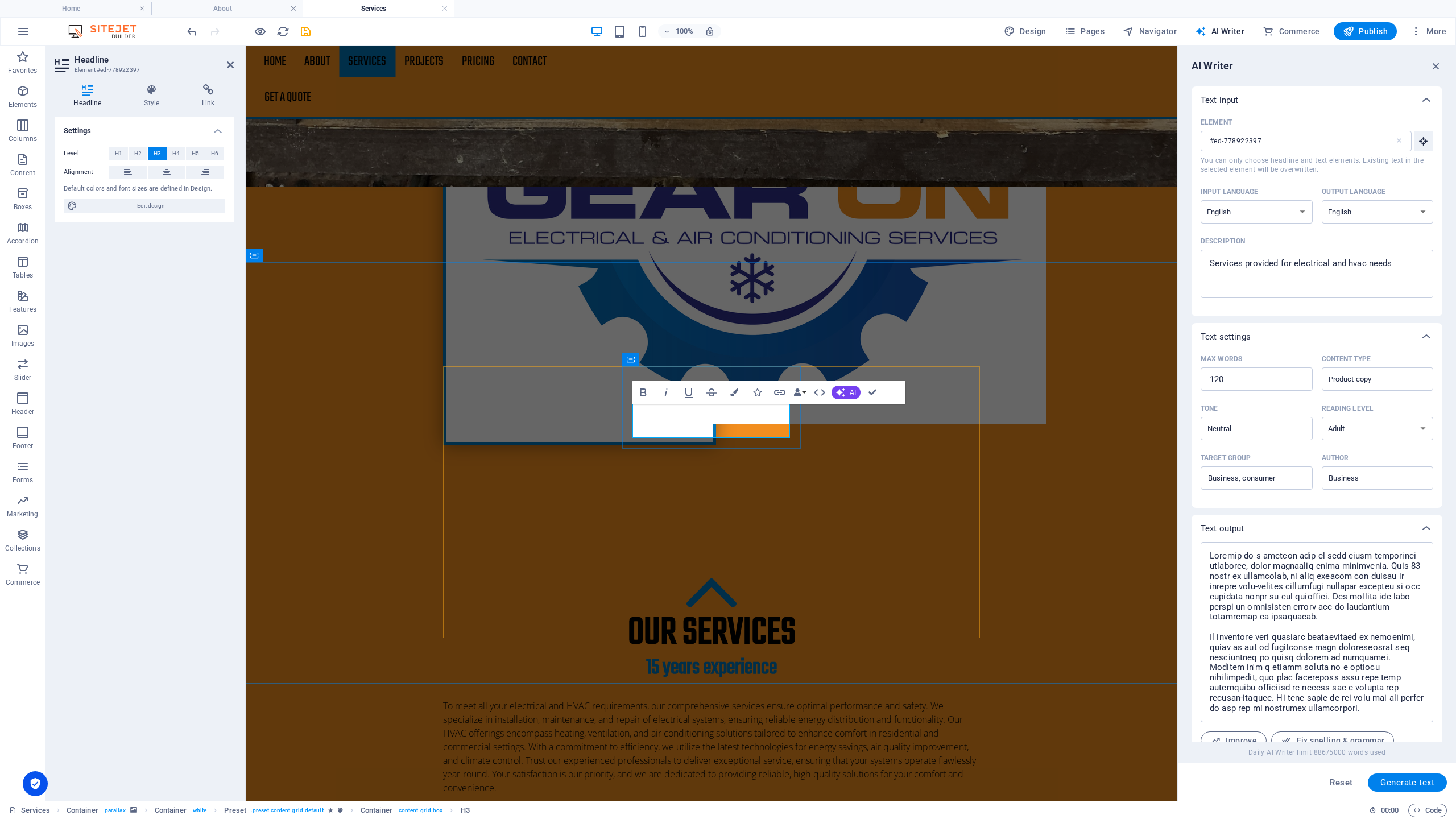 click on "​HVAC replacements" at bounding box center (711, 2177) 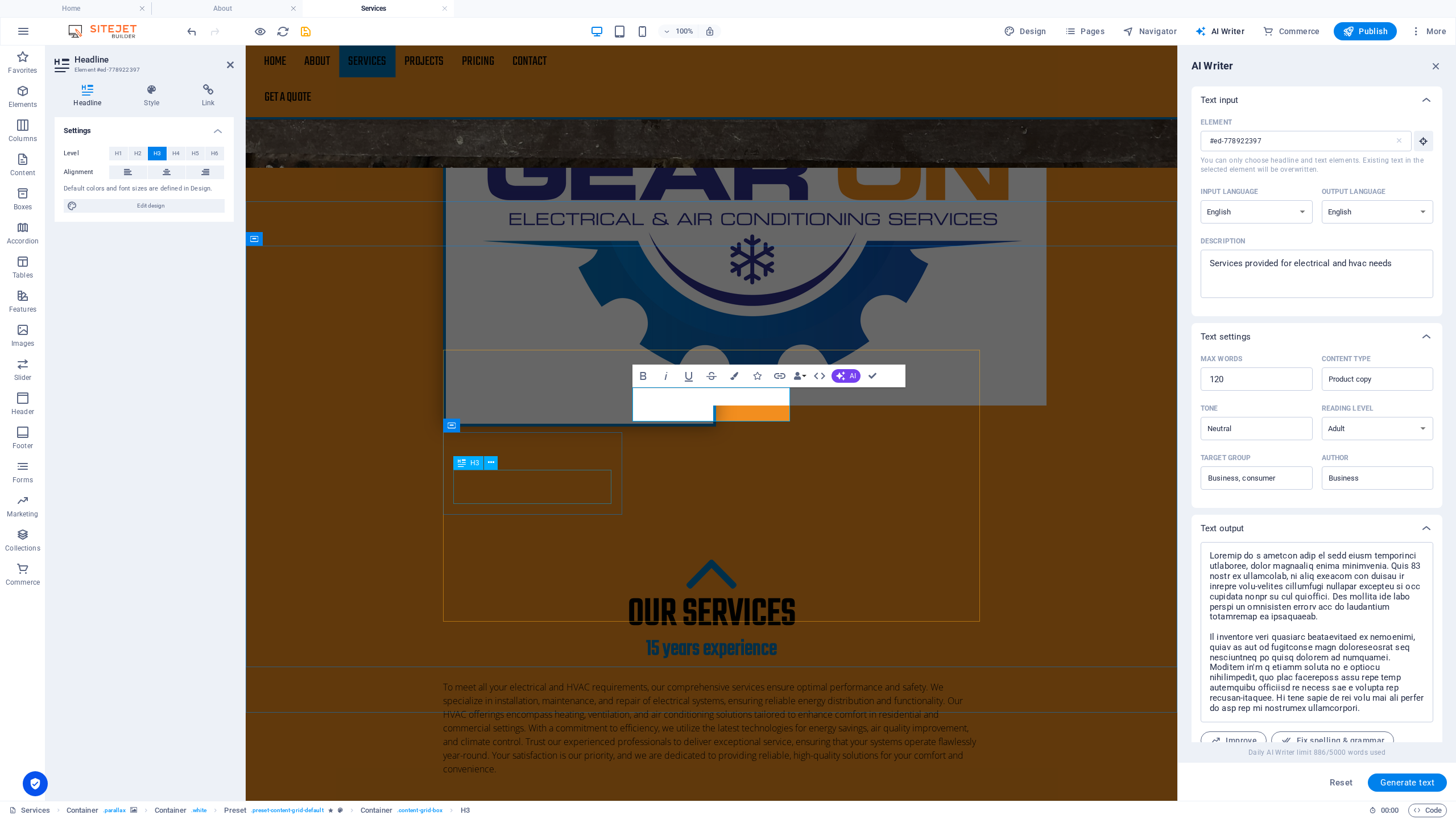 scroll, scrollTop: 631, scrollLeft: 0, axis: vertical 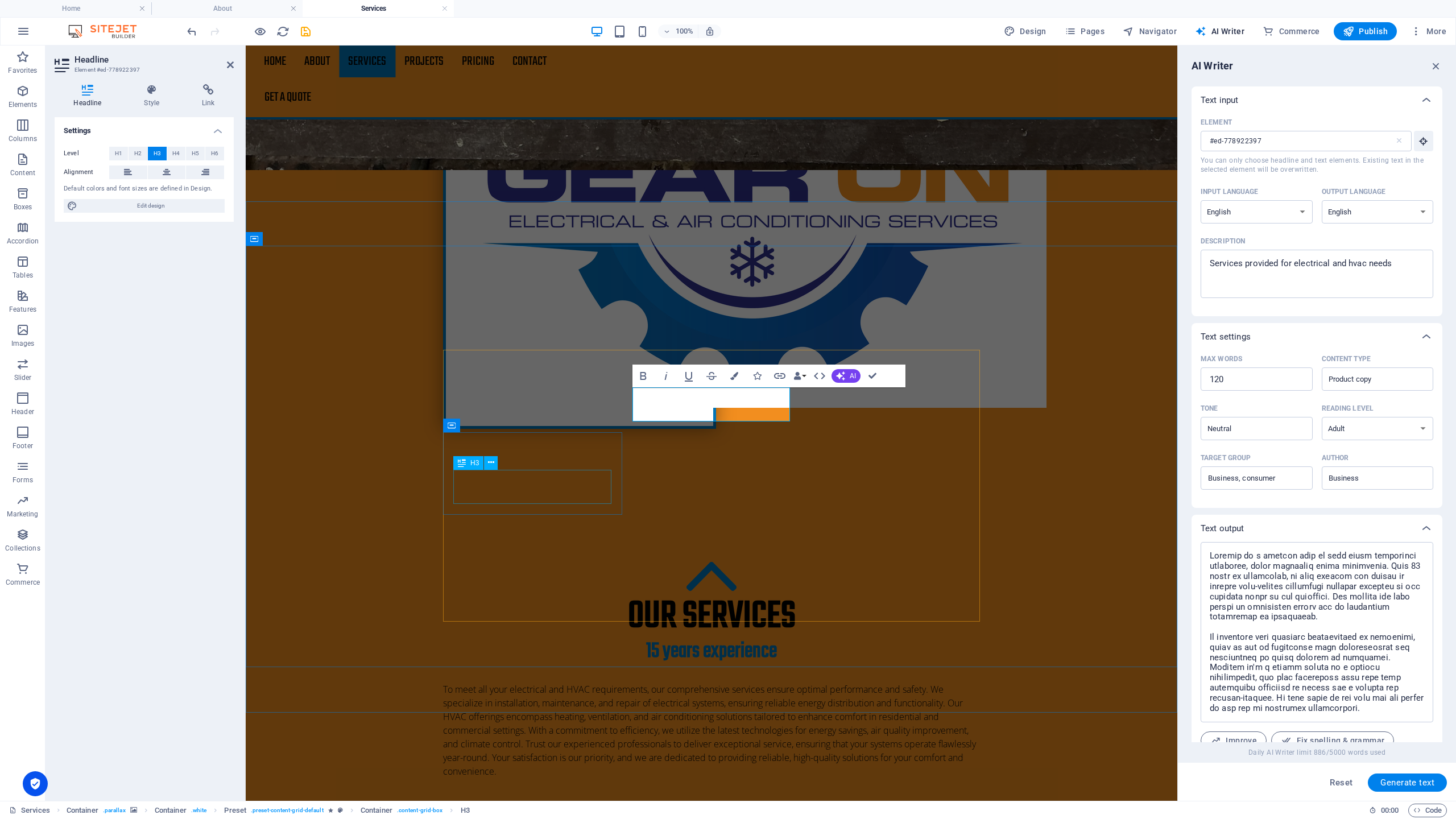 click on "Roof installation" at bounding box center (711, 2325) 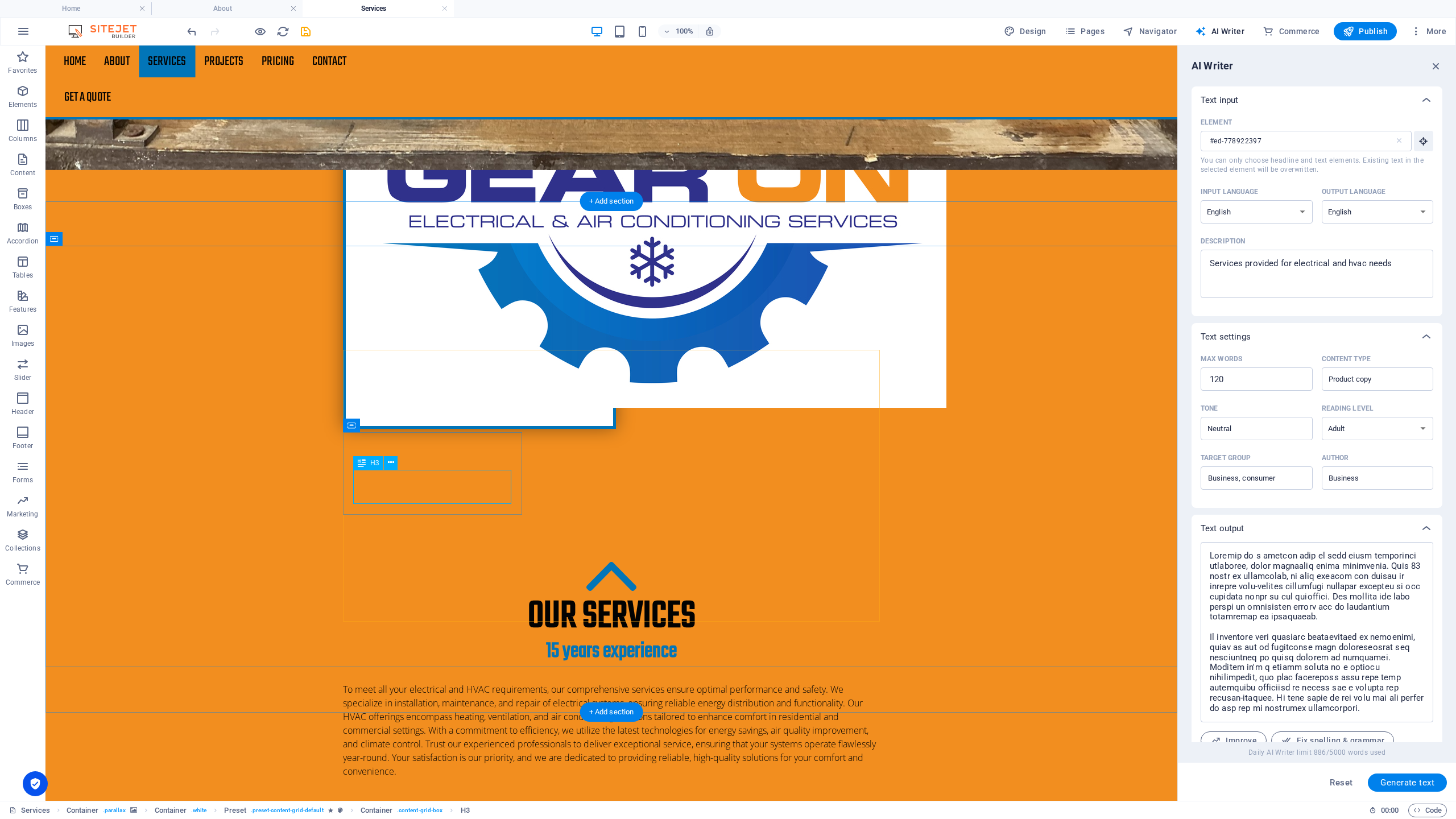 click on "Roof installation" at bounding box center (611, 2325) 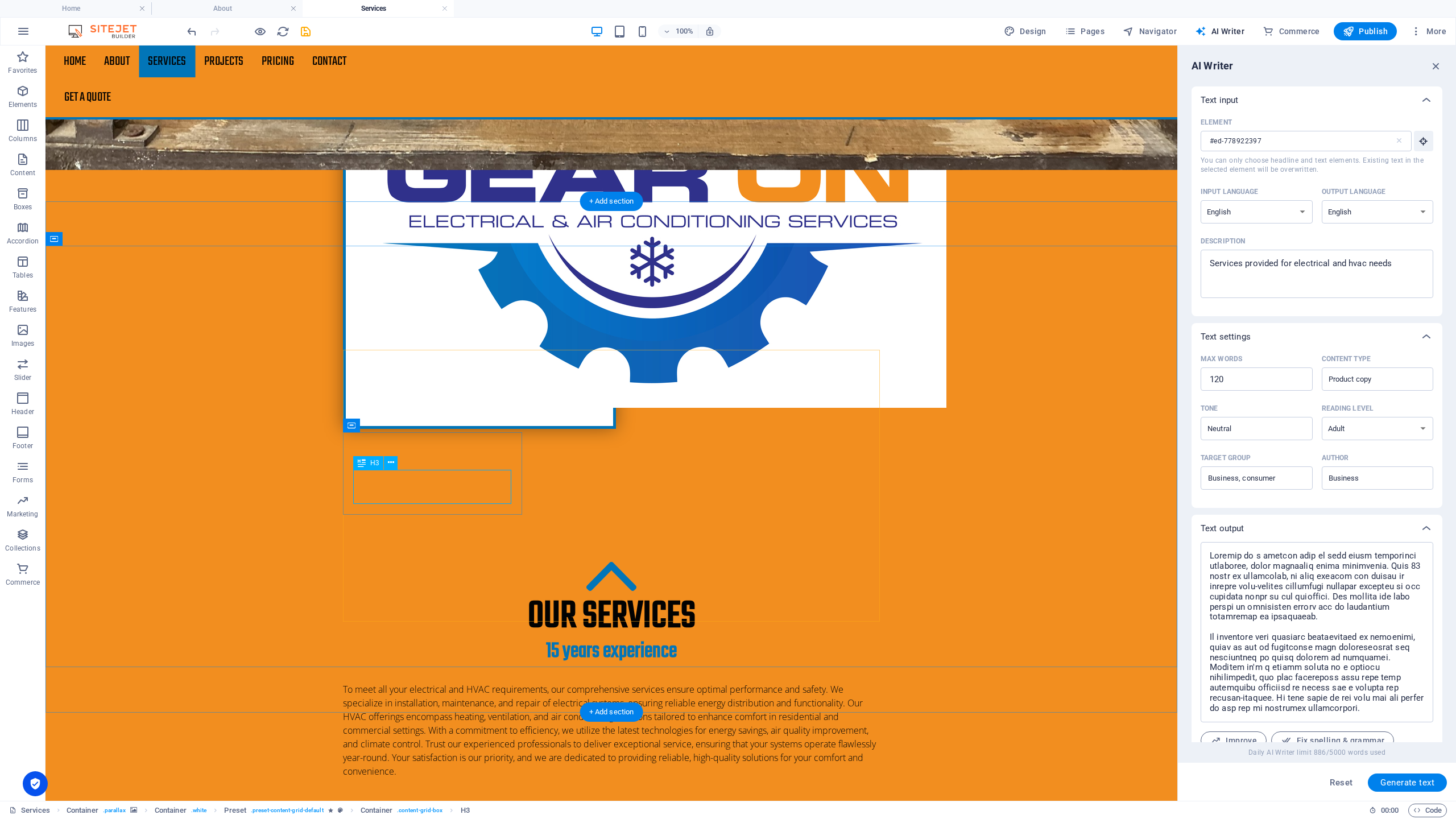 click on "Roof installation" at bounding box center [611, 2325] 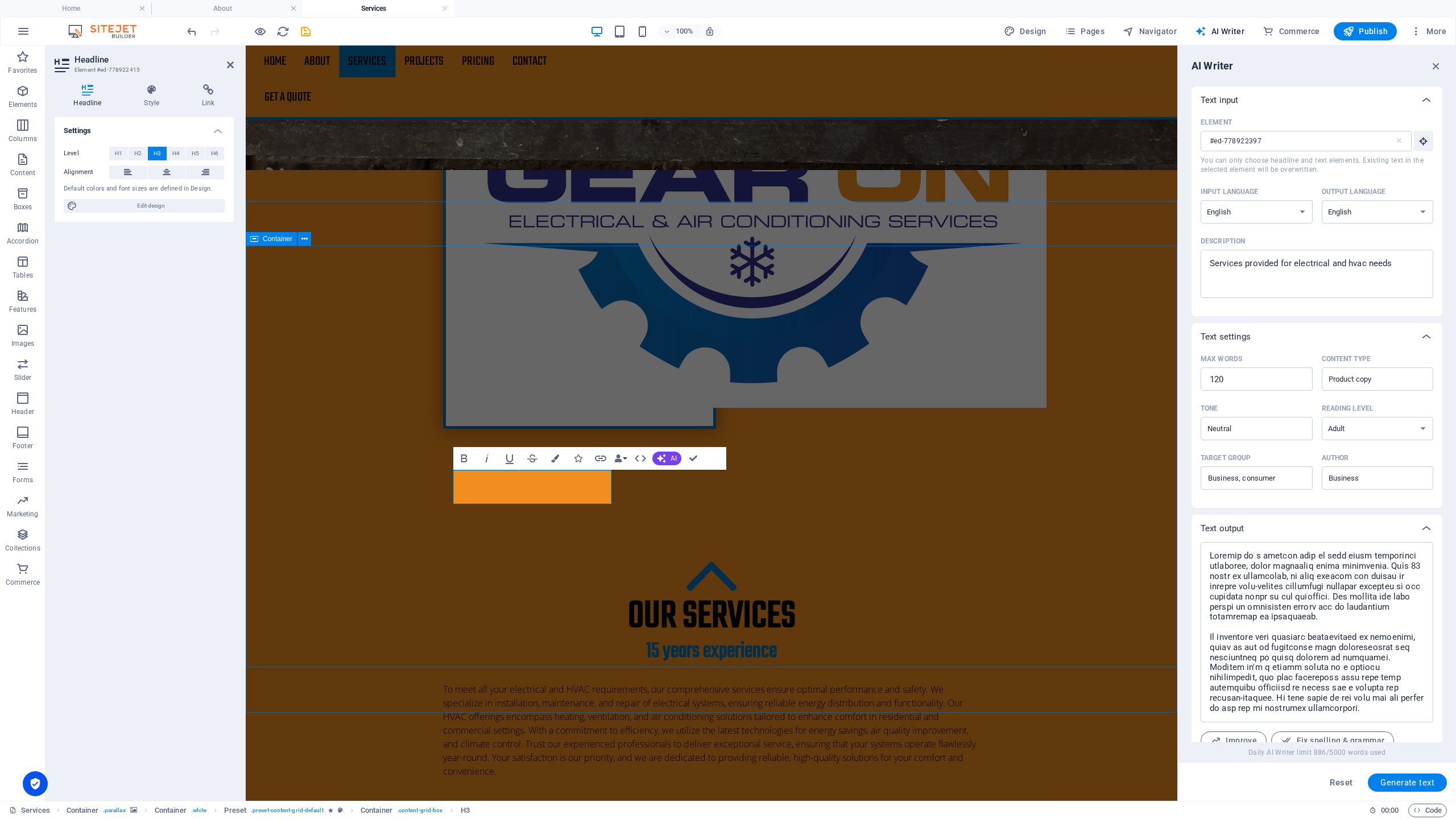 type on "#ed-778922415" 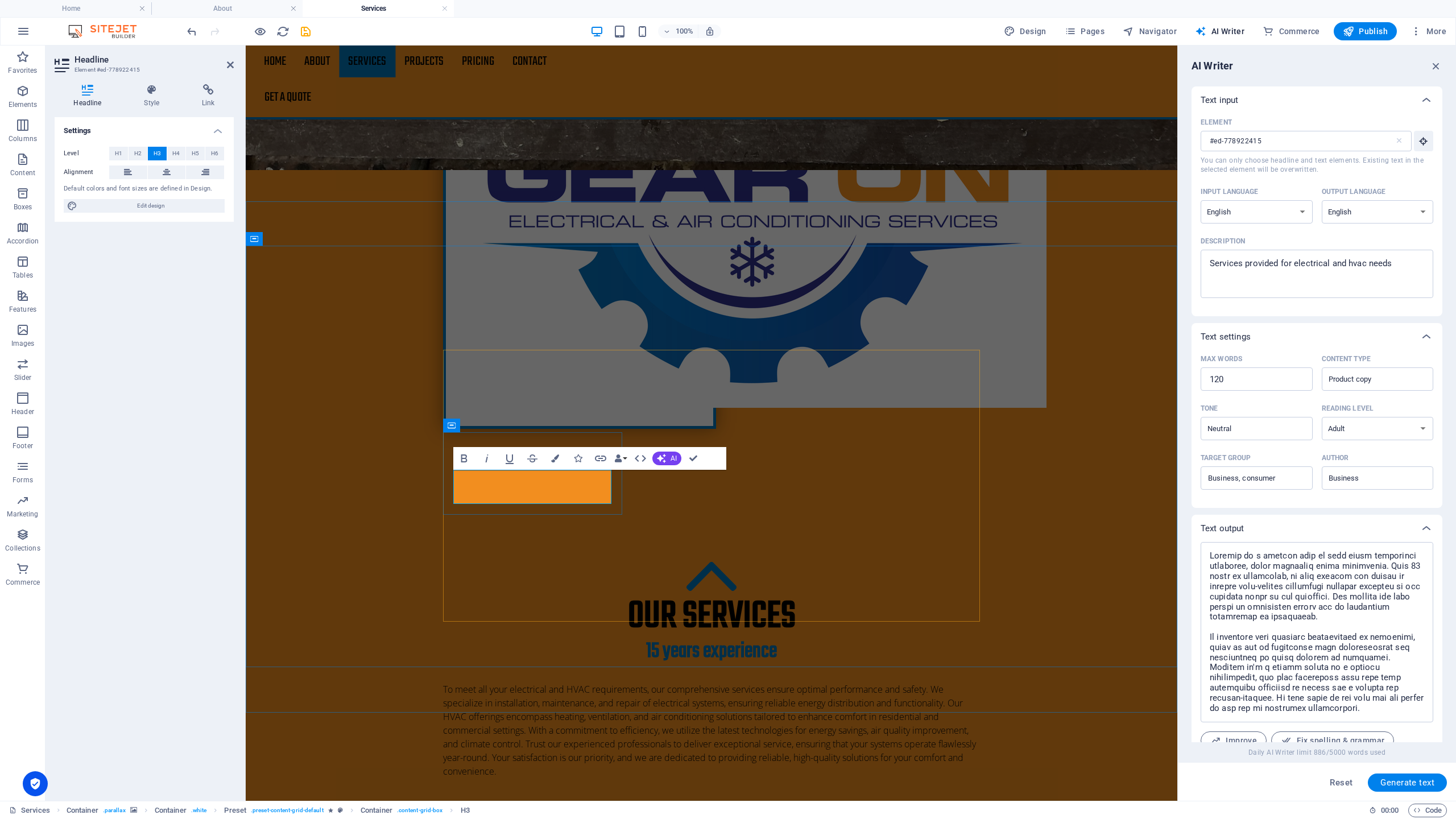 drag, startPoint x: 507, startPoint y: 492, endPoint x: 477, endPoint y: 492, distance: 30 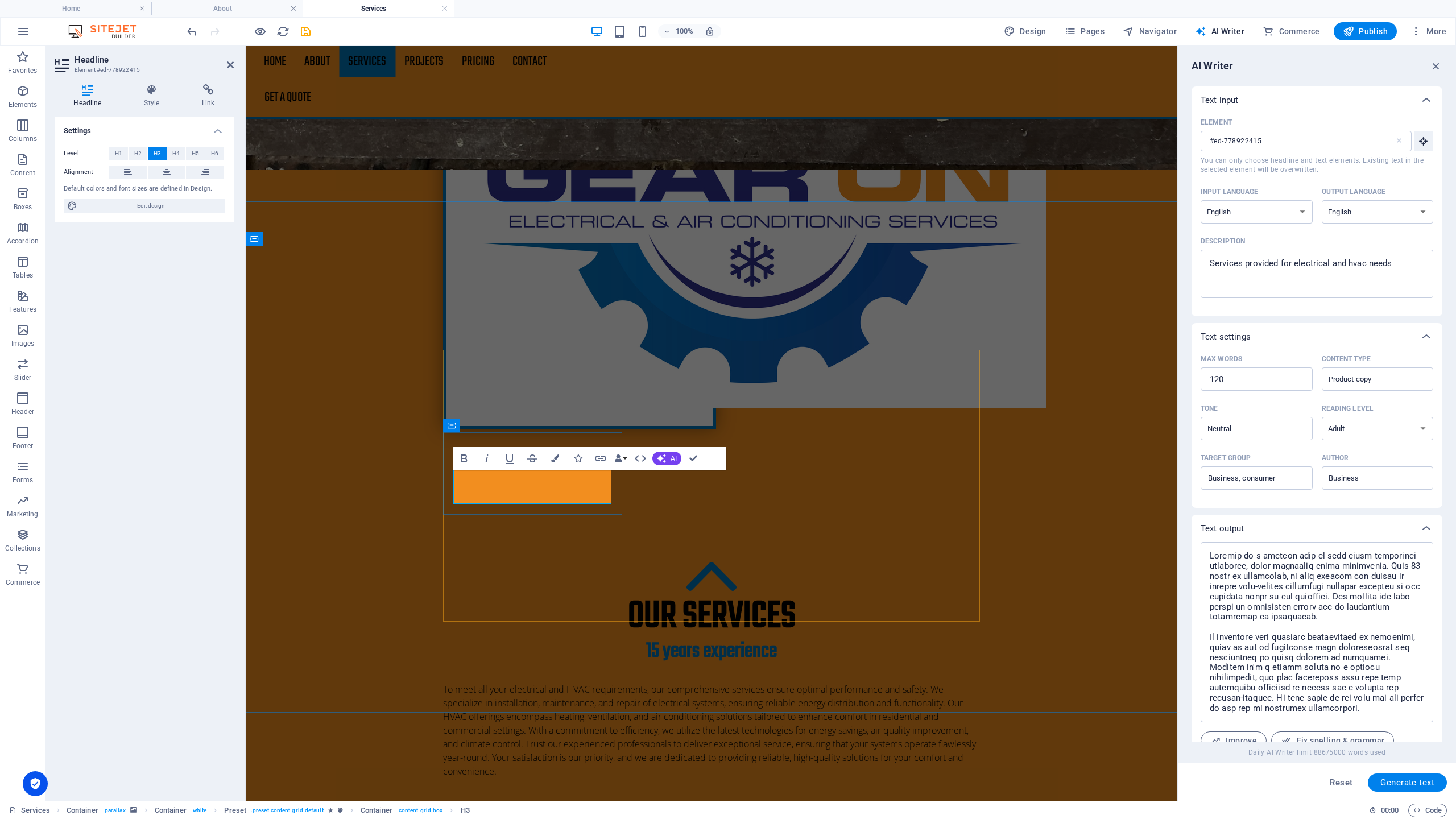 click on "Roof installation" at bounding box center [711, 2325] 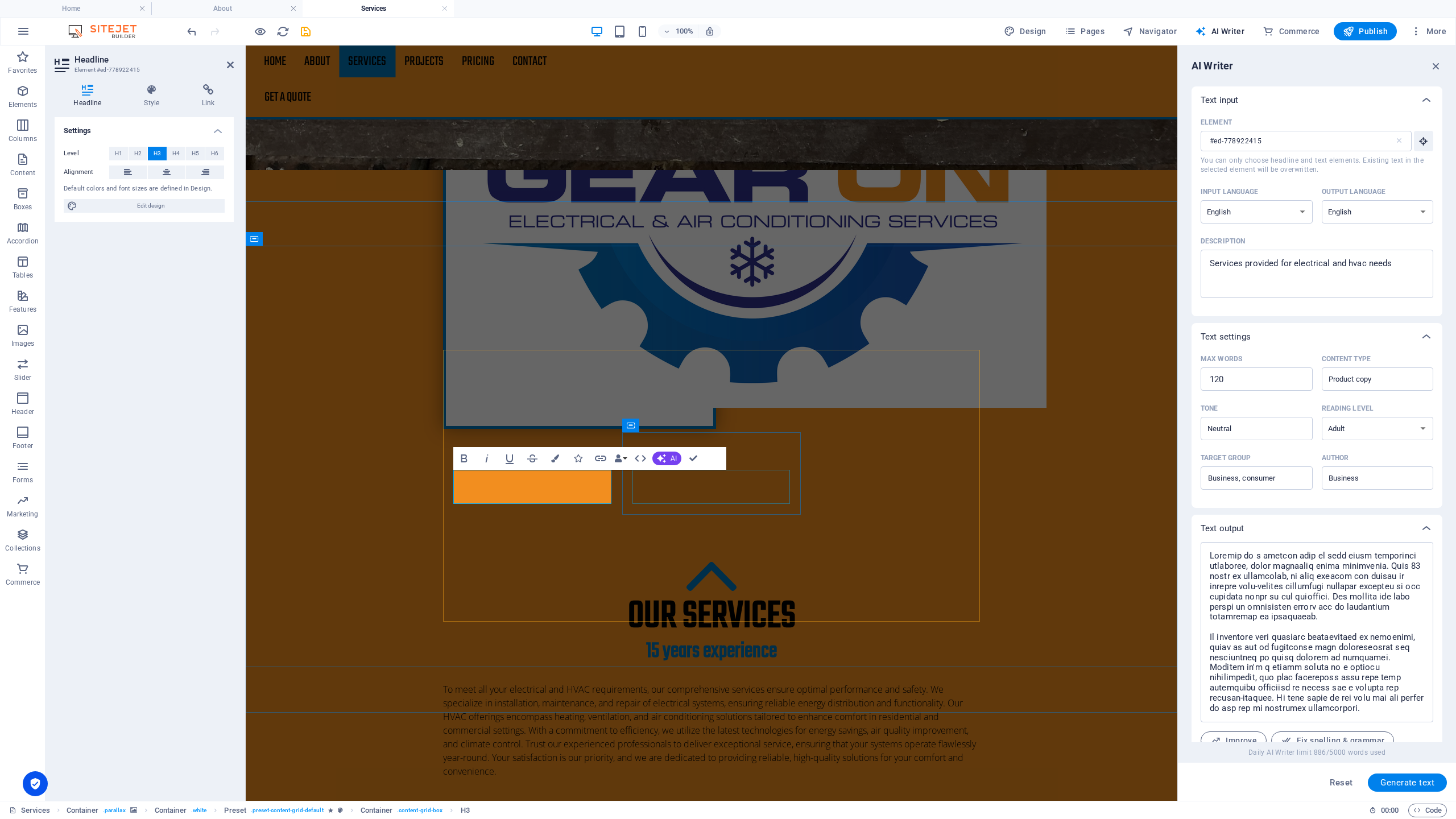 drag, startPoint x: 715, startPoint y: 483, endPoint x: 708, endPoint y: 487, distance: 8.062258 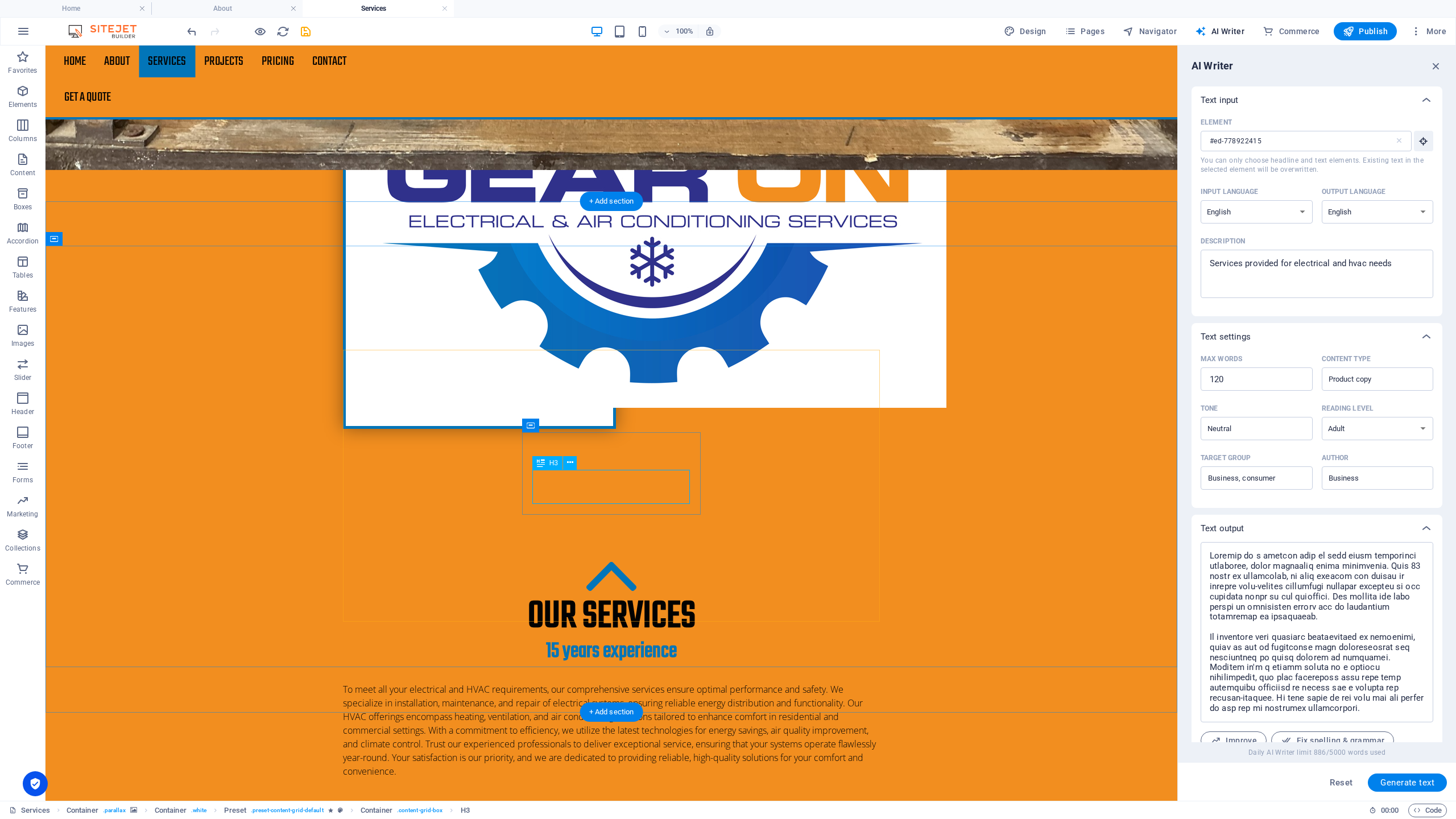 click on "Roof desing" at bounding box center (611, 2408) 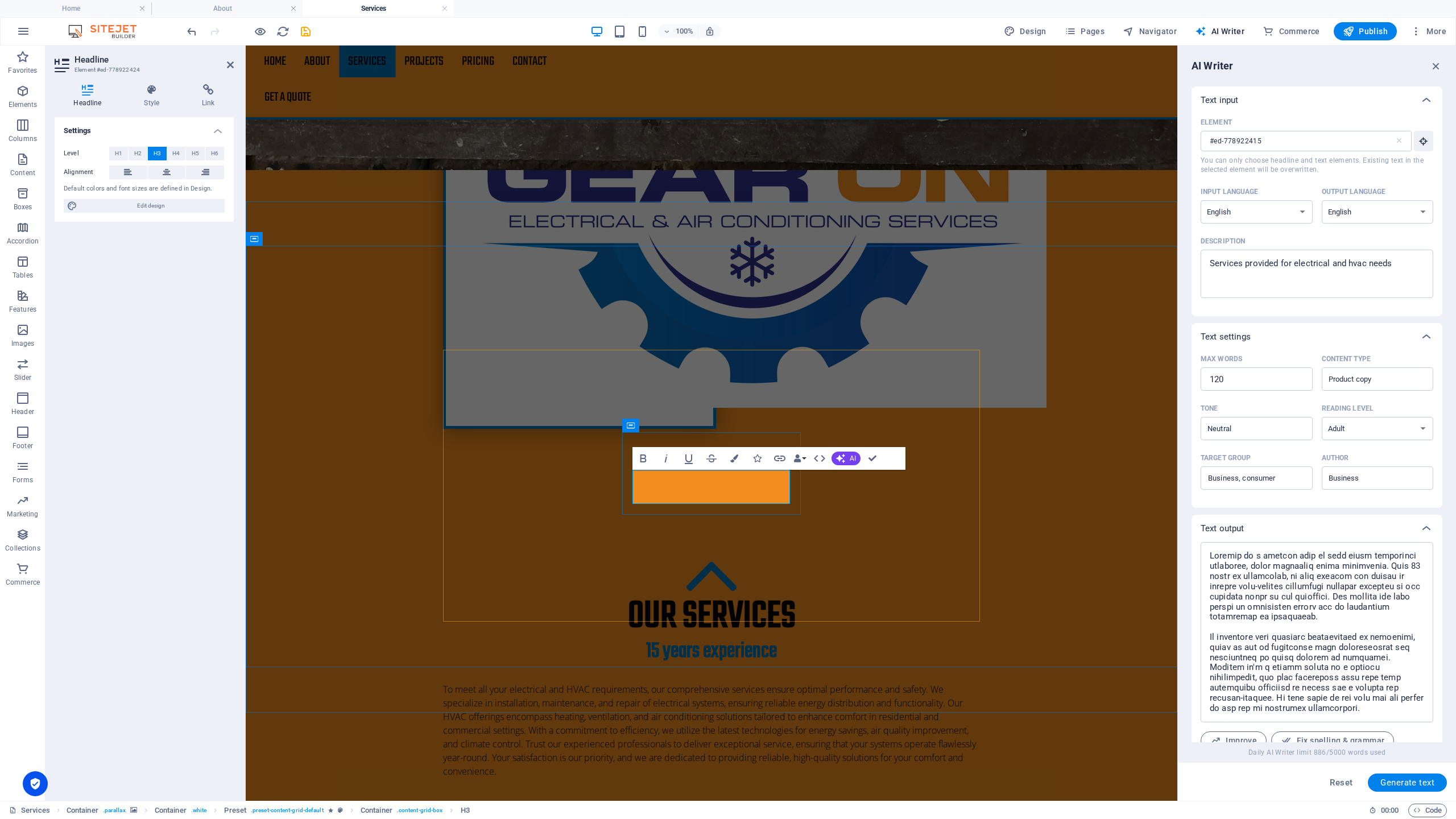 type on "#ed-778922424" 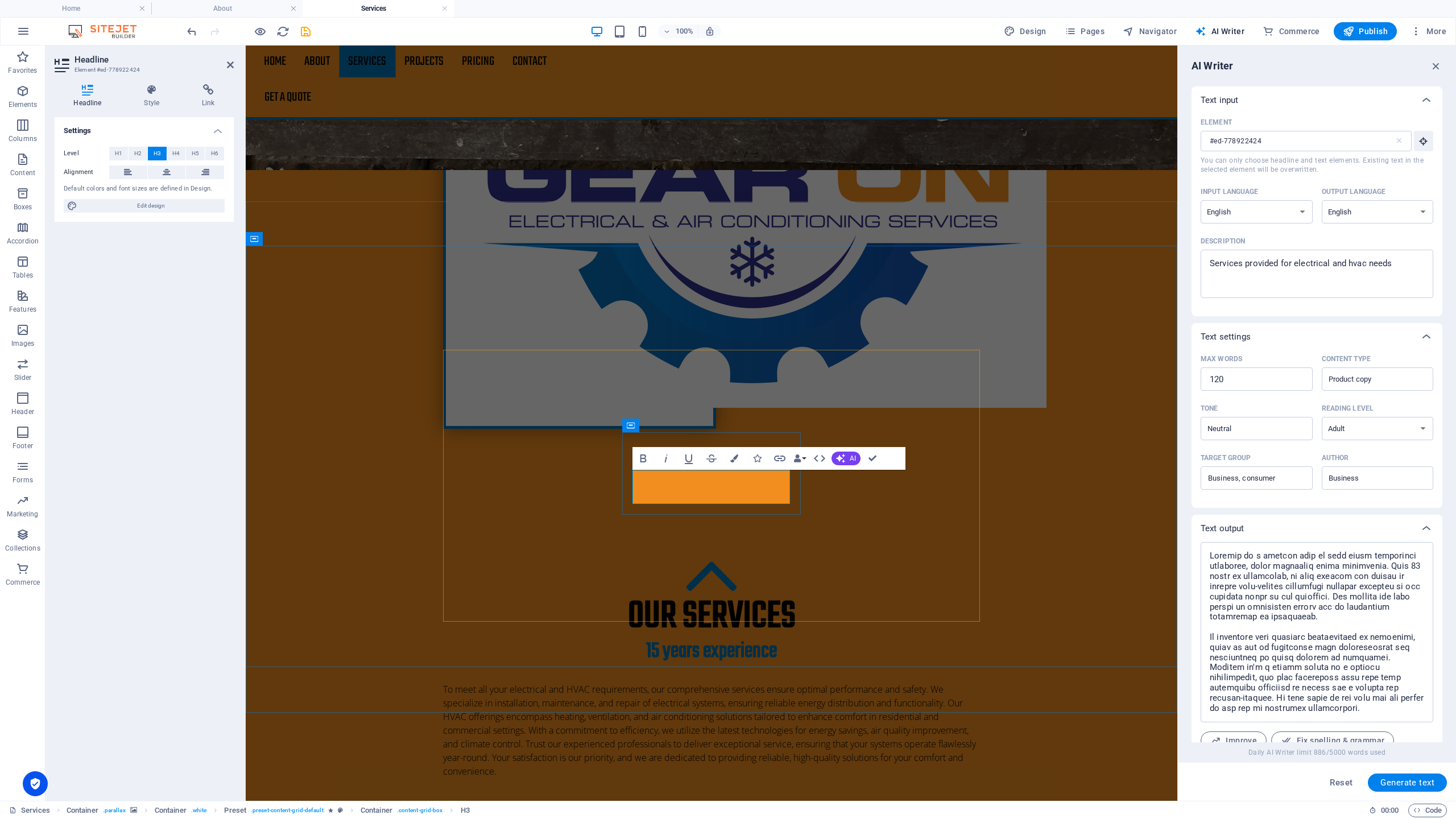 type 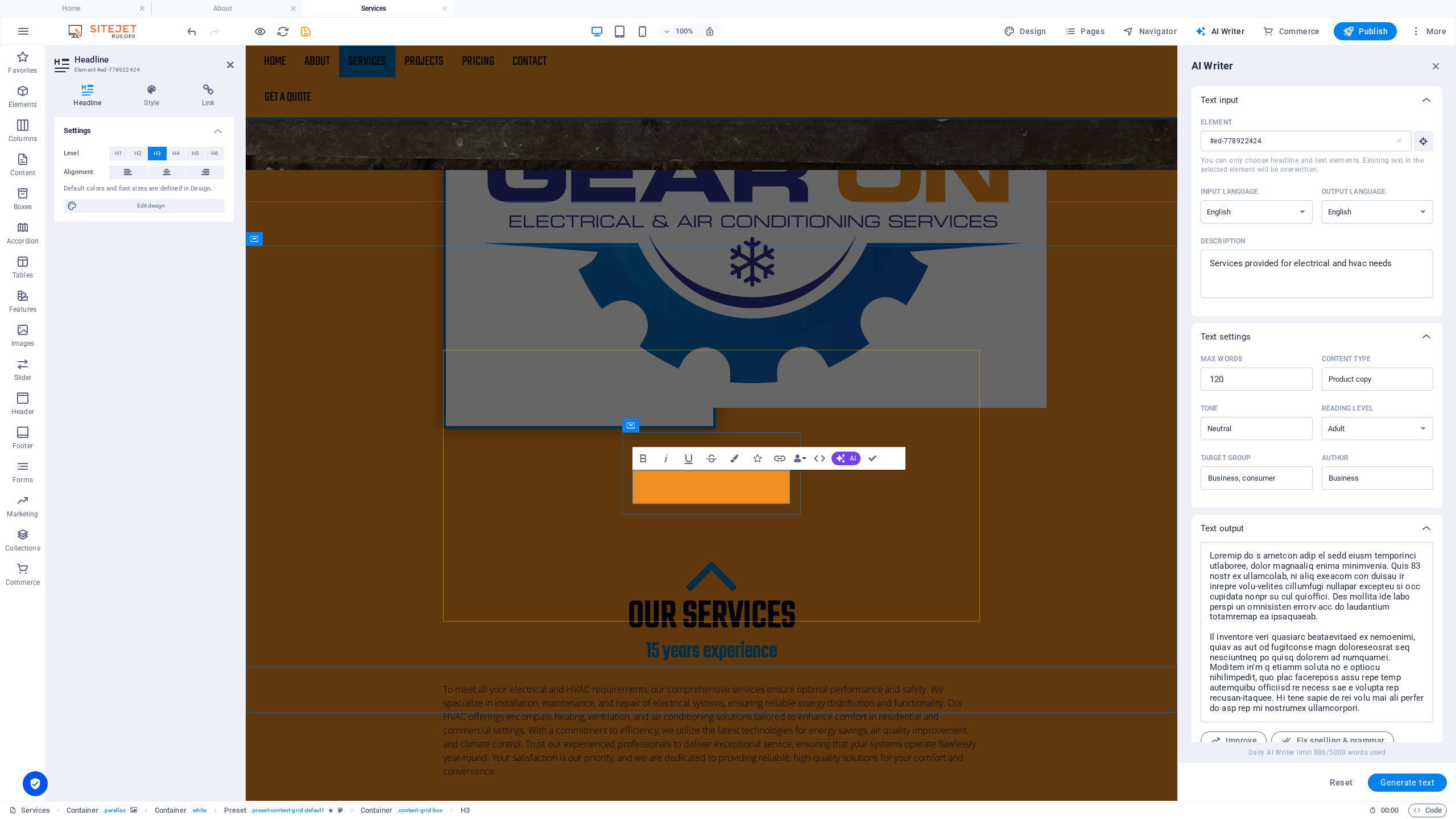 scroll, scrollTop: 633, scrollLeft: 0, axis: vertical 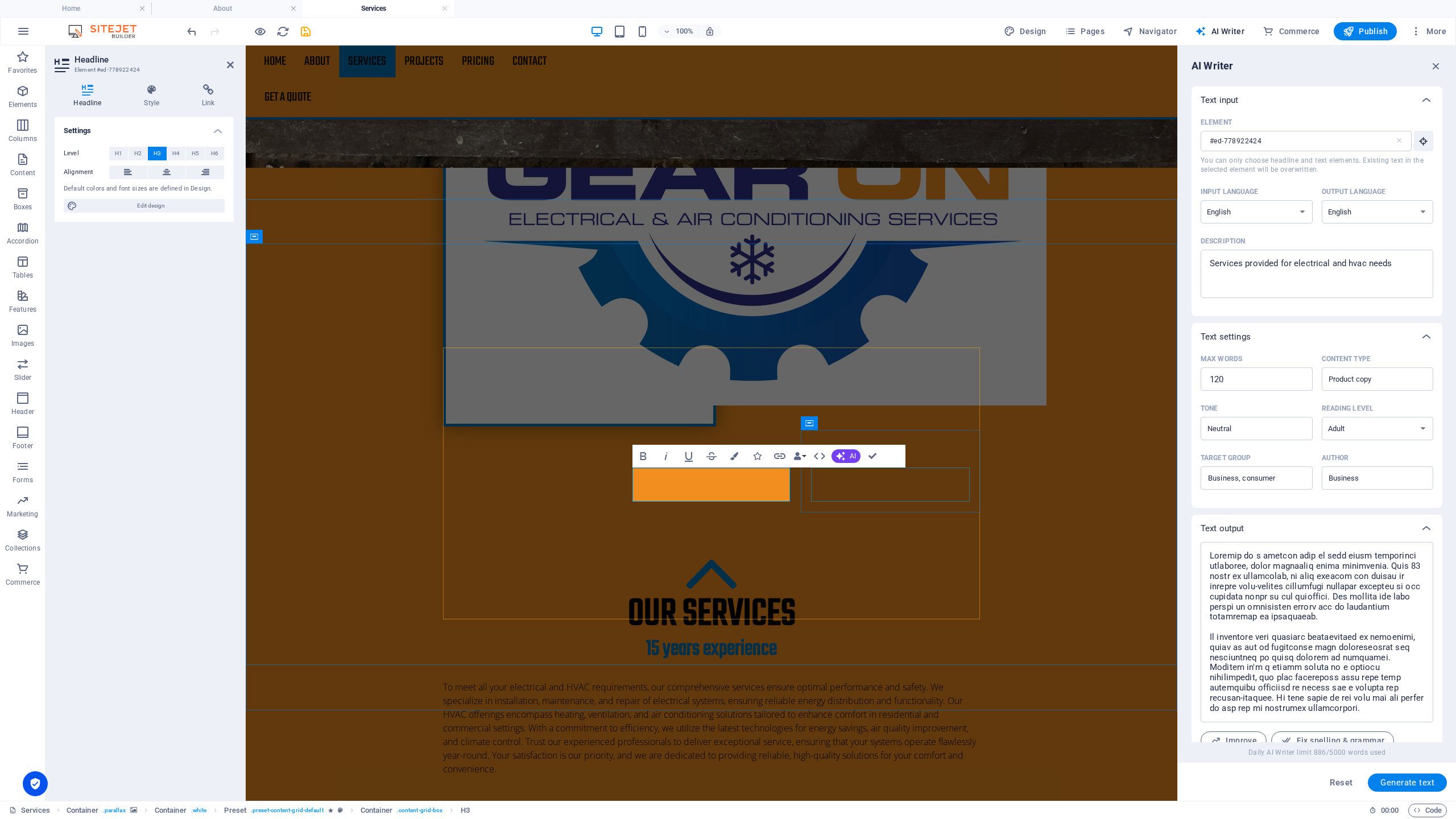 click on "Loft insulation" at bounding box center [712, 2488] 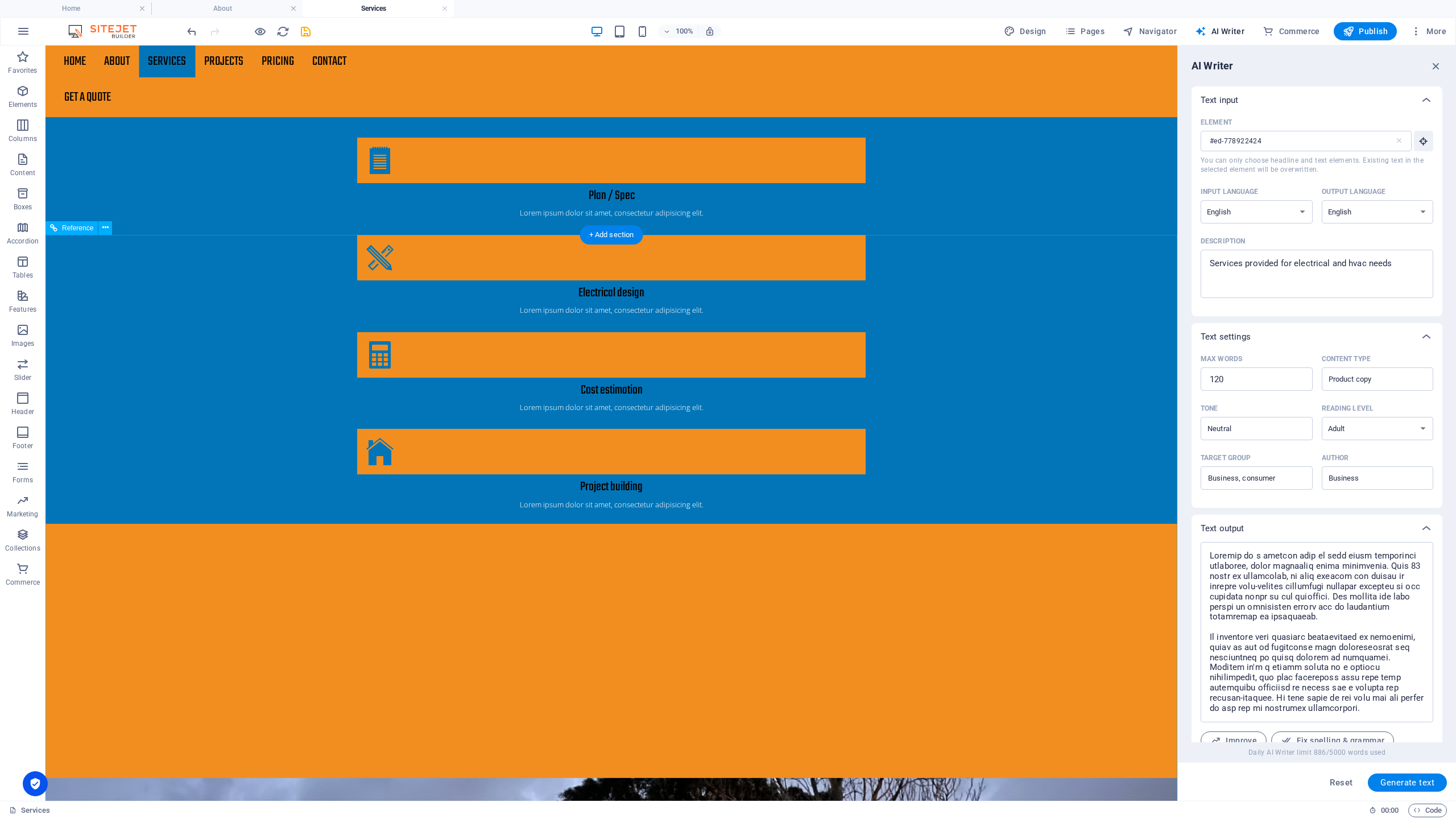 scroll, scrollTop: 1351, scrollLeft: 0, axis: vertical 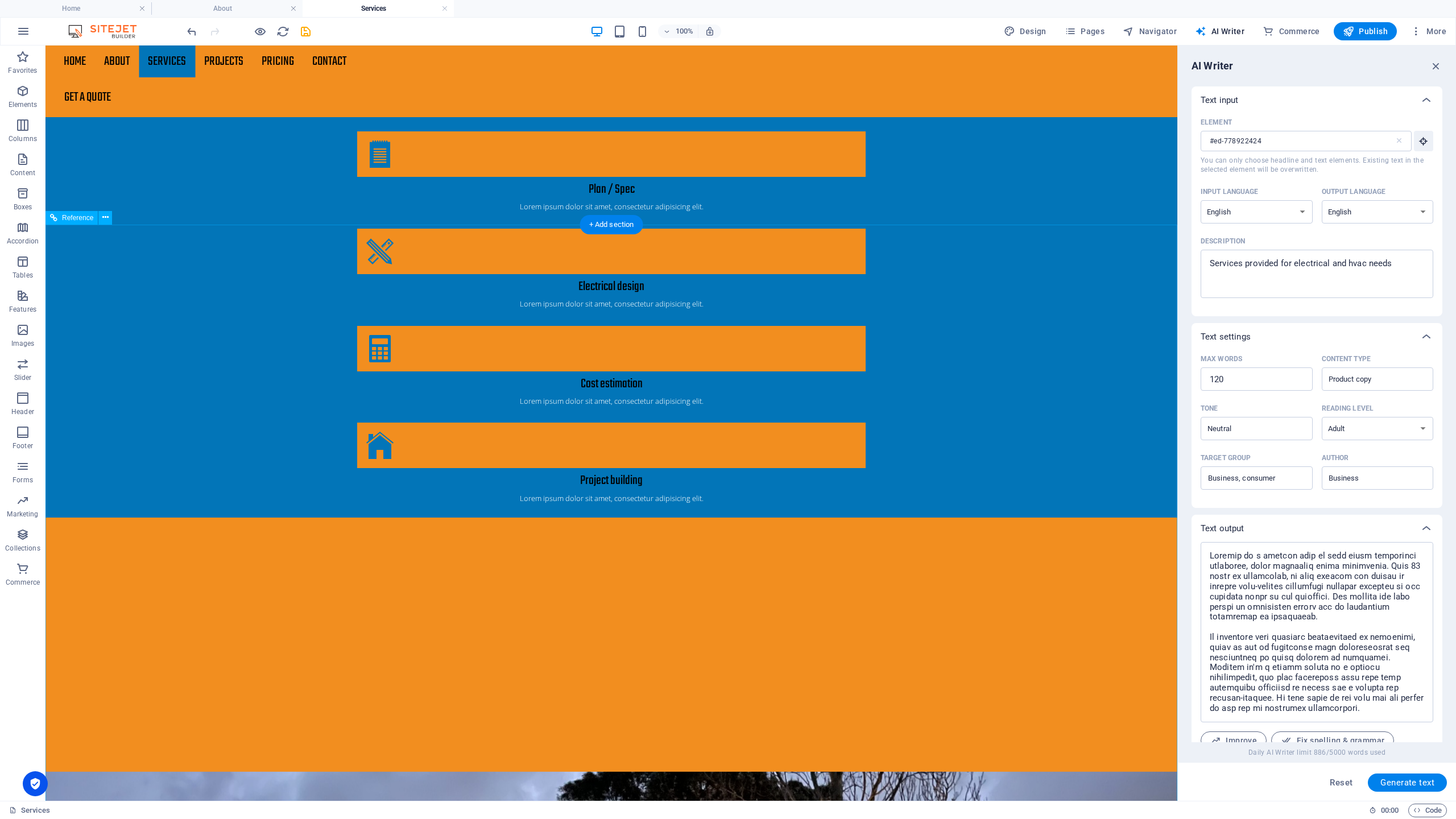 click on "[DATE] 7 AM - 5 PM [DATE] 7 AM - 5 PM [DATE] 7 AM - 5 PM [DATE] 7 AM - 5 PM [DATE] 7 AM - 5 PM [DATE] CLOSED [DATE] CLOSED" at bounding box center (323, 3045) 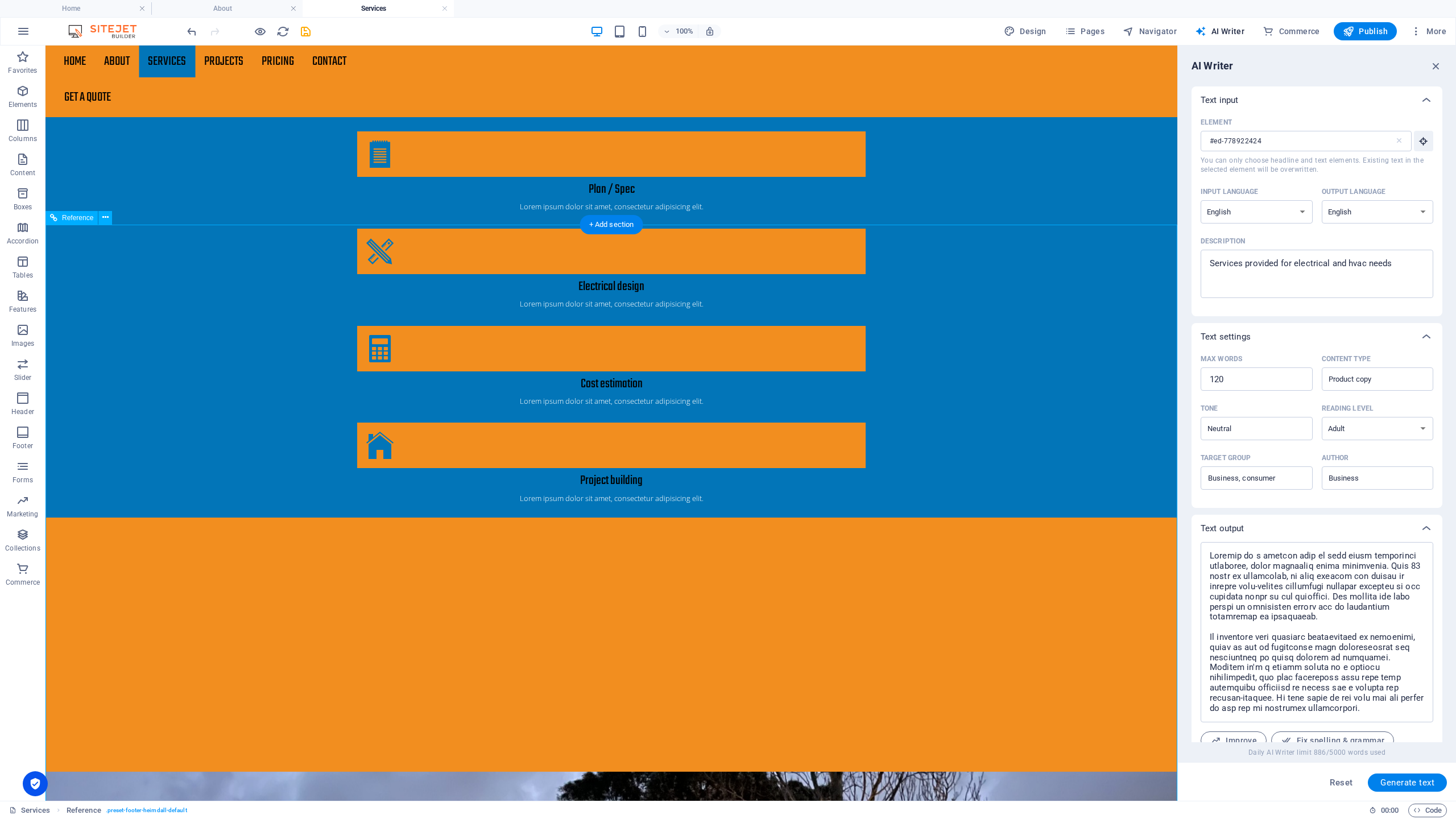 click on "[DATE] 7 AM - 5 PM [DATE] 7 AM - 5 PM [DATE] 7 AM - 5 PM [DATE] 7 AM - 5 PM [DATE] 7 AM - 5 PM [DATE] CLOSED [DATE] CLOSED" at bounding box center (323, 3045) 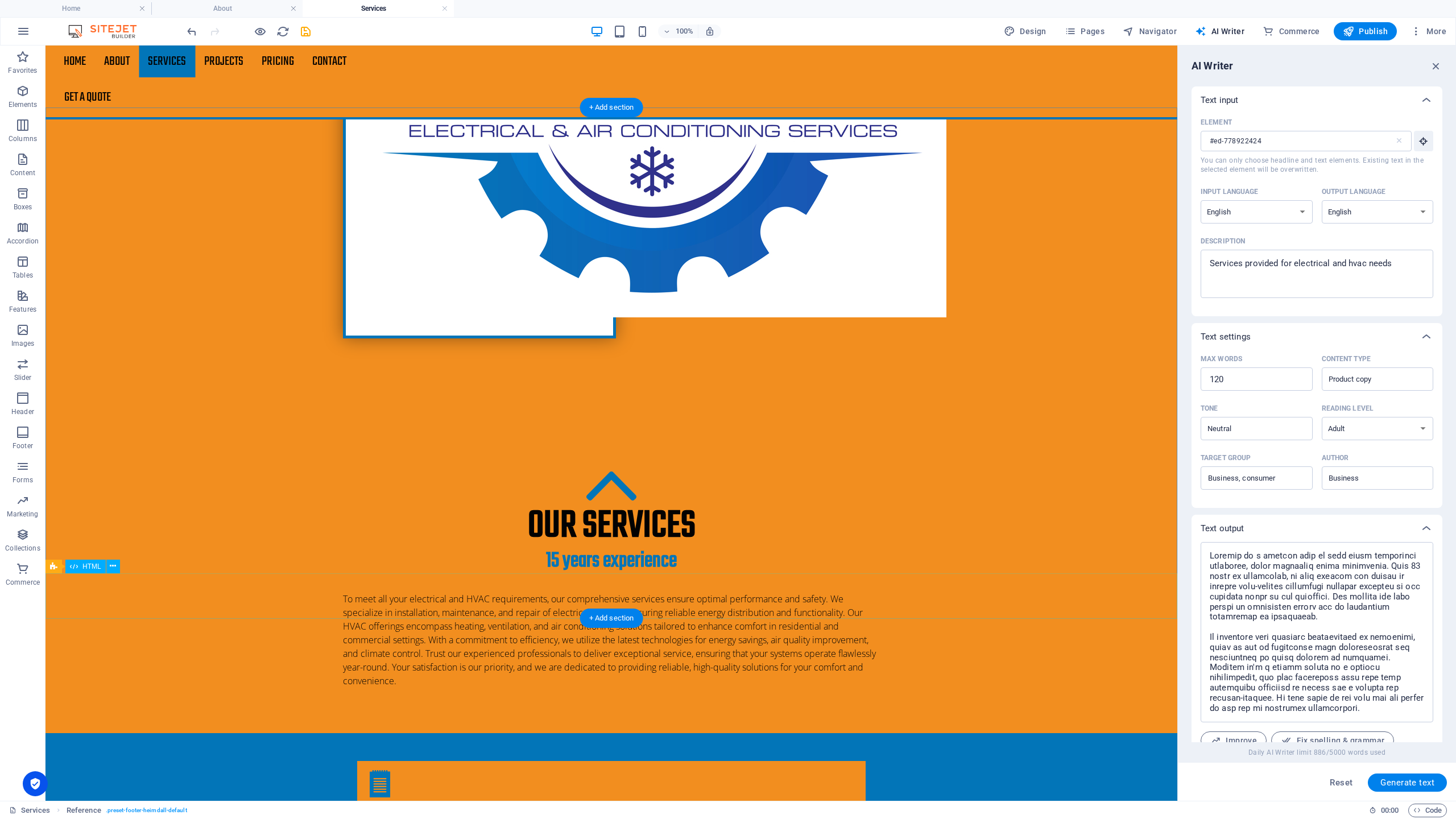 scroll, scrollTop: 715, scrollLeft: 0, axis: vertical 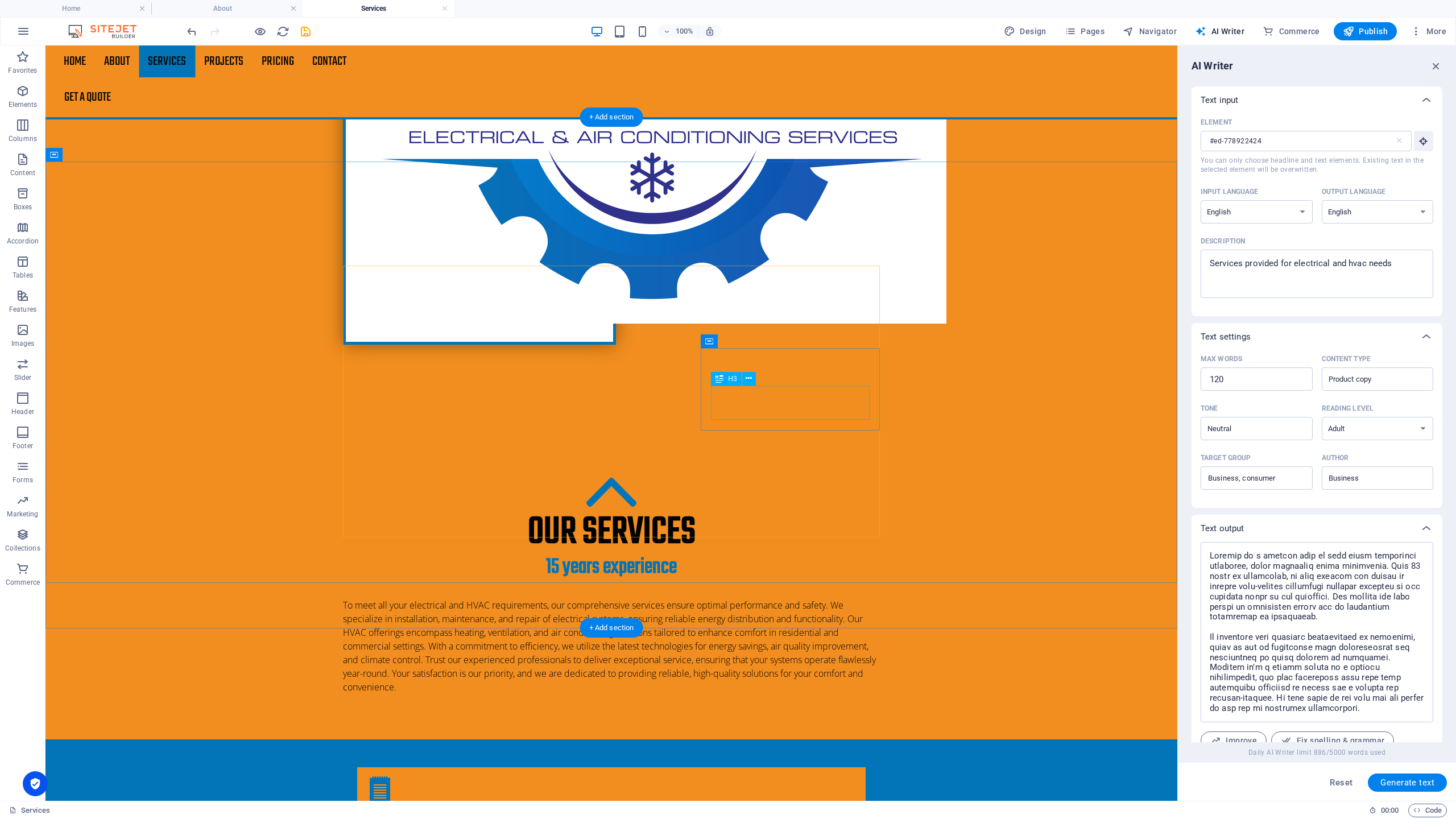 click on "Loft insulation" at bounding box center [611, 2406] 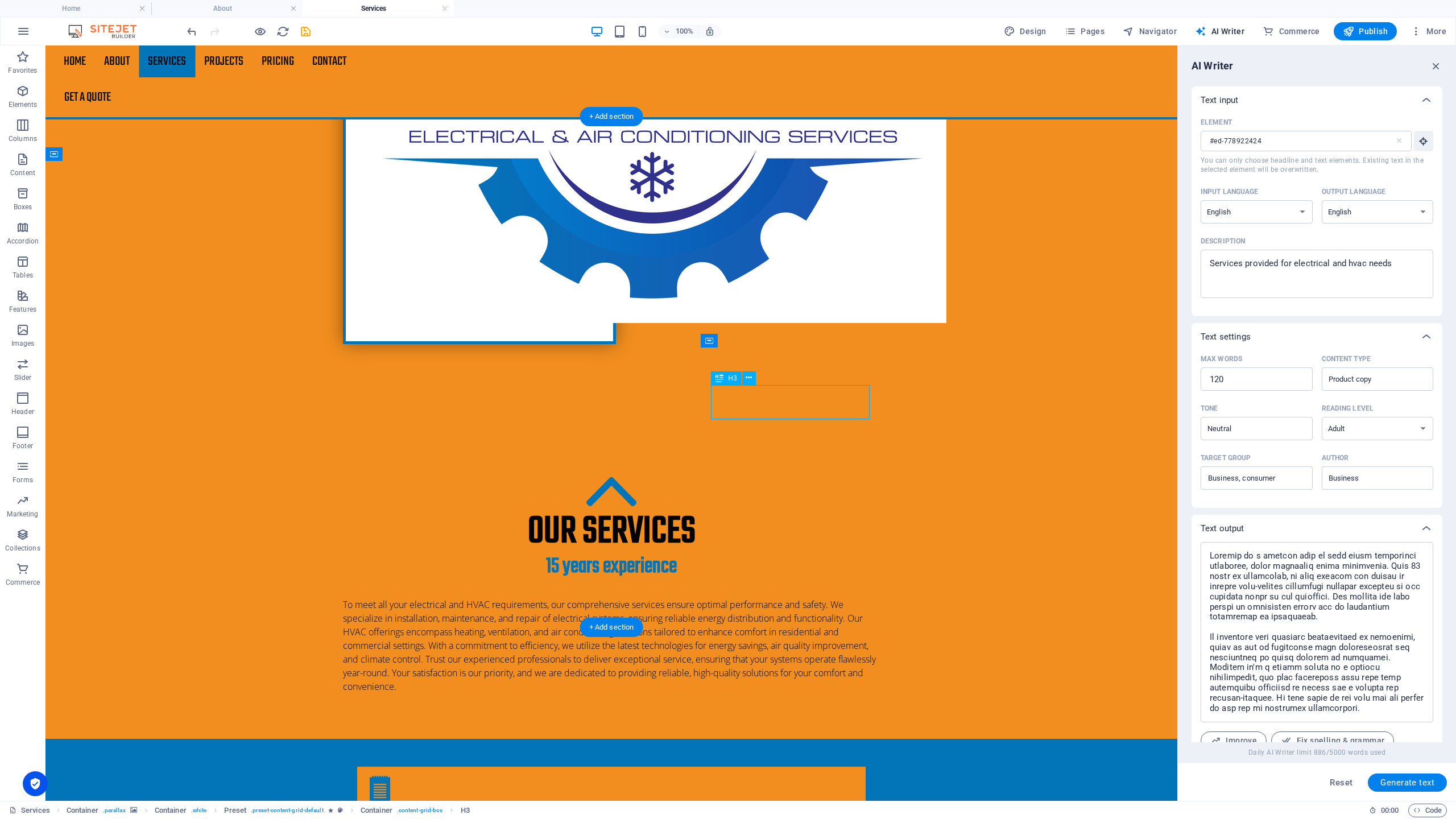 click on "Loft insulation" at bounding box center (611, 2405) 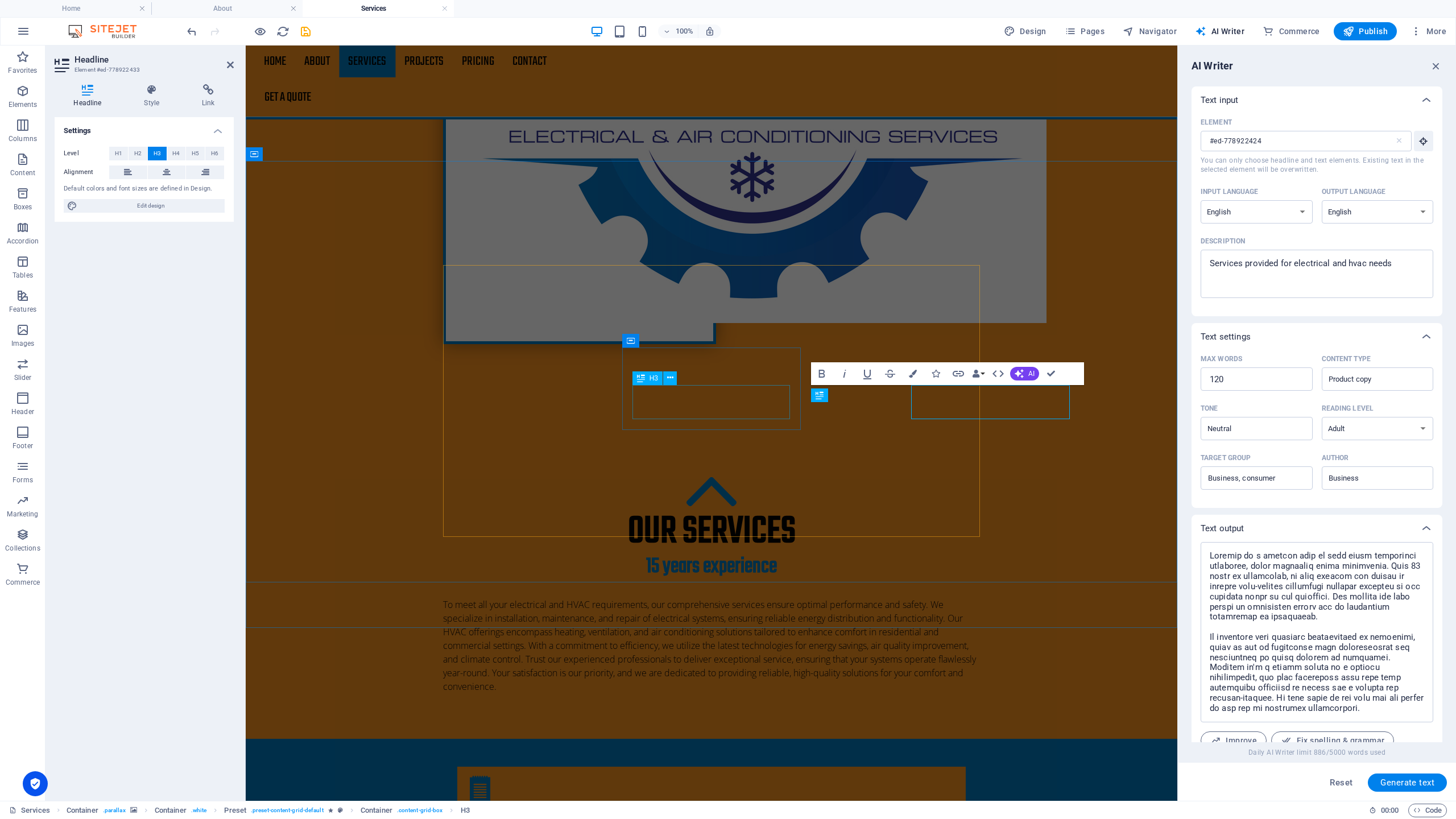 type on "#ed-778922433" 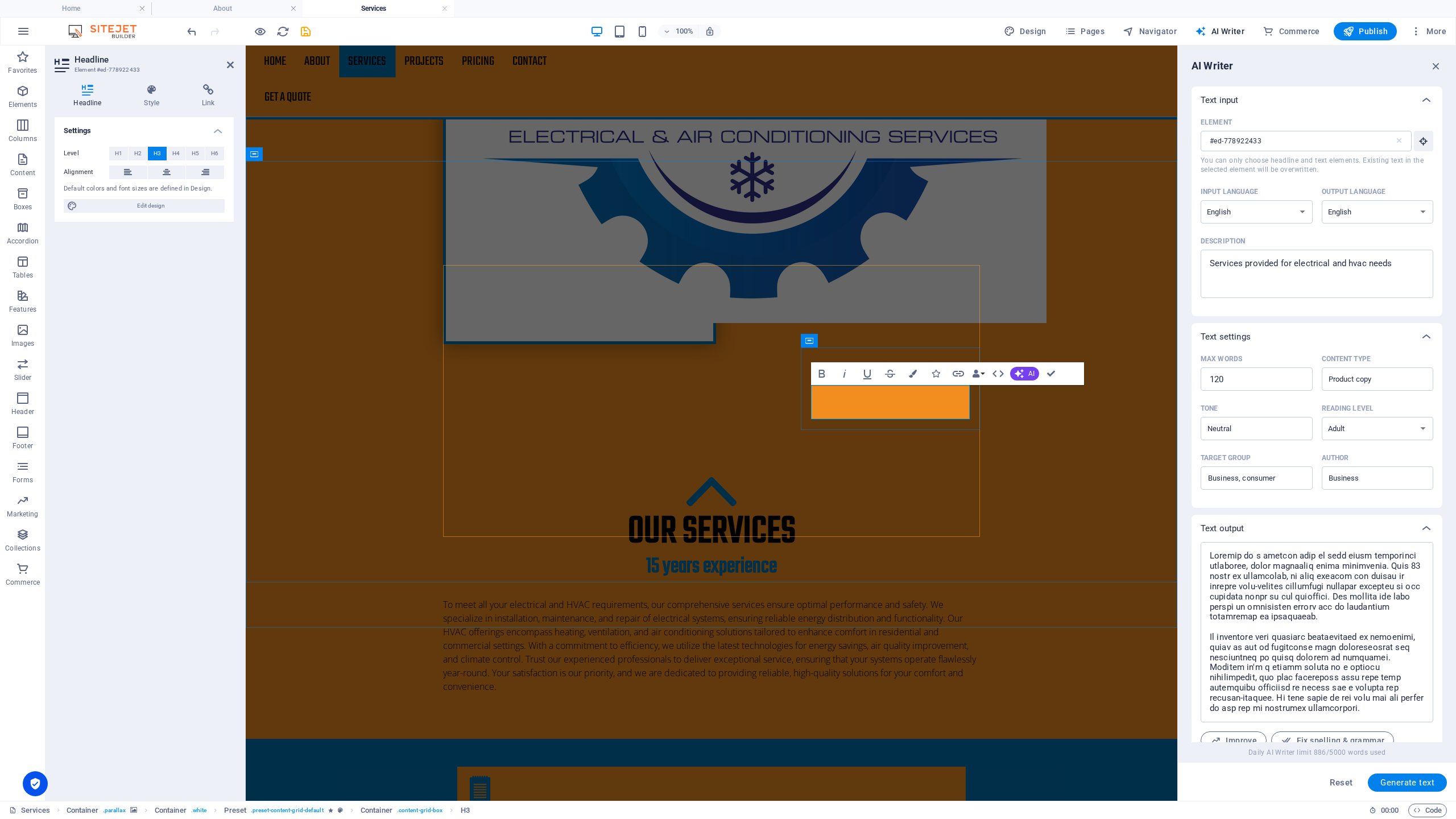 type 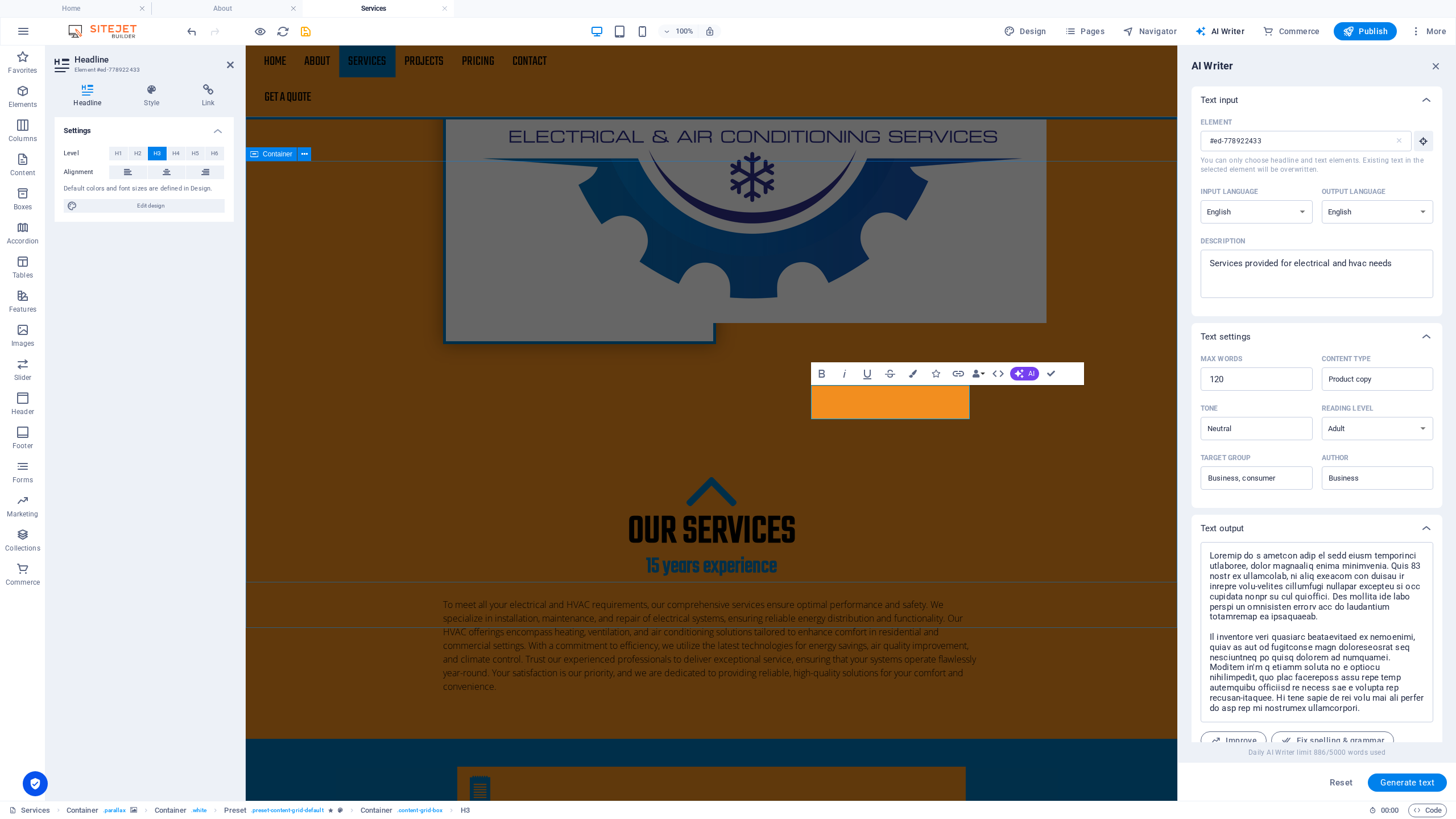 click on "What can we do for you Electrical inspections HVAC Replacements  Maintenance Electrical installation Designs Switchboard Upgrades Certifications Solar panel Emergency service 24/7" at bounding box center (712, 2275) 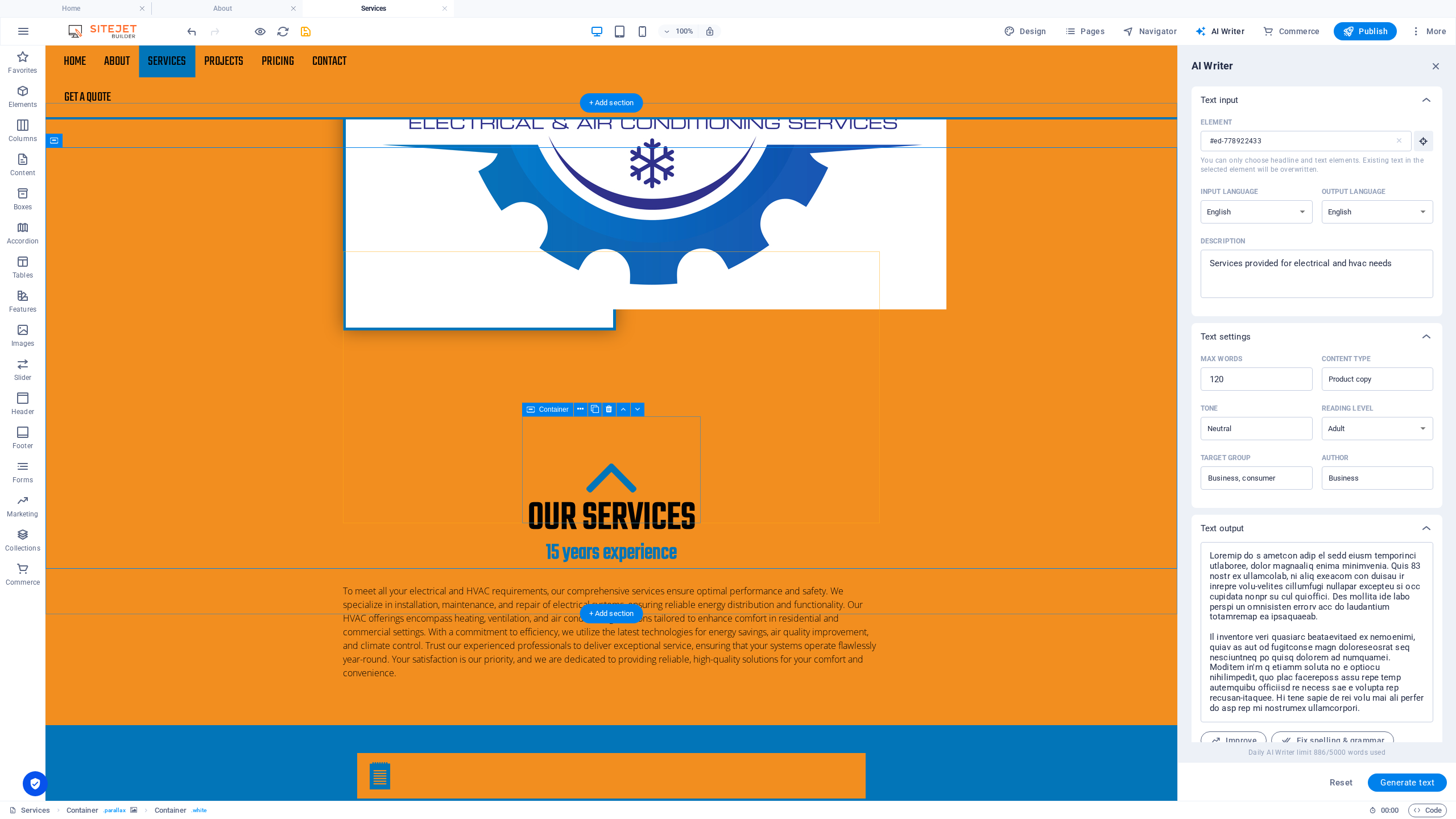 scroll, scrollTop: 729, scrollLeft: 0, axis: vertical 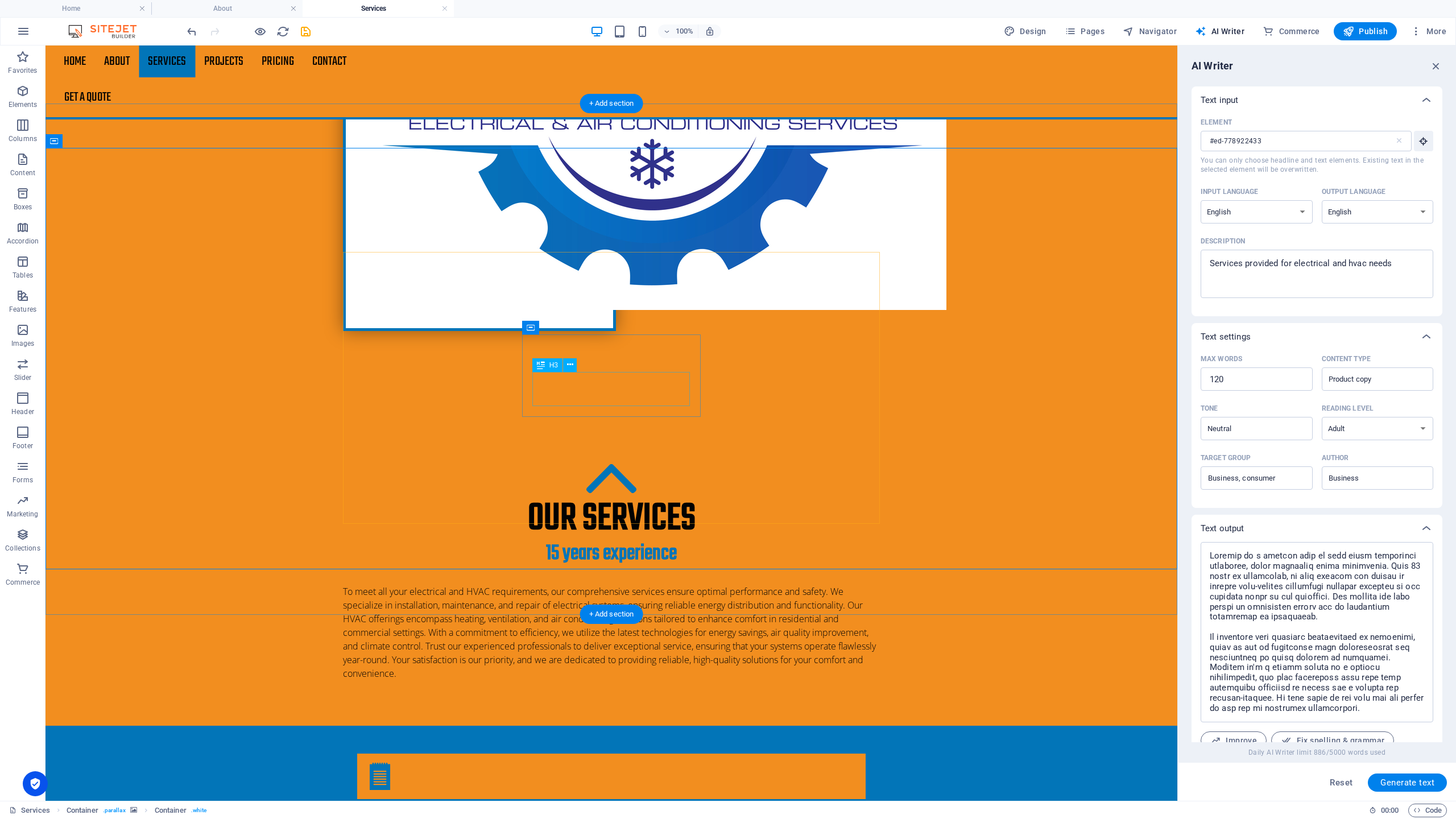 click on "Designs" at bounding box center (611, 2310) 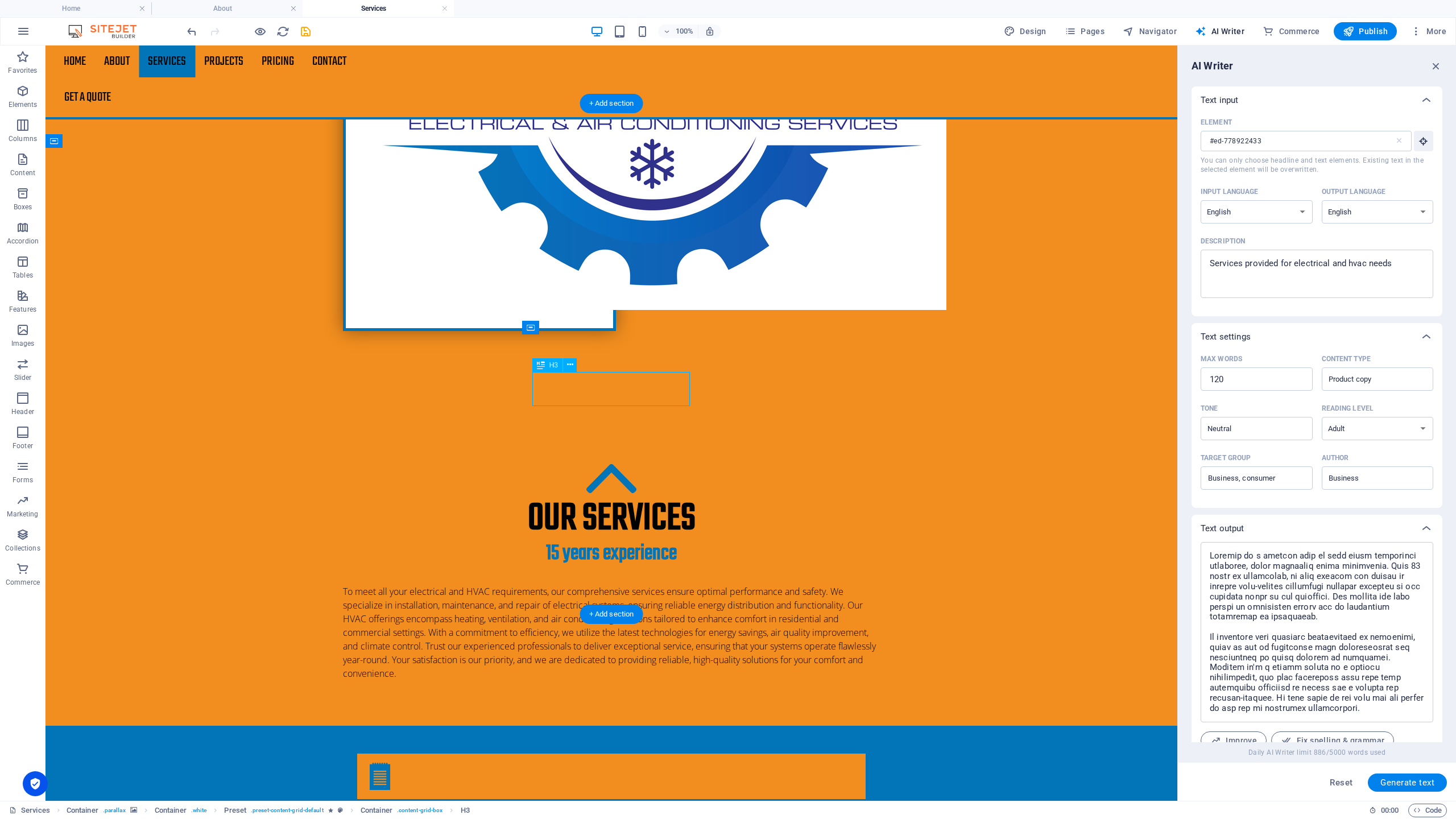 click on "Designs" at bounding box center (611, 2310) 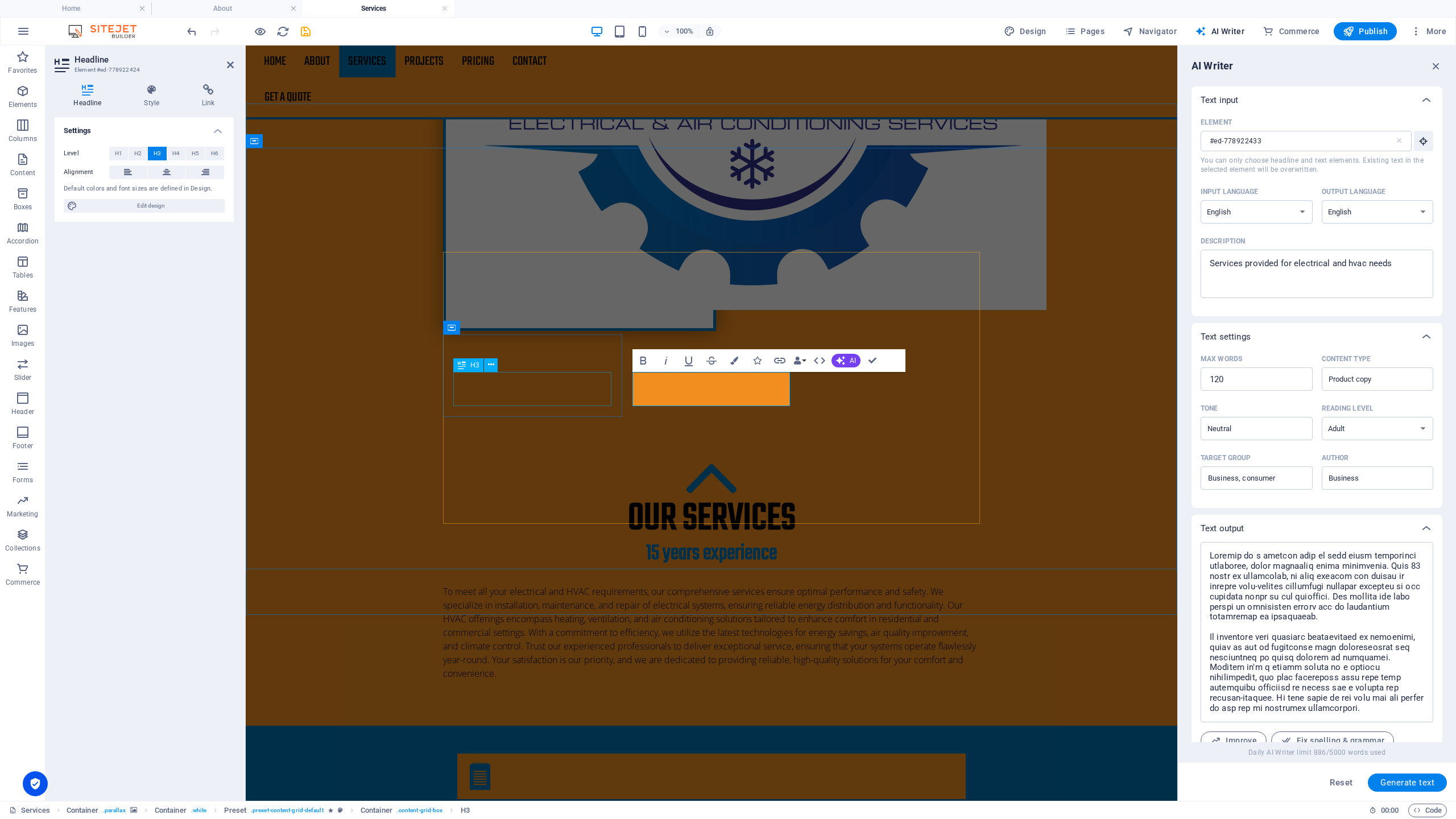 type on "#ed-778922424" 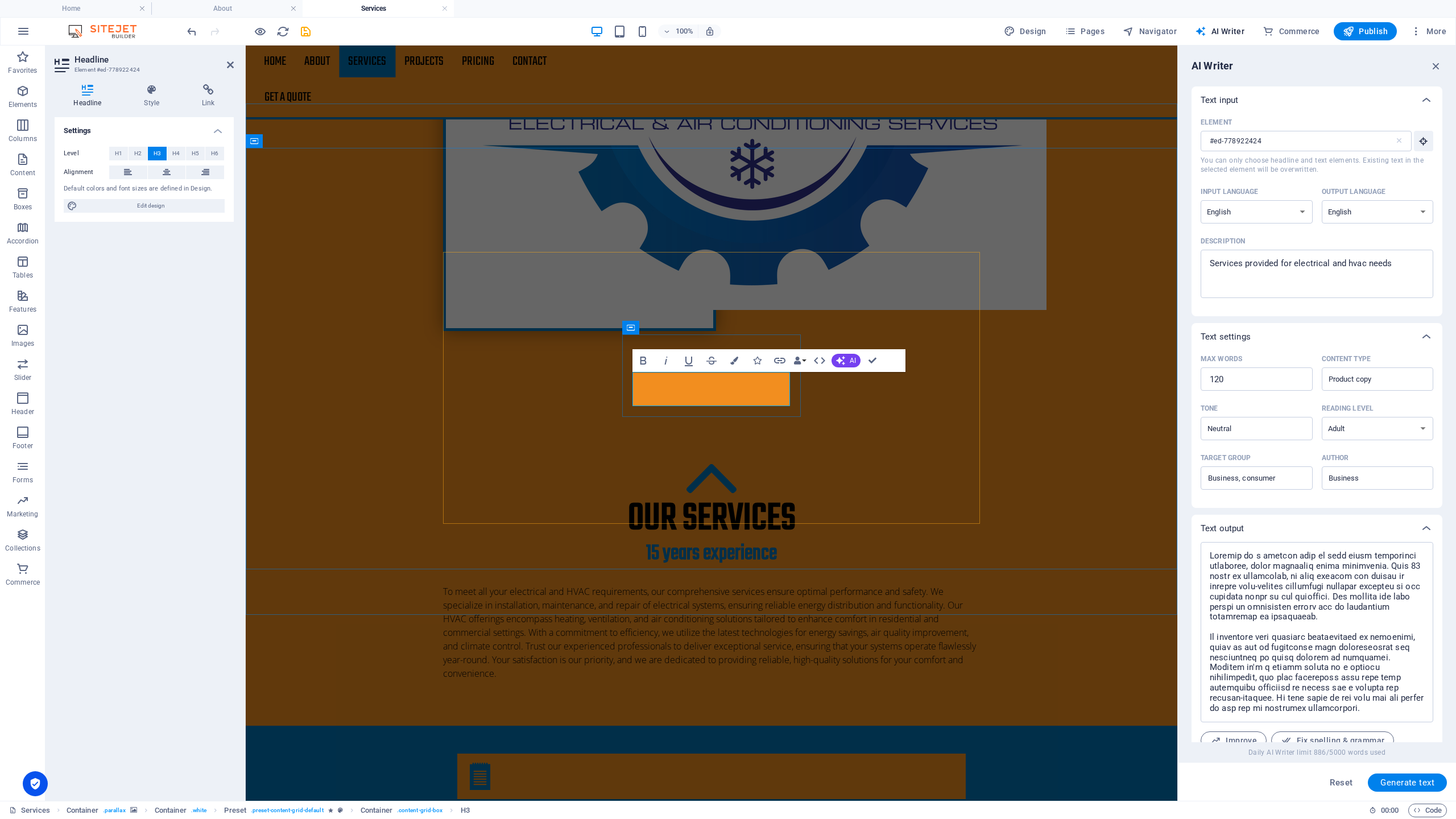 click on "Designs" at bounding box center [711, 2310] 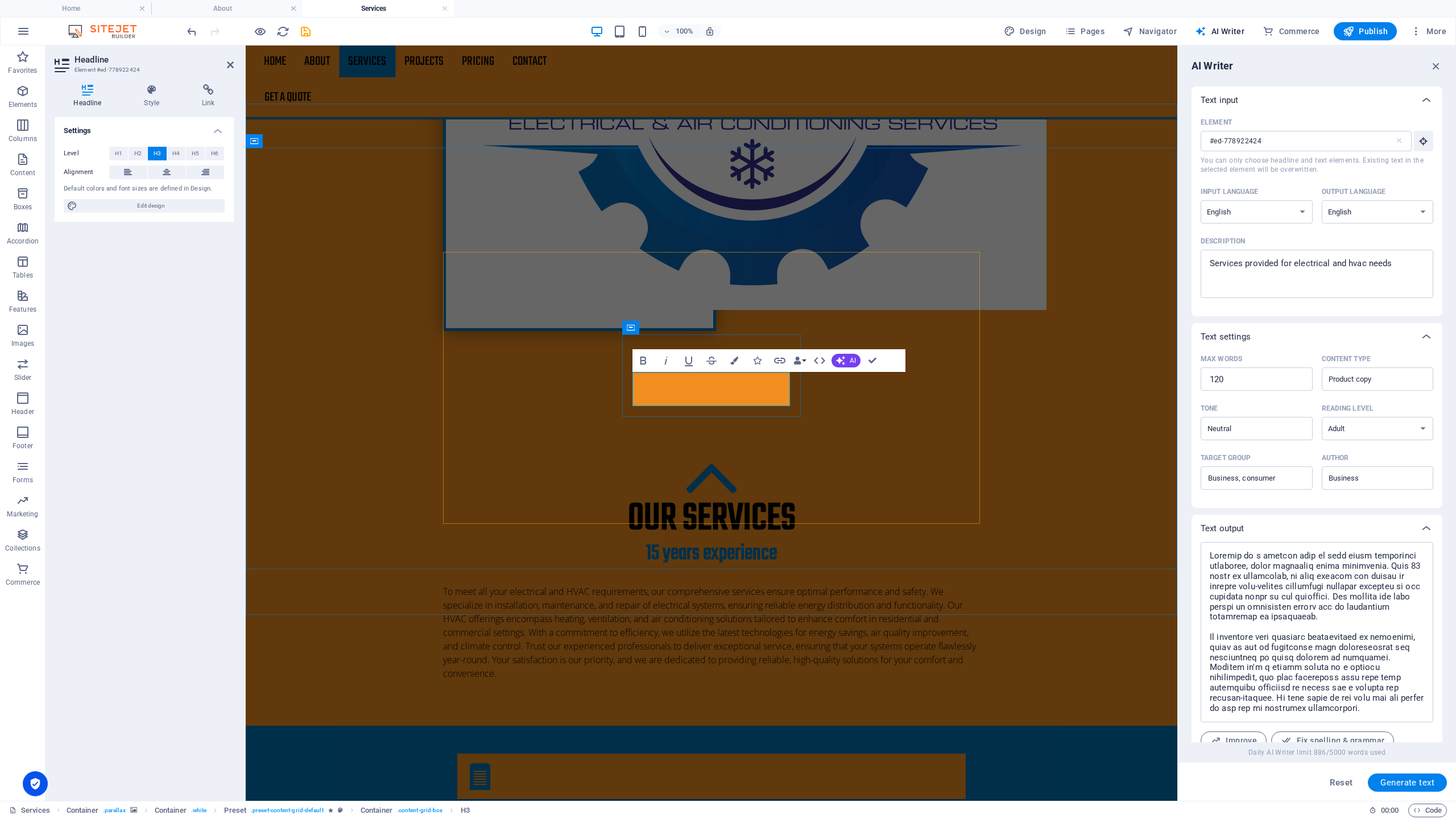 type 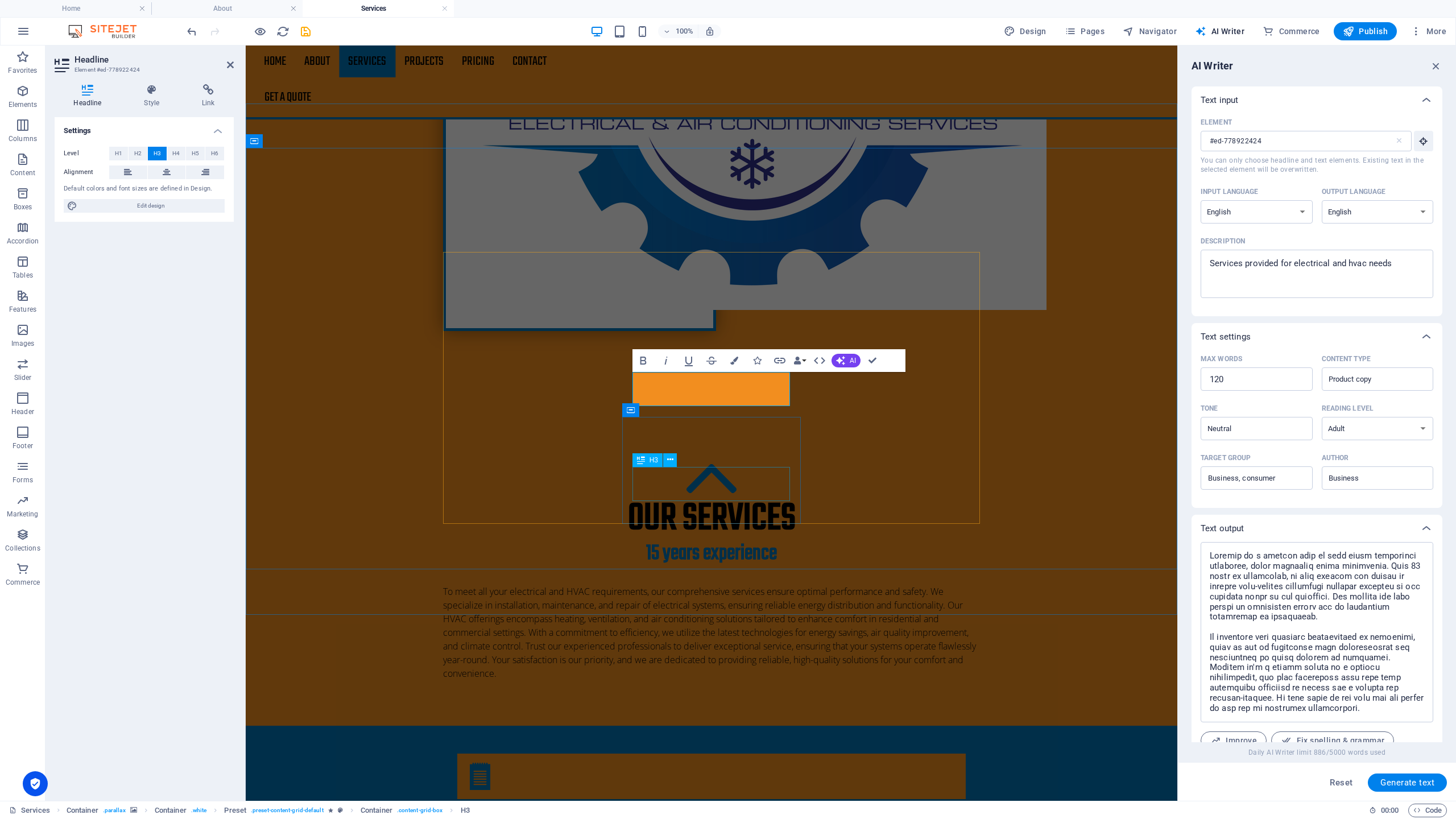 click on "Solar panel" at bounding box center [711, 2557] 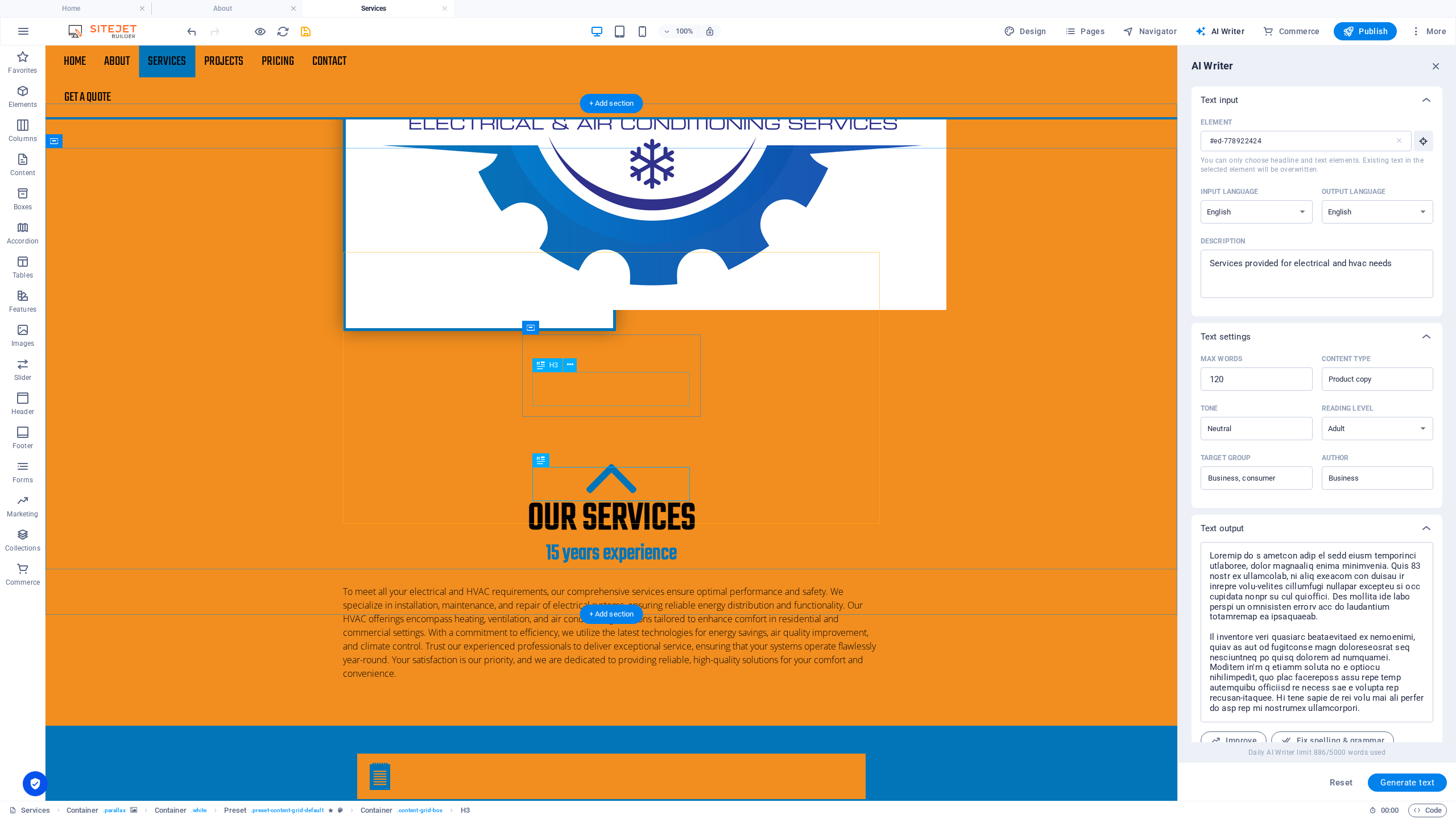 click on "Elec & HVAC Designs" at bounding box center (611, 2310) 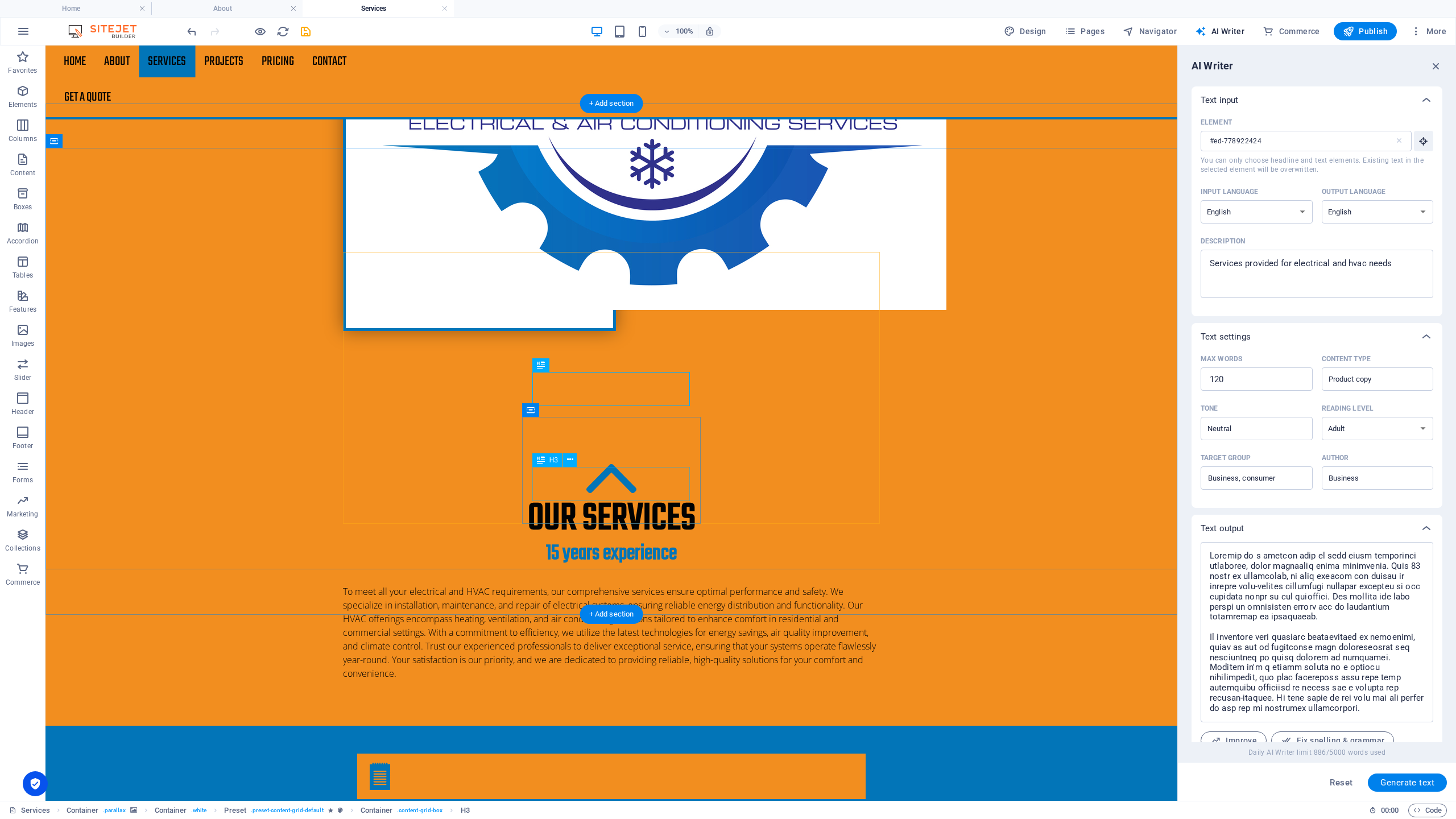 click on "Solar panel" at bounding box center [611, 2557] 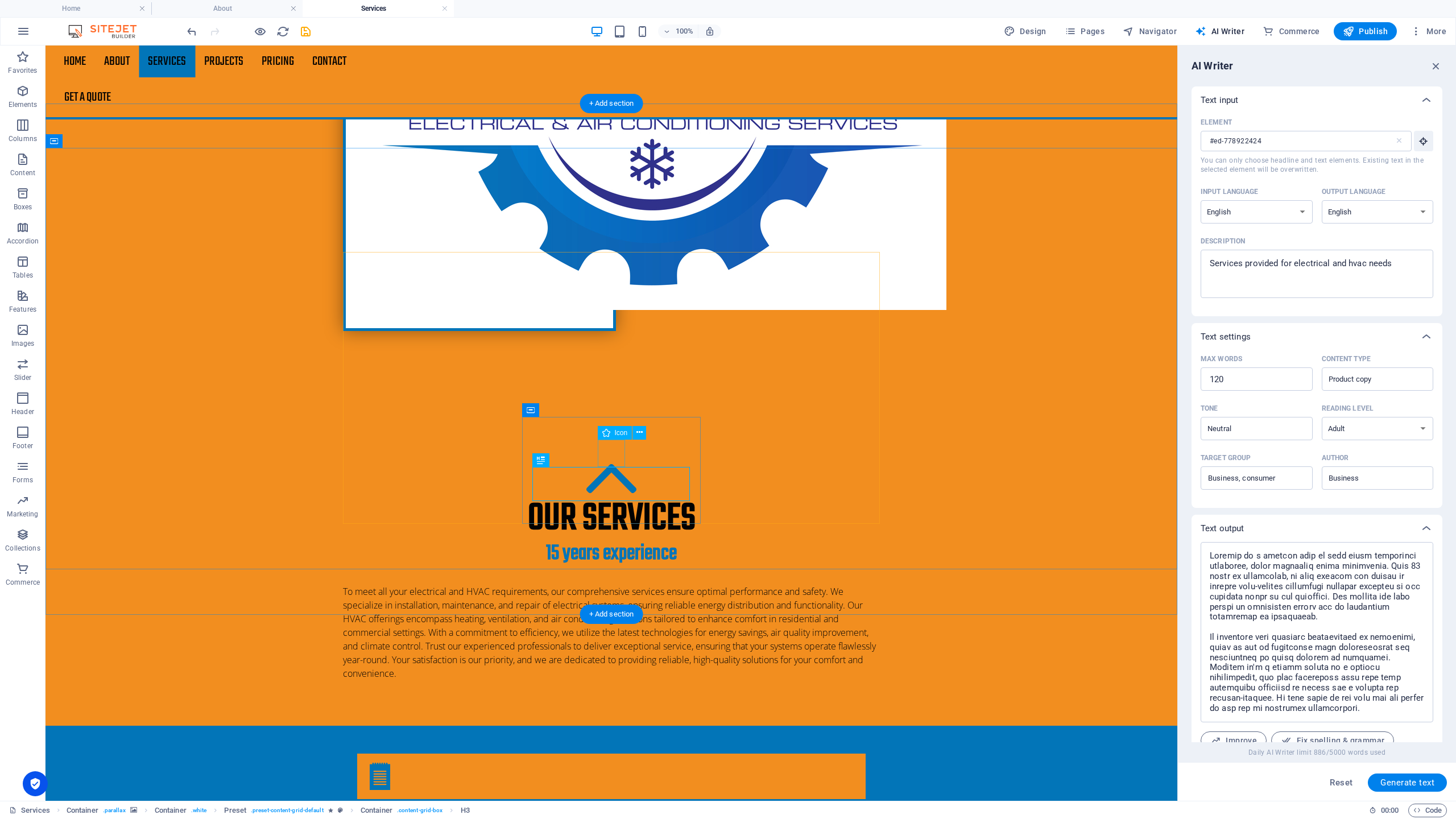 click at bounding box center (611, 2521) 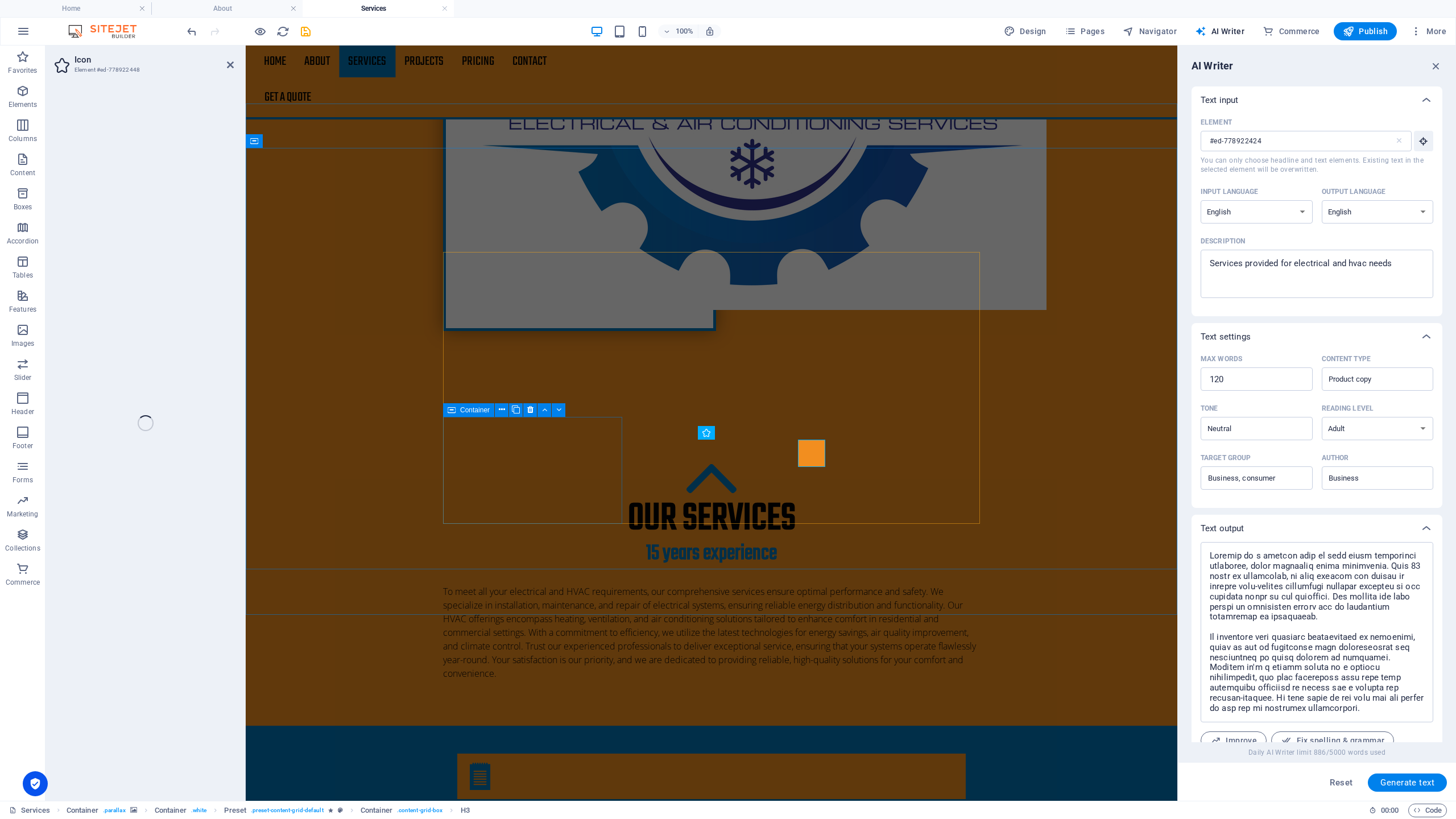 select on "xMidYMid" 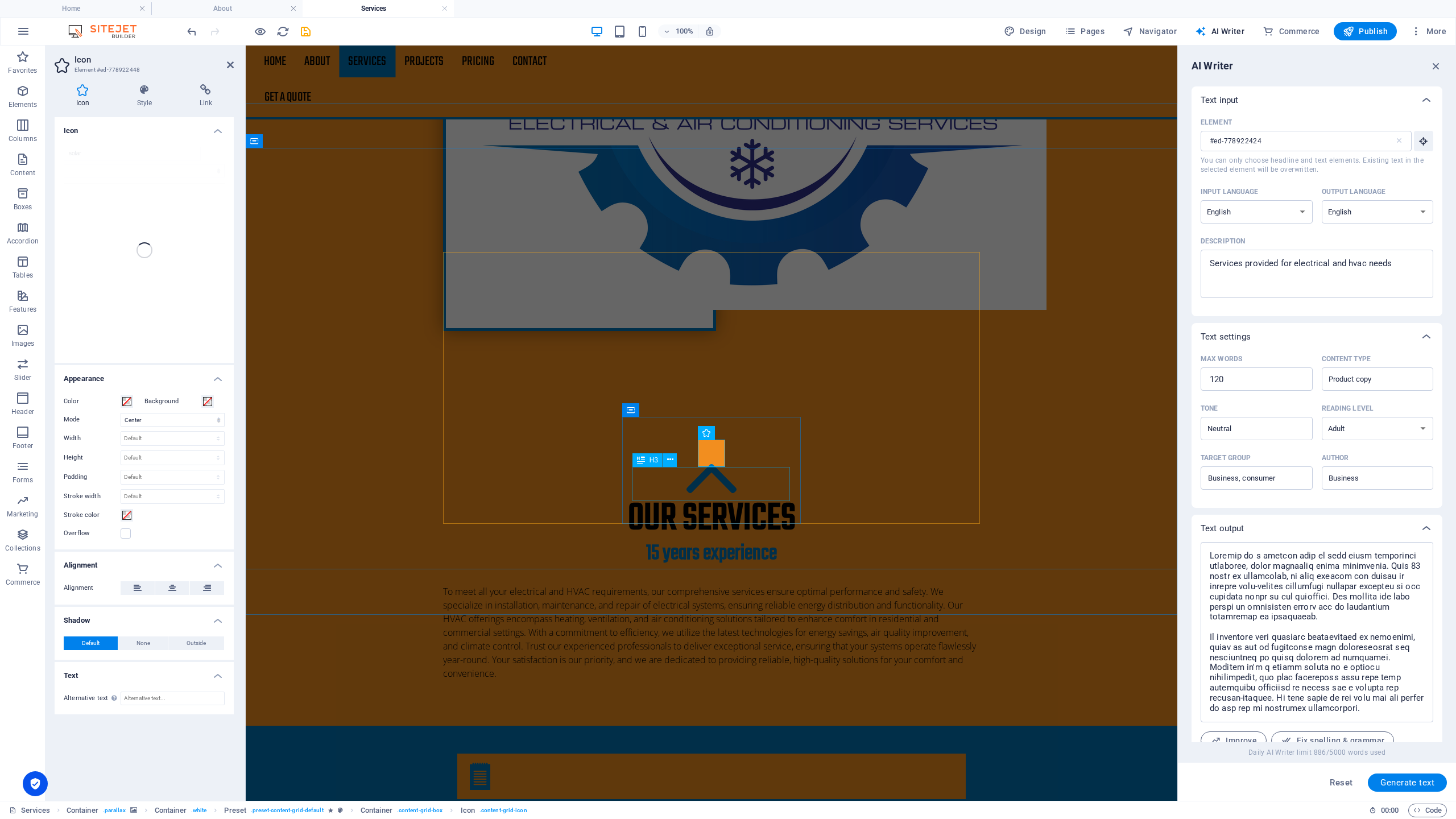click on "Solar panel" at bounding box center [711, 2557] 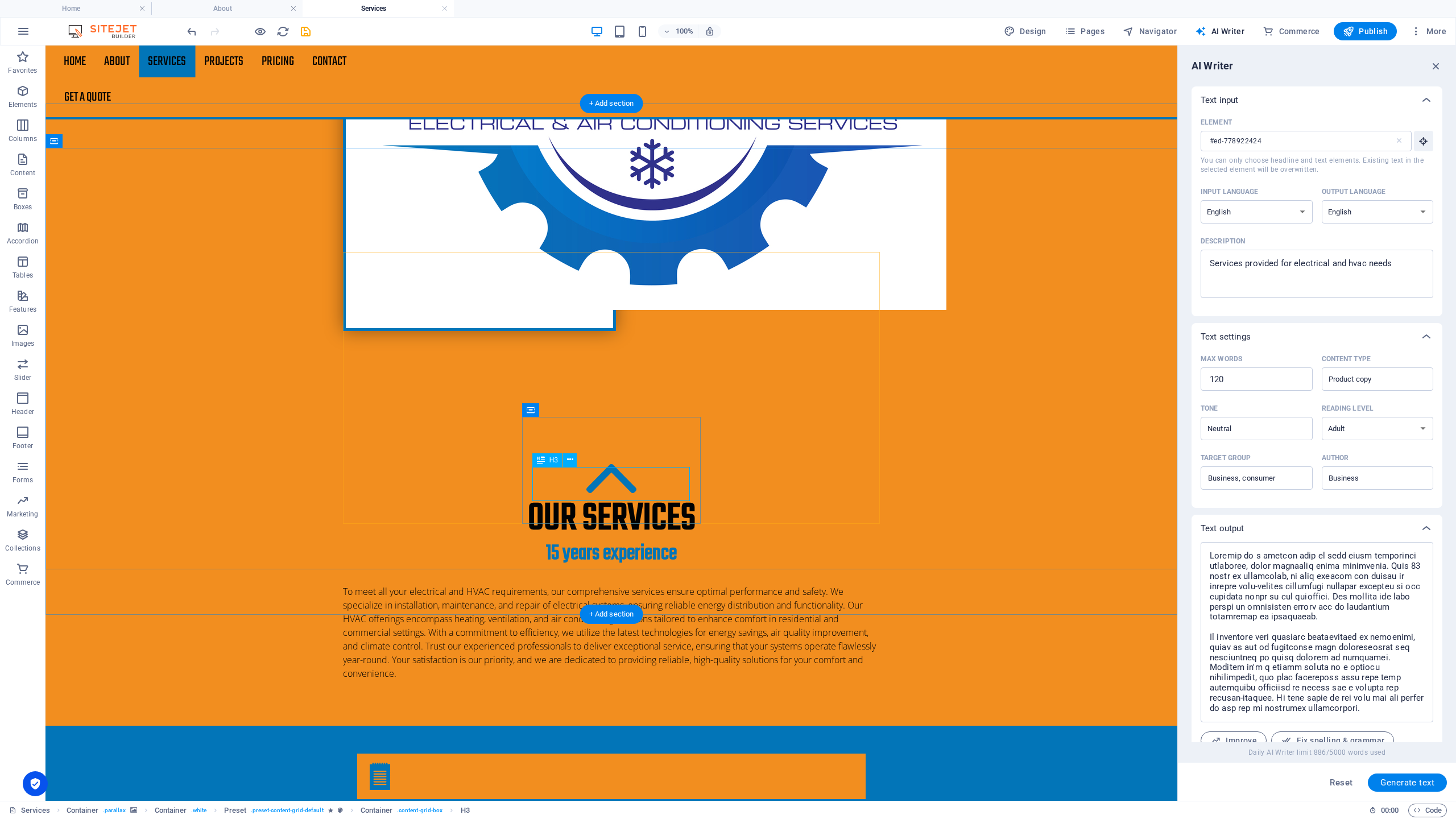 click on "Solar panel" at bounding box center (611, 2557) 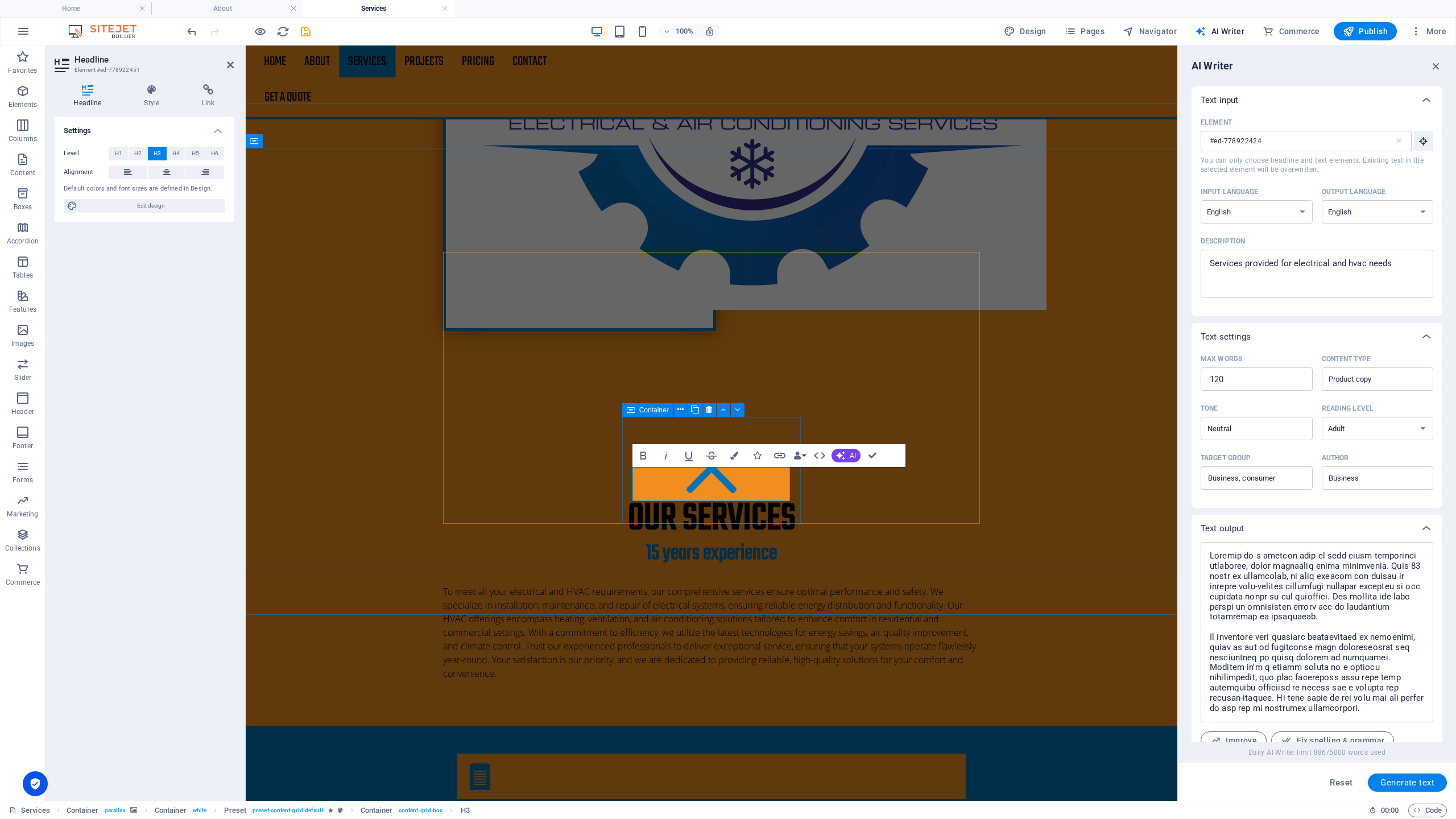type on "#ed-778922451" 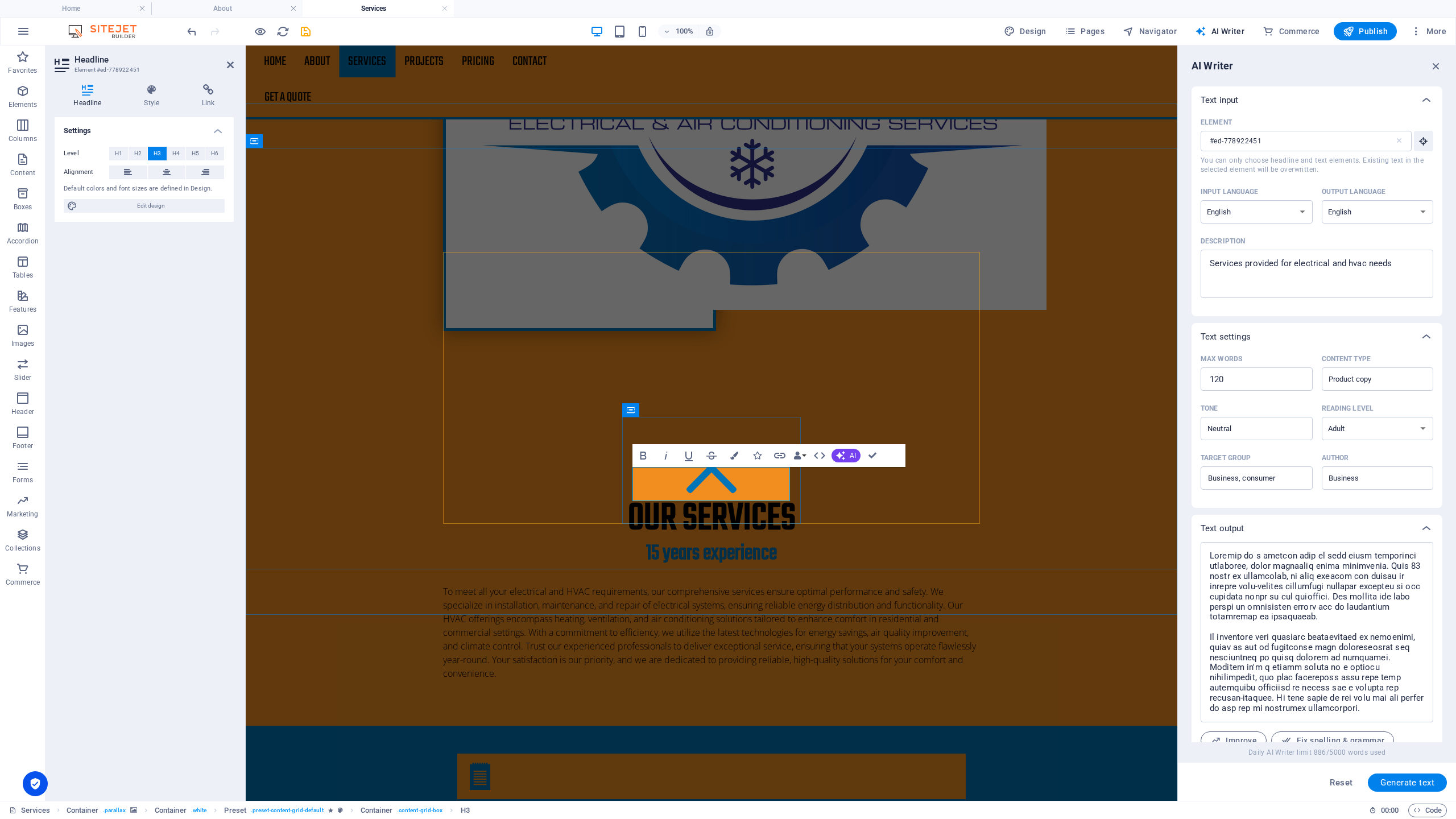 type 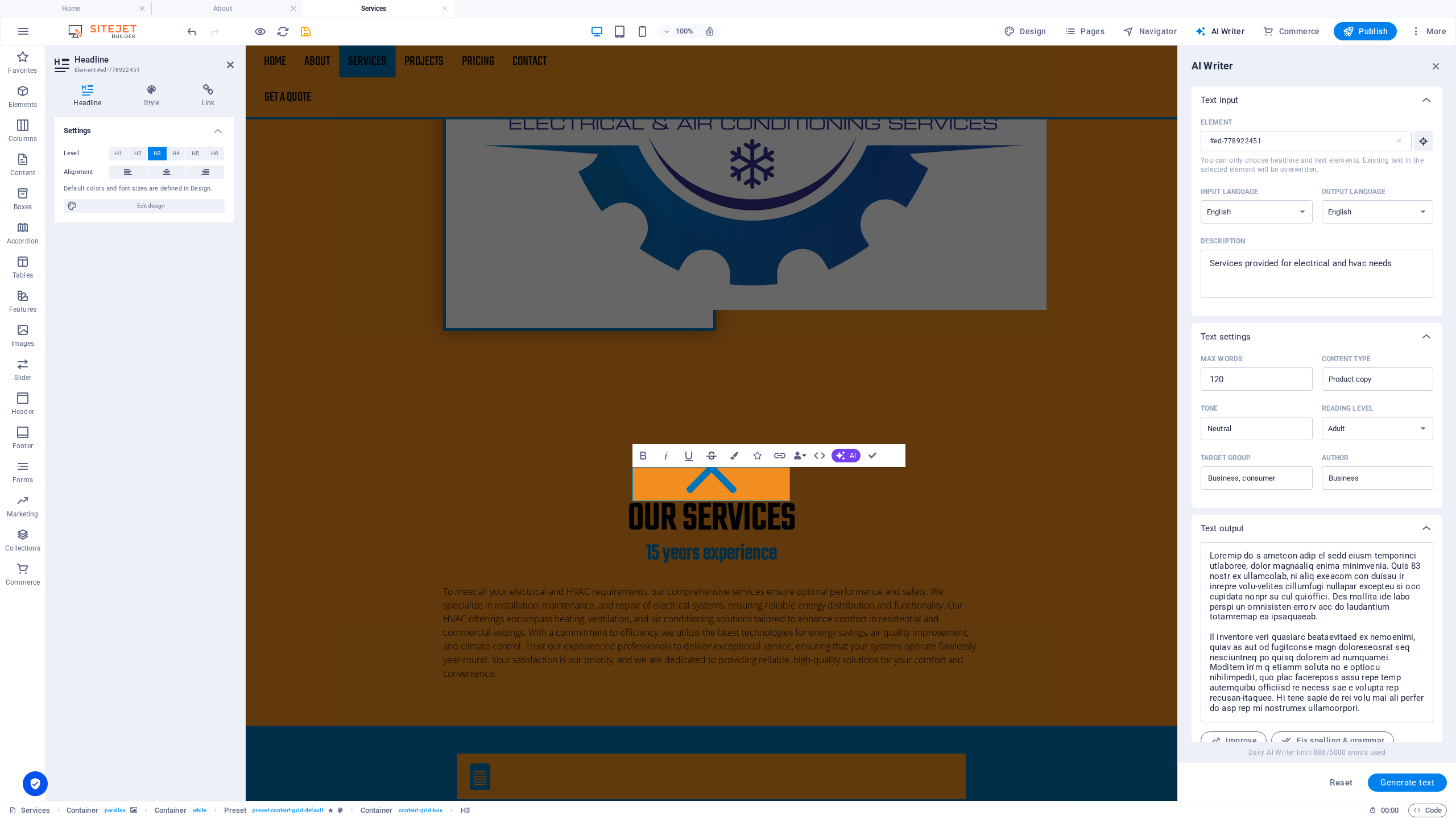 click on "Strikethrough" at bounding box center (712, 456) 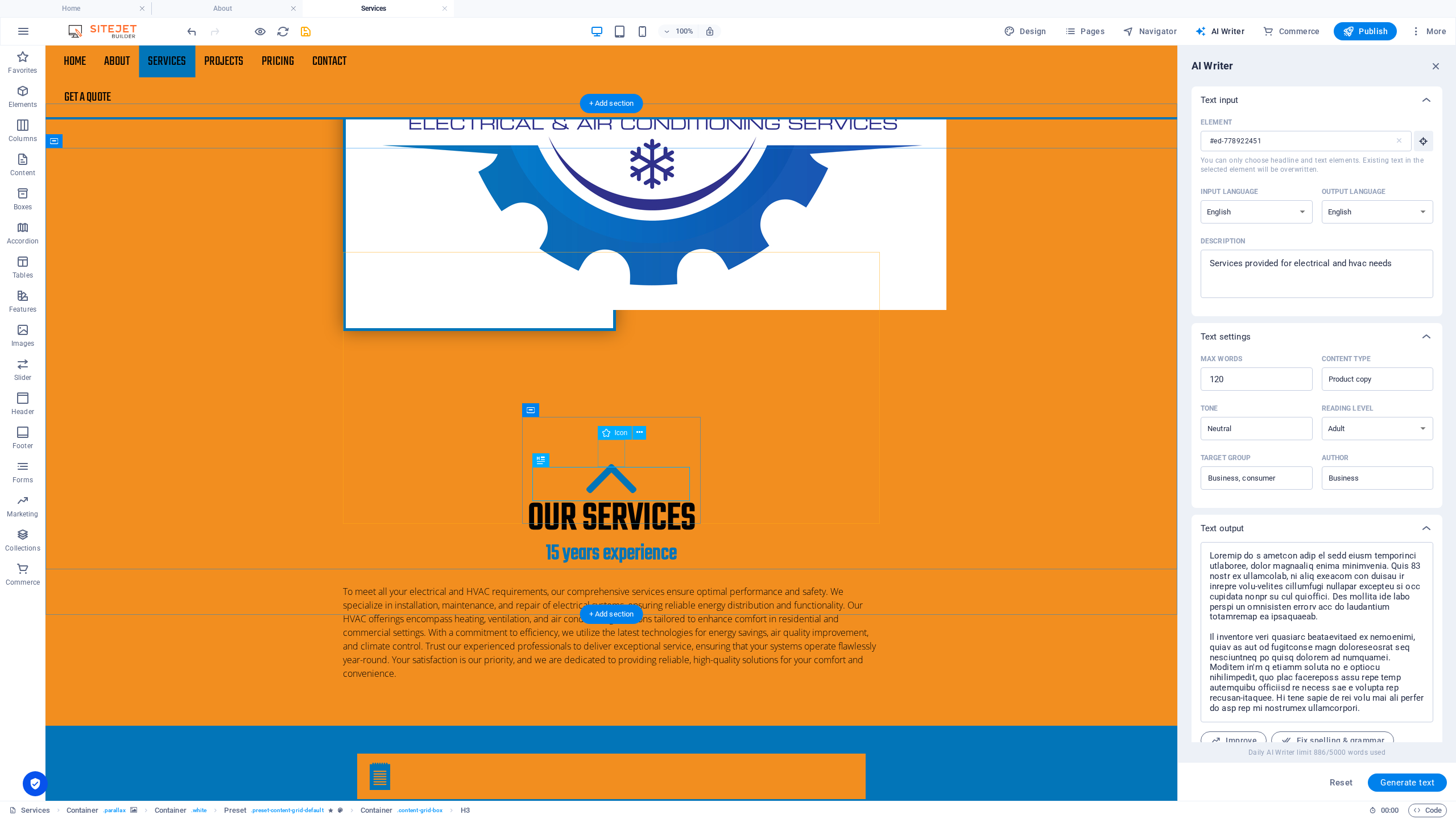 click at bounding box center (611, 2521) 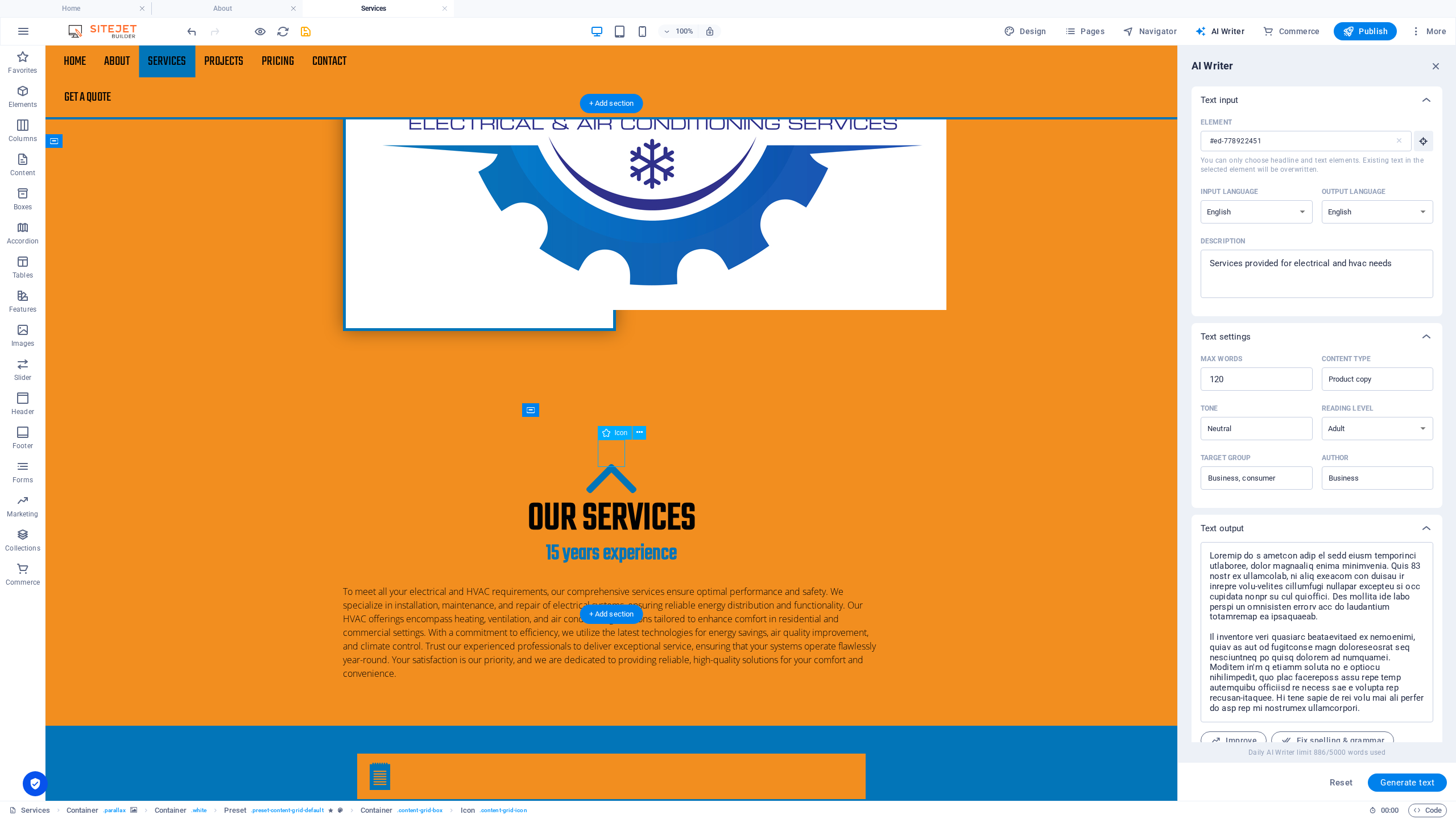 drag, startPoint x: 613, startPoint y: 456, endPoint x: 413, endPoint y: 456, distance: 200 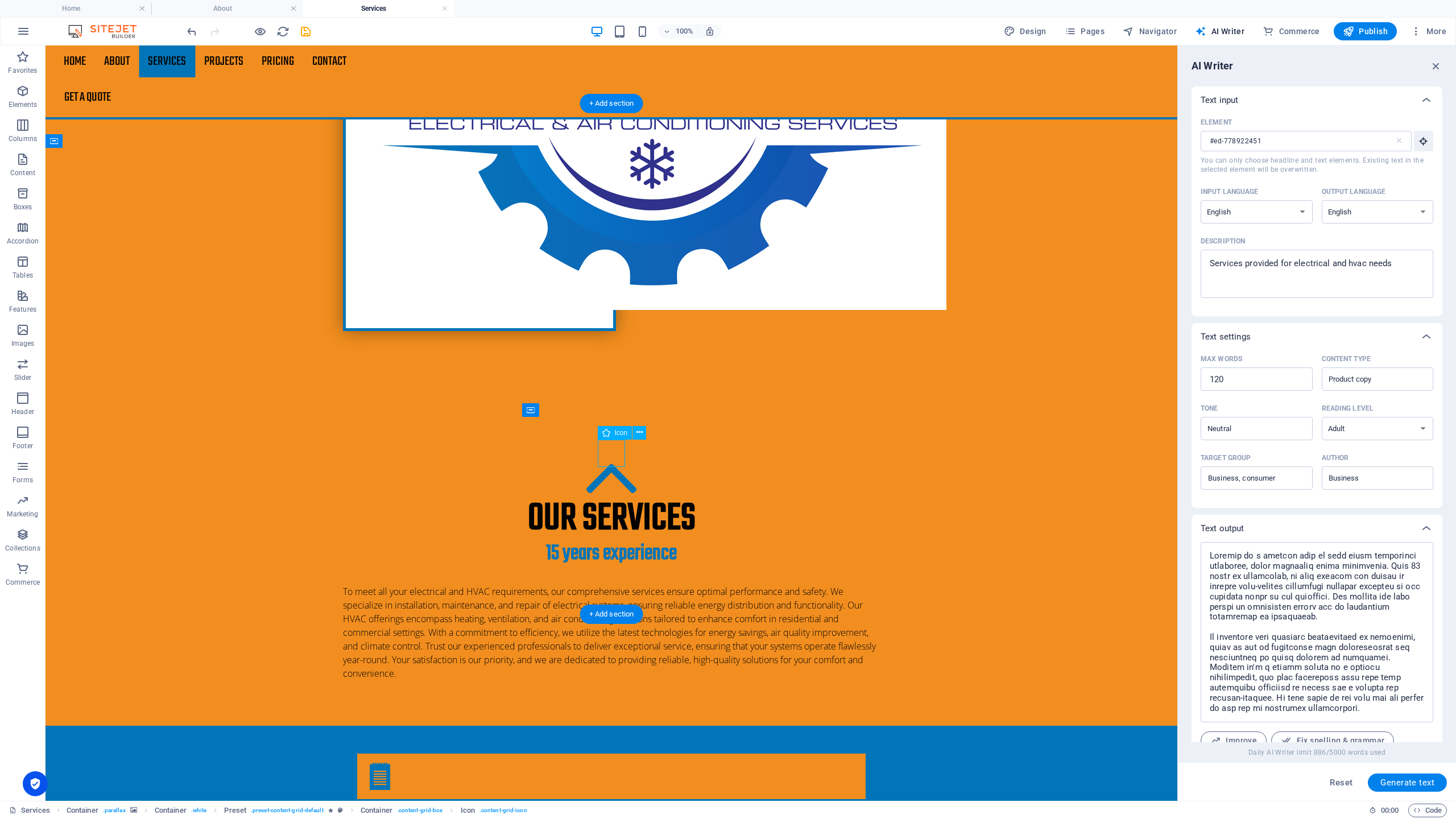 click at bounding box center [611, 2521] 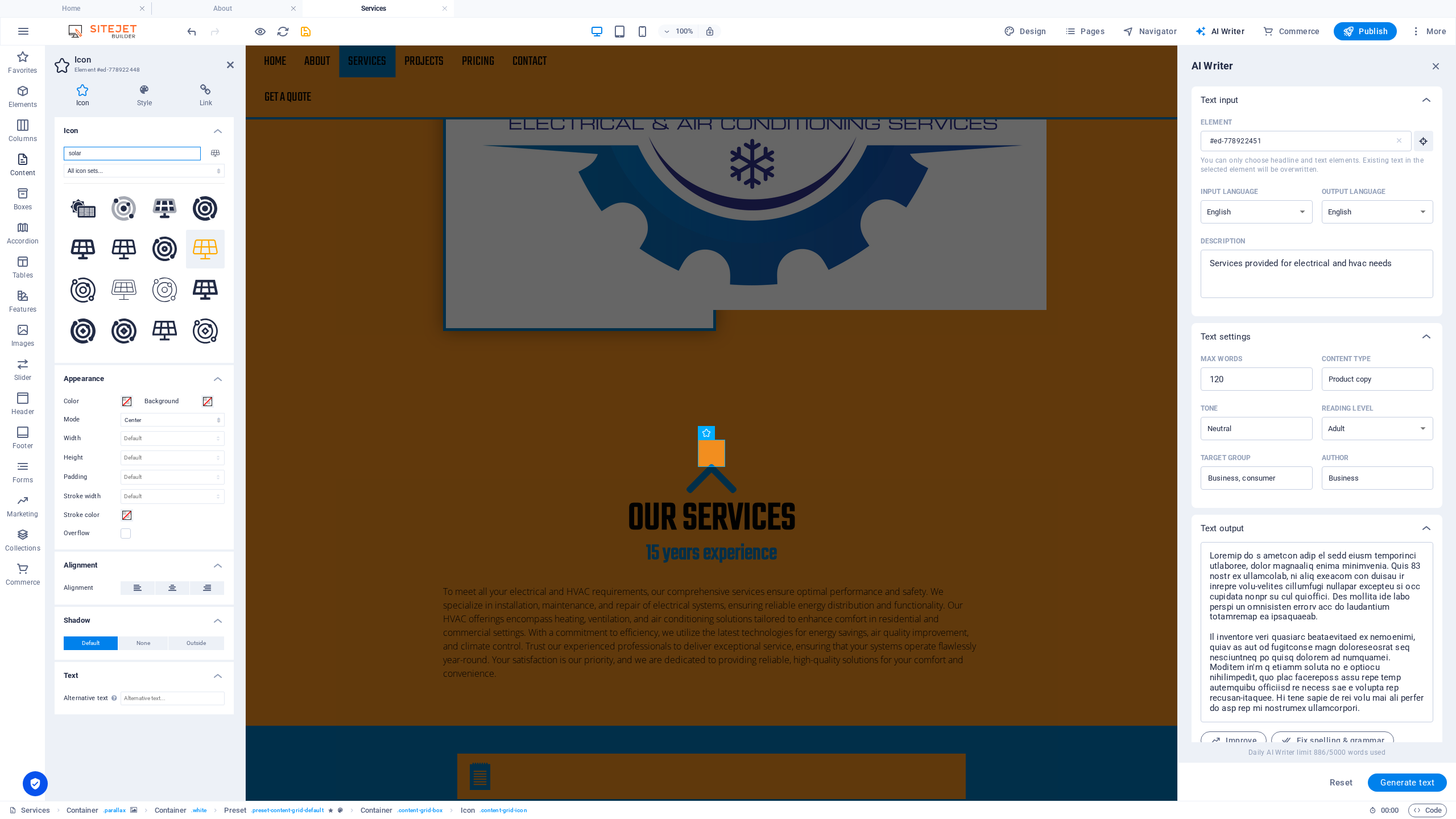 drag, startPoint x: 88, startPoint y: 156, endPoint x: 43, endPoint y: 151, distance: 45.27693 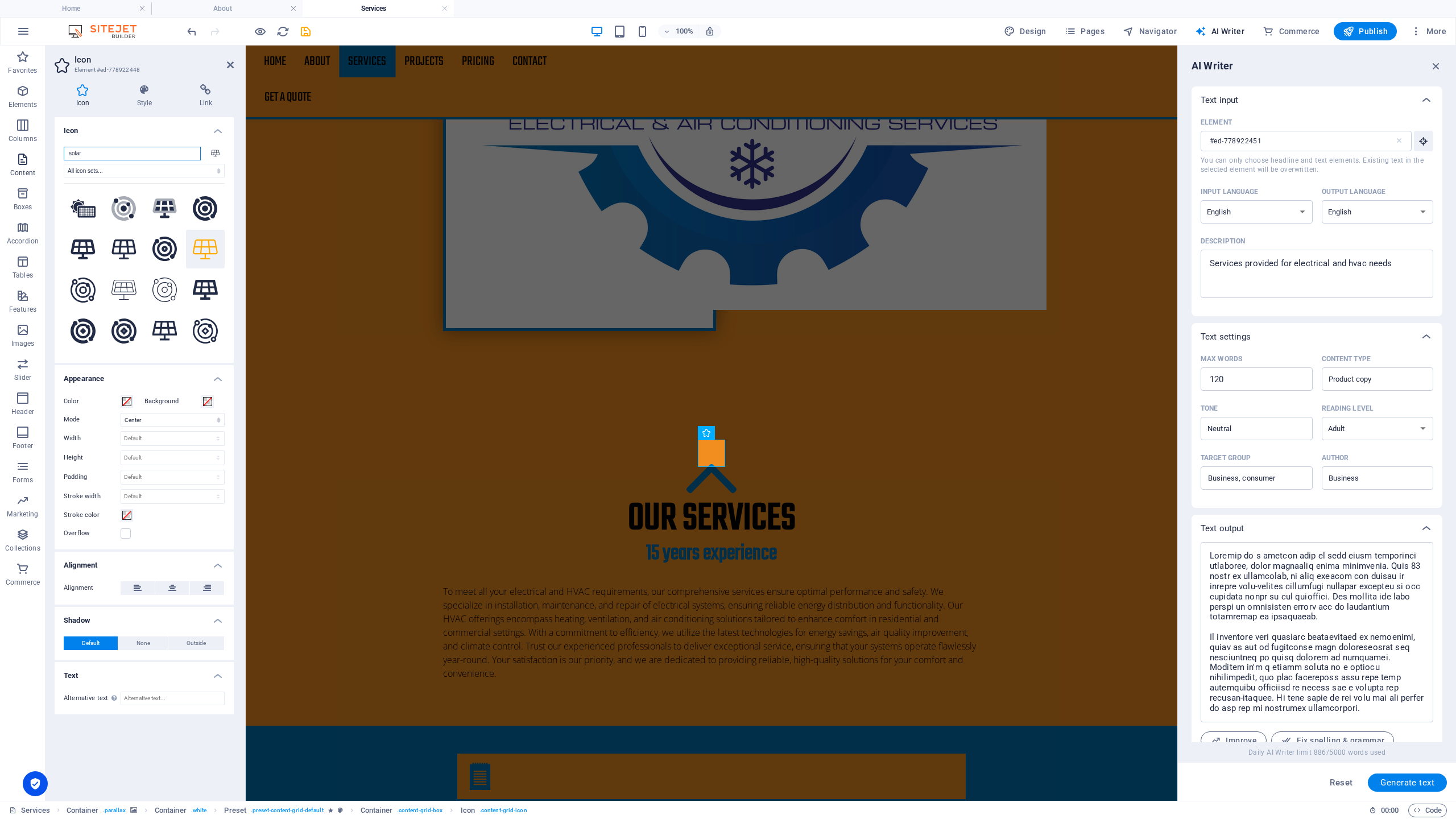 click on "Favorites Elements Columns Content Boxes Accordion Tables Features Images Slider Header Footer Forms Marketing Collections Commerce Icon Element #ed-778922448 Icon Style Link Icon solar All icon sets... IcoFont Ionicons FontAwesome Brands FontAwesome Duotone FontAwesome Solid FontAwesome Regular FontAwesome Light FontAwesome Thin FontAwesome Sharp Solid FontAwesome Sharp Regular FontAwesome Sharp Light FontAwesome Sharp Thin .fa-secondary{opacity:.4} .fa-secondary{opacity:.4} Appearance Color Background Mode Scale Left Center Right Width Default auto px rem % em vh vw Height Default auto px rem em vh vw Padding Default px rem % em vh vw Stroke width Default px rem % em vh vw Stroke color Overflow Alignment Alignment Shadow Default None Outside Color X offset 0 px rem vh vw Y offset 0 px rem vh vw Blur 0 px rem % vh vw Text Alternative text The alternative text is used by devices that cannot display images (e.g. image search engines) and should be added to every image to improve website accessibility. Preset %" at bounding box center [589, 423] 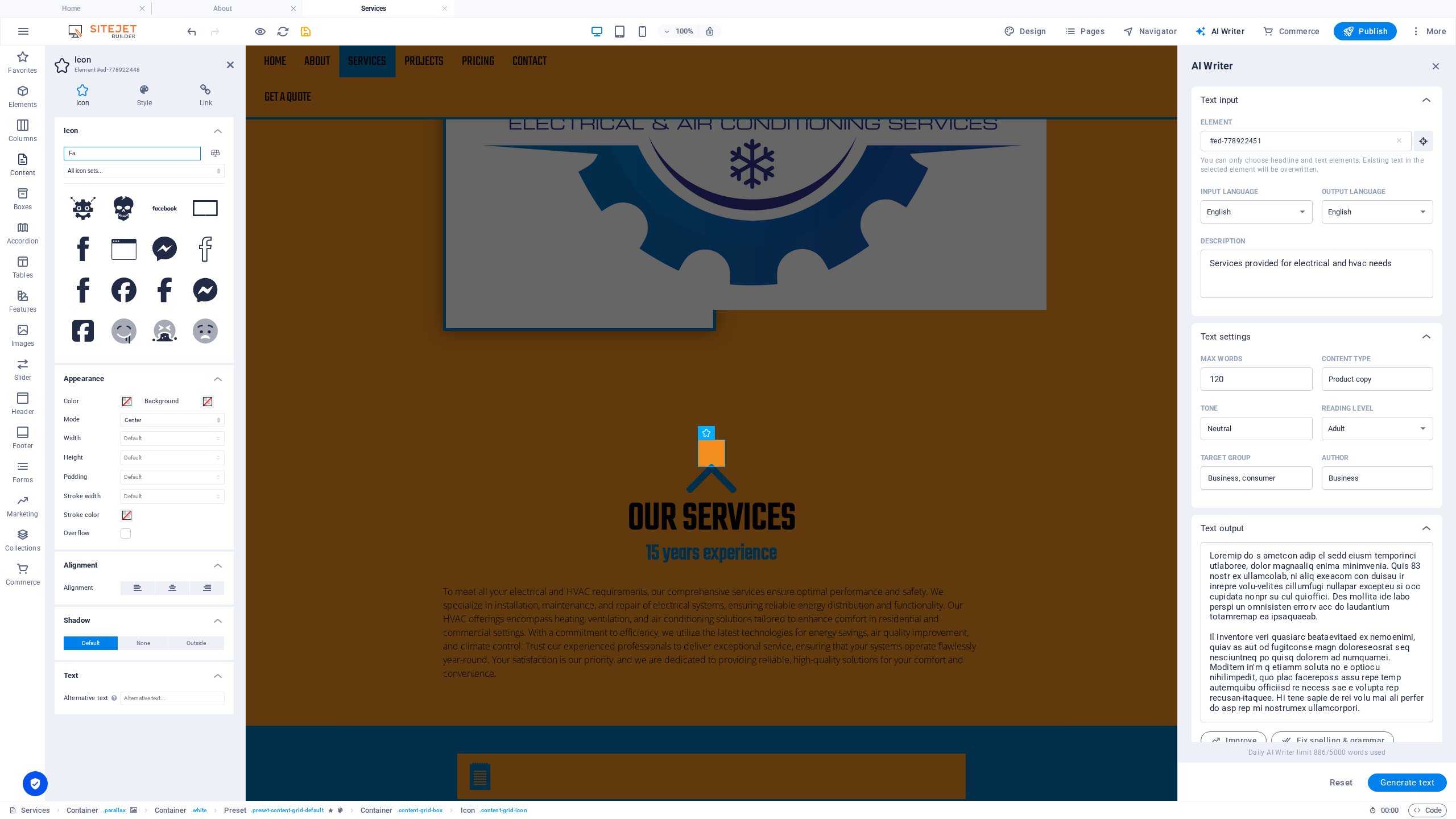 type on "F" 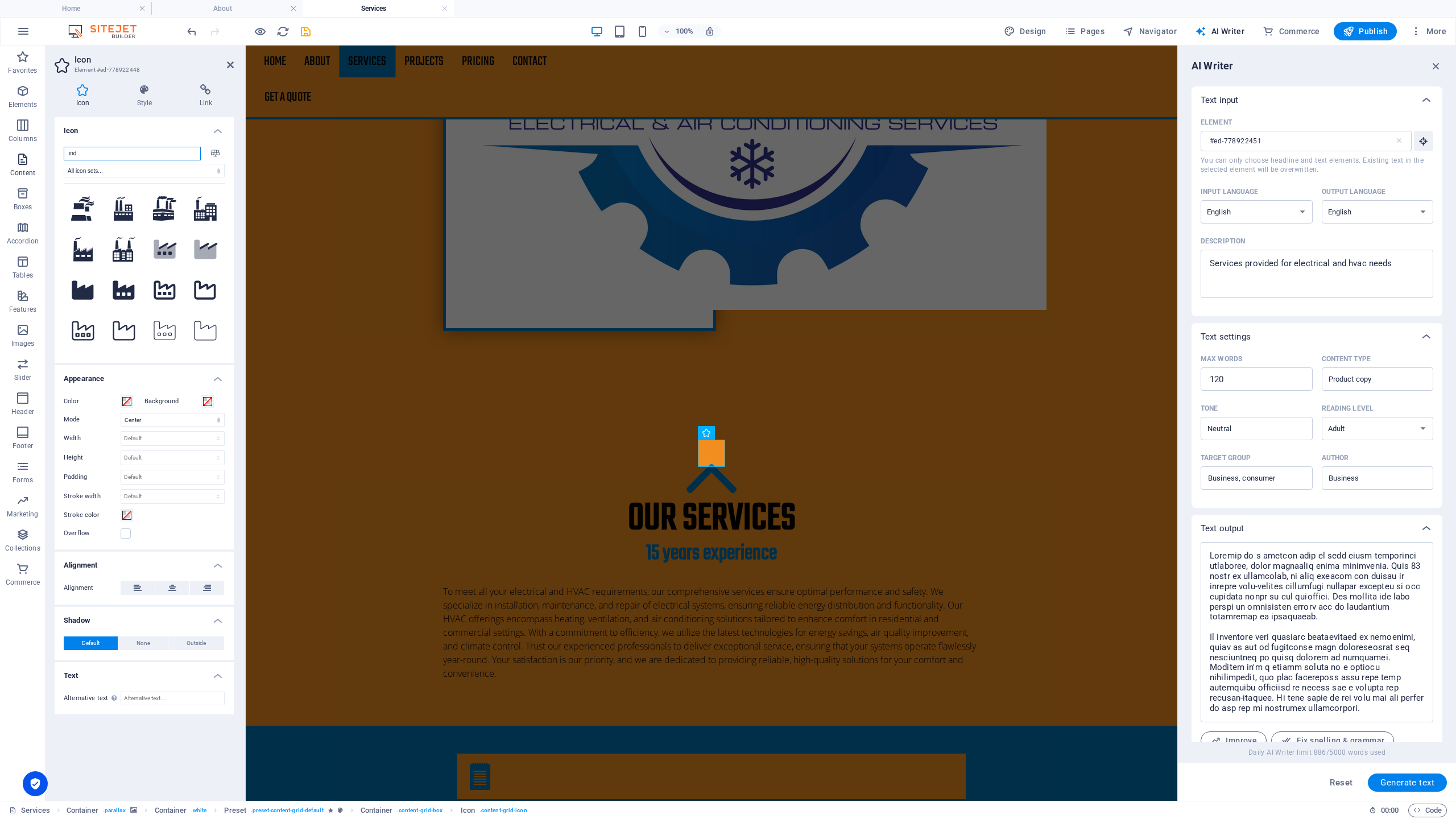 type on "in" 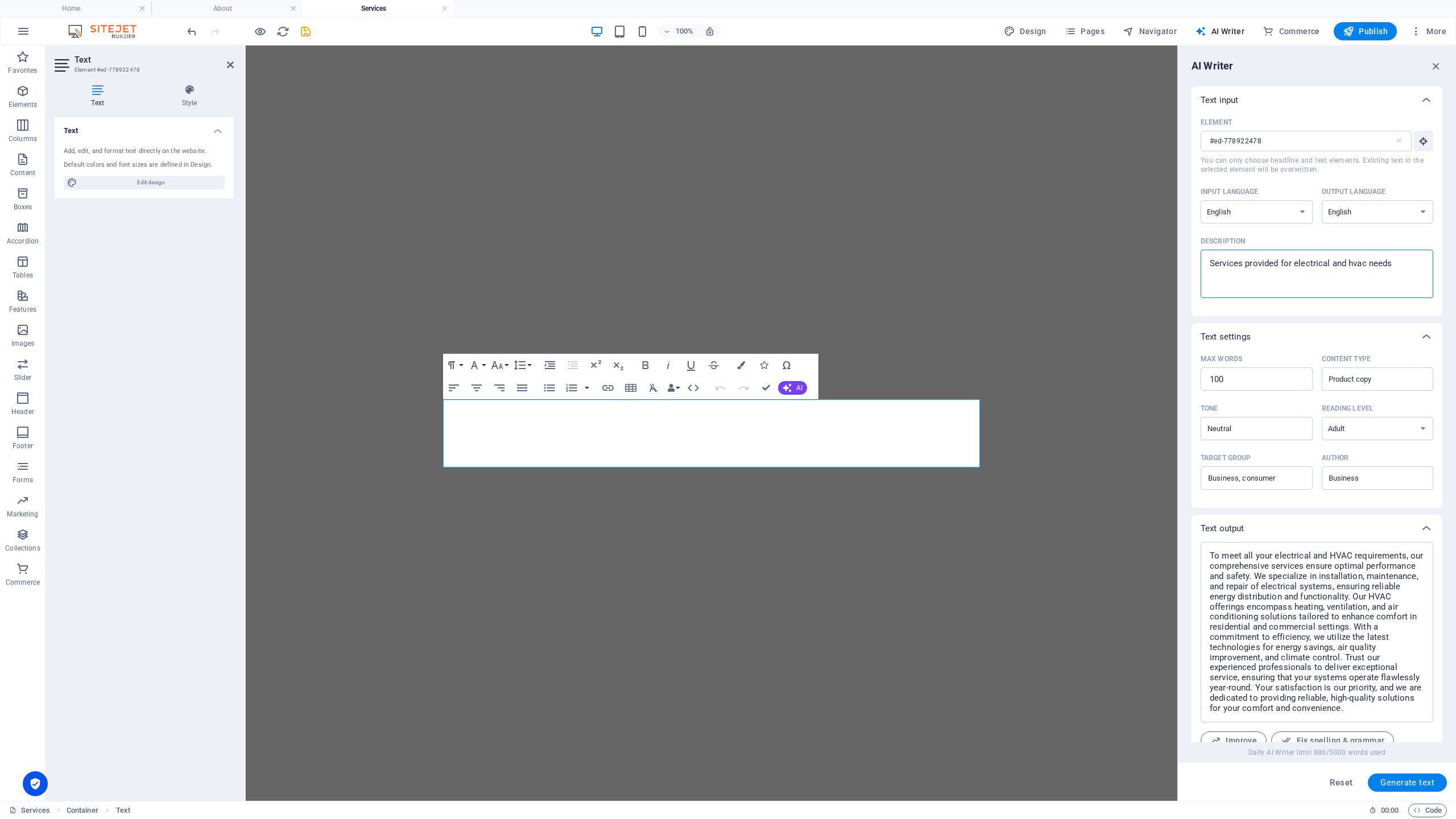 select on "English" 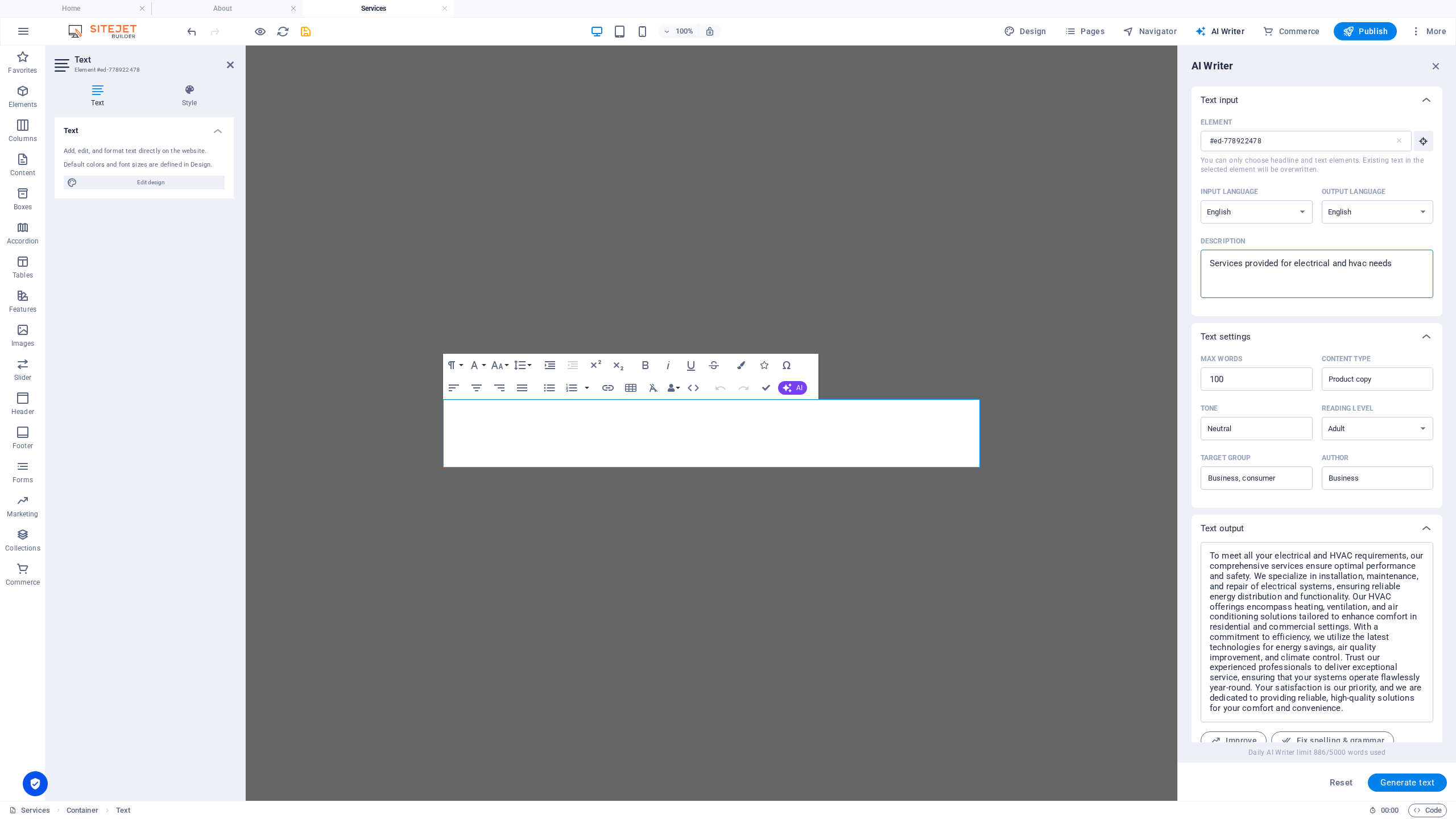scroll, scrollTop: 0, scrollLeft: 0, axis: both 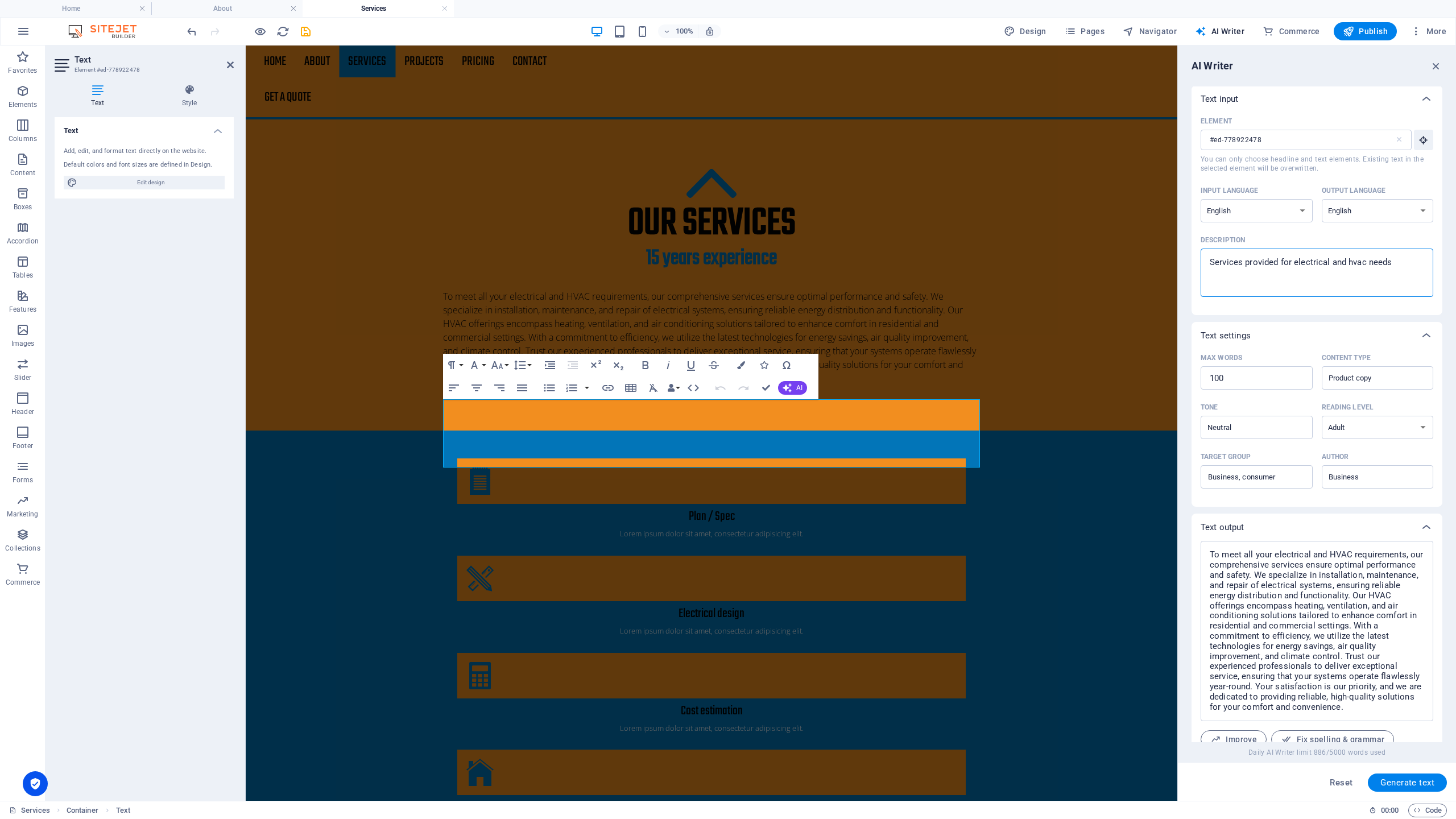 drag, startPoint x: 1391, startPoint y: 260, endPoint x: 1178, endPoint y: 263, distance: 213.02113 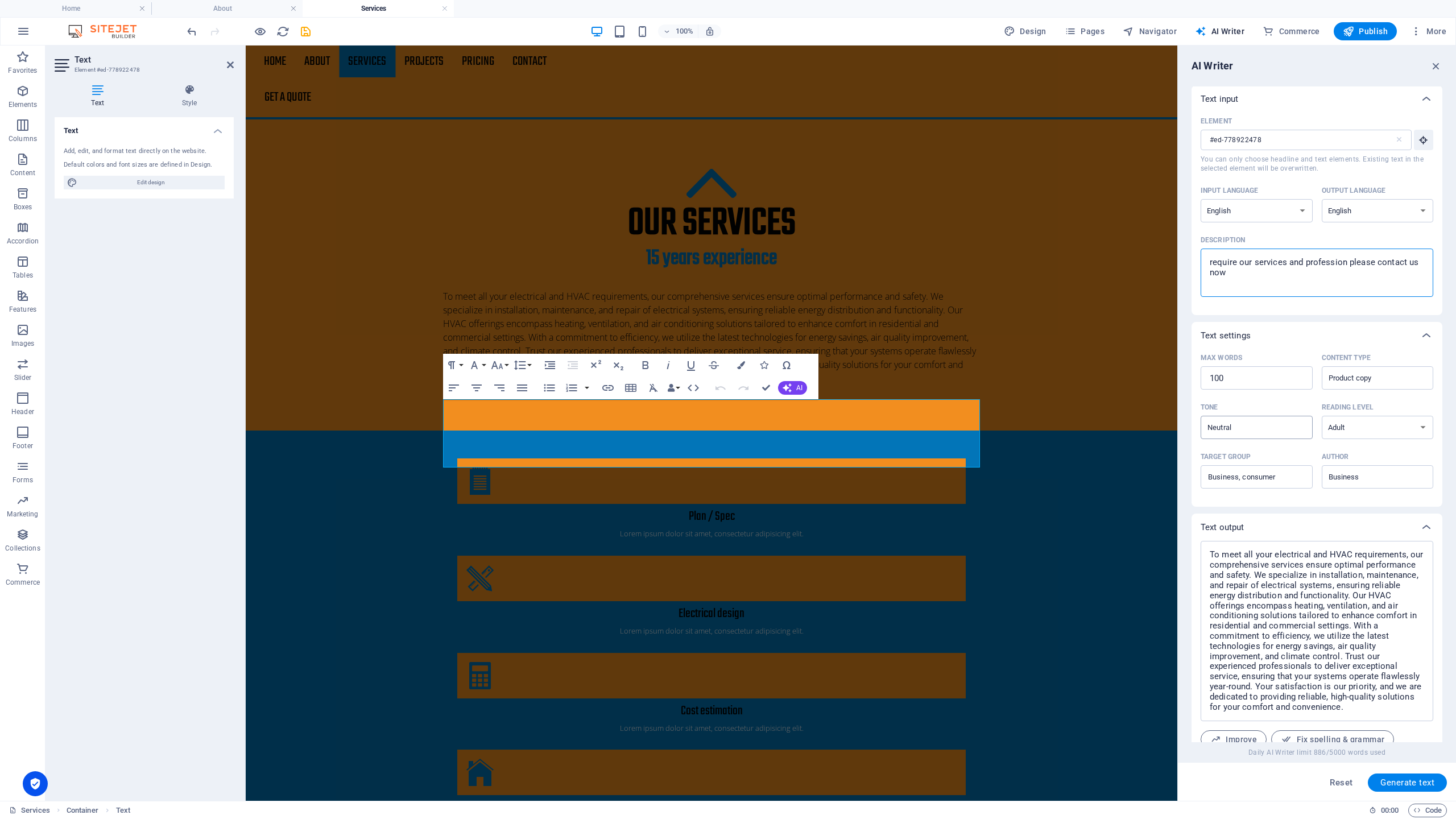 type on "require our services and profession please contact us now" 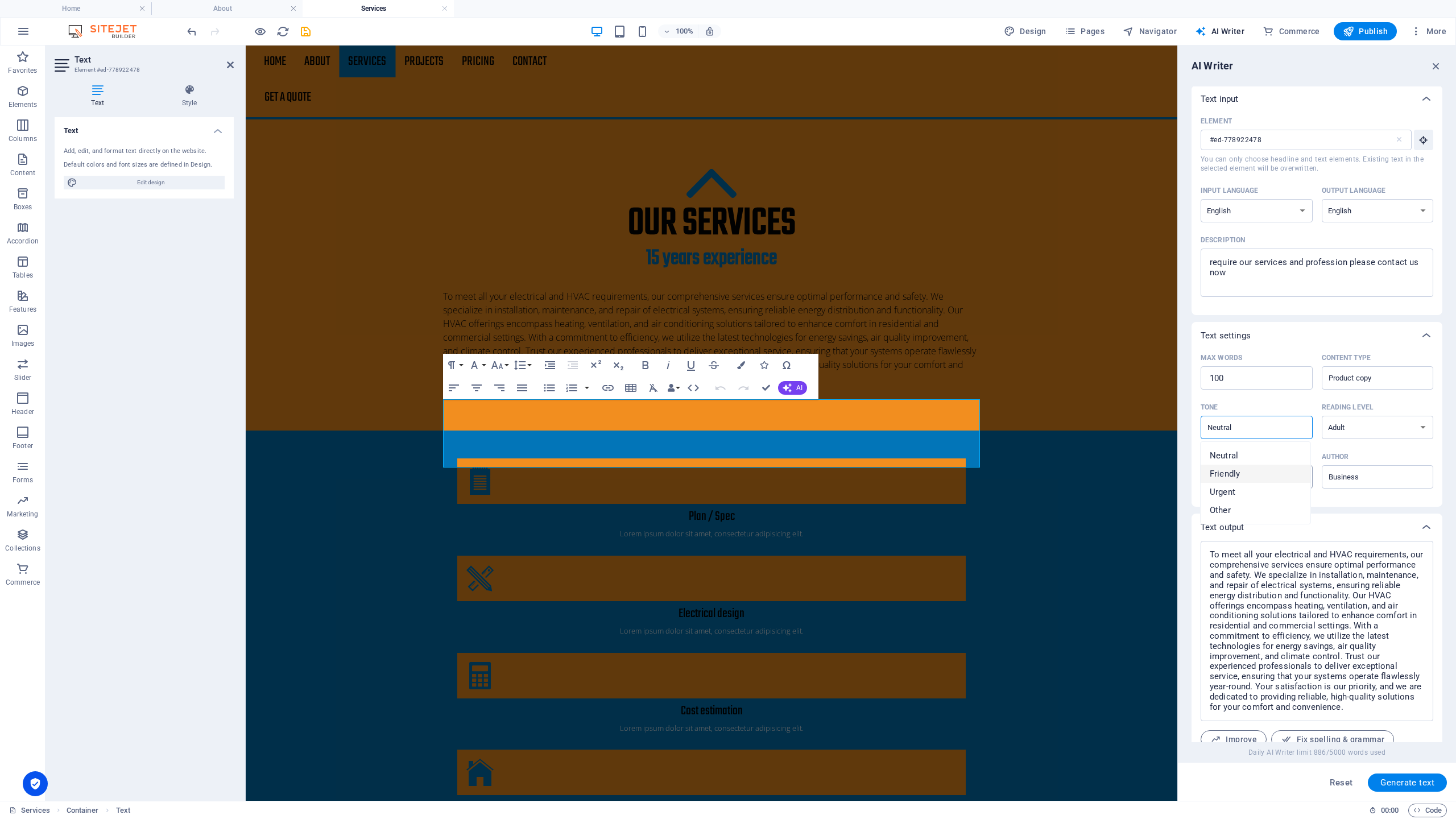 click on "Friendly" at bounding box center [1225, 474] 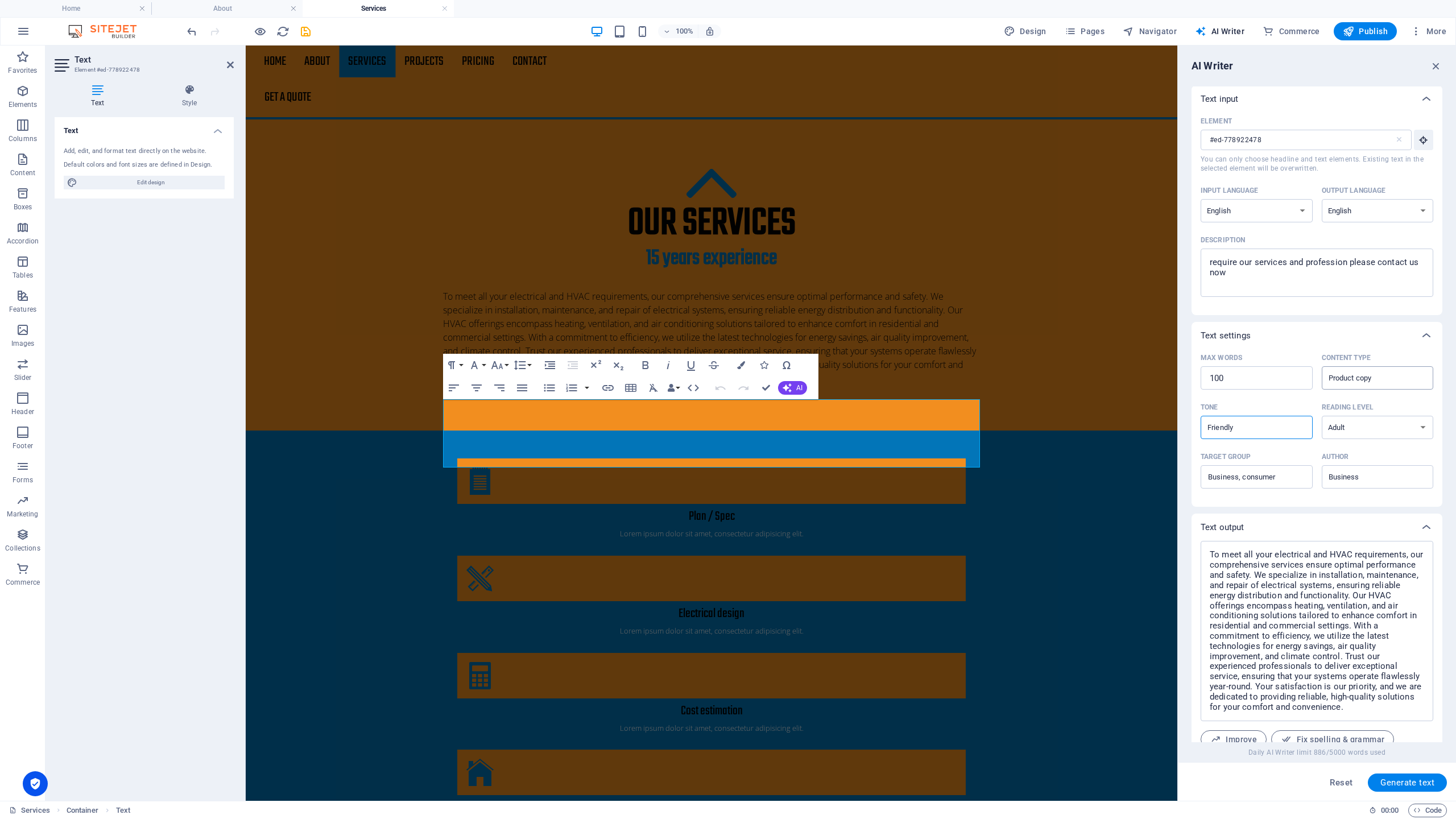 click on "Product copy" at bounding box center (1368, 378) 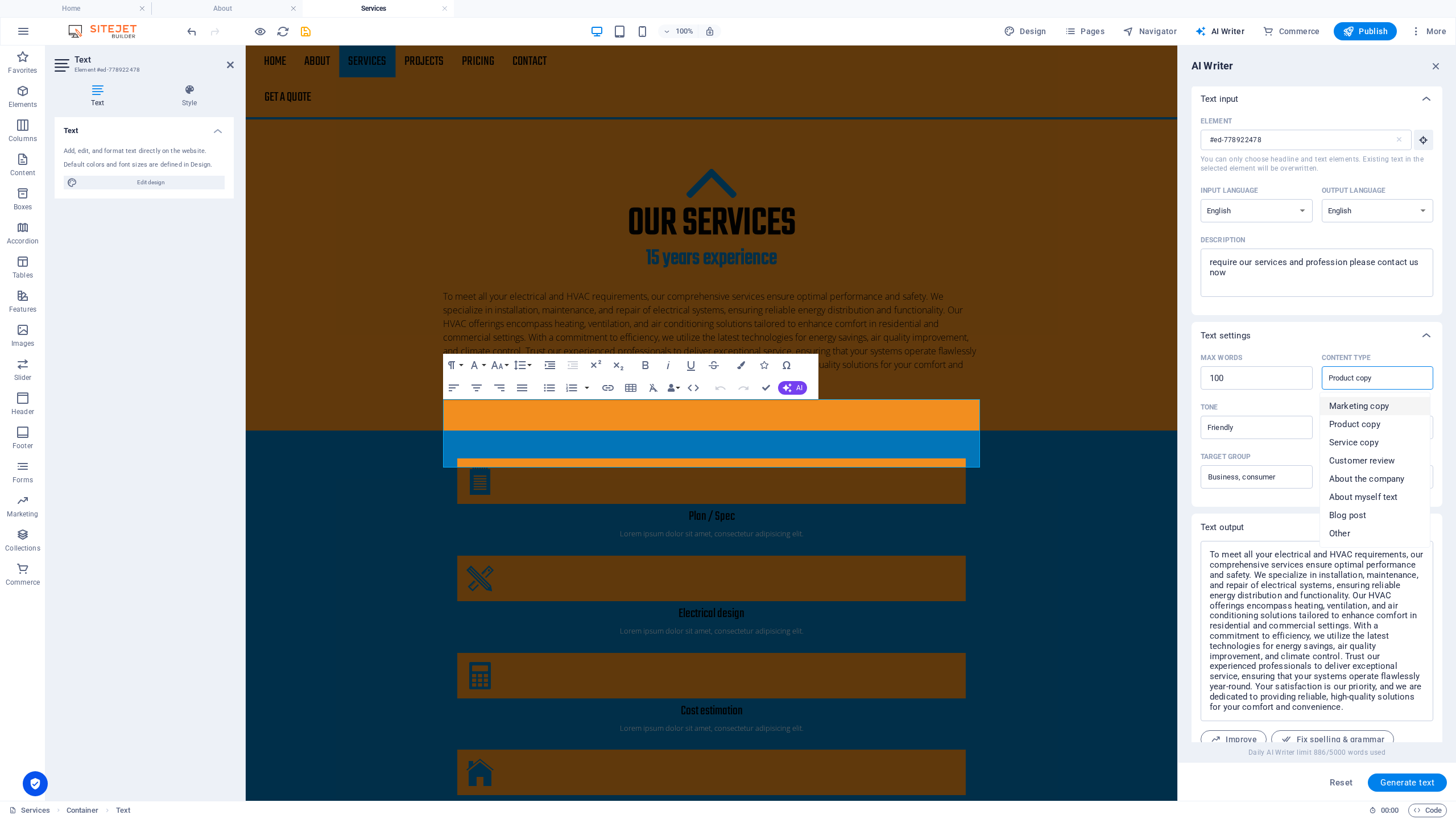 click on "Marketing copy" at bounding box center [1359, 406] 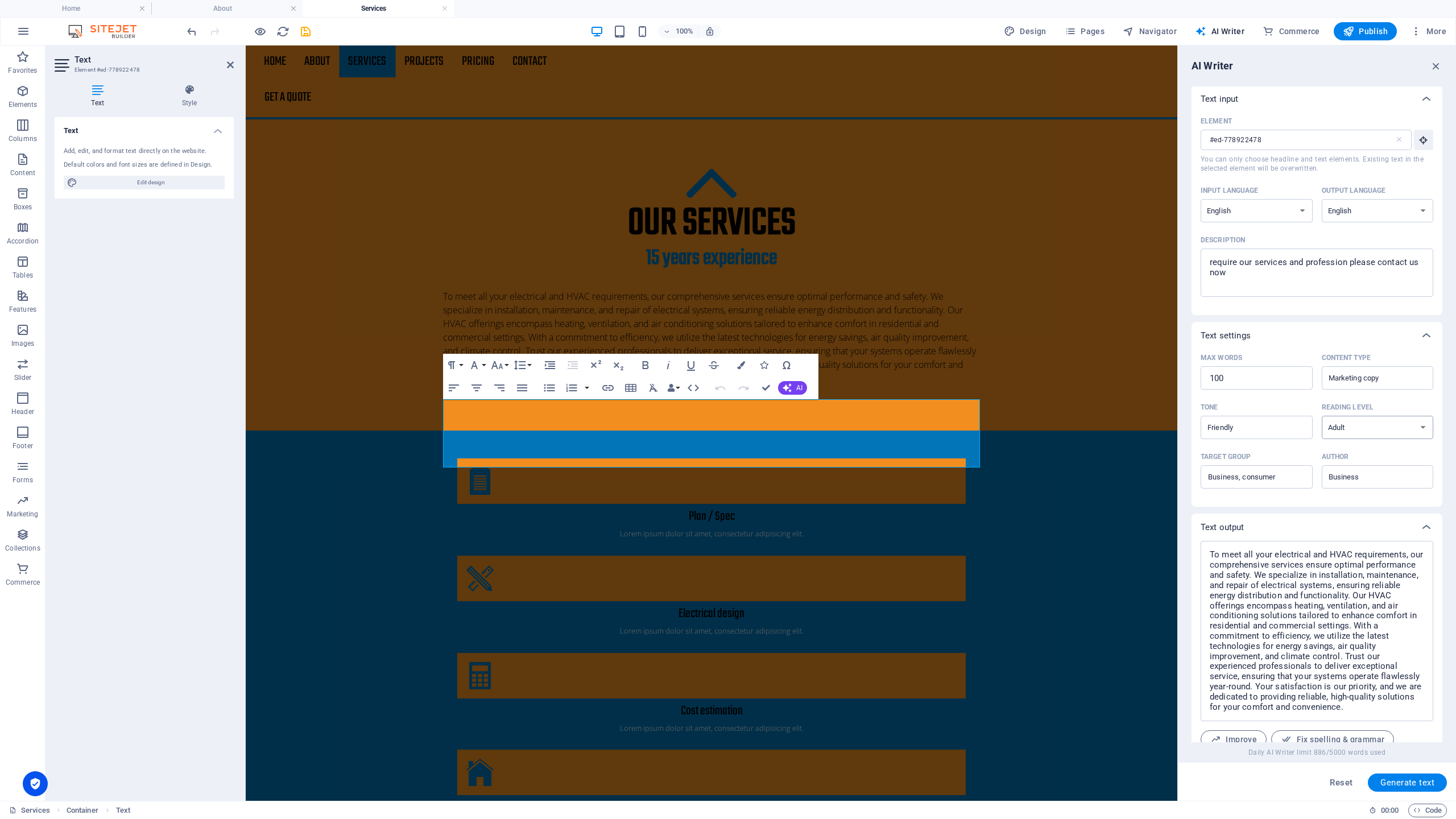 click on "None Academic Adult Teen Child" at bounding box center (1378, 427) 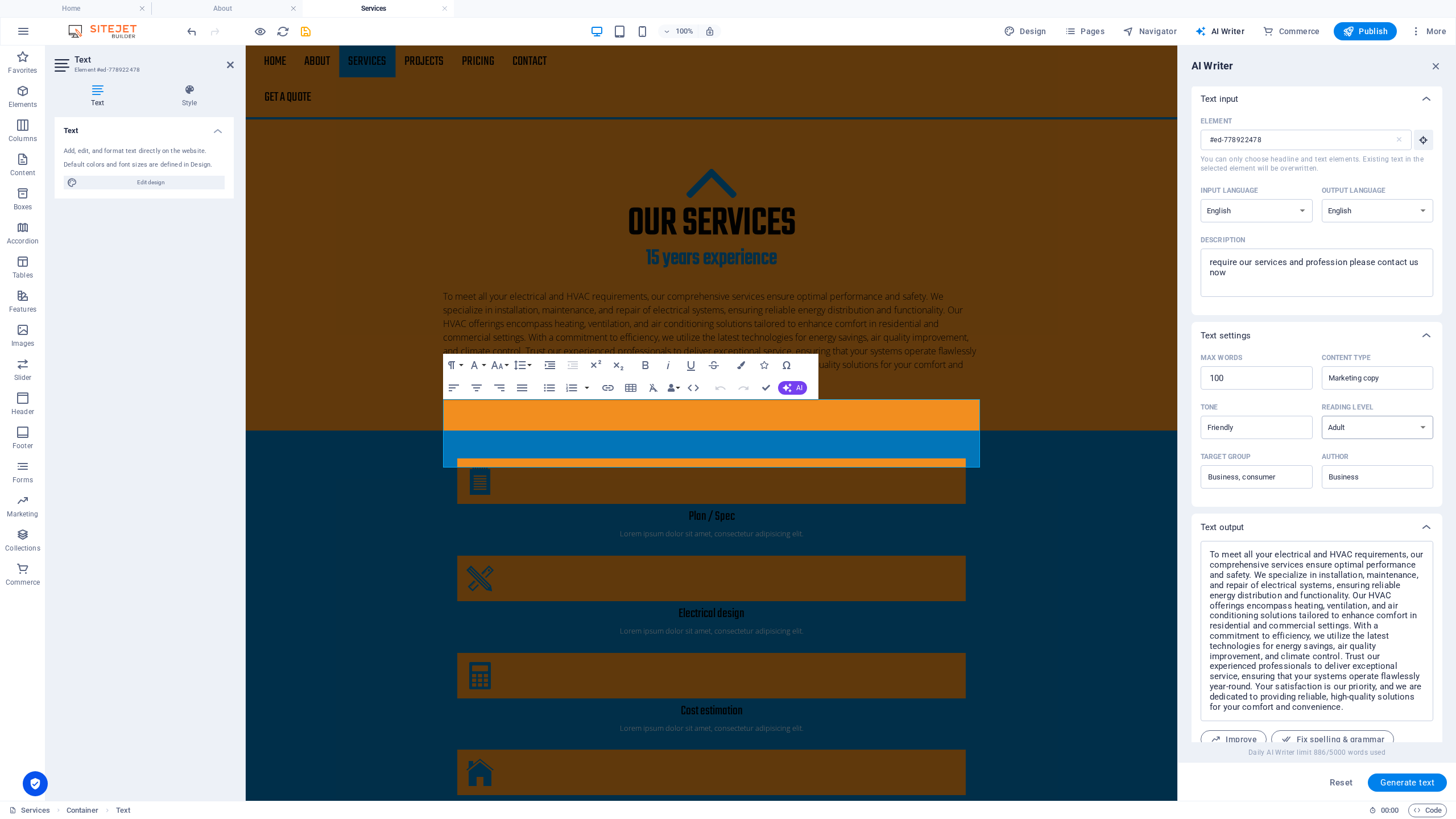select on "Academic" 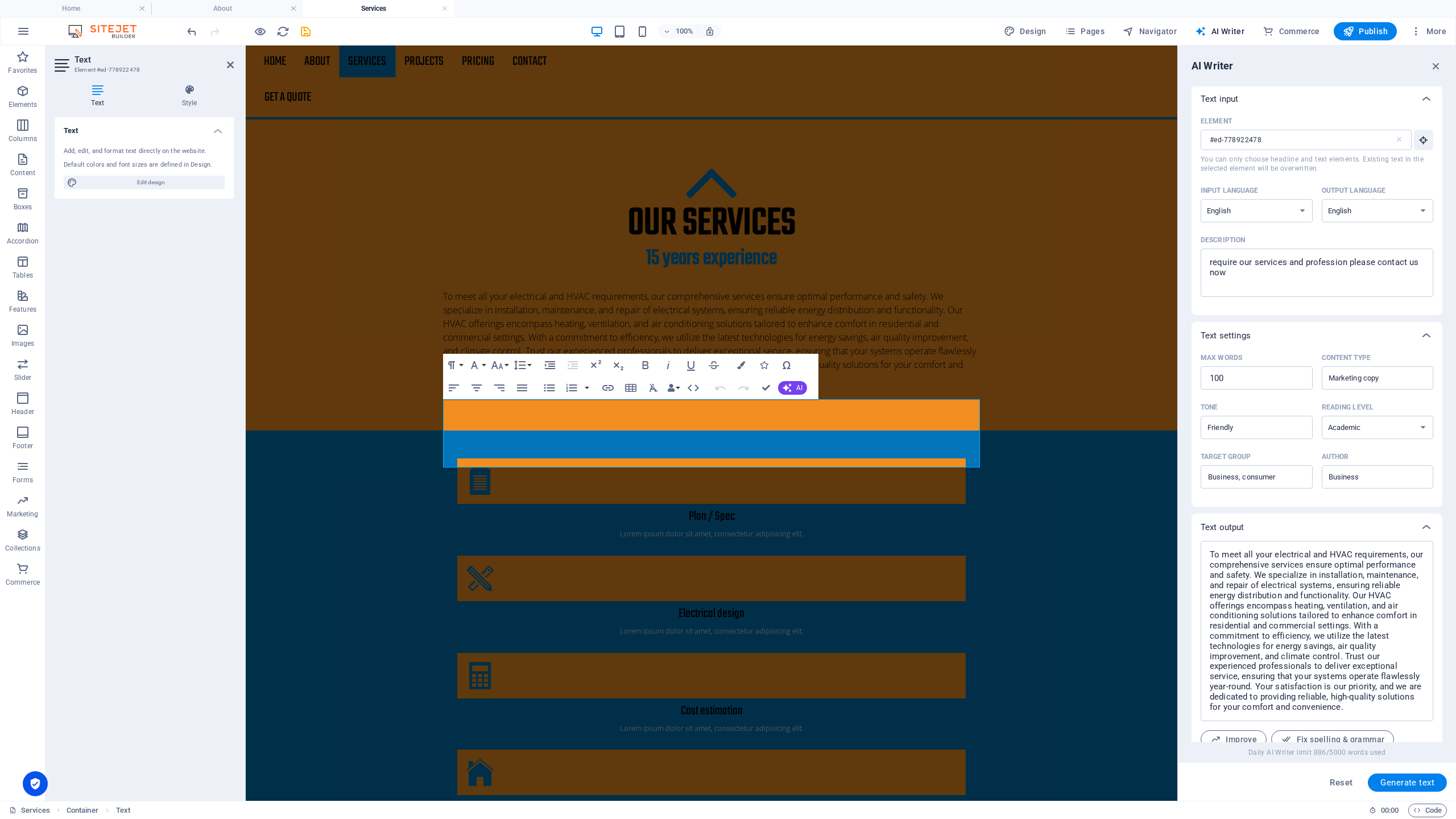 click on "Generate text" at bounding box center (1407, 783) 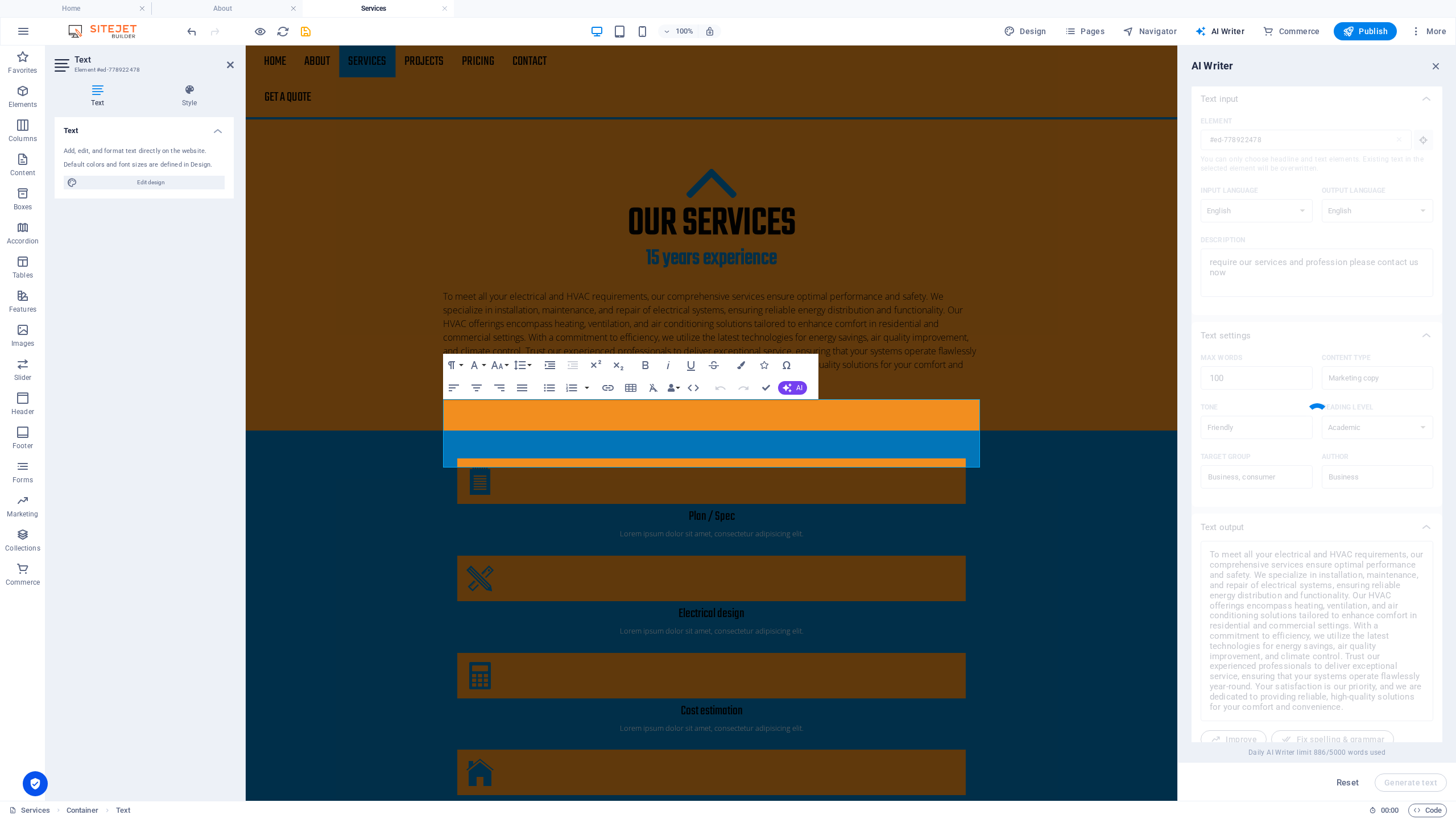 type 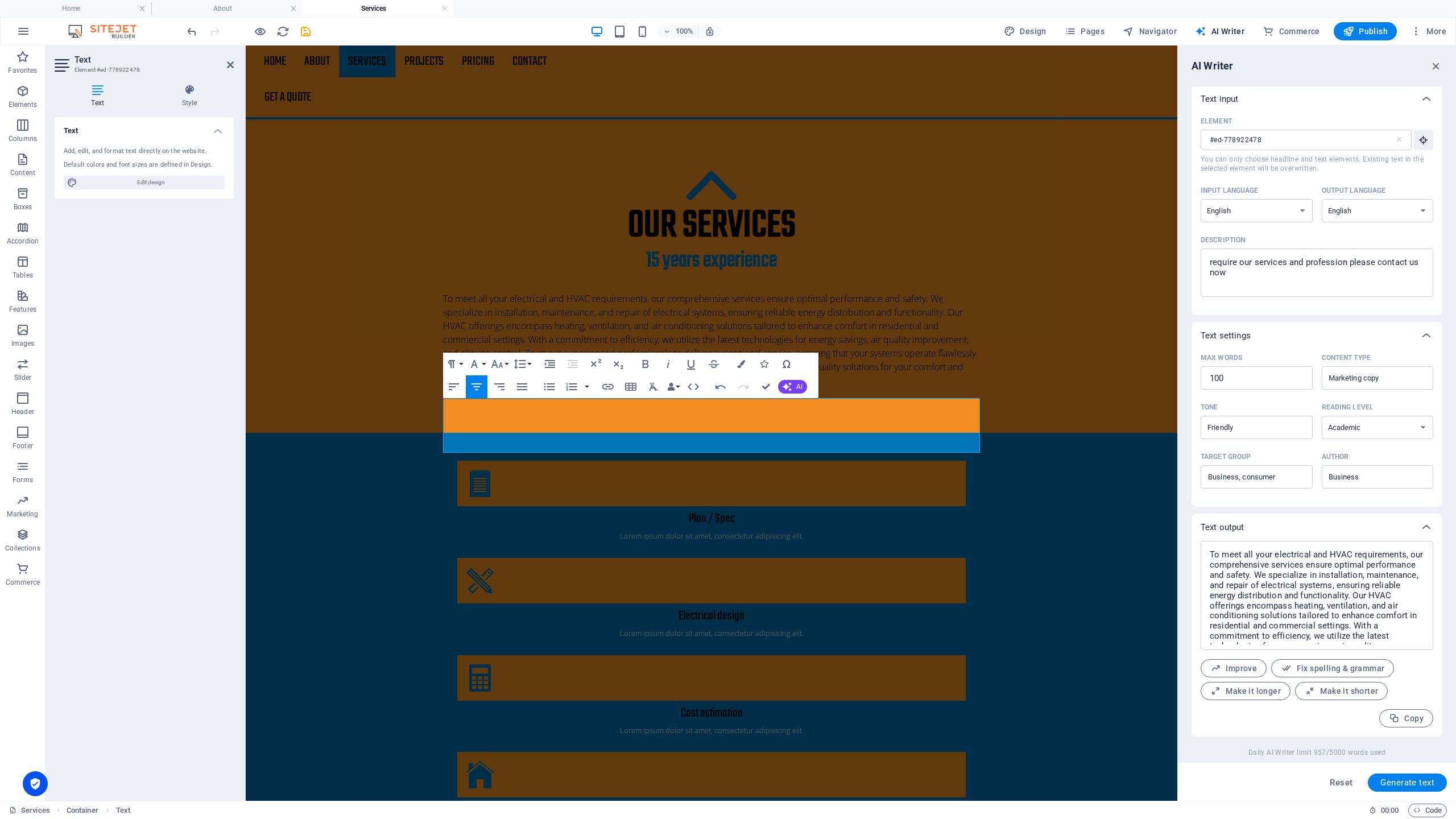 scroll, scrollTop: 1027, scrollLeft: 0, axis: vertical 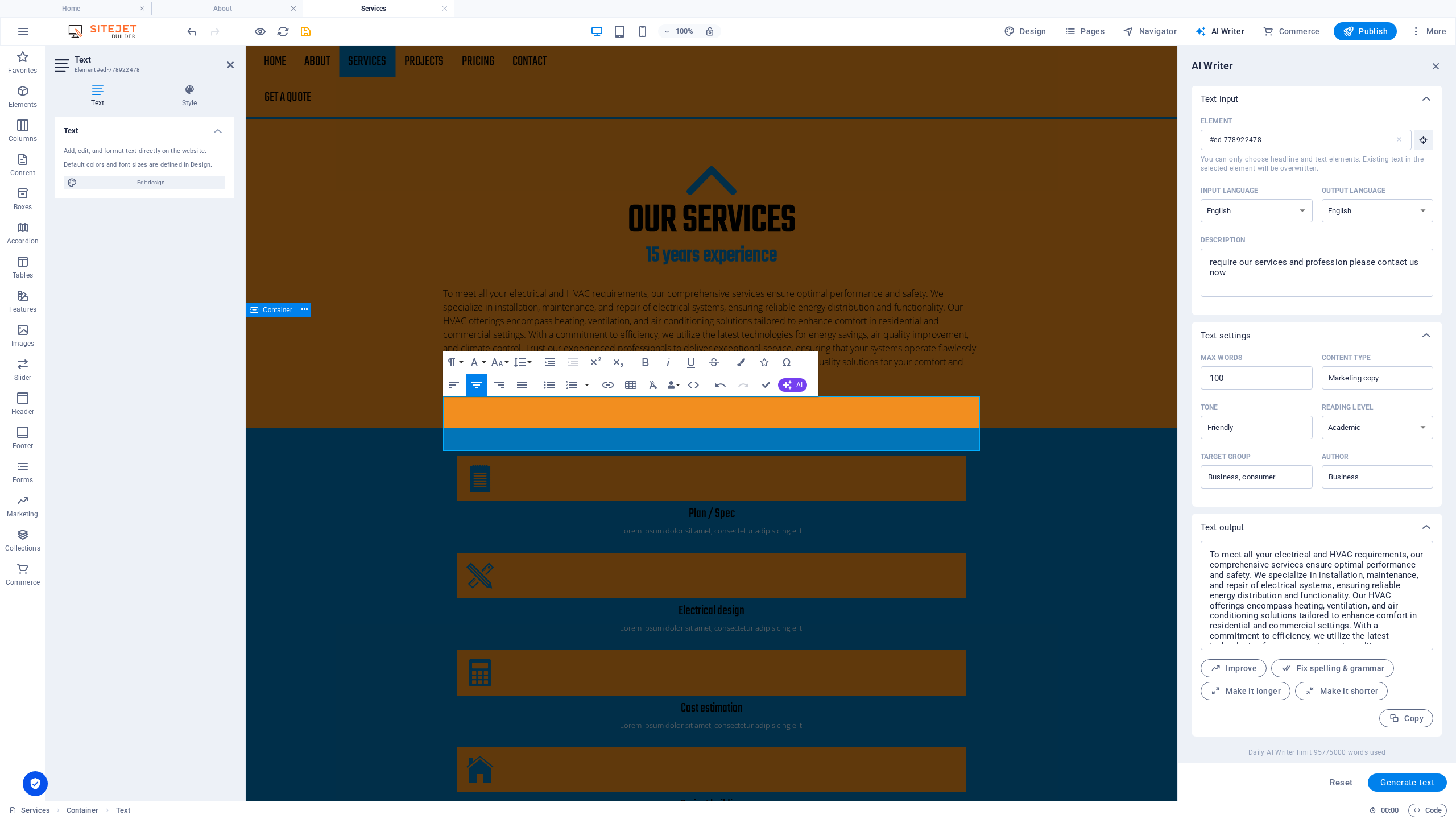 click on "You want to try our service? Get in touch! Unlock your potential by leveraging our specialized services tailored for your business needs. Our dedicated team is here to support and enhance your operations, ensuring you achieve your goals efficiently. Don’t hesitate to reach out for a personalized consultation. Your success is our priority, and we’re excited to partner with you on this journey. Connect with us today and let’s explore how we can elevate your business together! Get a quote now" at bounding box center (712, 2563) 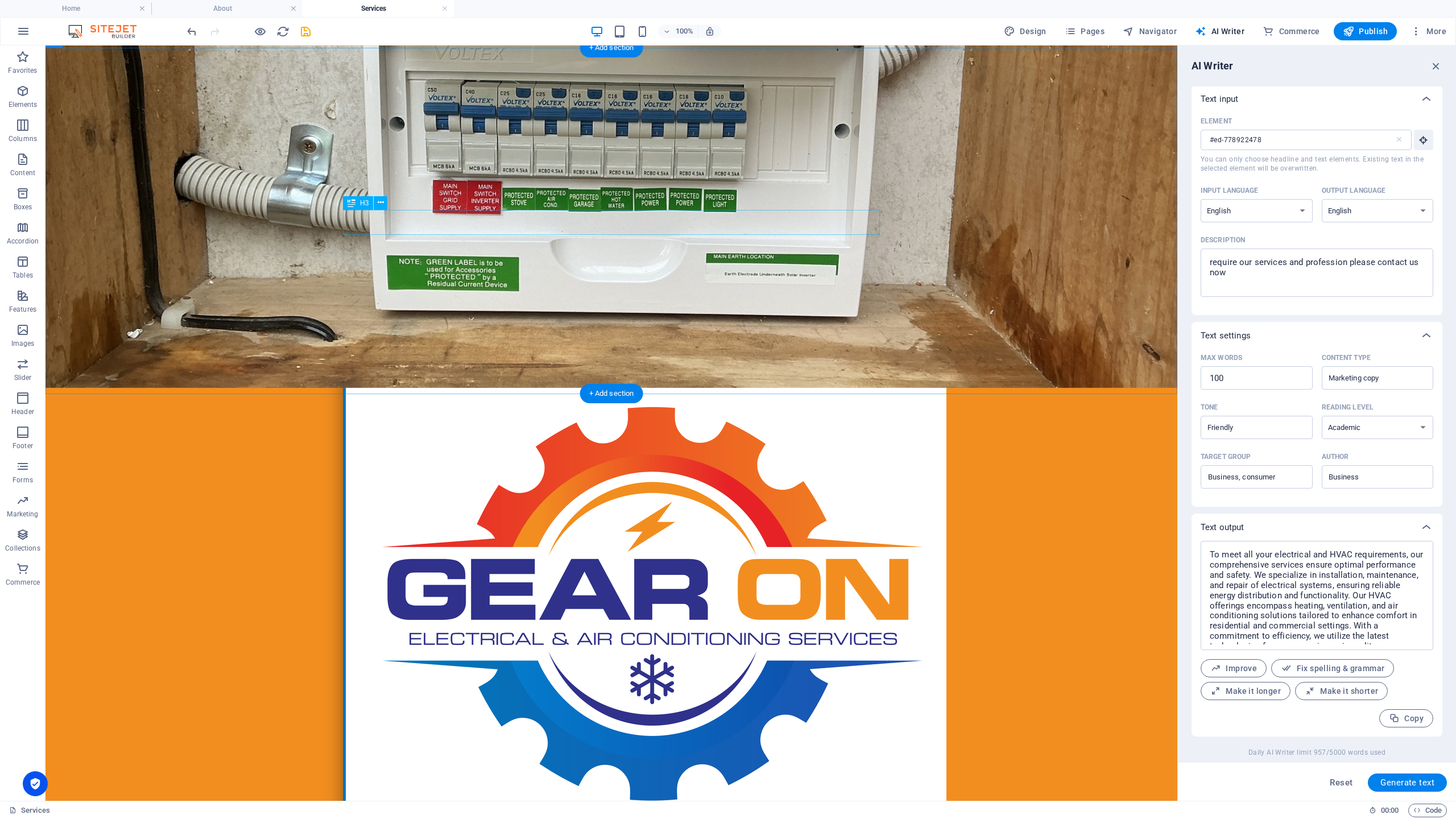 scroll, scrollTop: 0, scrollLeft: 0, axis: both 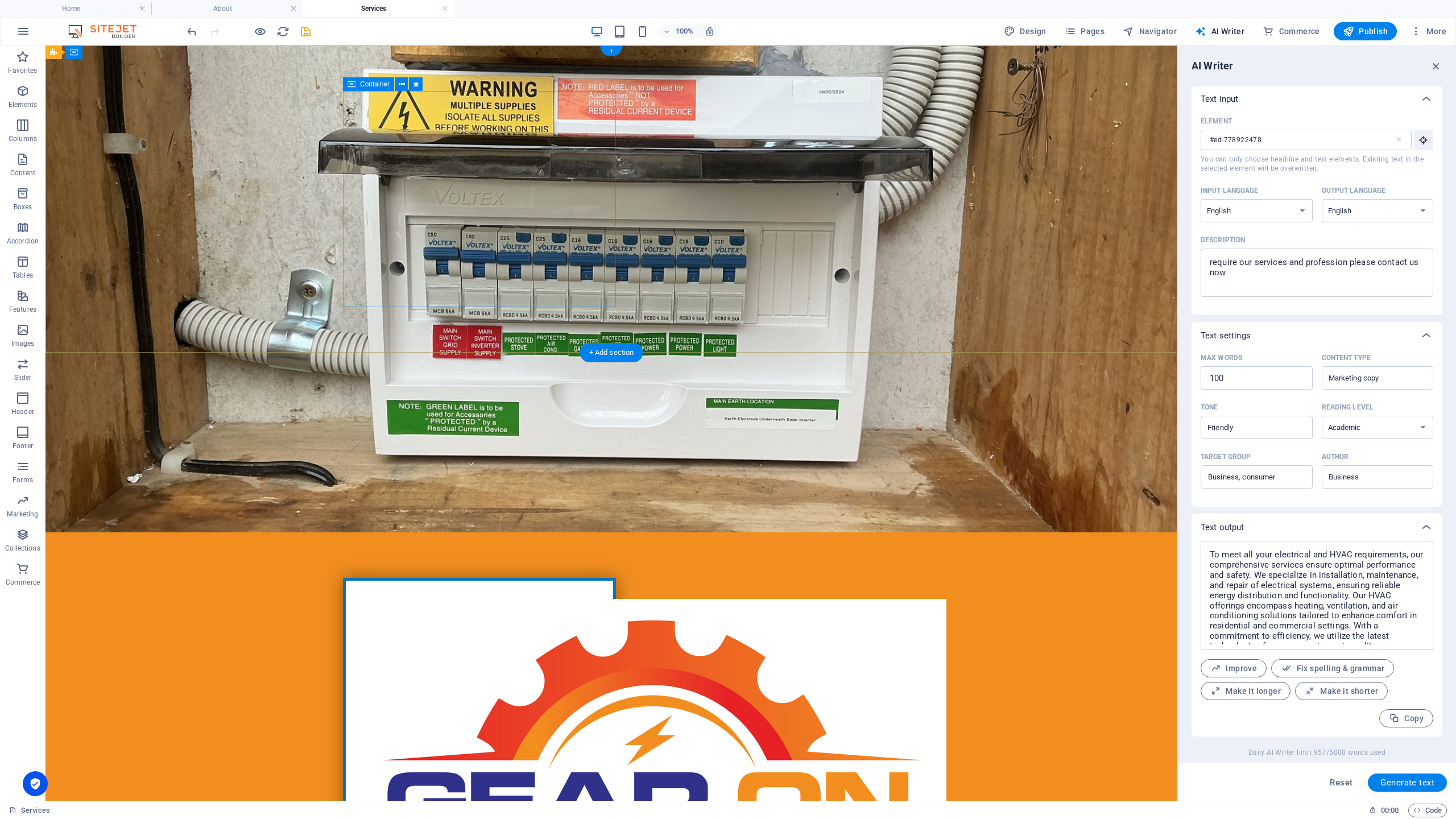 click at bounding box center [479, 818] 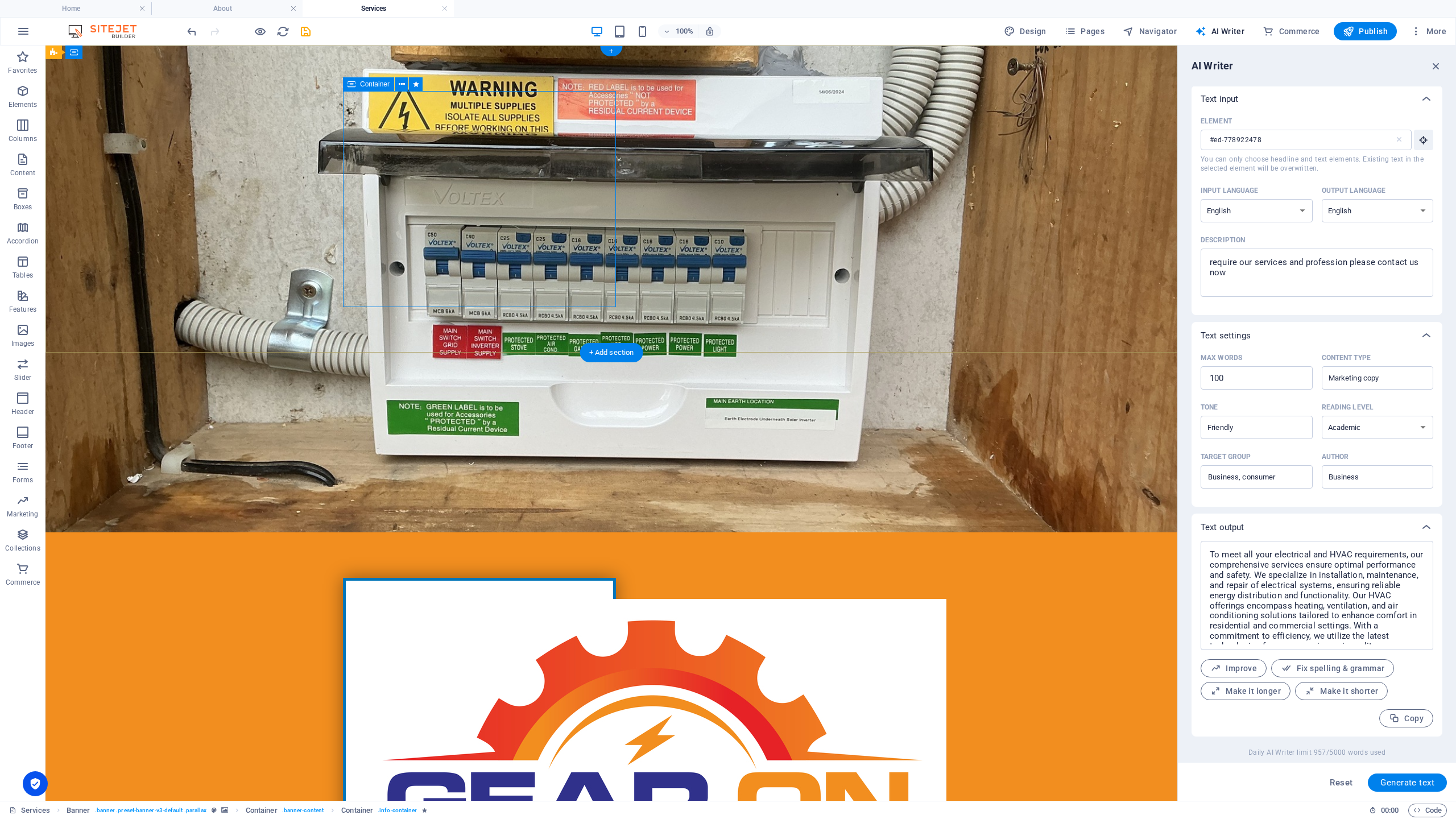 click at bounding box center [479, 818] 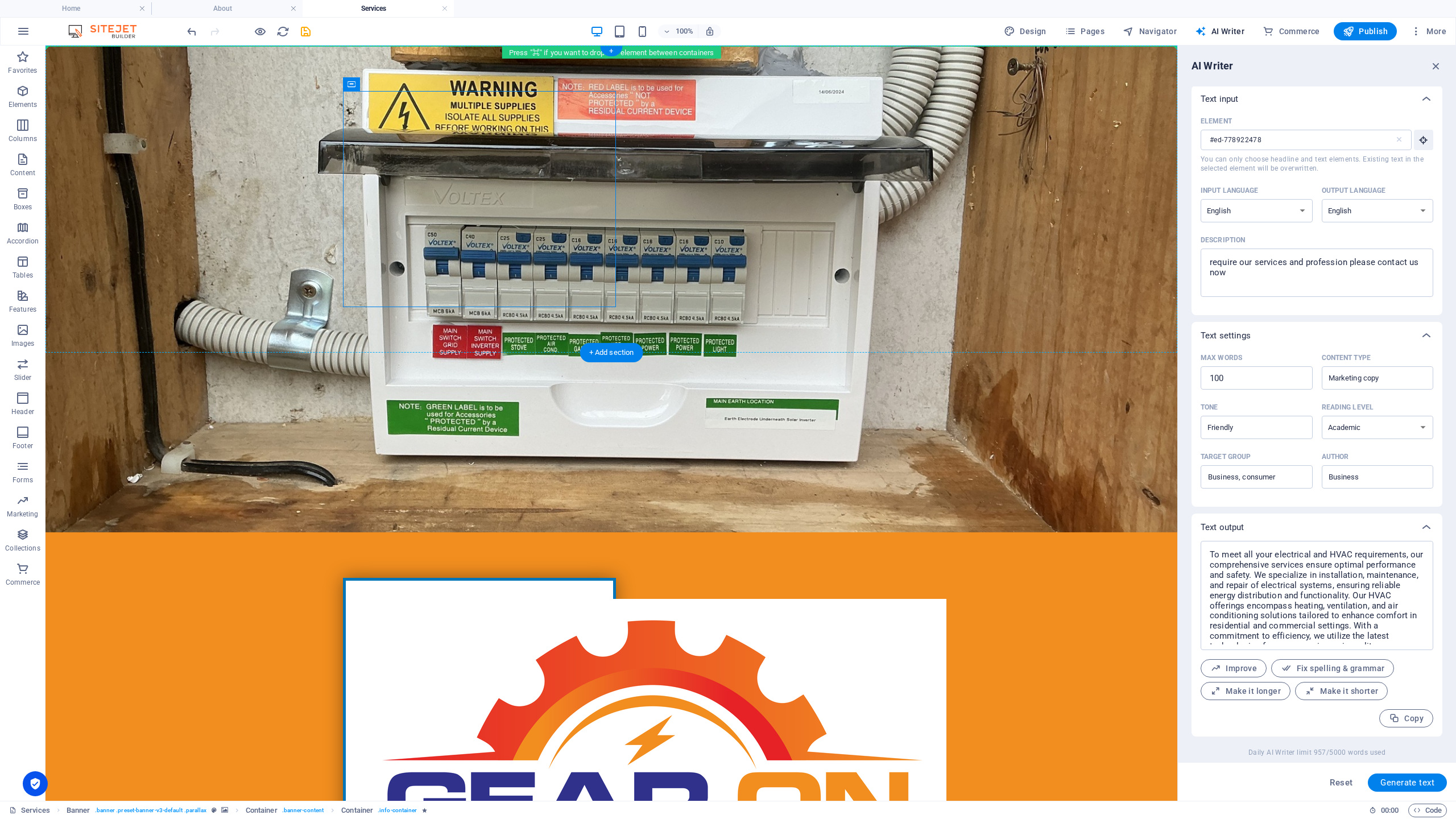 drag, startPoint x: 408, startPoint y: 129, endPoint x: 262, endPoint y: 89, distance: 151.38032 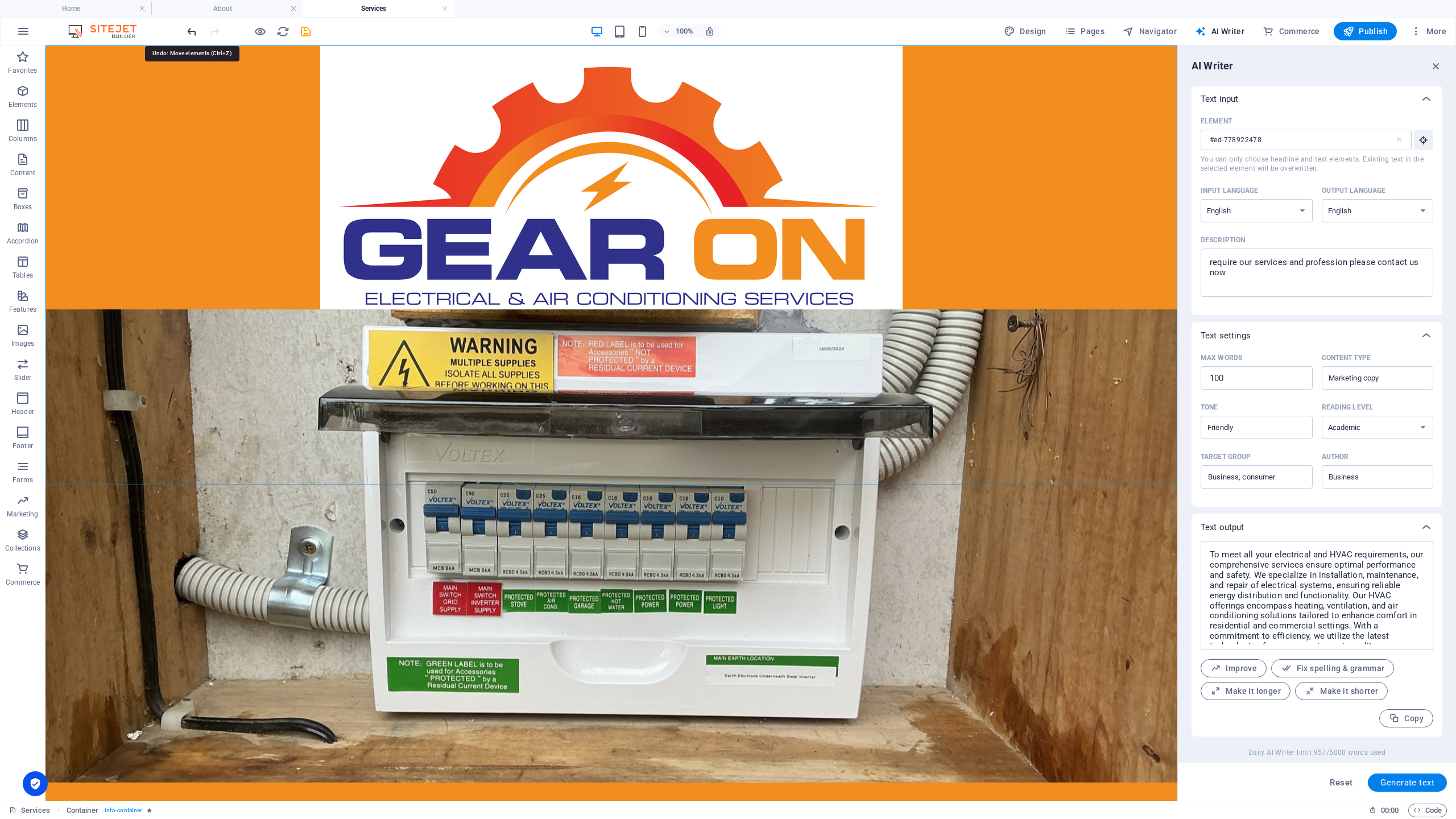 click at bounding box center (192, 31) 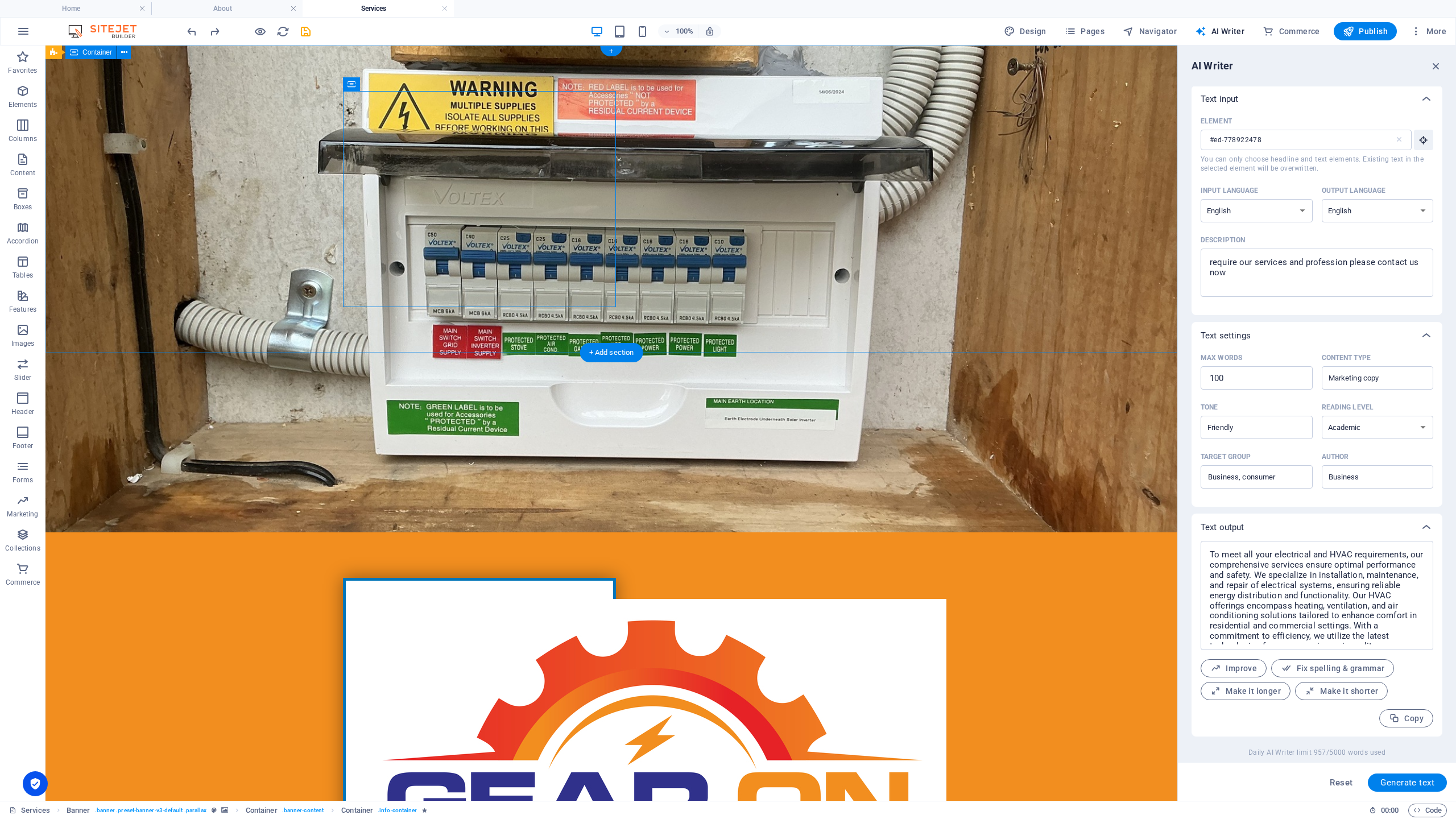 drag, startPoint x: 911, startPoint y: 209, endPoint x: 889, endPoint y: 221, distance: 25.059928 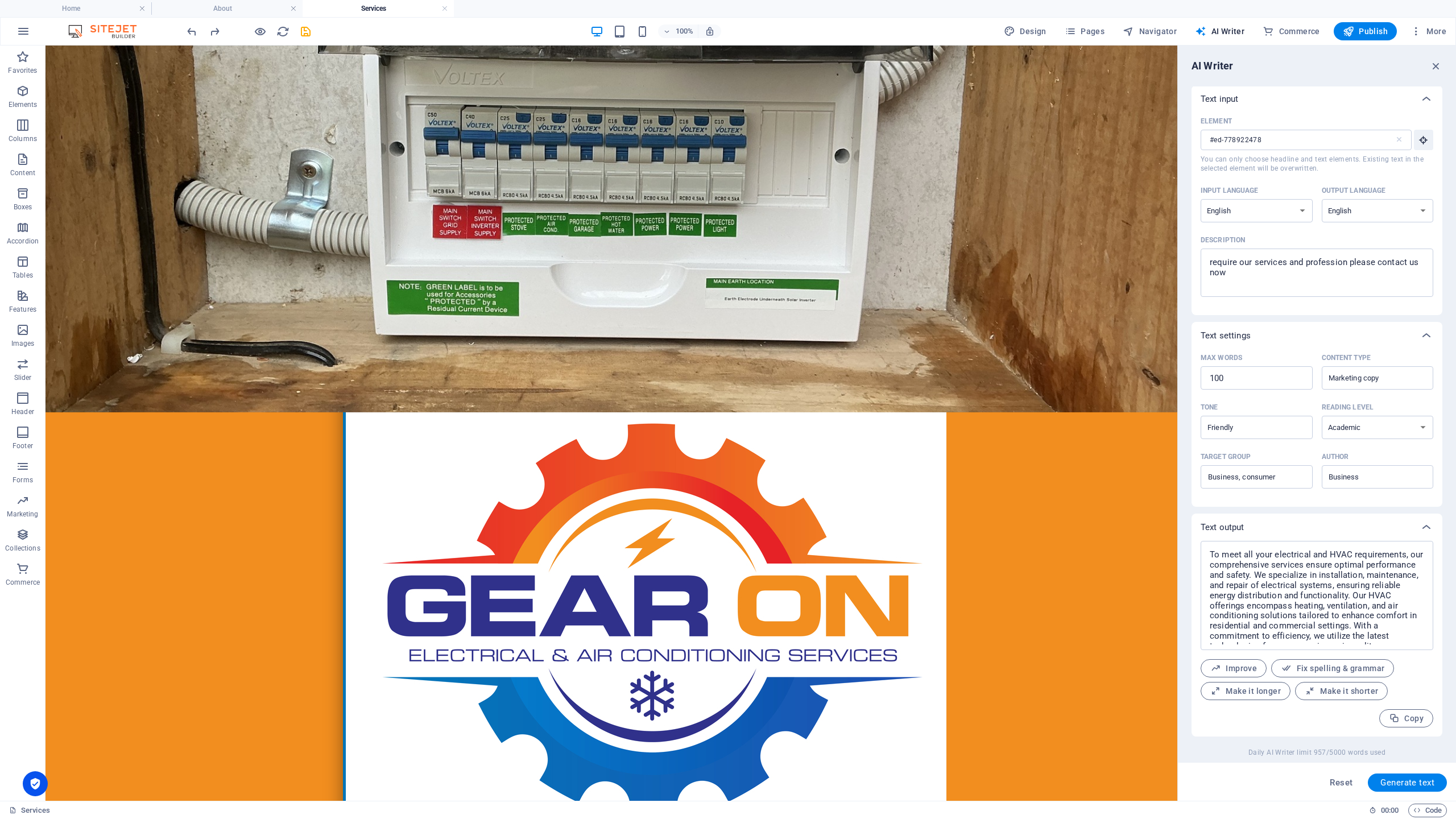 scroll, scrollTop: 189, scrollLeft: 0, axis: vertical 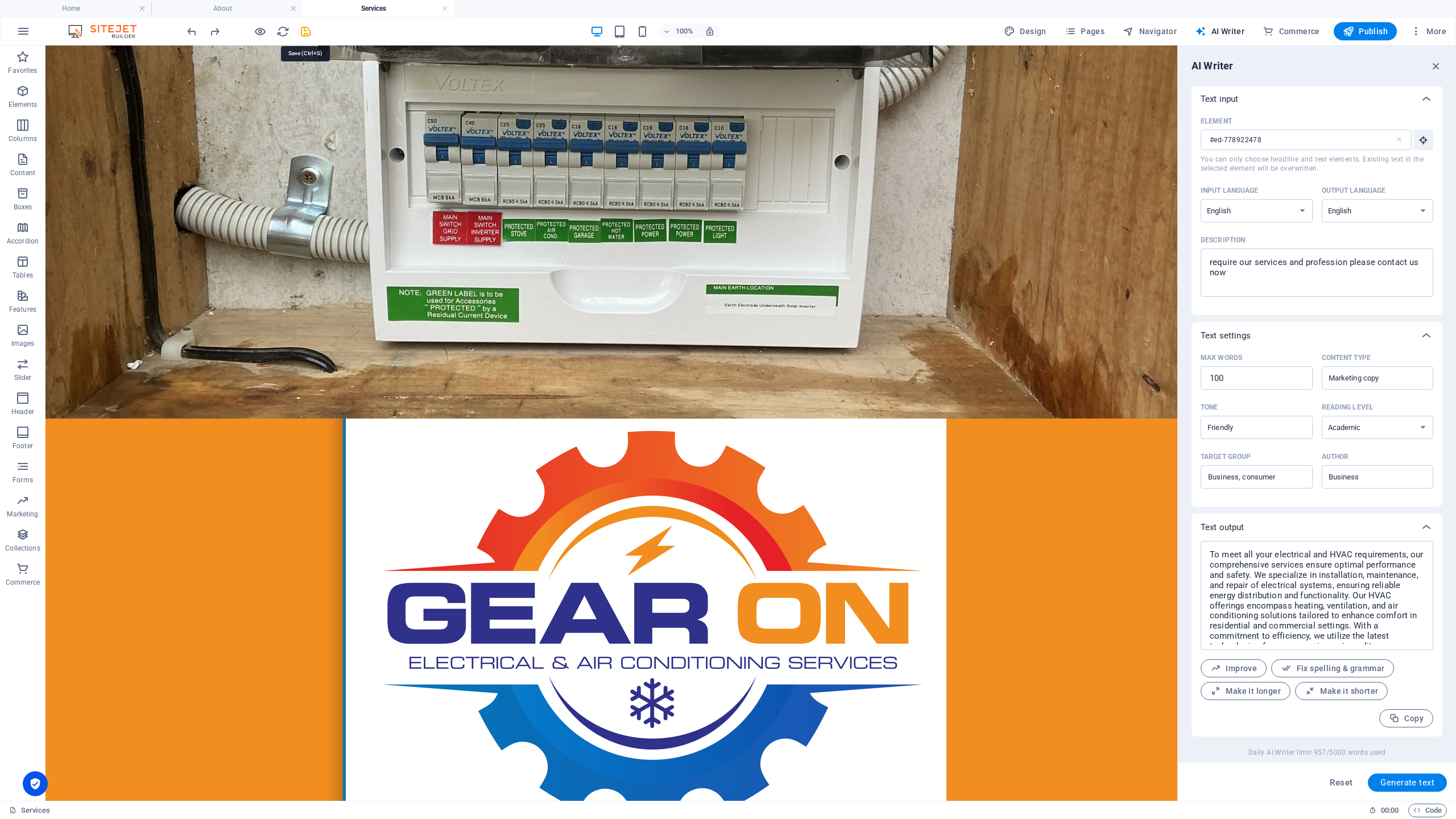 click at bounding box center [305, 31] 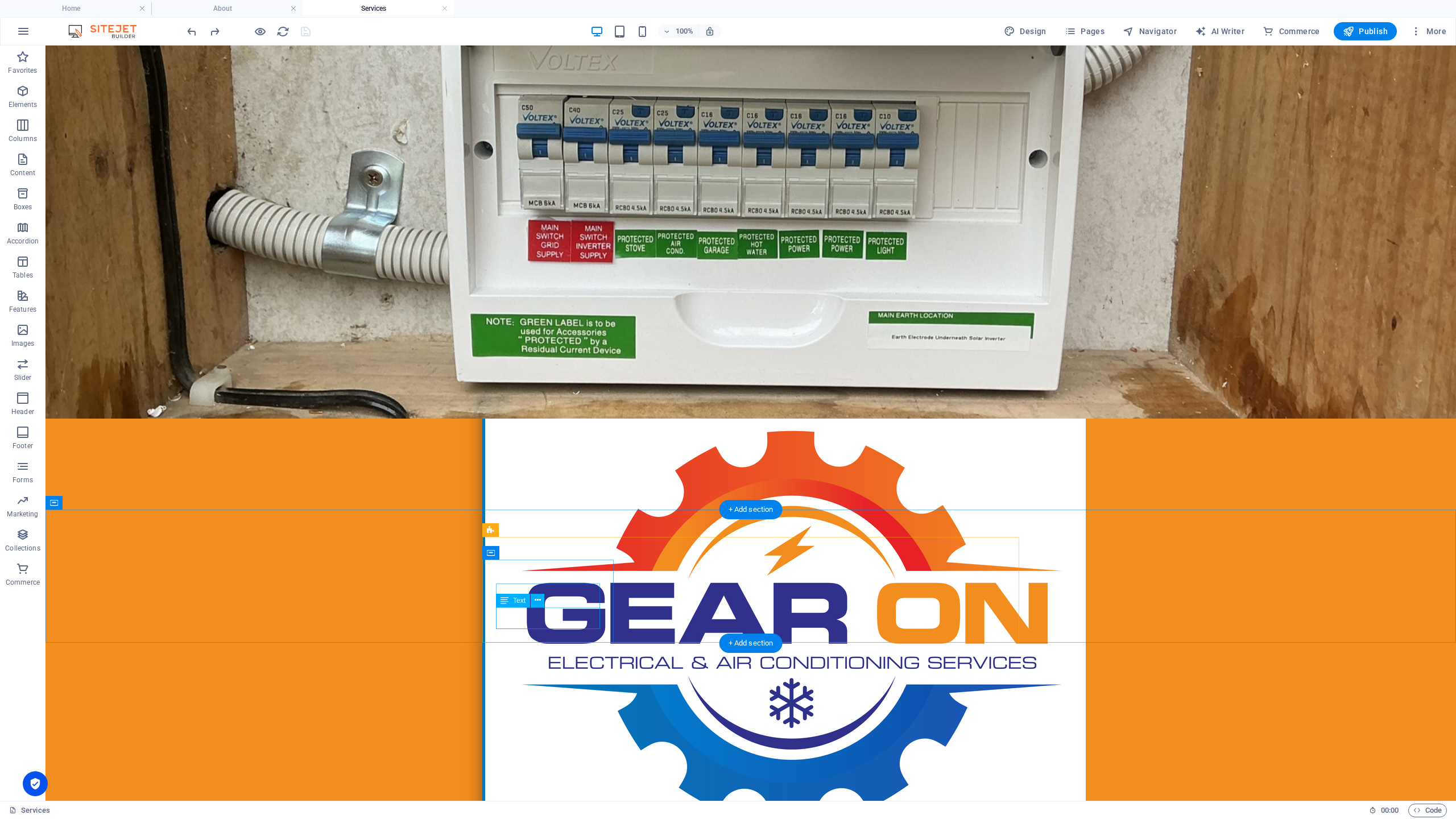 click on "Lorem ipsum dolor sit amet, consectetur adipisicing elit." at bounding box center (751, 1400) 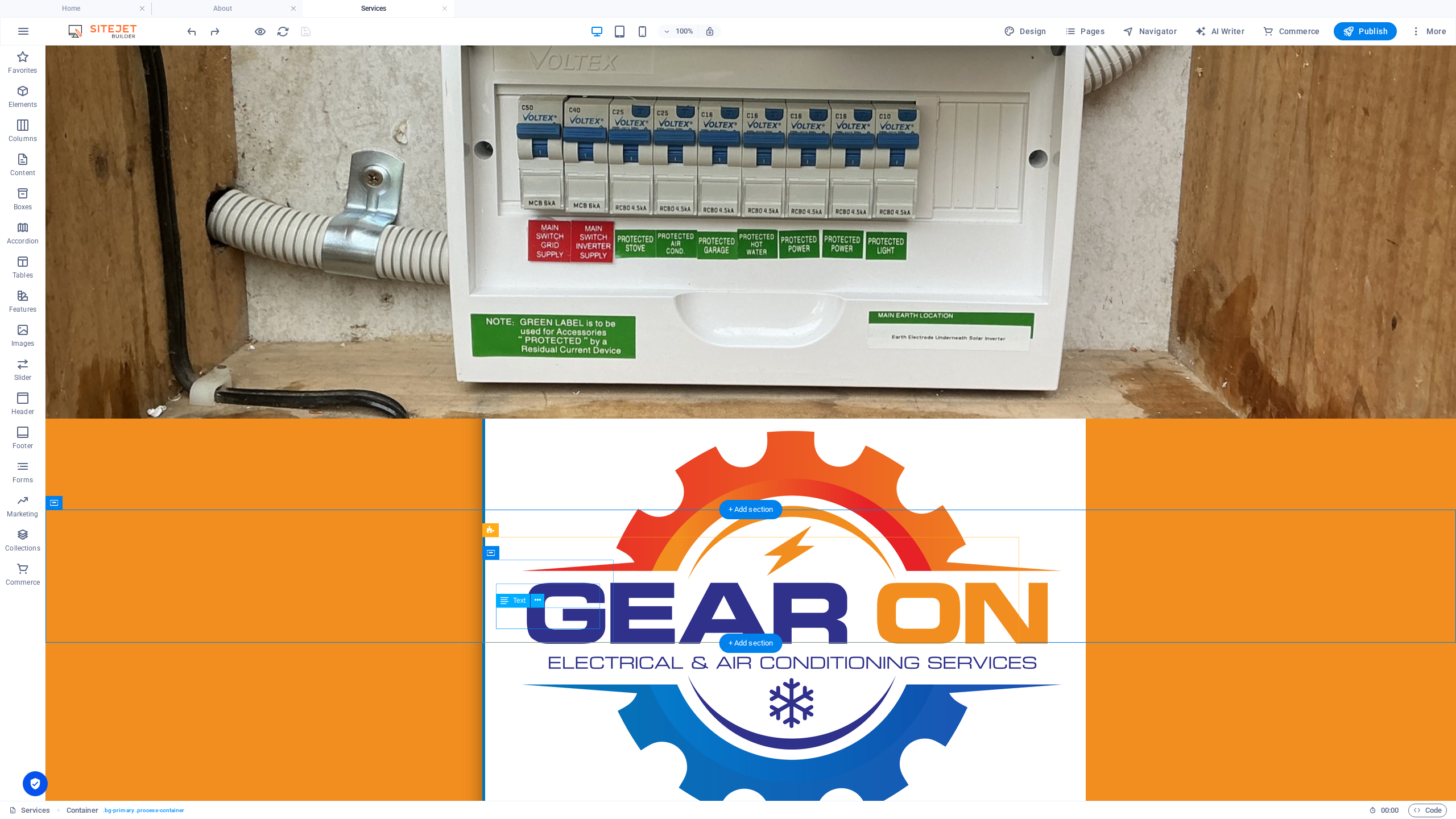 click on "Lorem ipsum dolor sit amet, consectetur adipisicing elit." at bounding box center [751, 1400] 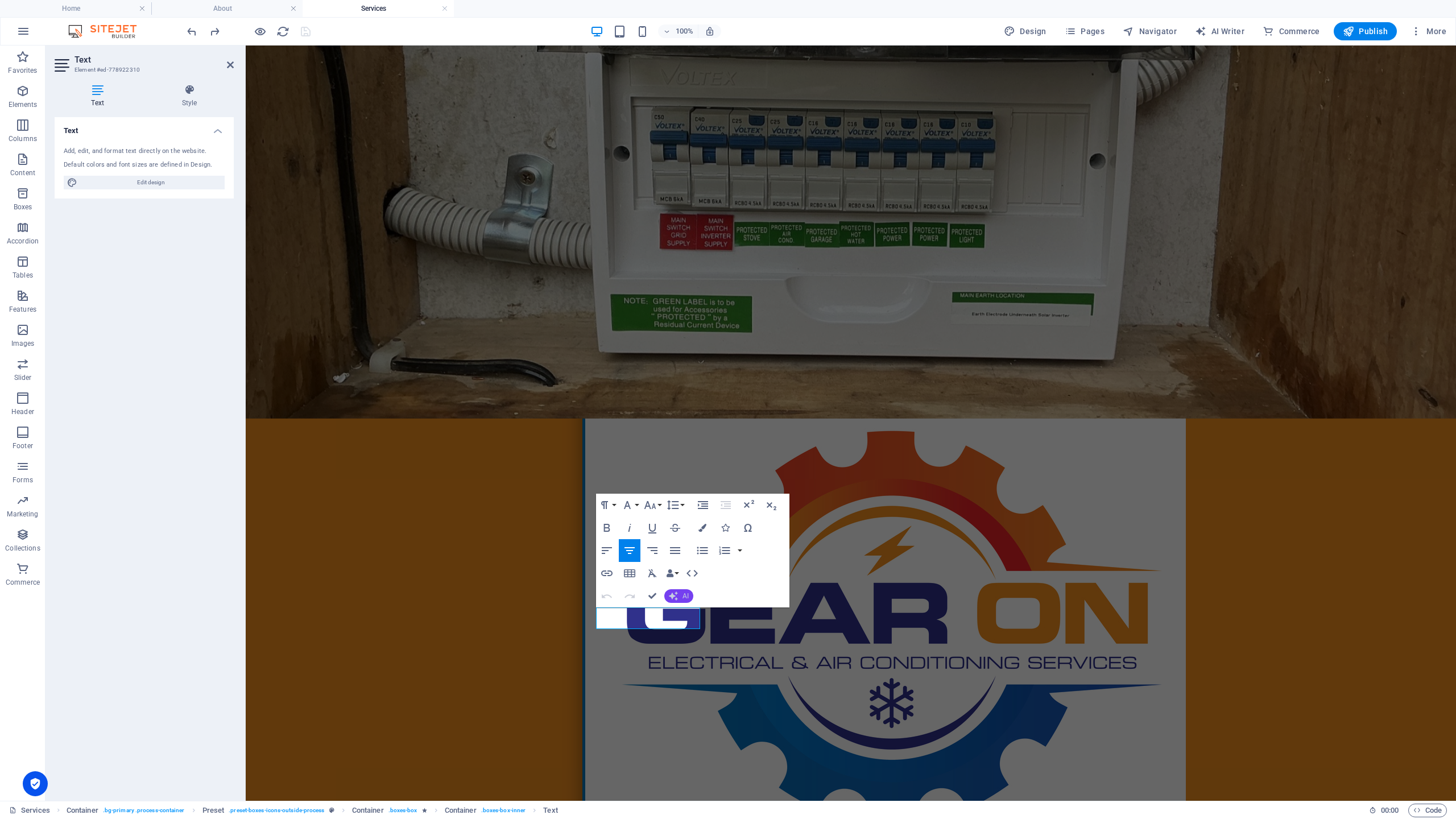 click on "AI" at bounding box center [679, 596] 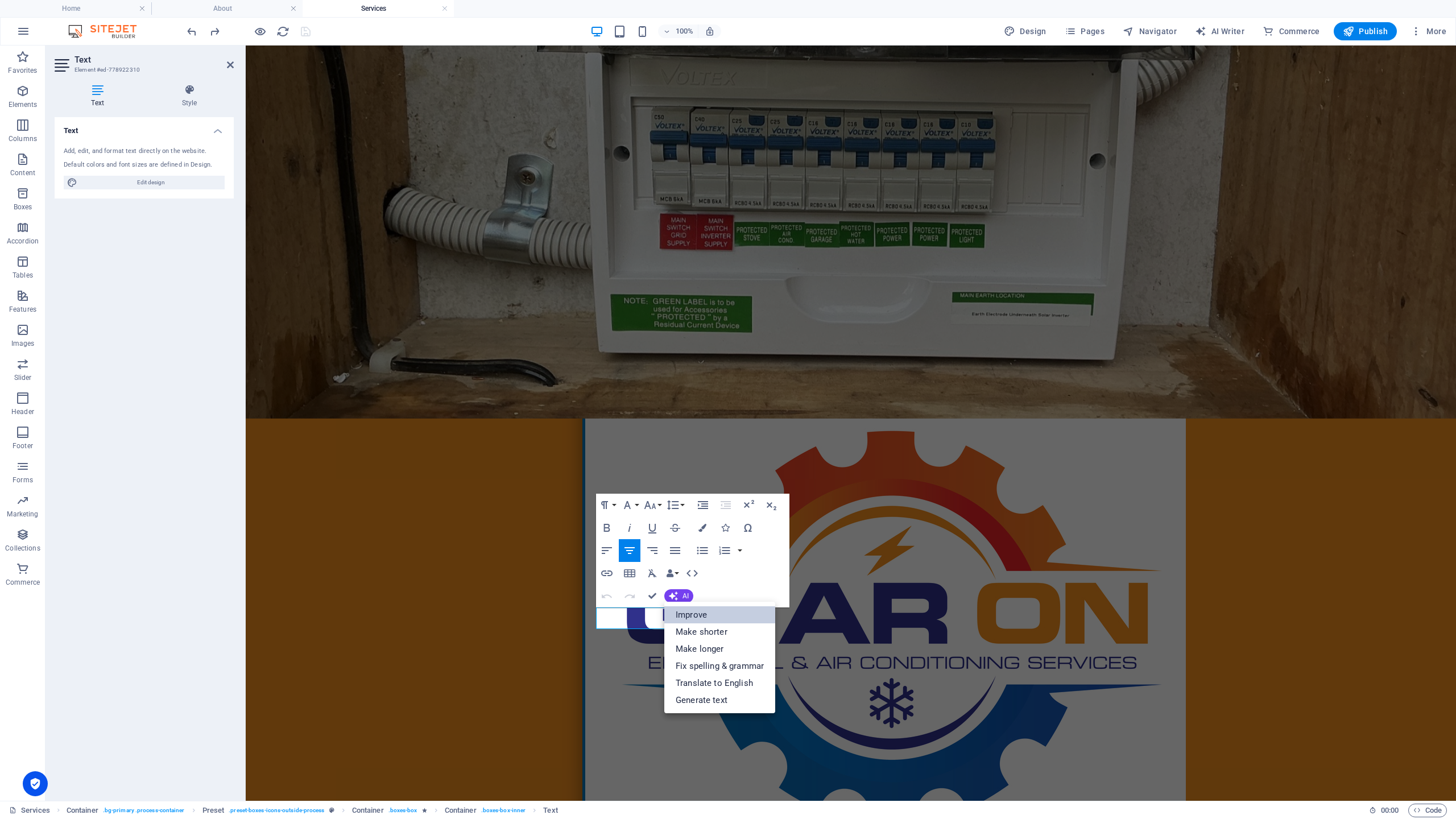 click on "Improve" at bounding box center [719, 615] 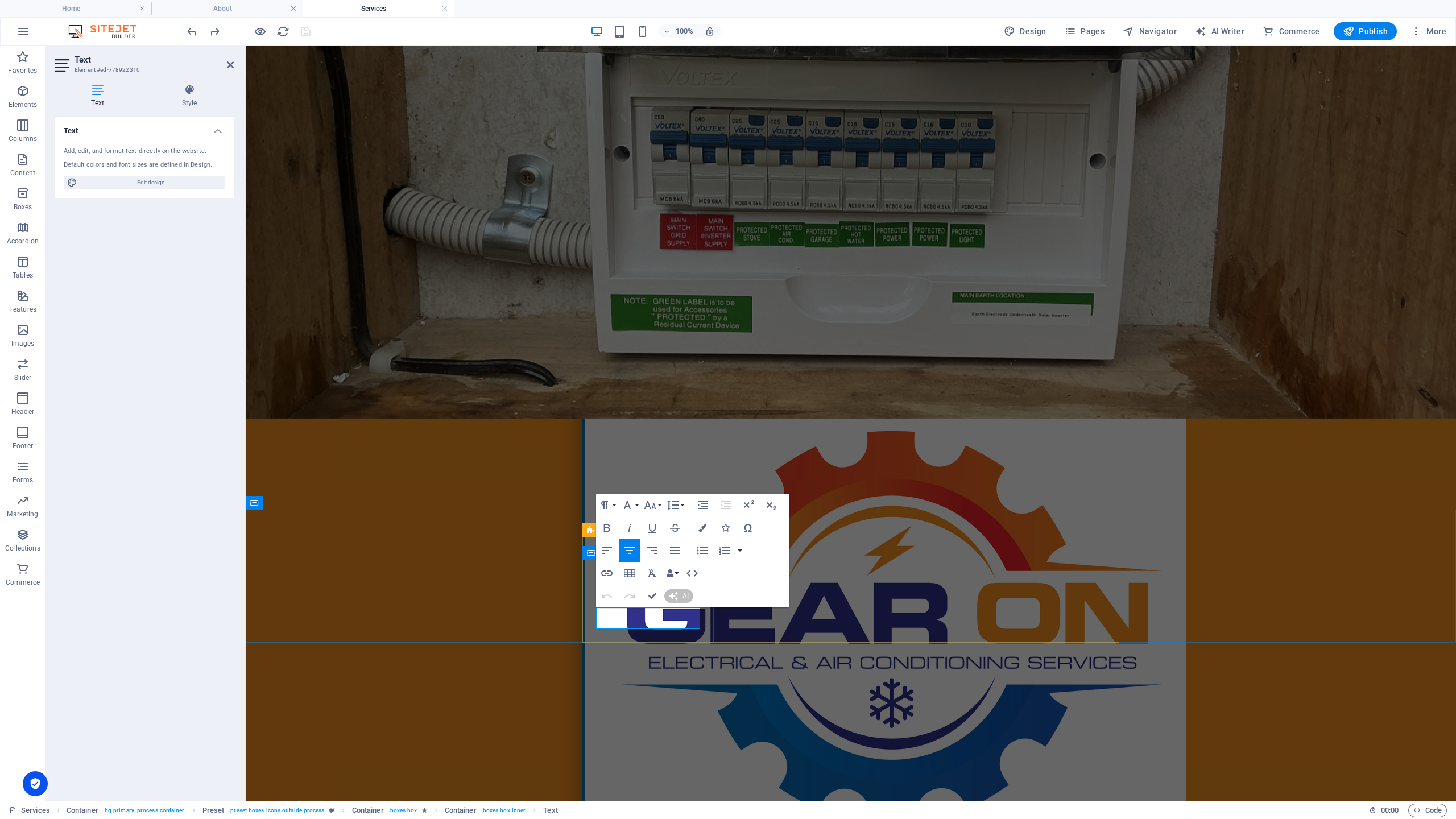 type 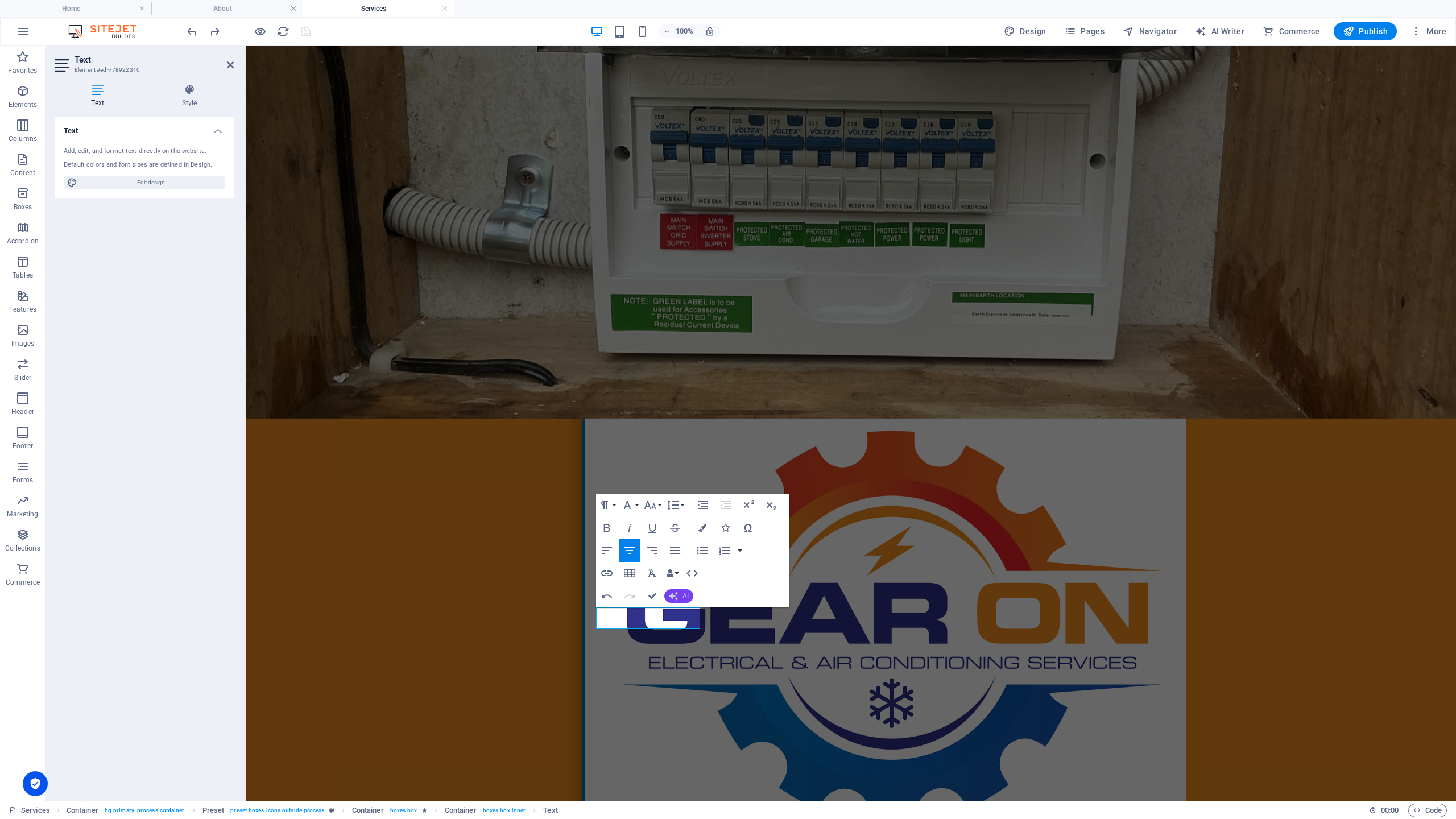 click 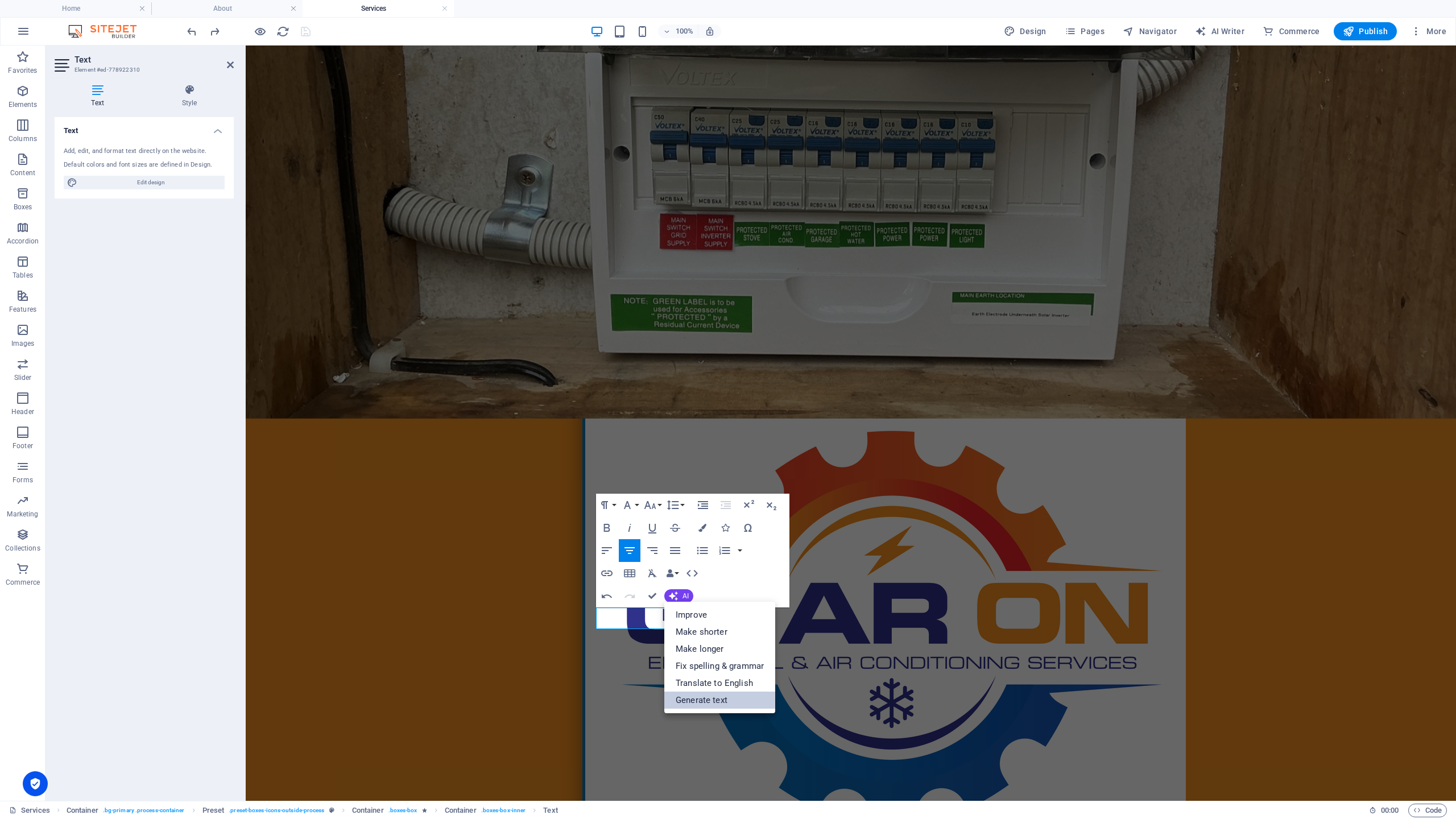 click on "Generate text" at bounding box center (719, 700) 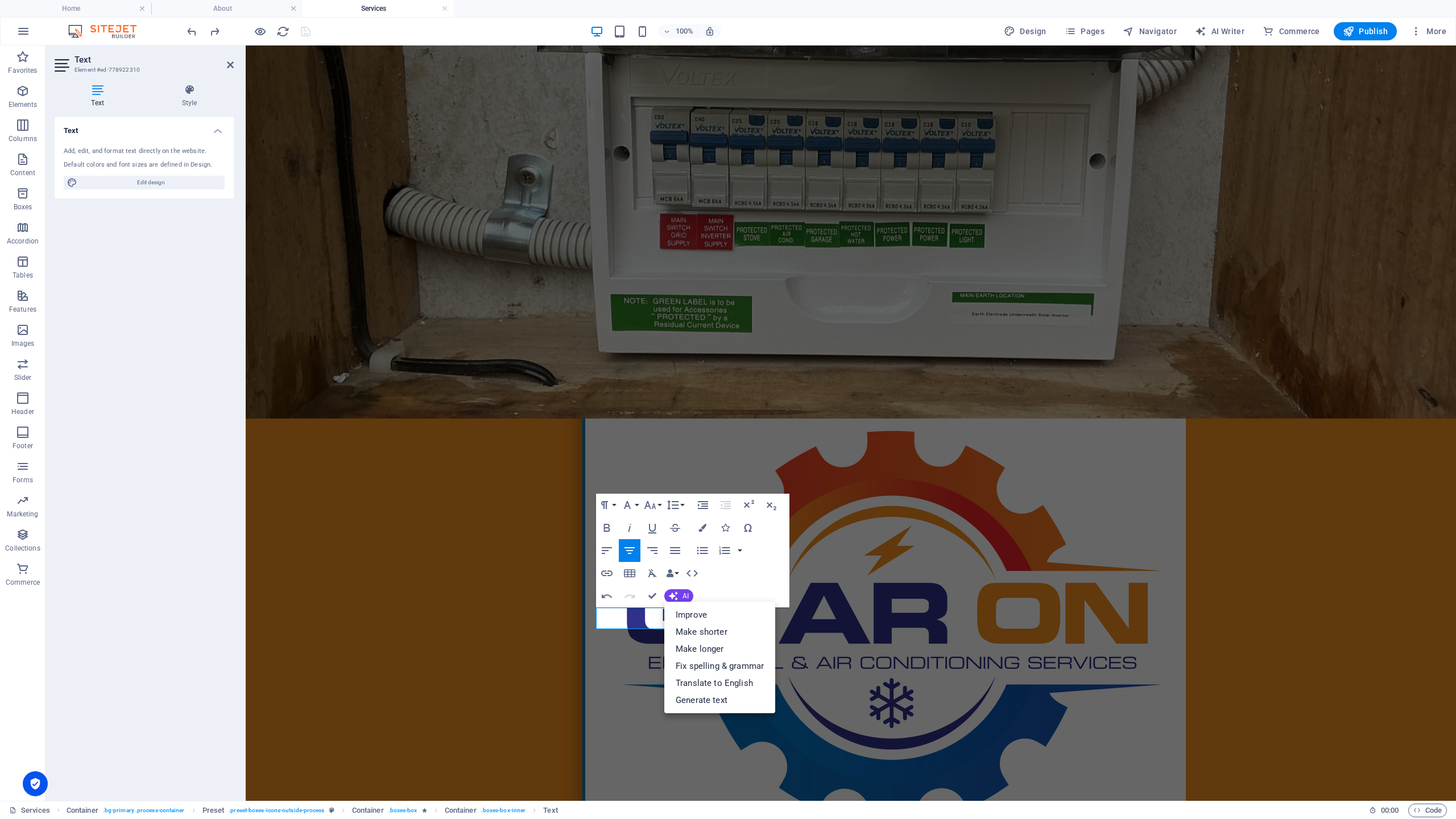 select on "English" 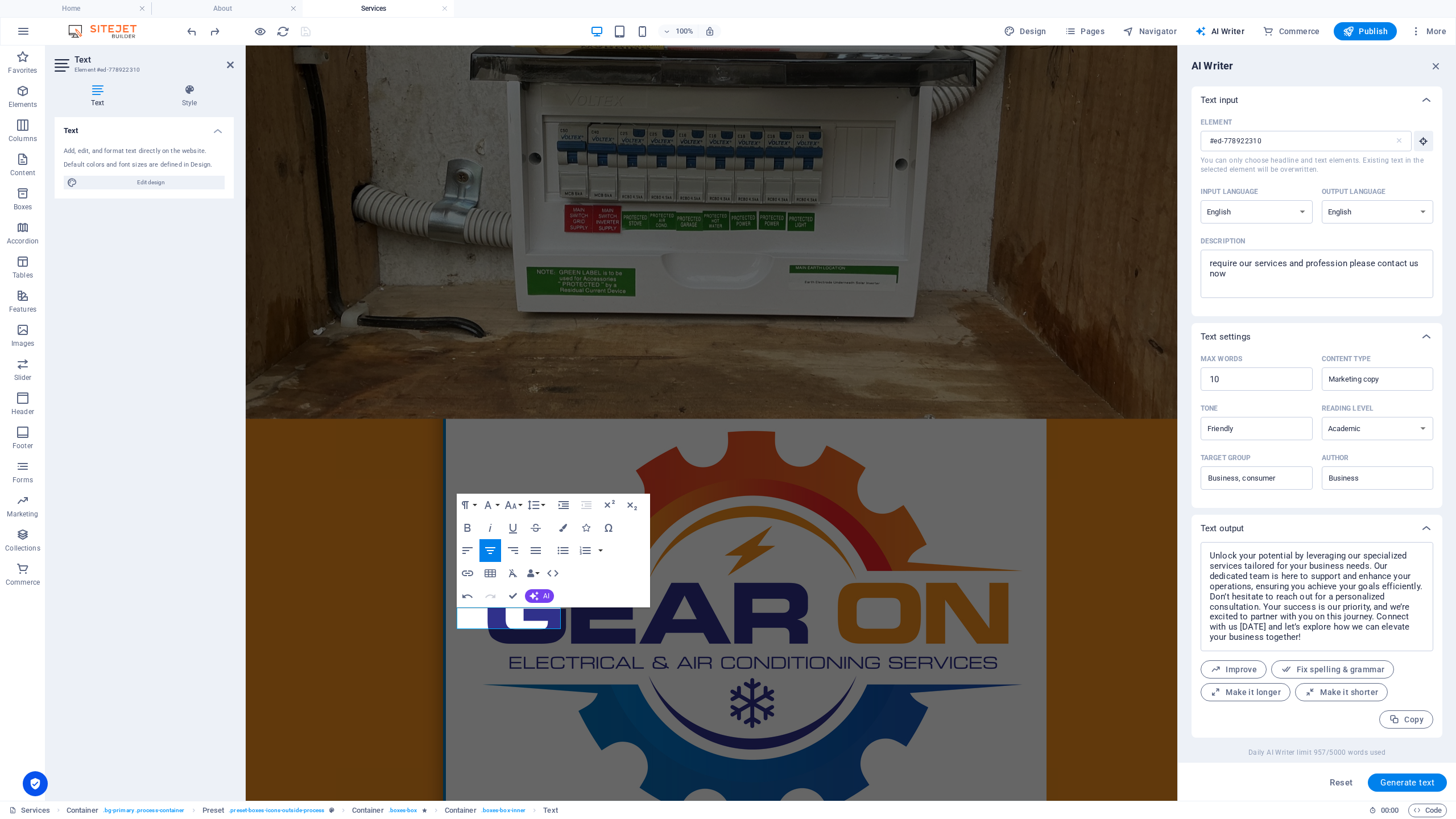 scroll, scrollTop: 1, scrollLeft: 0, axis: vertical 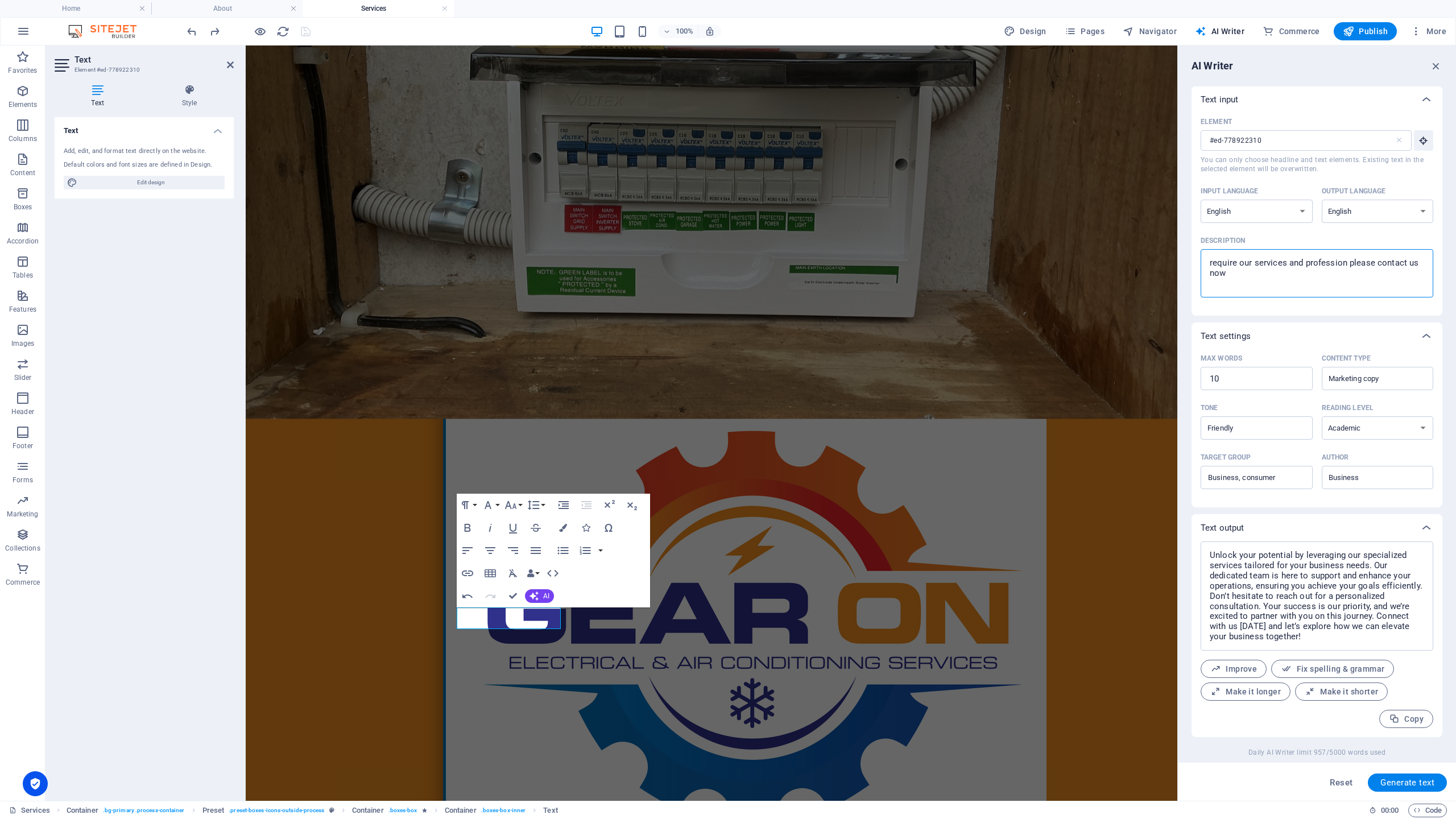 drag, startPoint x: 1239, startPoint y: 278, endPoint x: 1196, endPoint y: 262, distance: 45.88028 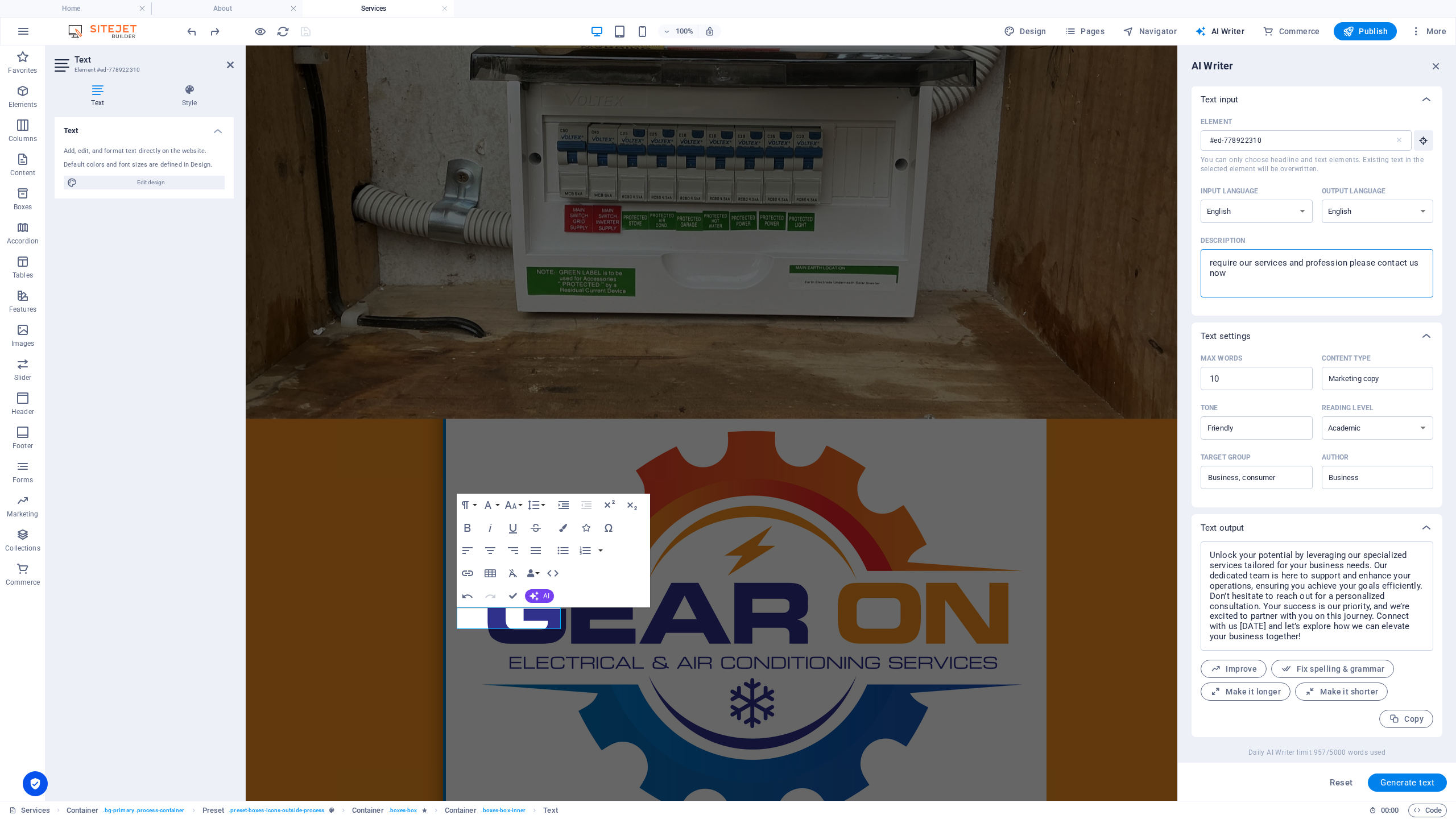click on "AI Writer Text input Element #ed-778922310 ​ You can only choose headline and text elements. Existing text in the selected element will be overwritten. Input language Albanian Arabic Armenian Awadhi Azerbaijani Bashkir Basque Belarusian Bengali Bhojpuri Bosnian Brazilian Portuguese Bulgarian Cantonese (Yue) Catalan Chhattisgarhi Chinese Croatian Czech Danish Dogri Dutch English Estonian Faroese Finnish French Galician Georgian German Greek Gujarati Haryanvi Hindi Hungarian Indonesian Irish Italian Japanese Javanese Kannada Kashmiri Kazakh Konkani Korean Kyrgyz Latvian Lithuanian Macedonian Maithili Malay Maltese Mandarin Mandarin Chinese Marathi Marwari Min Nan Moldovan Mongolian Montenegrin Nepali Norwegian Oriya Pashto Persian (Farsi) Polish Portuguese Punjabi Rajasthani Romanian Russian Sanskrit Santali Serbian Sindhi Sinhala Slovak Slovene Slovenian Spanish Ukrainian Urdu Uzbek Vietnamese Welsh Wu Output language Albanian Arabic Armenian Awadhi Azerbaijani Bashkir Basque Belarusian Bengali Bhojpuri Urdu" at bounding box center [1317, 423] 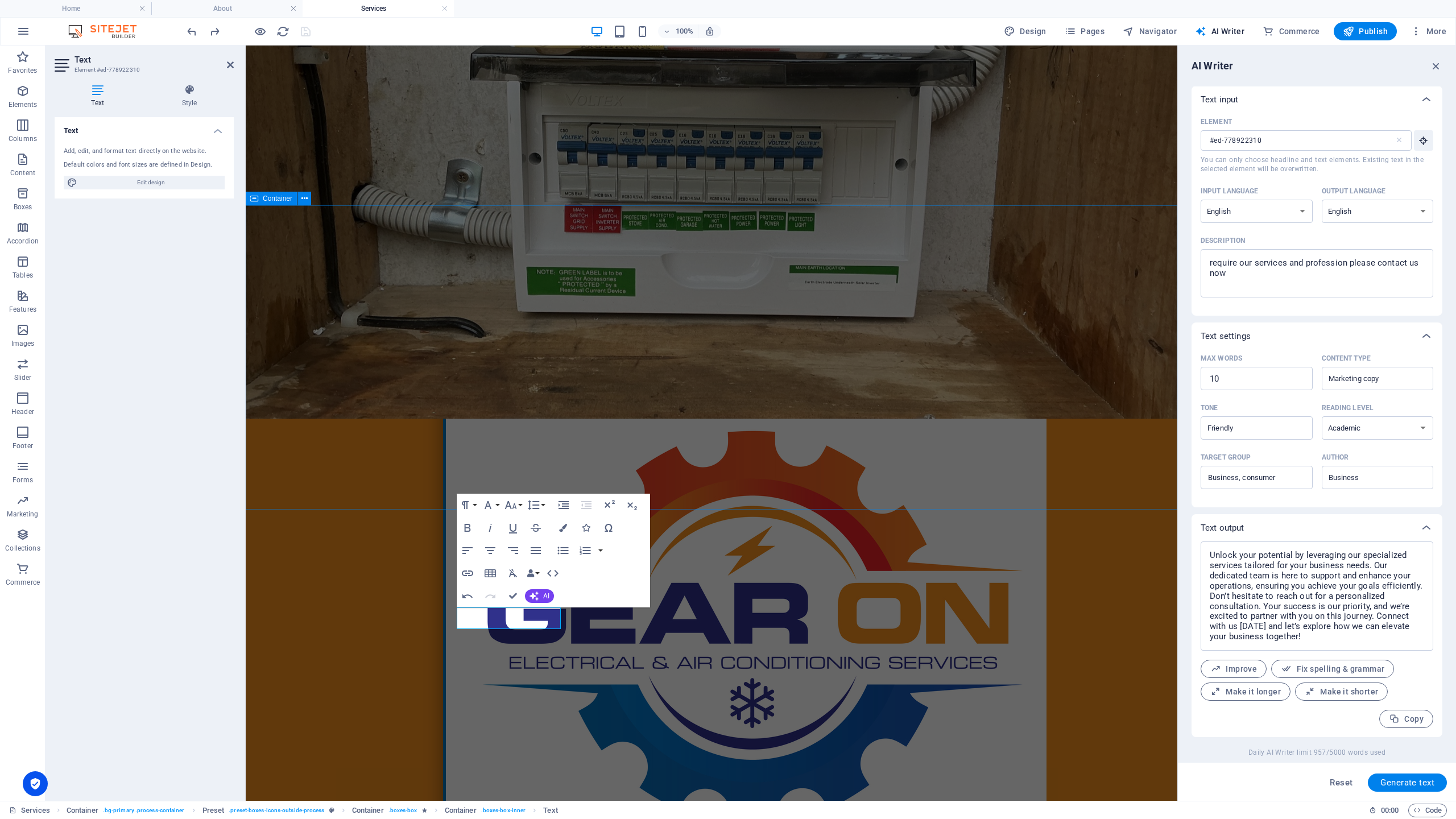 click on "Our Services 15 years experience To meet all your electrical and HVAC requirements, our comprehensive services ensure optimal performance and safety. We specialize in installation, maintenance, and repair of electrical systems, ensuring reliable energy distribution and functionality. Our HVAC offerings encompass heating, ventilation, and air conditioning solutions tailored to enhance comfort in residential and commercial settings. With a commitment to efficiency, we utilize the latest technologies for energy savings, air quality improvement, and climate control. Trust our experienced professionals to deliver exceptional service, ensuring that your systems operate flawlessly year-round. Your satisfaction is our priority, and we are dedicated to providing reliable, high-quality solutions for your comfort and convenience." at bounding box center (712, 1143) 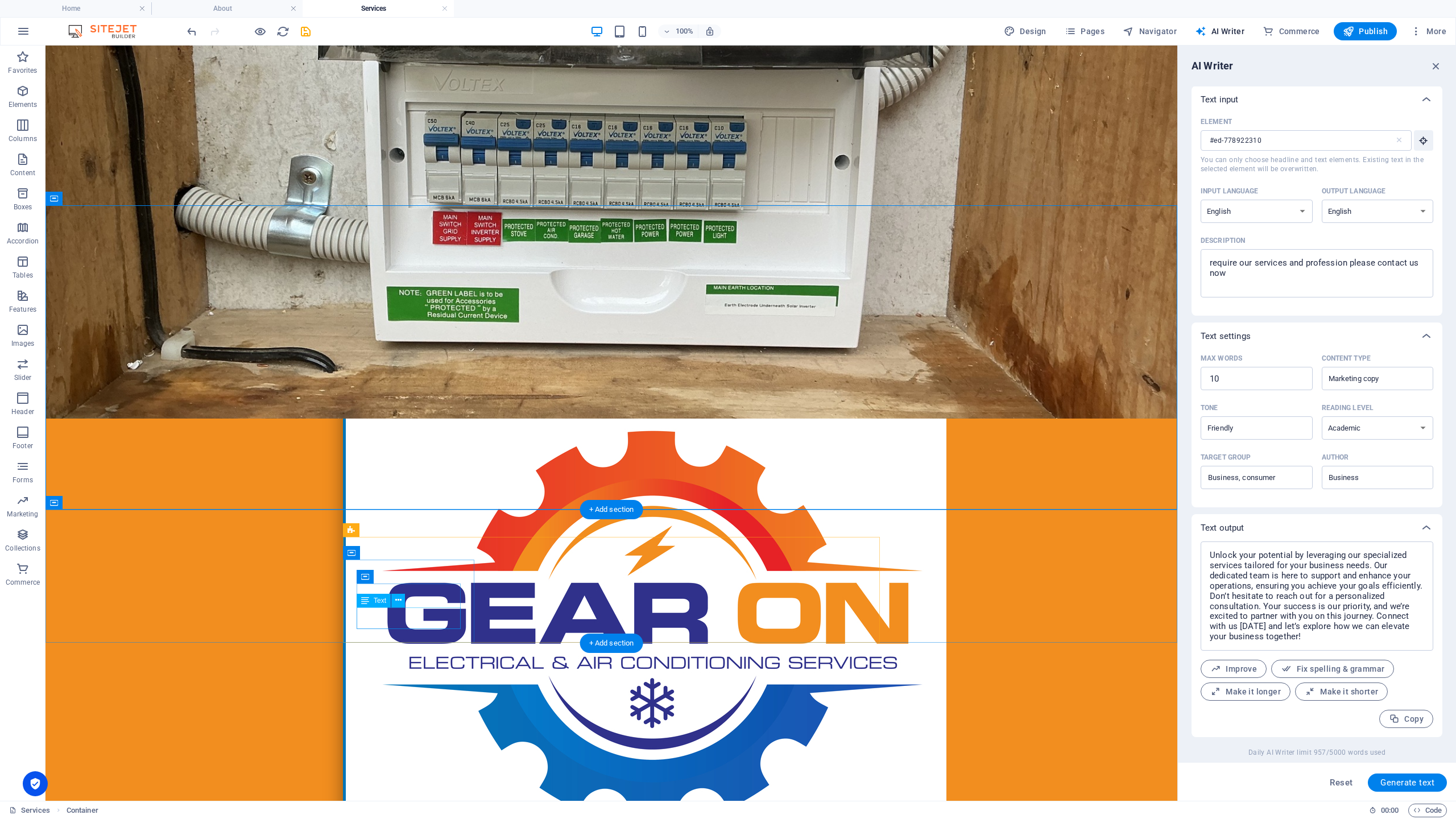 click on "Lorem ipsum dolor sit amet, consectetur adipiscing elit." at bounding box center [611, 1400] 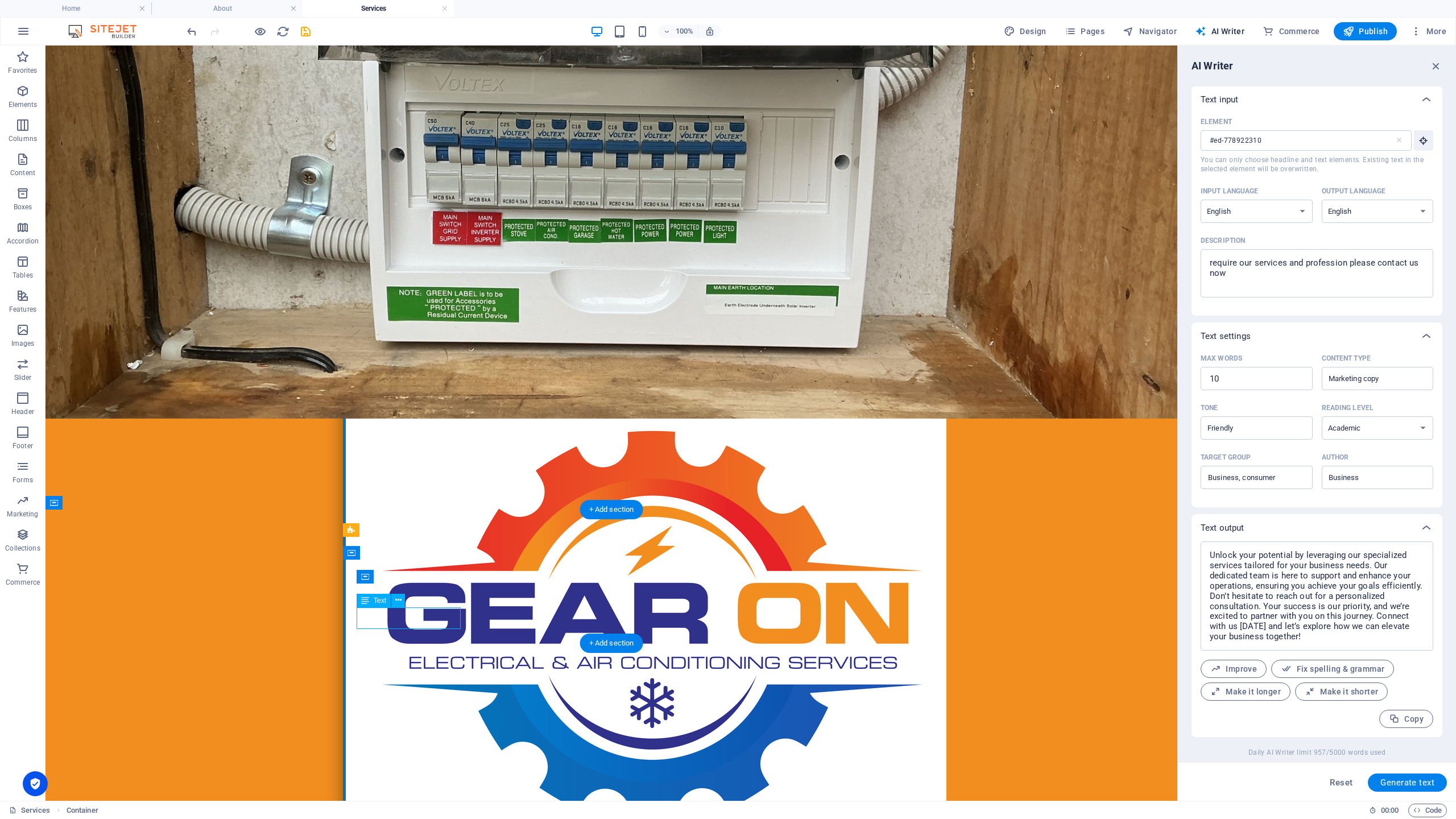 click on "Lorem ipsum dolor sit amet, consectetur adipiscing elit." at bounding box center (611, 1400) 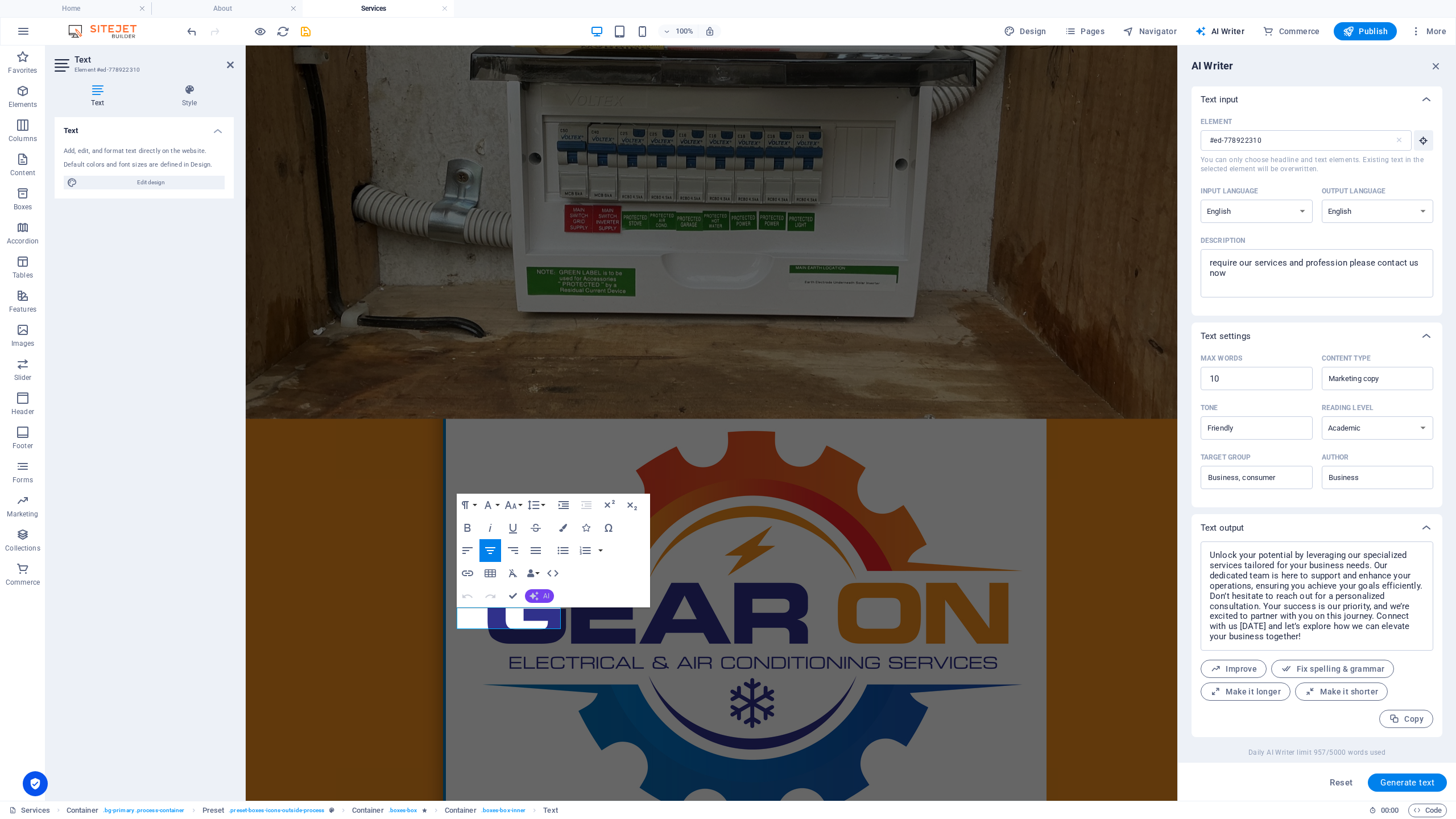 click on "AI" at bounding box center [539, 596] 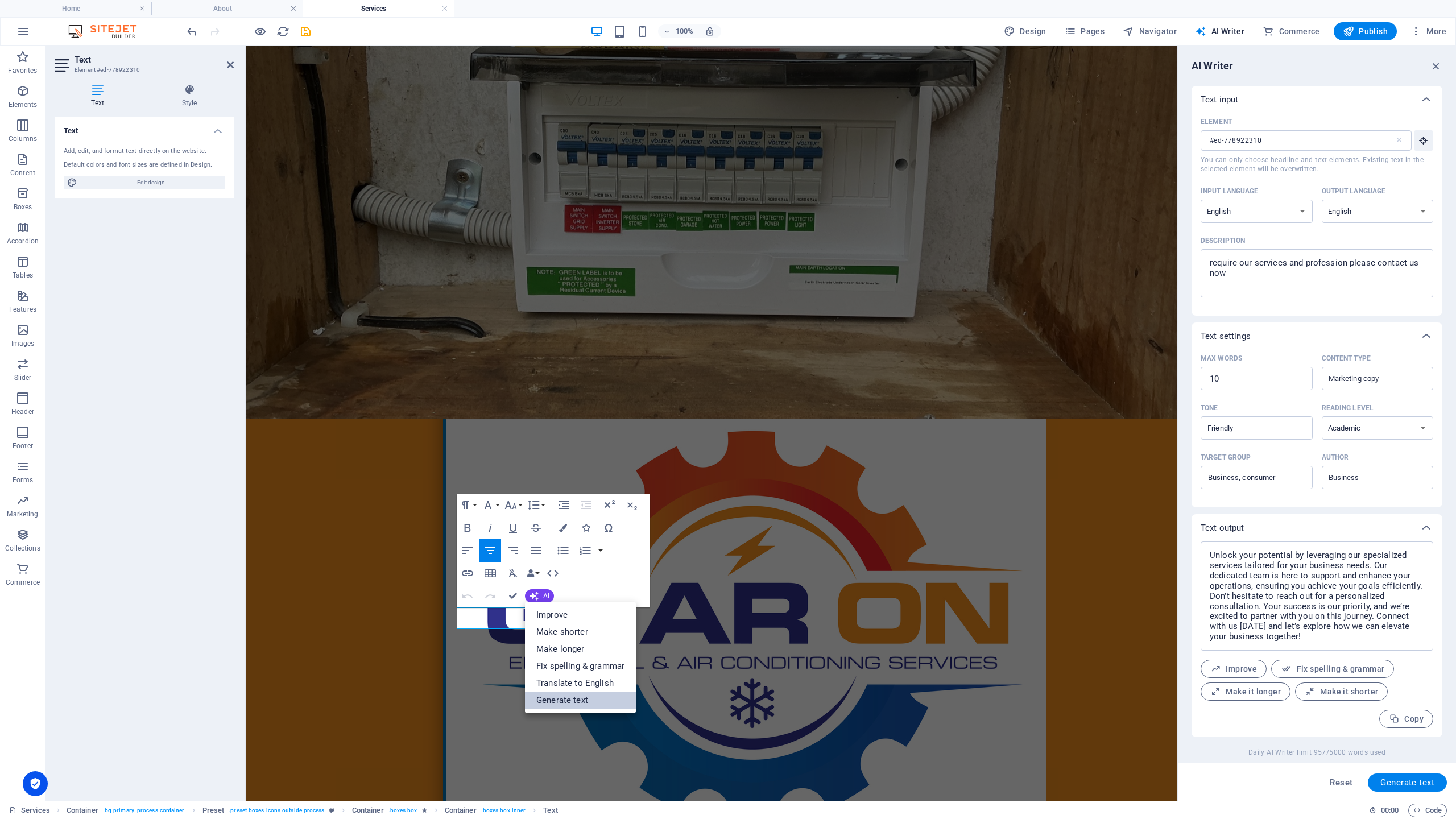 click on "Generate text" at bounding box center [580, 700] 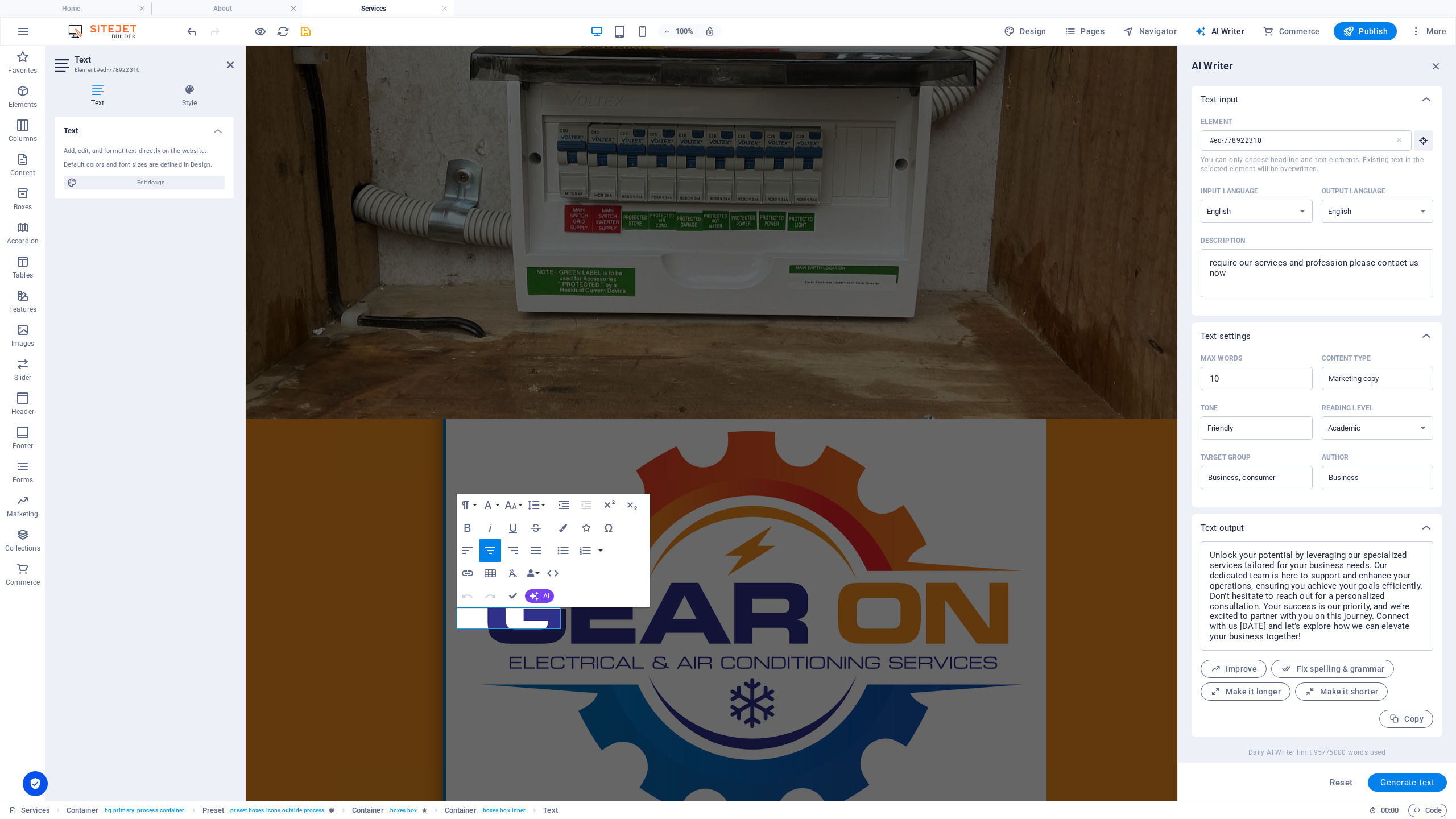 scroll, scrollTop: 1, scrollLeft: 0, axis: vertical 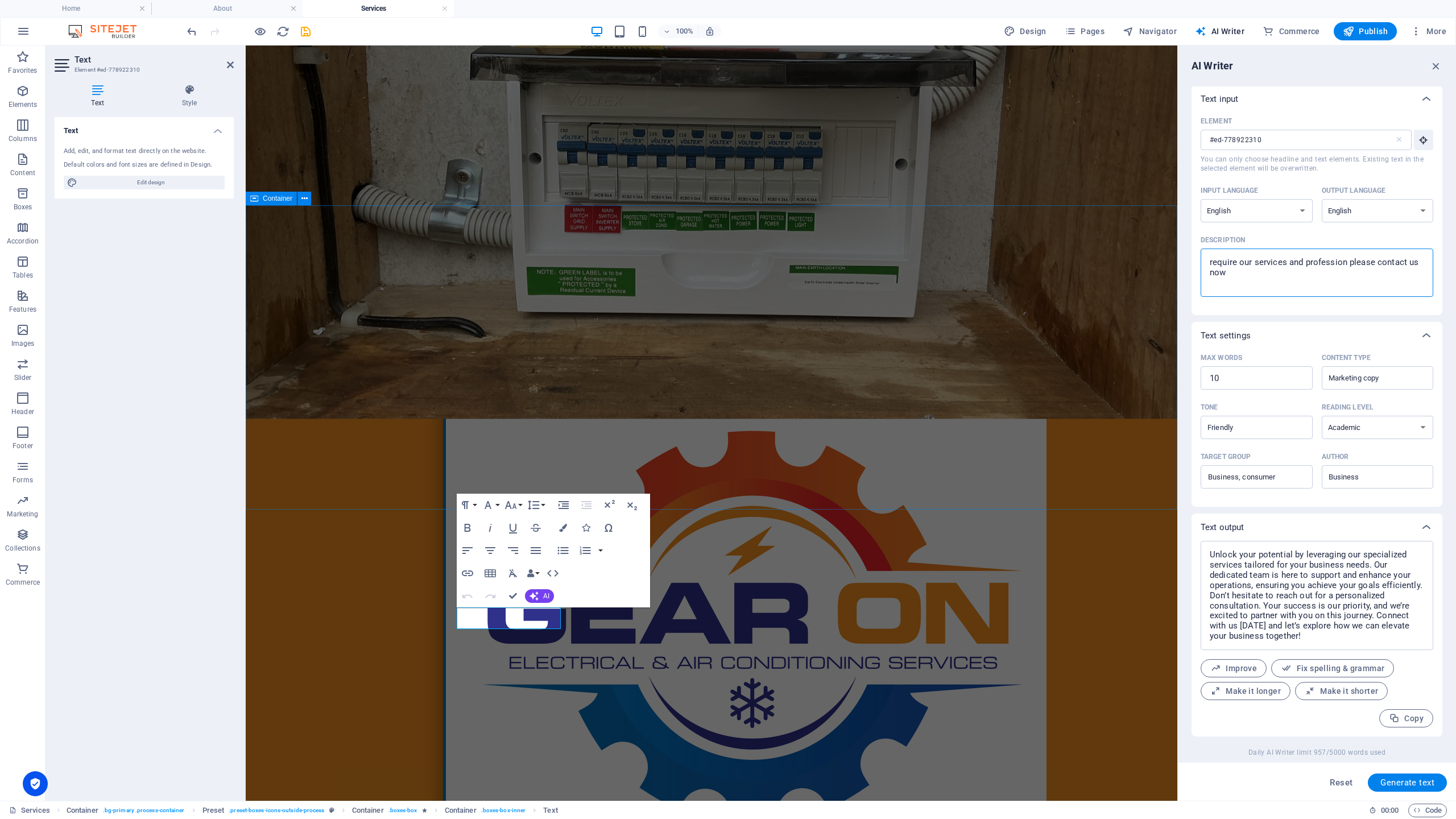 drag, startPoint x: 1487, startPoint y: 320, endPoint x: 1172, endPoint y: 251, distance: 322.4686 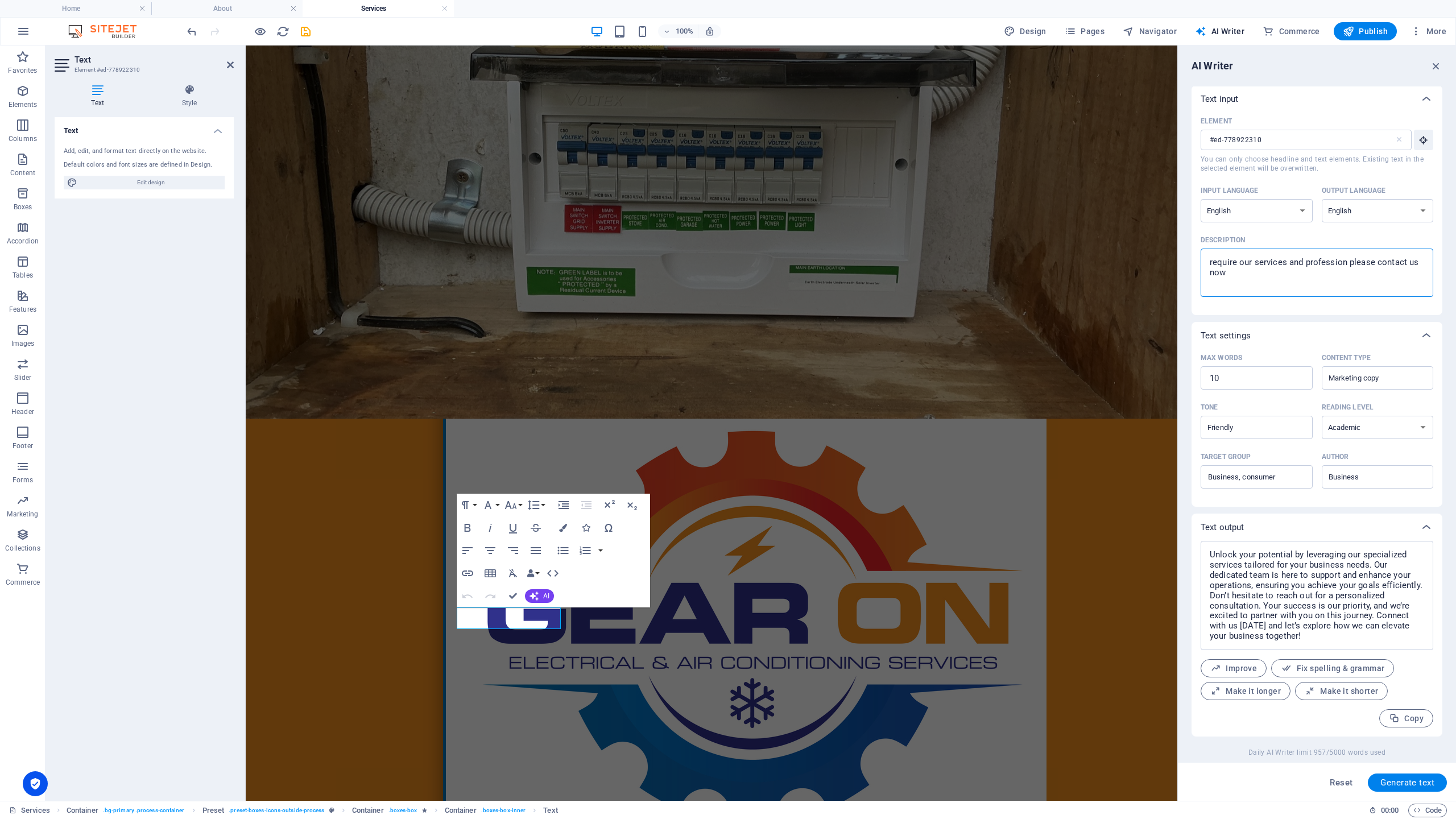drag, startPoint x: 1260, startPoint y: 283, endPoint x: 1192, endPoint y: 243, distance: 78.89233 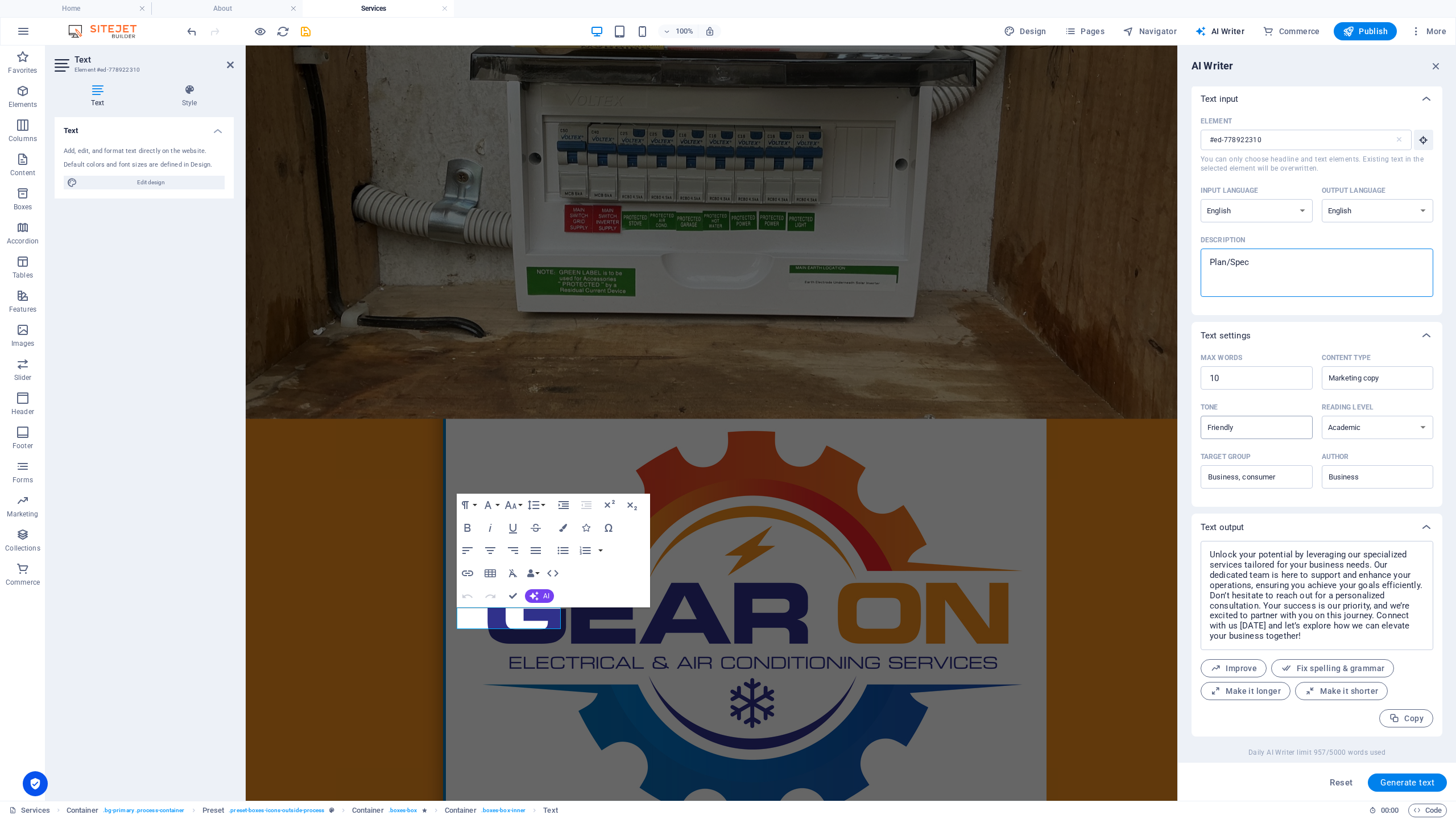 type on "Plan/Spec" 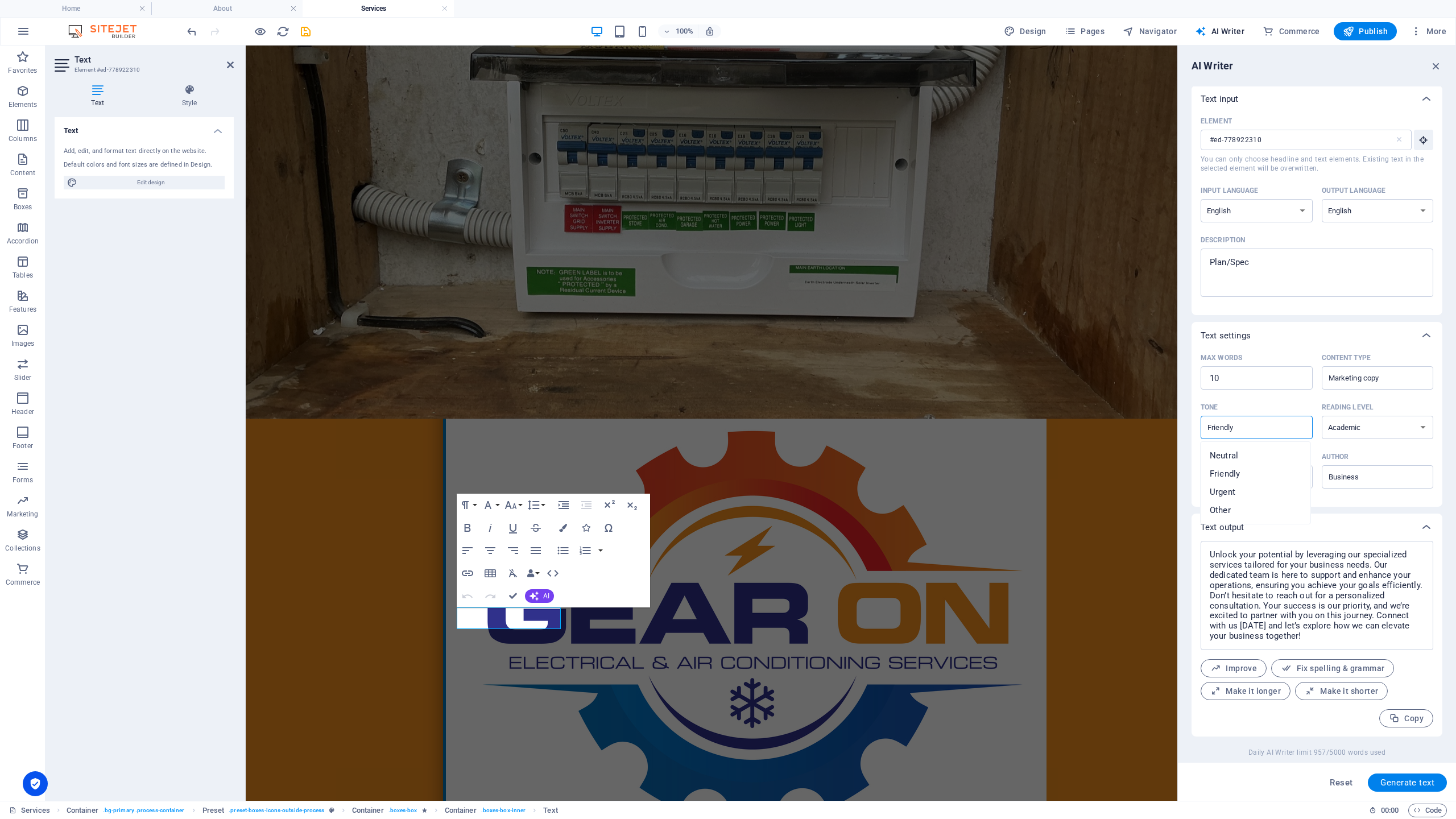 click on "Friendly" at bounding box center (1247, 427) 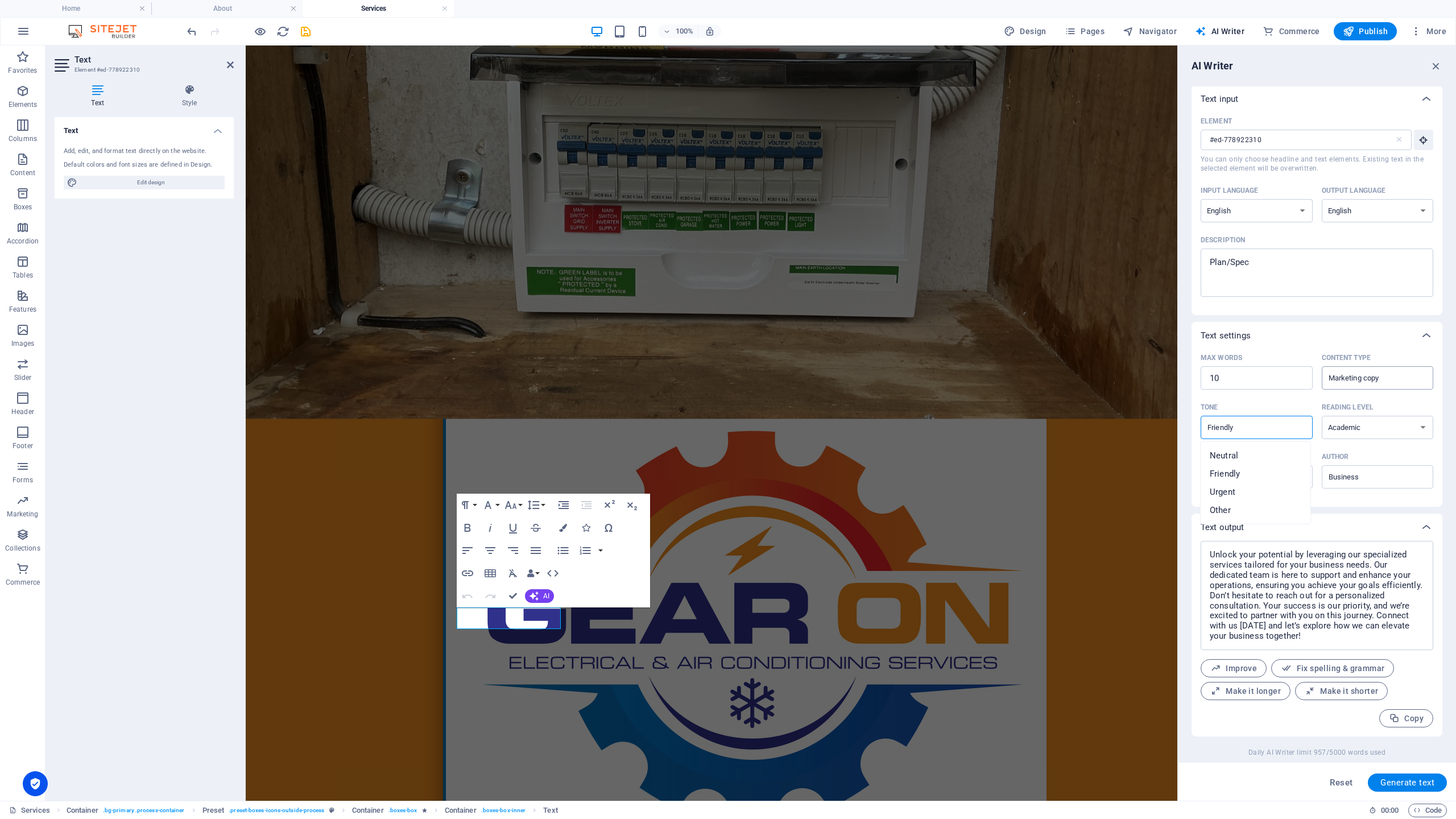 click on "Marketing copy" at bounding box center [1368, 378] 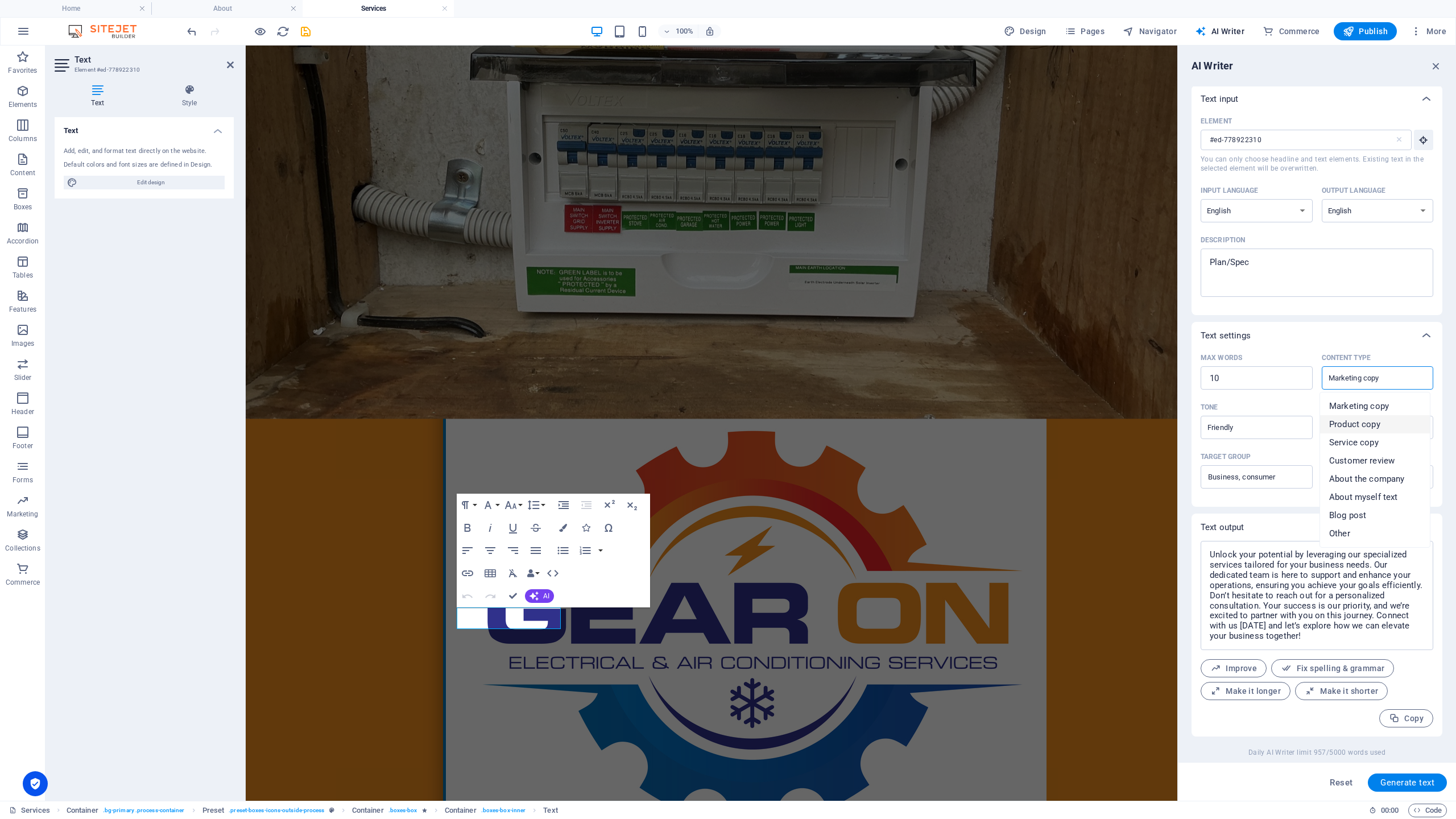 click on "Product copy" at bounding box center [1355, 424] 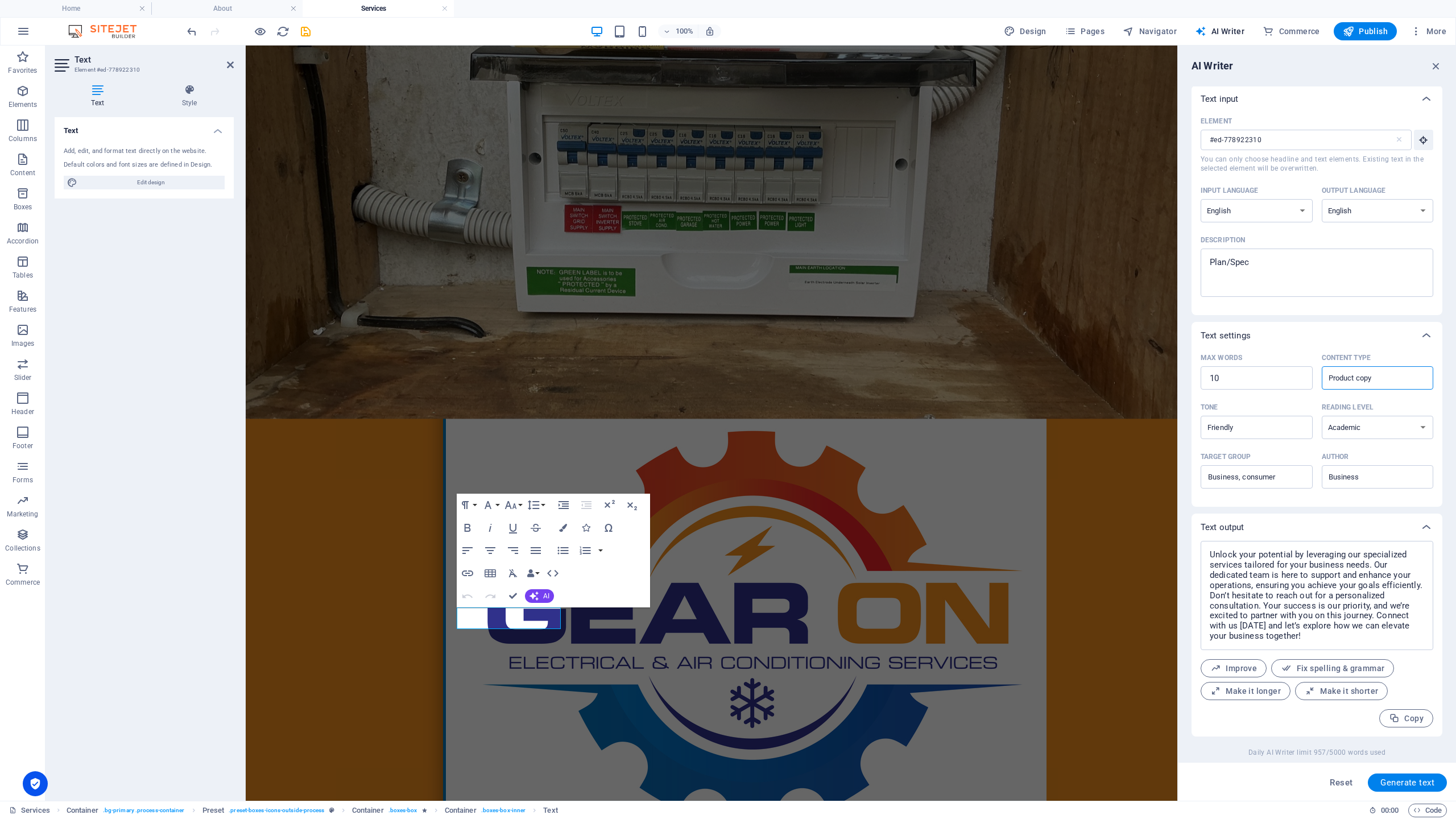 click on "Generate text" at bounding box center (1407, 783) 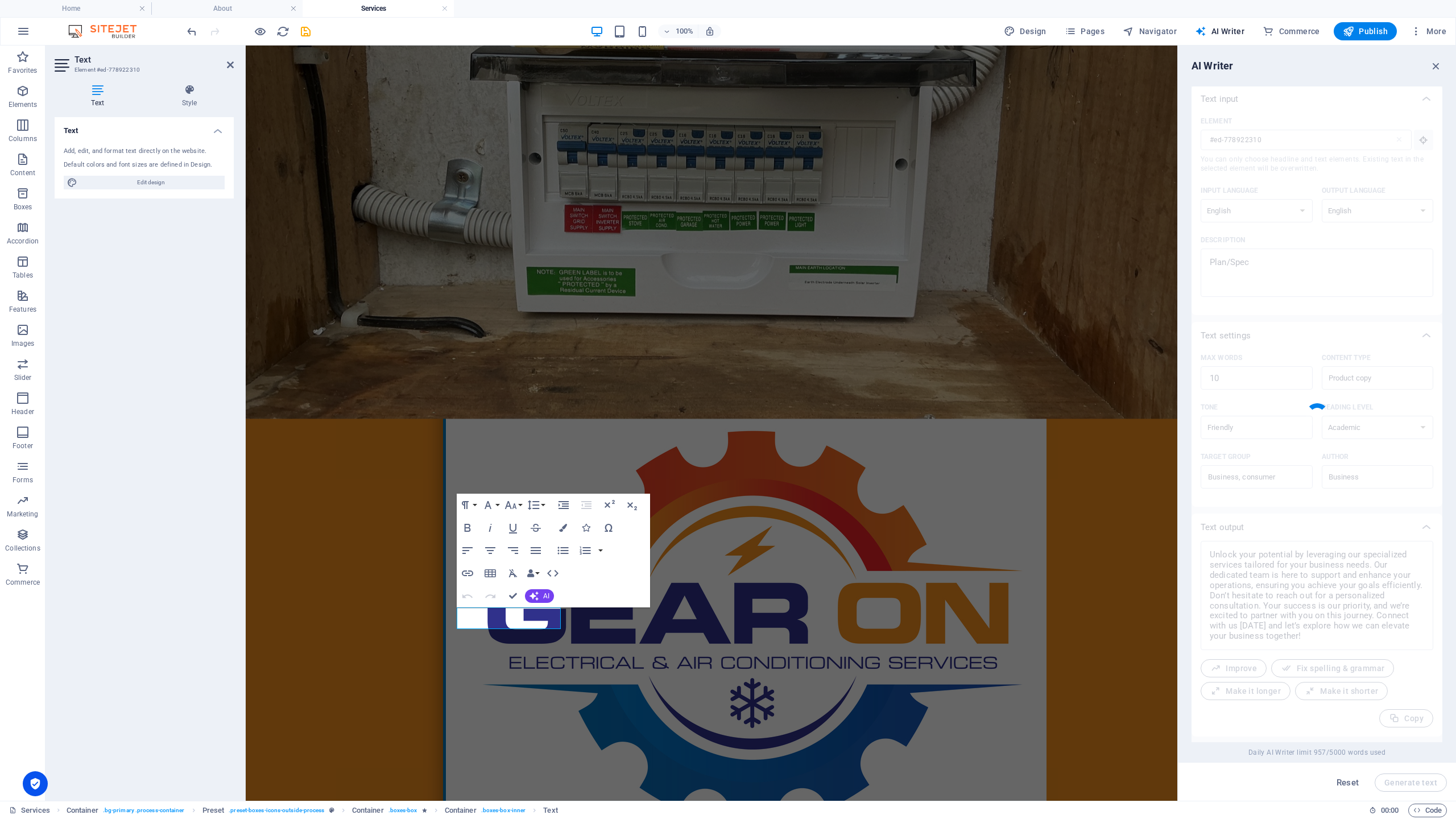 type 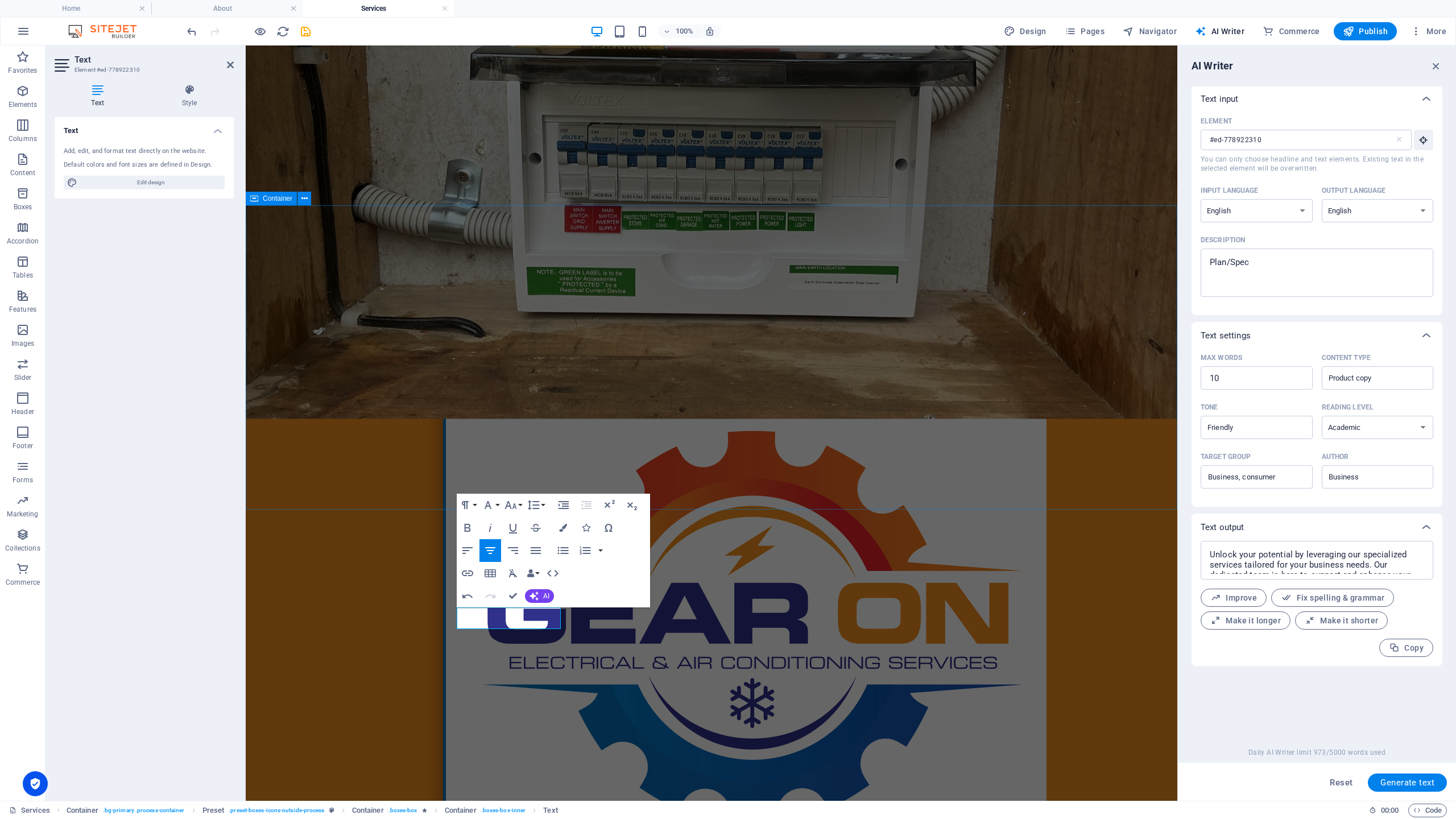 click on "Our Services 15 years experience To meet all your electrical and HVAC requirements, our comprehensive services ensure optimal performance and safety. We specialize in installation, maintenance, and repair of electrical systems, ensuring reliable energy distribution and functionality. Our HVAC offerings encompass heating, ventilation, and air conditioning solutions tailored to enhance comfort in residential and commercial settings. With a commitment to efficiency, we utilize the latest technologies for energy savings, air quality improvement, and climate control. Trust our experienced professionals to deliver exceptional service, ensuring that your systems operate flawlessly year-round. Your satisfaction is our priority, and we are dedicated to providing reliable, high-quality solutions for your comfort and convenience." at bounding box center (712, 1143) 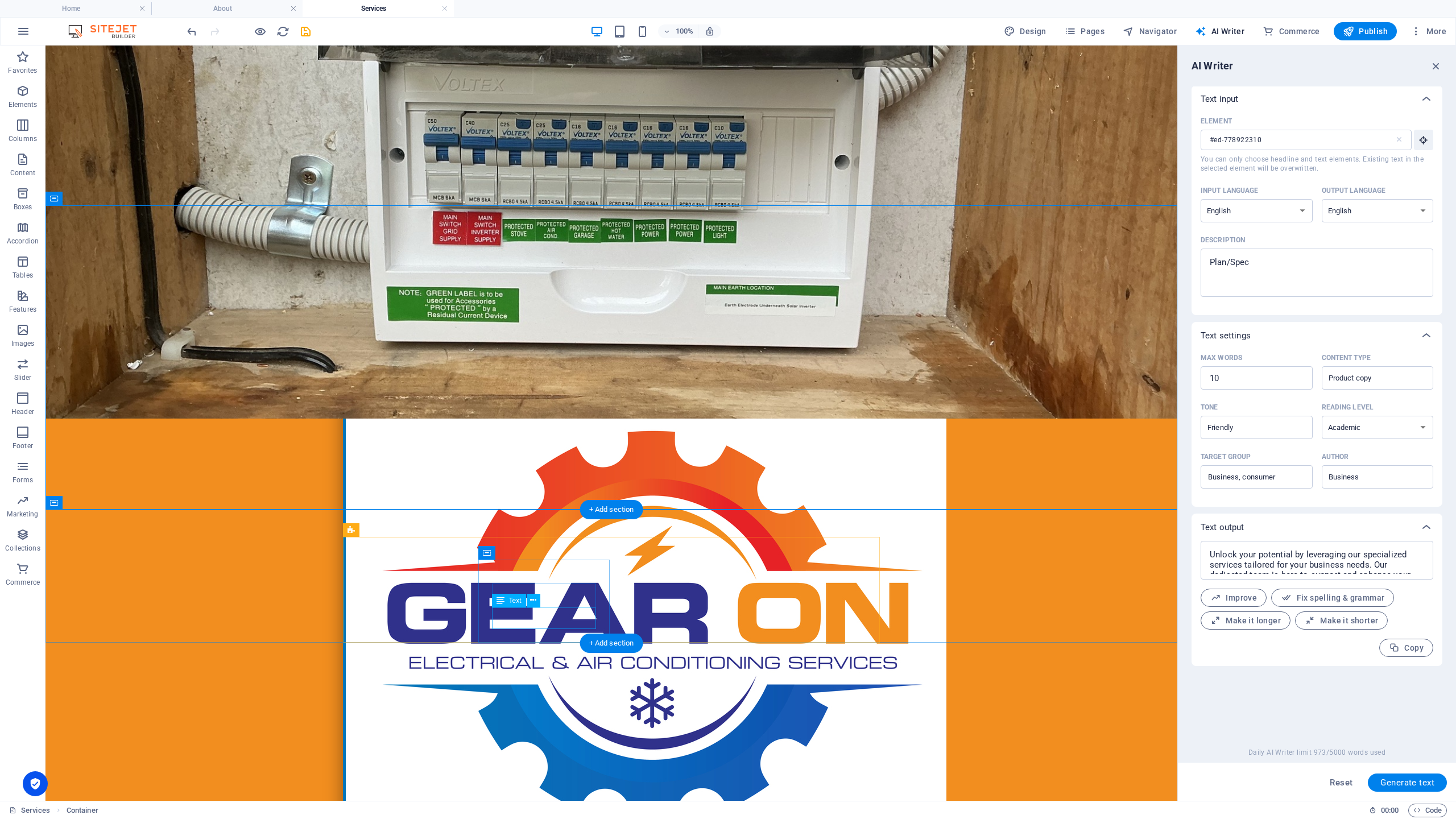 click on "Lorem ipsum dolor sit amet, consectetur adipisicing elit." at bounding box center (611, 1497) 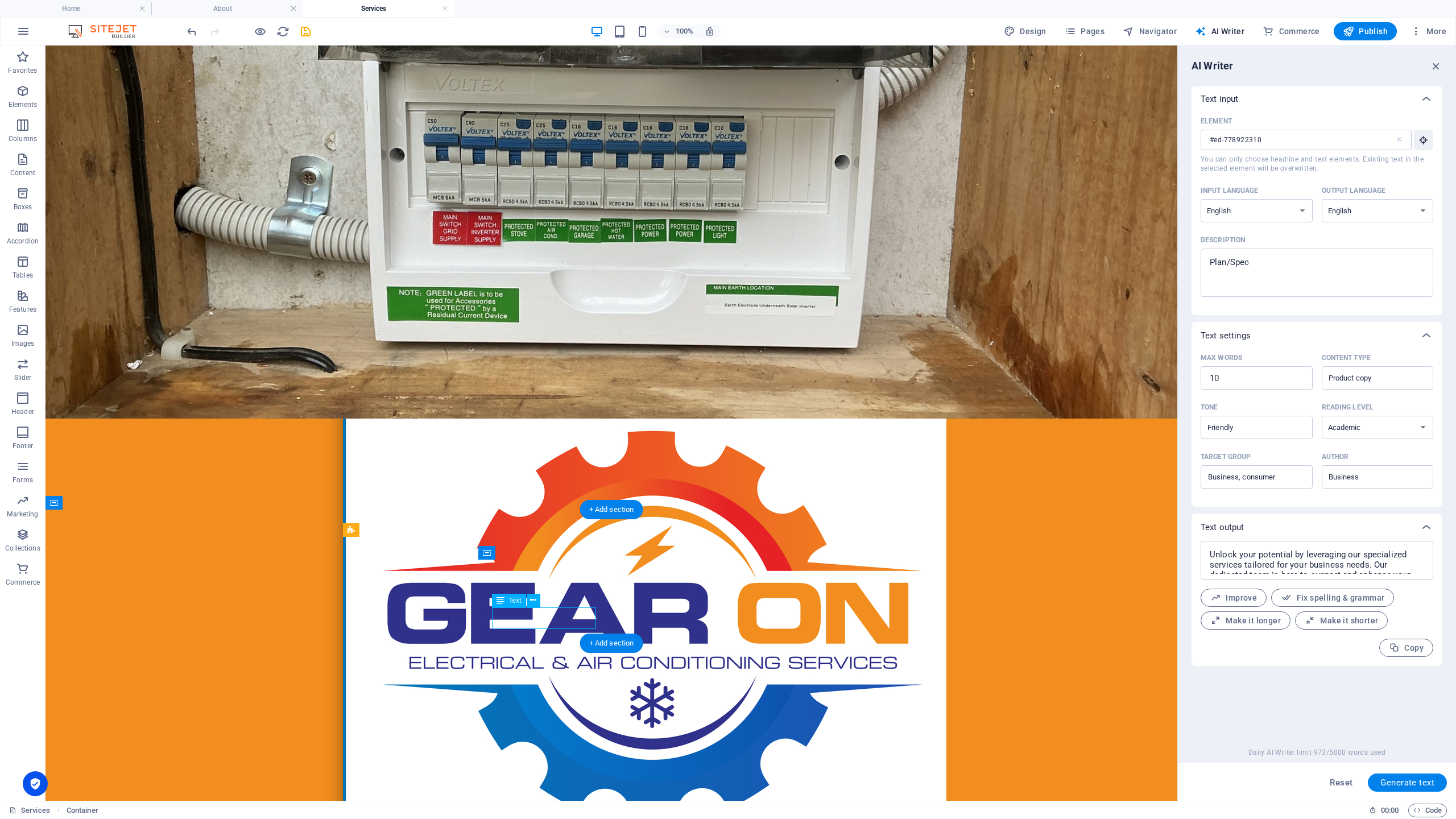 drag, startPoint x: 557, startPoint y: 617, endPoint x: 785, endPoint y: 534, distance: 242.63759 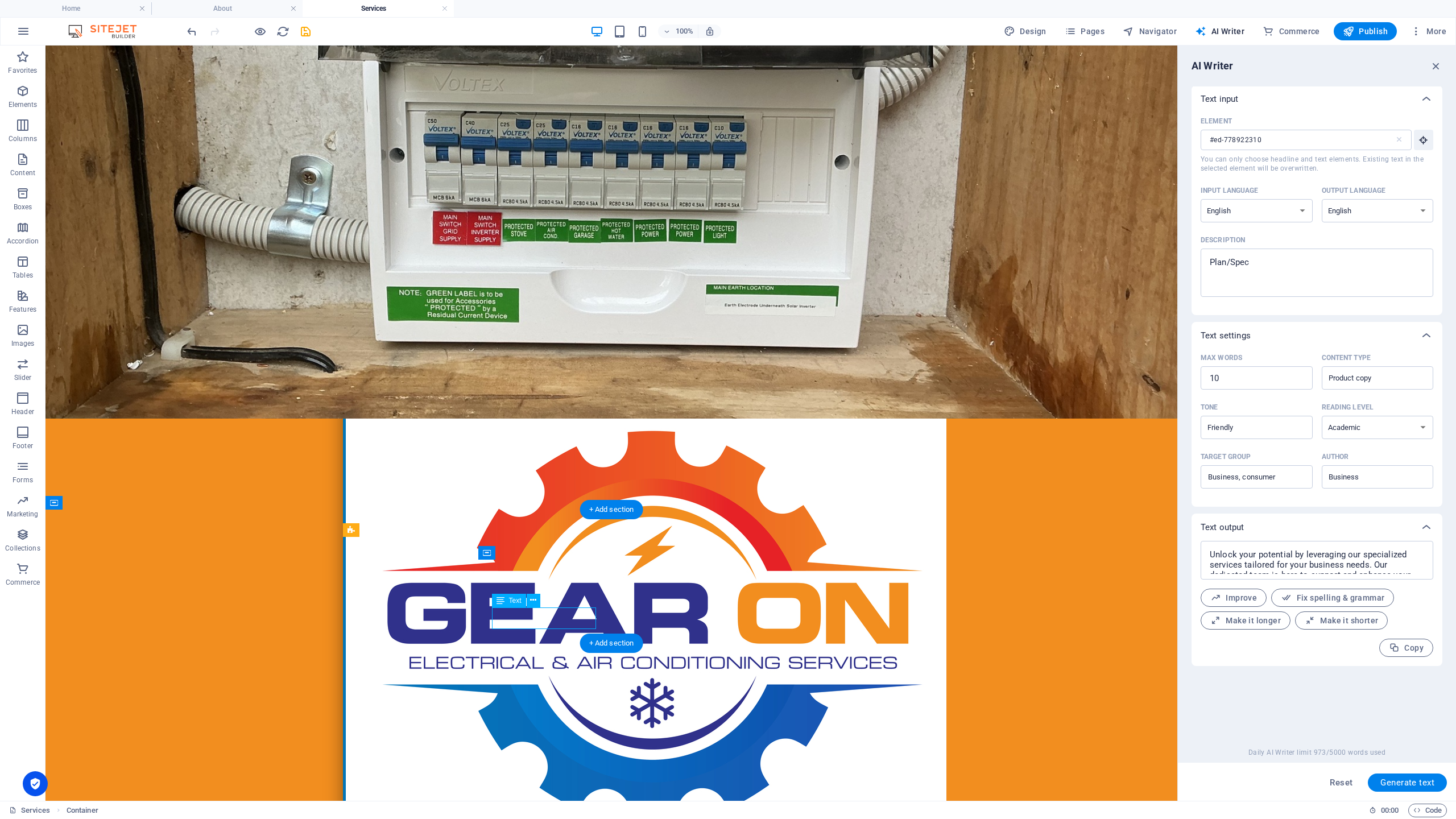 click on "Lorem ipsum dolor sit amet, consectetur adipisicing elit." at bounding box center [611, 1497] 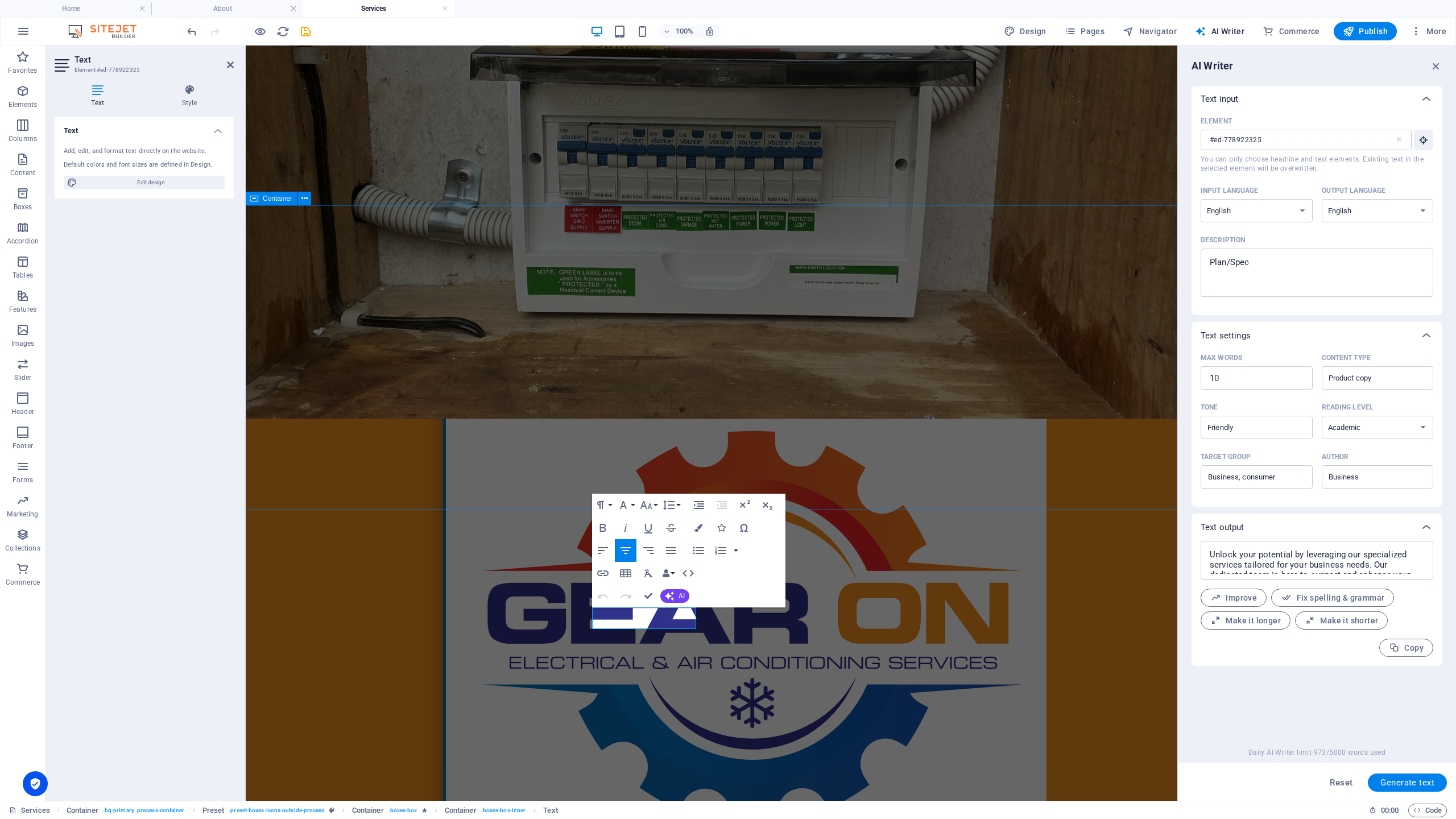 type on "#ed-778922325" 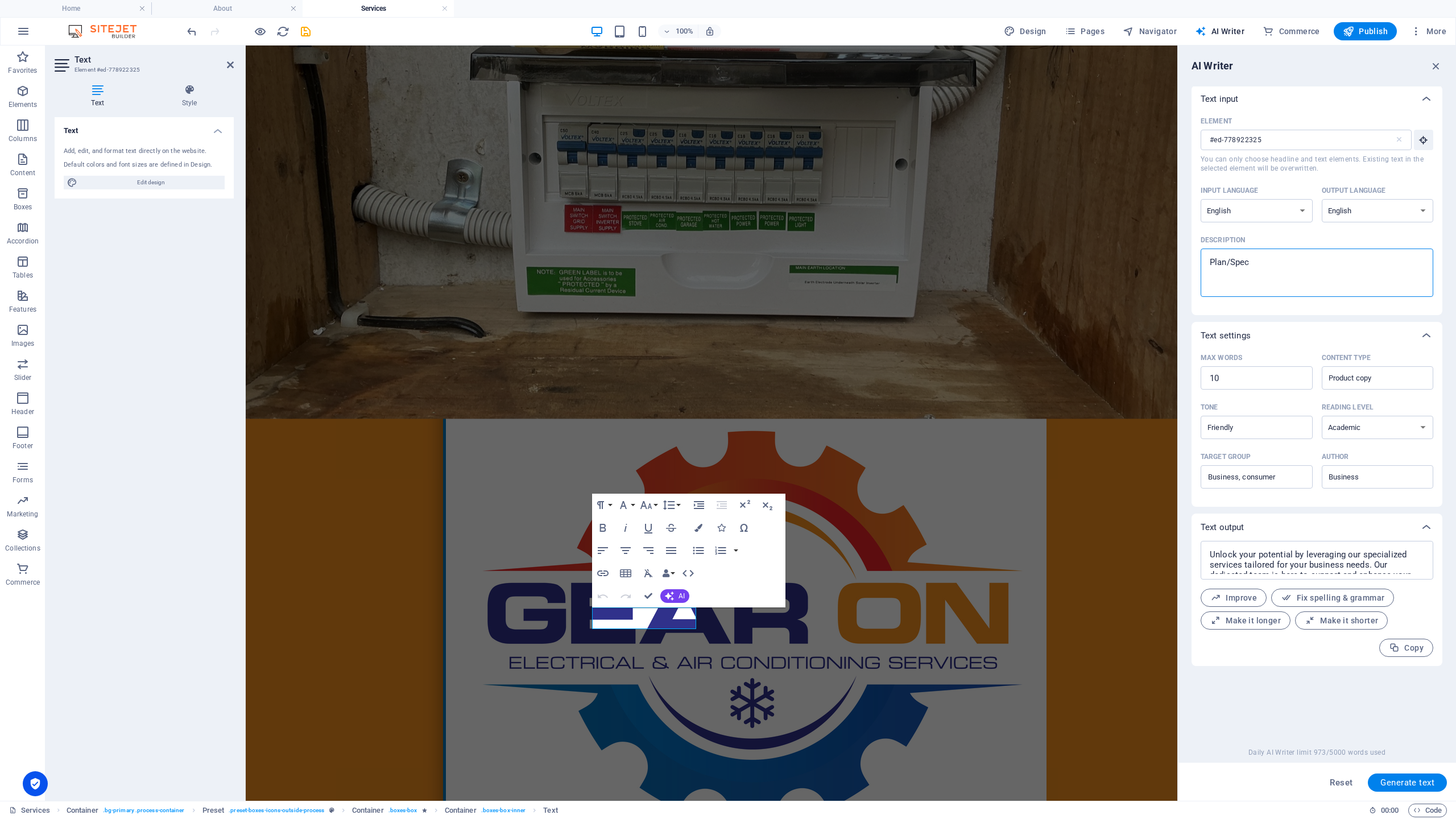 drag, startPoint x: 1254, startPoint y: 264, endPoint x: 1177, endPoint y: 259, distance: 77.16217 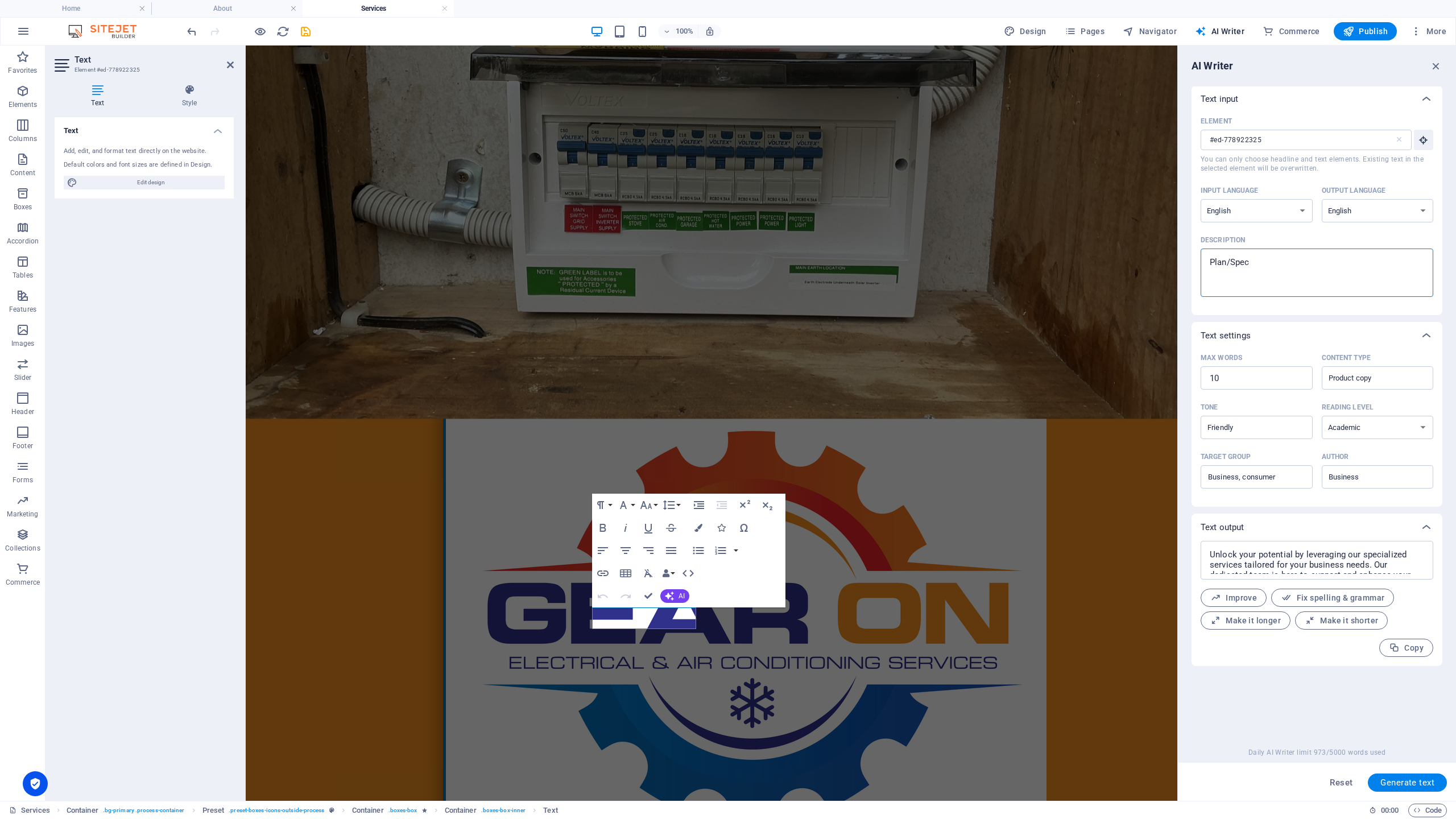 click on "AI Writer Text input Element #ed-778922325 ​ You can only choose headline and text elements. Existing text in the selected element will be overwritten. Input language Albanian Arabic Armenian Awadhi Azerbaijani Bashkir Basque Belarusian Bengali Bhojpuri Bosnian Brazilian Portuguese Bulgarian Cantonese (Yue) Catalan Chhattisgarhi Chinese Croatian Czech Danish Dogri Dutch English Estonian Faroese Finnish French Galician Georgian German Greek Gujarati Haryanvi Hindi Hungarian Indonesian Irish Italian Japanese Javanese Kannada Kashmiri Kazakh Konkani Korean Kyrgyz Latvian Lithuanian Macedonian Maithili Malay Maltese Mandarin Mandarin Chinese Marathi Marwari Min Nan Moldovan Mongolian Montenegrin Nepali Norwegian Oriya Pashto Persian (Farsi) Polish Portuguese Punjabi Rajasthani Romanian Russian Sanskrit Santali Serbian Sindhi Sinhala Slovak Slovene Slovenian Spanish Ukrainian Urdu Uzbek Vietnamese Welsh Wu Output language Albanian Arabic Armenian Awadhi Azerbaijani Bashkir Basque Belarusian Bengali Bhojpuri Urdu" at bounding box center [1317, 423] 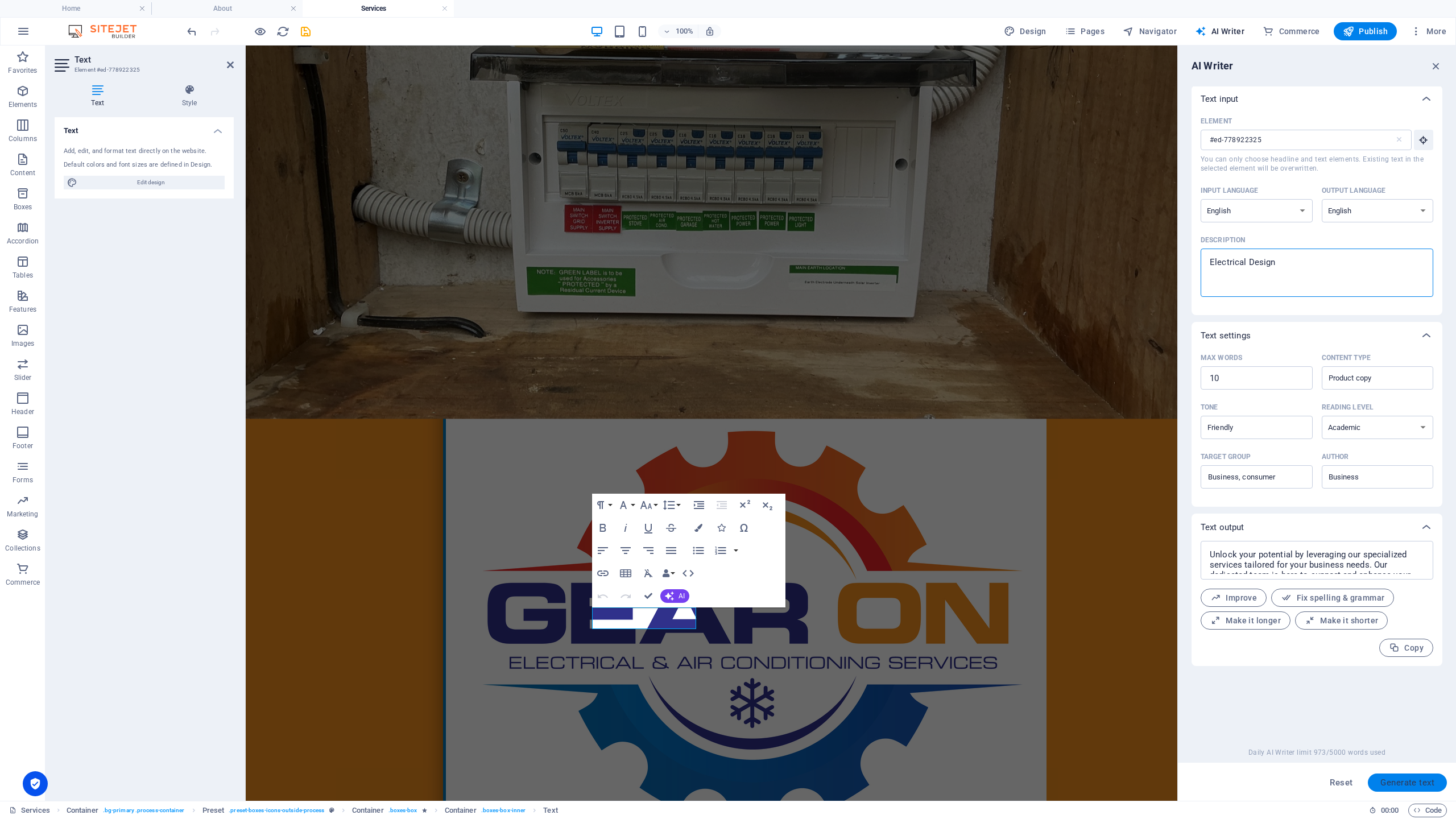 type on "Electrical Design" 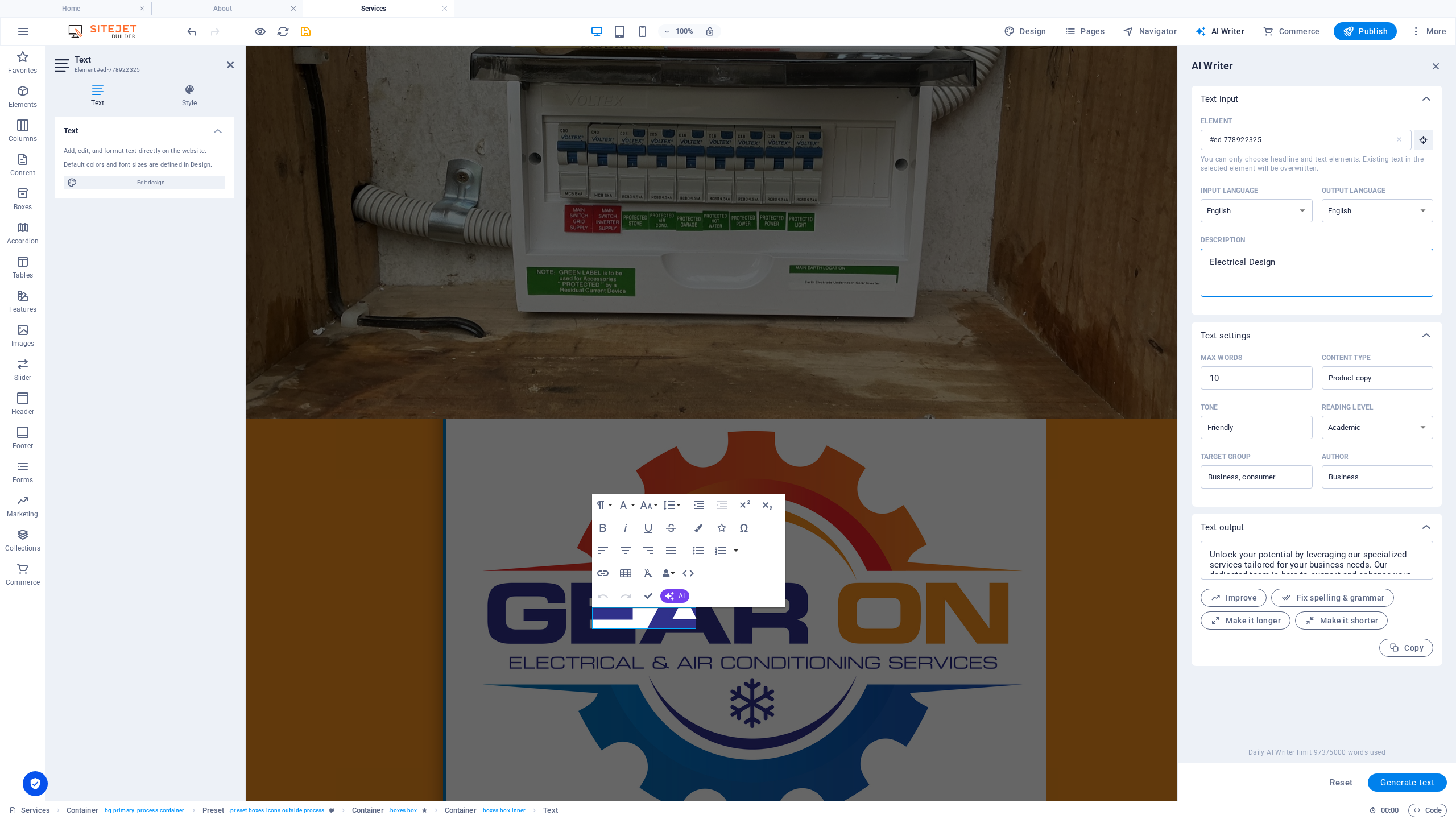 click on "Generate text" at bounding box center [1407, 783] 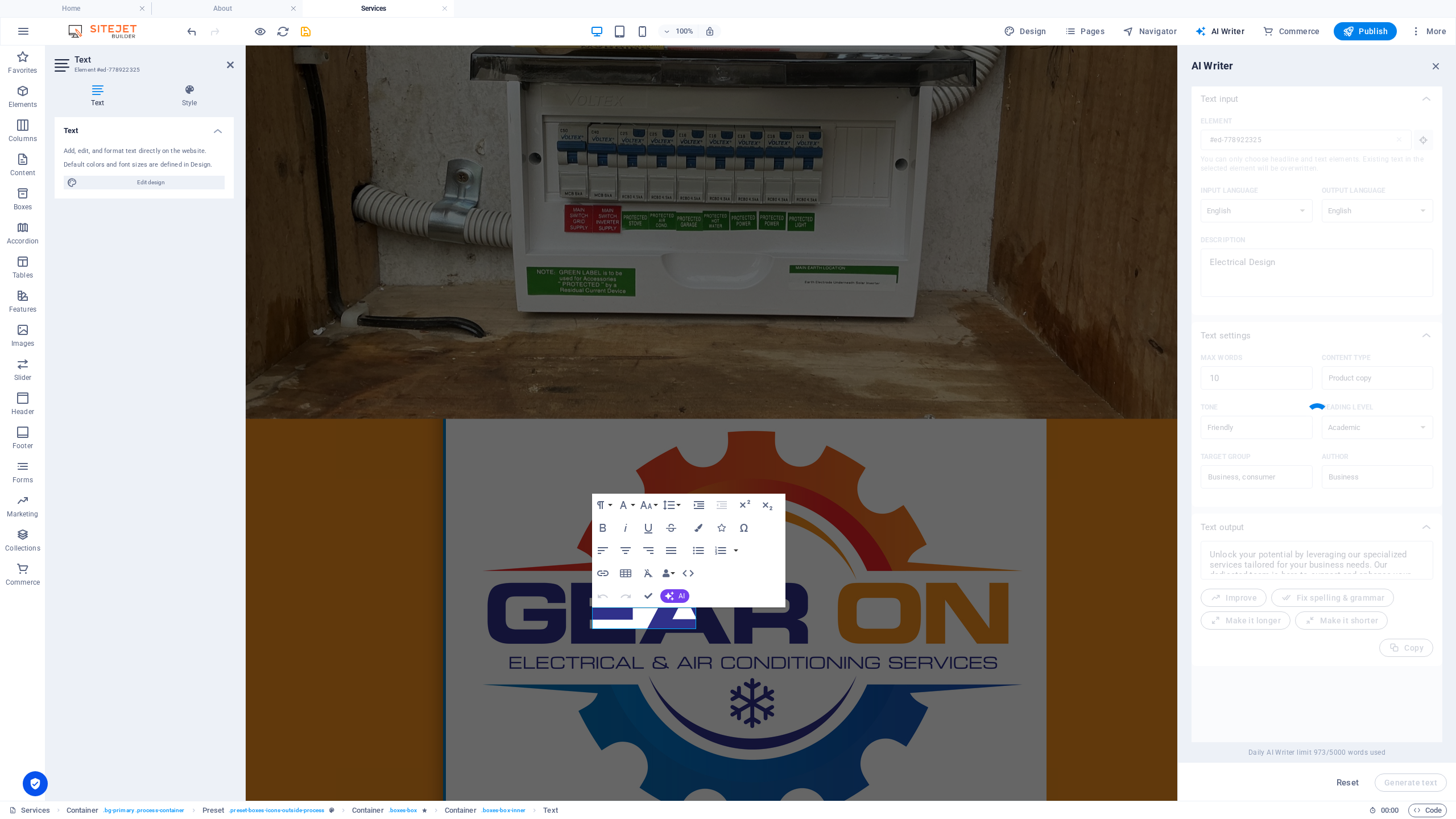 type 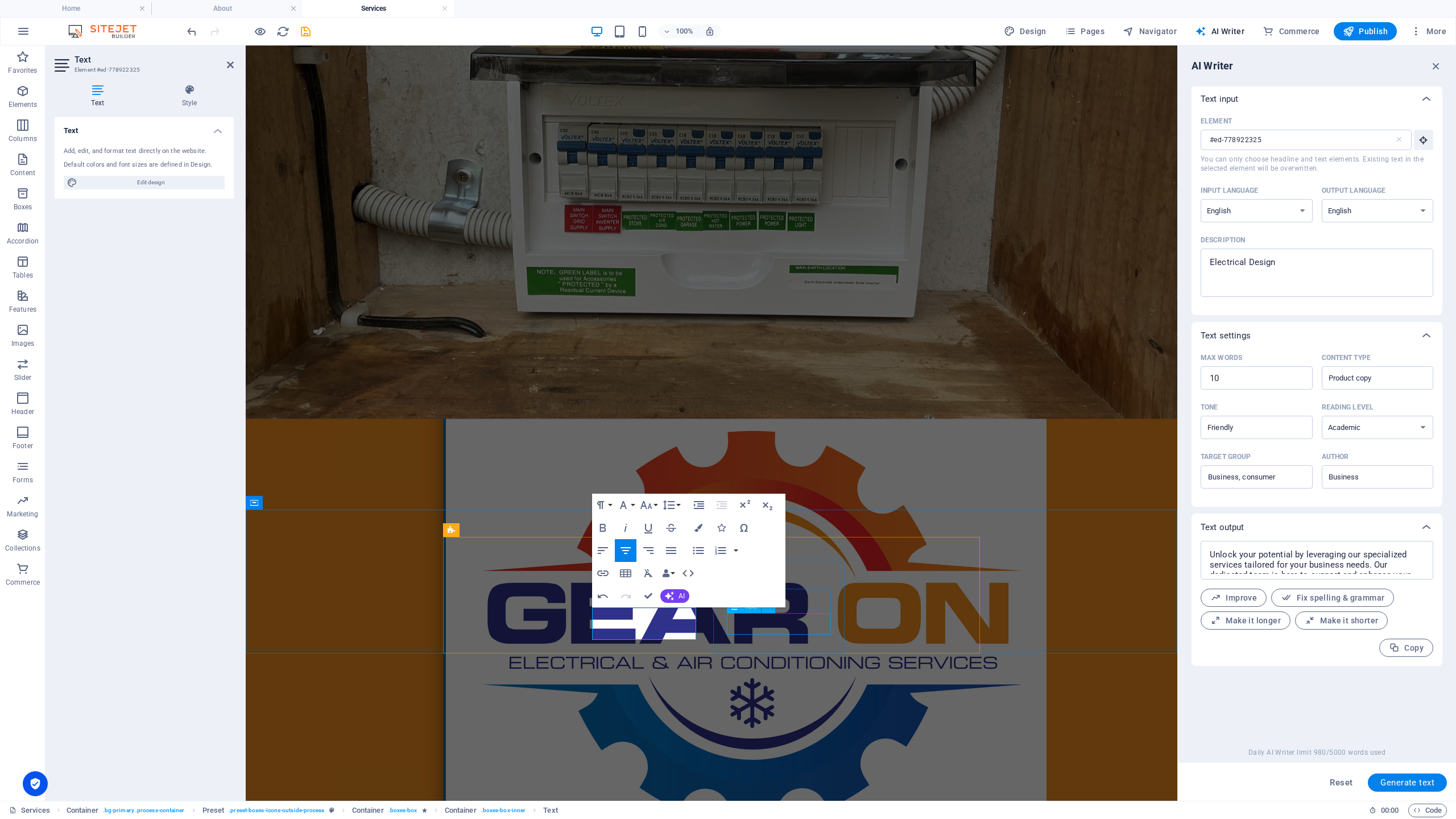click on "Lorem ipsum dolor sit amet, consectetur adipisicing elit." at bounding box center (712, 1594) 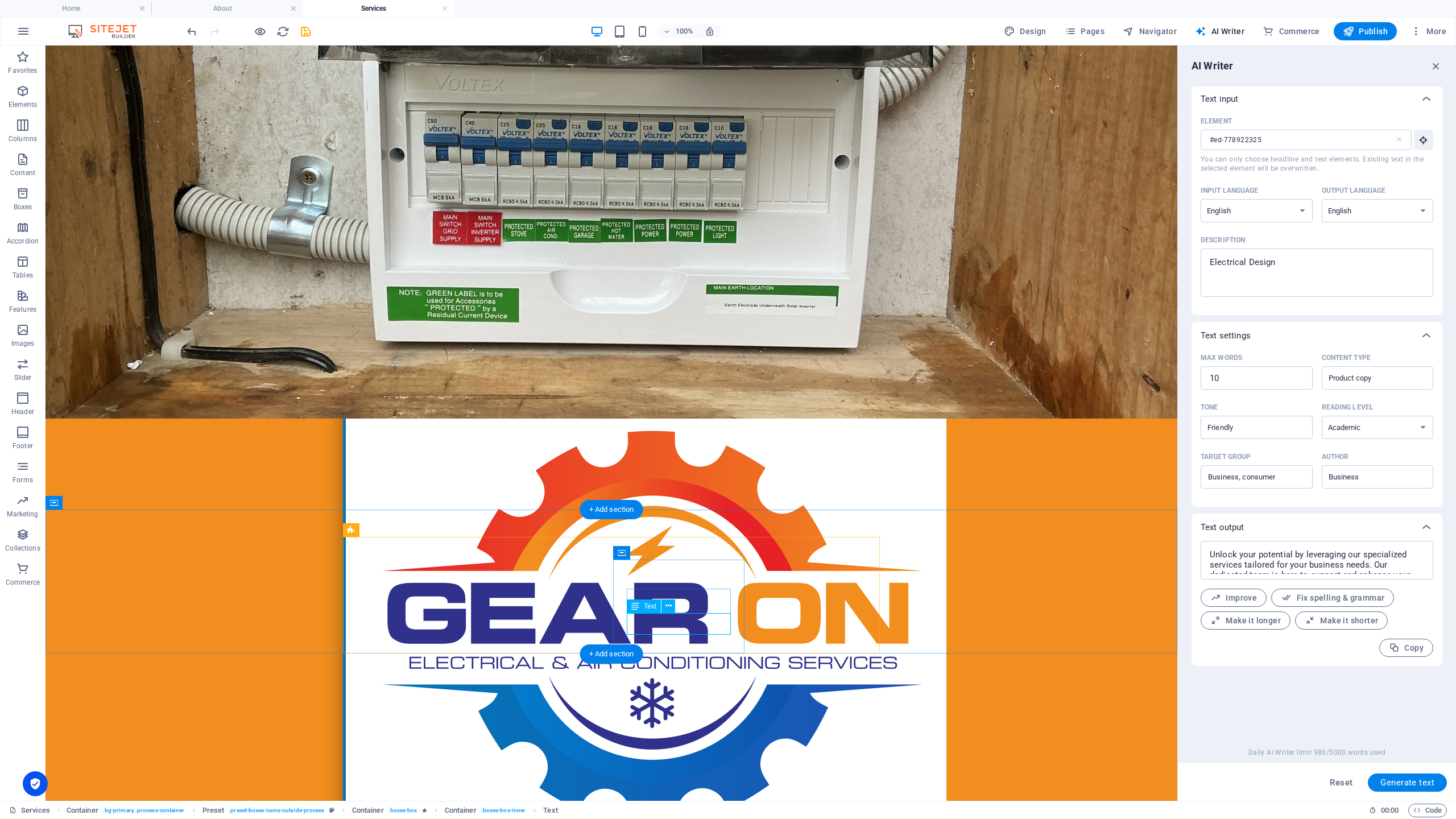 click on "Lorem ipsum dolor sit amet, consectetur adipisicing elit." at bounding box center [611, 1594] 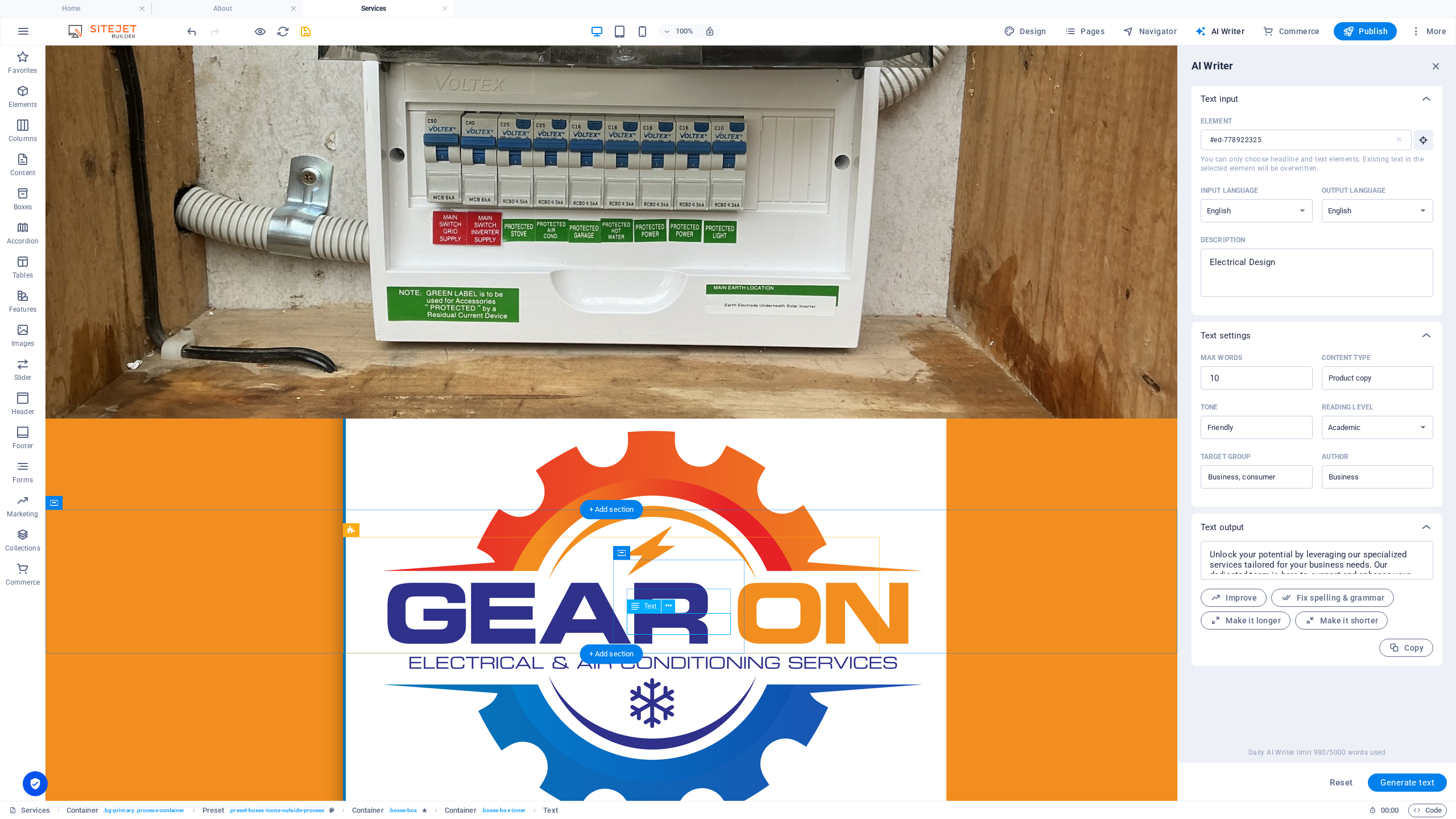 drag, startPoint x: 708, startPoint y: 630, endPoint x: 504, endPoint y: 631, distance: 204.00245 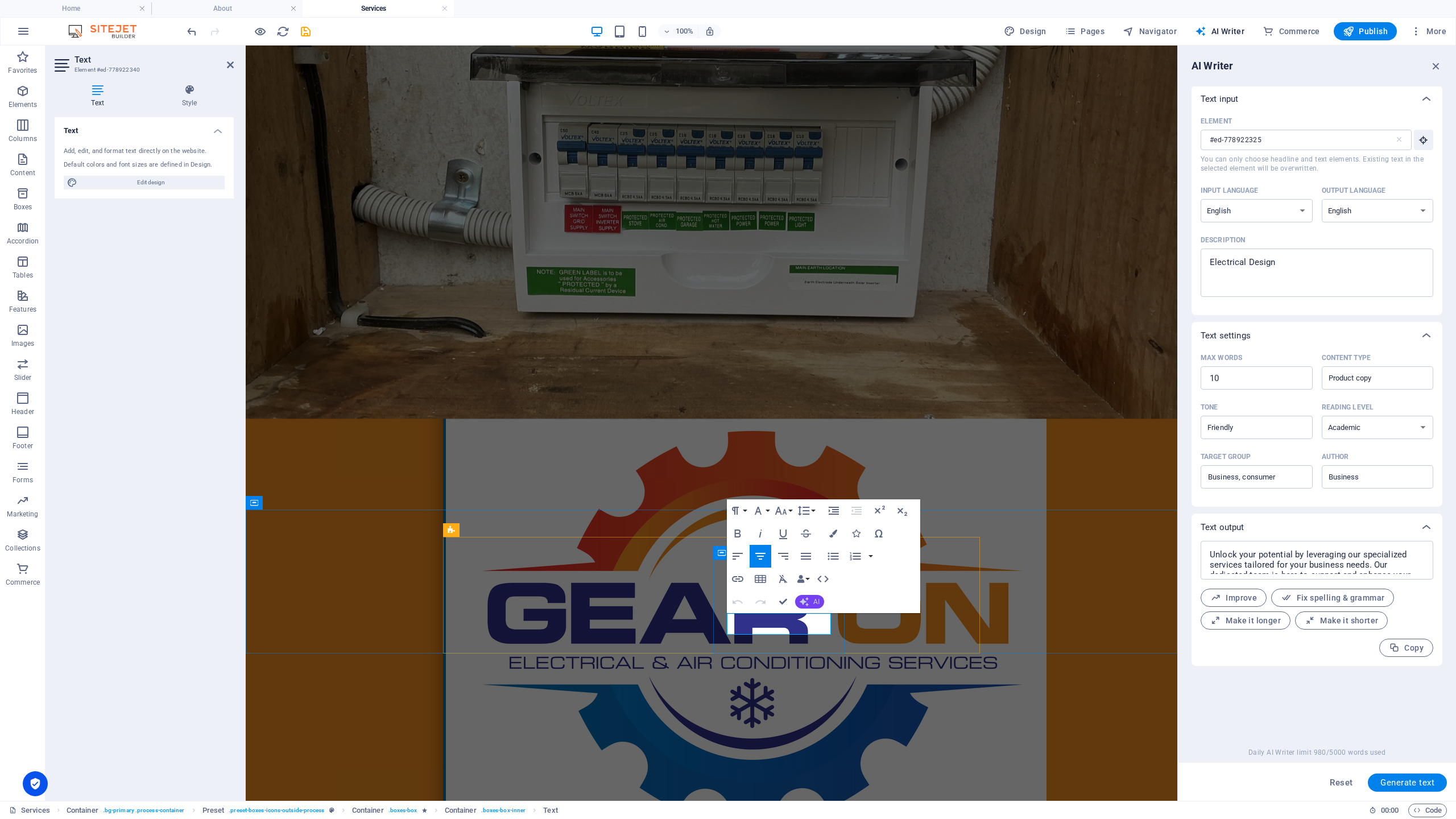 type on "#ed-778922340" 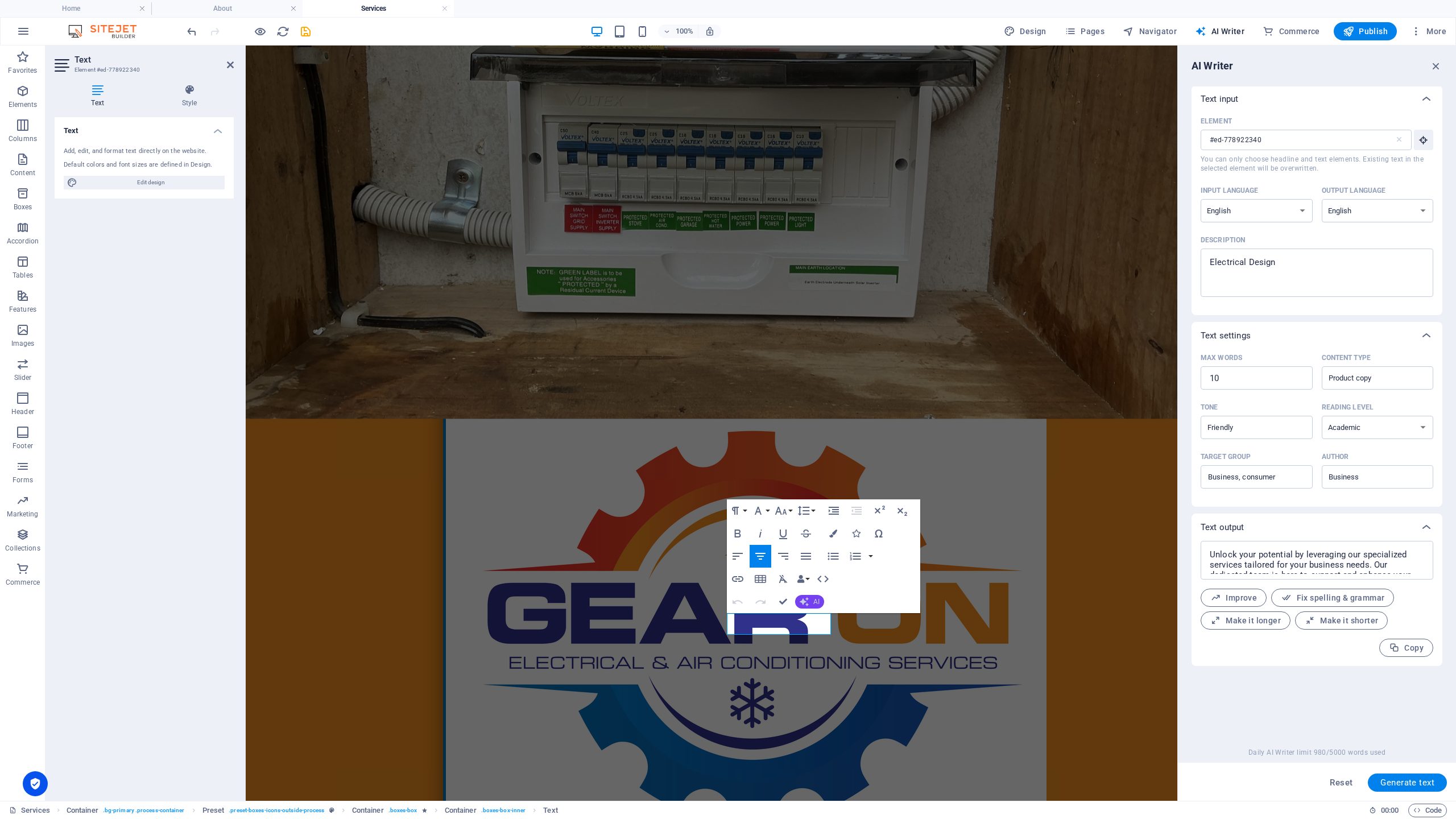 click on "AI" at bounding box center [816, 602] 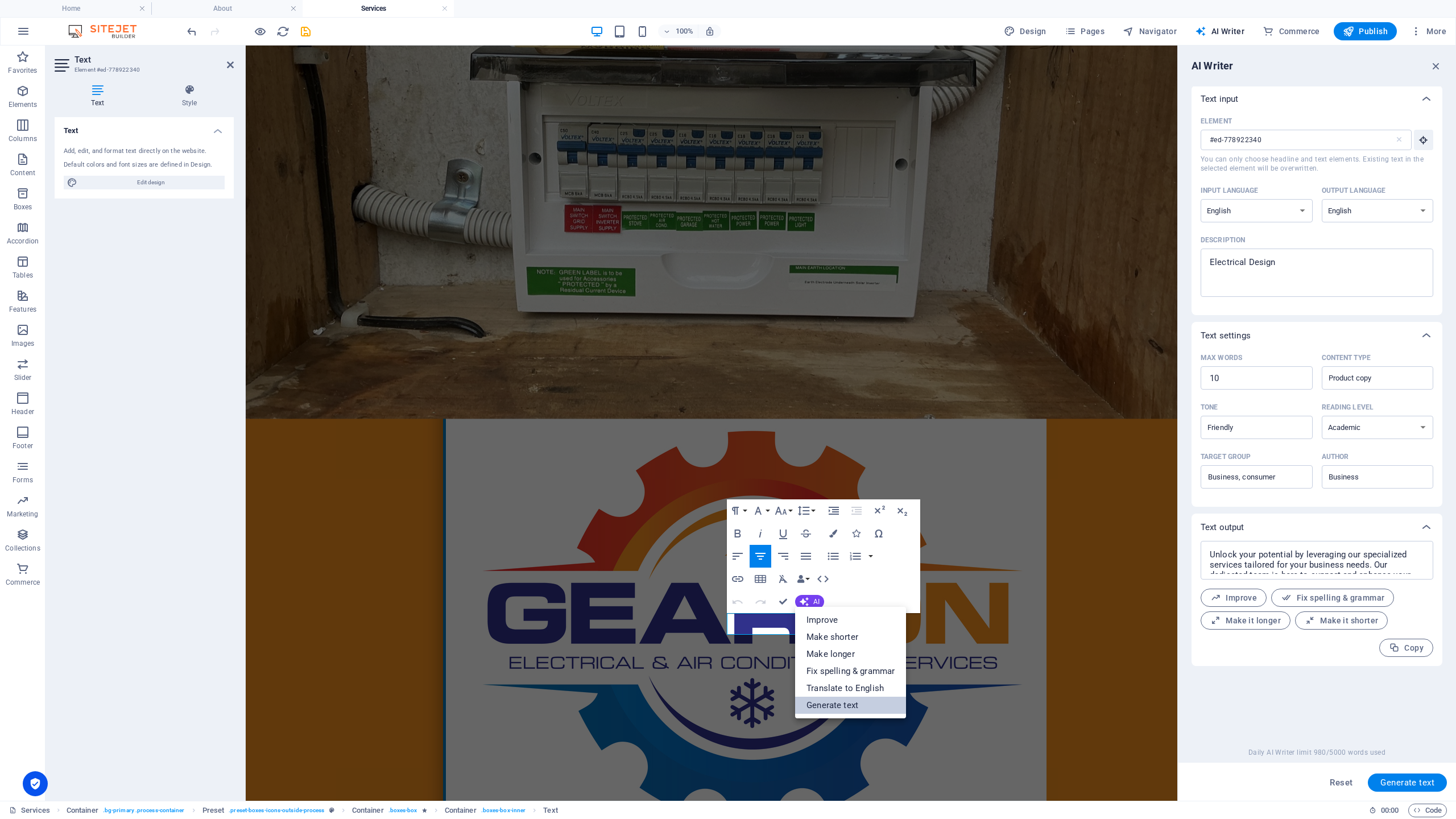 click on "Generate text" at bounding box center [850, 705] 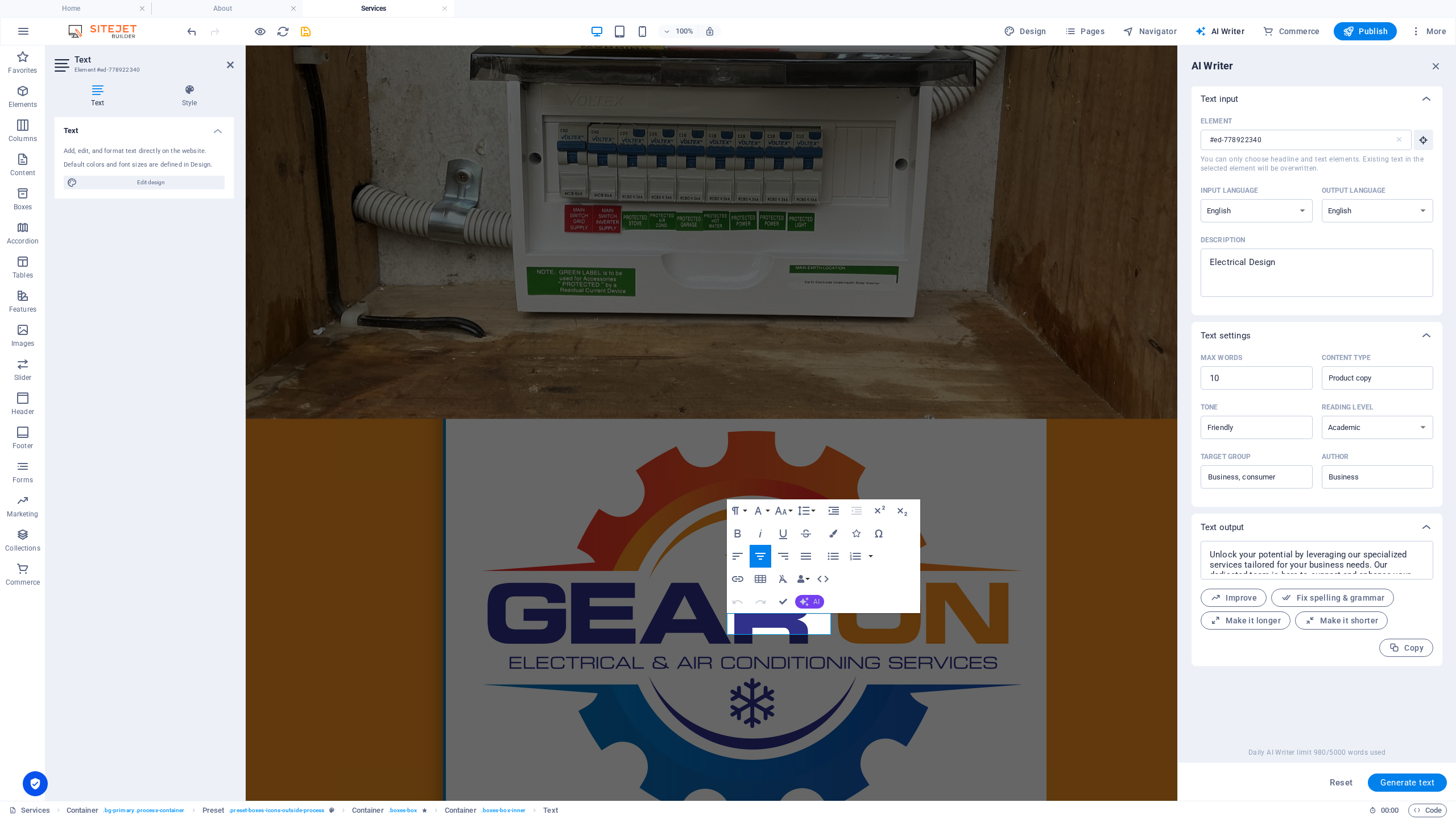 click 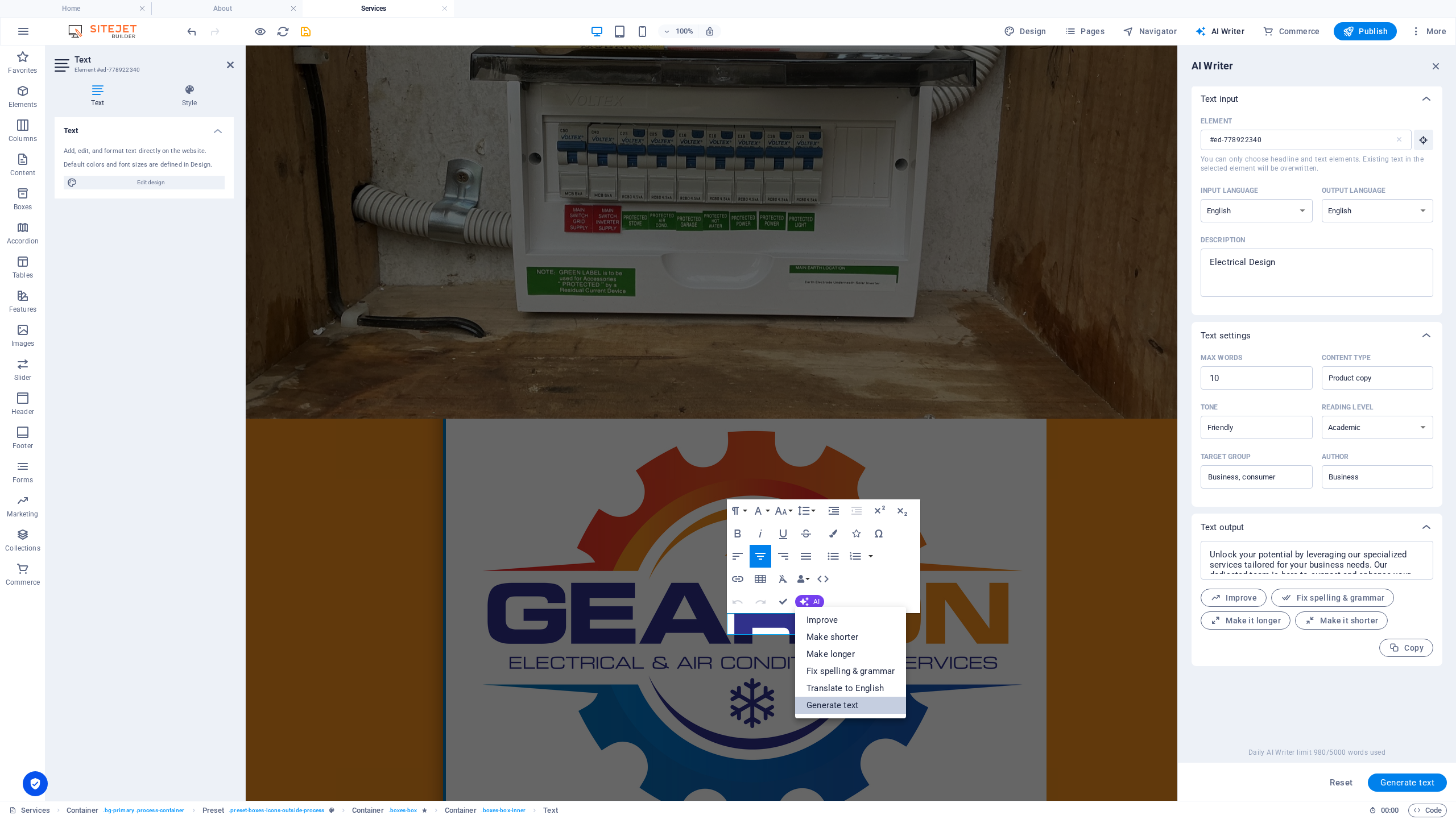 click on "Generate text" at bounding box center [850, 705] 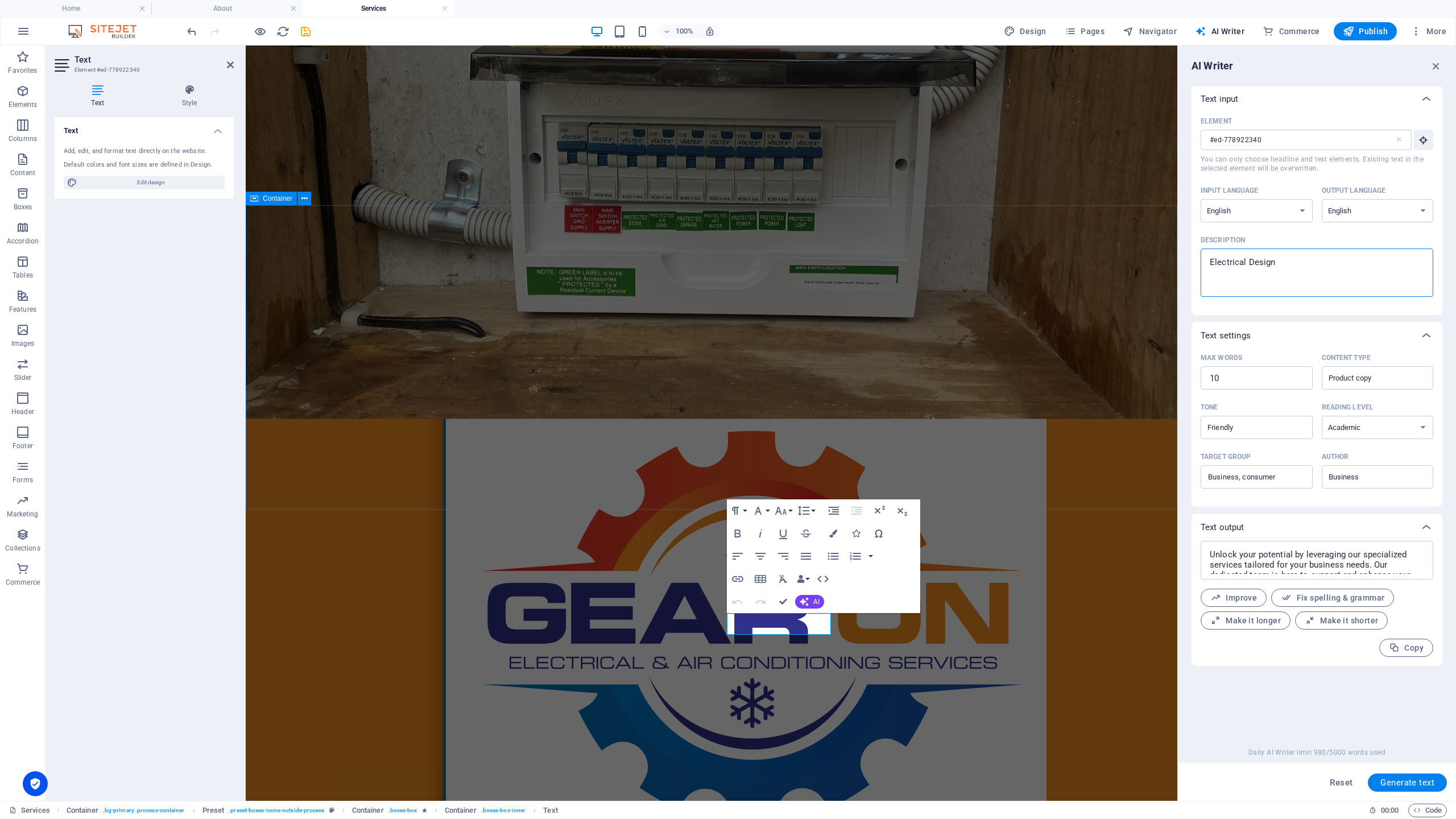 drag, startPoint x: 1534, startPoint y: 308, endPoint x: 1168, endPoint y: 261, distance: 369.0054 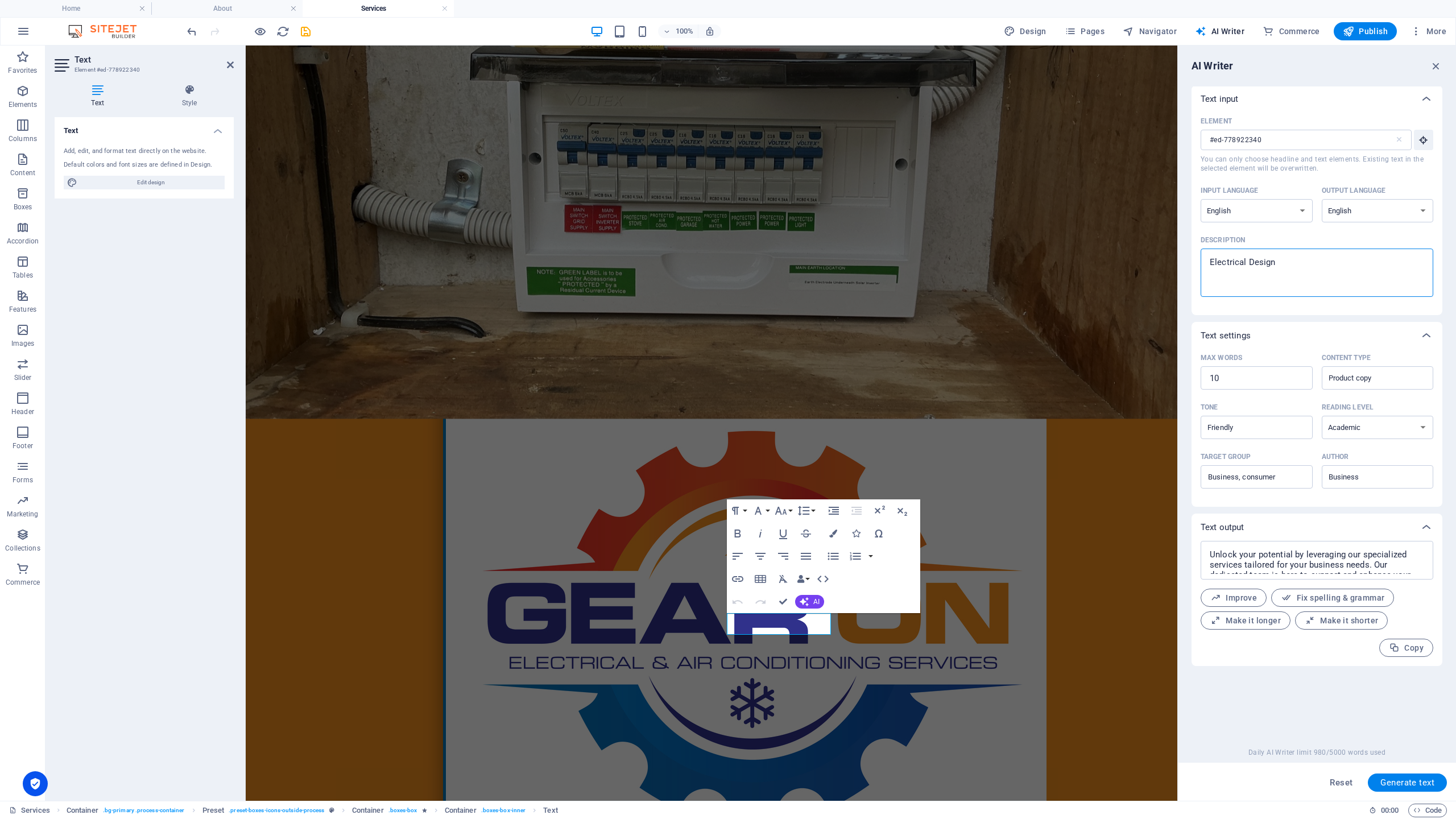 drag, startPoint x: 1288, startPoint y: 264, endPoint x: 1199, endPoint y: 264, distance: 89 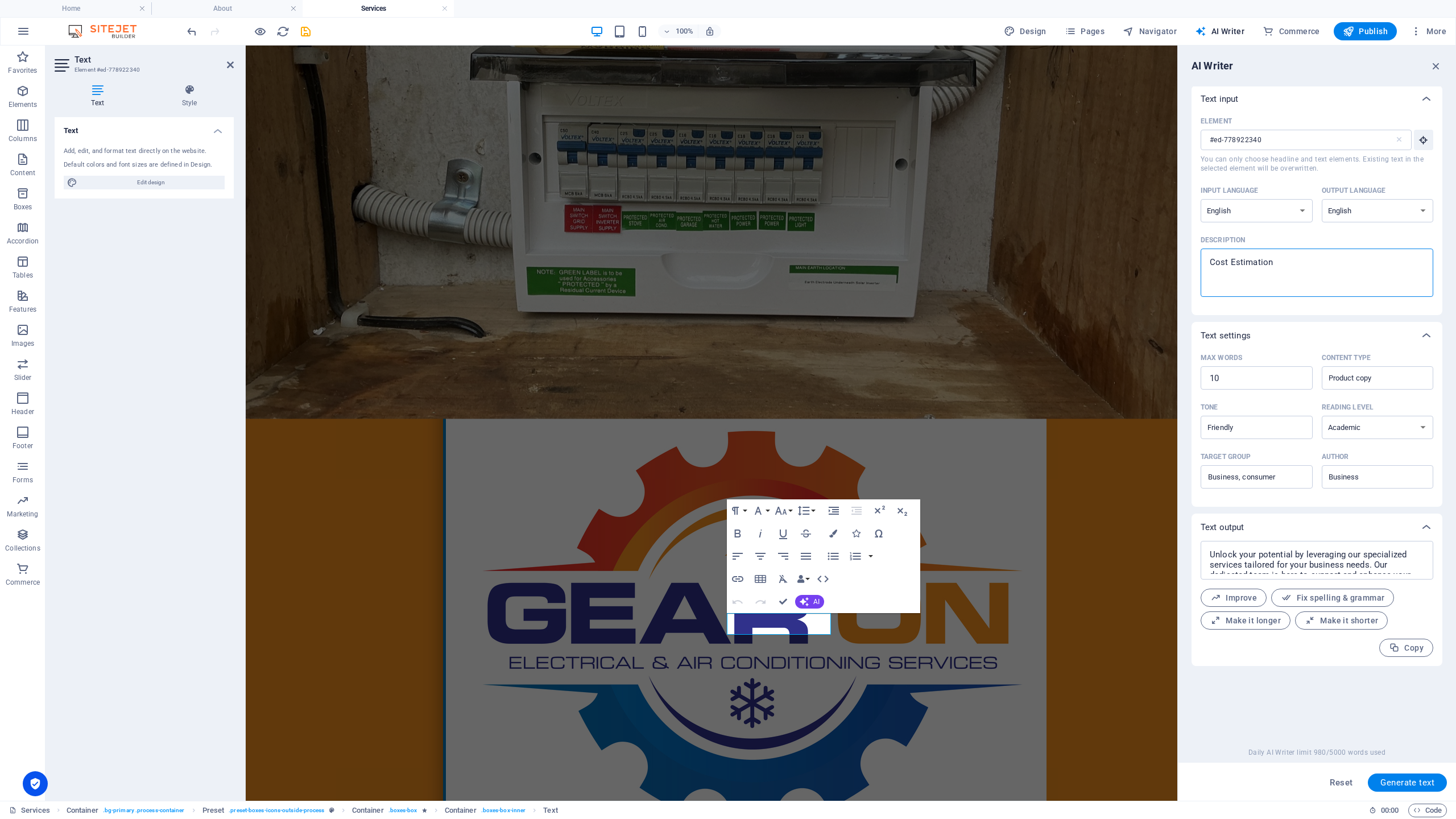 type on "Cost Estimation" 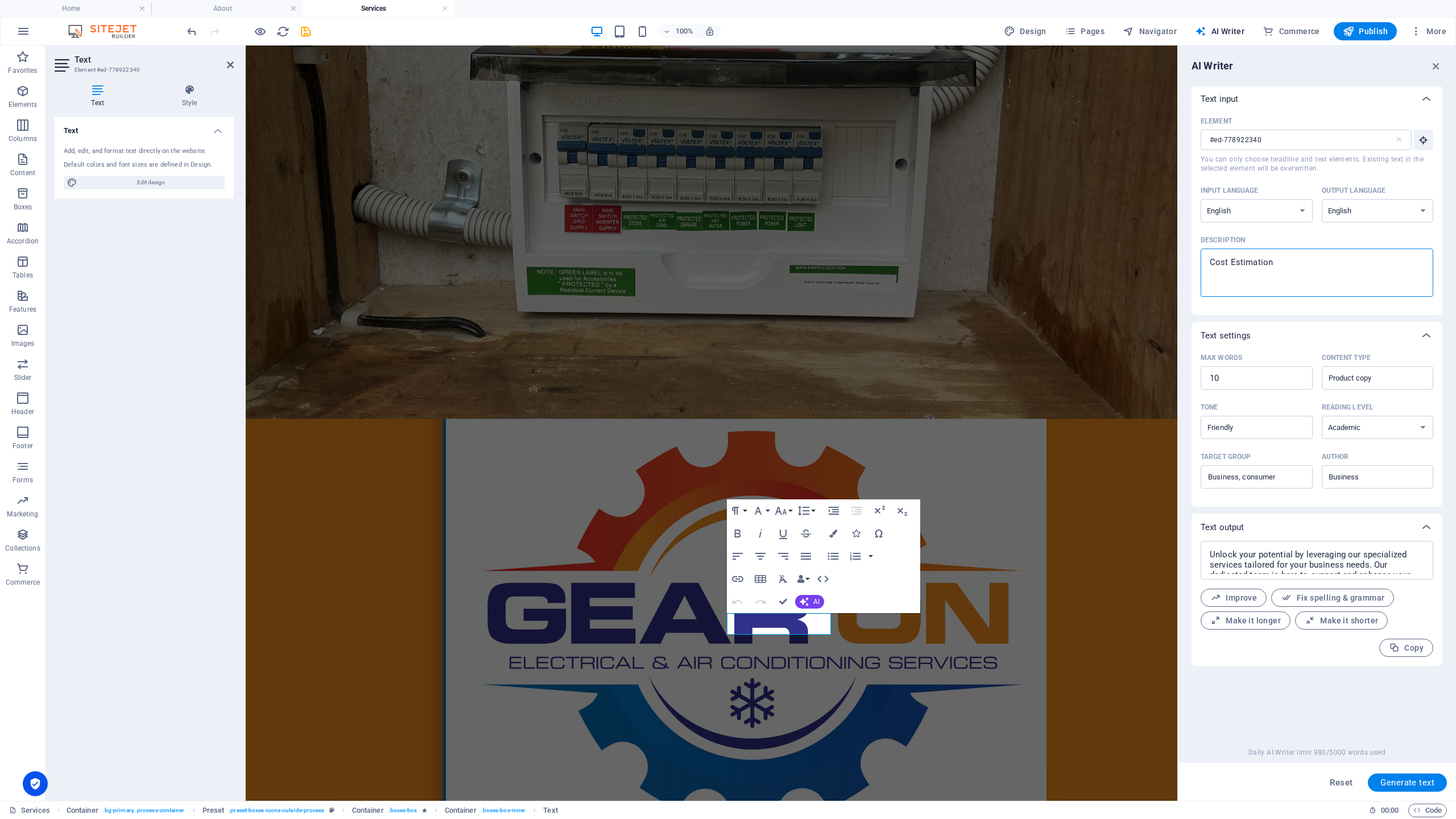 click on "Generate text" at bounding box center [1407, 783] 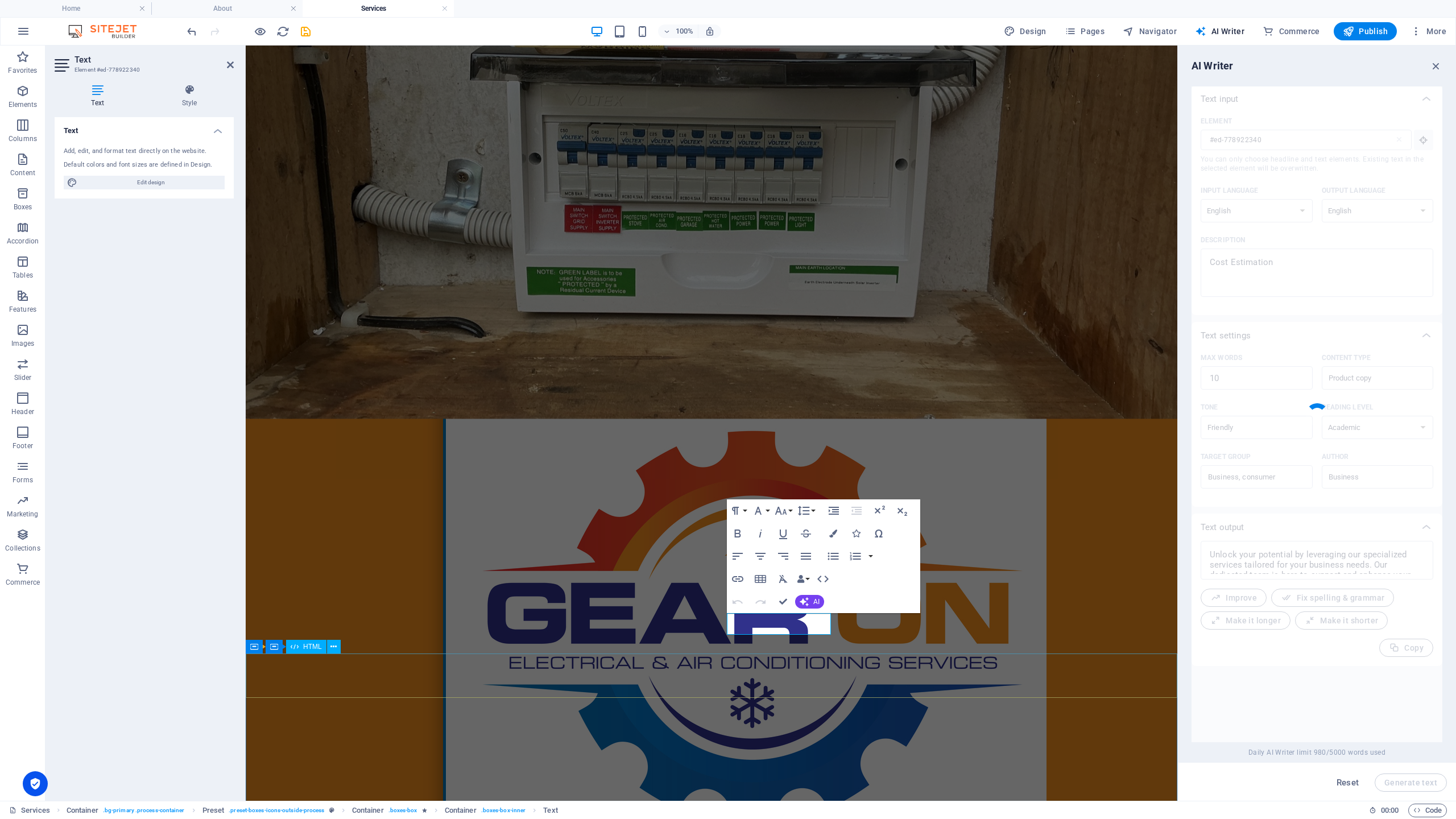 type 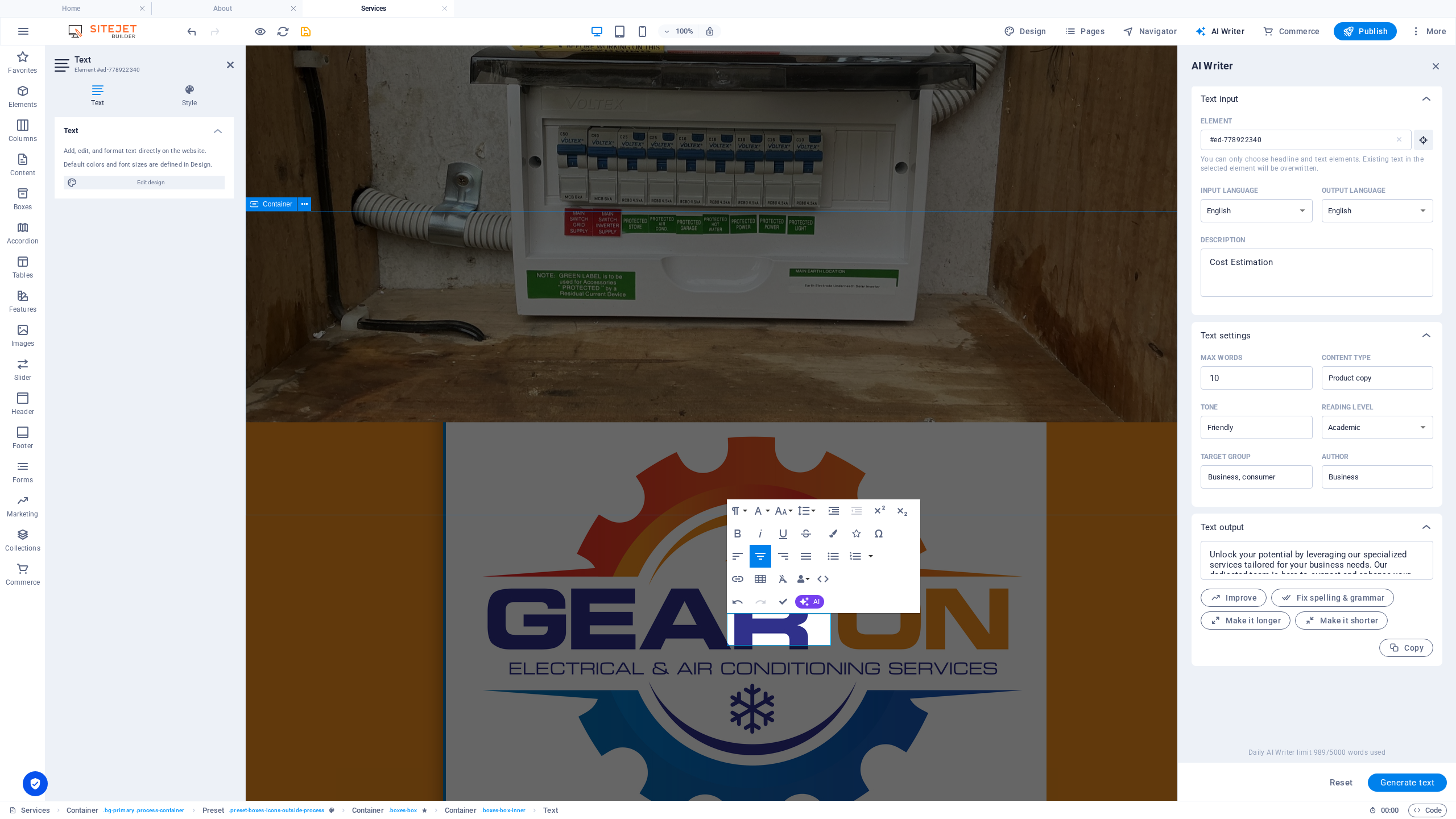 click on "Our Services 15 years experience To meet all your electrical and HVAC requirements, our comprehensive services ensure optimal performance and safety. We specialize in installation, maintenance, and repair of electrical systems, ensuring reliable energy distribution and functionality. Our HVAC offerings encompass heating, ventilation, and air conditioning solutions tailored to enhance comfort in residential and commercial settings. With a commitment to efficiency, we utilize the latest technologies for energy savings, air quality improvement, and climate control. Trust our experienced professionals to deliver exceptional service, ensuring that your systems operate flawlessly year-round. Your satisfaction is our priority, and we are dedicated to providing reliable, high-quality solutions for your comfort and convenience." at bounding box center [712, 1149] 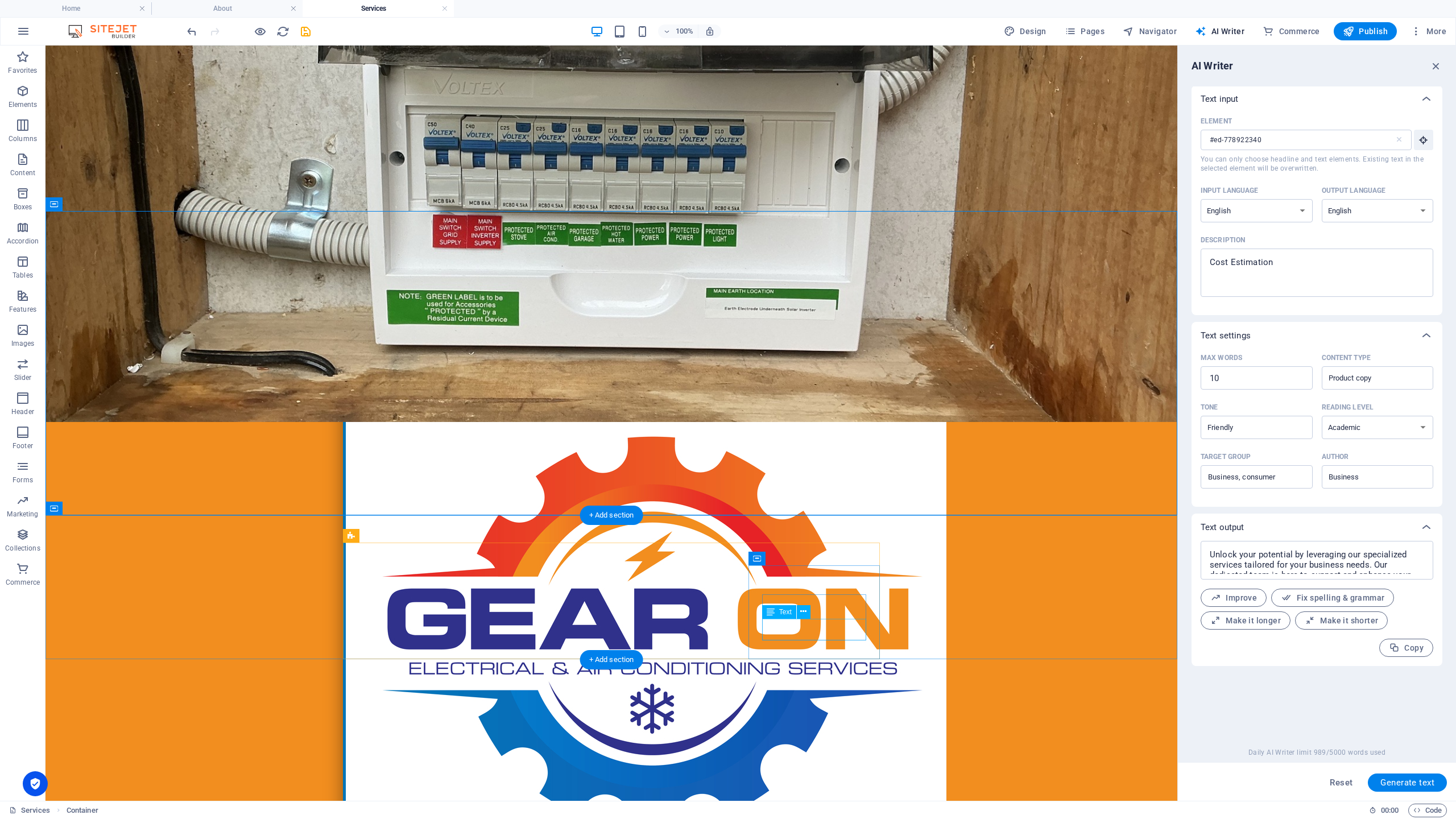 click on "Lorem ipsum dolor sit amet, consectetur adipisicing elit." at bounding box center (611, 1697) 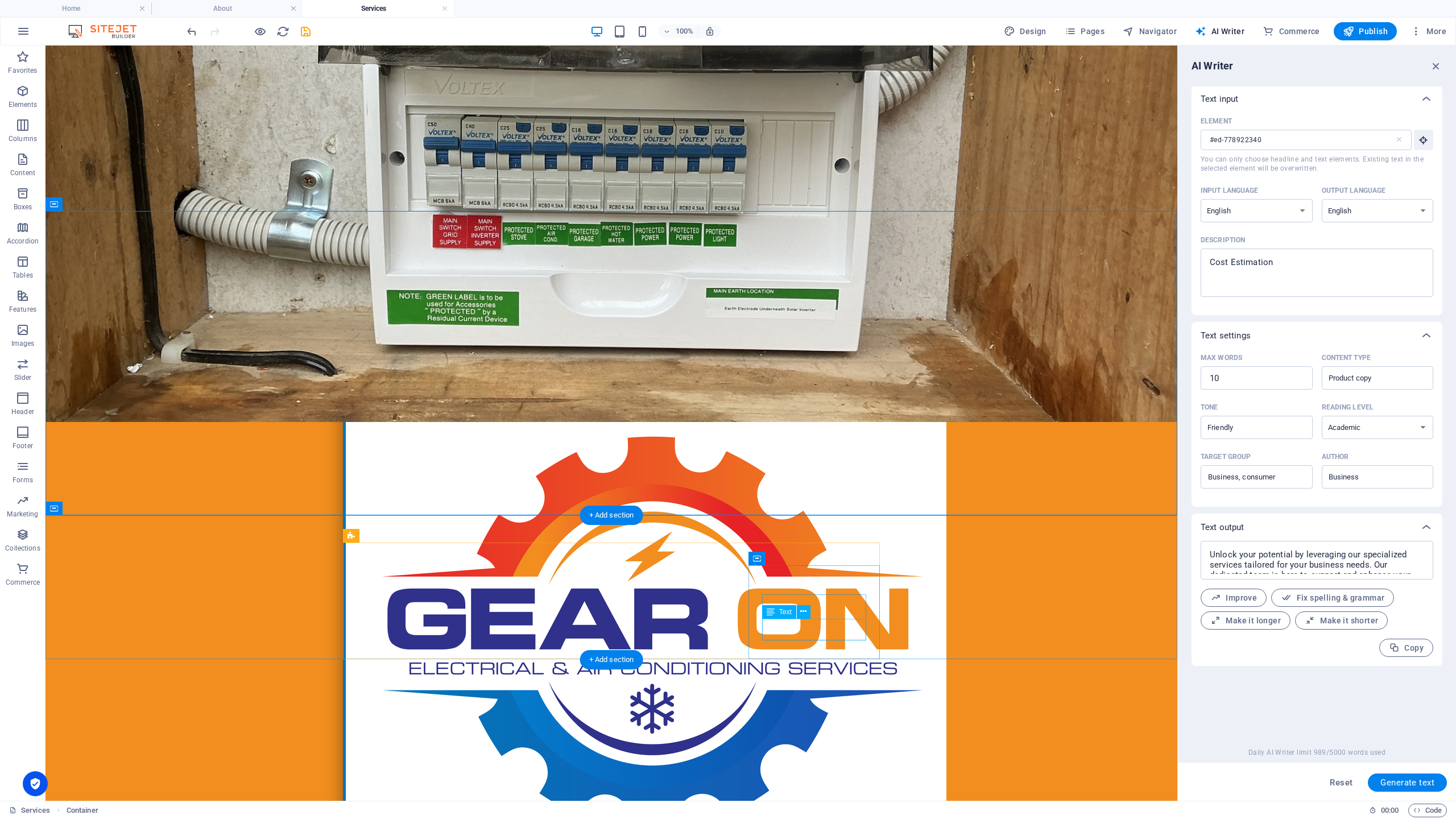 drag, startPoint x: 819, startPoint y: 630, endPoint x: 635, endPoint y: 611, distance: 184.97838 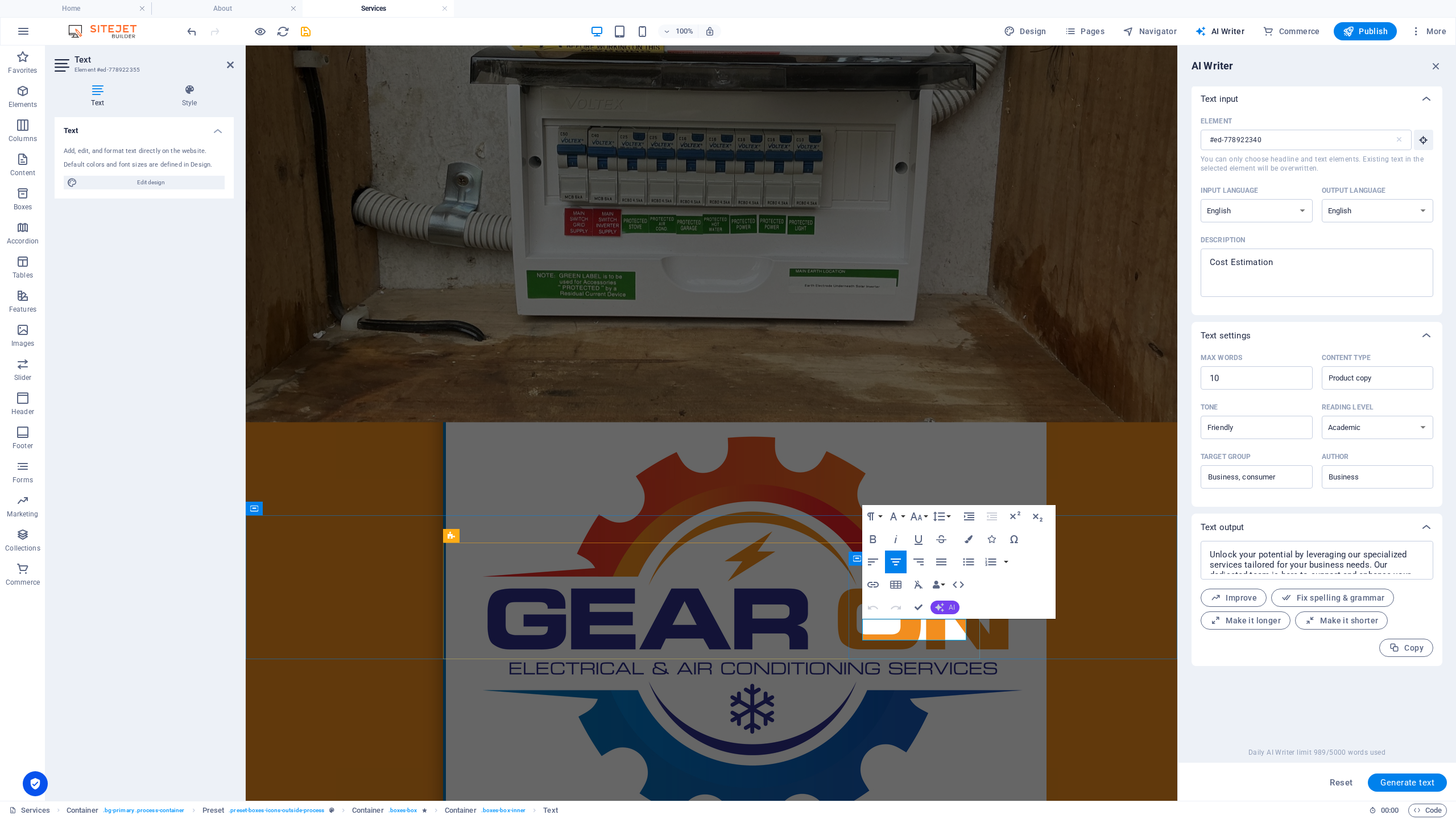 type on "#ed-778922355" 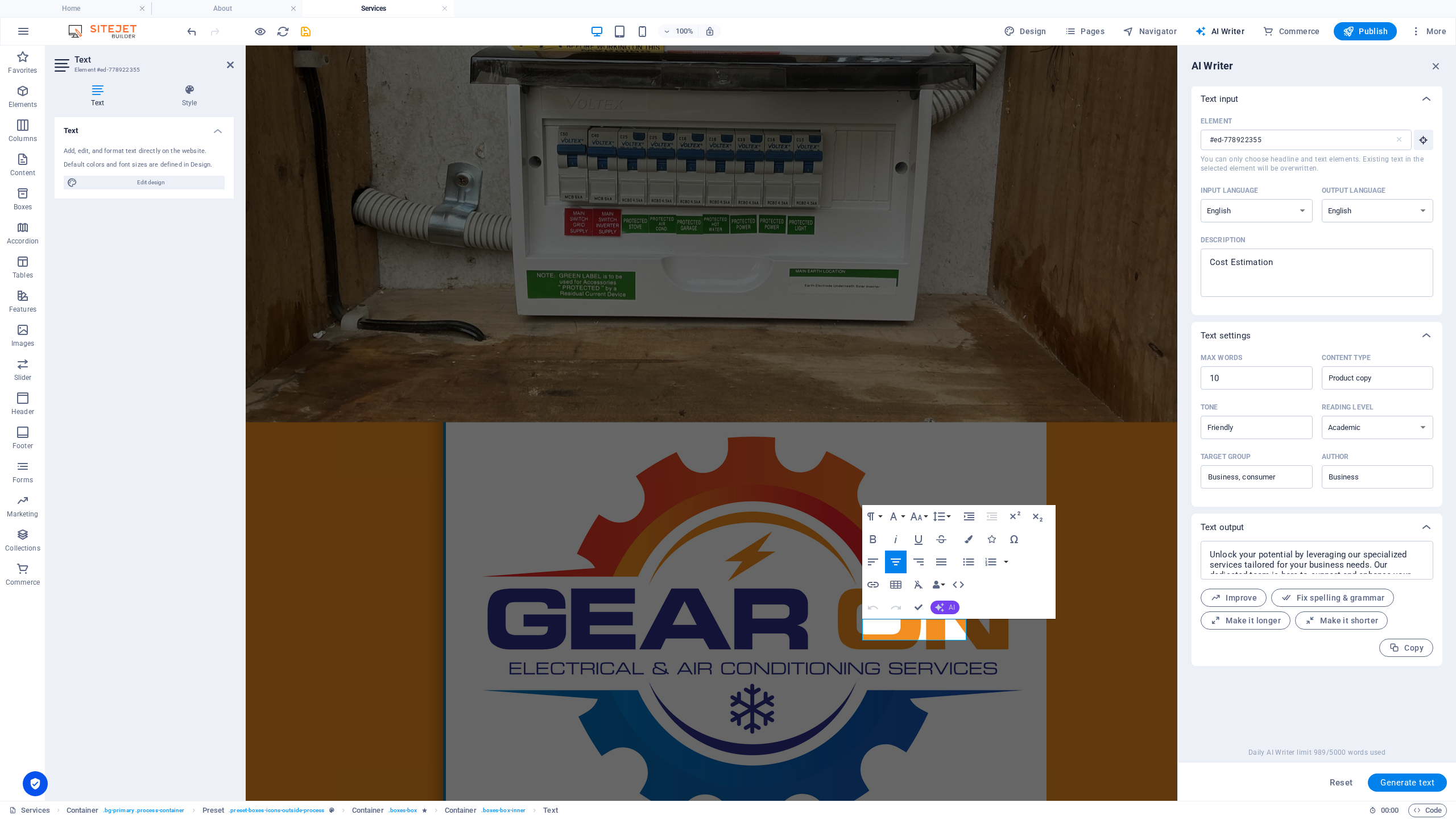 click on "AI" at bounding box center (952, 607) 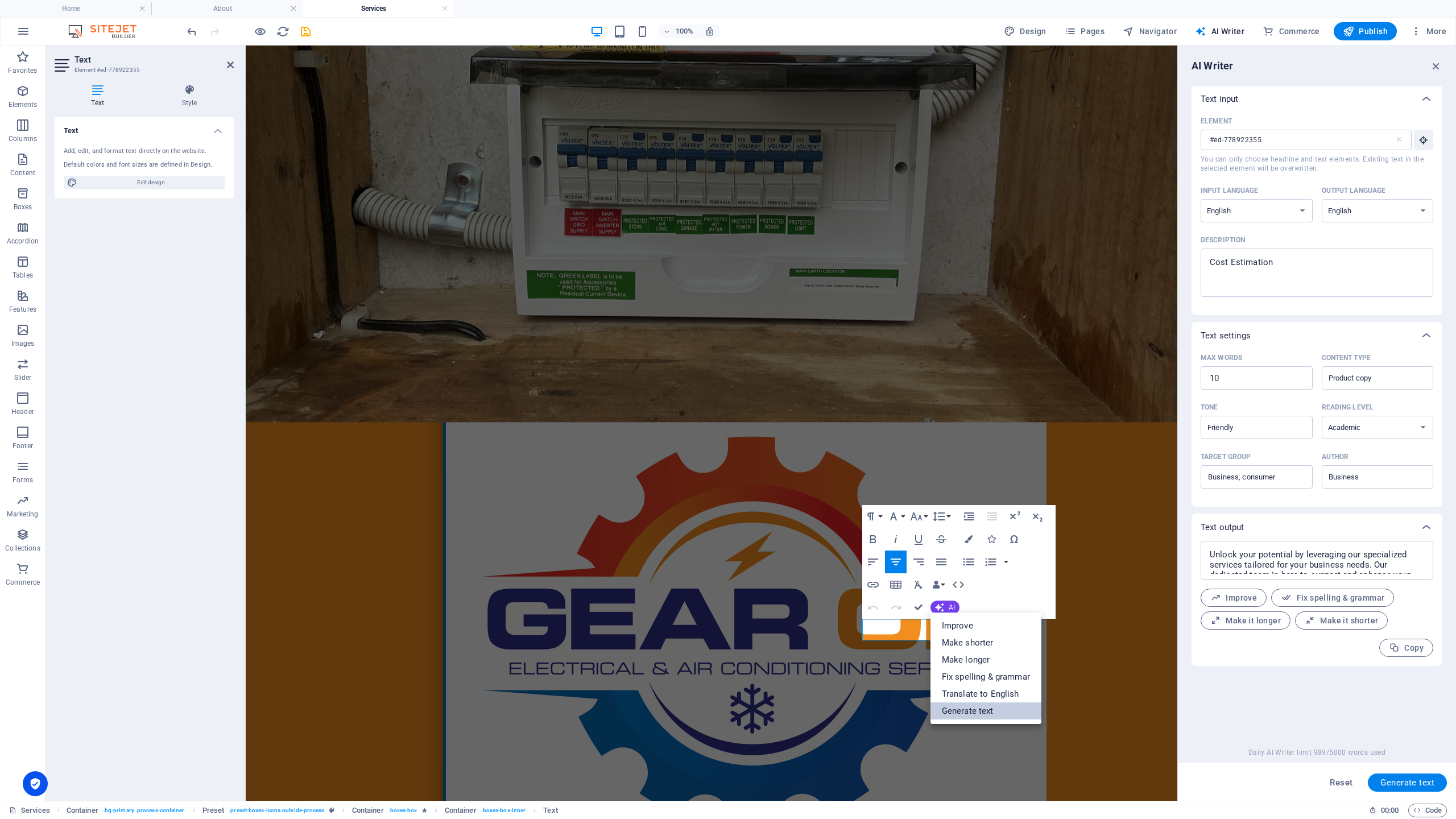 click on "Generate text" at bounding box center [986, 711] 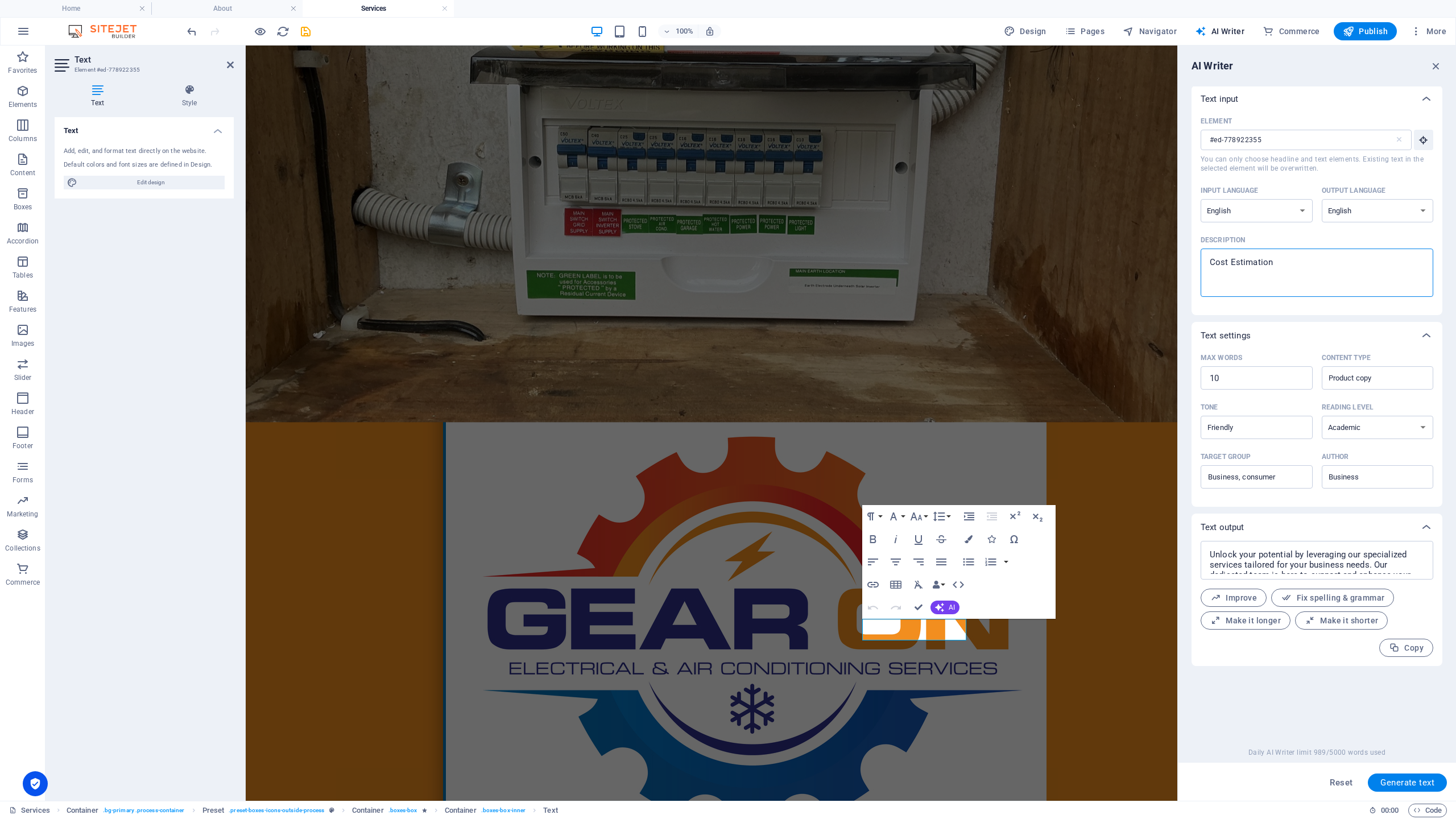 drag, startPoint x: 1277, startPoint y: 261, endPoint x: 1183, endPoint y: 259, distance: 94.02127 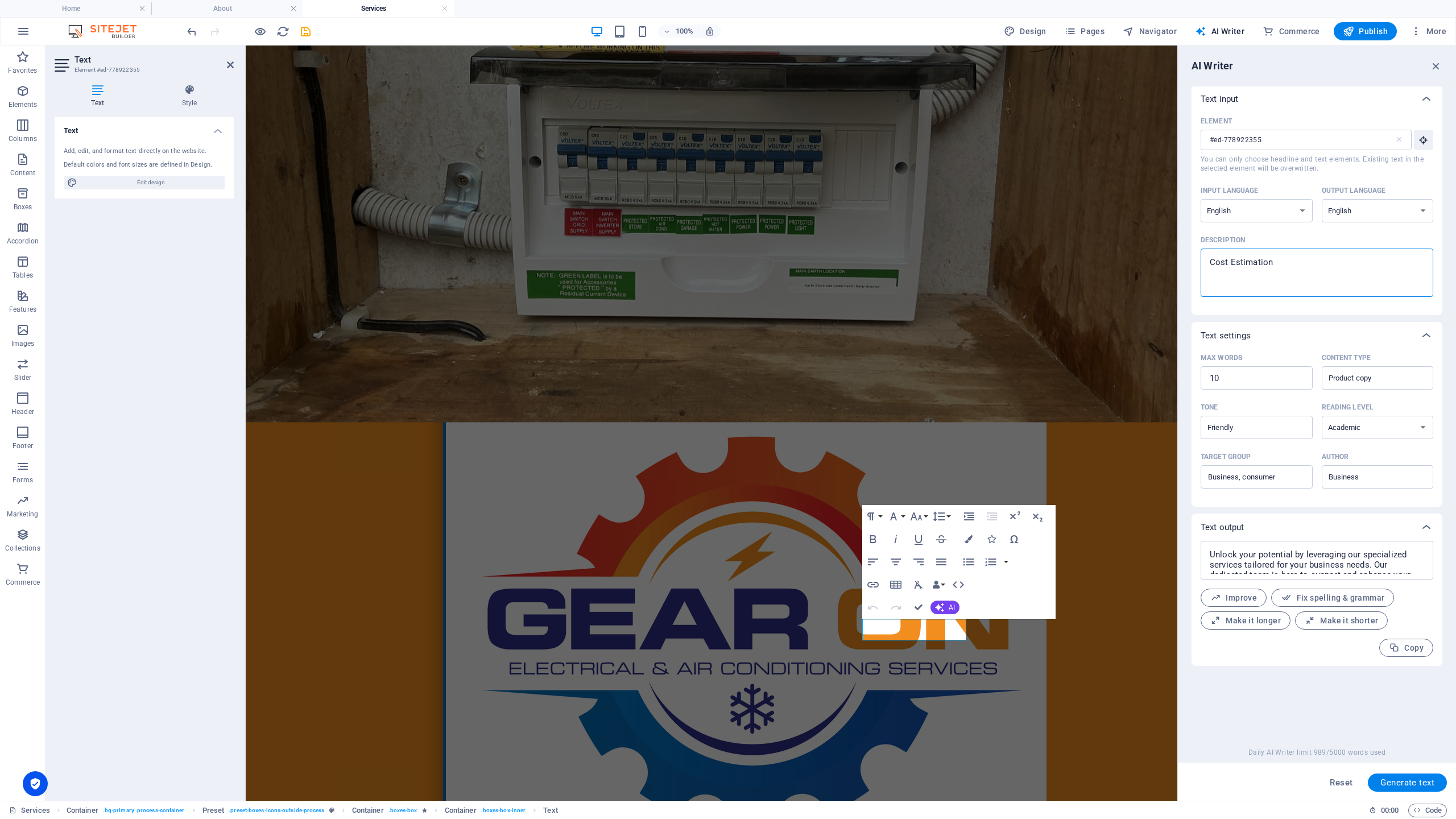 click on "AI Writer Text input Element #ed-778922355 ​ You can only choose headline and text elements. Existing text in the selected element will be overwritten. Input language Albanian Arabic Armenian Awadhi Azerbaijani Bashkir Basque Belarusian Bengali Bhojpuri Bosnian Brazilian Portuguese Bulgarian Cantonese (Yue) Catalan Chhattisgarhi Chinese Croatian Czech Danish Dogri Dutch English Estonian Faroese Finnish French Galician Georgian German Greek Gujarati Haryanvi Hindi Hungarian Indonesian Irish Italian Japanese Javanese Kannada Kashmiri Kazakh Konkani Korean Kyrgyz Latvian Lithuanian Macedonian Maithili Malay Maltese Mandarin Mandarin Chinese Marathi Marwari Min Nan Moldovan Mongolian Montenegrin Nepali Norwegian Oriya Pashto Persian (Farsi) Polish Portuguese Punjabi Rajasthani Romanian Russian Sanskrit Santali Serbian Sindhi Sinhala Slovak Slovene Slovenian Spanish Ukrainian Urdu Uzbek Vietnamese Welsh Wu Output language Albanian Arabic Armenian Awadhi Azerbaijani Bashkir Basque Belarusian Bengali Bhojpuri Urdu" at bounding box center (1317, 423) 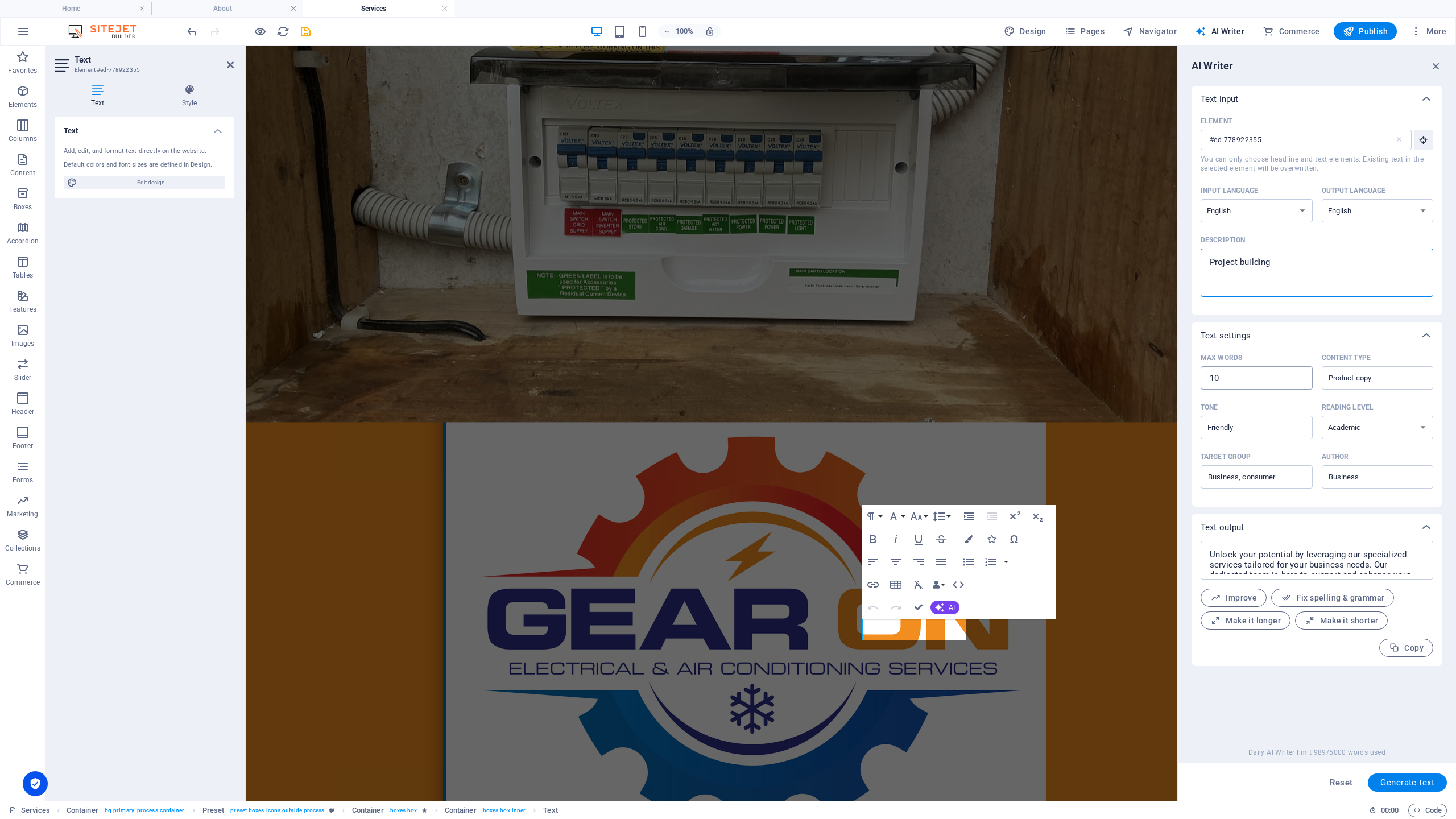 scroll, scrollTop: 0, scrollLeft: 0, axis: both 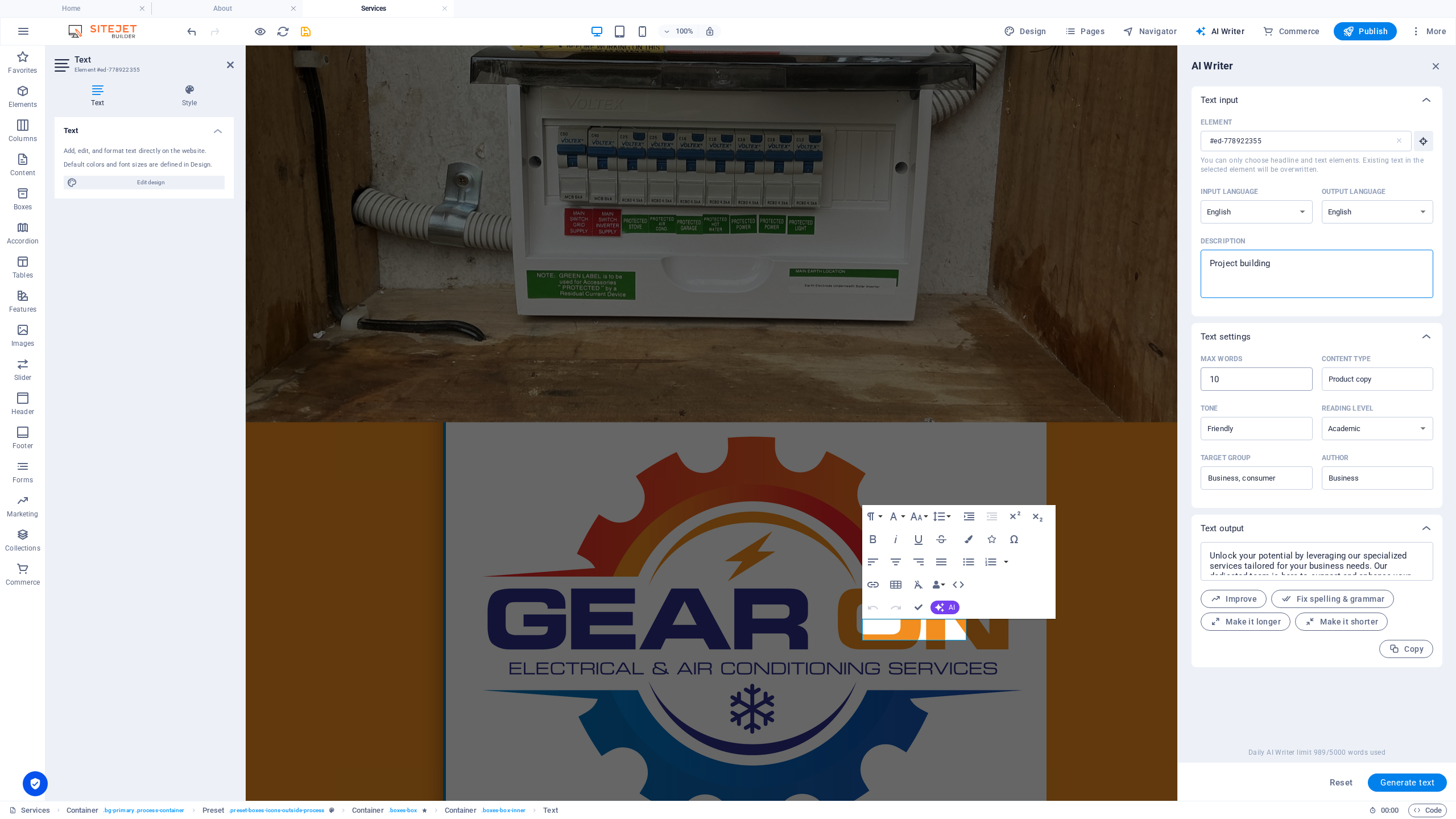 type on "Project building" 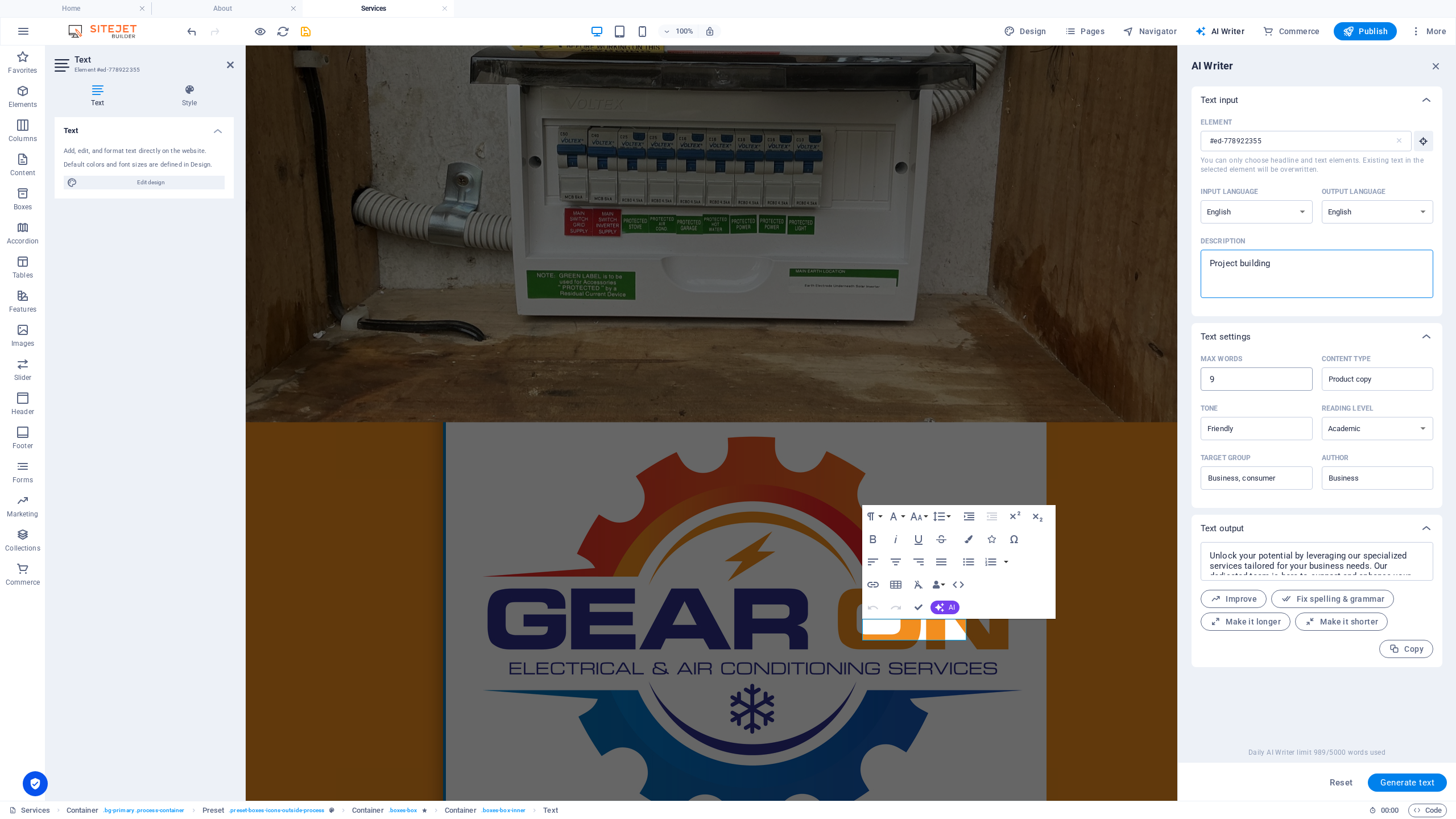 click on "9" at bounding box center [1256, 379] 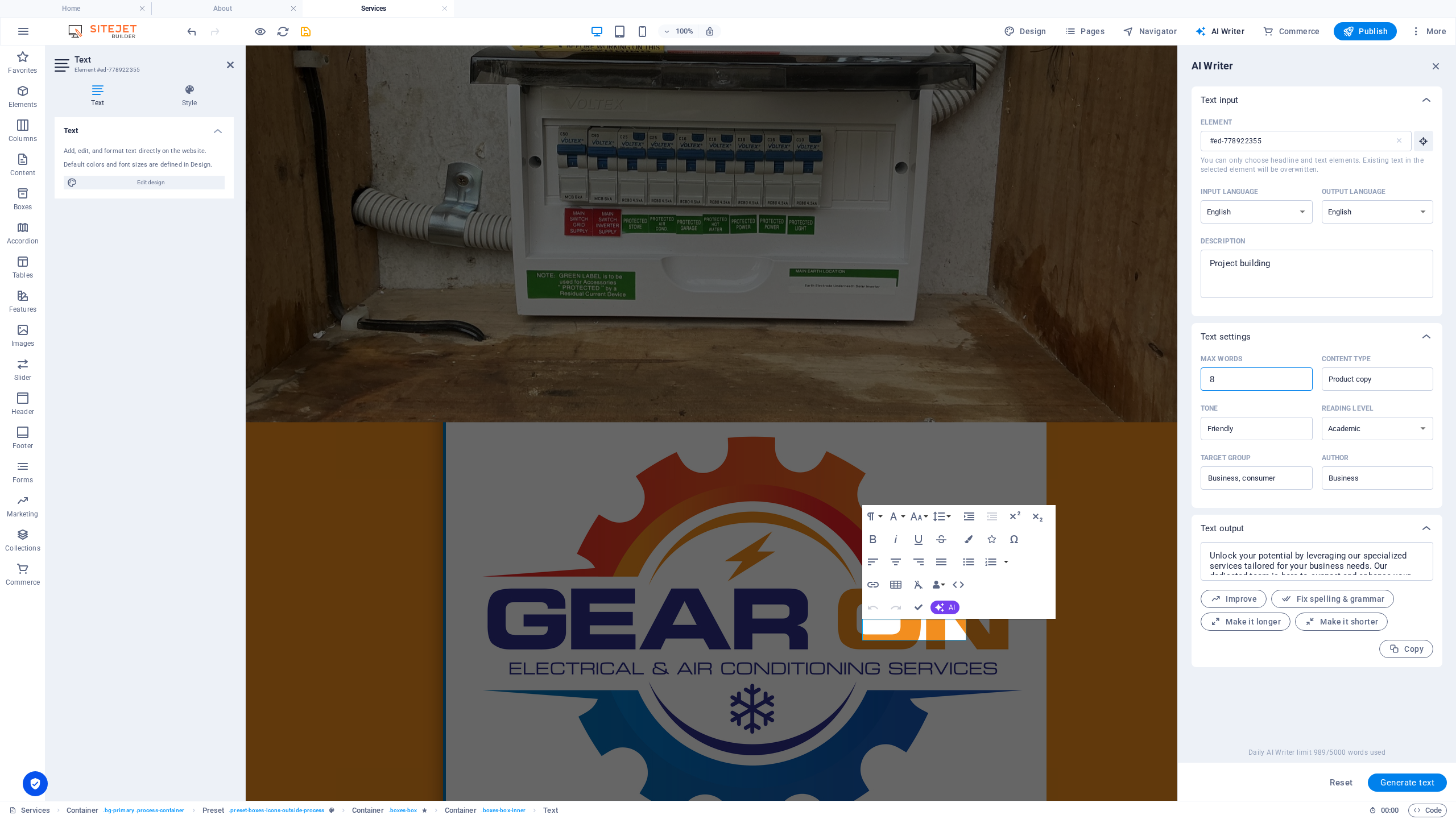 type on "8" 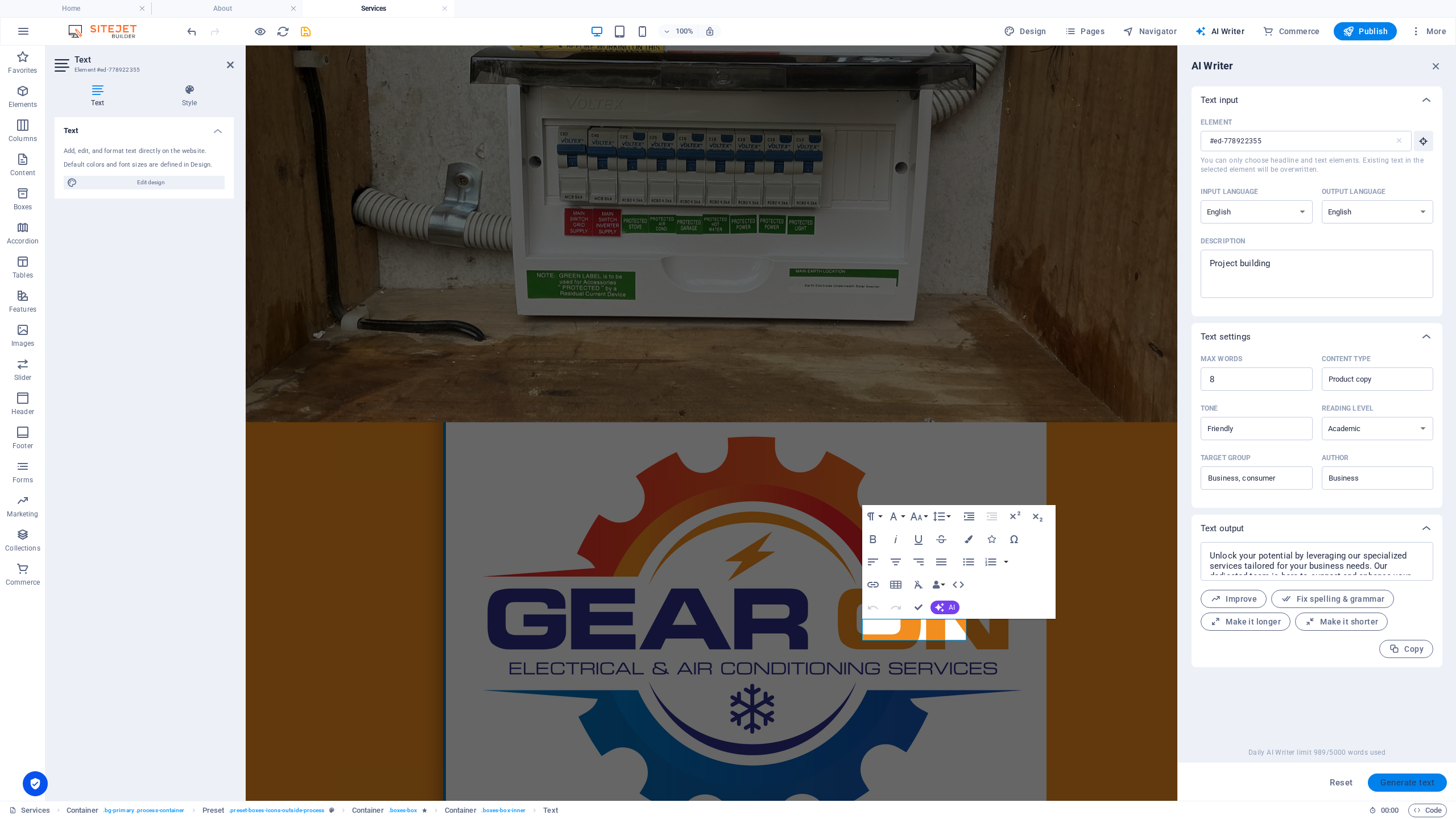 click on "Generate text" at bounding box center (1407, 783) 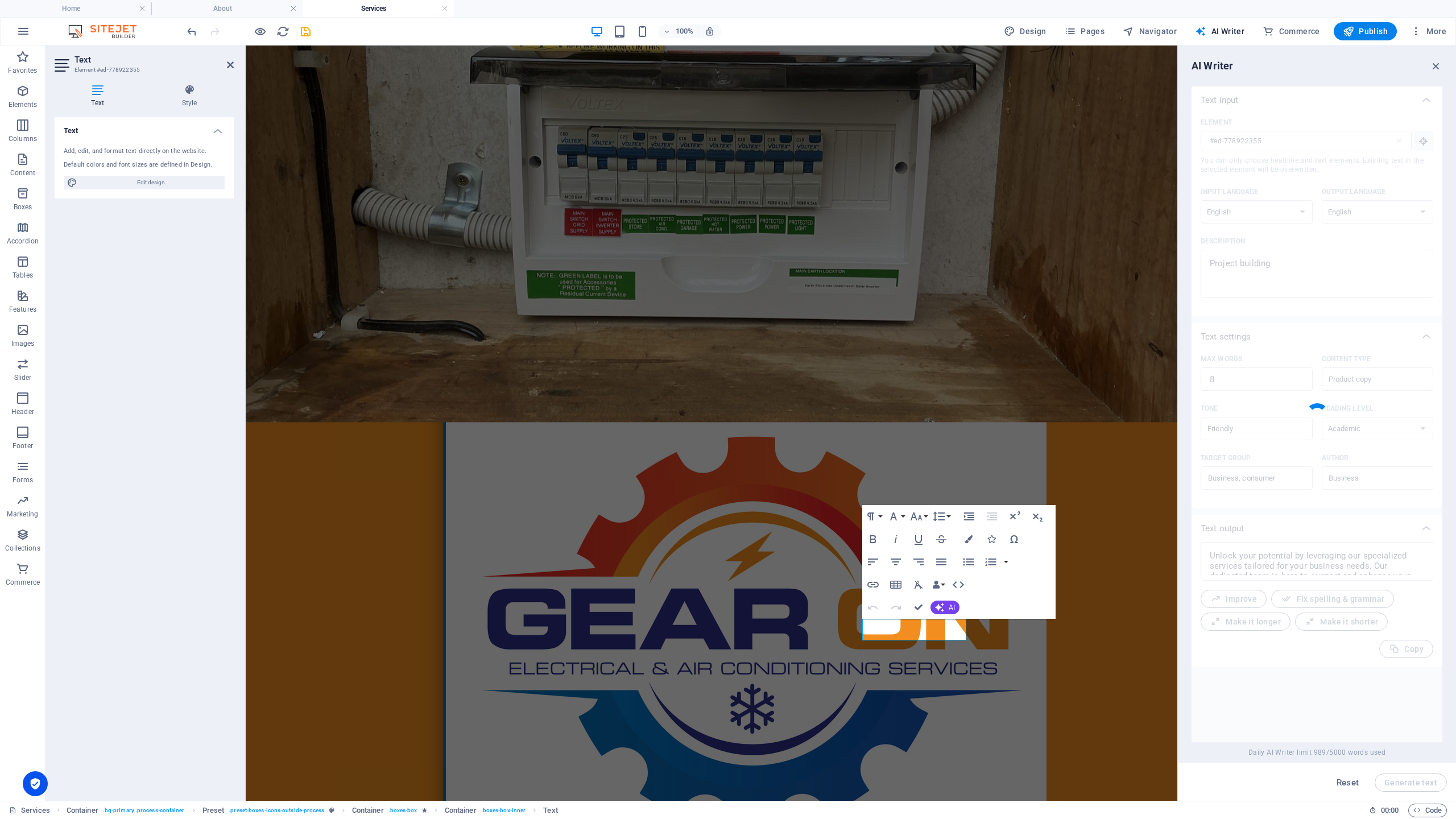 type 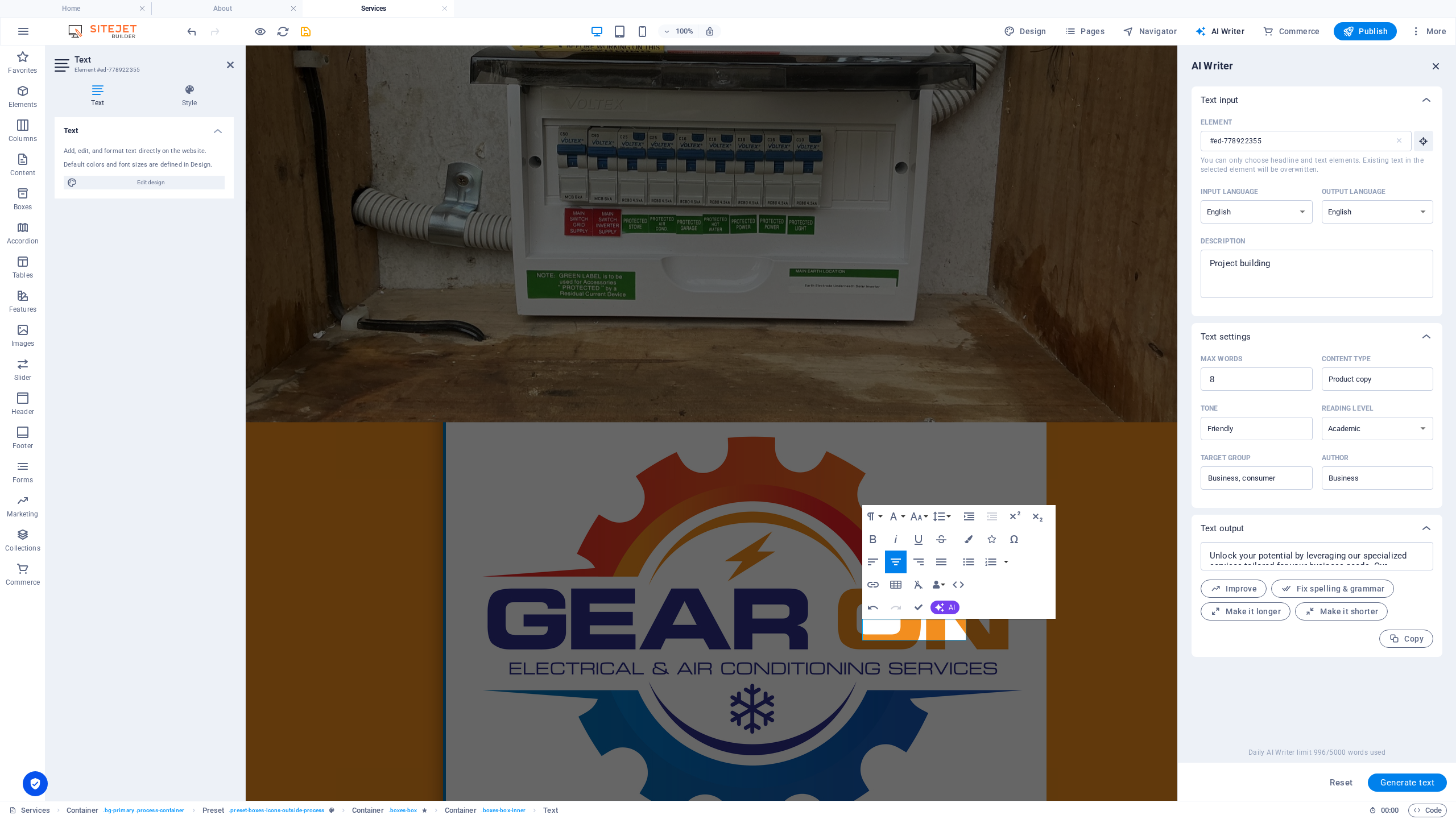 click at bounding box center (1436, 66) 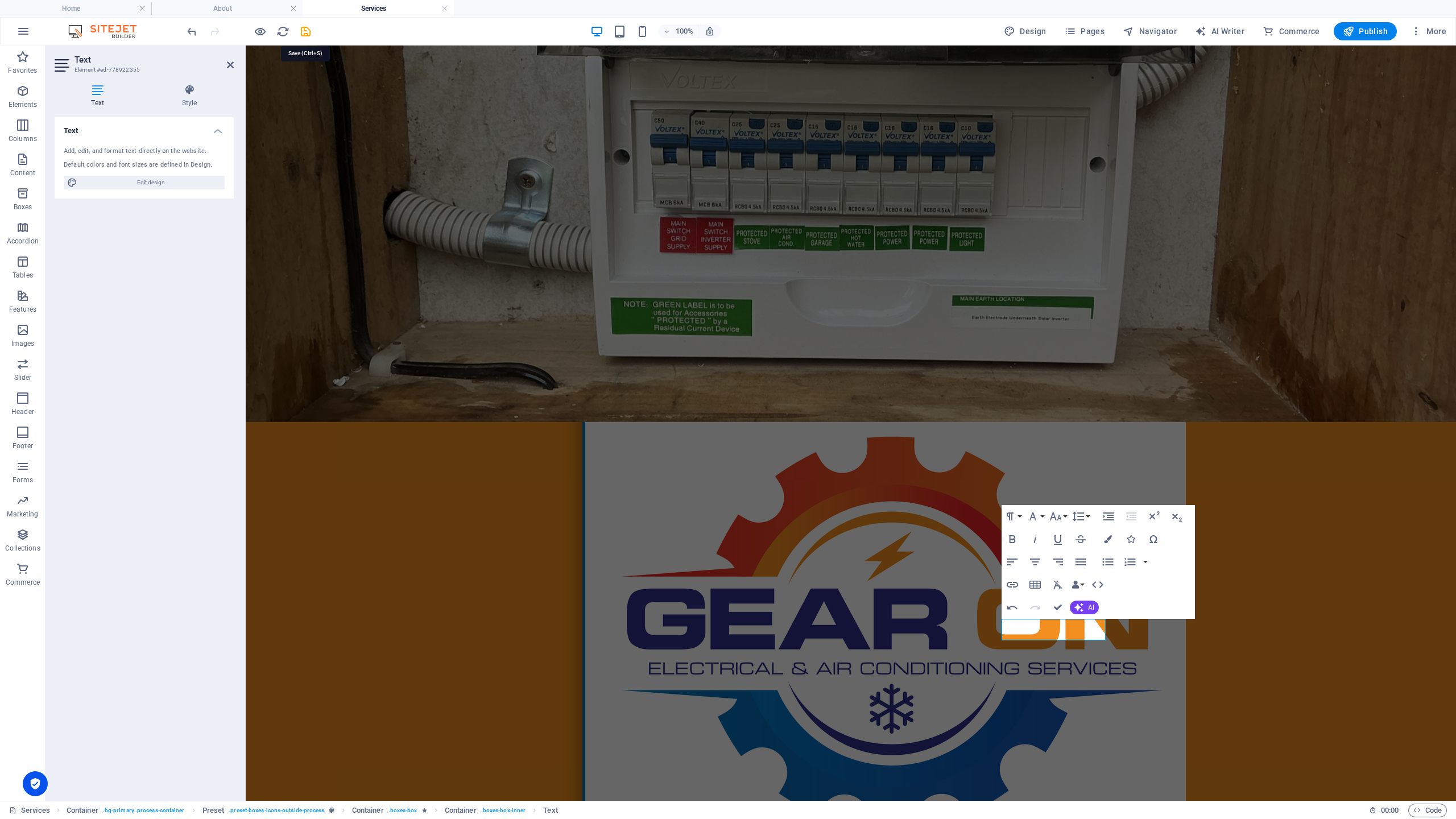 click at bounding box center (305, 31) 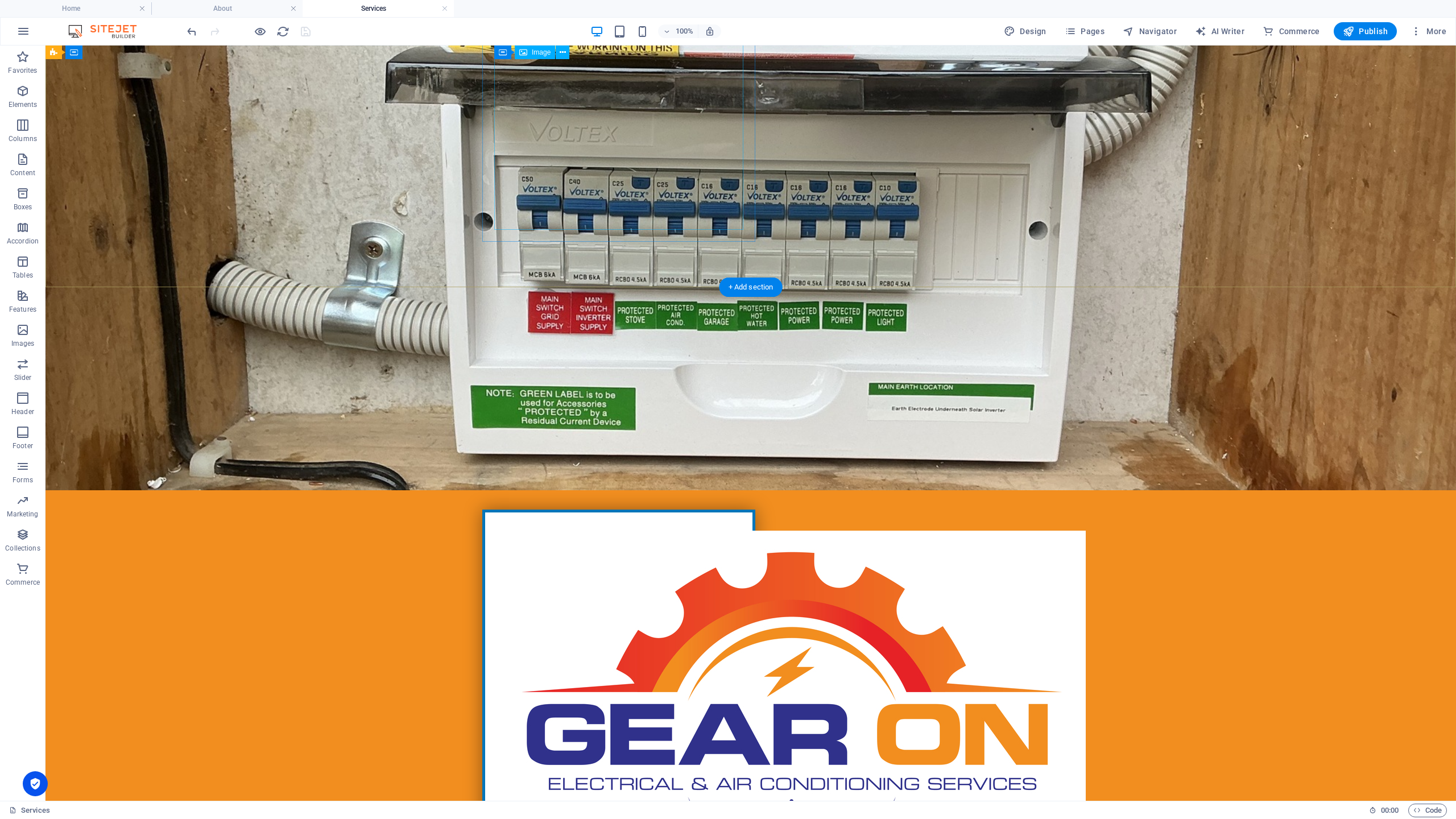 scroll, scrollTop: 65, scrollLeft: 0, axis: vertical 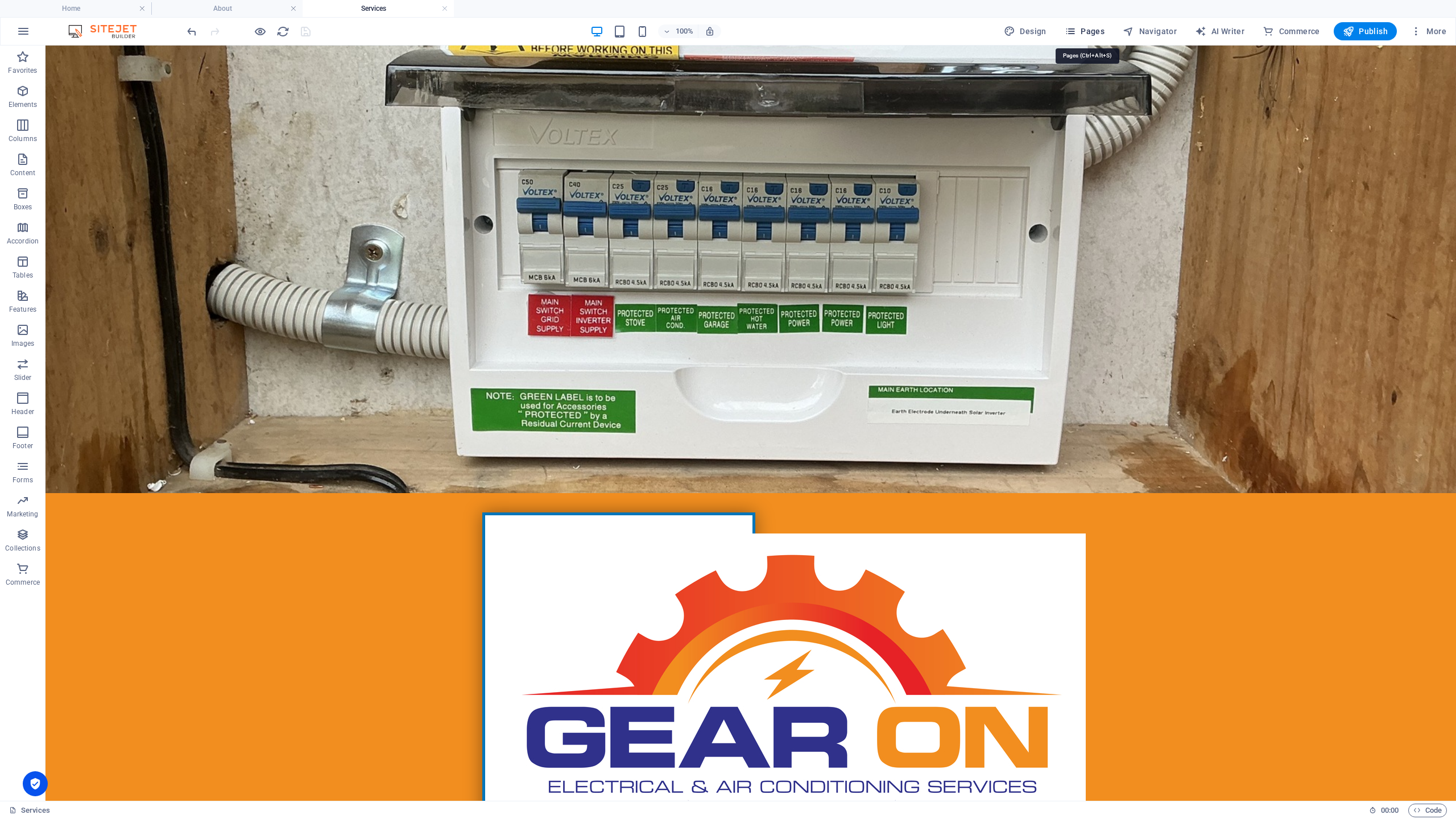 click on "Pages" at bounding box center (1085, 31) 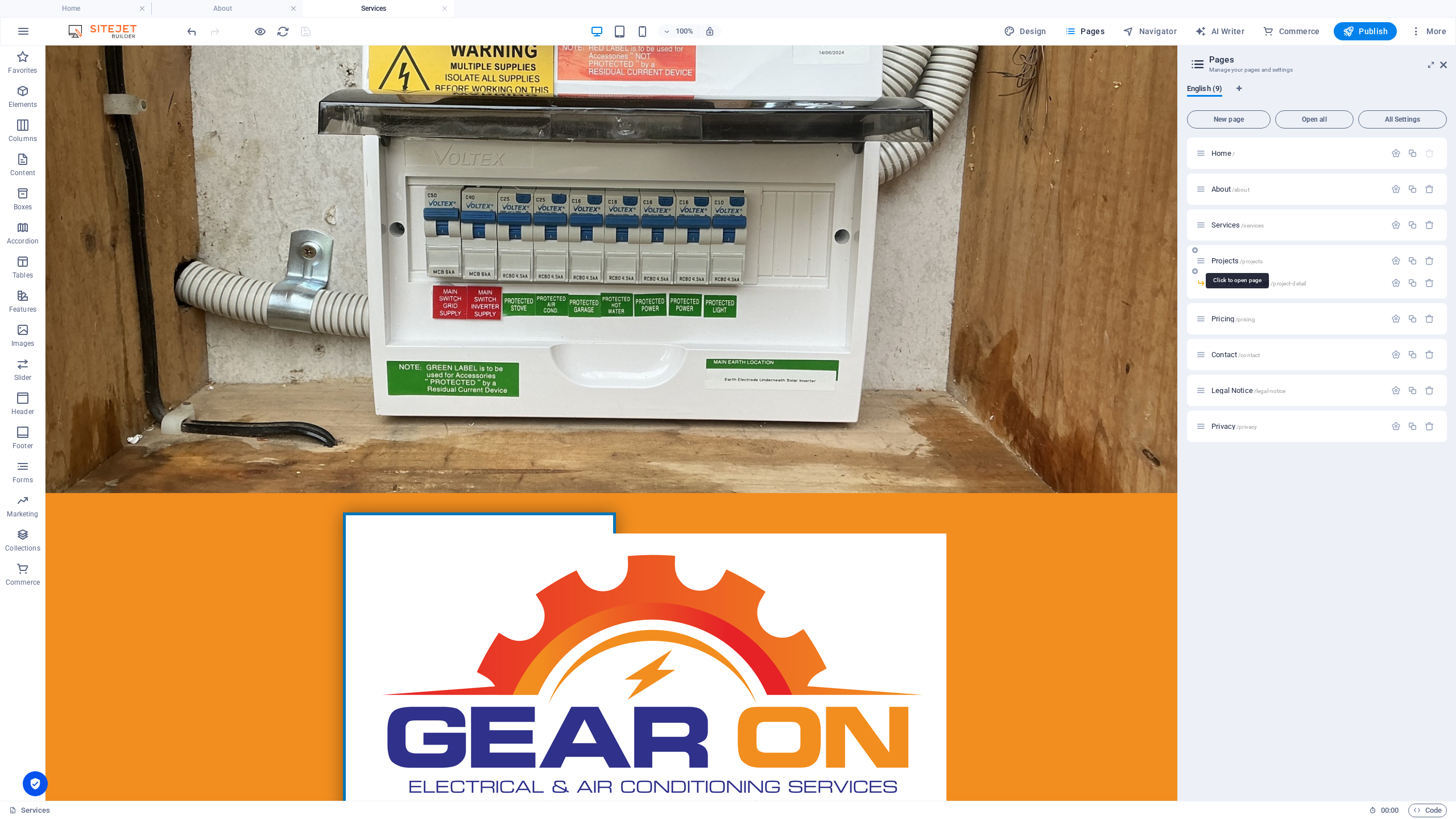 click on "Projects /projects" at bounding box center [1237, 260] 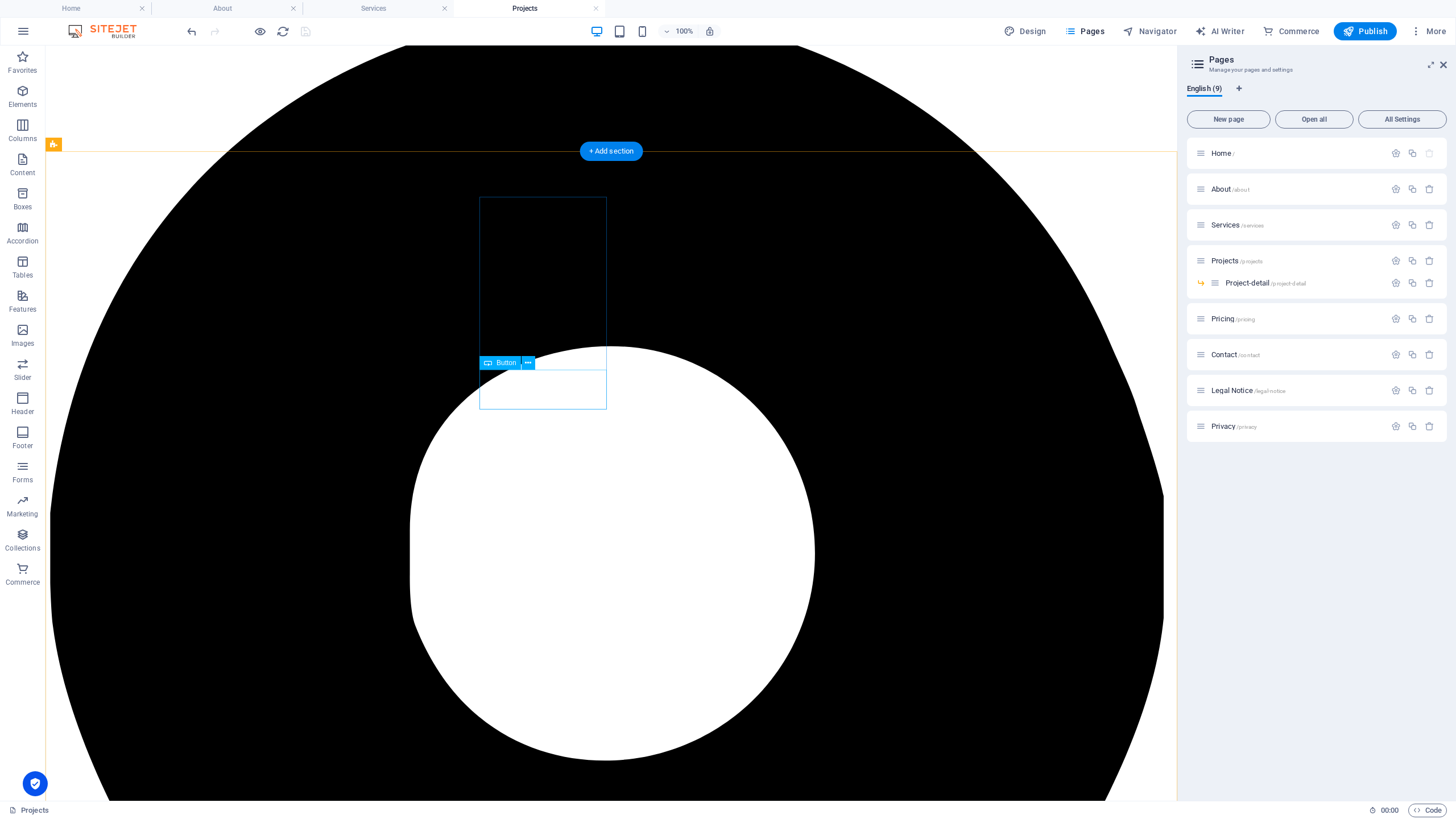 scroll, scrollTop: 814, scrollLeft: 0, axis: vertical 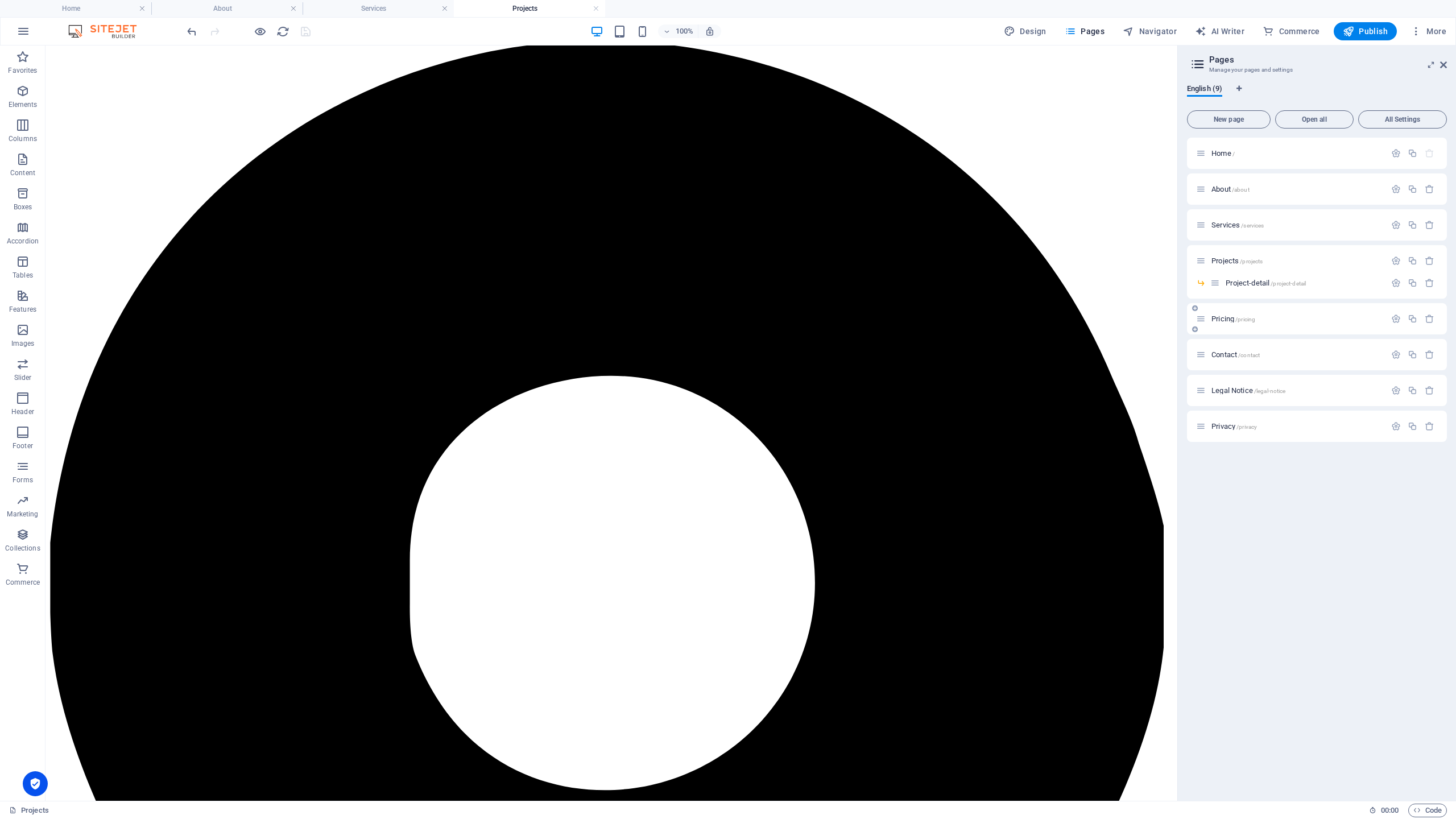 click on "Pricing /pricing" at bounding box center [1233, 318] 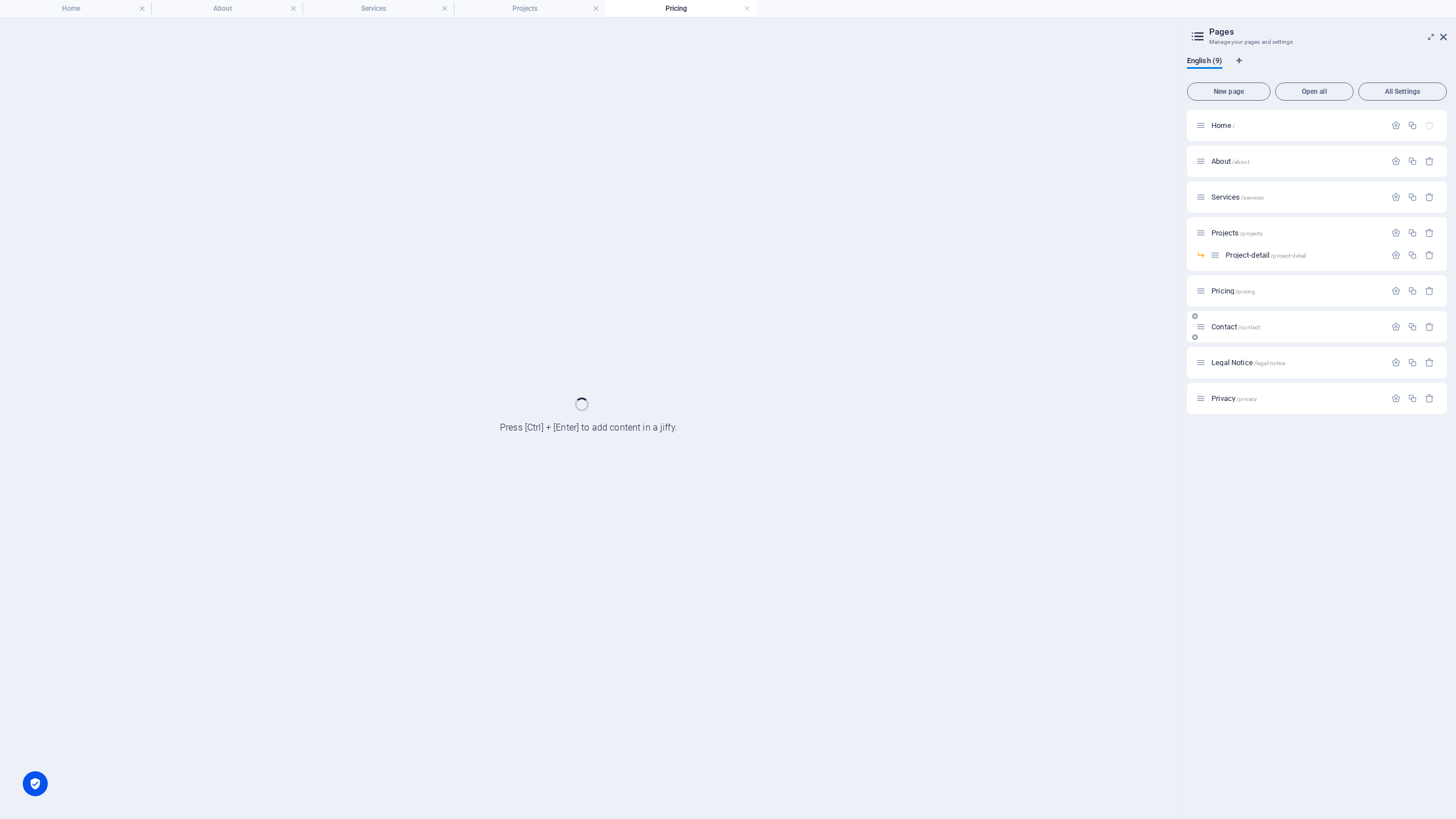 scroll, scrollTop: 0, scrollLeft: 0, axis: both 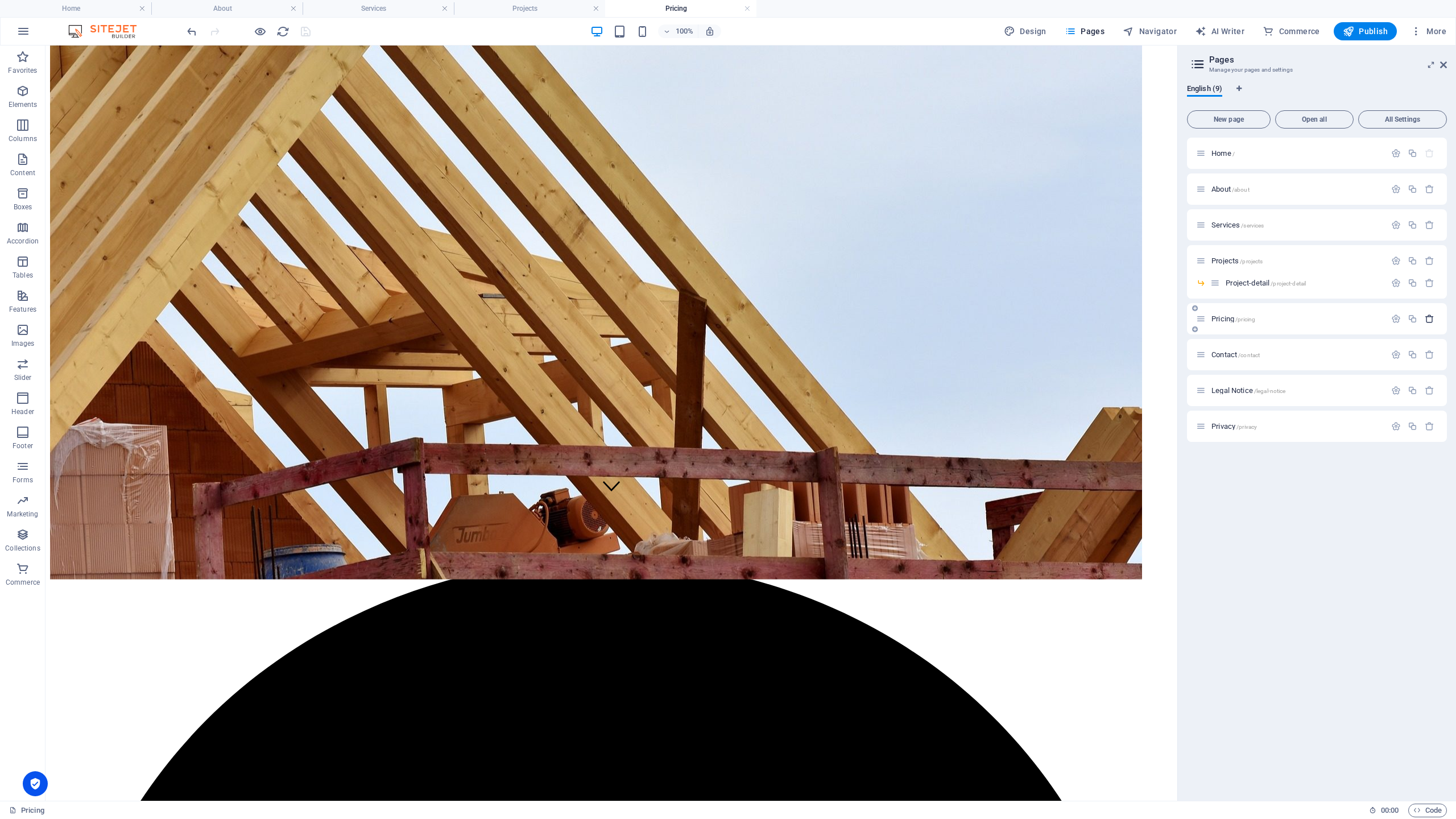 click at bounding box center (1429, 318) 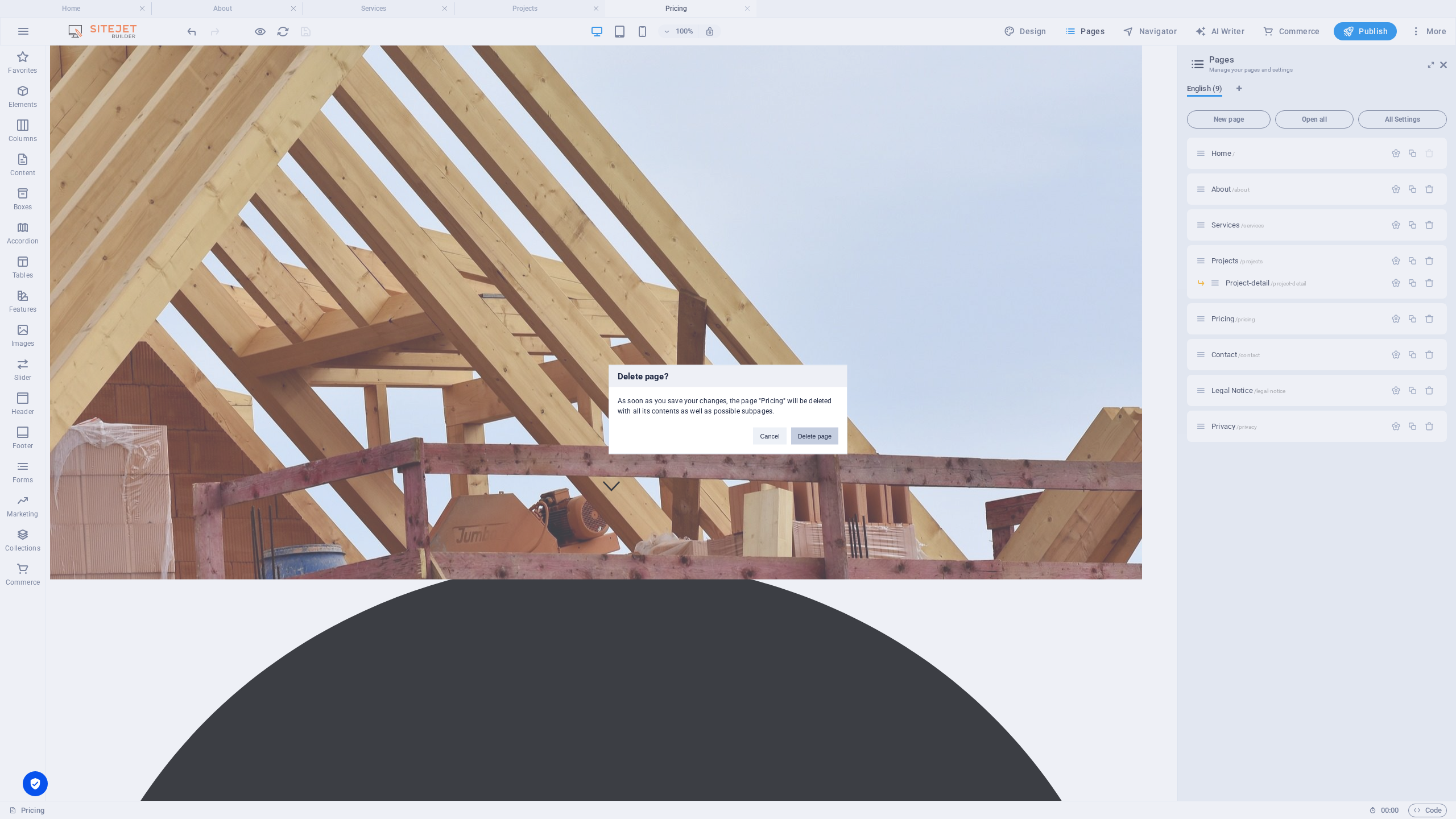 click on "Delete page" at bounding box center [814, 436] 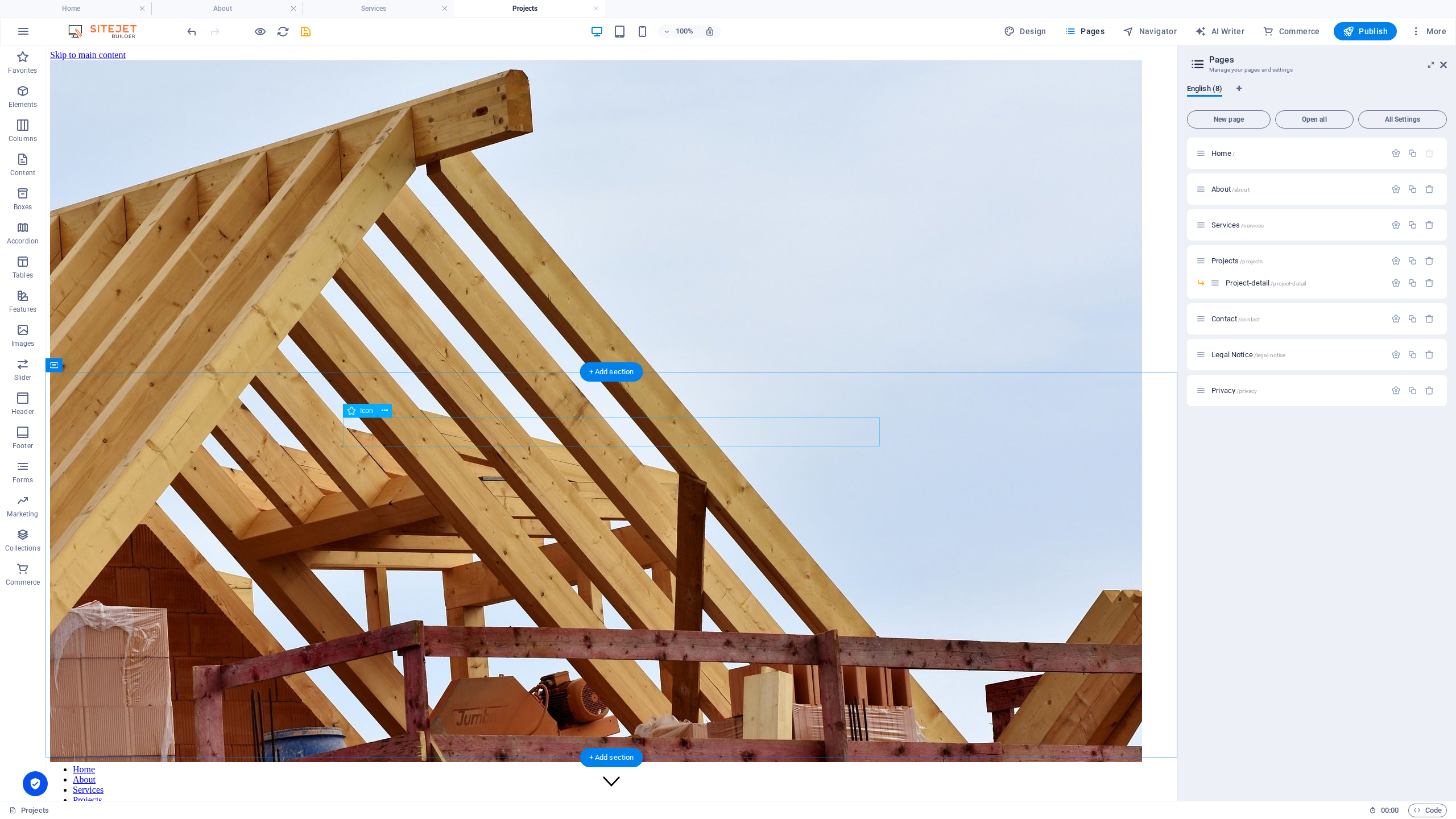 scroll, scrollTop: 814, scrollLeft: 0, axis: vertical 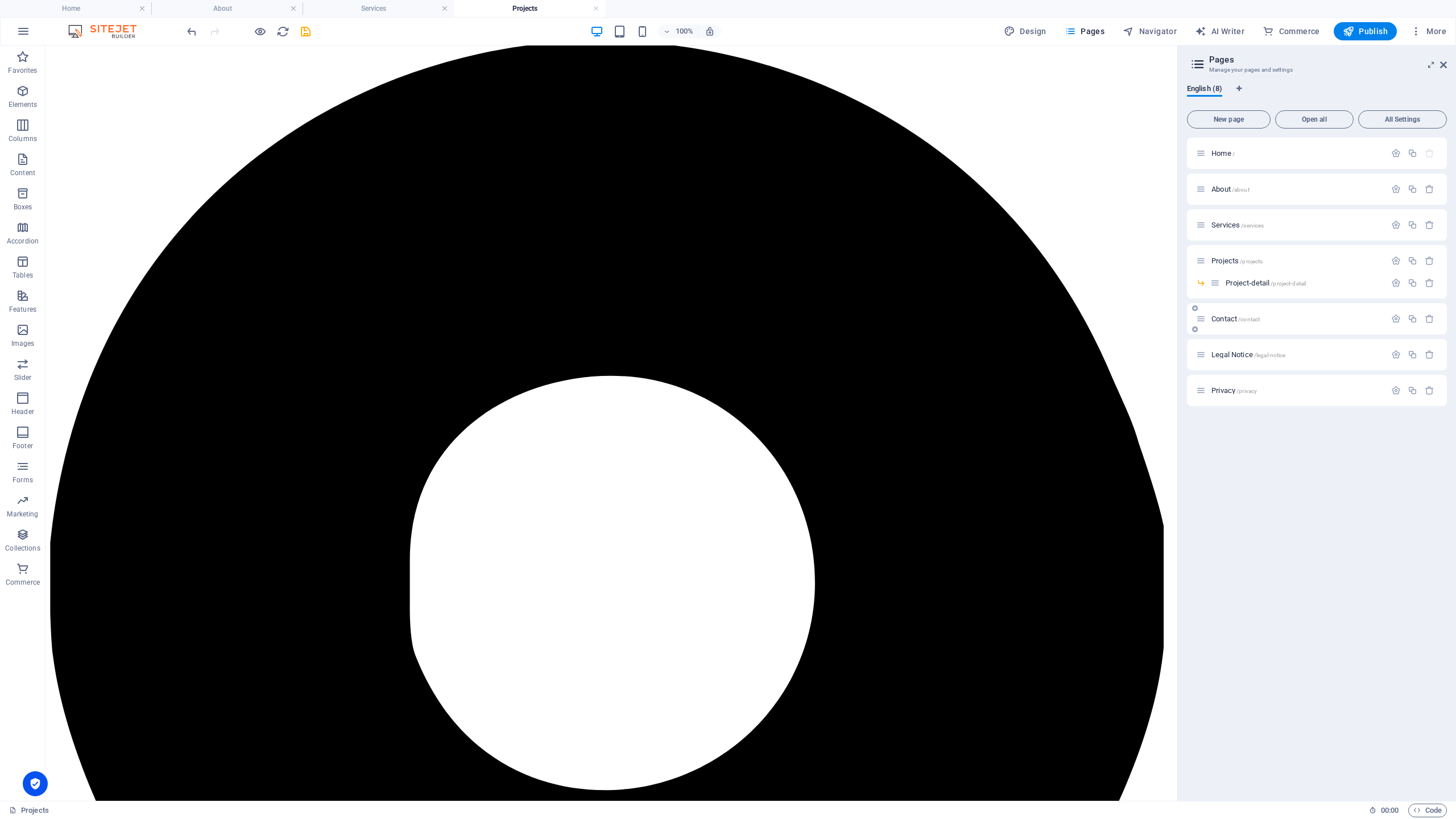 click on "/contact" at bounding box center [1249, 319] 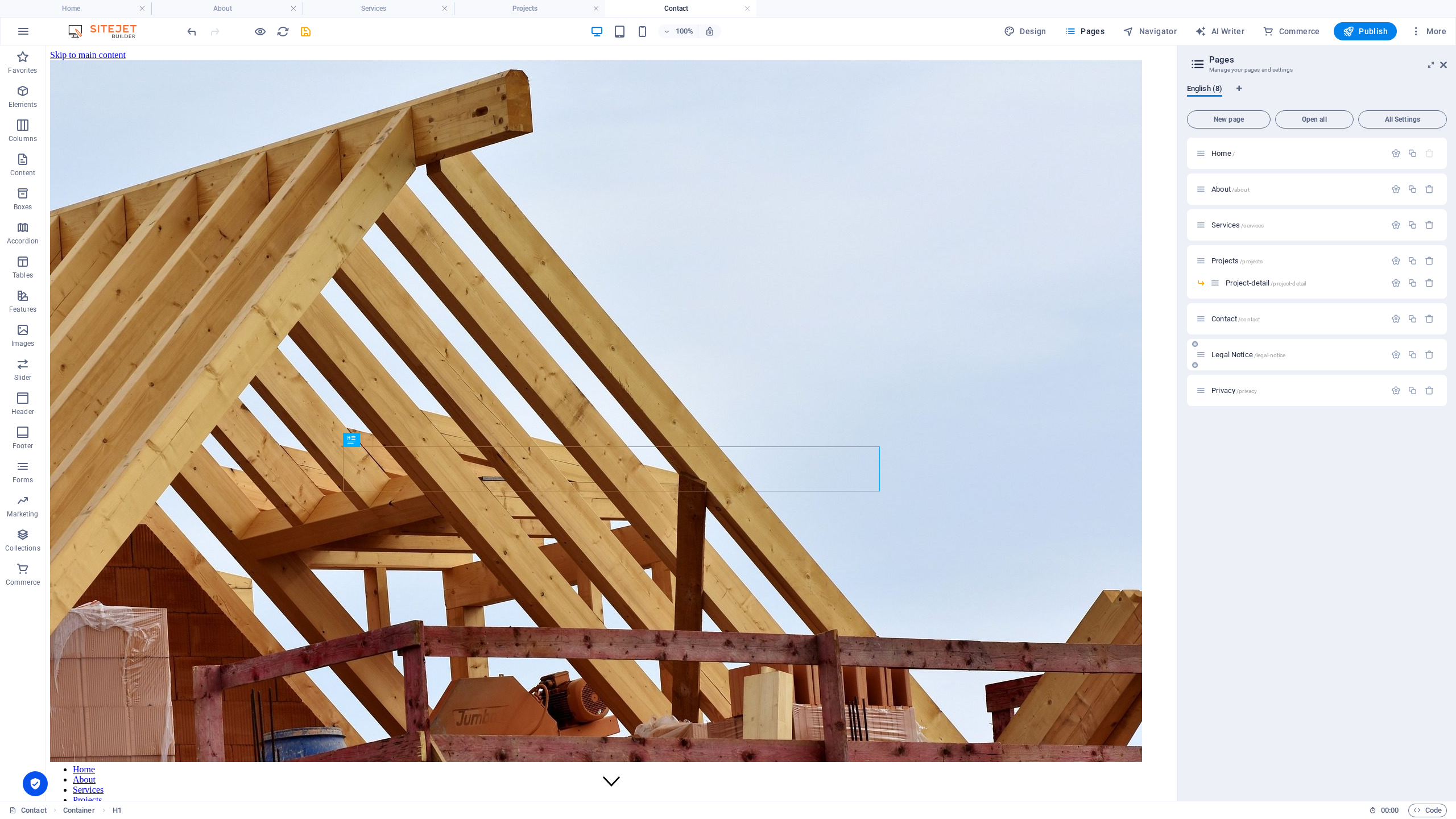 scroll, scrollTop: 0, scrollLeft: 0, axis: both 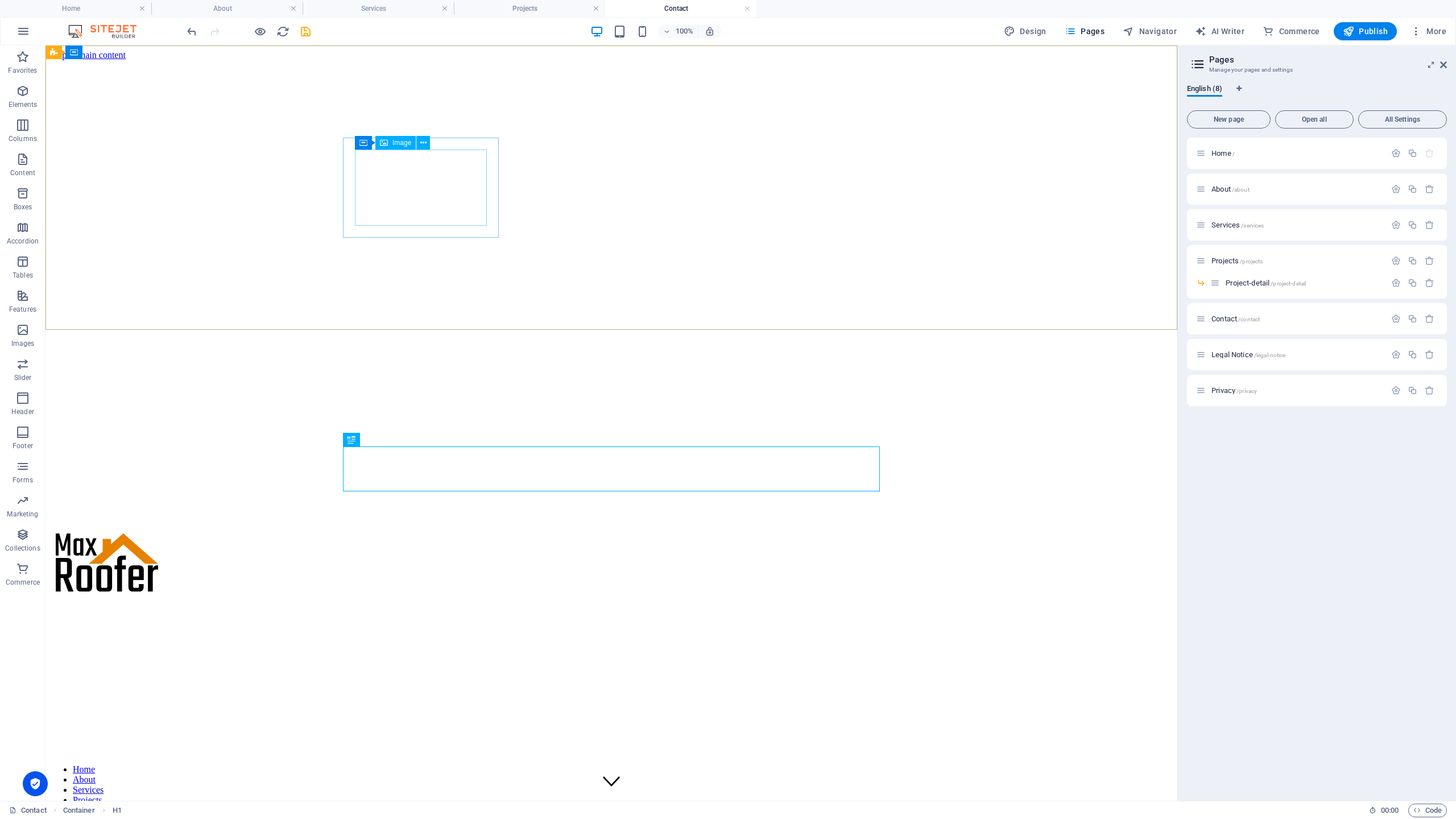 click on "Image" at bounding box center [402, 143] 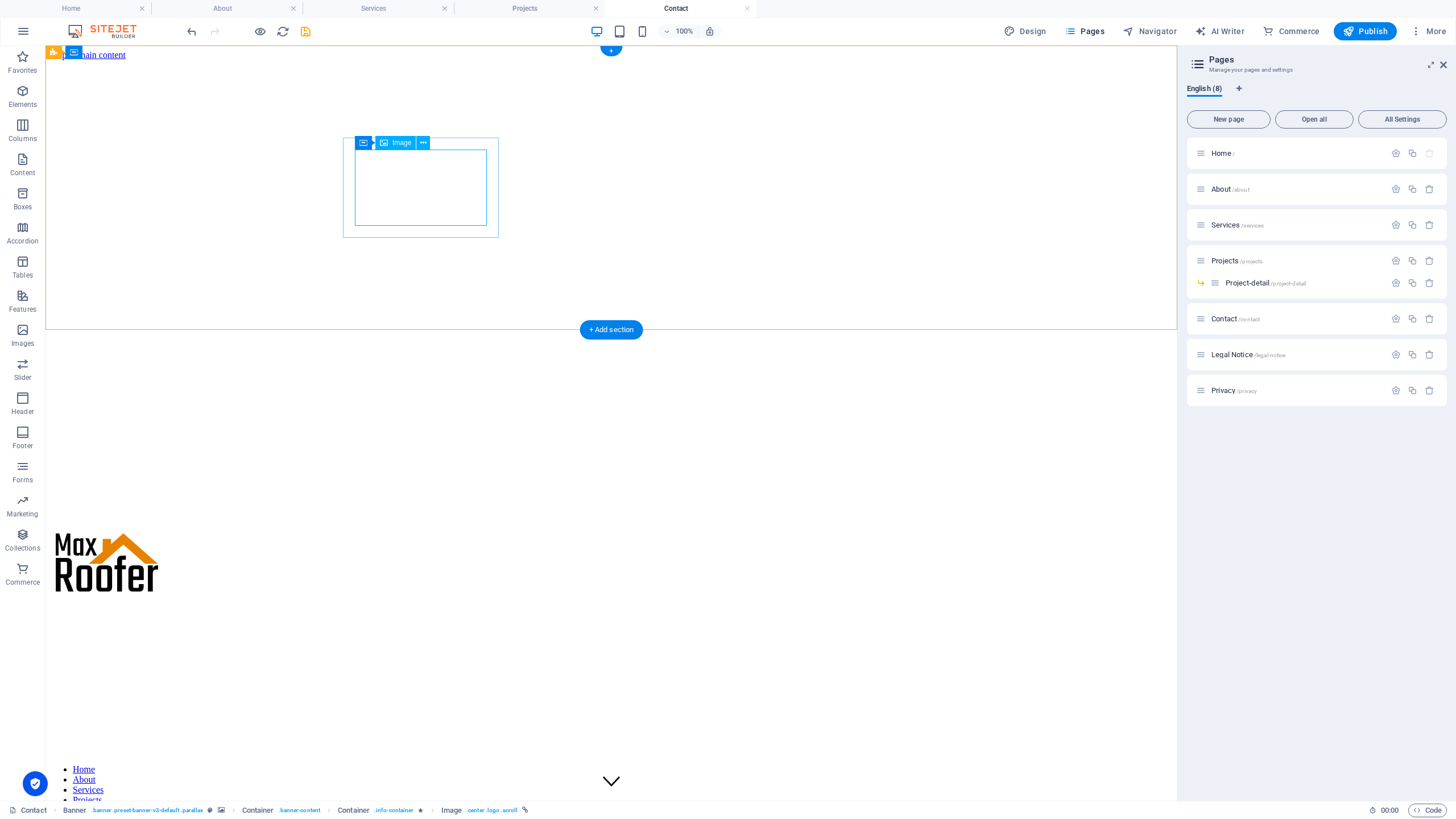 click at bounding box center [611, 564] 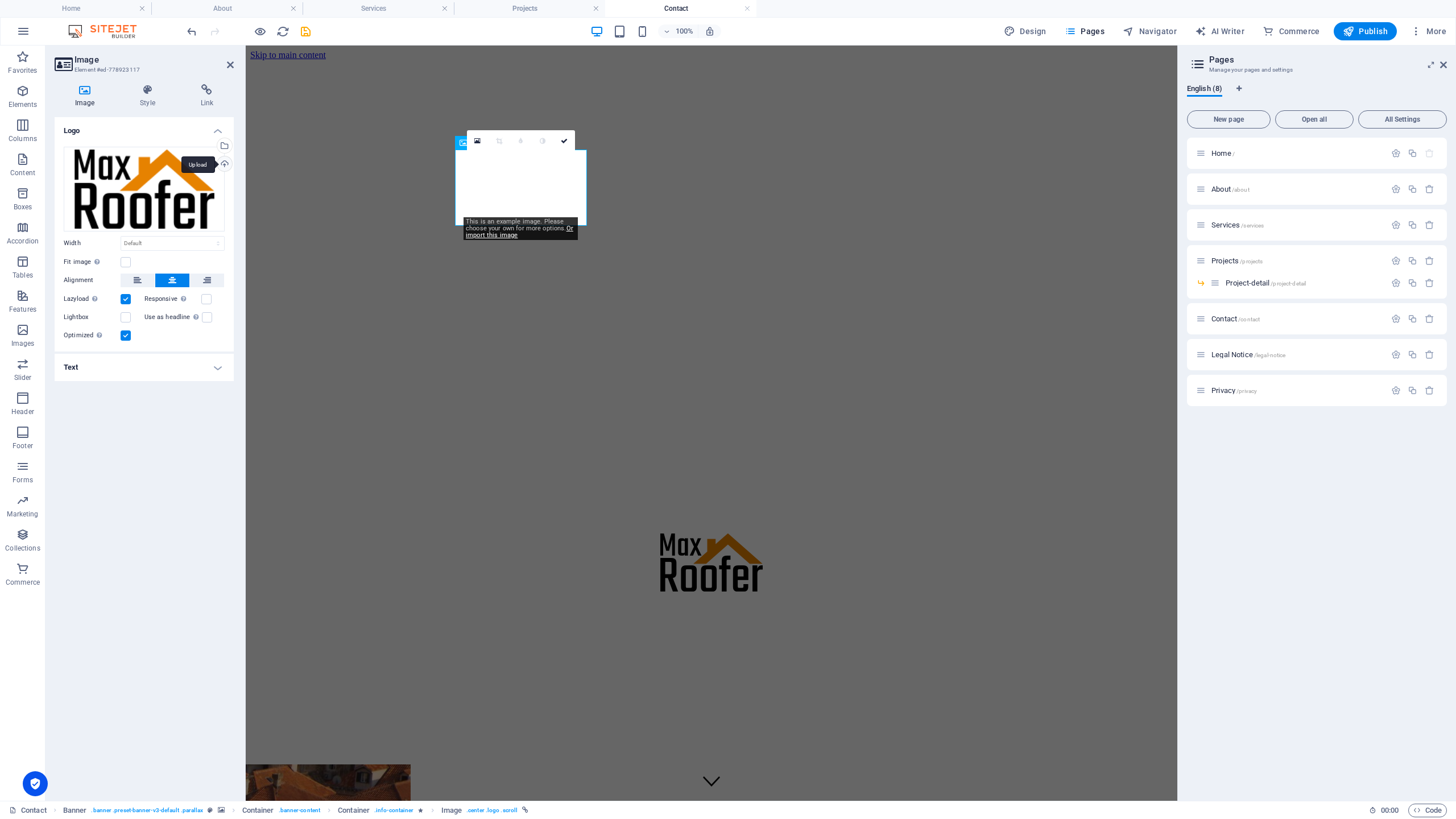 click on "Upload" at bounding box center (224, 165) 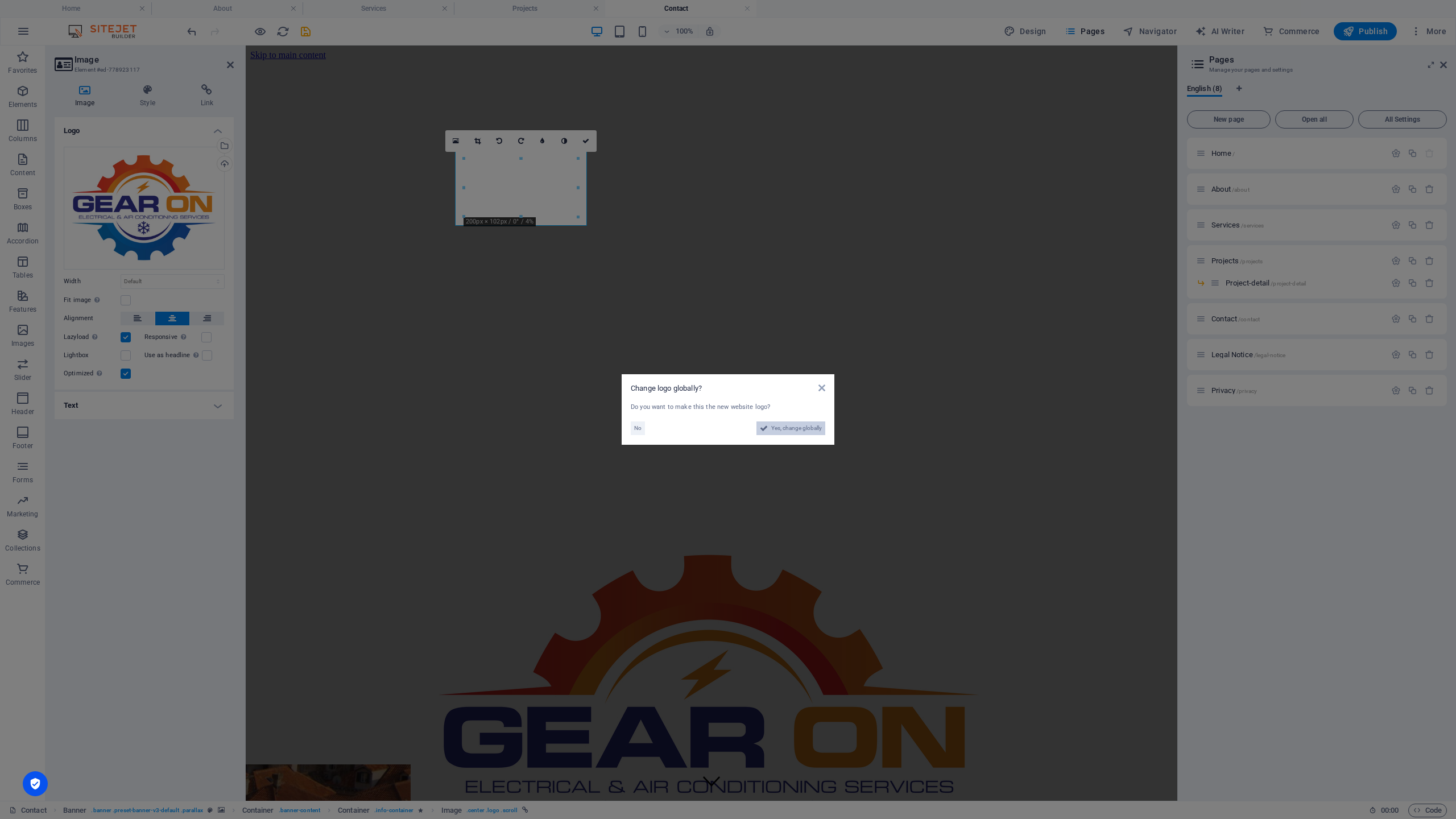 click on "Yes, change globally" at bounding box center [796, 428] 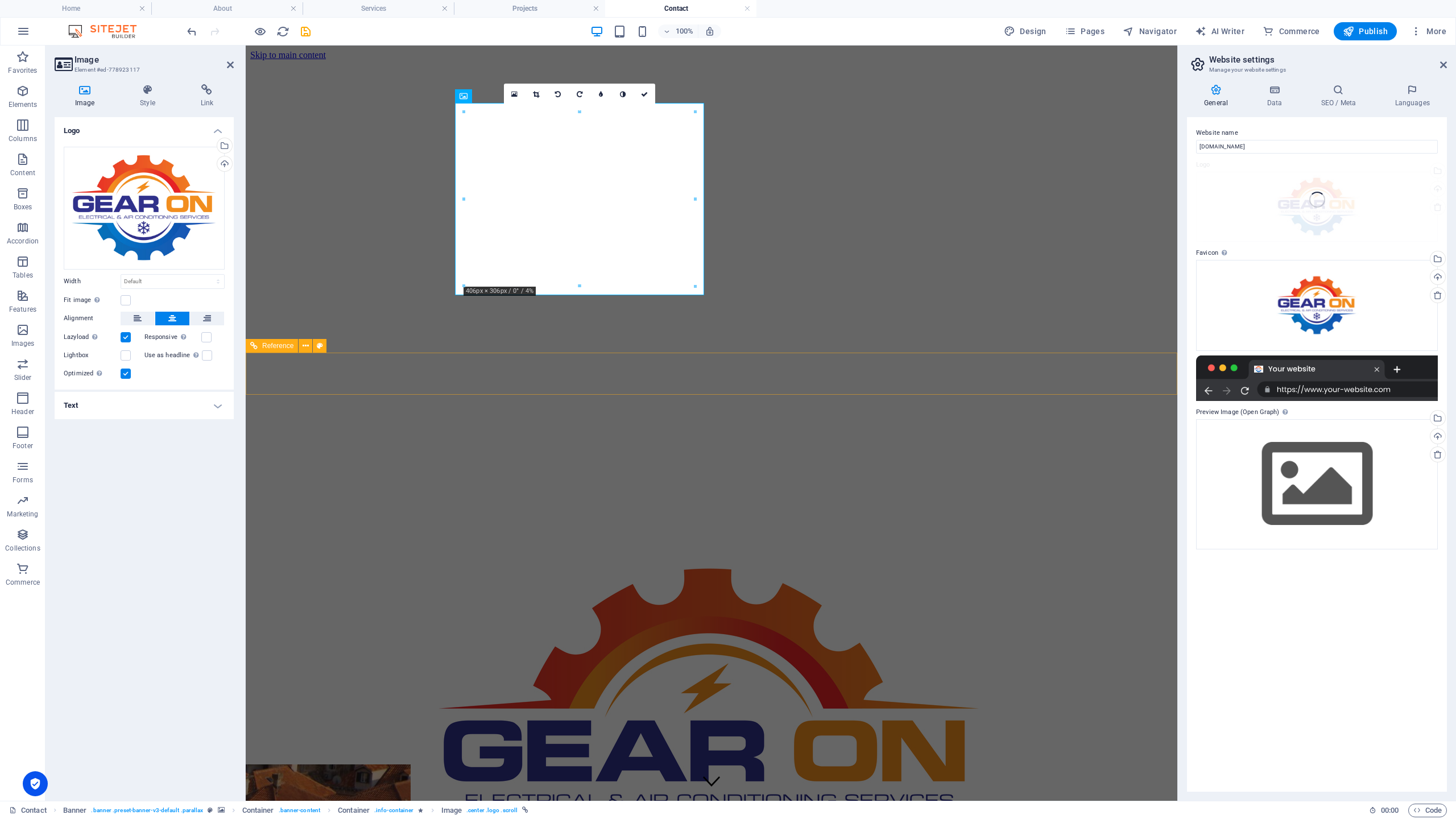 scroll, scrollTop: 1, scrollLeft: 0, axis: vertical 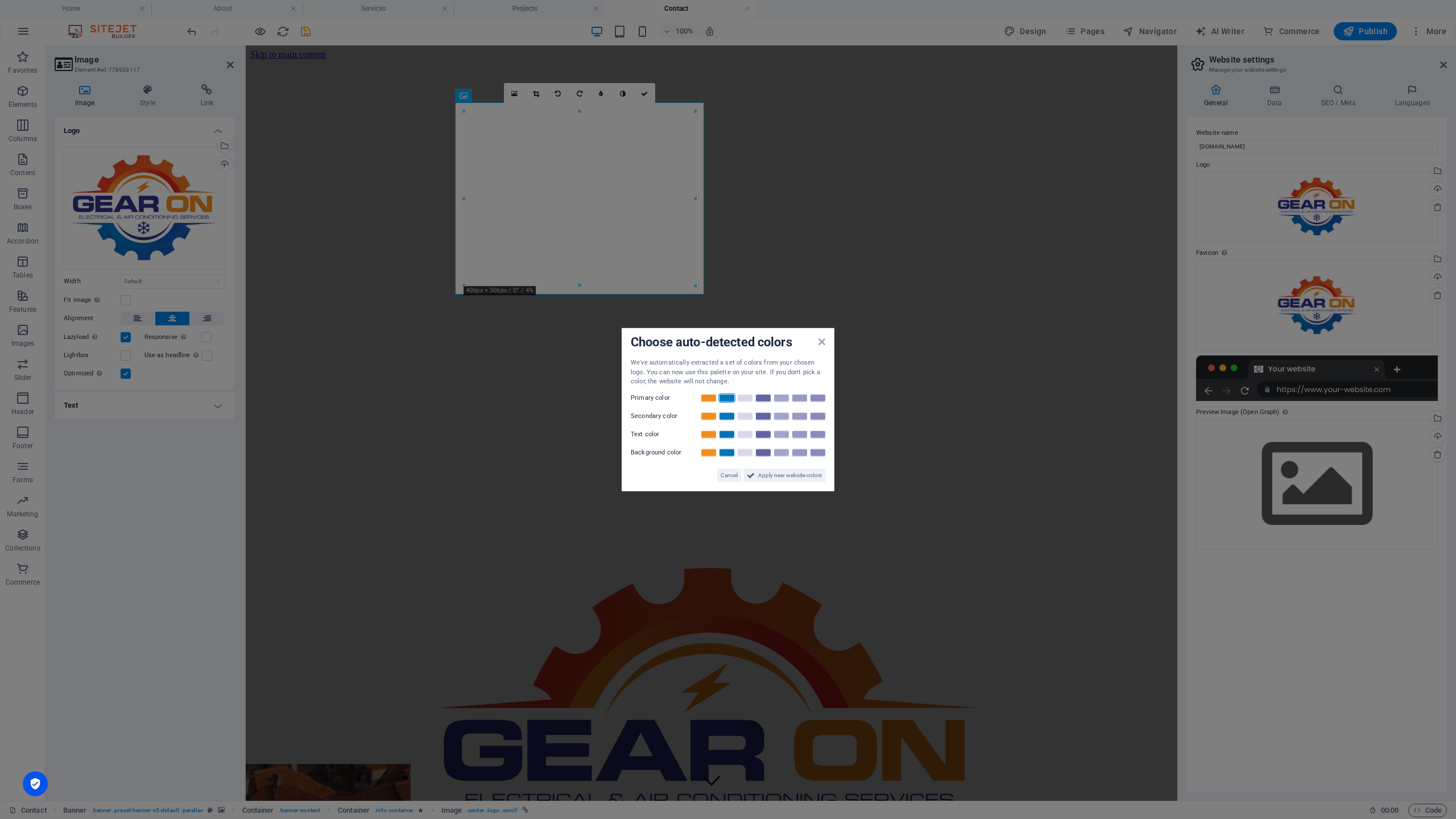 click at bounding box center [727, 398] 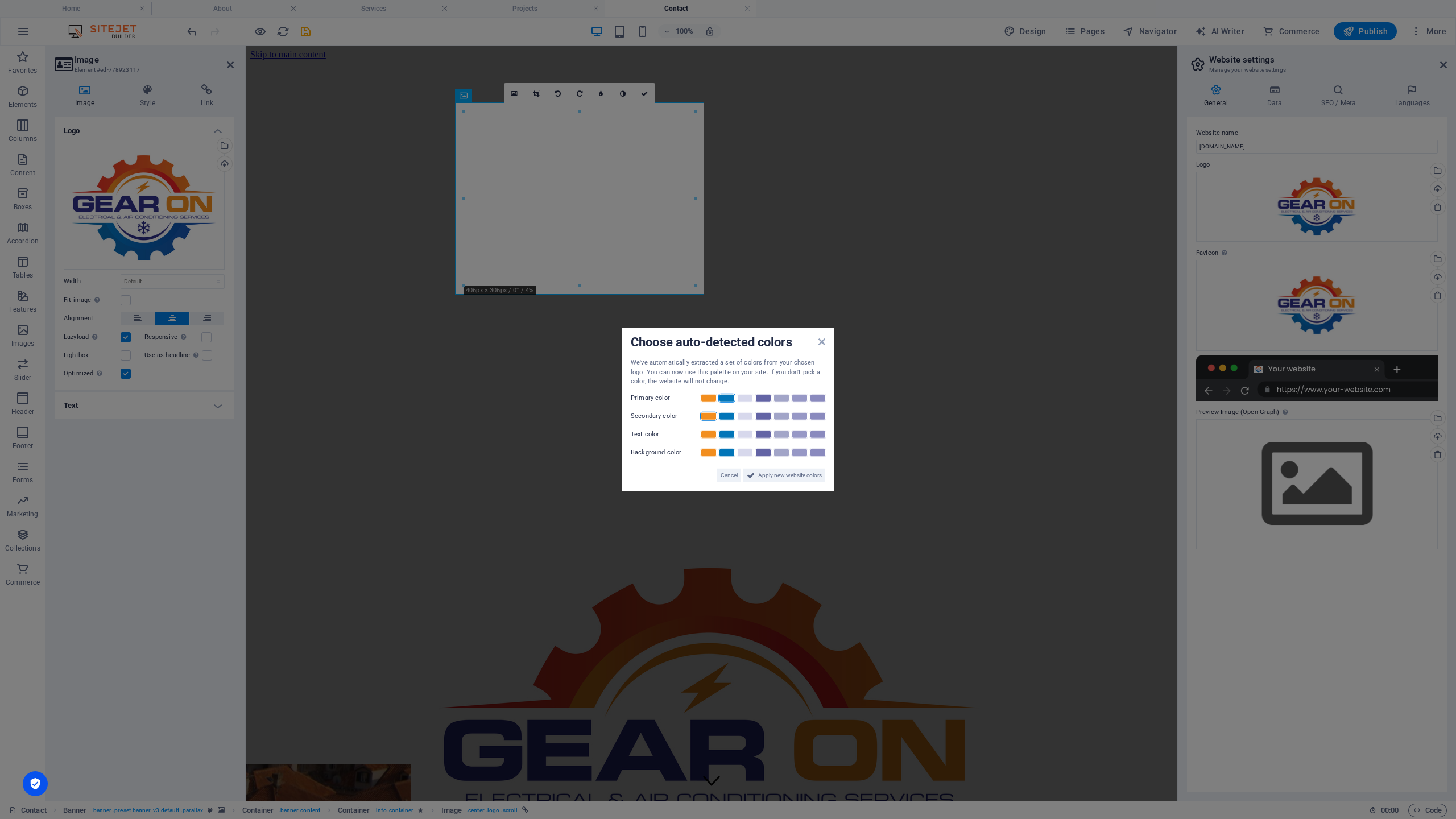 click at bounding box center [709, 416] 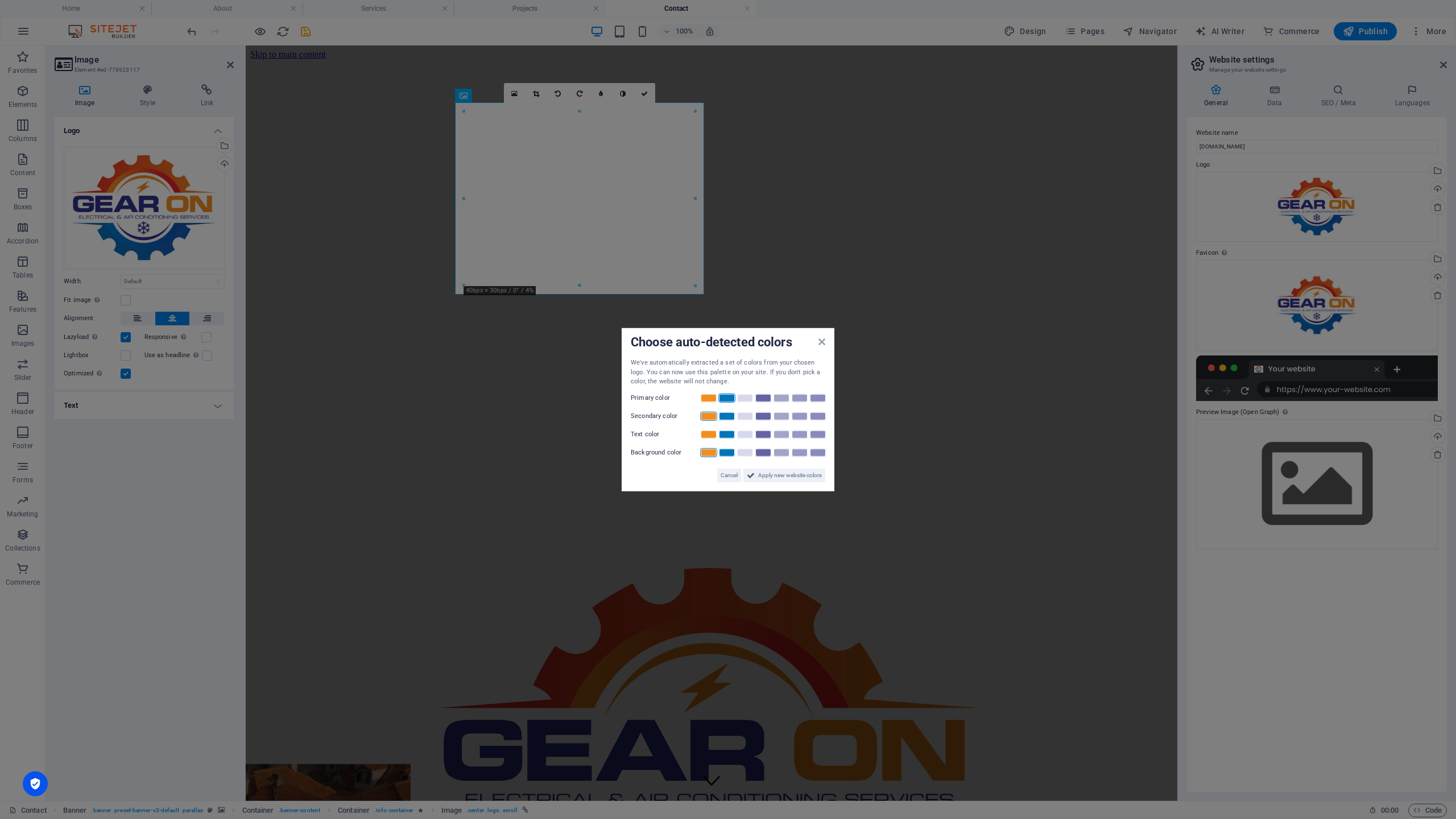 click at bounding box center (709, 452) 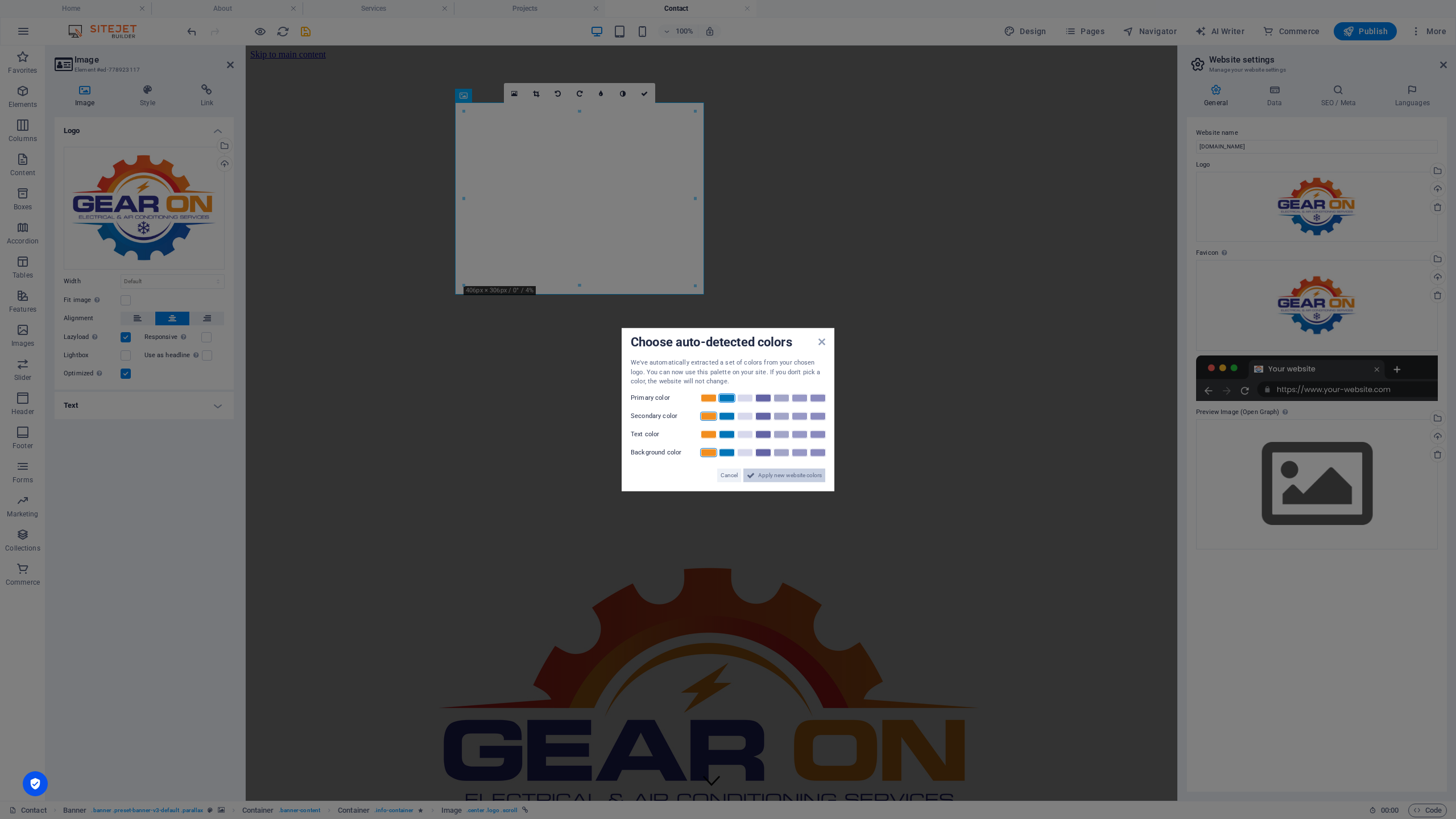 click on "Apply new website colors" at bounding box center (790, 475) 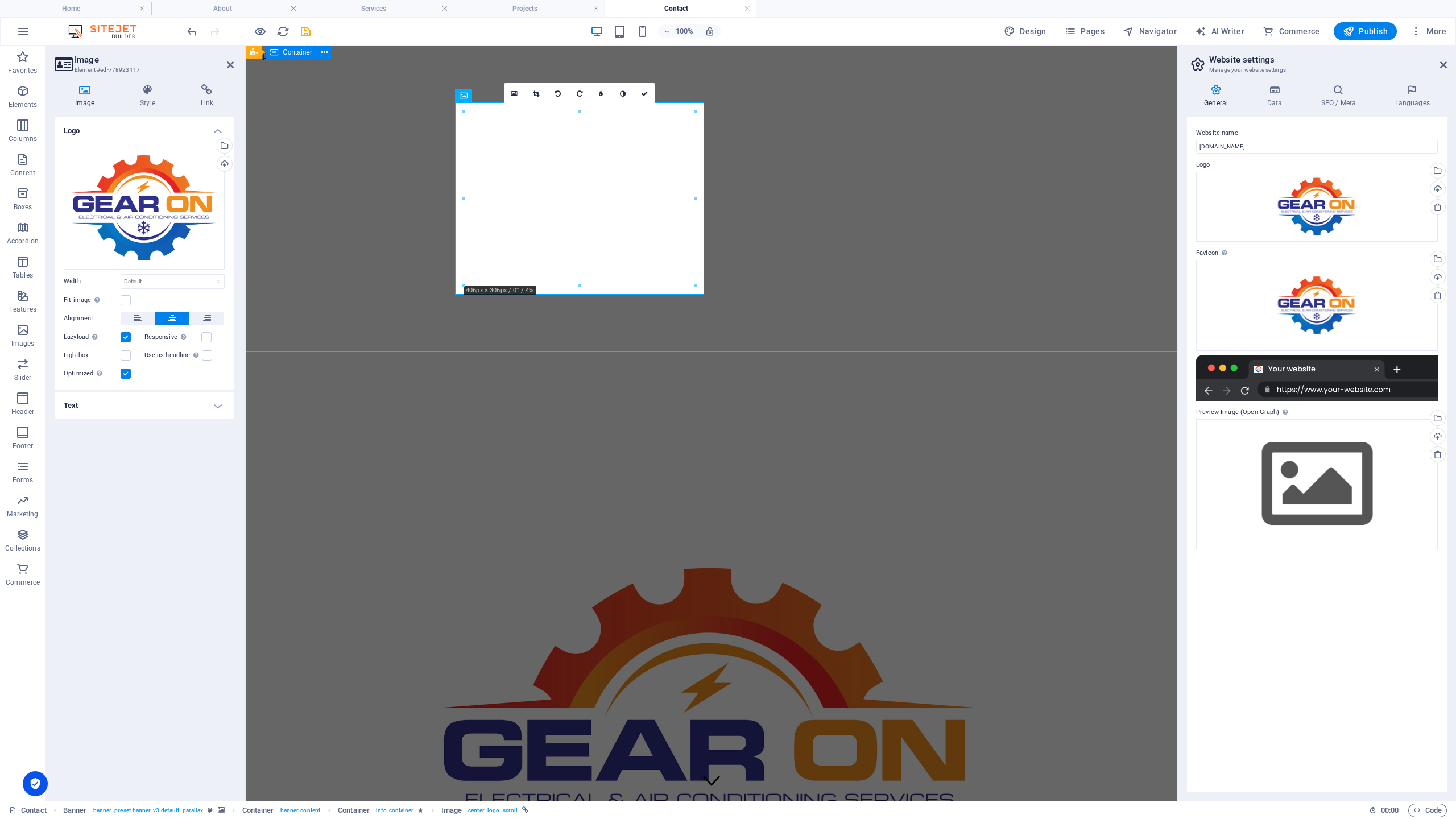 click at bounding box center [712, 767] 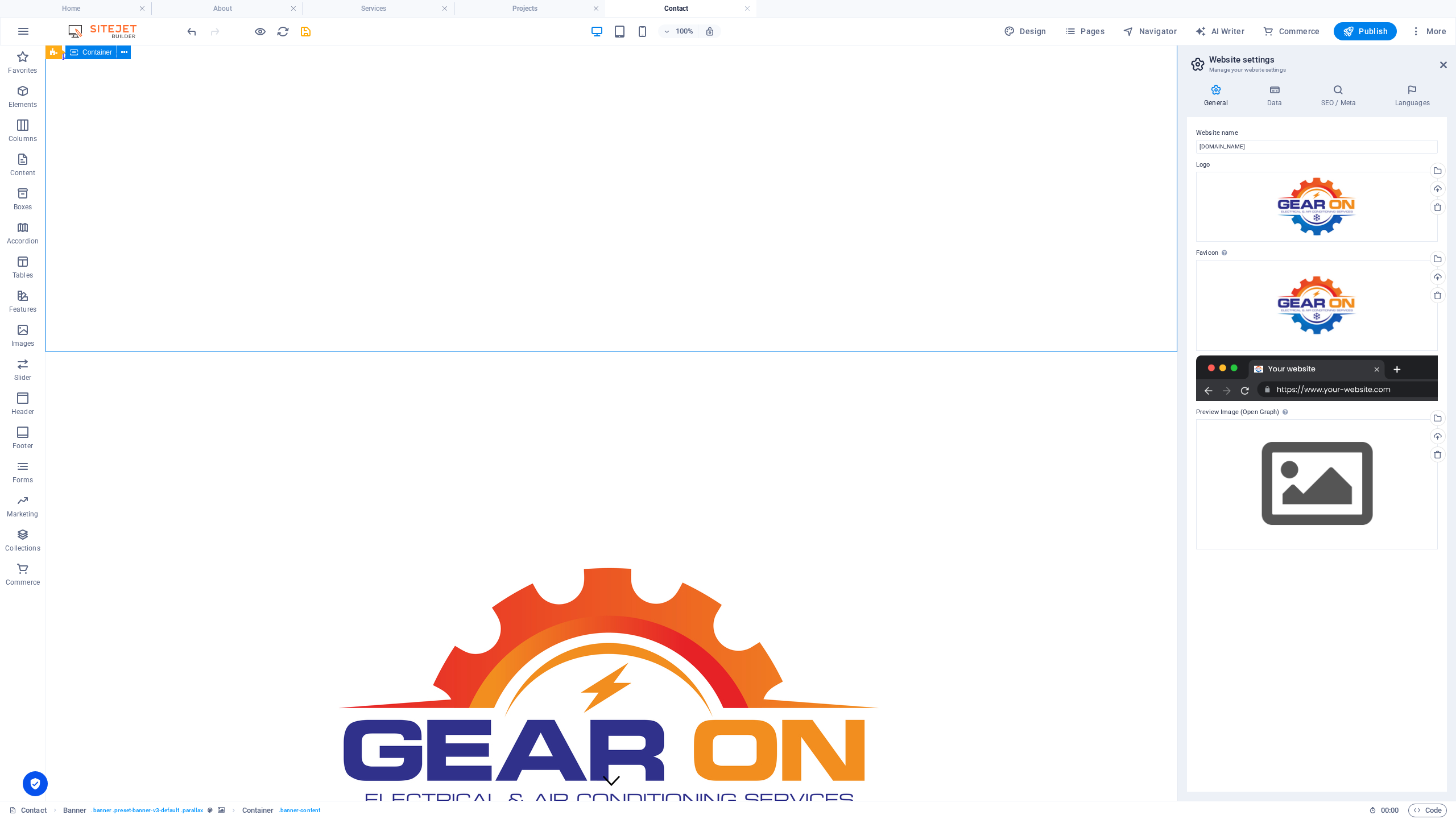 scroll, scrollTop: 0, scrollLeft: 0, axis: both 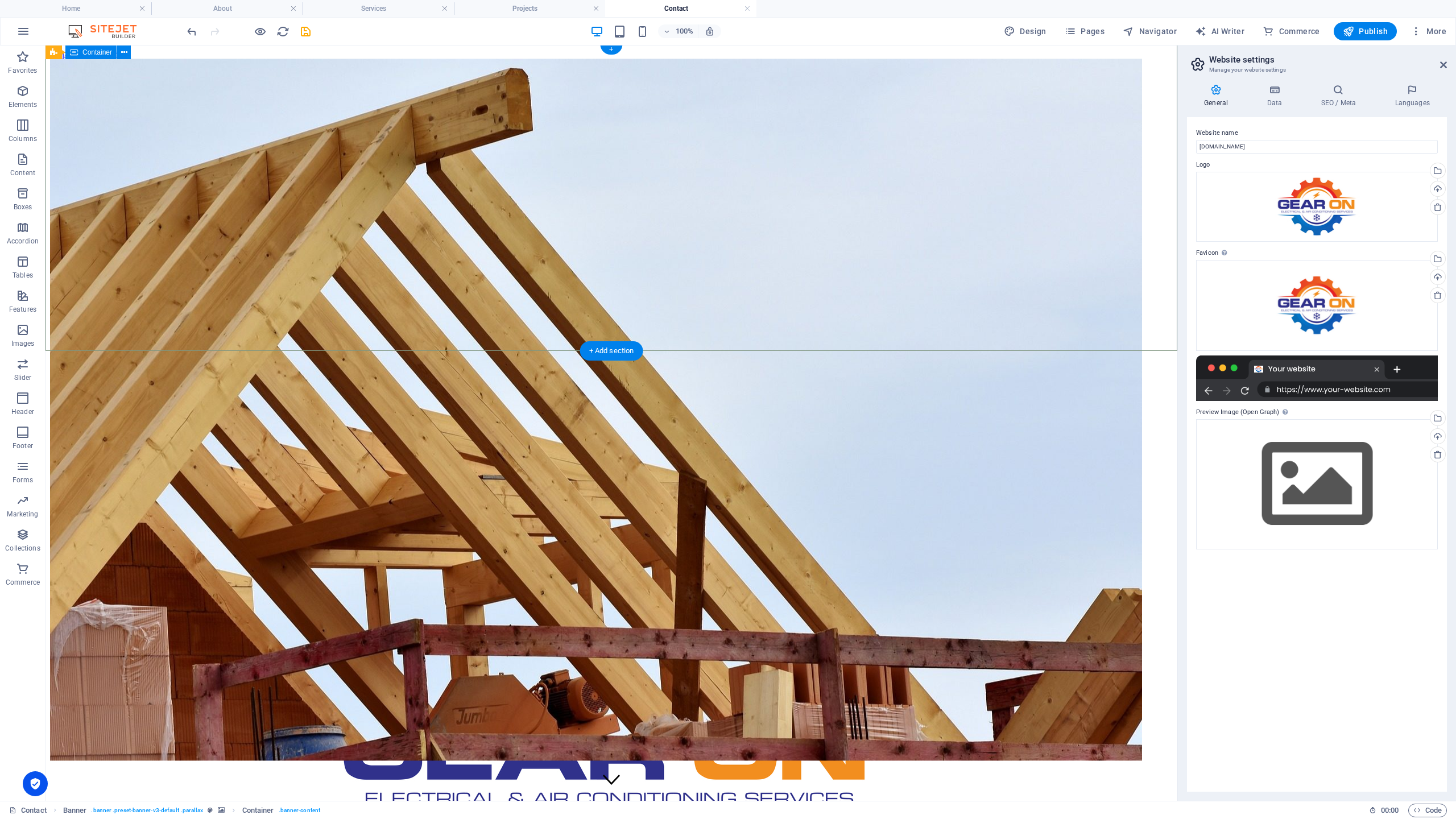 click at bounding box center [611, 766] 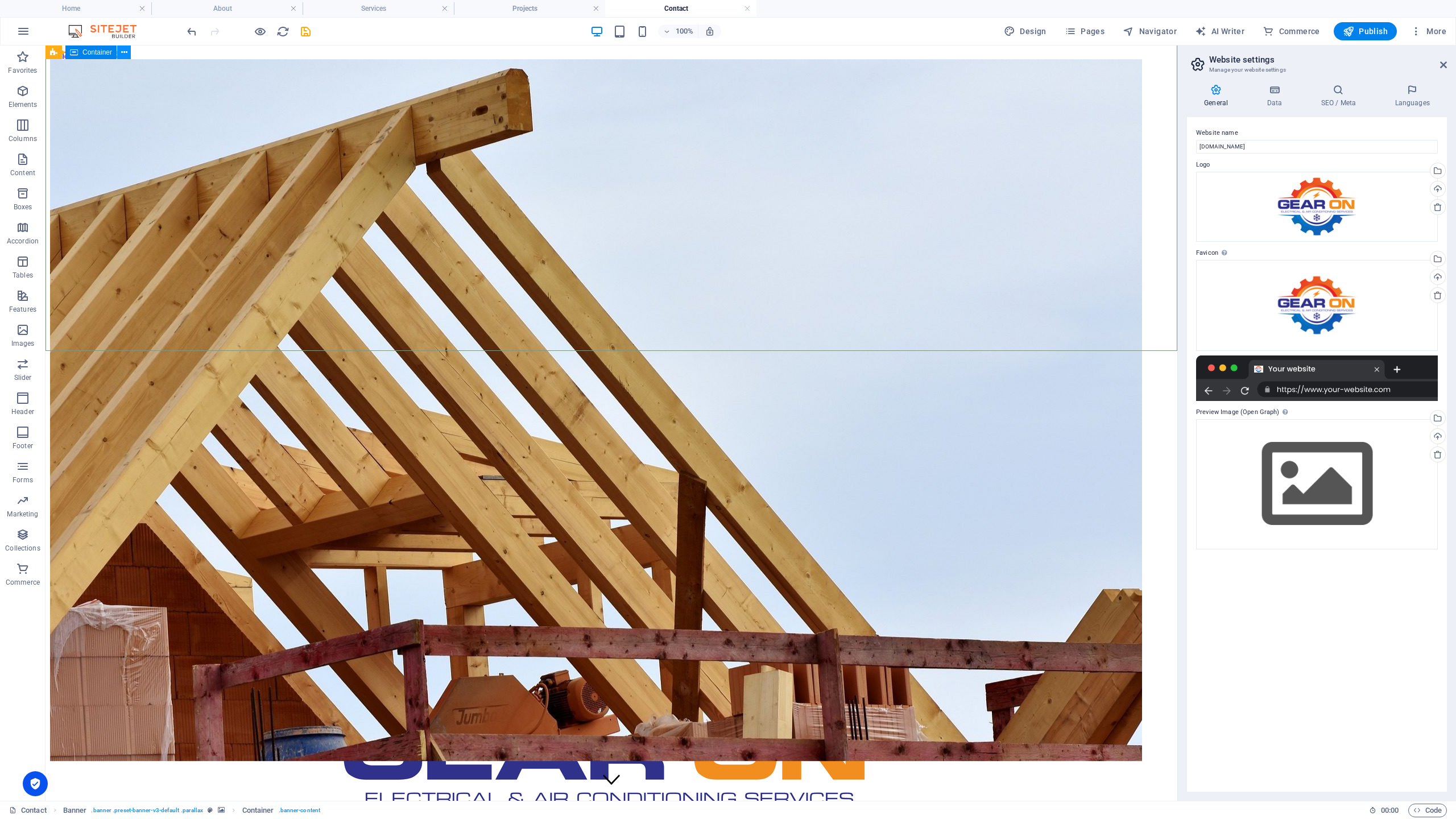click at bounding box center (124, 52) 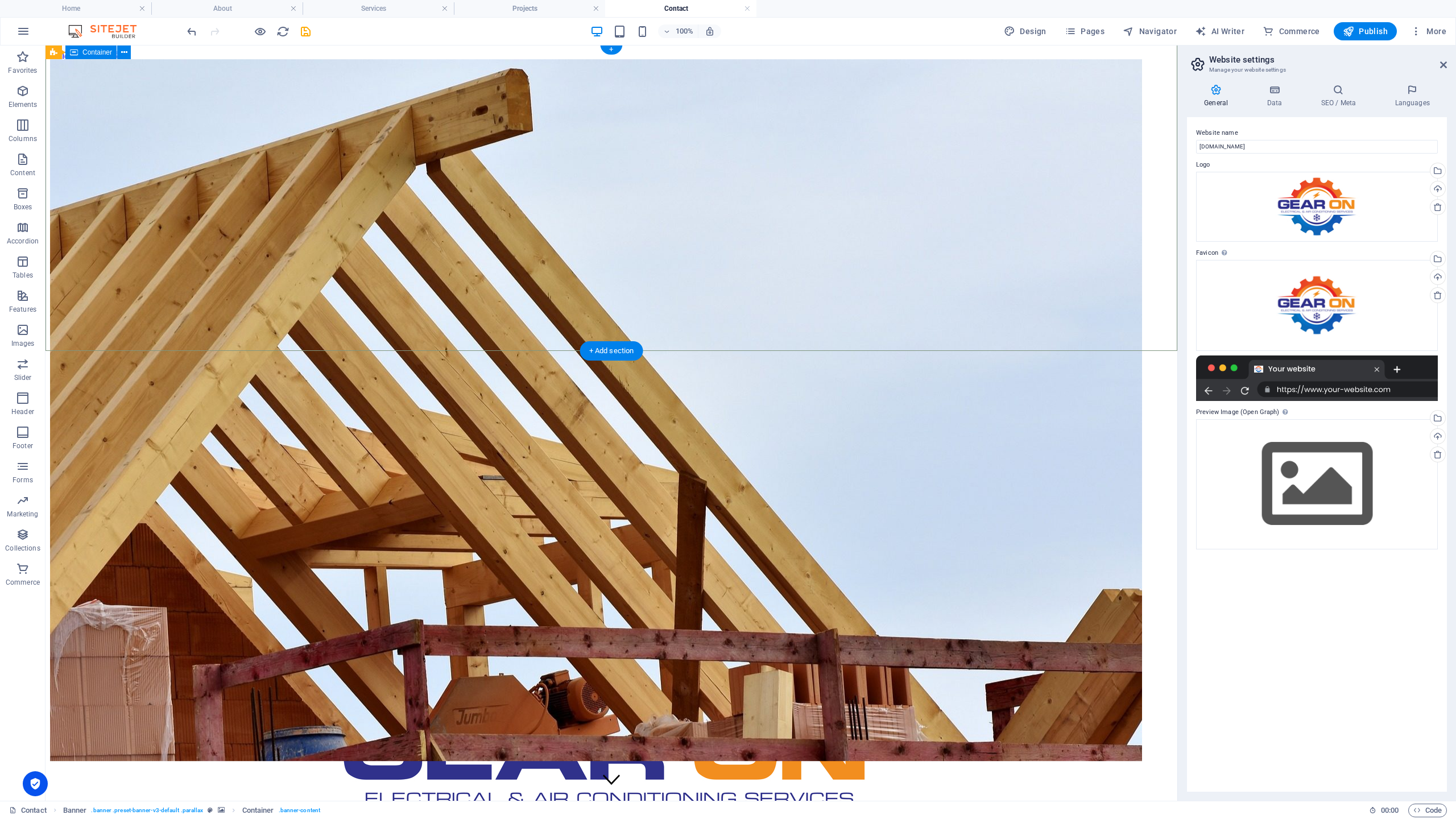 click at bounding box center (611, 766) 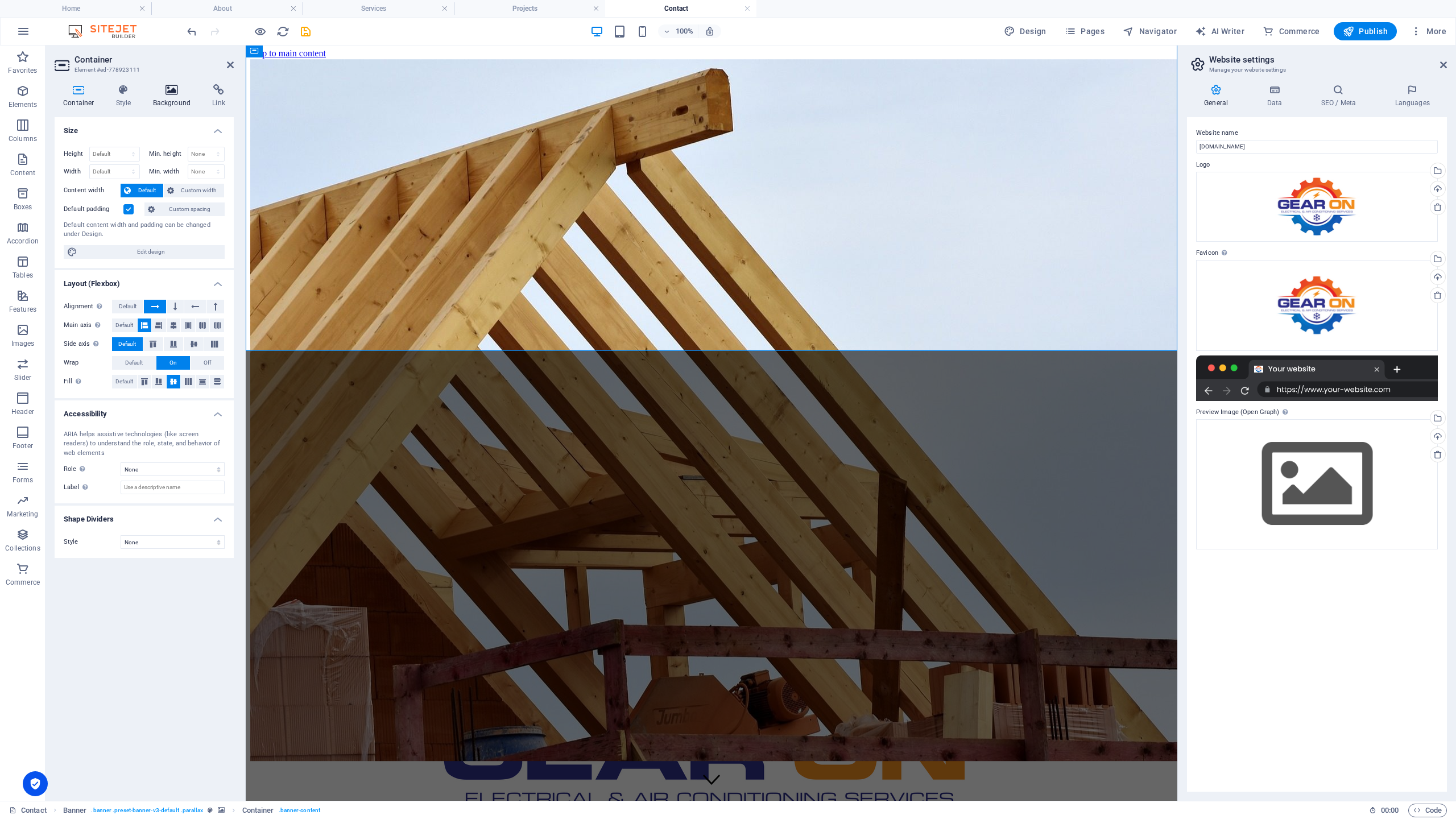 click on "Background" at bounding box center [174, 96] 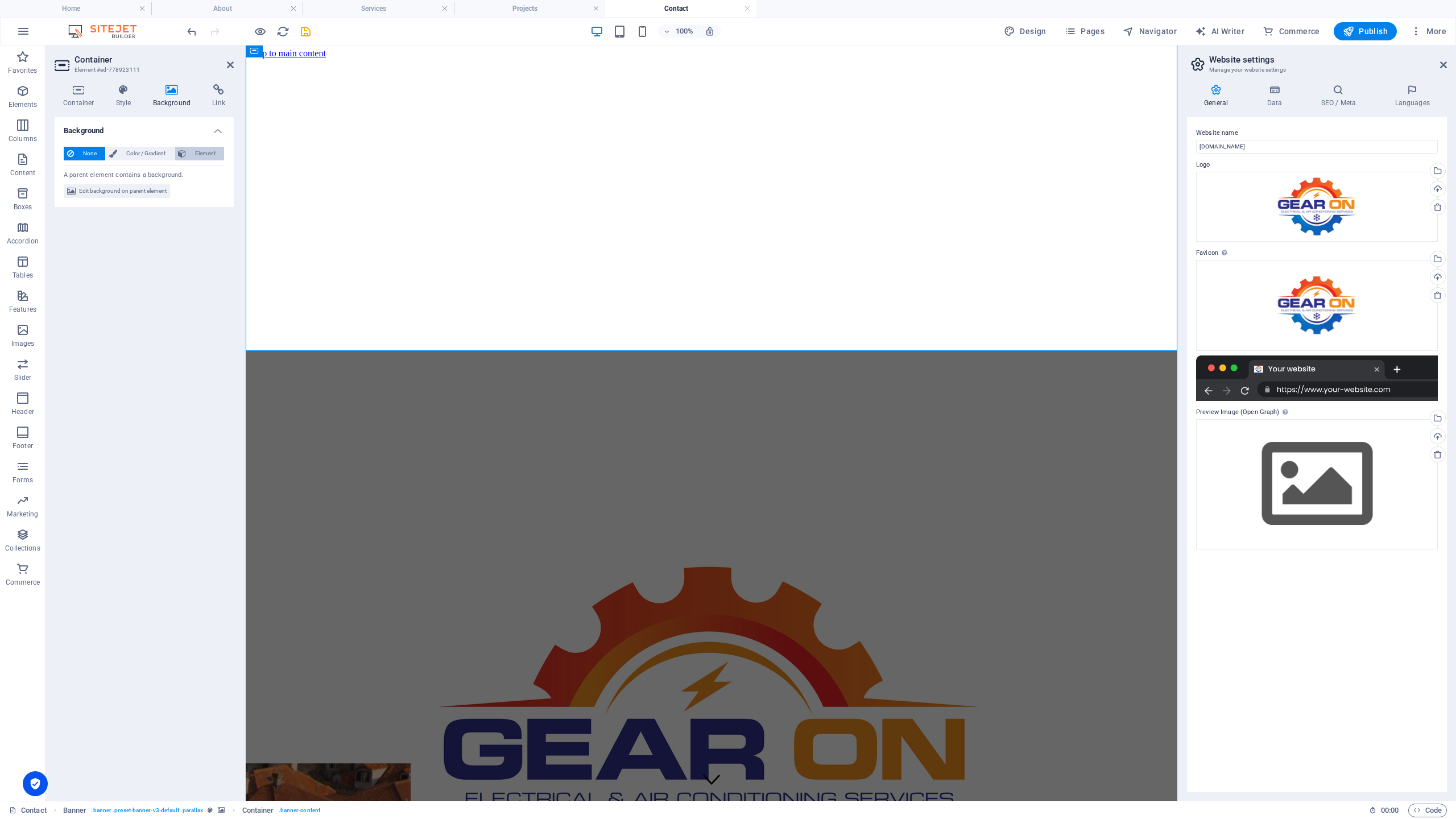 click on "Element" at bounding box center (205, 154) 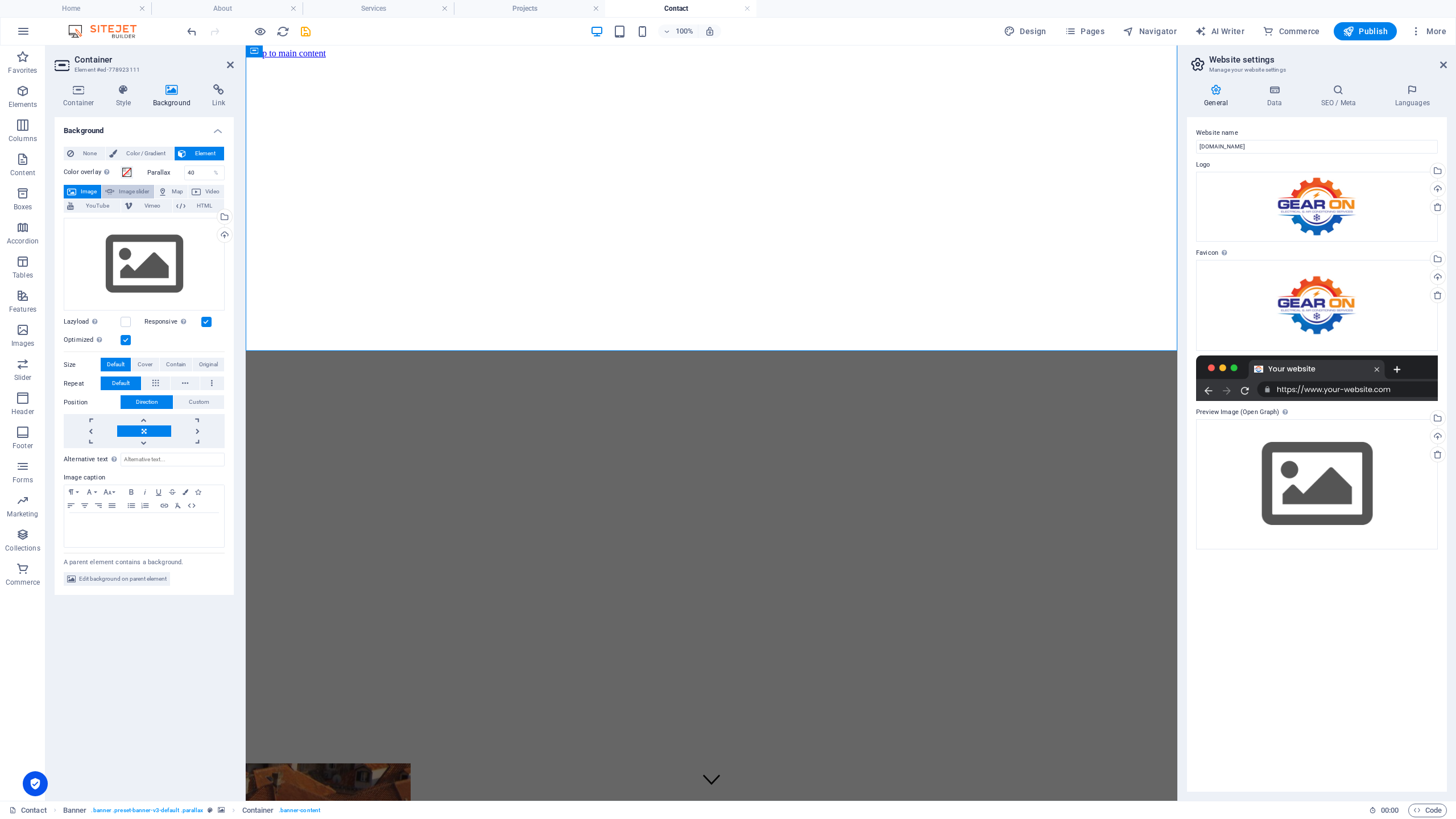 click on "Image slider" at bounding box center [134, 192] 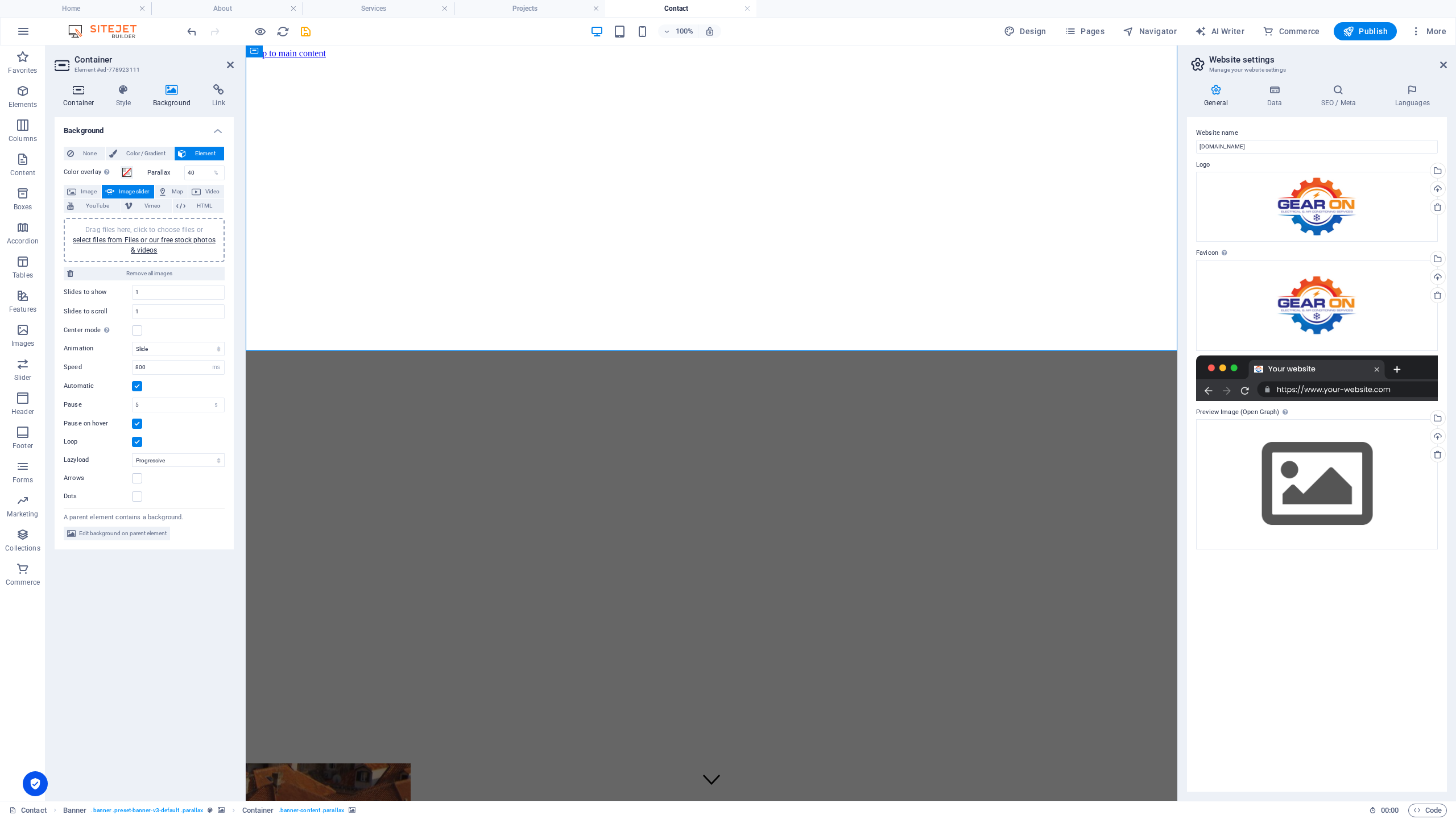 click at bounding box center (78, 90) 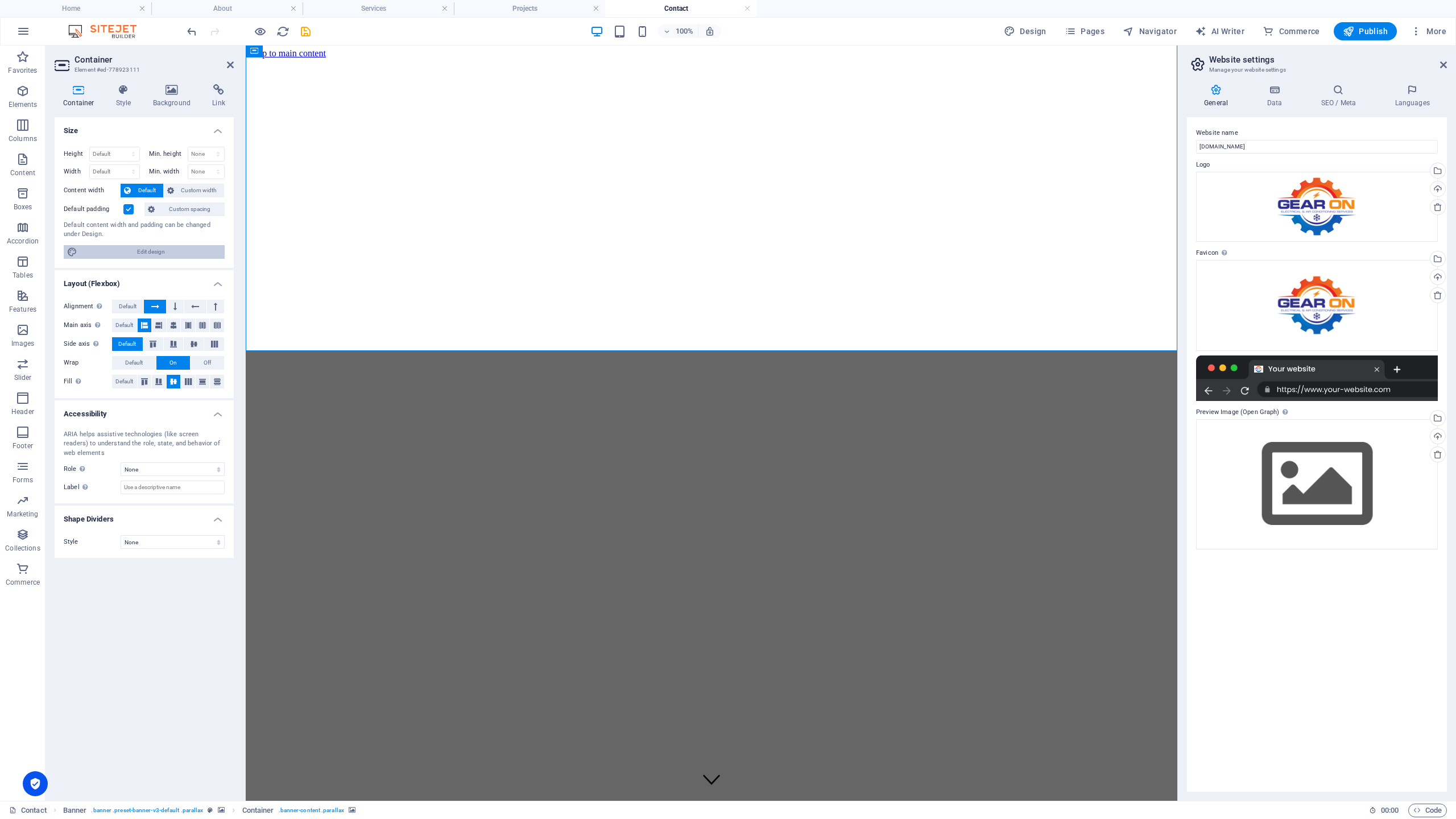click on "Edit design" at bounding box center [151, 252] 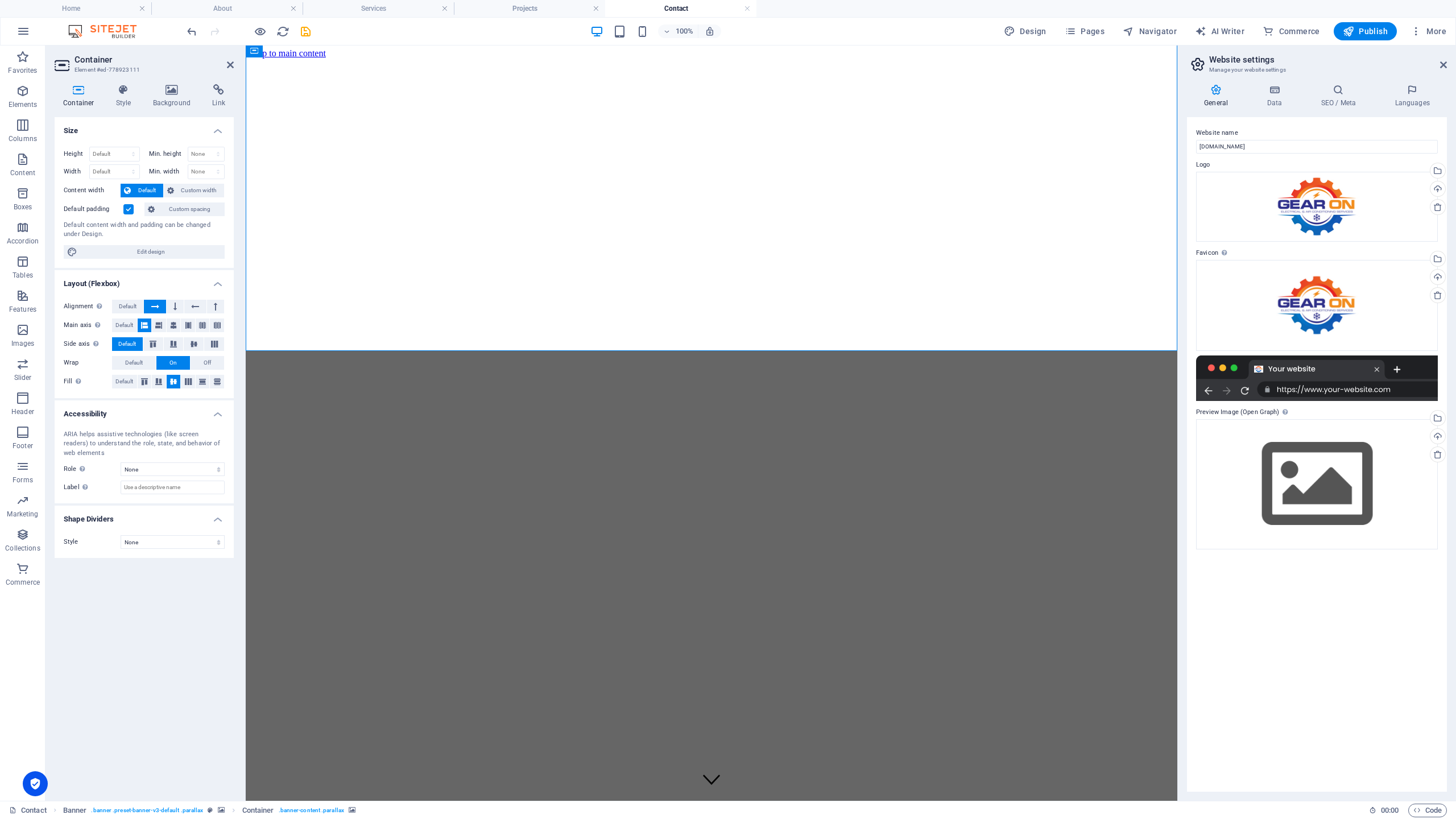 select on "rem" 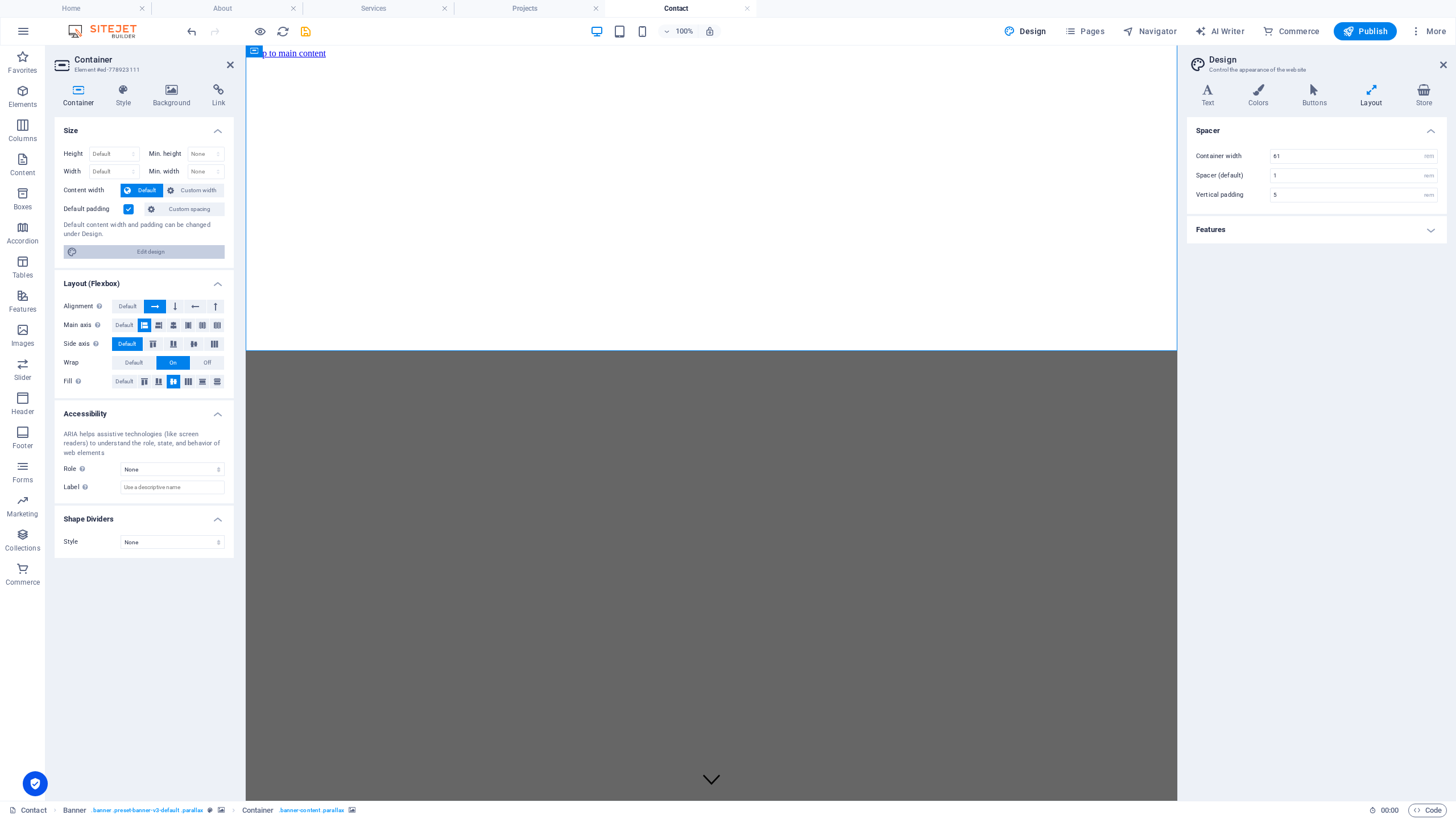 click on "Edit design" at bounding box center [151, 252] 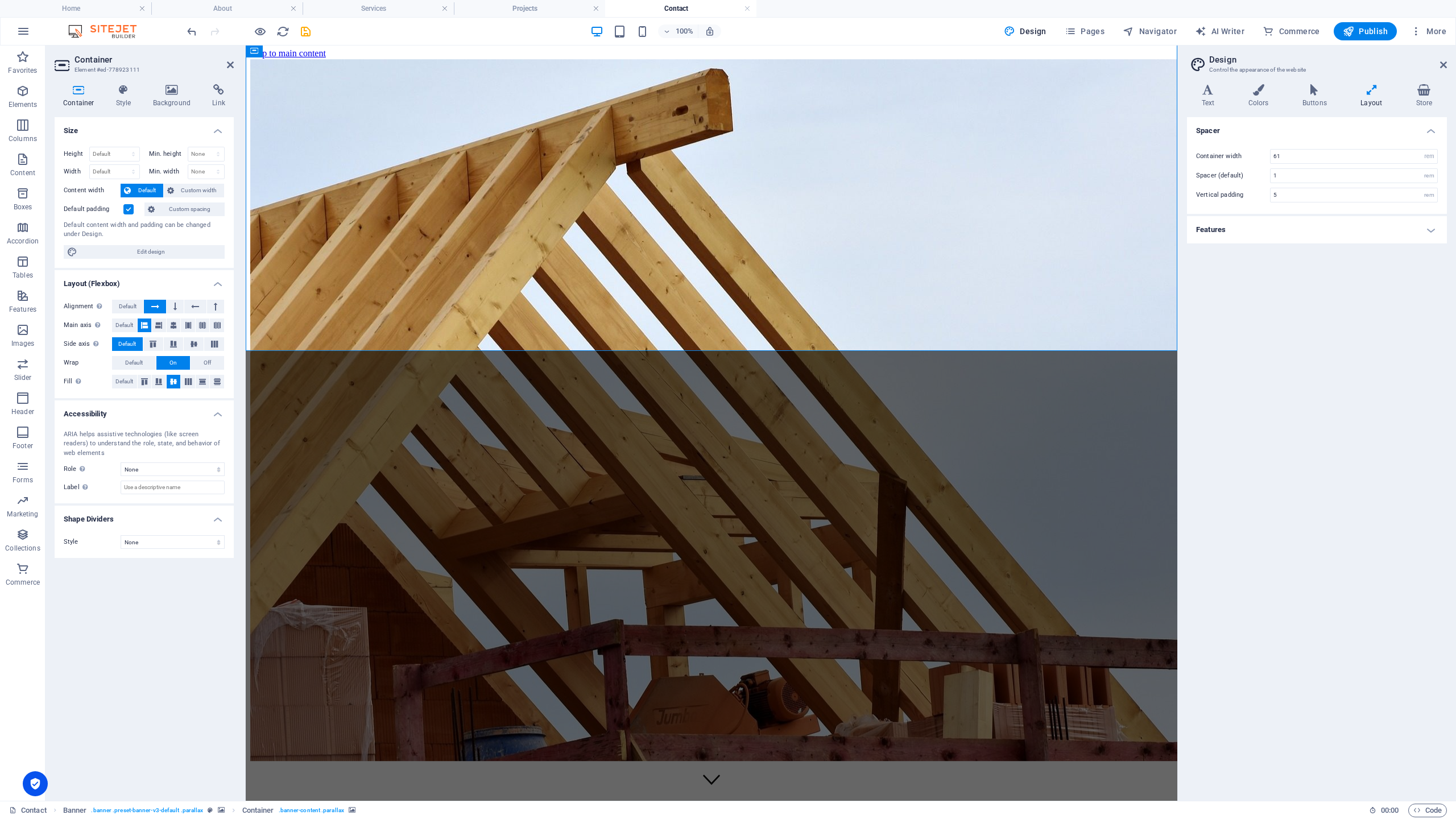 click at bounding box center [712, 546] 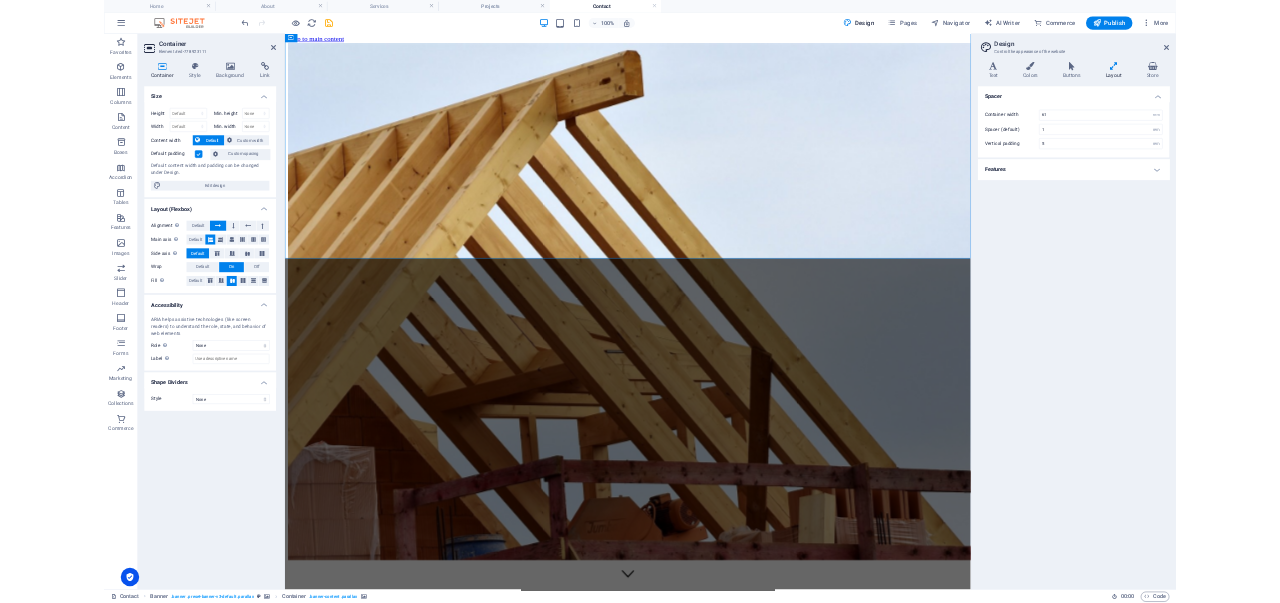 scroll, scrollTop: 0, scrollLeft: 0, axis: both 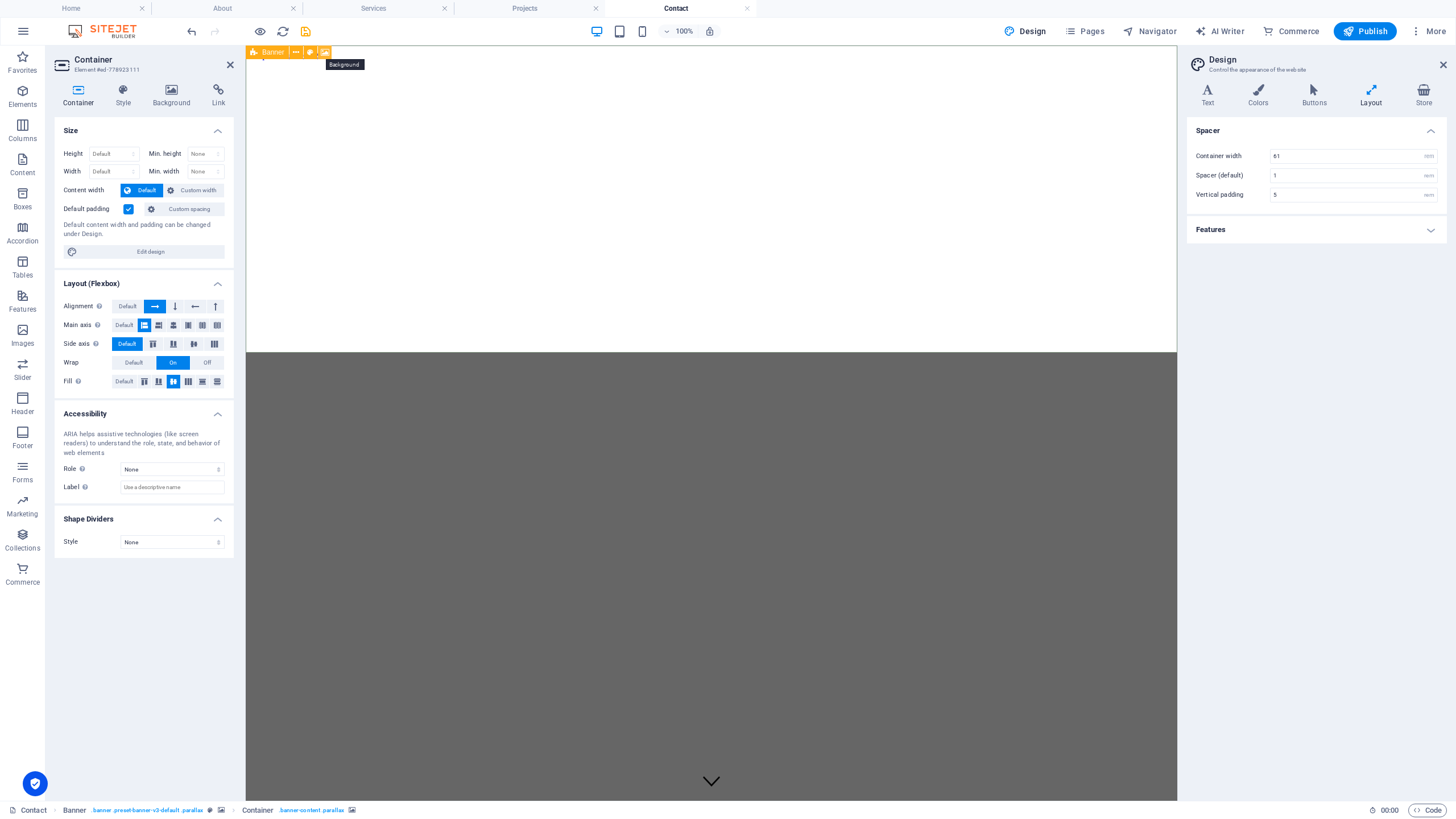 drag, startPoint x: 325, startPoint y: 52, endPoint x: 80, endPoint y: 6, distance: 249.28097 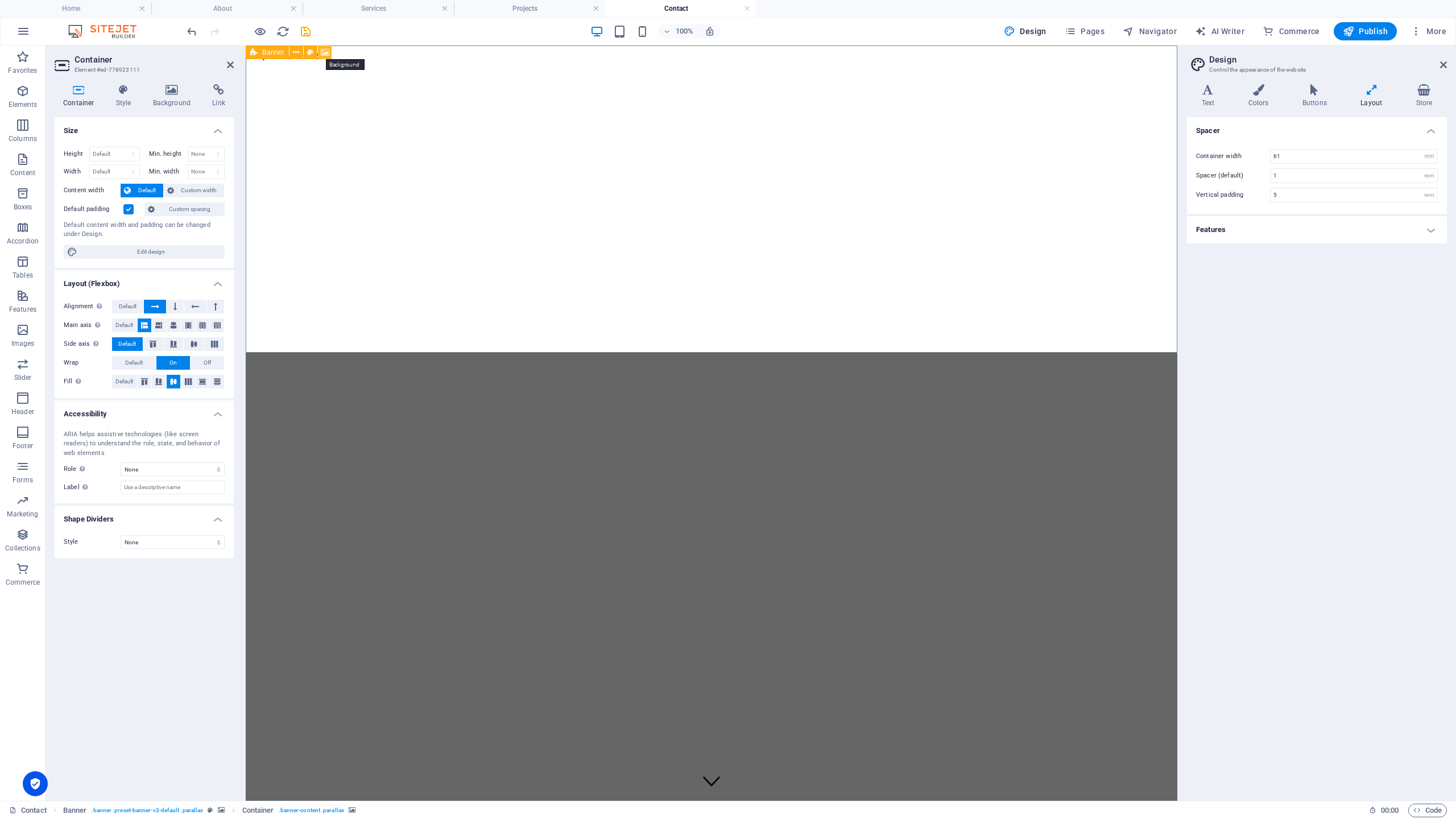 click at bounding box center [325, 52] 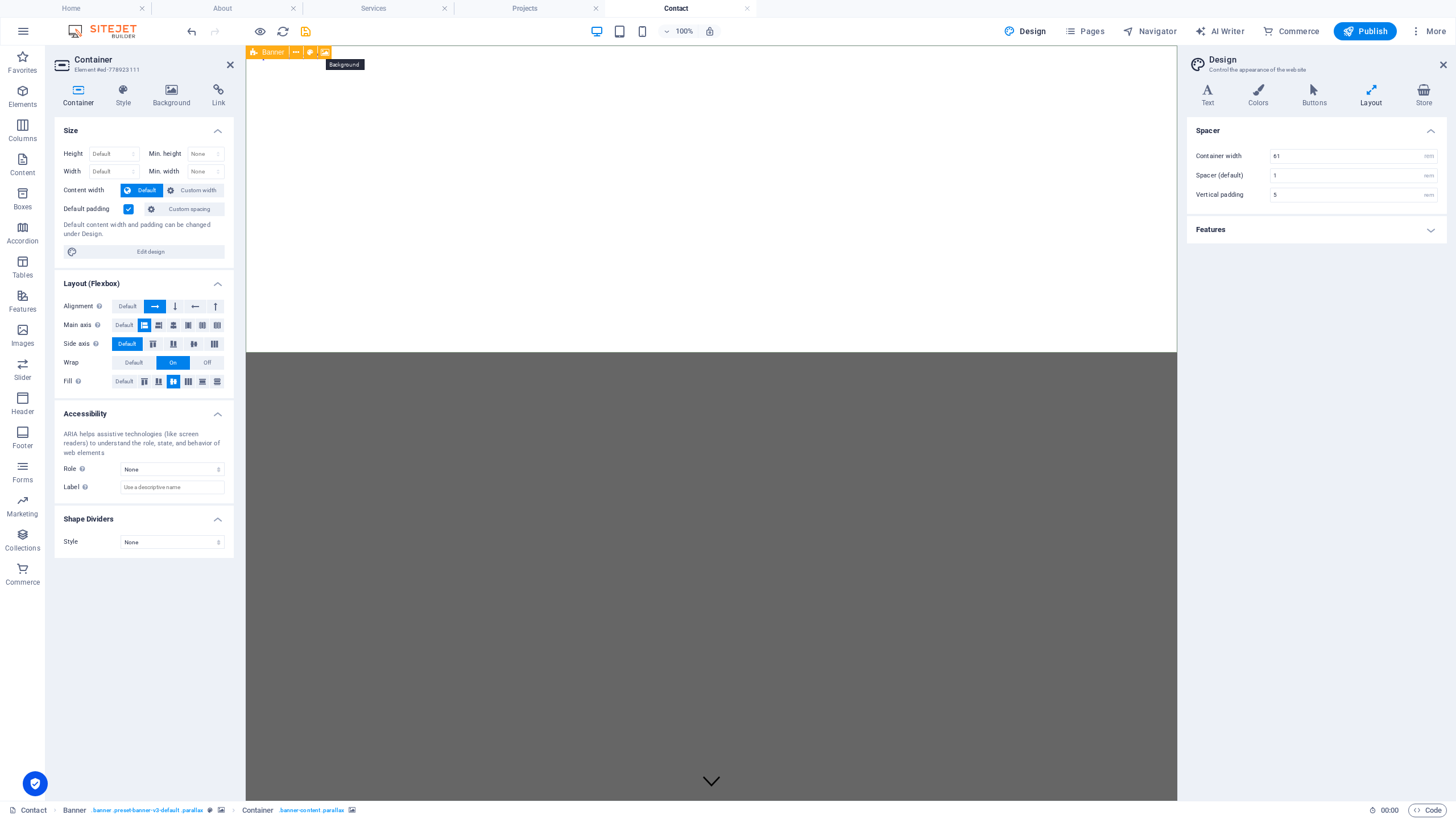select on "fade" 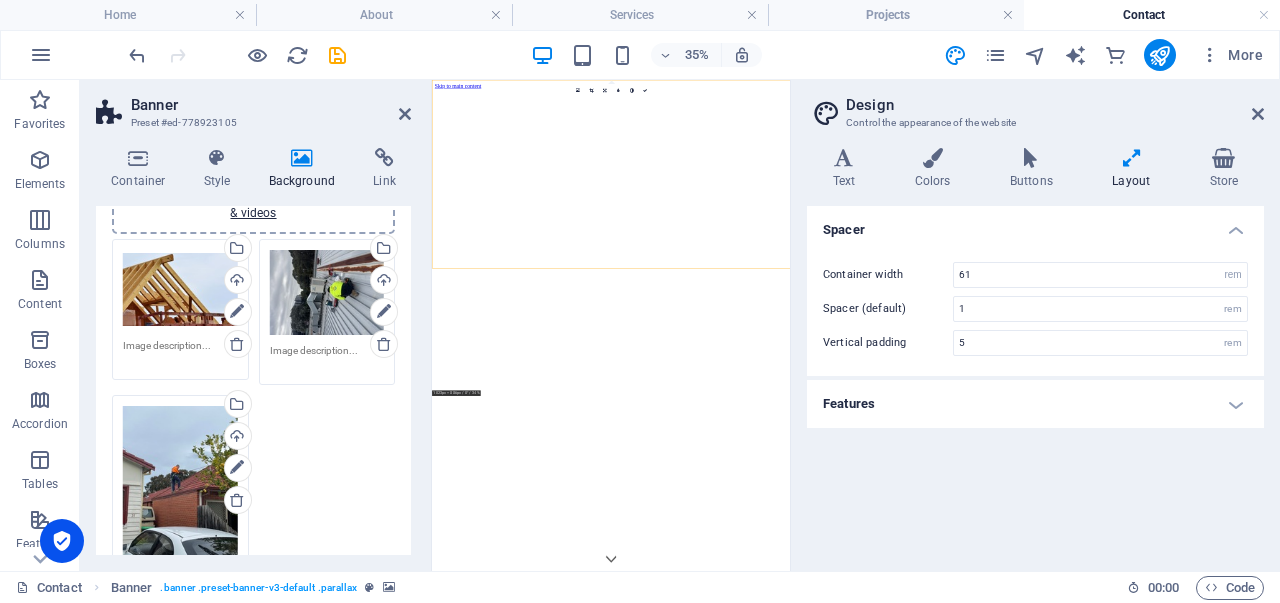 scroll, scrollTop: 228, scrollLeft: 0, axis: vertical 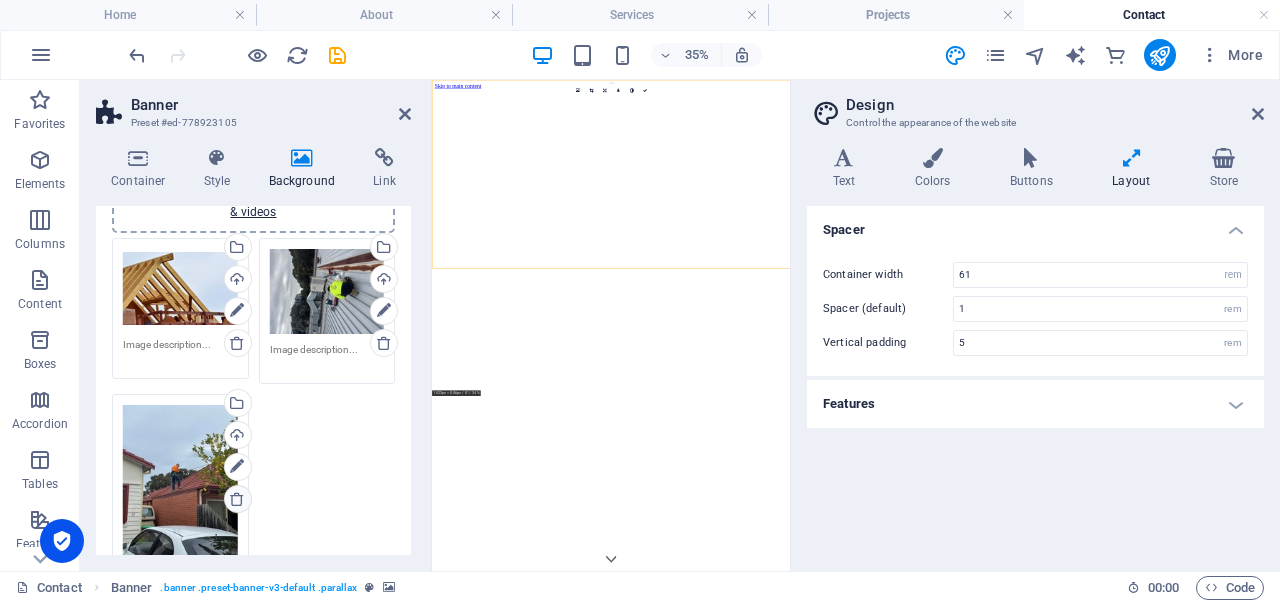 click at bounding box center (237, 499) 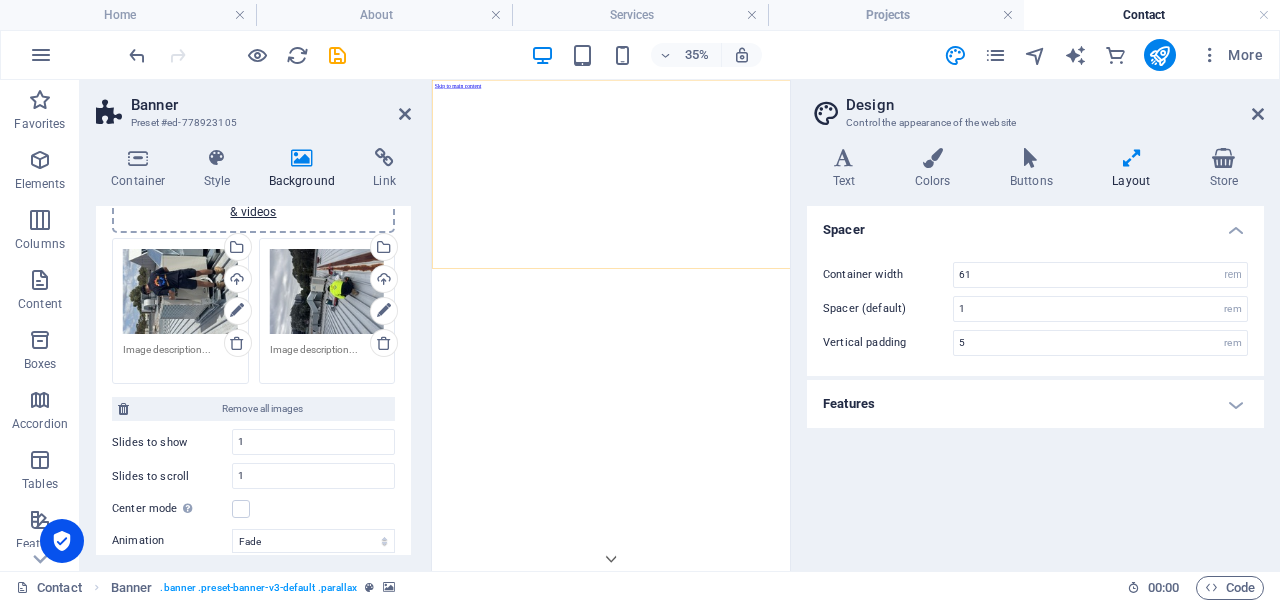 click at bounding box center (943, 992) 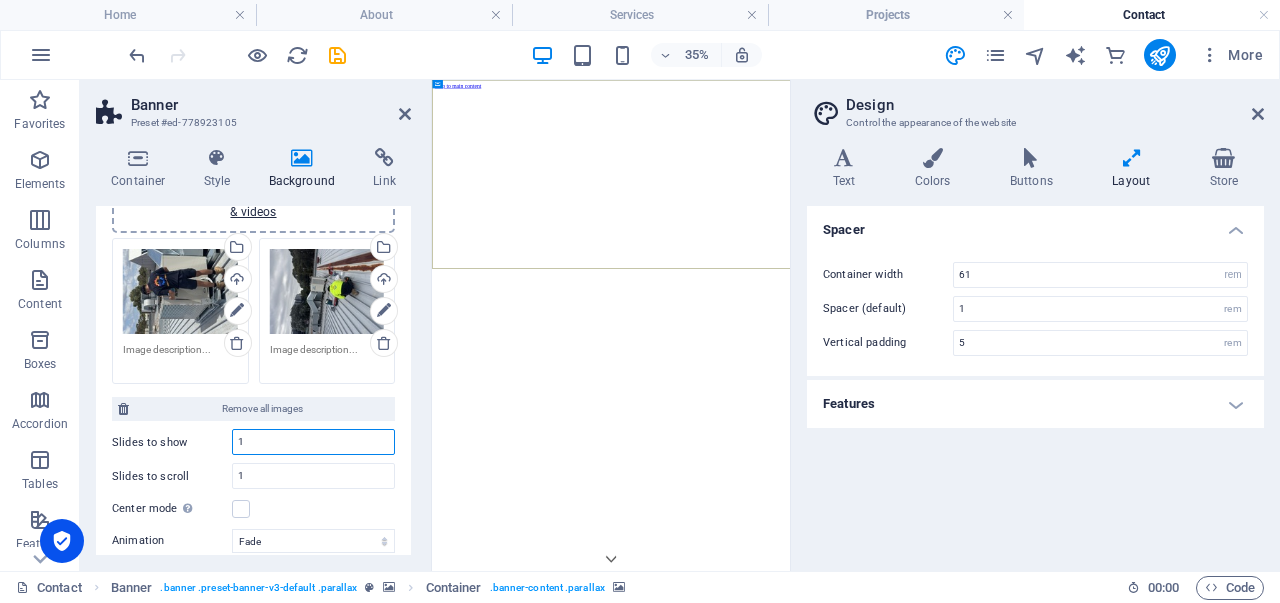click on "1" at bounding box center [313, 442] 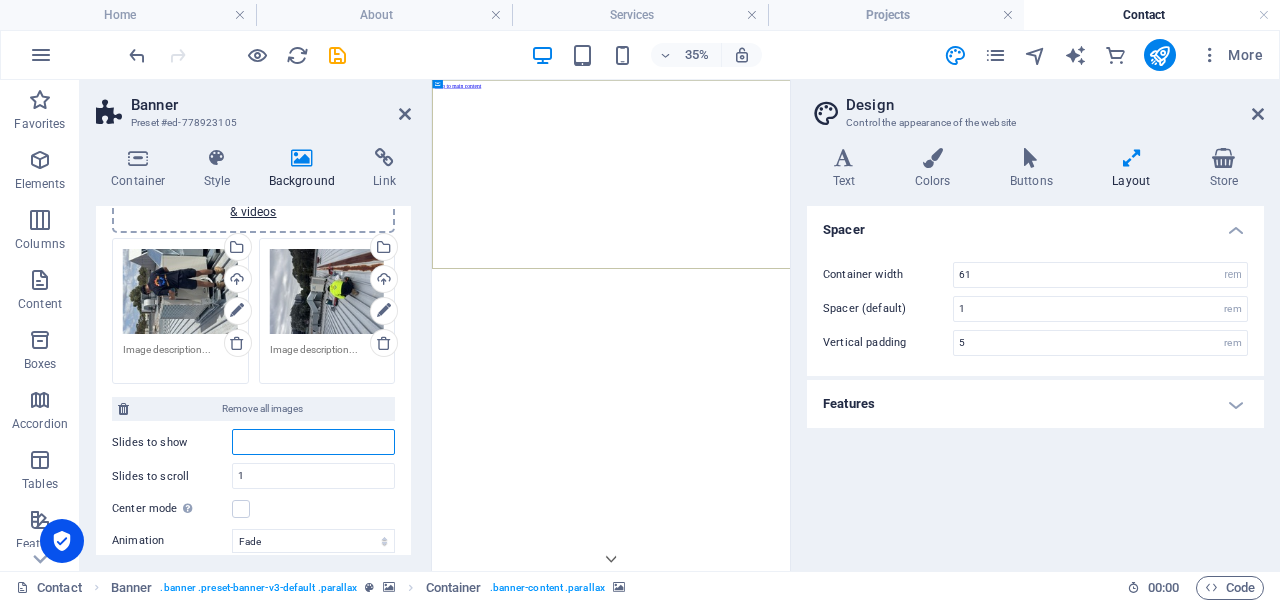 type on "2" 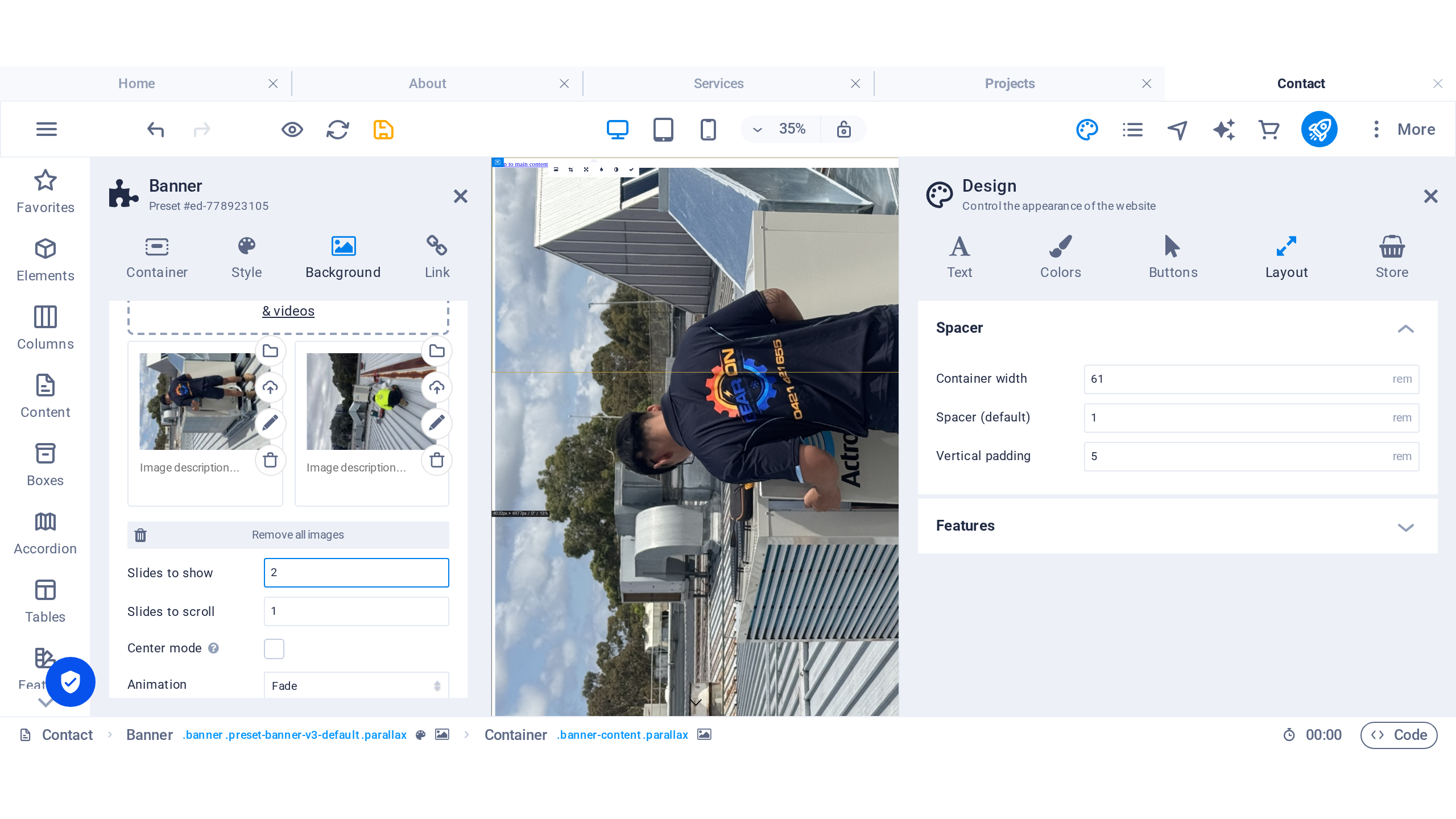 scroll, scrollTop: 127, scrollLeft: 0, axis: vertical 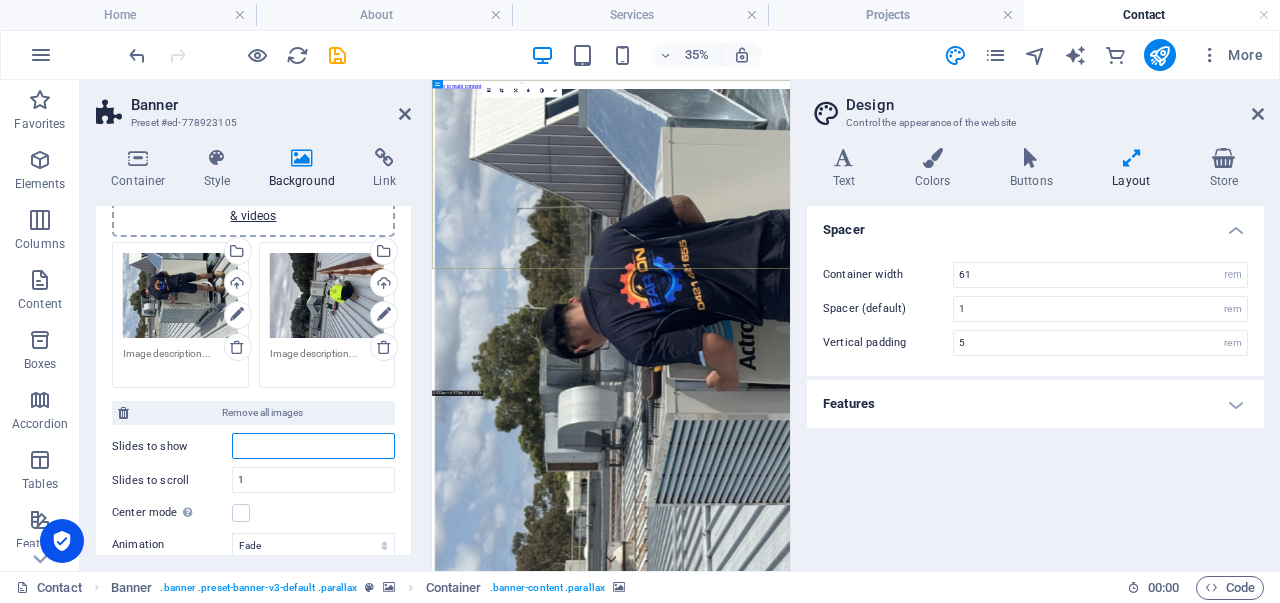 type on "1" 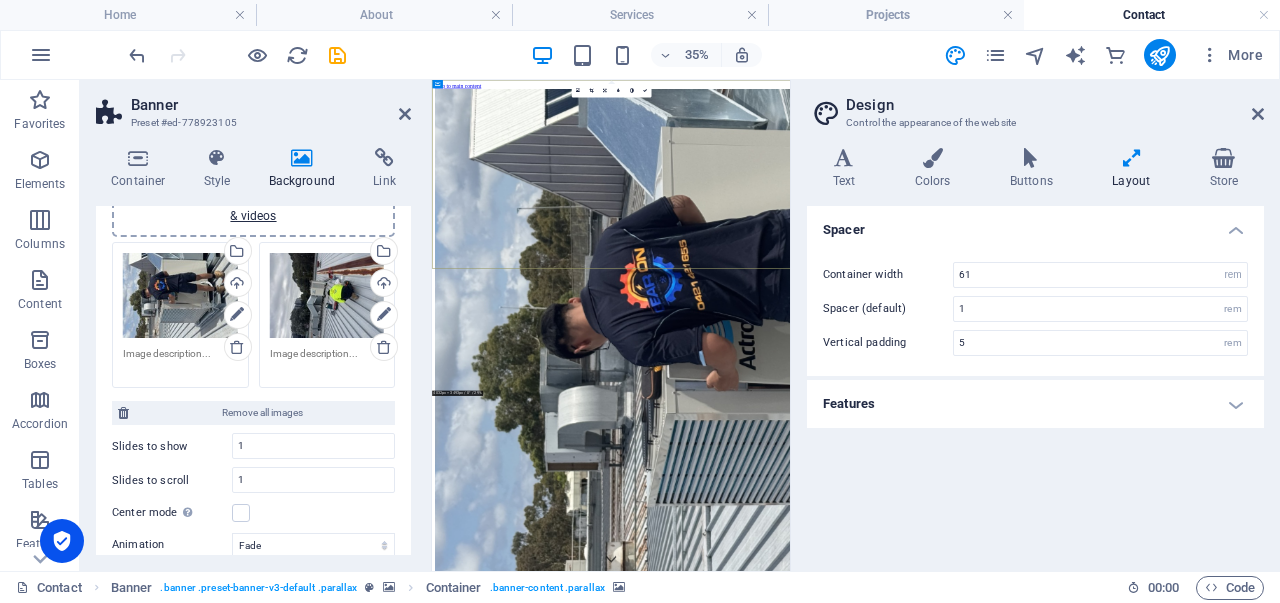 click at bounding box center (943, 992) 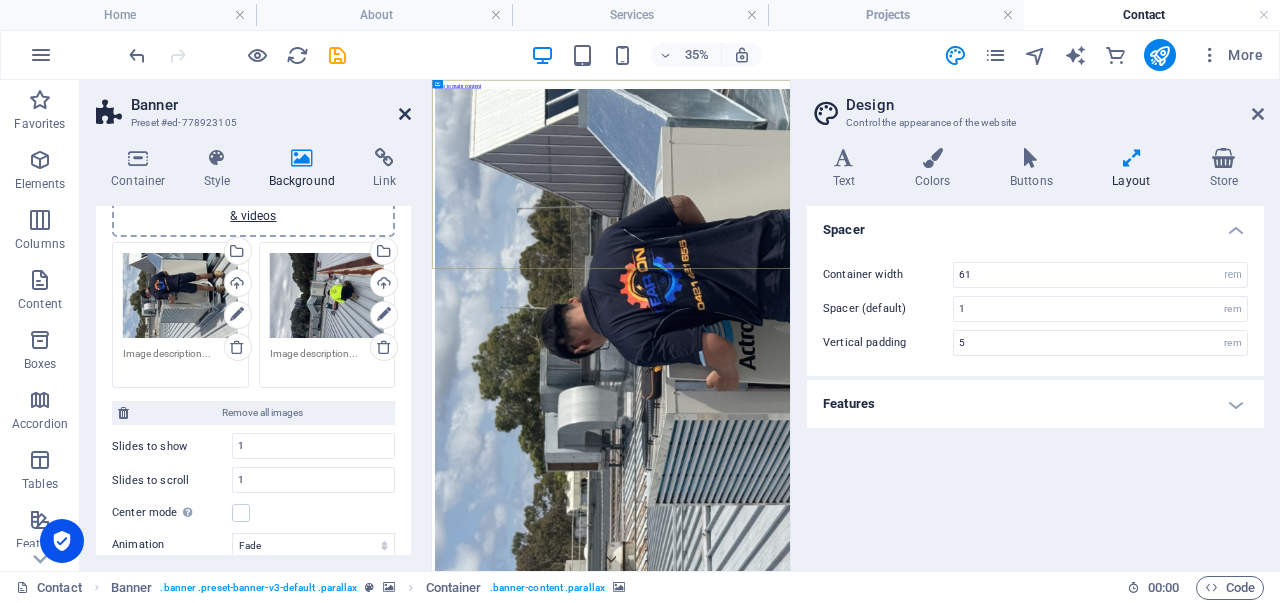 click at bounding box center [405, 114] 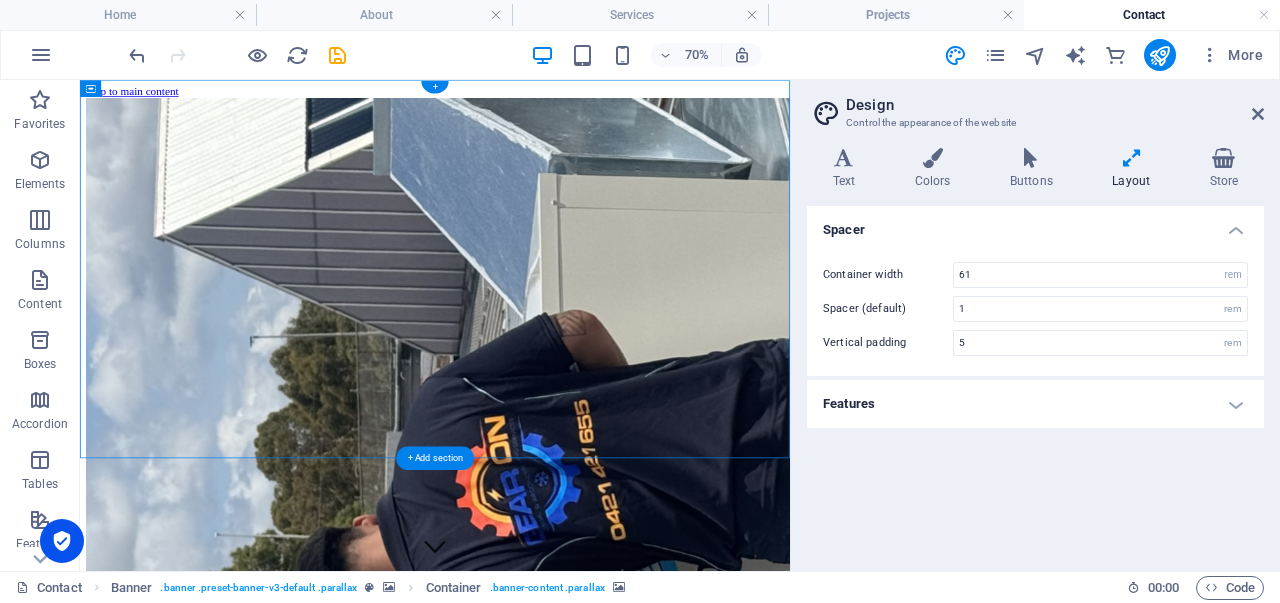 click at bounding box center [587, 711] 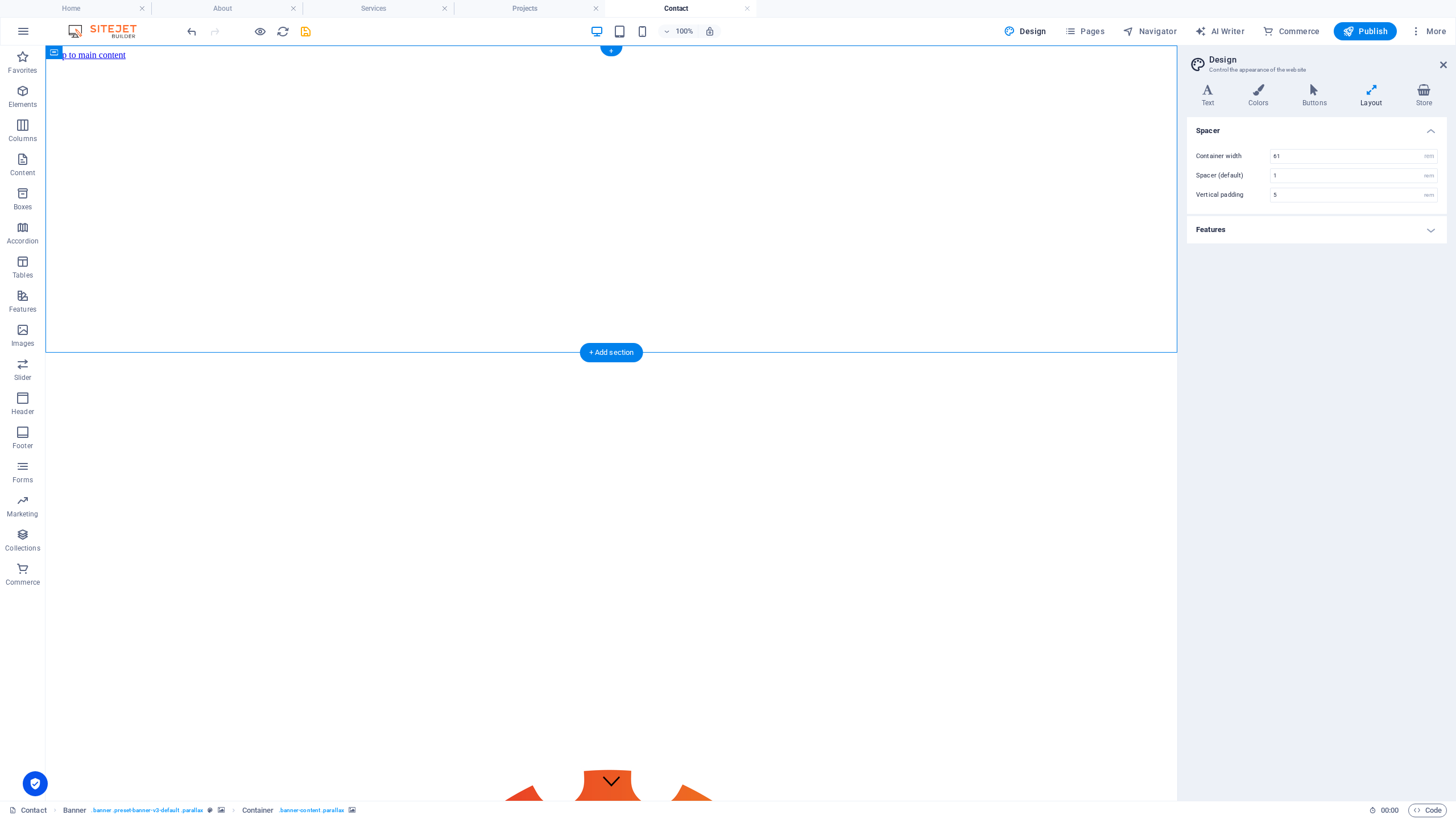 click at bounding box center (611, 404) 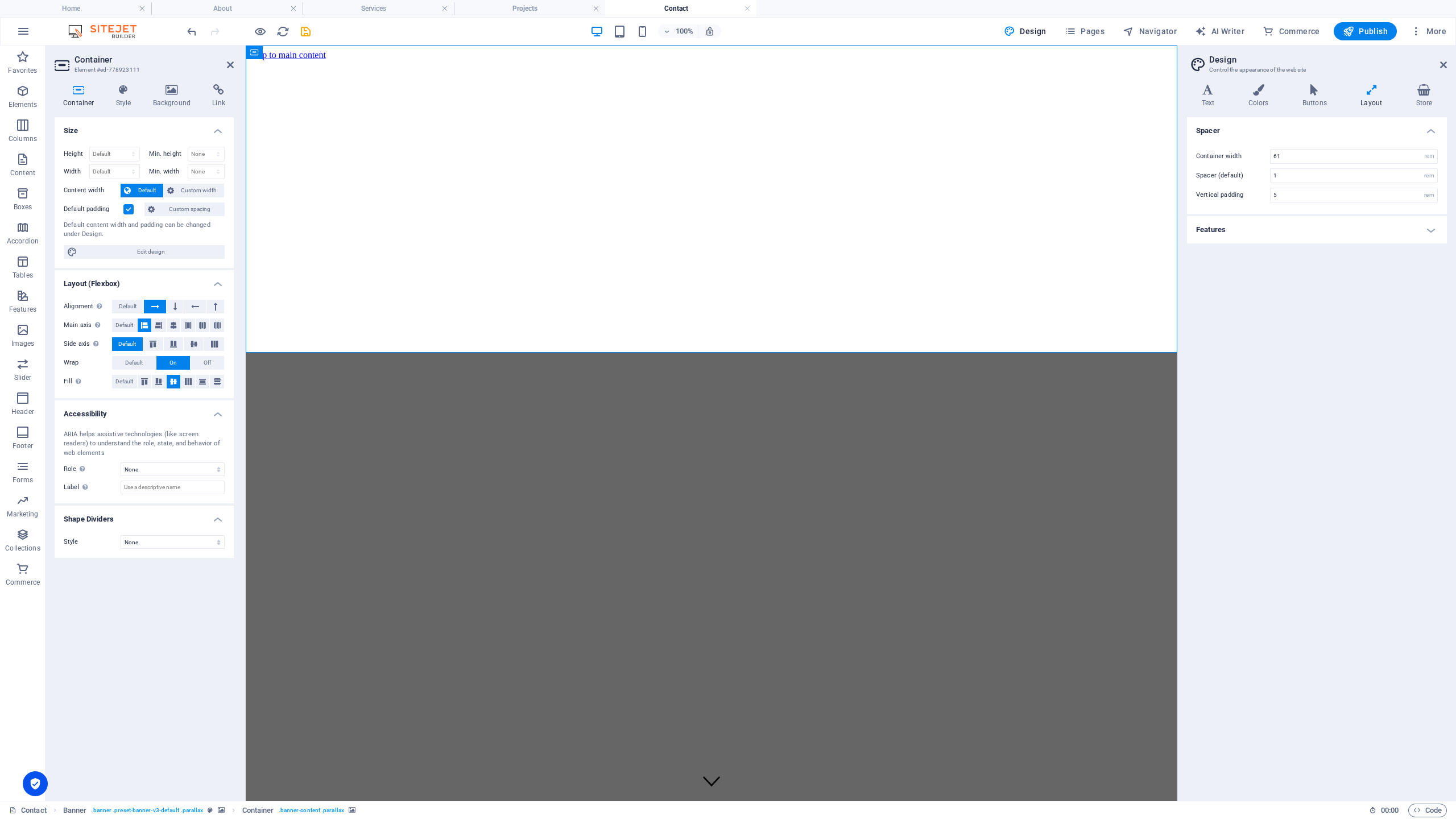 click at bounding box center (712, 547) 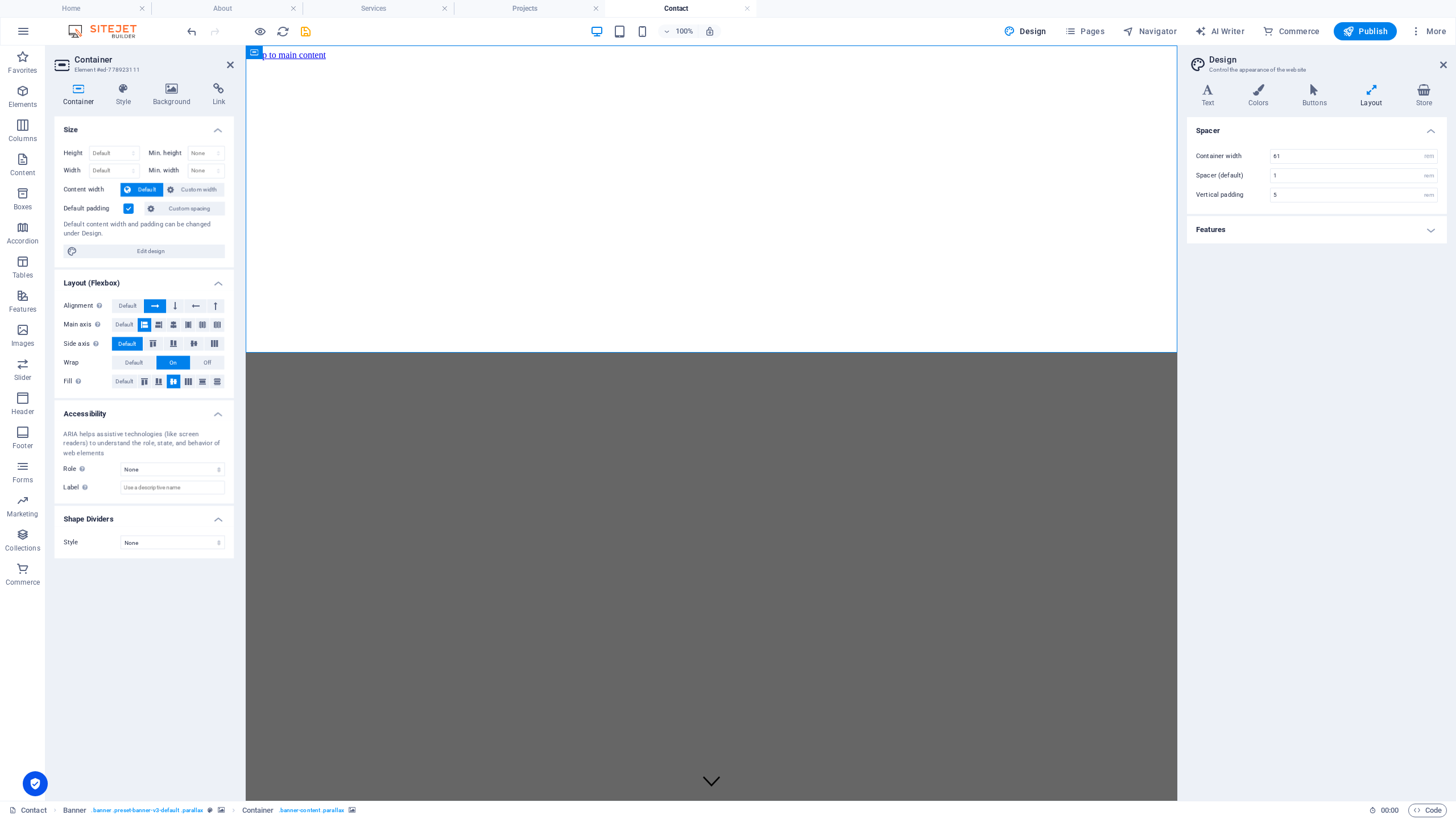 click at bounding box center [712, 547] 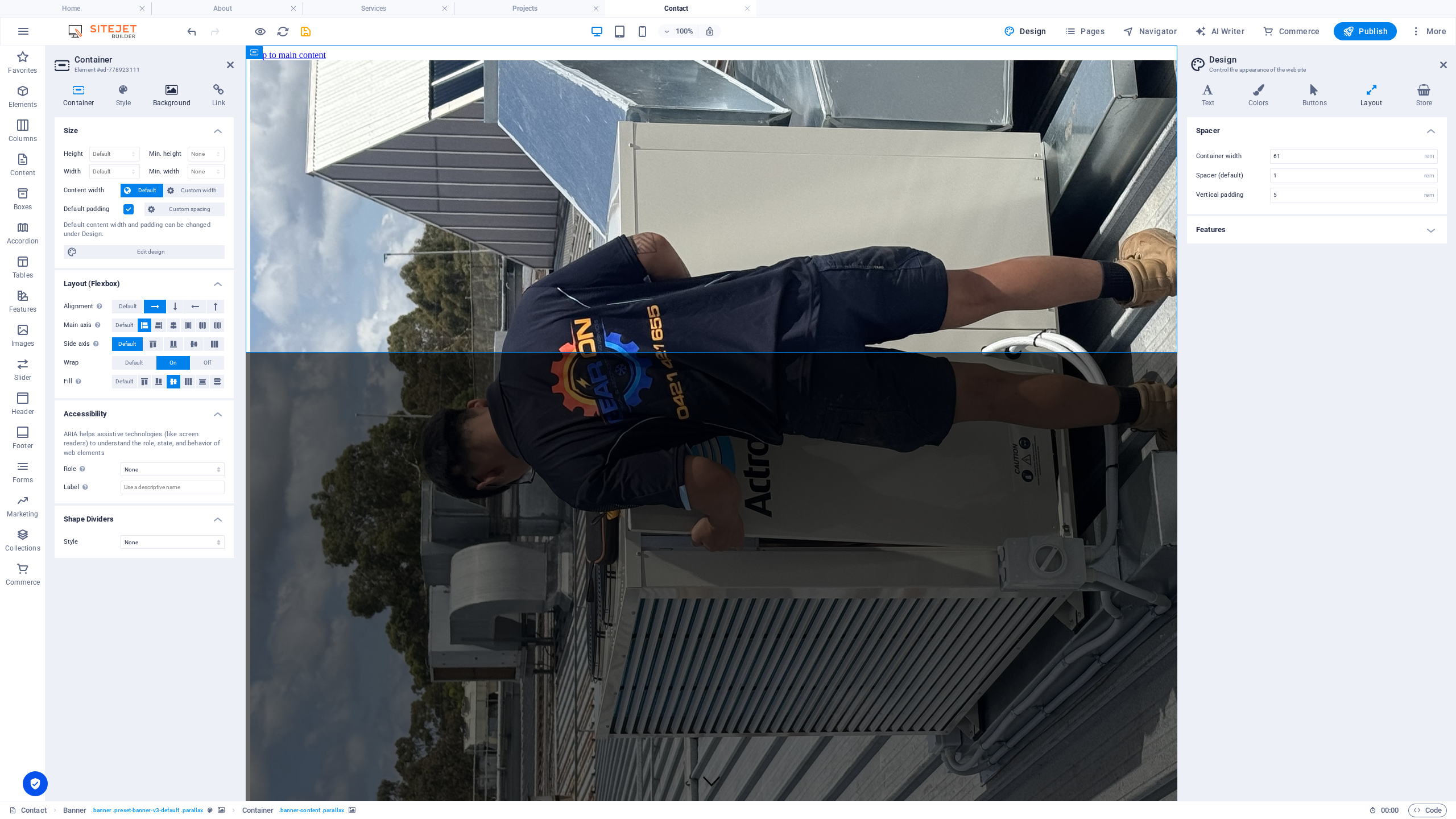 click at bounding box center (172, 90) 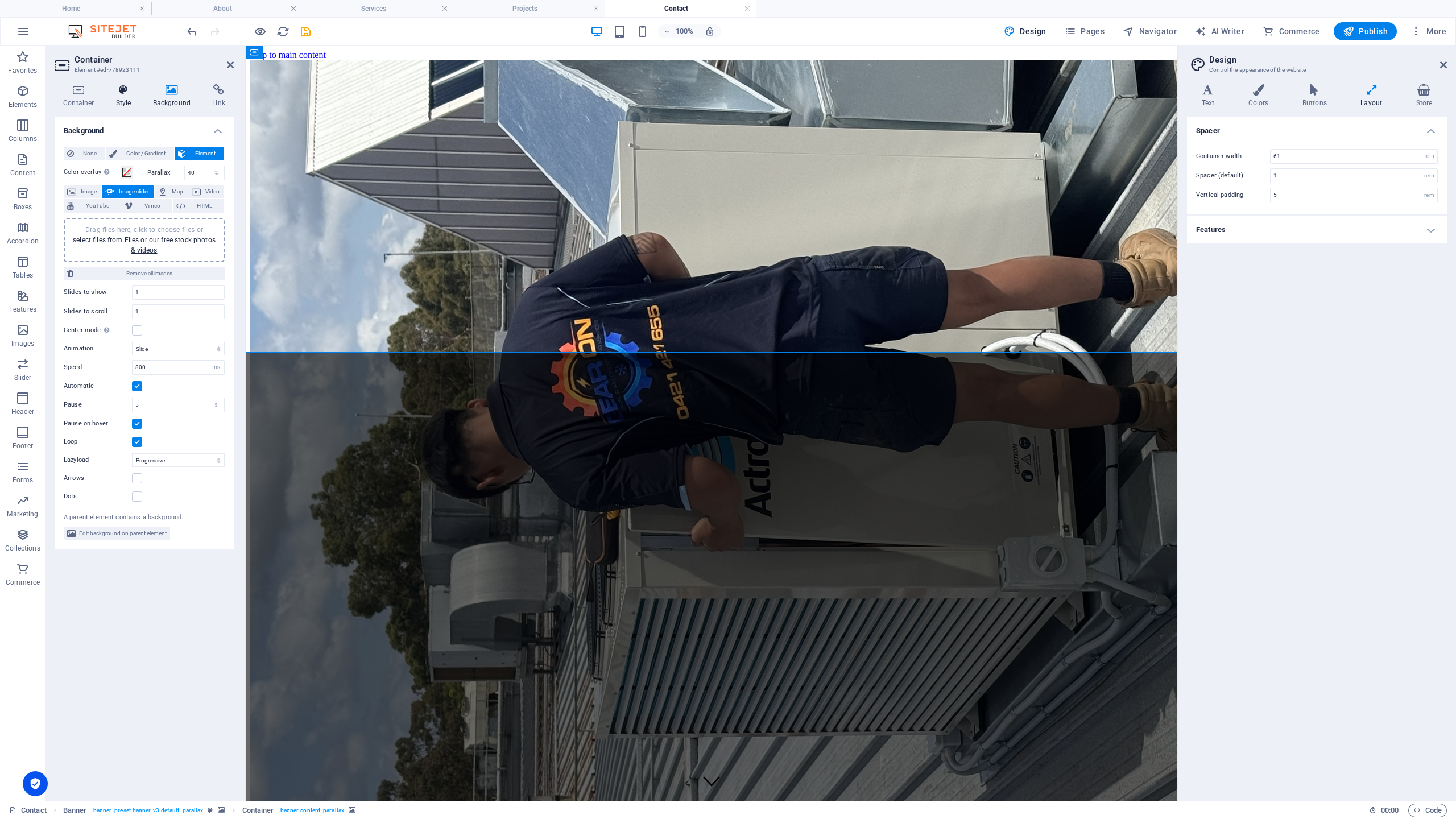 click at bounding box center [123, 90] 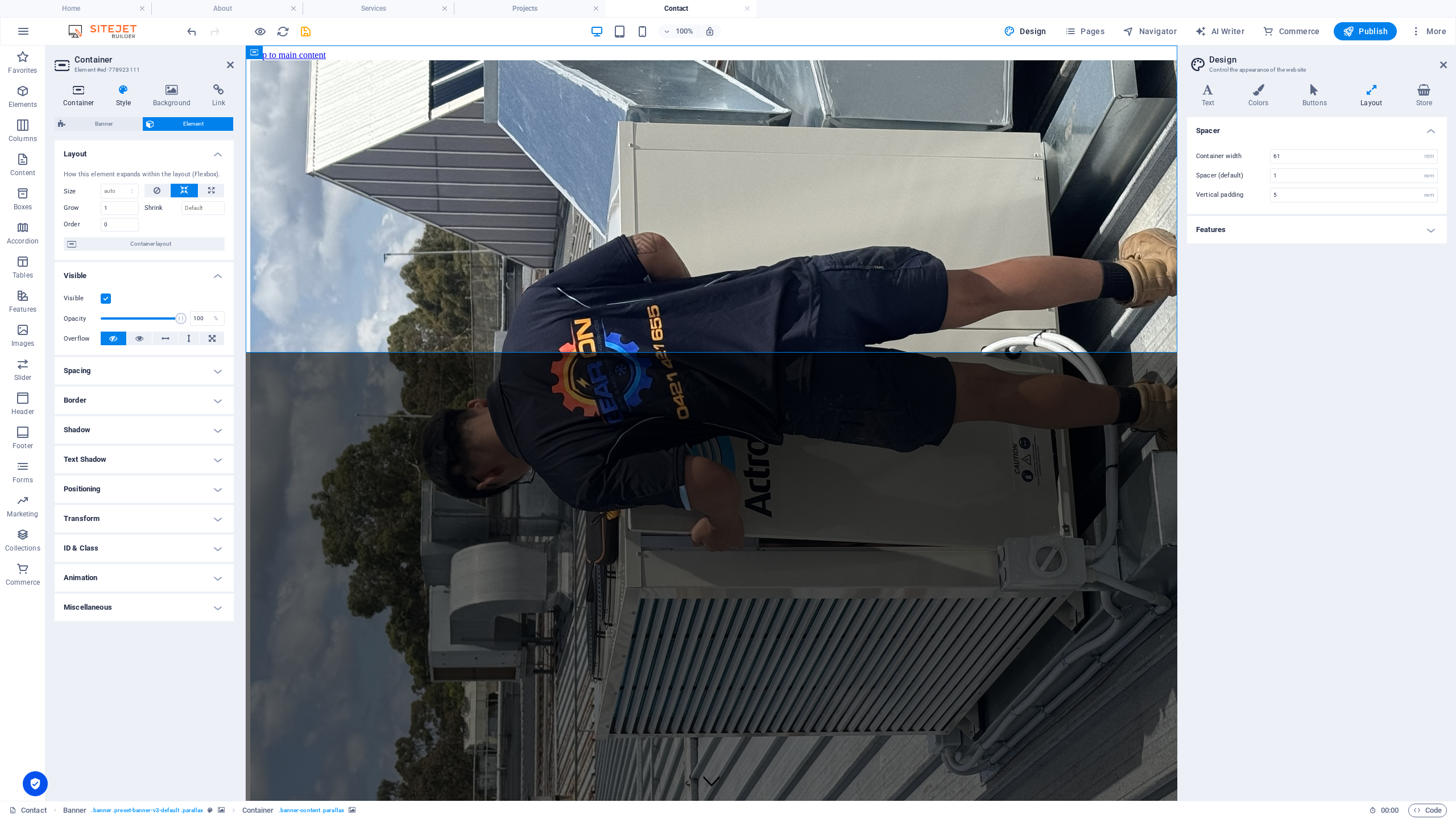 click at bounding box center (78, 90) 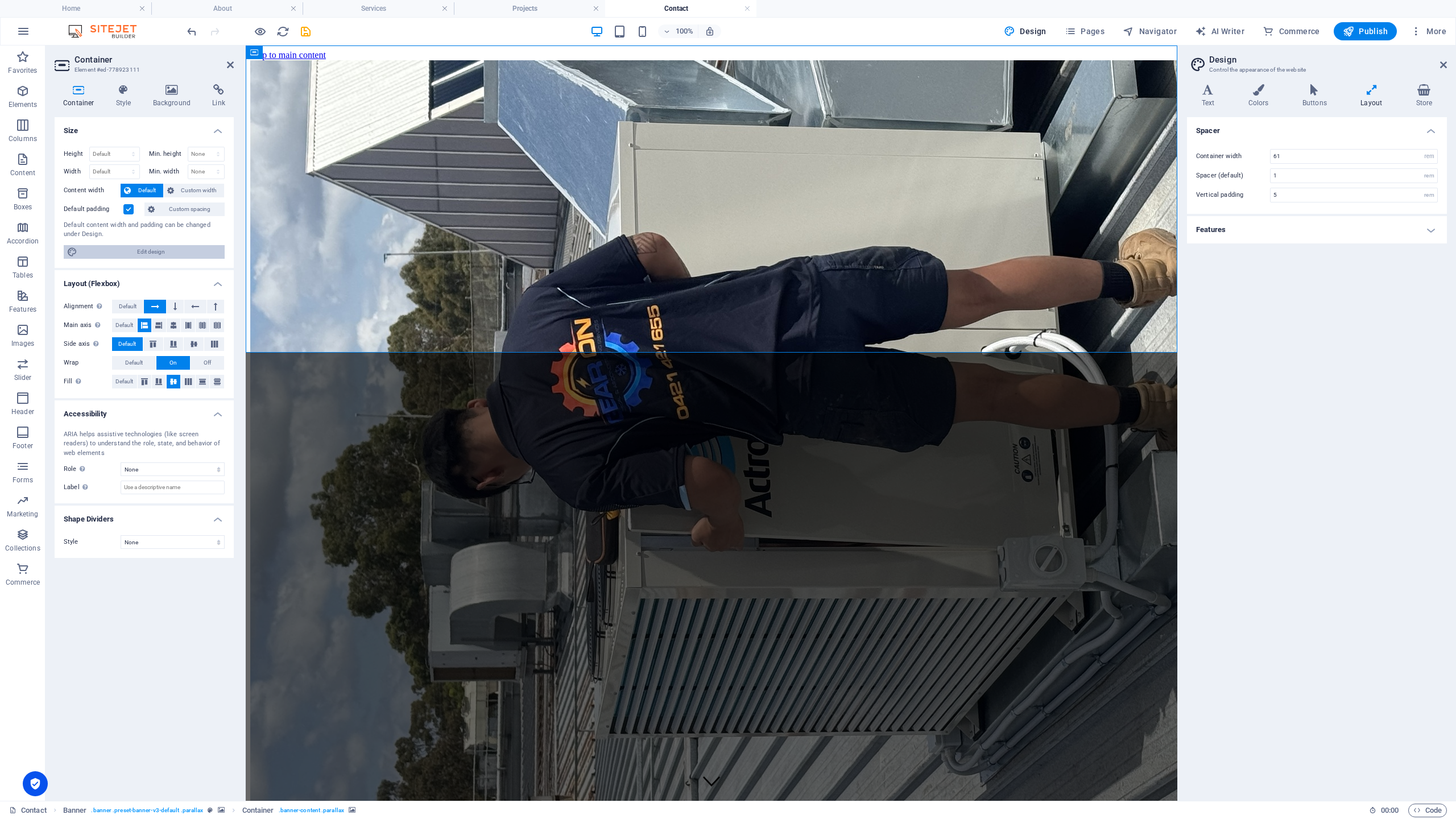 click on "Edit design" at bounding box center [151, 252] 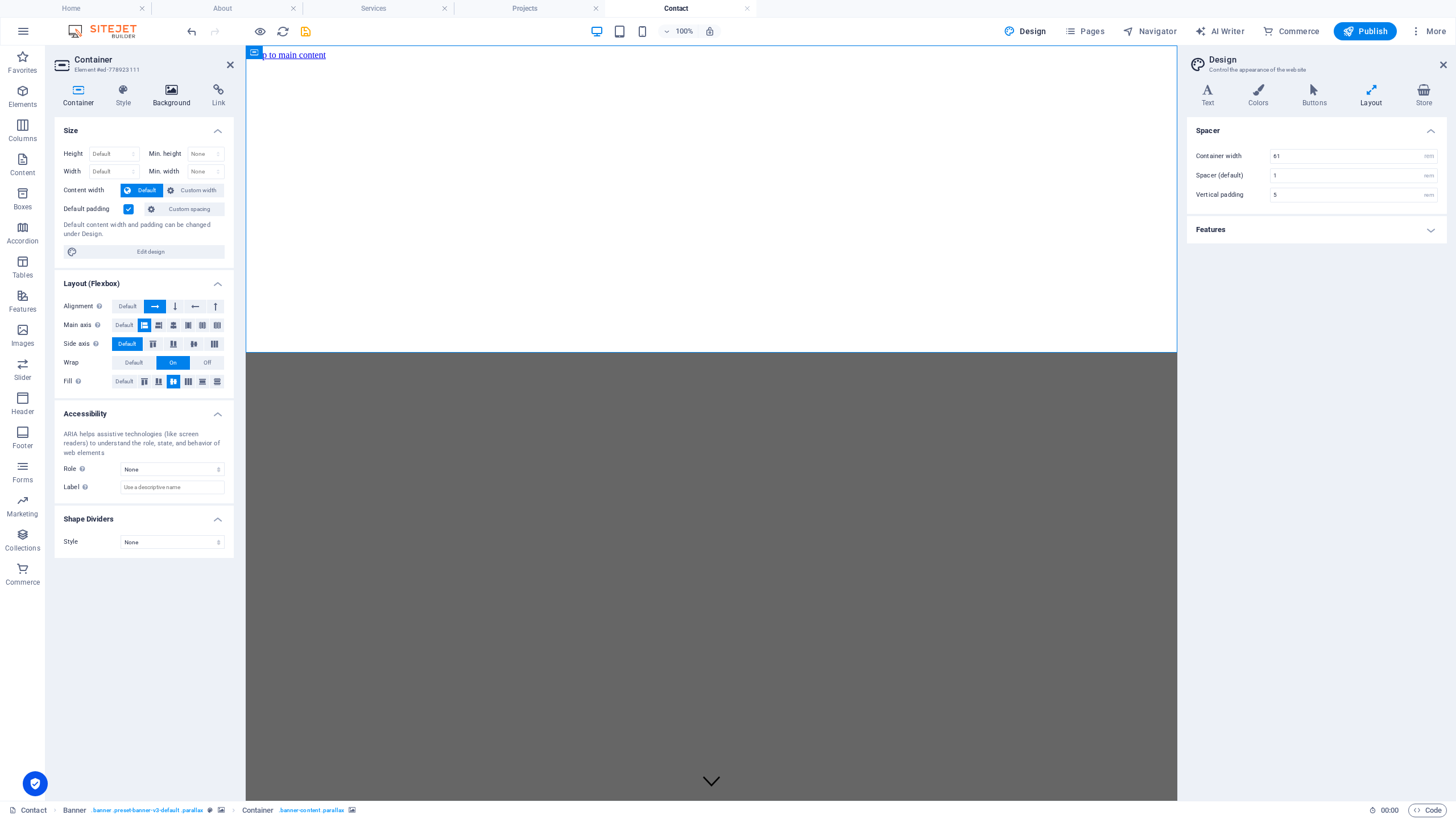 click on "Background" at bounding box center (174, 96) 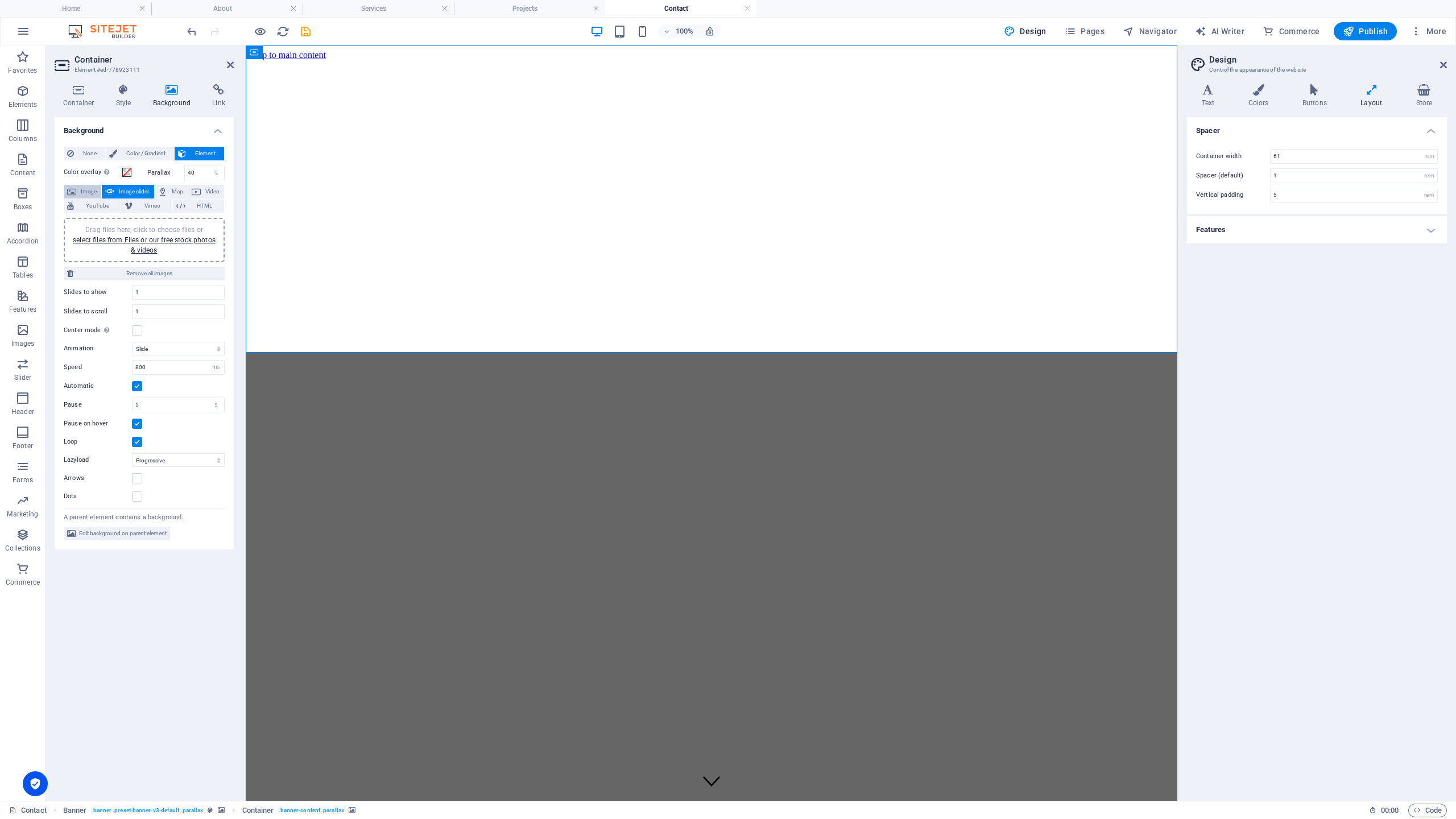 click on "Image" at bounding box center (89, 192) 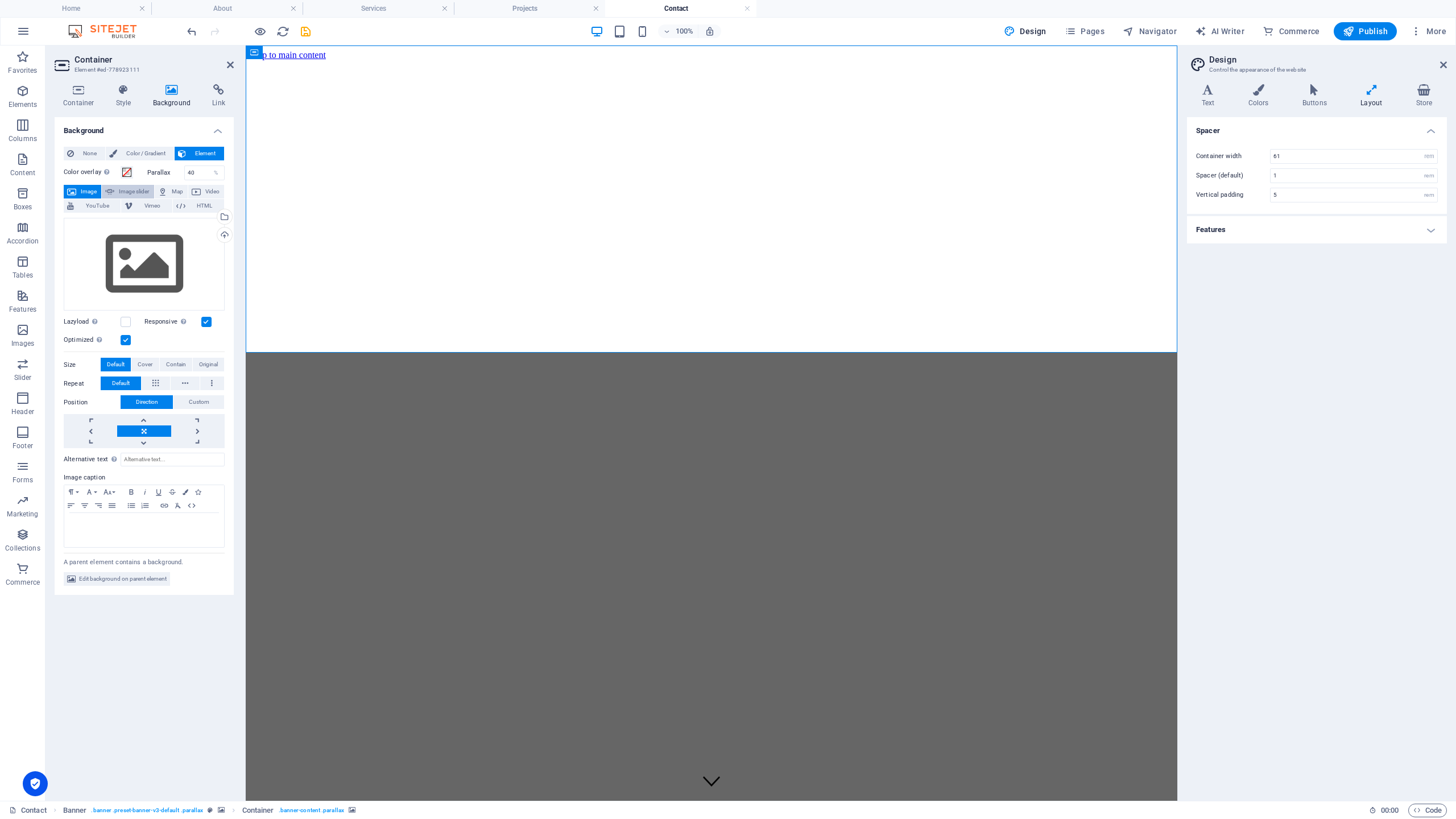 click on "Image slider" at bounding box center (134, 192) 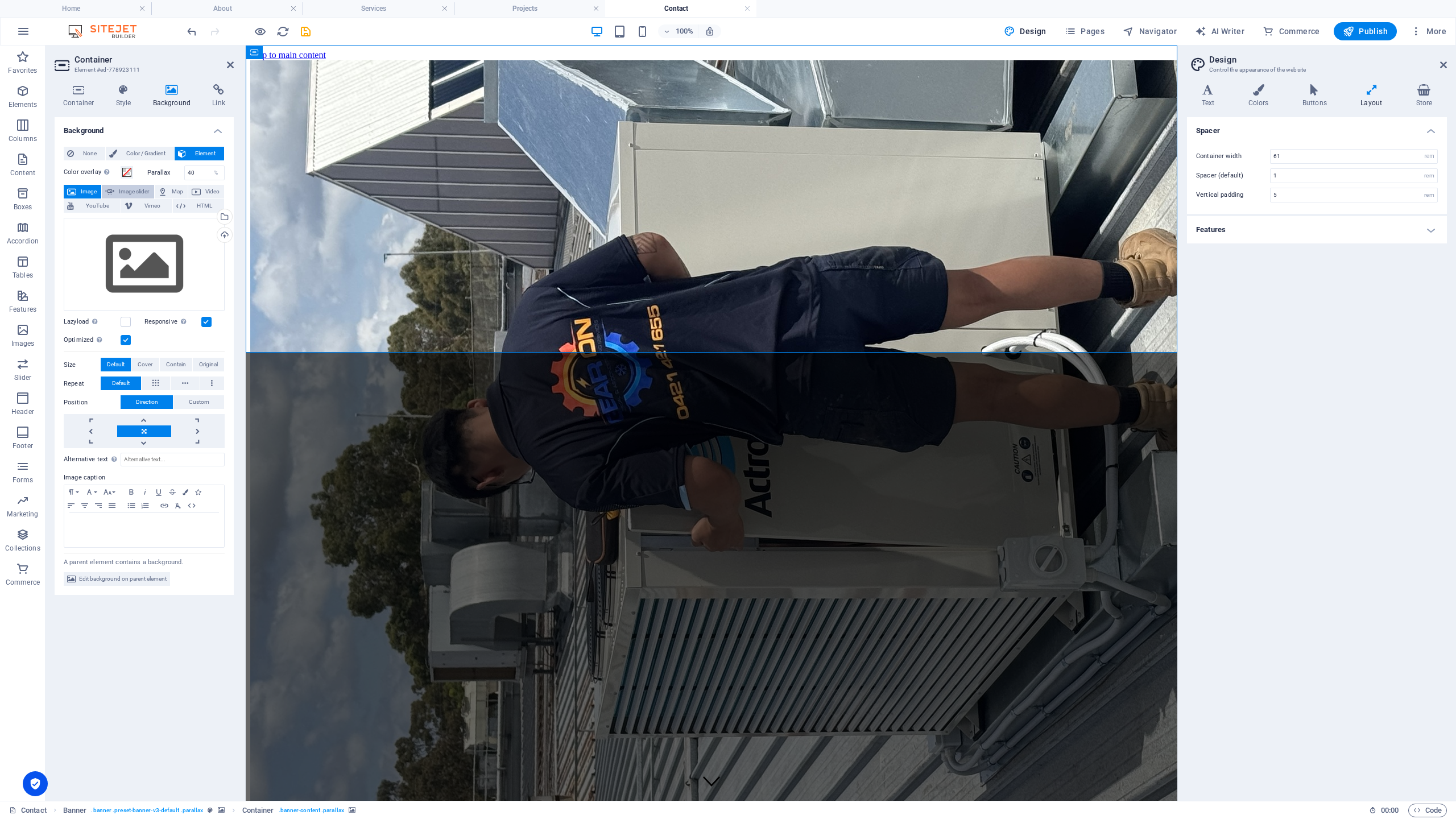 select on "ms" 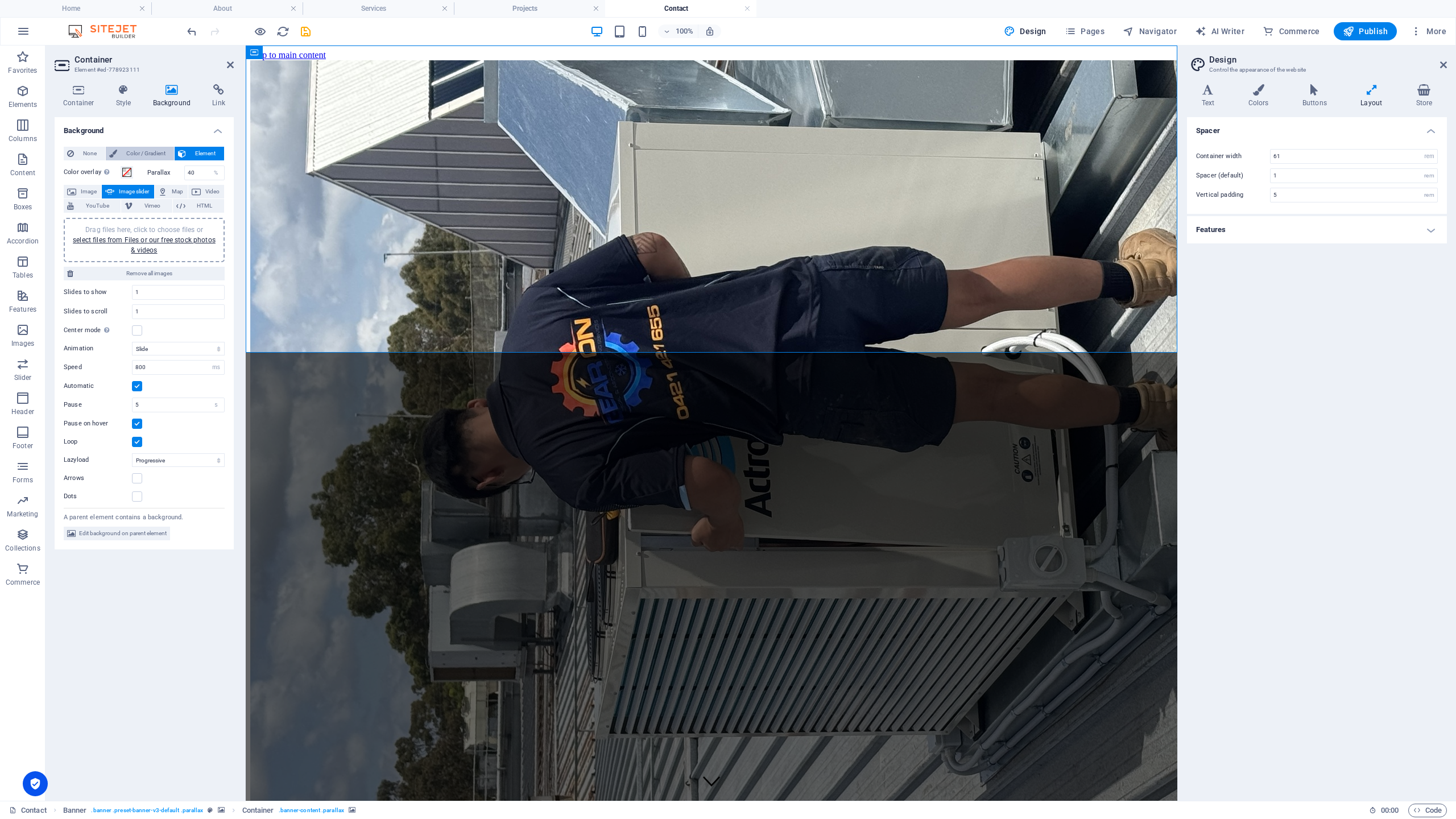 click on "Color / Gradient" at bounding box center [146, 154] 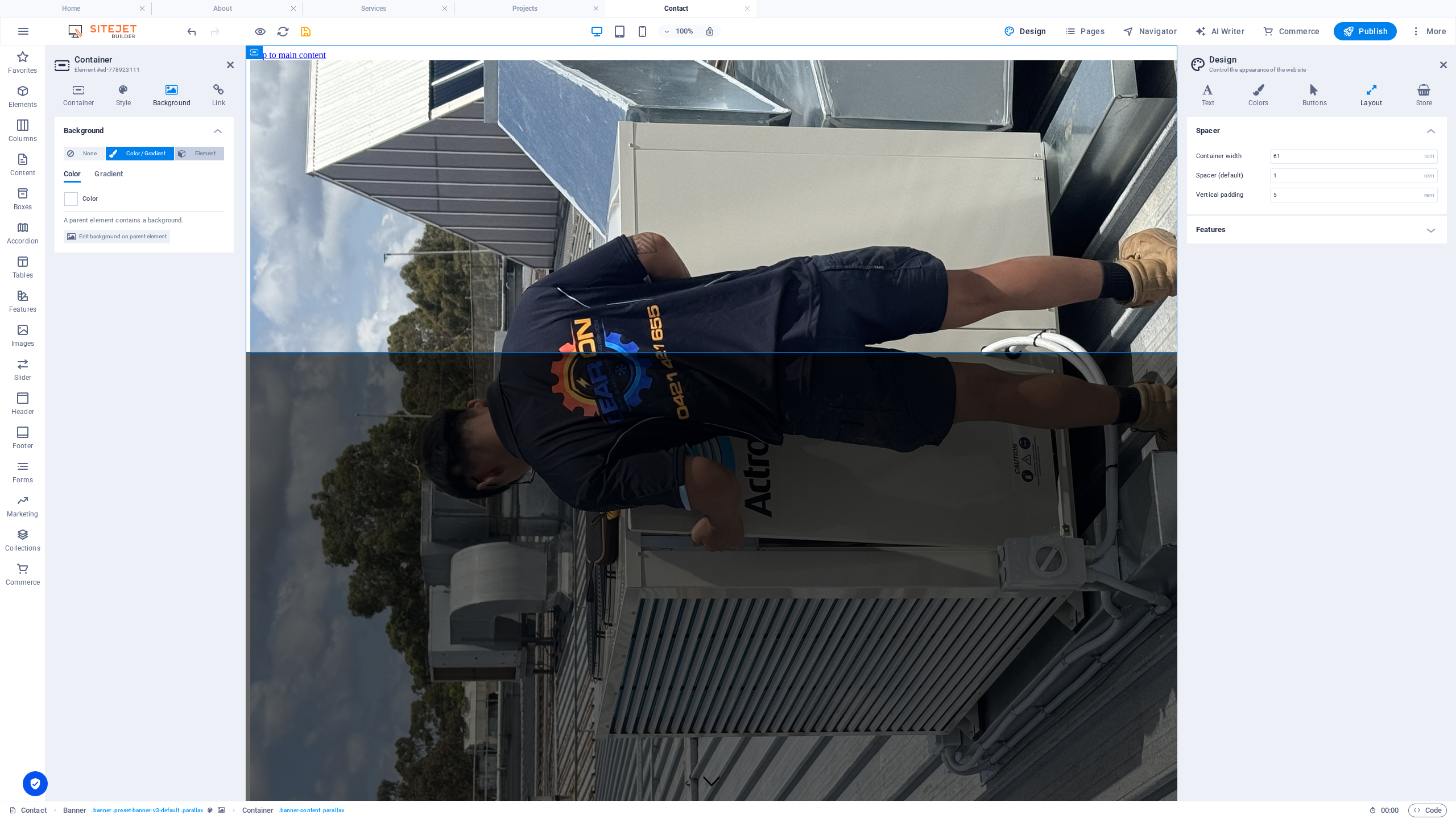click on "Element" at bounding box center (205, 154) 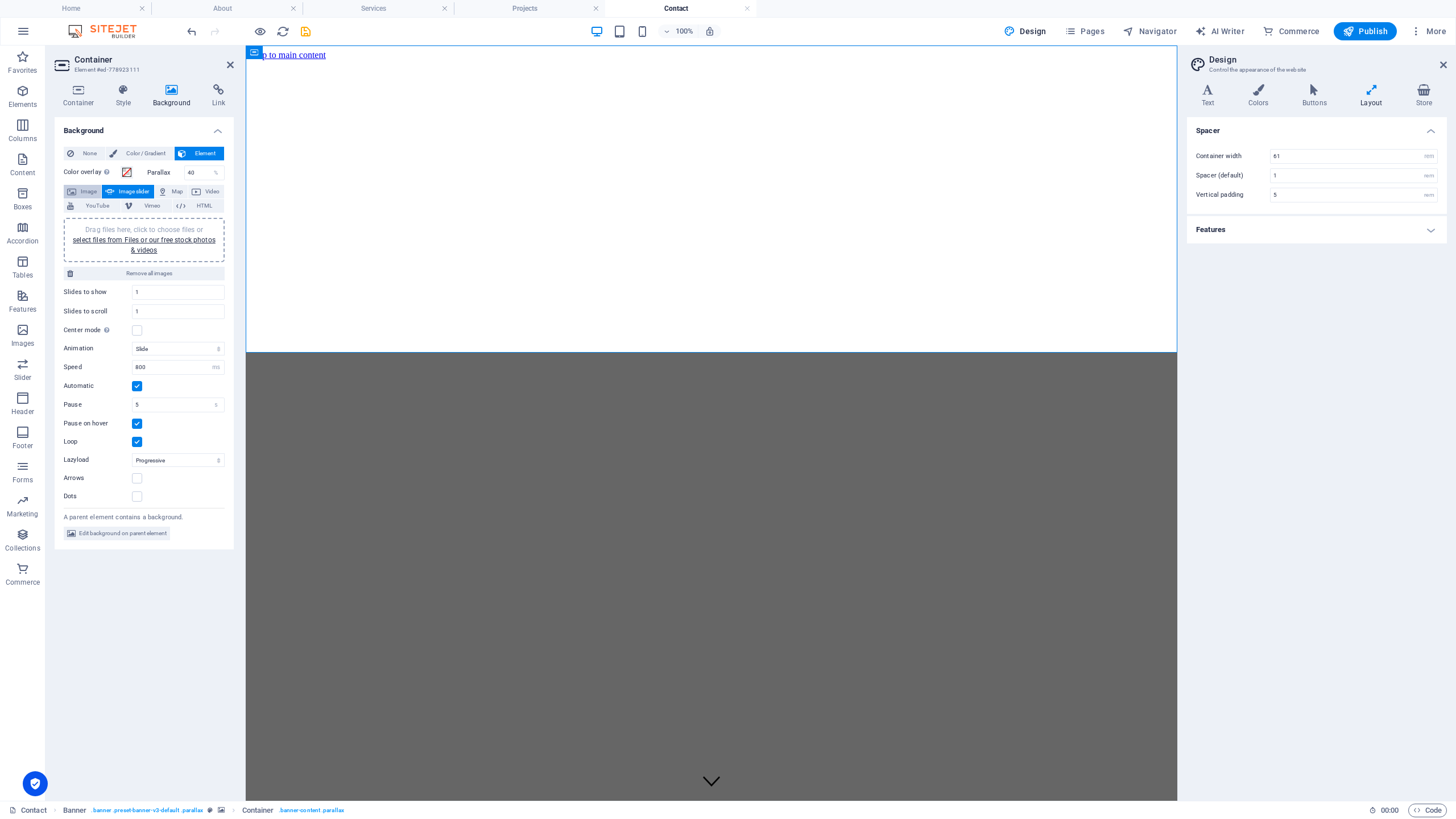 click on "Image" at bounding box center [89, 192] 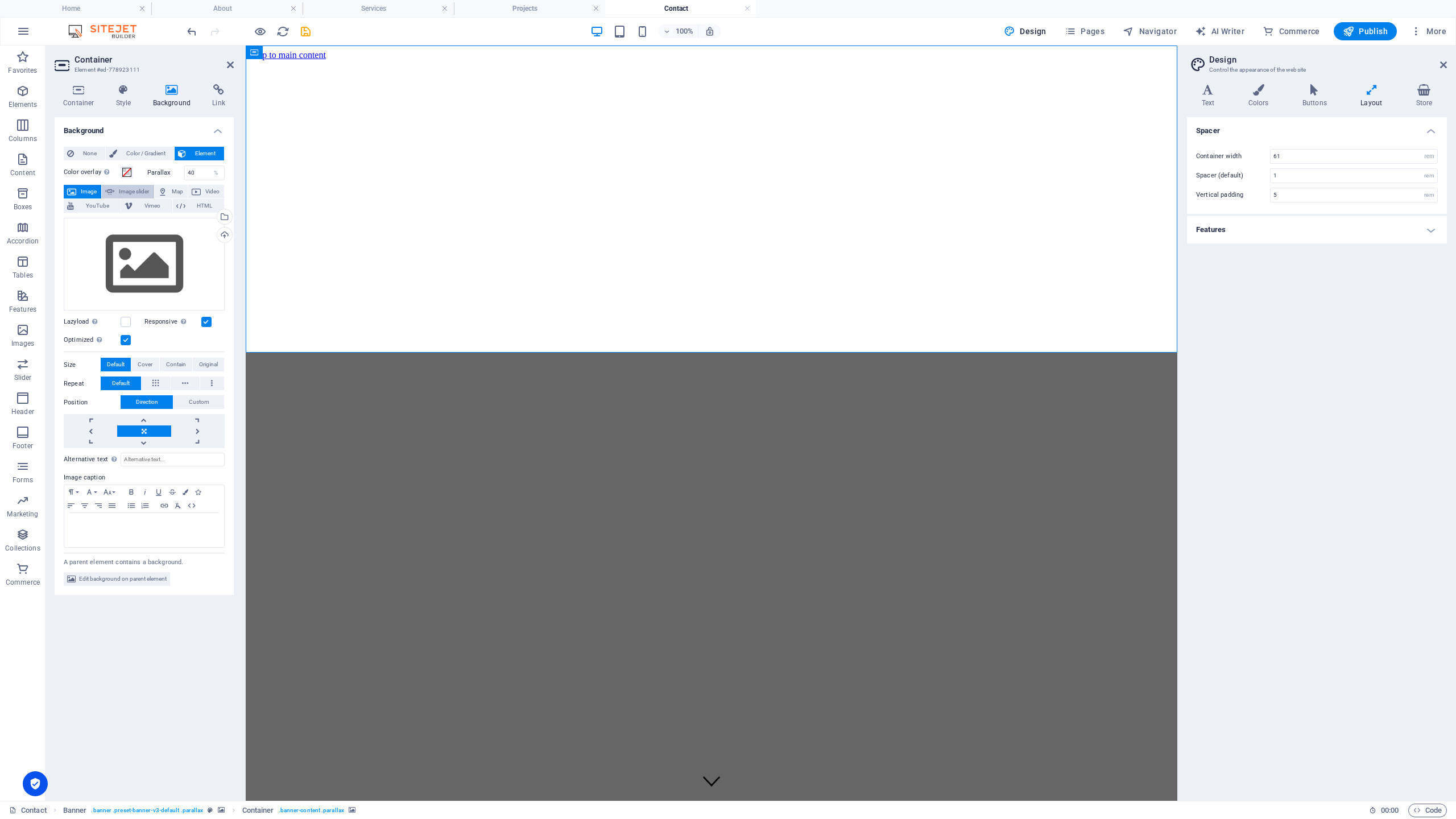 click at bounding box center [110, 192] 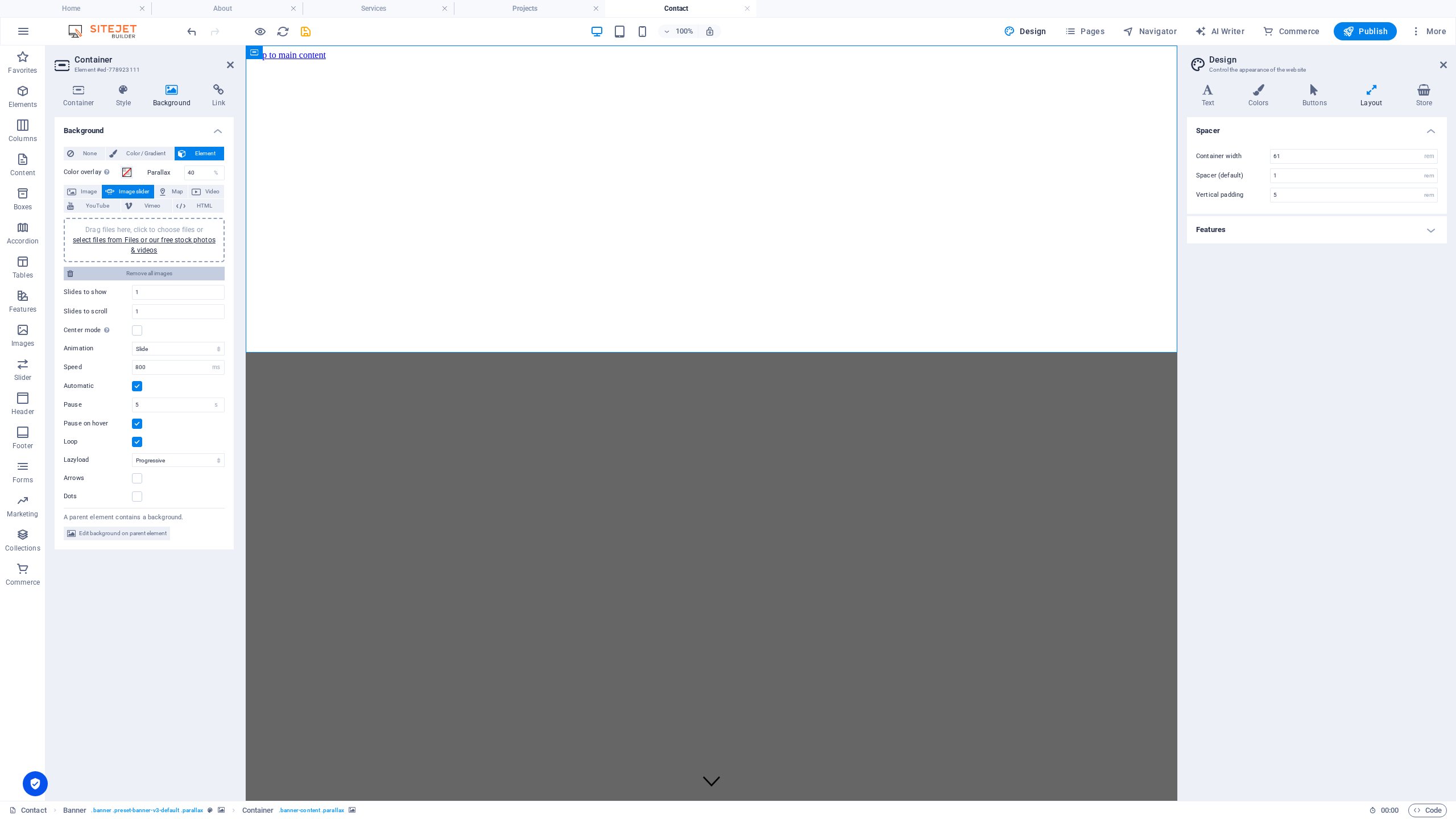 click on "Remove all images" at bounding box center (149, 274) 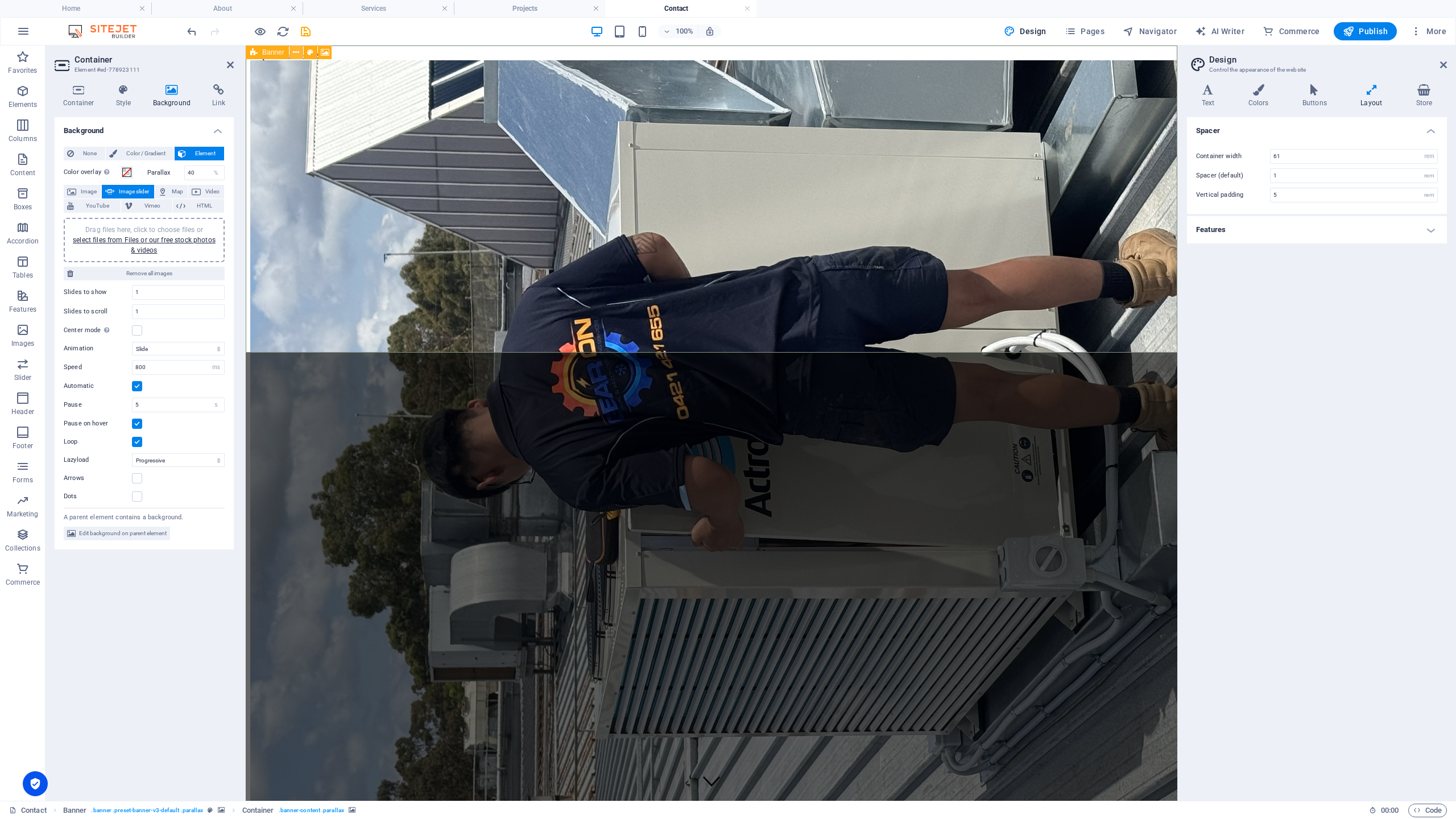 click at bounding box center (296, 52) 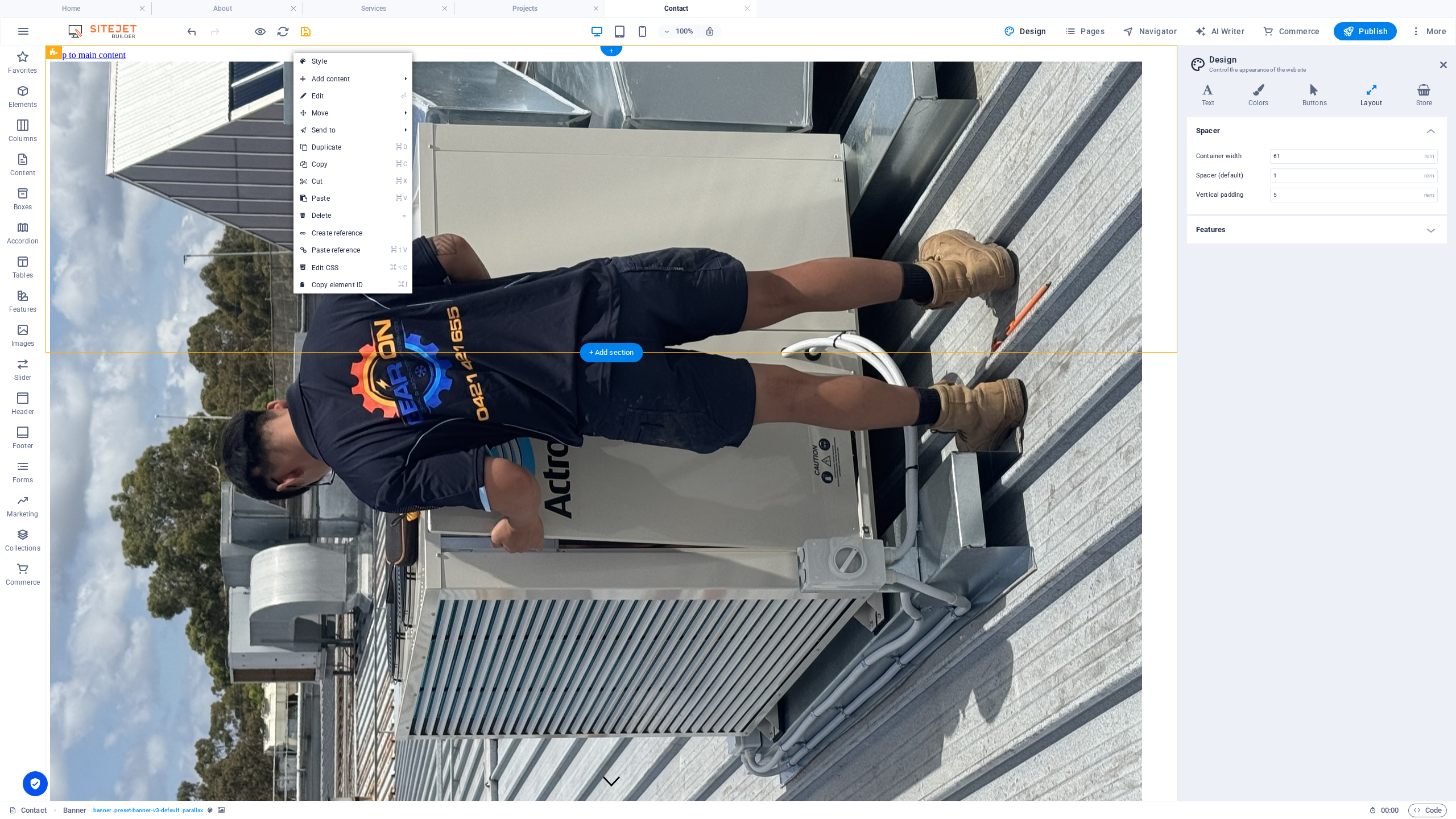 click at bounding box center [611, 548] 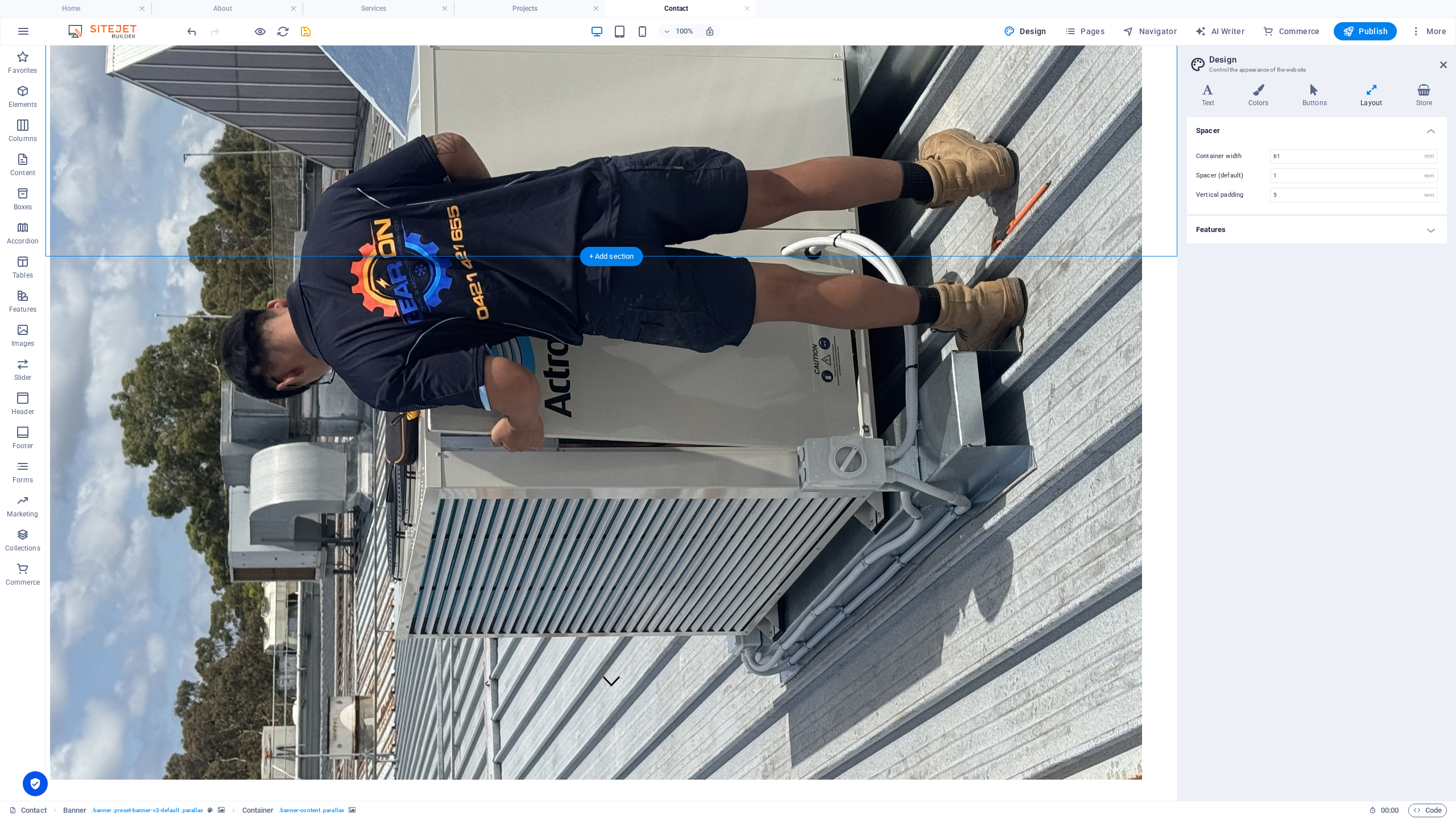scroll, scrollTop: 0, scrollLeft: 0, axis: both 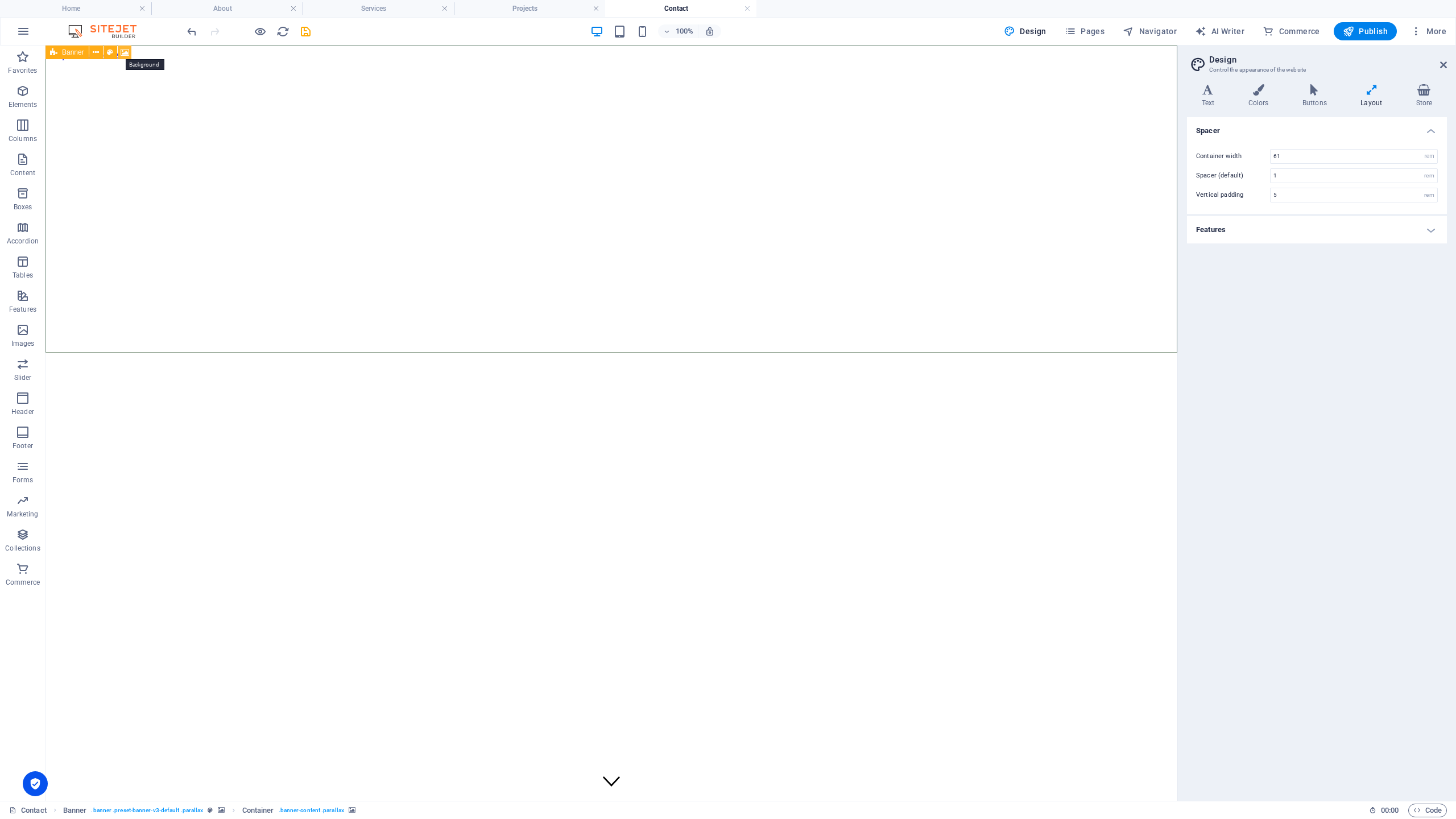 click at bounding box center [125, 52] 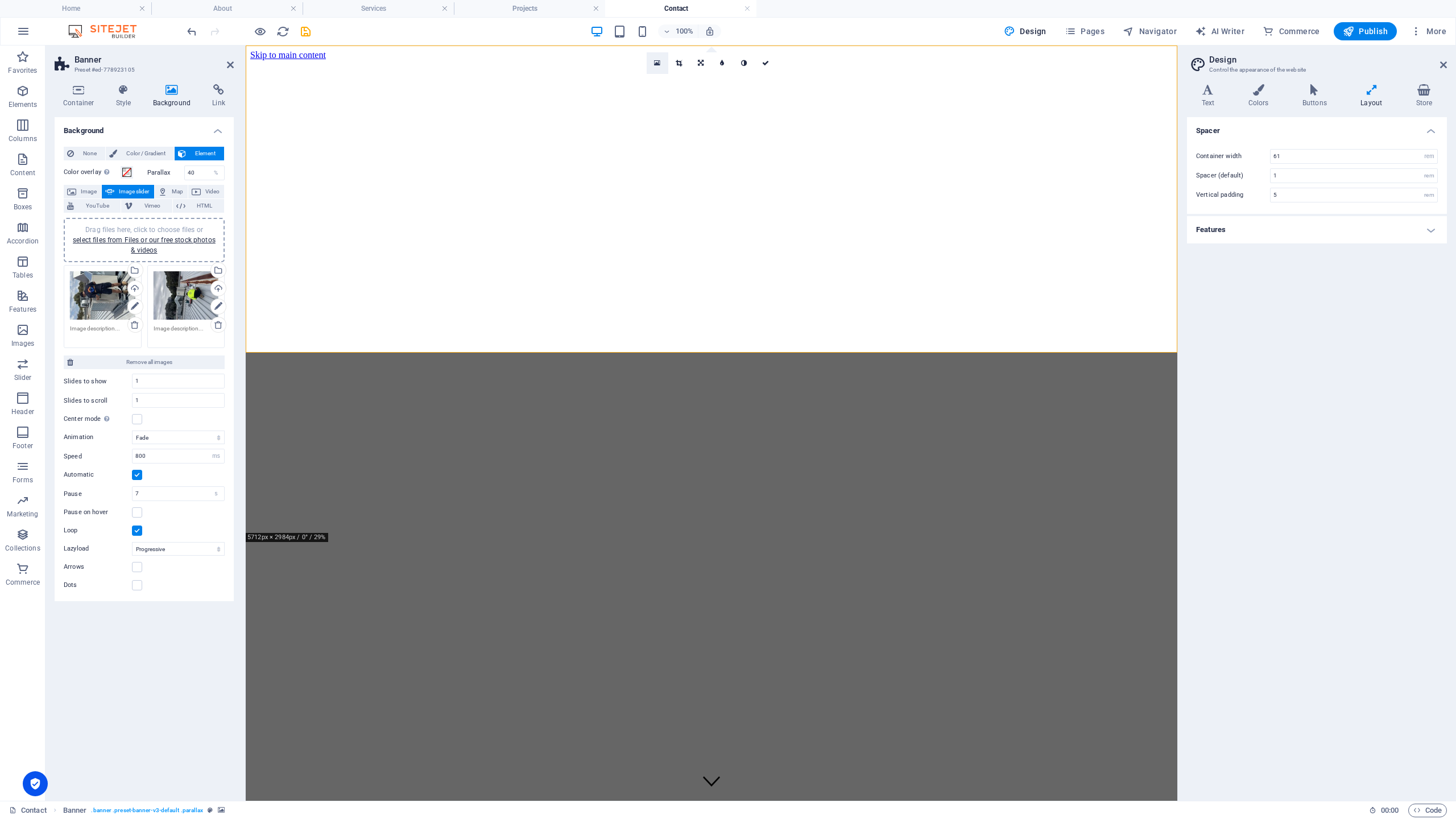 click at bounding box center [657, 63] 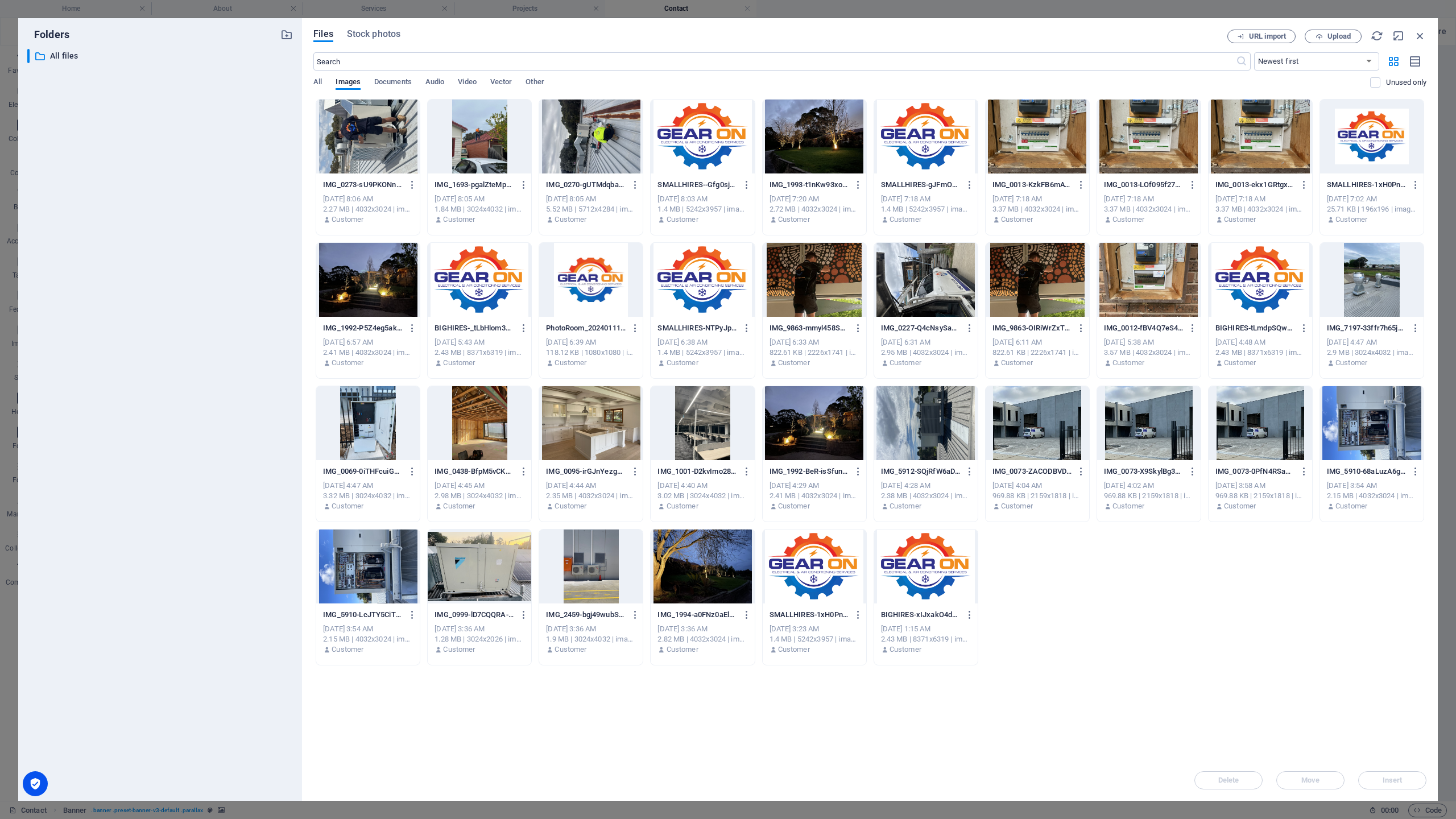 click at bounding box center (814, 280) 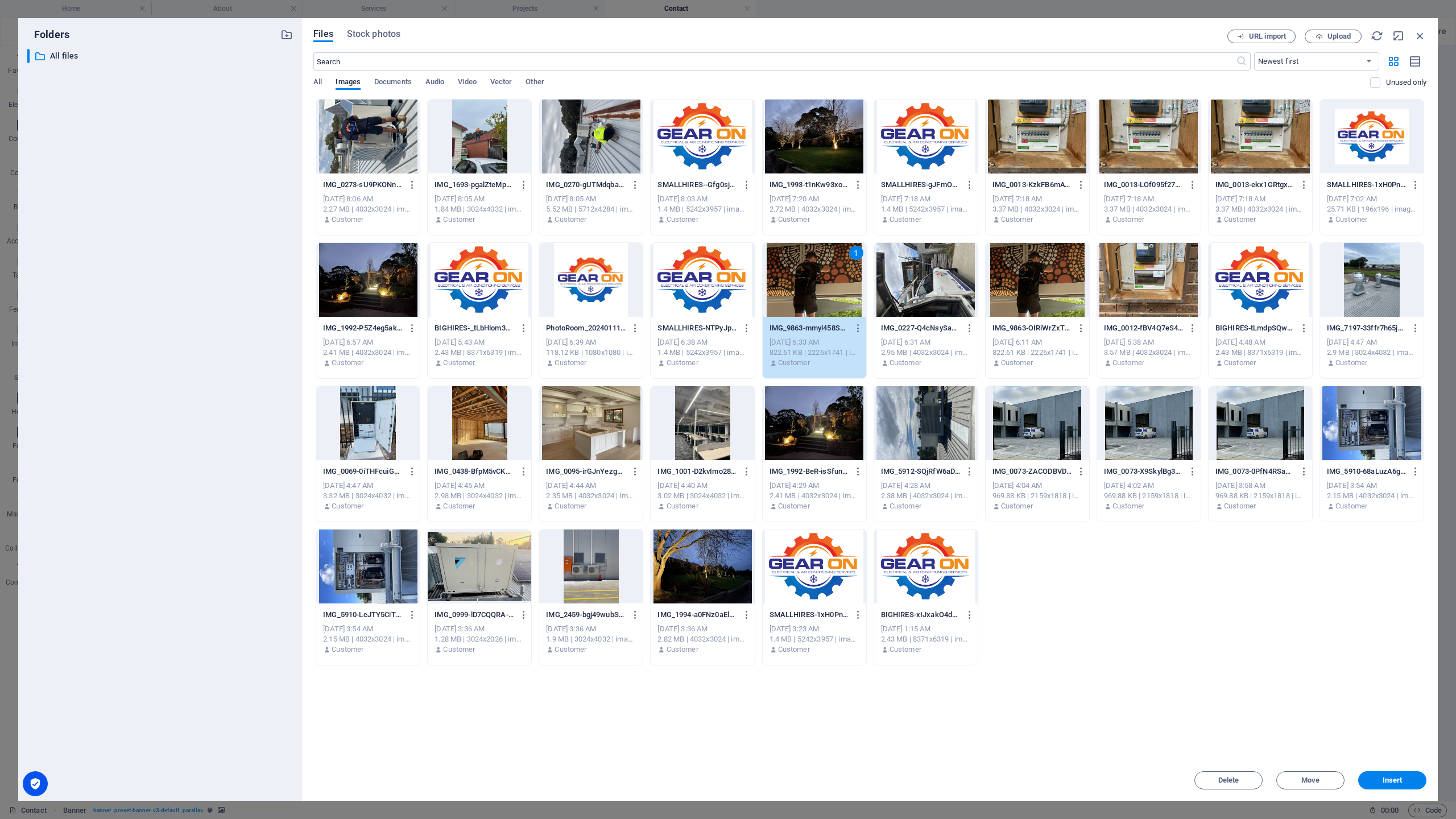 click on "Insert" at bounding box center (1392, 780) 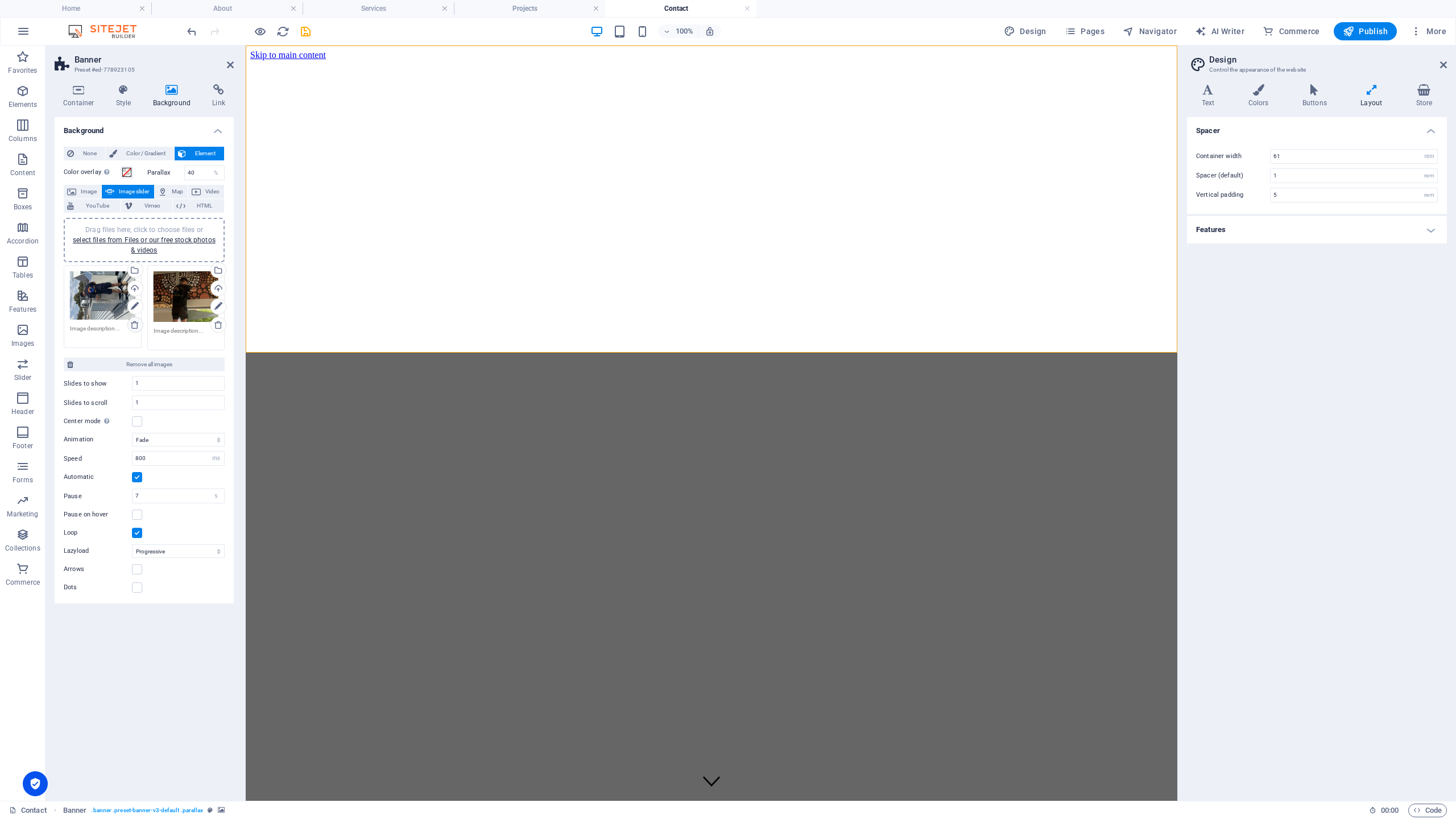 click at bounding box center [135, 325] 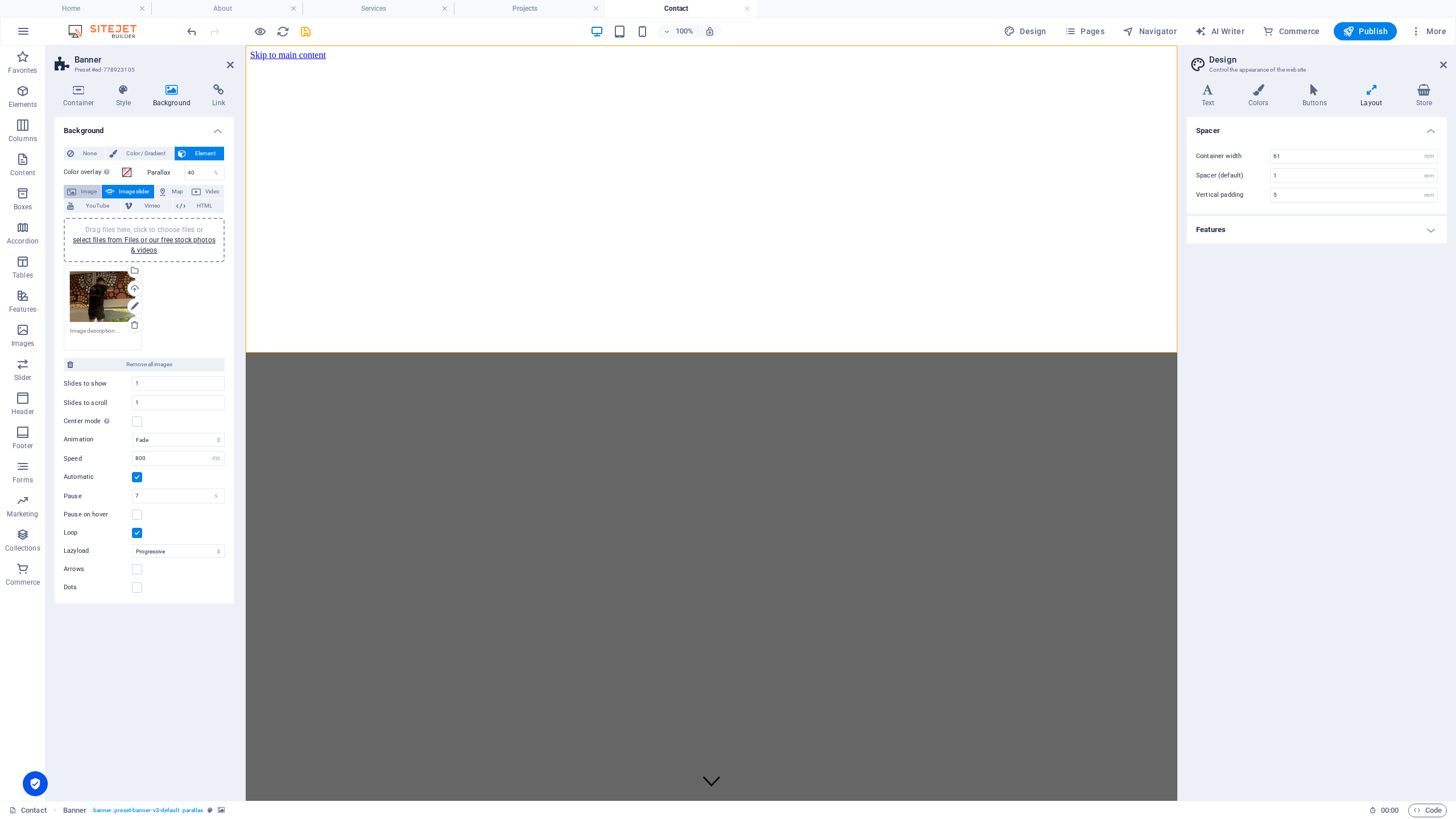 click on "Image" at bounding box center (89, 192) 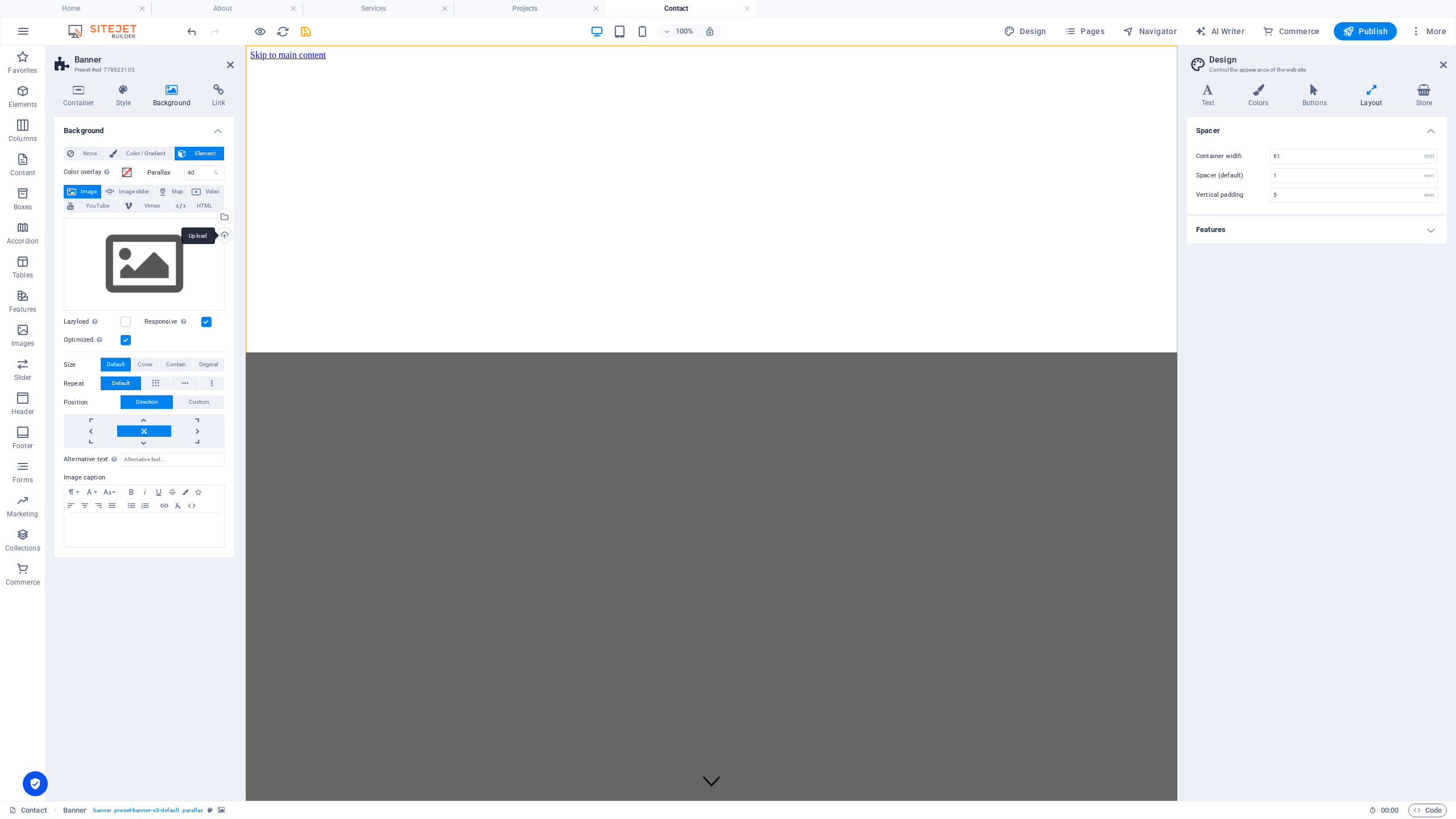 click on "Upload" at bounding box center [224, 236] 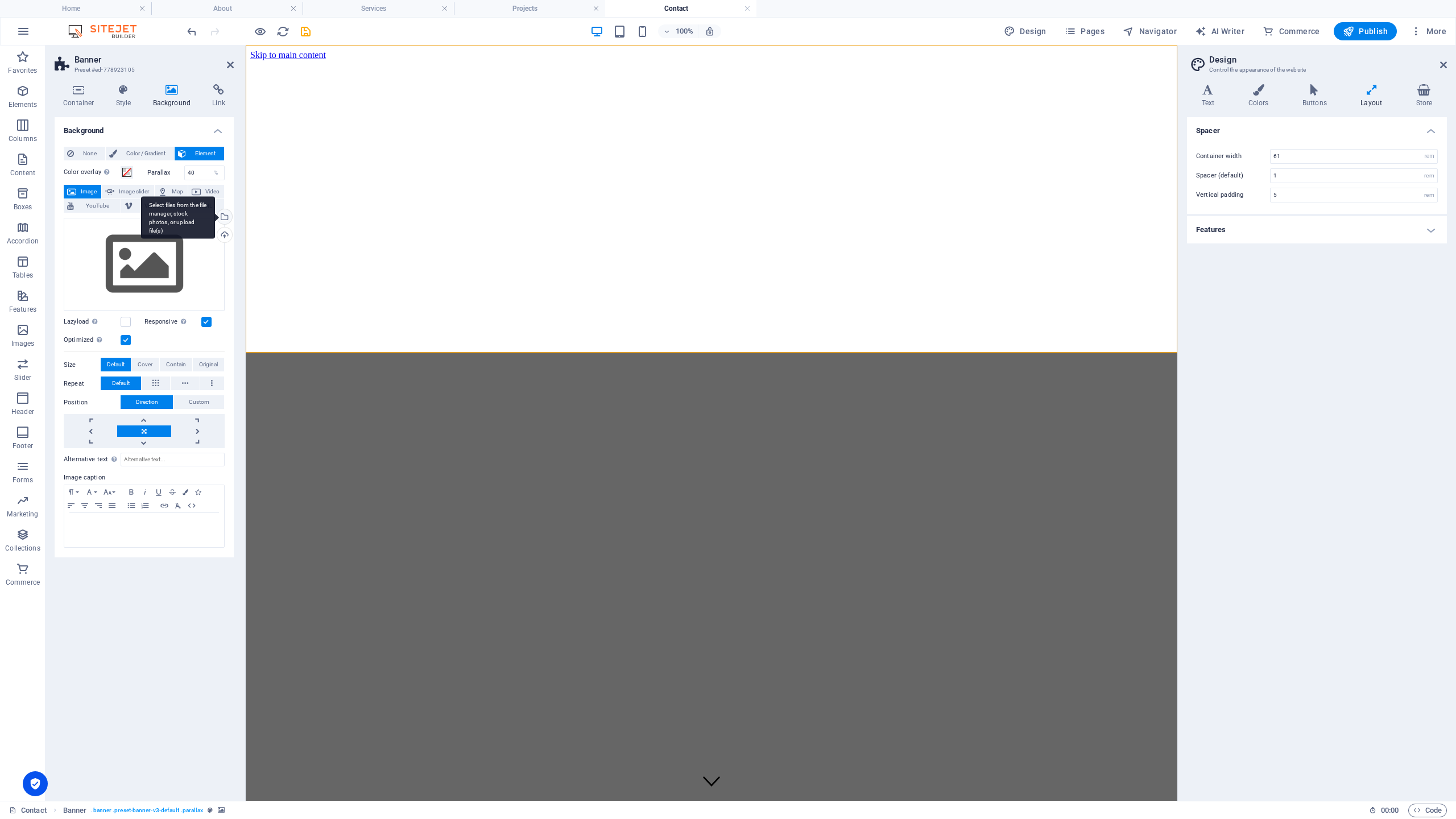 click on "Select files from the file manager, stock photos, or upload file(s)" at bounding box center [224, 218] 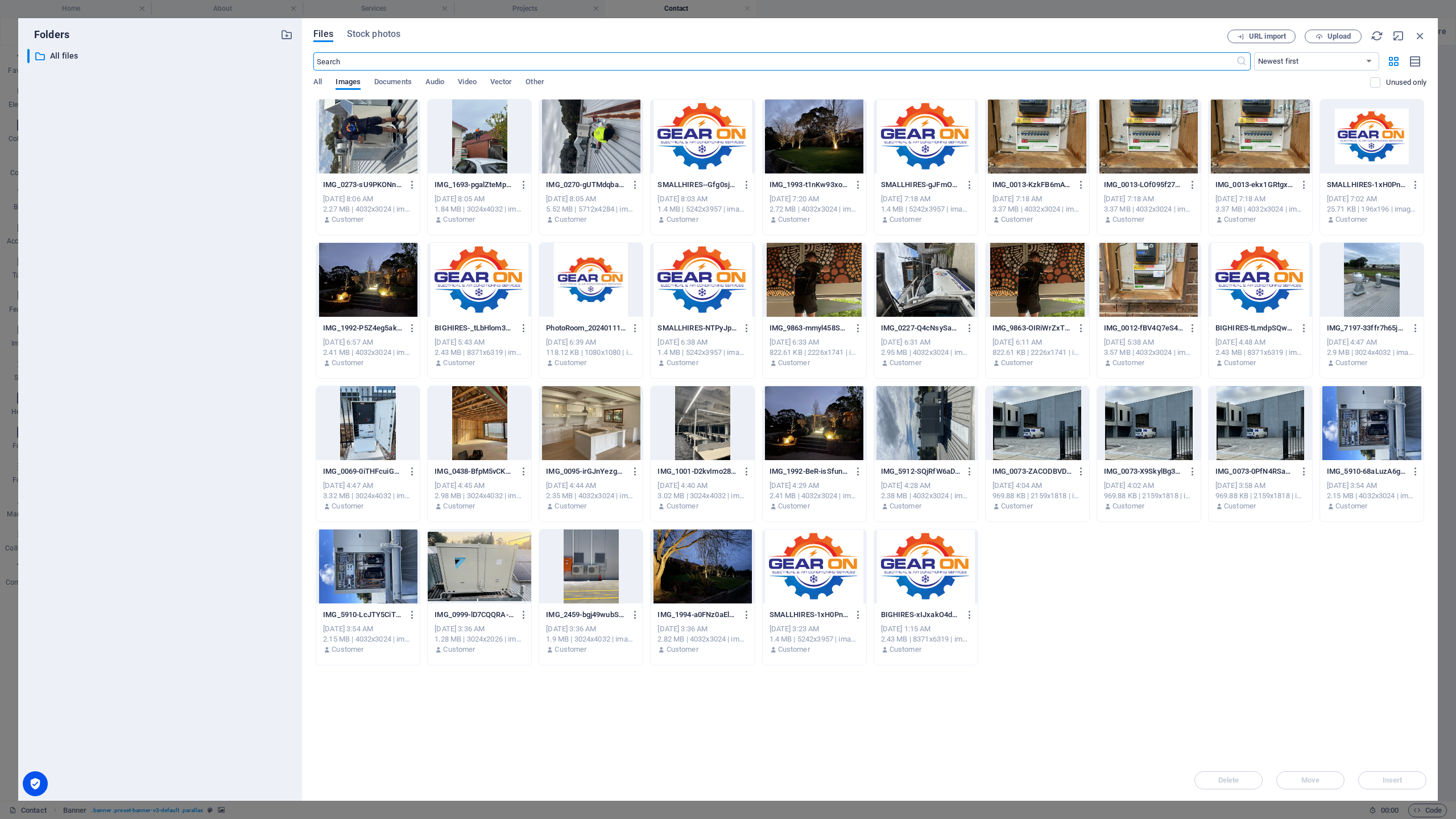 click at bounding box center [814, 280] 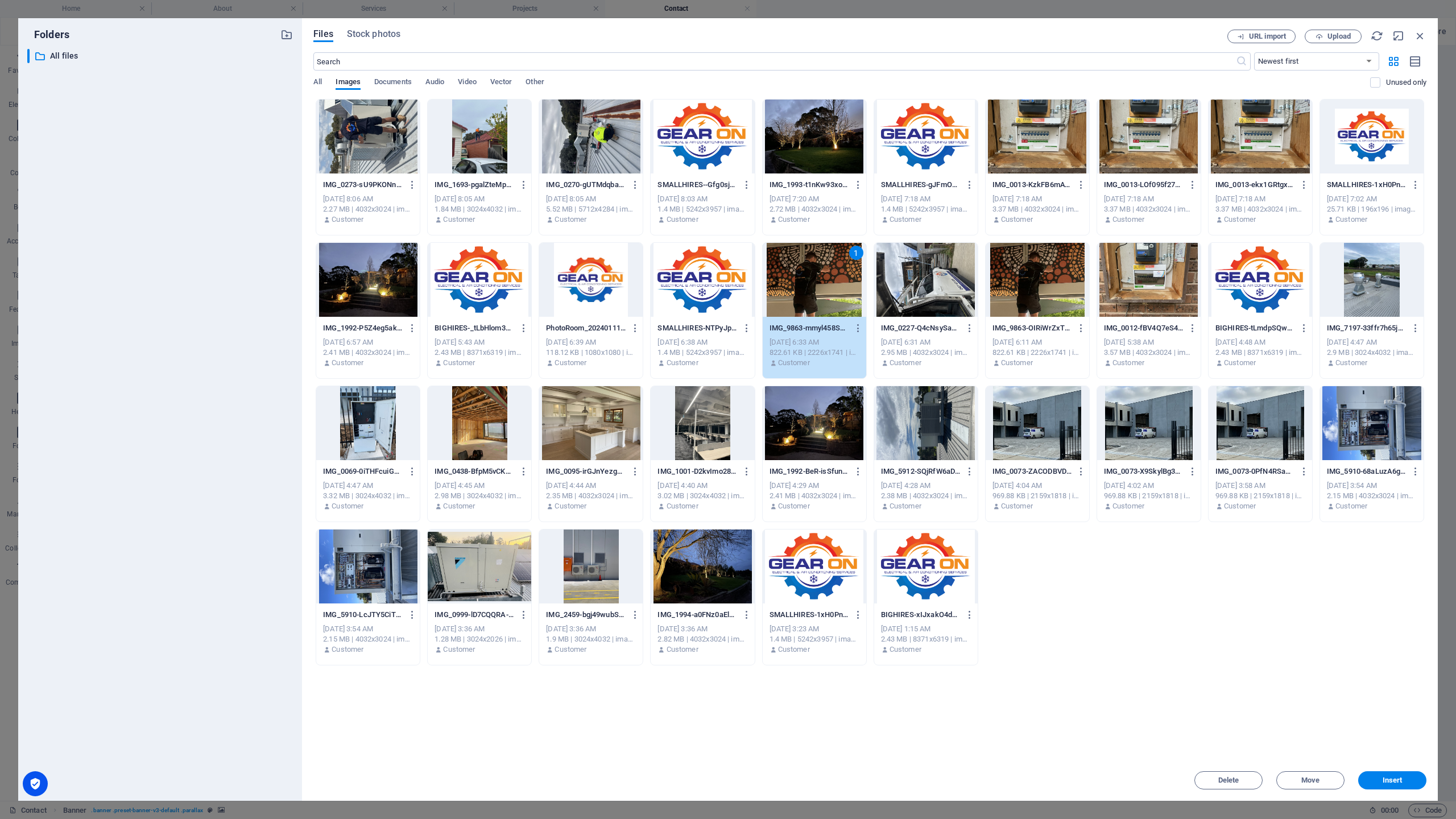 click on "Insert" at bounding box center (1392, 780) 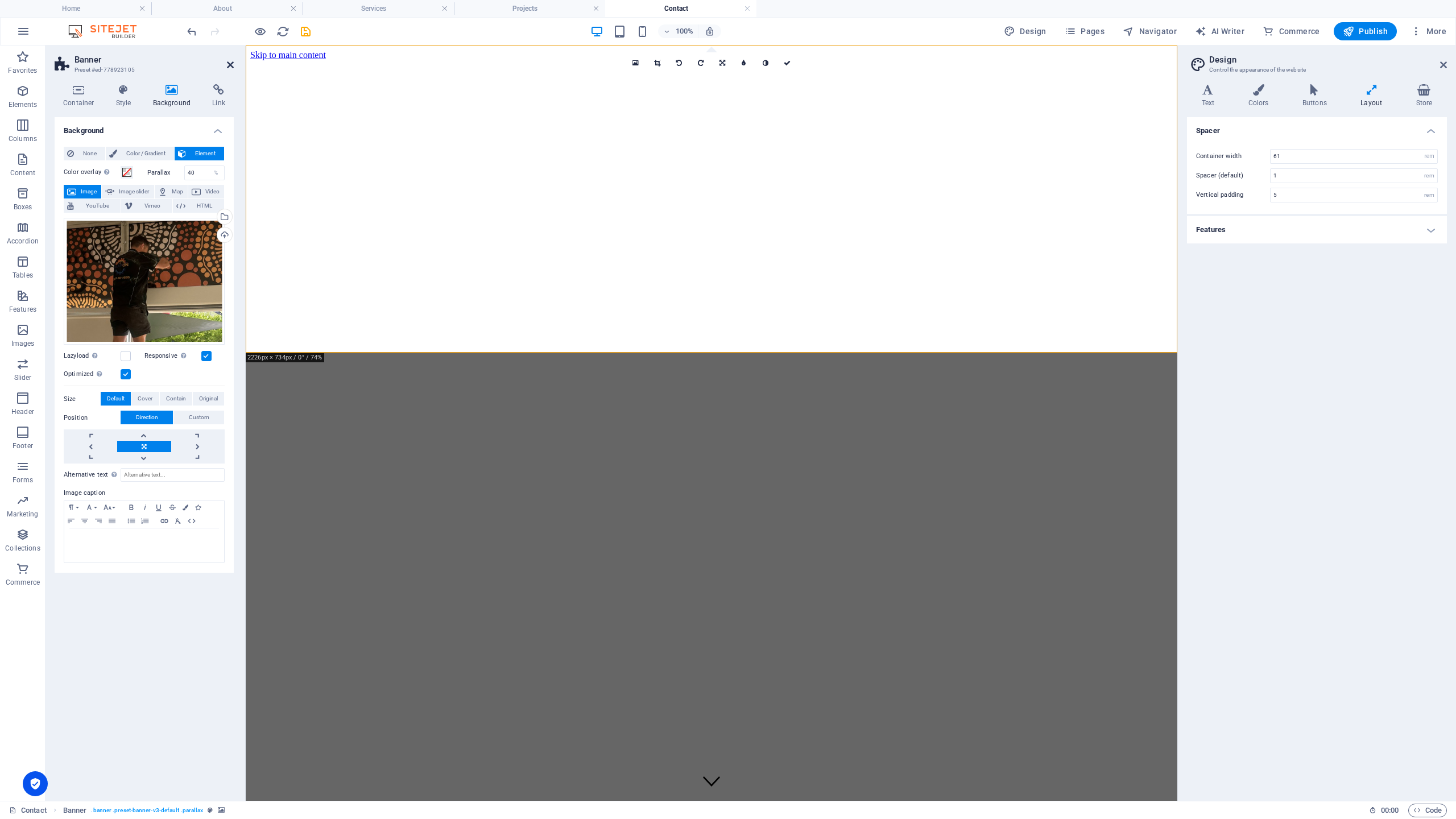 click at bounding box center (230, 65) 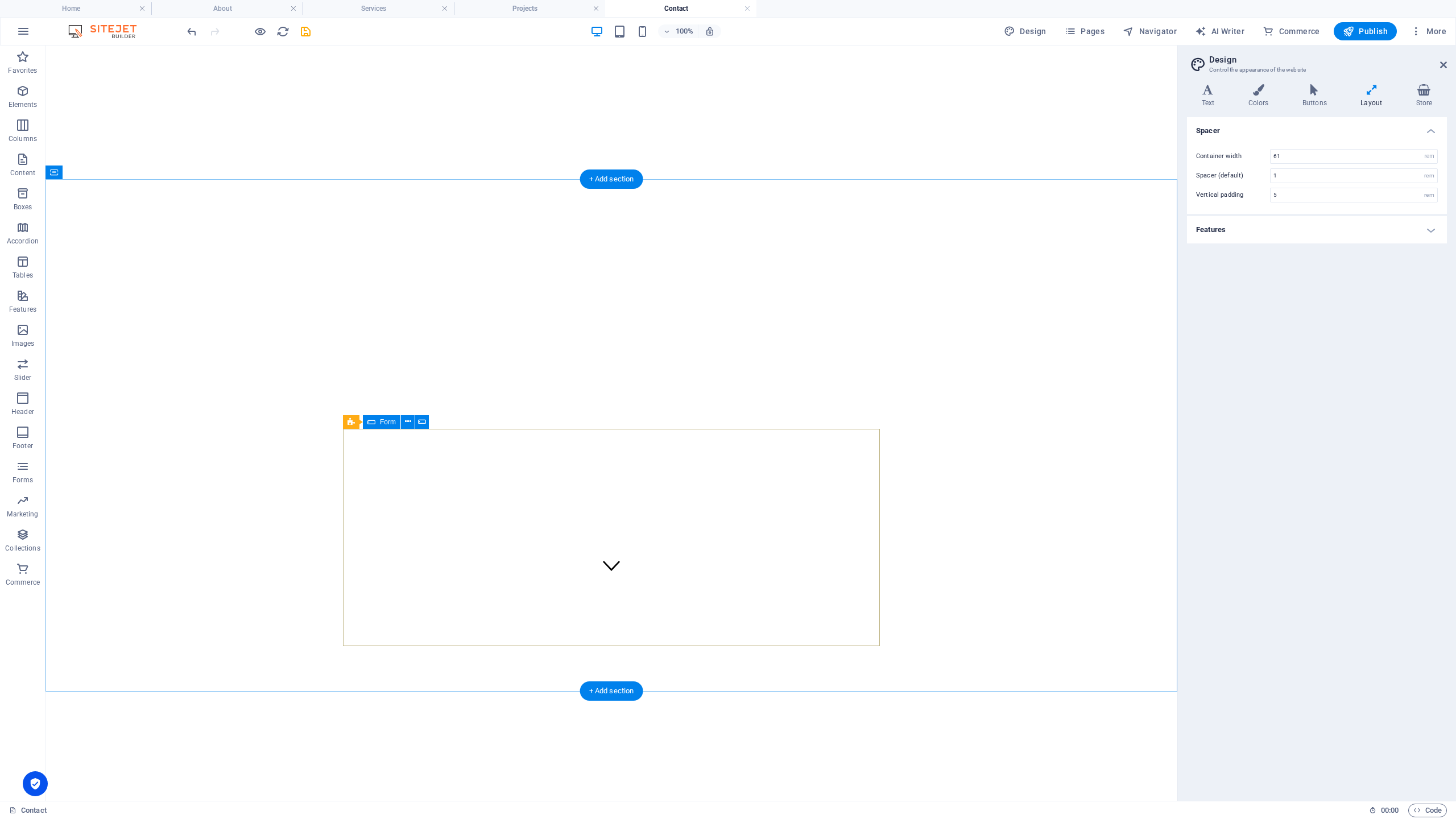 scroll, scrollTop: 226, scrollLeft: 0, axis: vertical 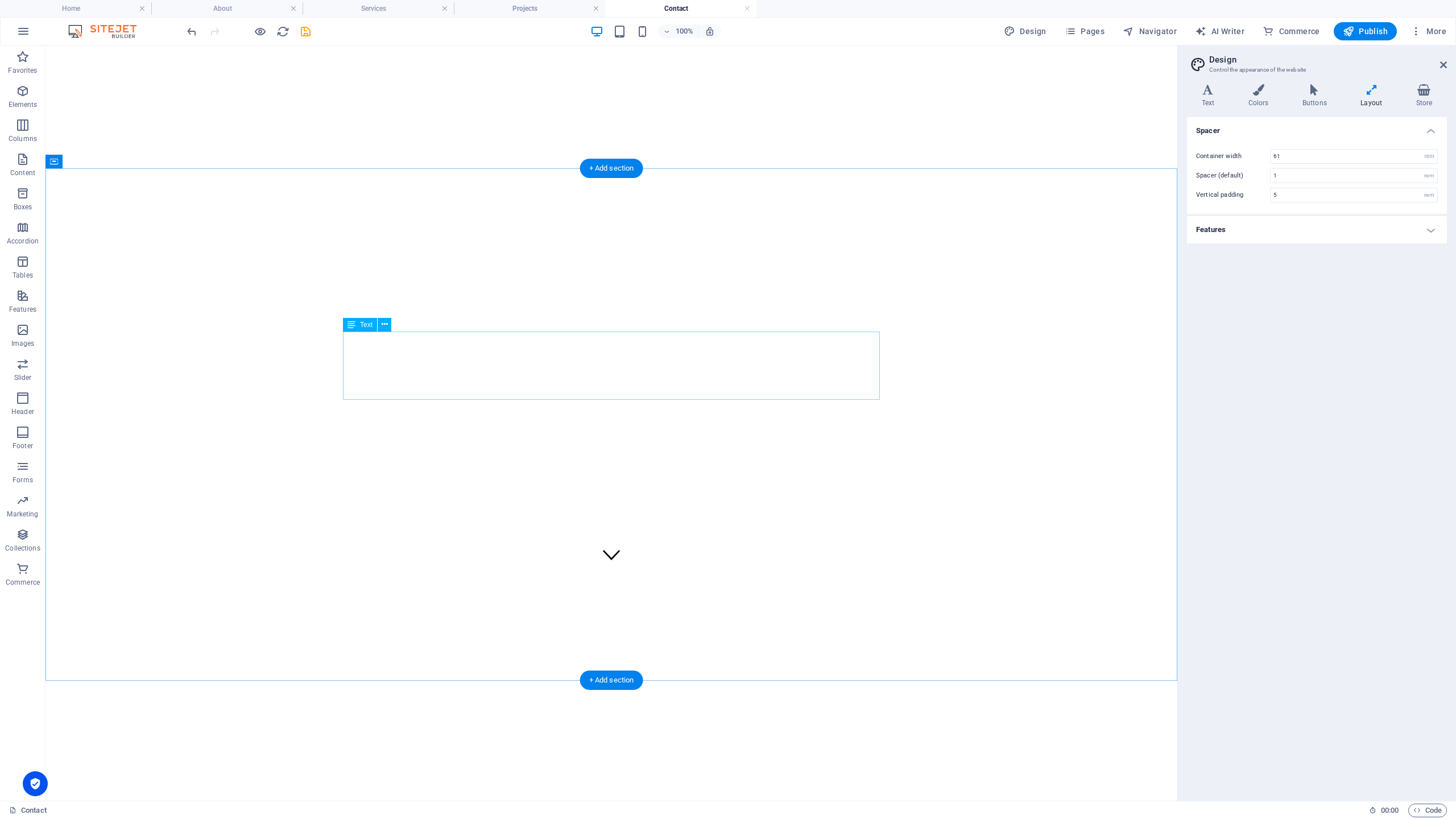 click on "Lorem ipsum dolor sit amet, consetetur sadipscing elitr, sed diam nonumy eirmod tempor invidunt ut labore et dolore magna aliquyam erat, sed diam voluptua. At vero eos et accusam et [PERSON_NAME] duo [PERSON_NAME] et ea rebum. Stet clita kasd gubergren, no sea takimata sanctus est Lorem ipsum dolor sit amet. Lorem ipsum dolor sit amet, consetetur sadipscing elitr, sed diam nonumy eirmod tempor invidunt ut labore et dolore magna aliquyam erat, sed diam voluptua. At vero eos et accusam et [PERSON_NAME] duo [PERSON_NAME] et ea rebum. Stet clita kasd gubergren, no sea takimata sanctus est Lorem ipsum dolor sit amet." at bounding box center [611, 5217] 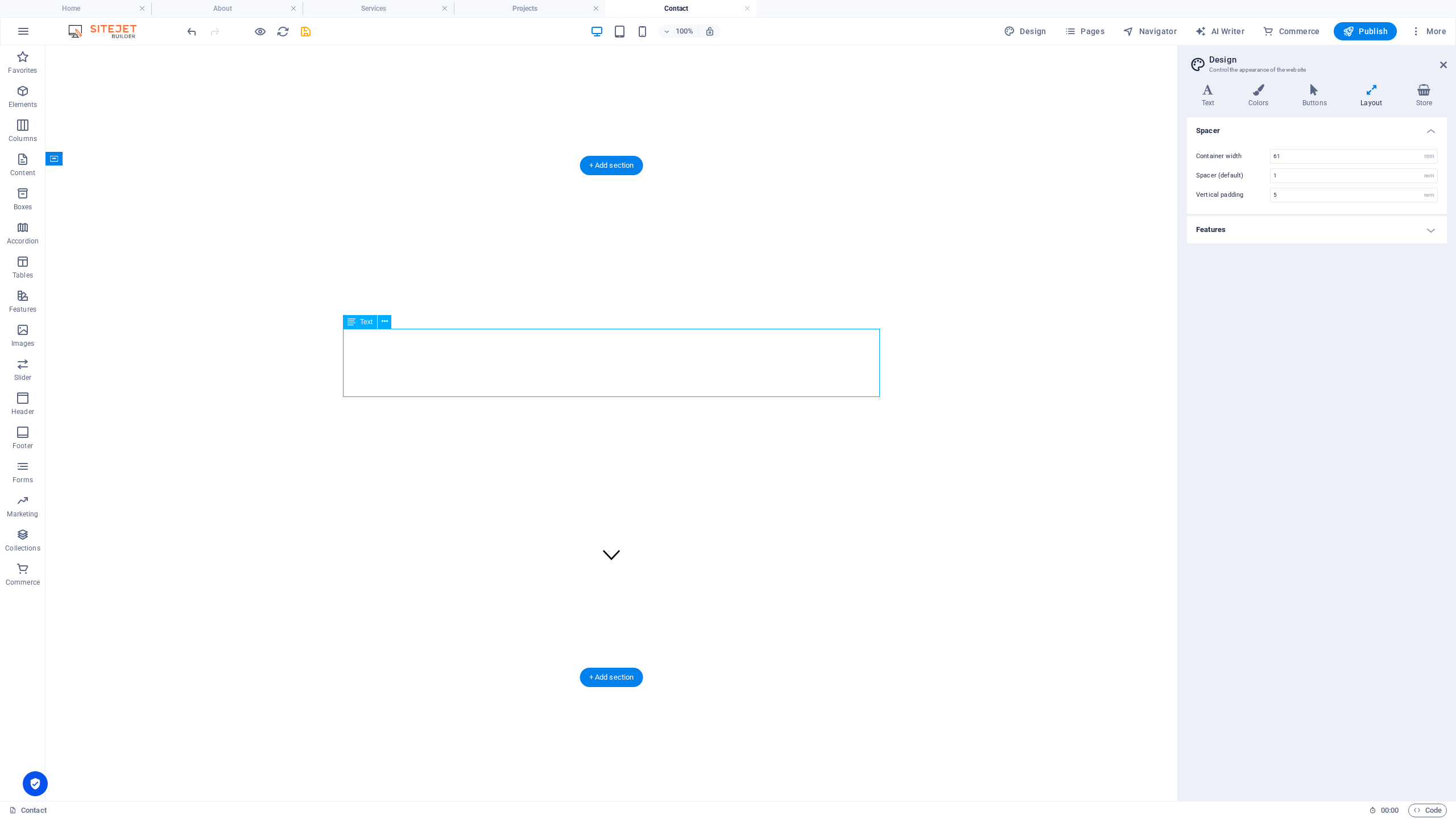 click on "Lorem ipsum dolor sit amet, consetetur sadipscing elitr, sed diam nonumy eirmod tempor invidunt ut labore et dolore magna aliquyam erat, sed diam voluptua. At vero eos et accusam et [PERSON_NAME] duo [PERSON_NAME] et ea rebum. Stet clita kasd gubergren, no sea takimata sanctus est Lorem ipsum dolor sit amet. Lorem ipsum dolor sit amet, consetetur sadipscing elitr, sed diam nonumy eirmod tempor invidunt ut labore et dolore magna aliquyam erat, sed diam voluptua. At vero eos et accusam et [PERSON_NAME] duo [PERSON_NAME] et ea rebum. Stet clita kasd gubergren, no sea takimata sanctus est Lorem ipsum dolor sit amet." at bounding box center (611, 5217) 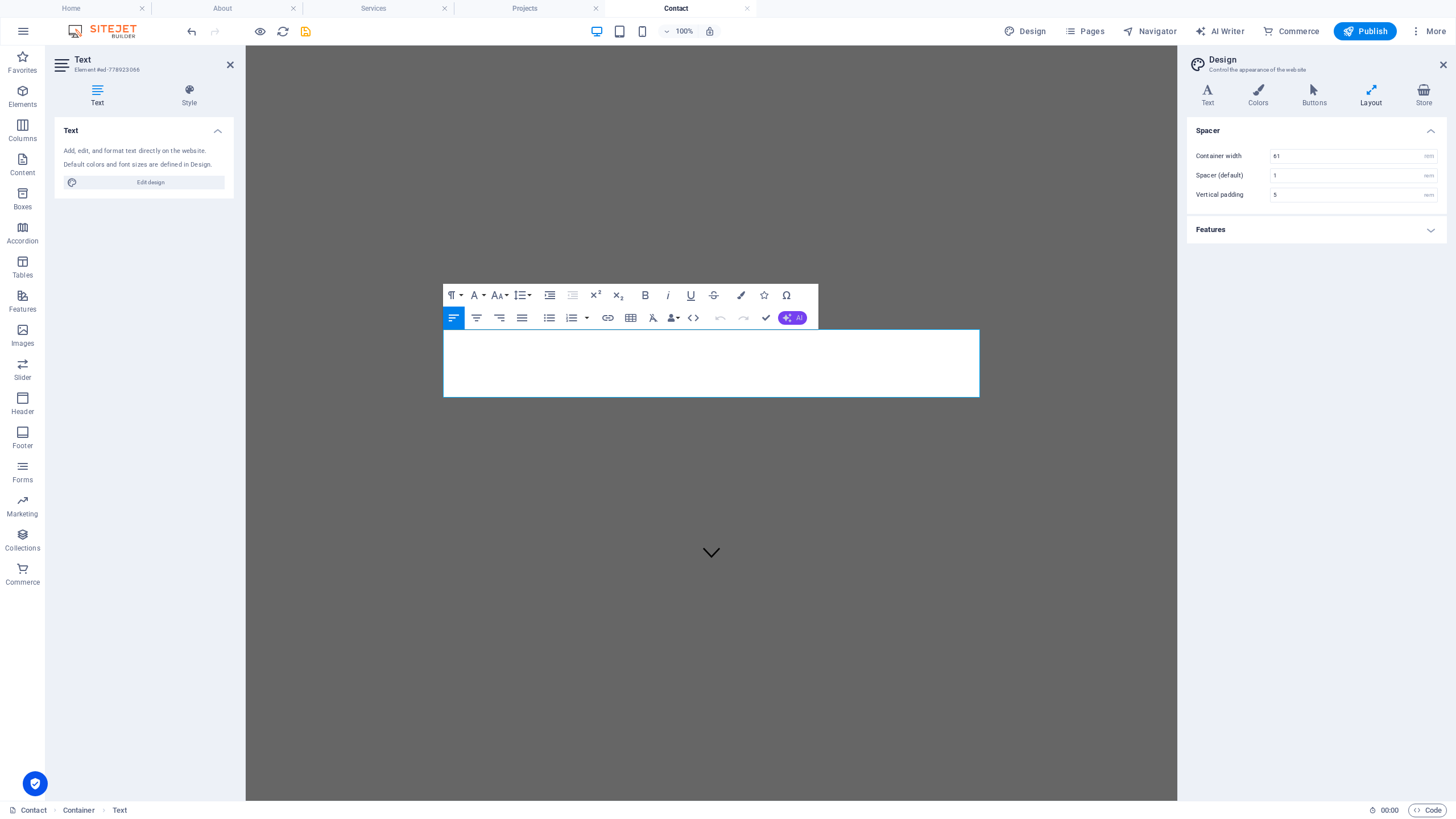 click on "AI" at bounding box center [792, 318] 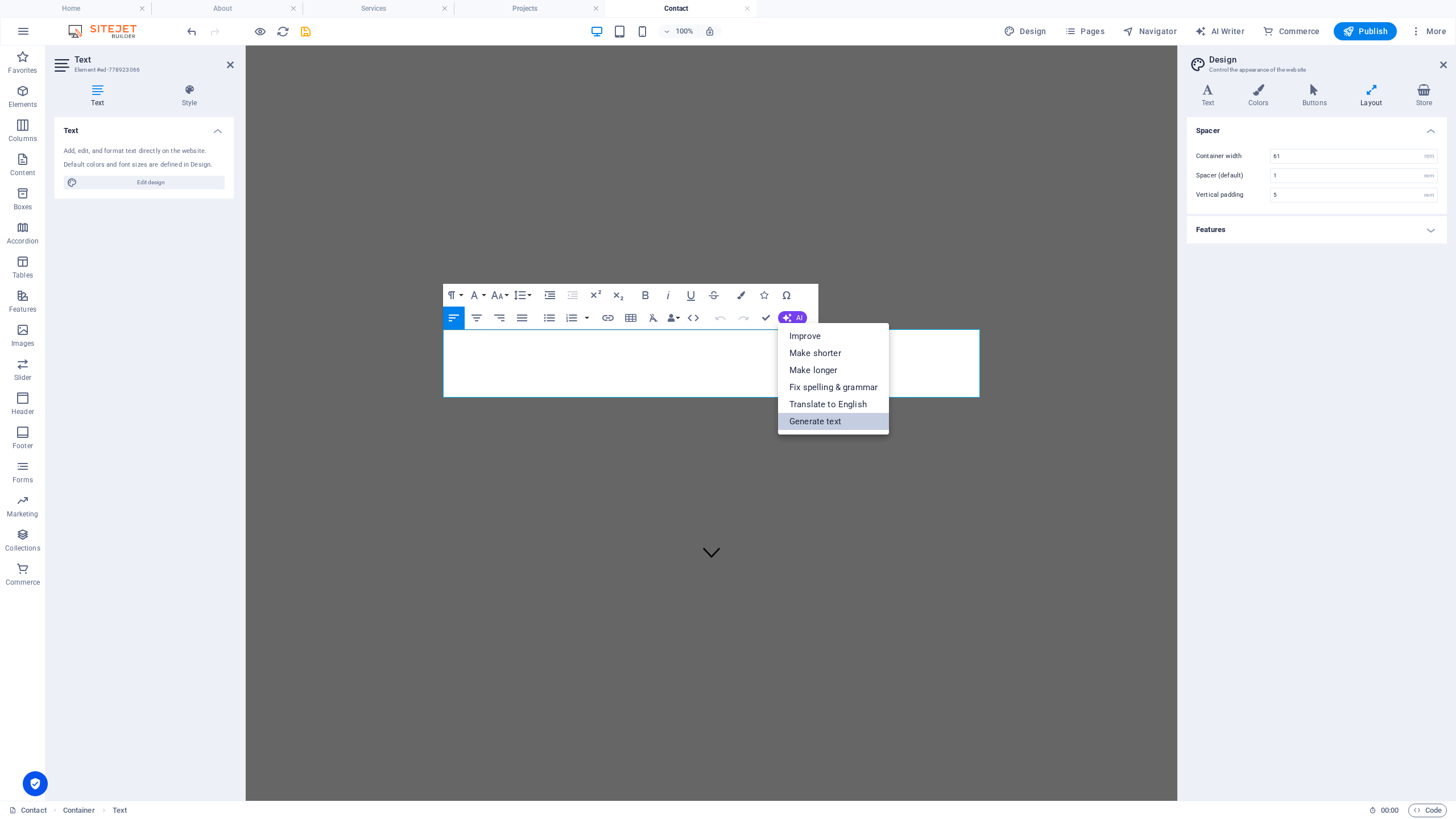 click on "Generate text" at bounding box center (833, 421) 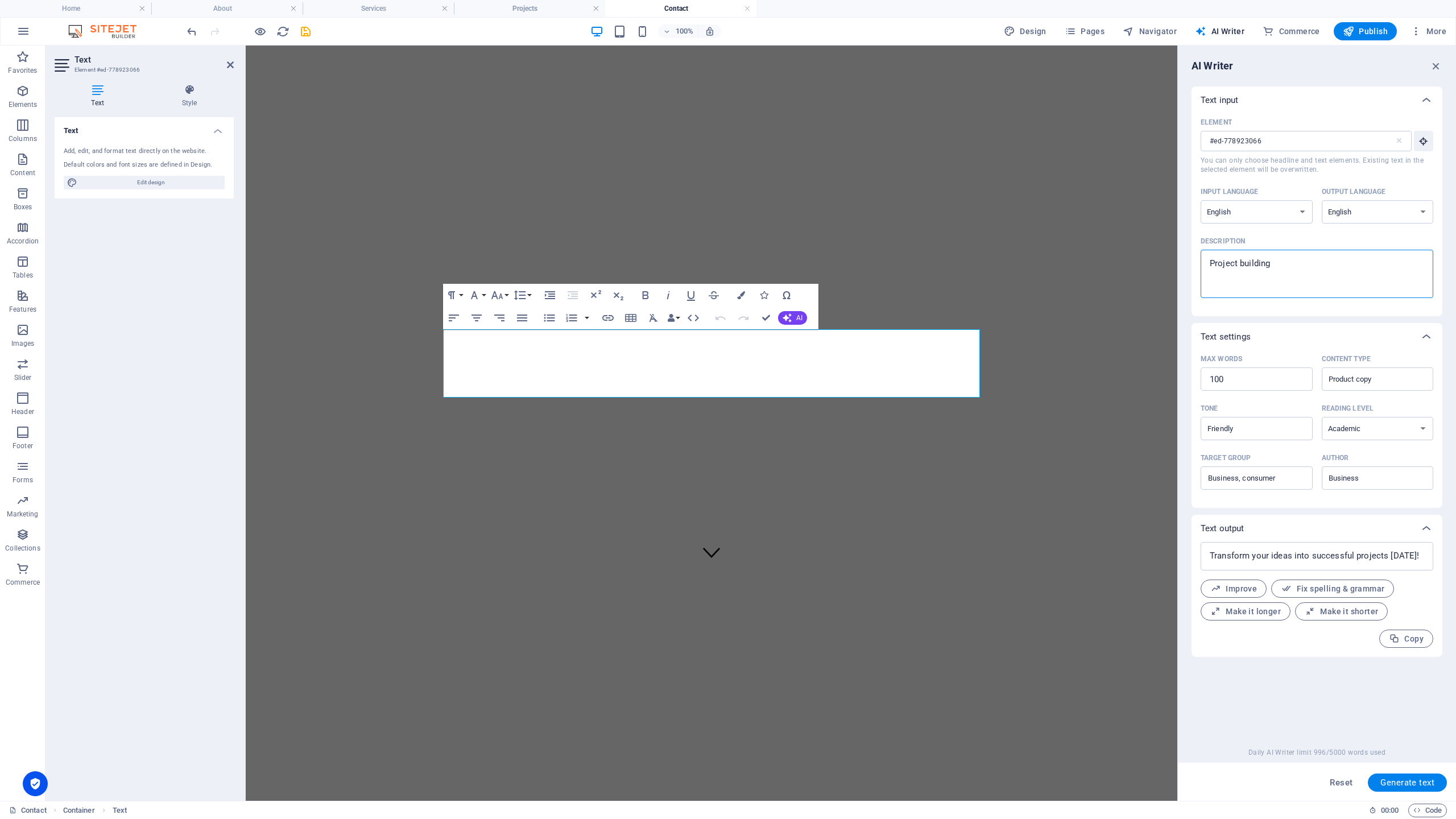 drag, startPoint x: 1280, startPoint y: 264, endPoint x: 1182, endPoint y: 258, distance: 98.1835 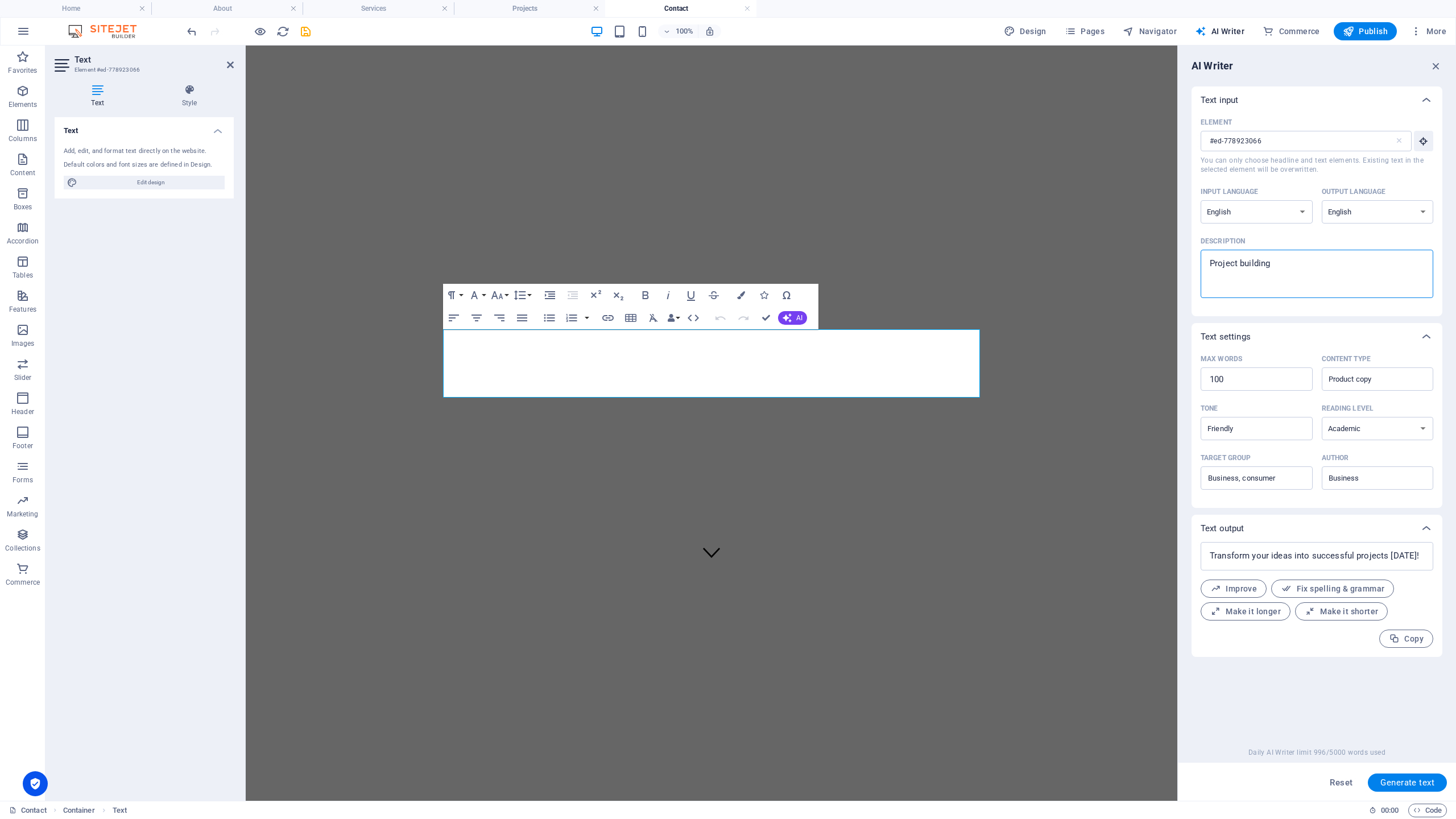 click on "AI Writer Text input Element #ed-778923066 ​ You can only choose headline and text elements. Existing text in the selected element will be overwritten. Input language Albanian Arabic Armenian Awadhi Azerbaijani Bashkir Basque Belarusian Bengali Bhojpuri Bosnian Brazilian Portuguese Bulgarian Cantonese (Yue) Catalan Chhattisgarhi Chinese Croatian Czech Danish Dogri Dutch English Estonian Faroese Finnish French Galician Georgian German Greek Gujarati Haryanvi Hindi Hungarian Indonesian Irish Italian Japanese Javanese Kannada Kashmiri Kazakh Konkani Korean Kyrgyz Latvian Lithuanian Macedonian Maithili Malay Maltese Mandarin Mandarin Chinese Marathi Marwari Min Nan Moldovan Mongolian Montenegrin Nepali Norwegian Oriya Pashto Persian (Farsi) Polish Portuguese Punjabi Rajasthani Romanian Russian Sanskrit Santali Serbian Sindhi Sinhala Slovak Slovene Slovenian Spanish Ukrainian Urdu Uzbek Vietnamese Welsh Wu Output language Albanian Arabic Armenian Awadhi Azerbaijani Bashkir Basque Belarusian Bengali Bhojpuri Urdu" at bounding box center (1317, 423) 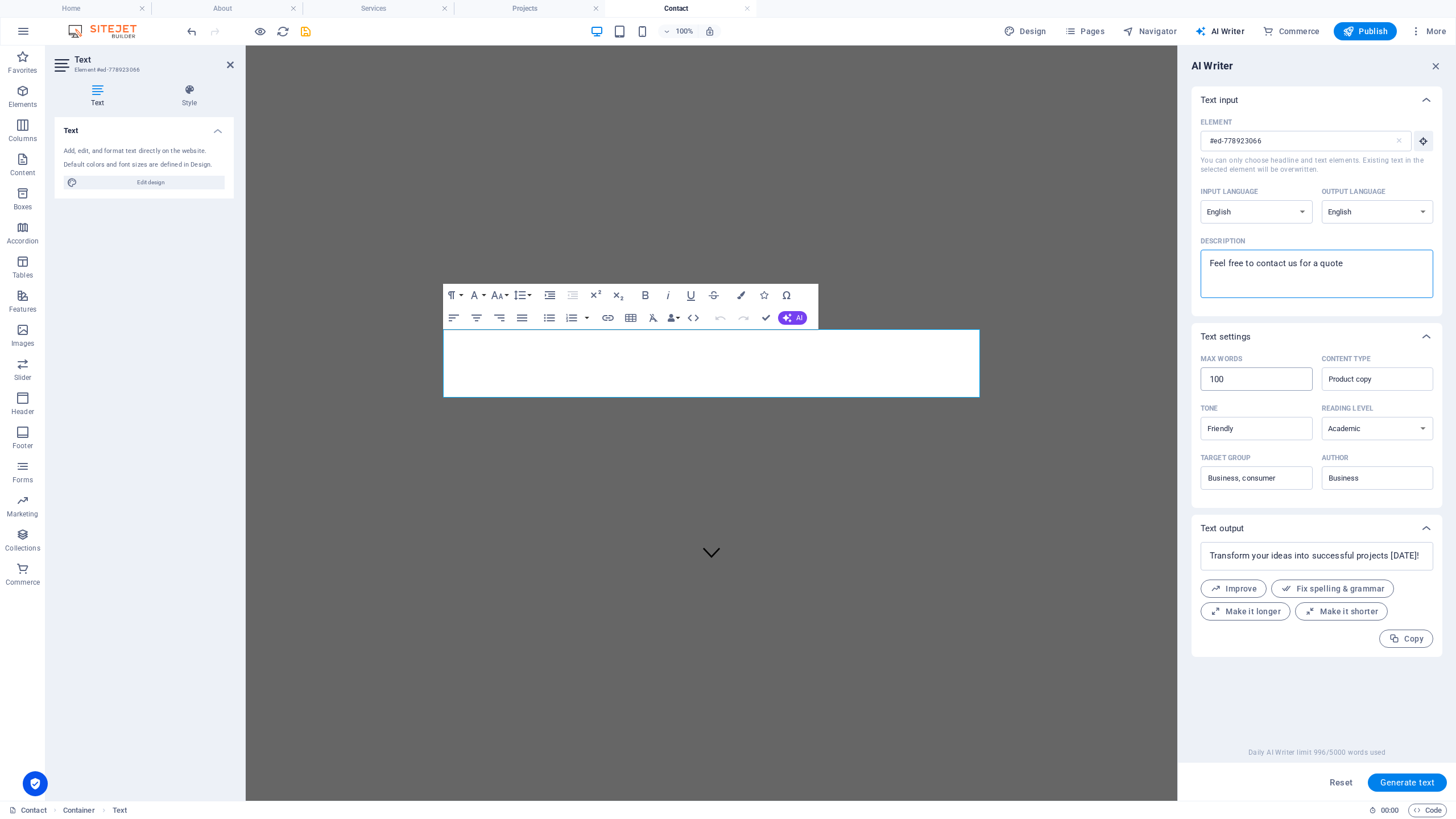 type on "Feel free to contact us for a quote" 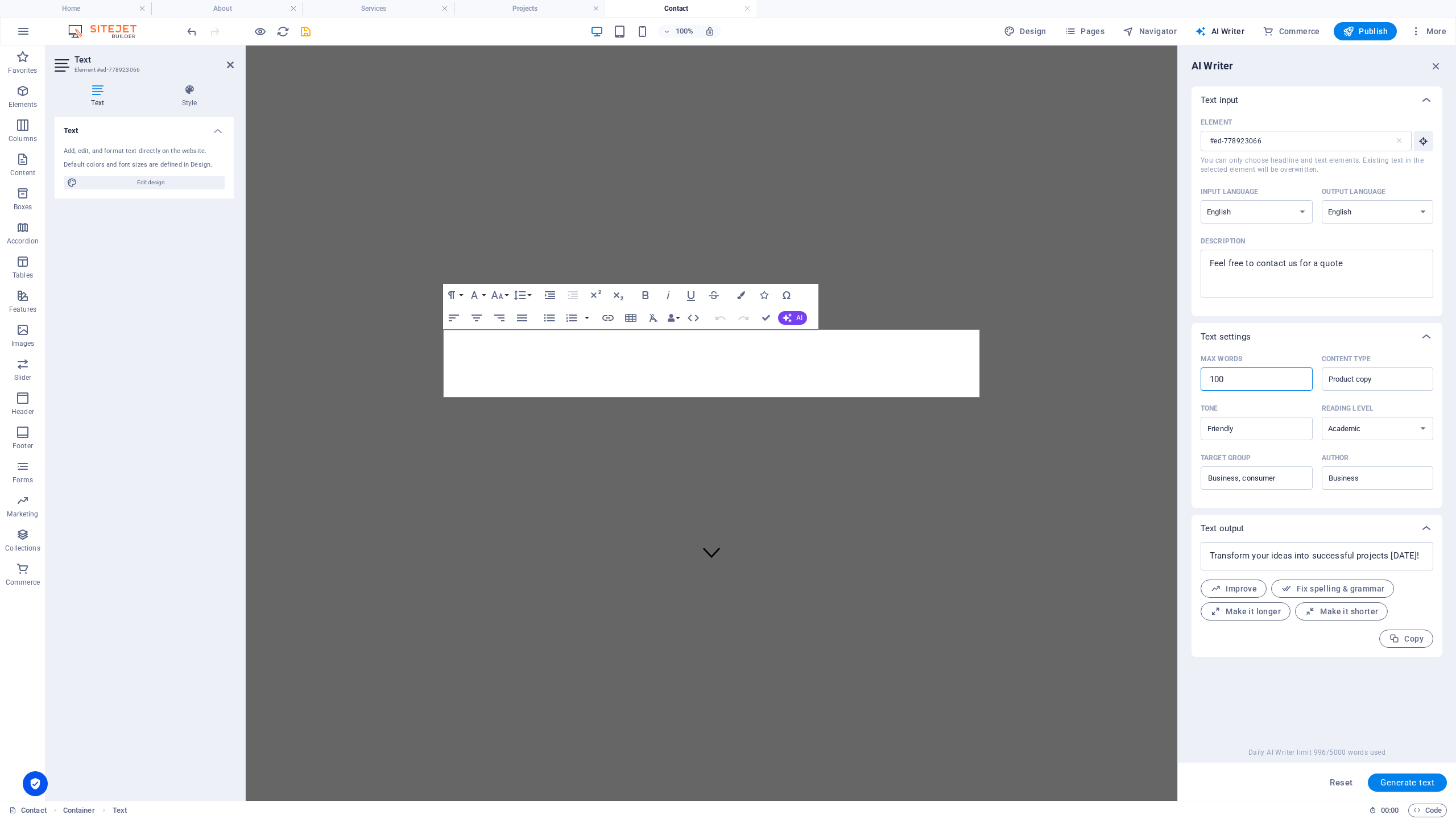 click on "100" at bounding box center (1256, 379) 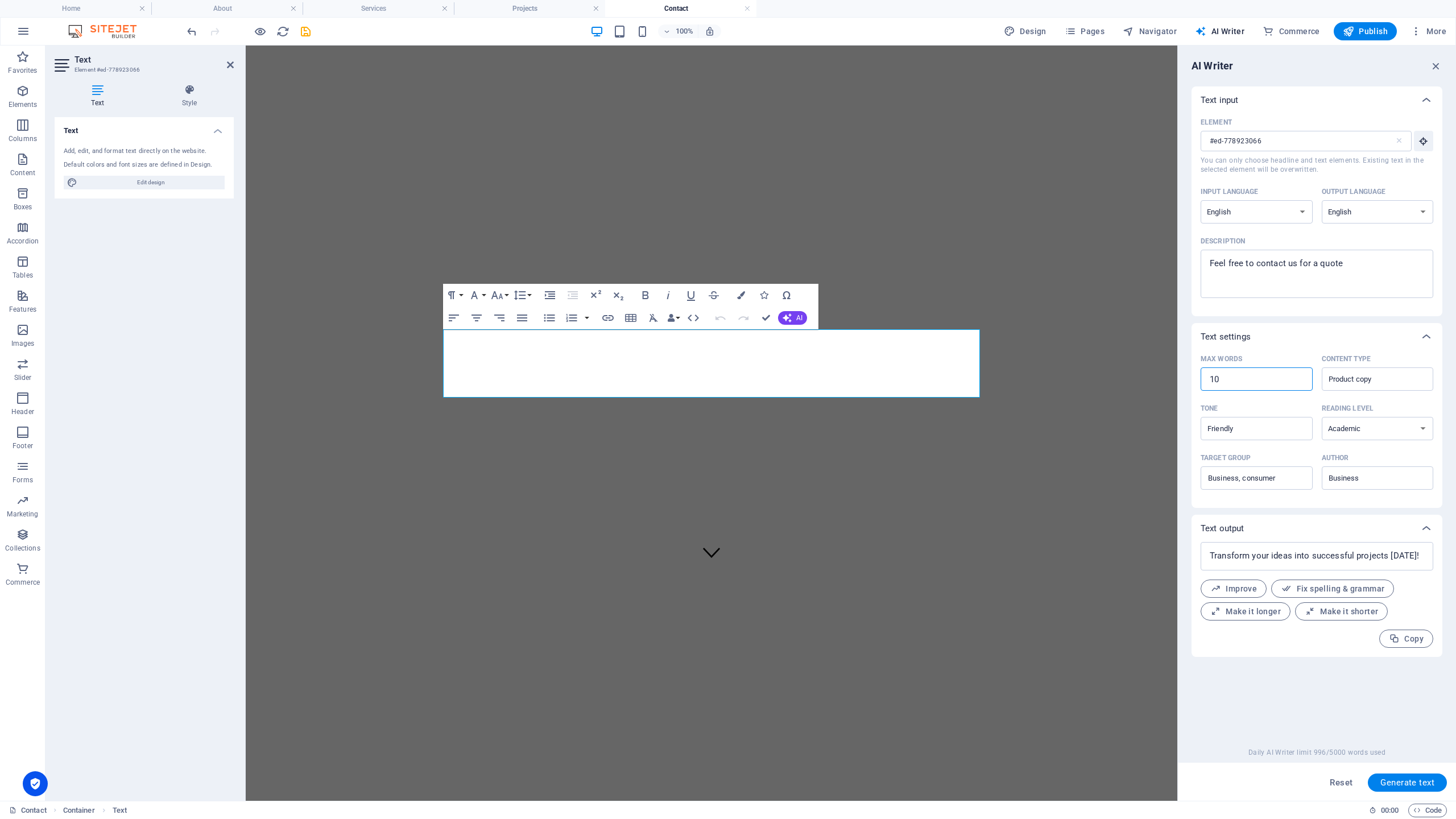 type on "1" 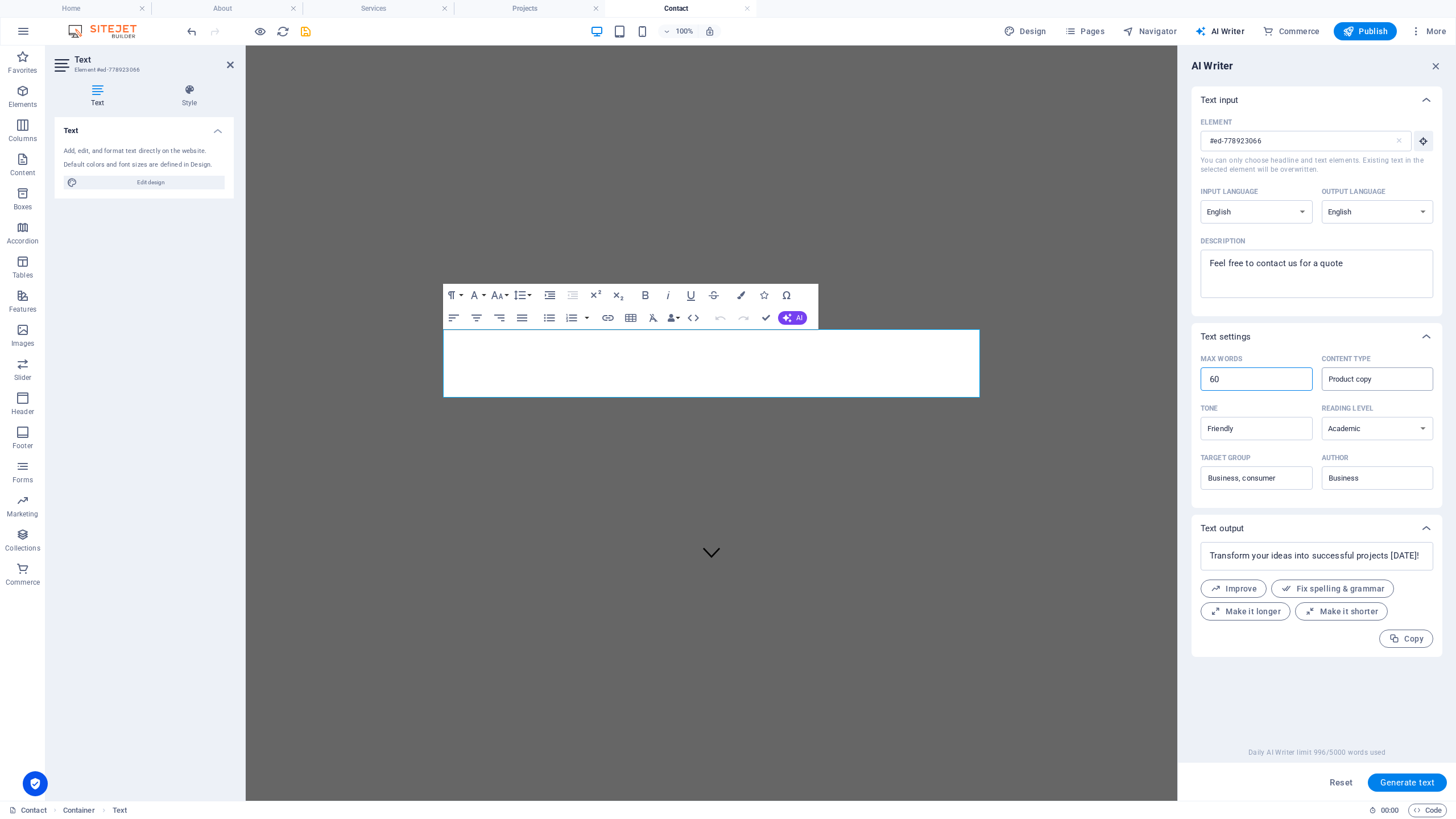 type on "60" 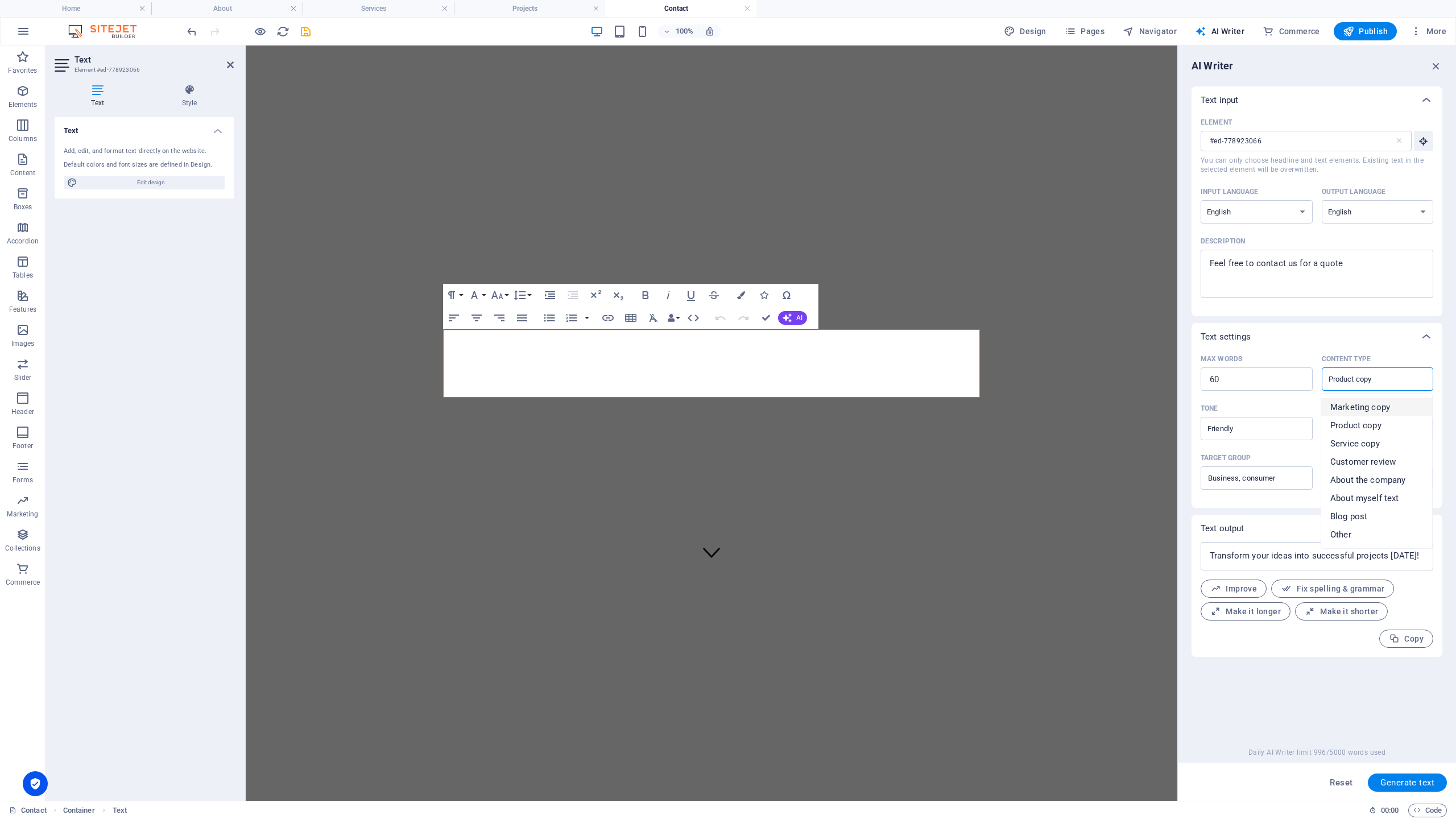 click on "Marketing copy" at bounding box center [1360, 407] 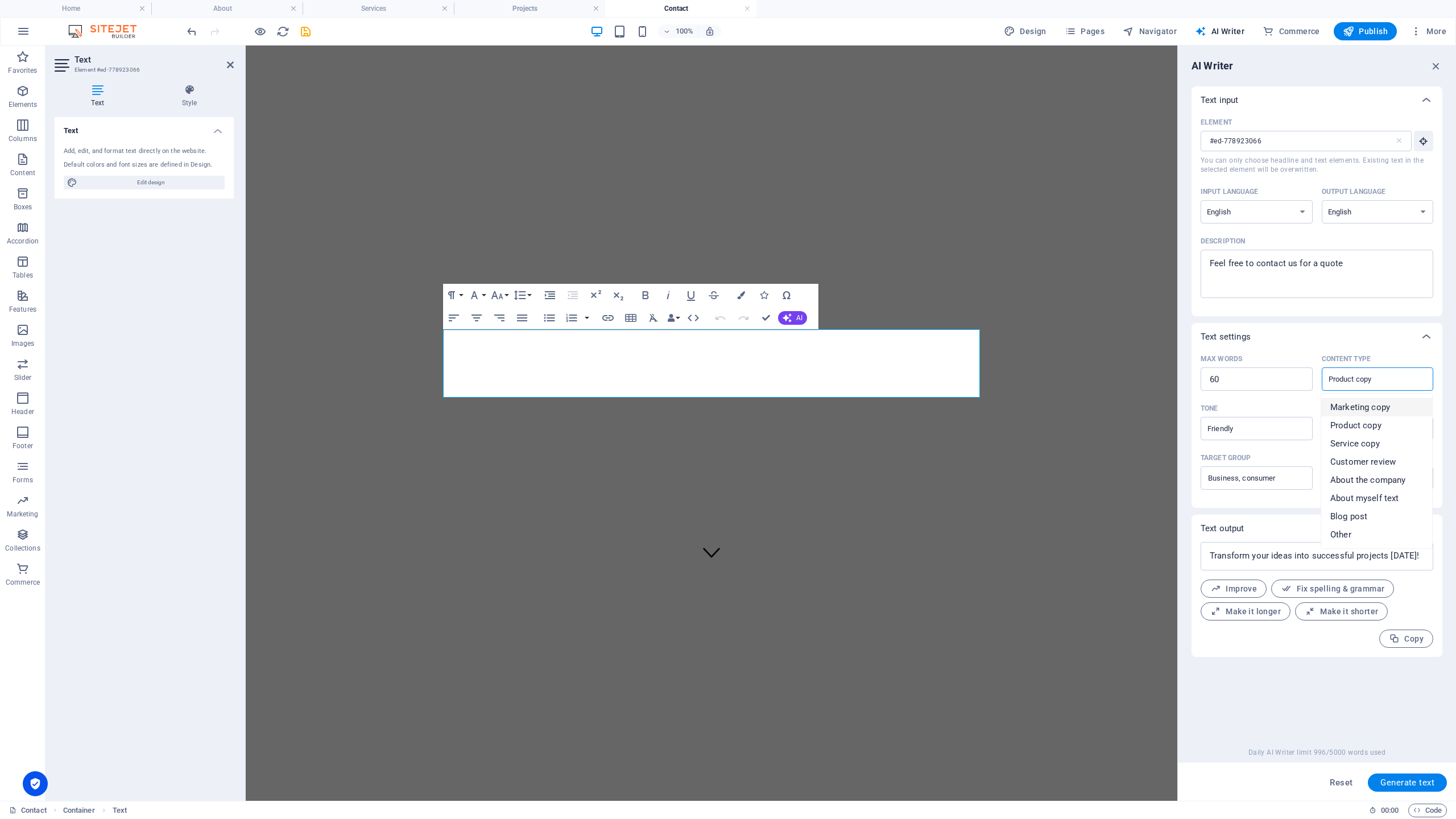 type on "Marketing copy" 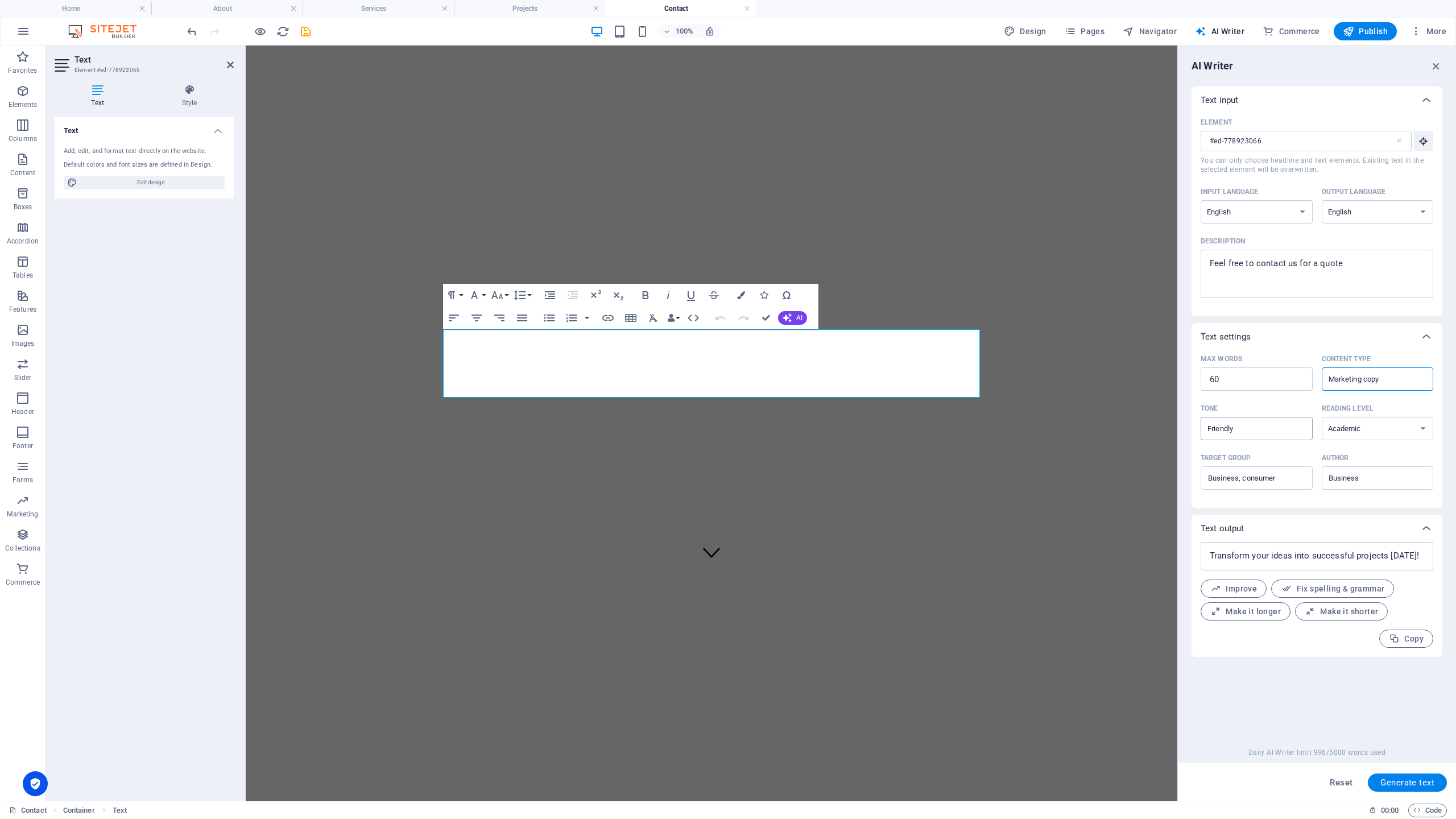 click on "Friendly" at bounding box center (1247, 428) 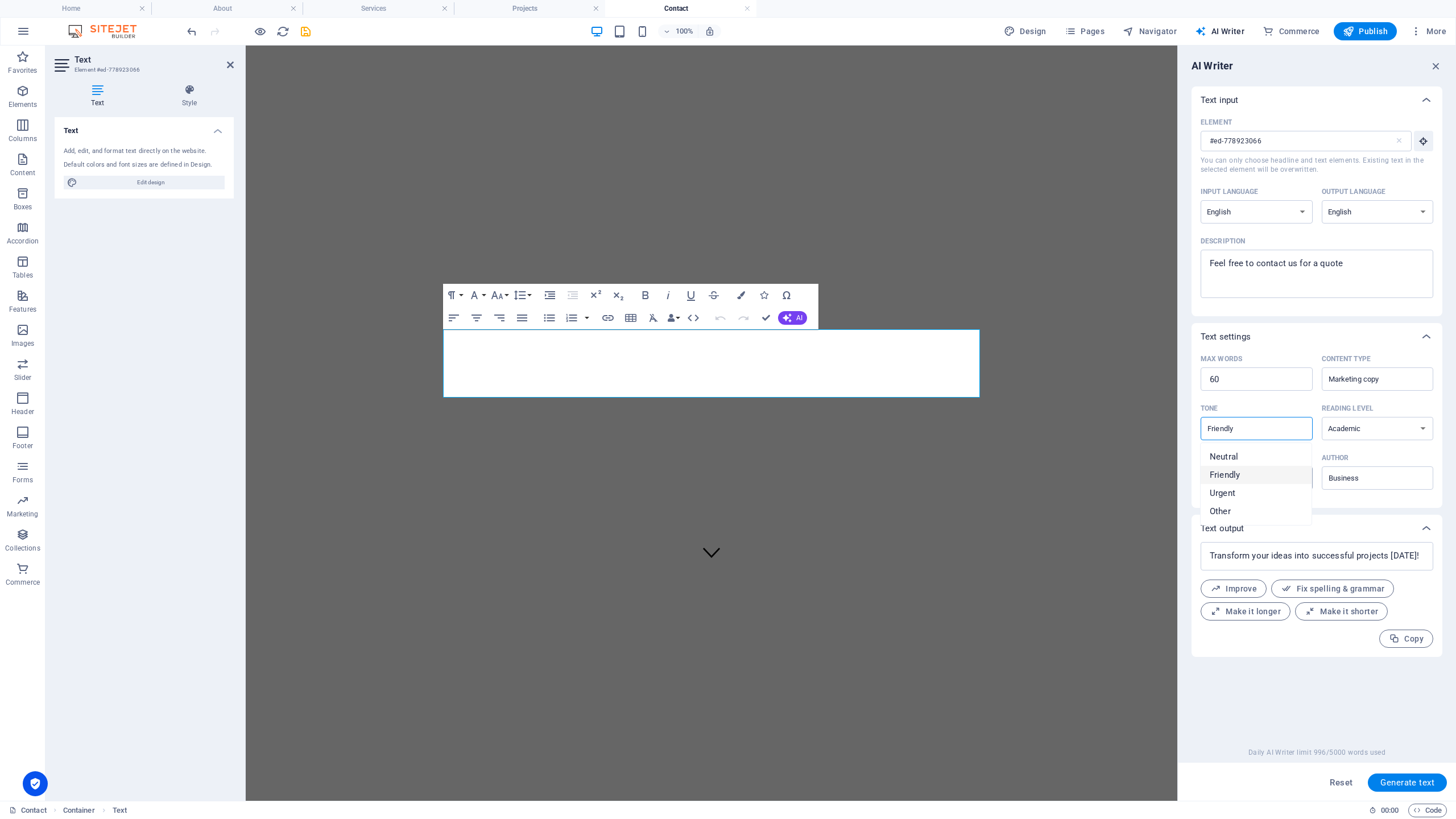 click on "Friendly" at bounding box center [1256, 475] 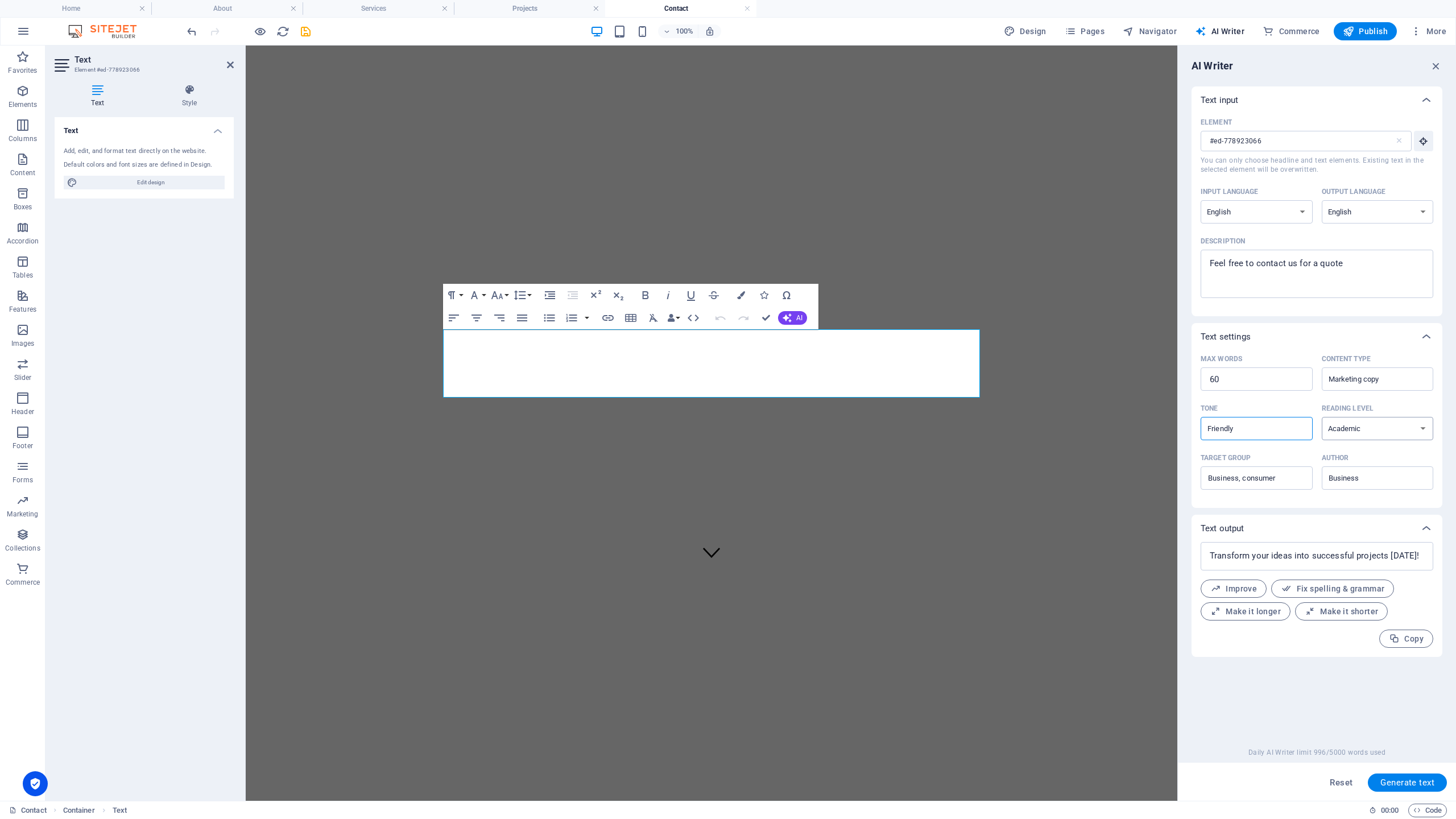 click on "None Academic Adult Teen Child" at bounding box center [1378, 428] 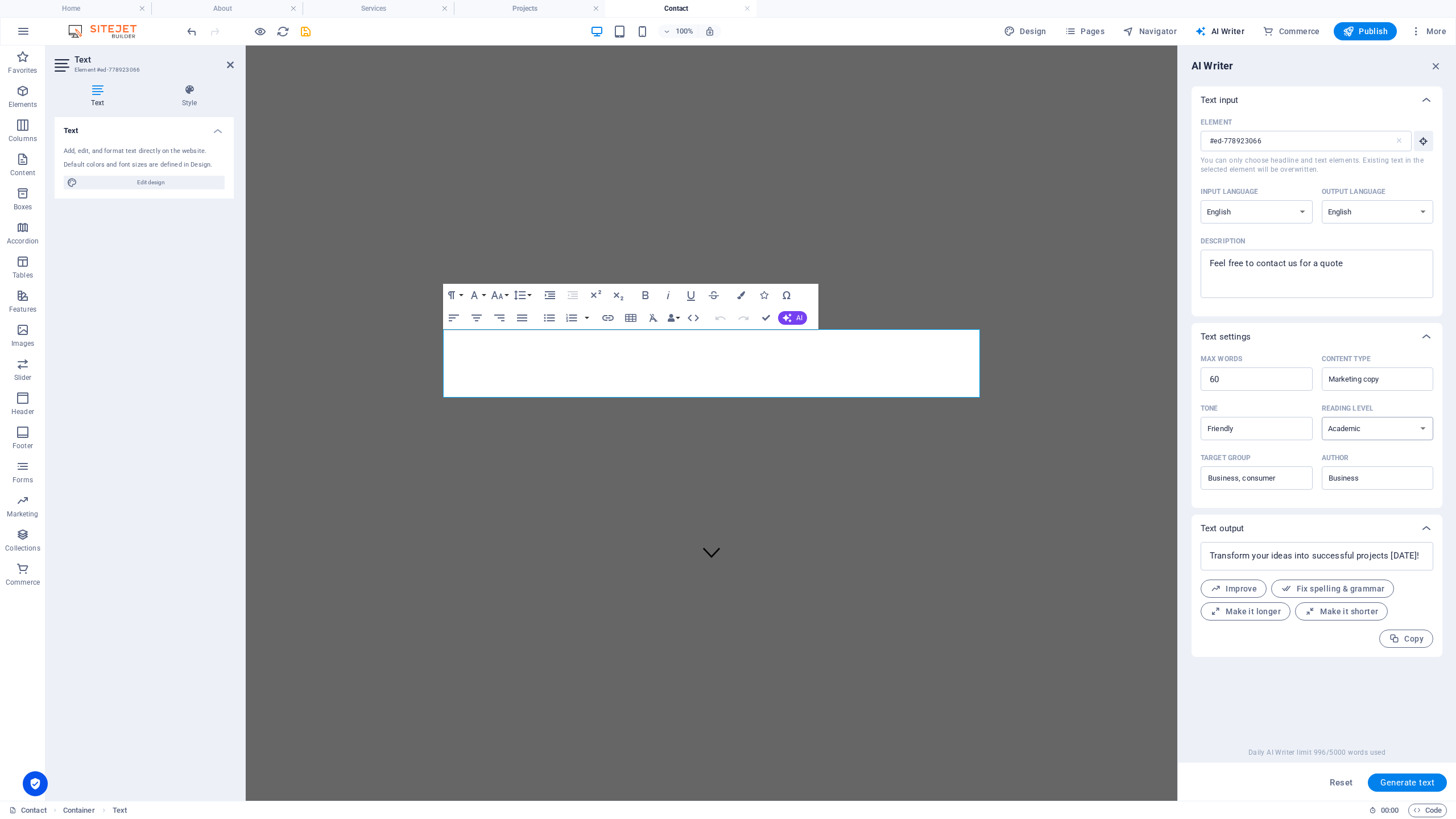 select on "Adult" 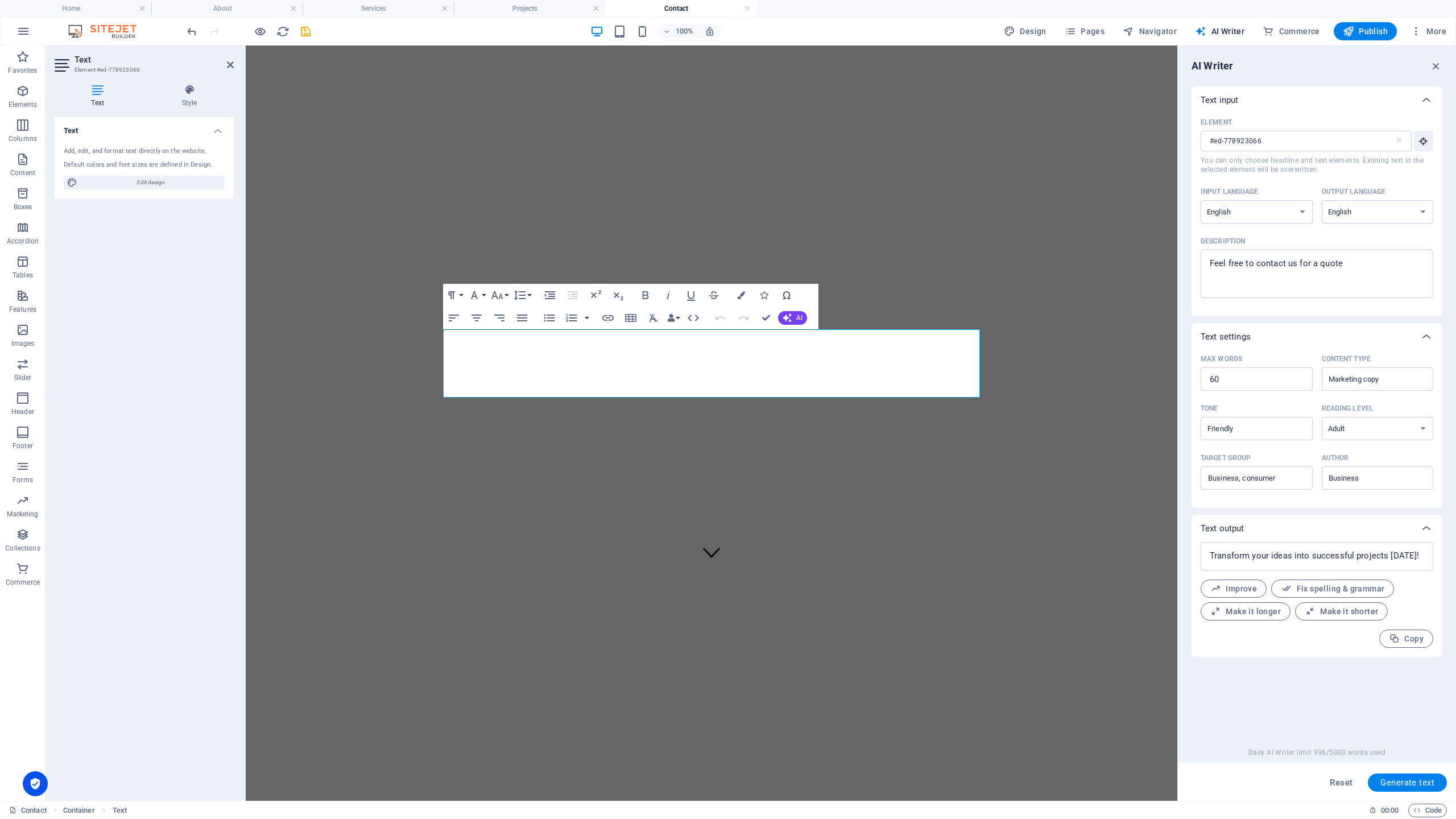 click on "Generate text" at bounding box center (1407, 783) 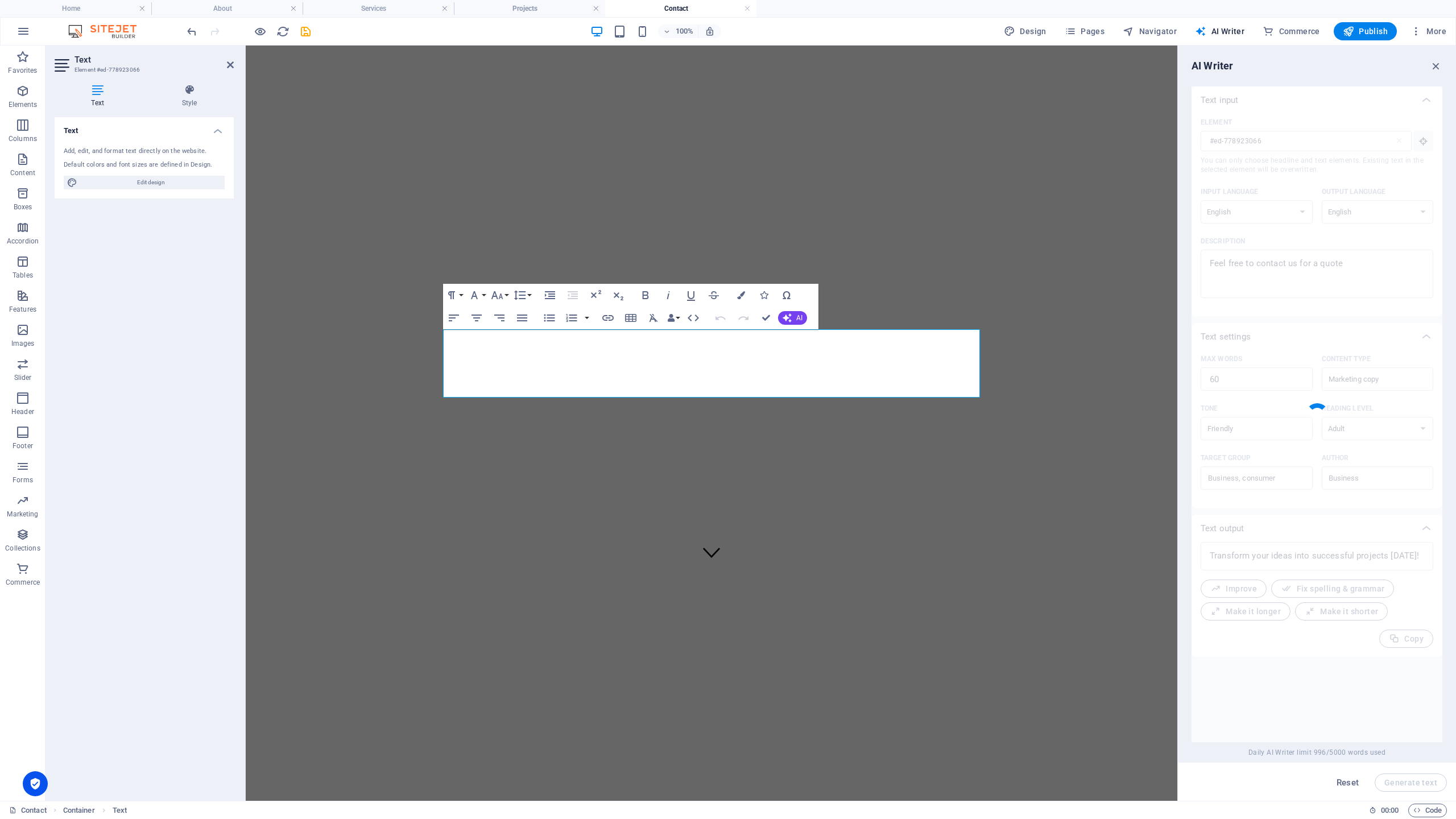 type 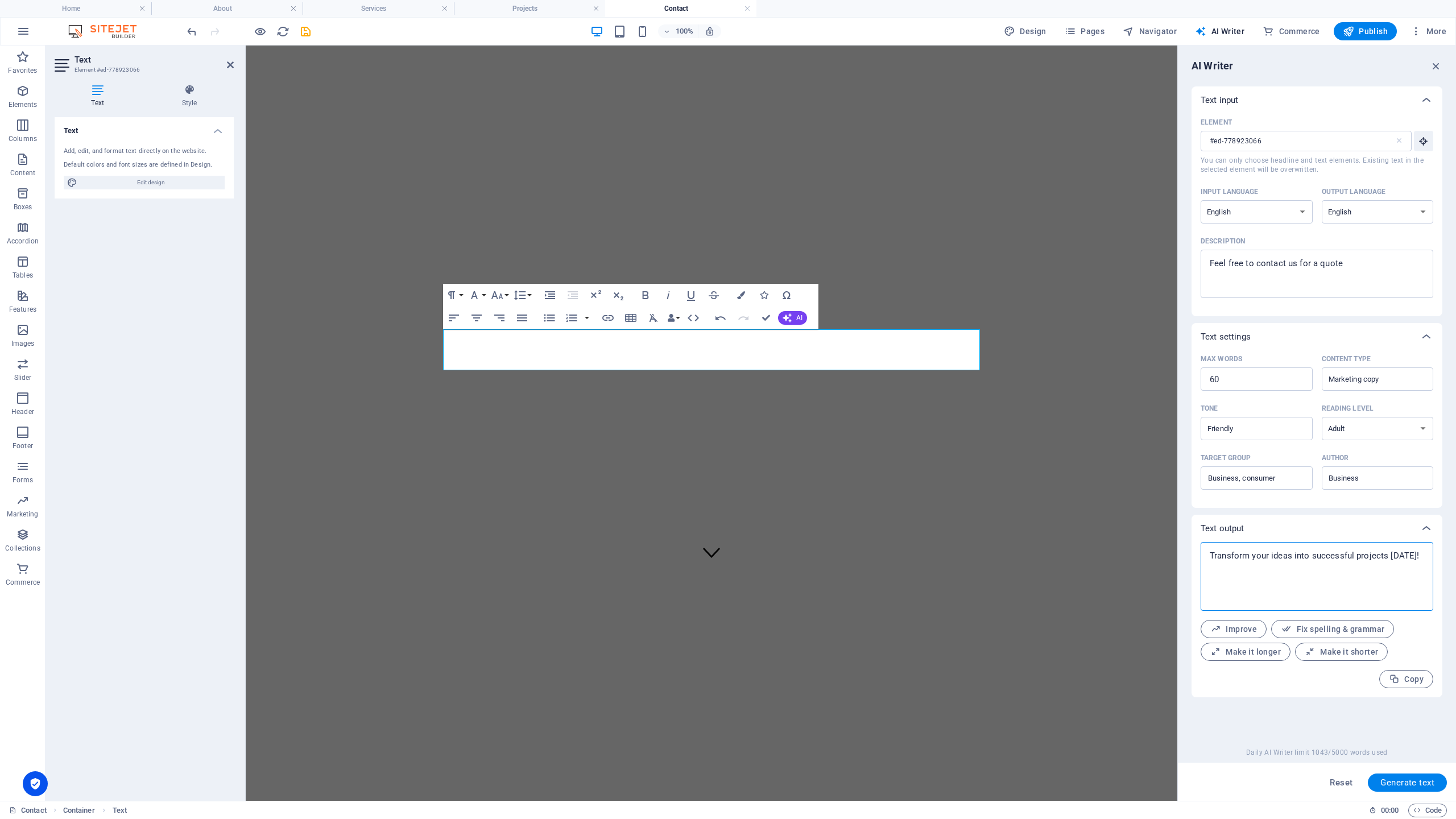 drag, startPoint x: 1385, startPoint y: 596, endPoint x: 1236, endPoint y: 562, distance: 152.83 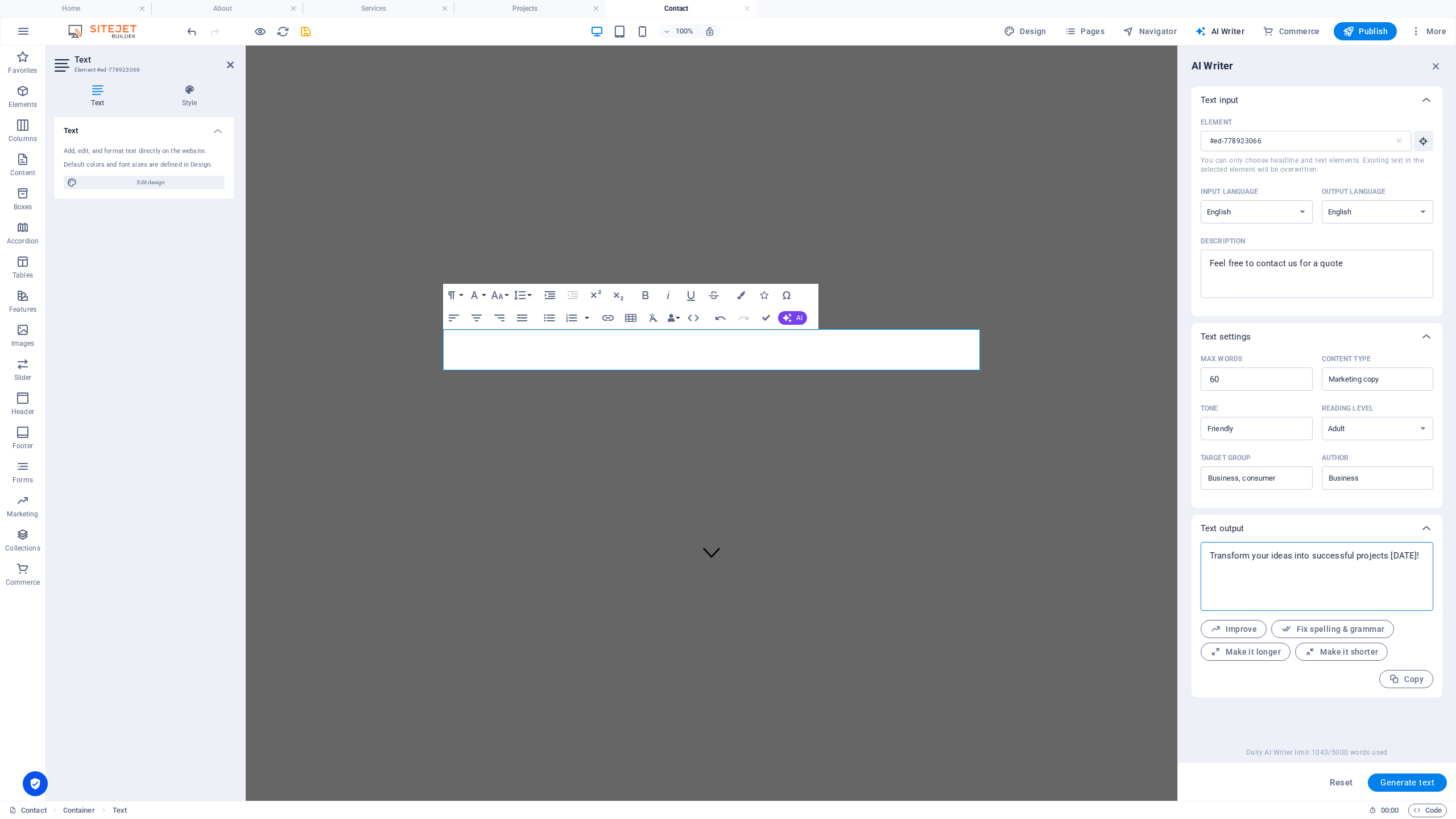 click on "We're here to help you bring your ideas to life! Don't hesitate to reach out for a personalized quote tailored to your needs. Our friendly team is ready to assist you in finding the perfect solution. Connect with us today and let's start this exciting journey together!" at bounding box center (1317, 576) 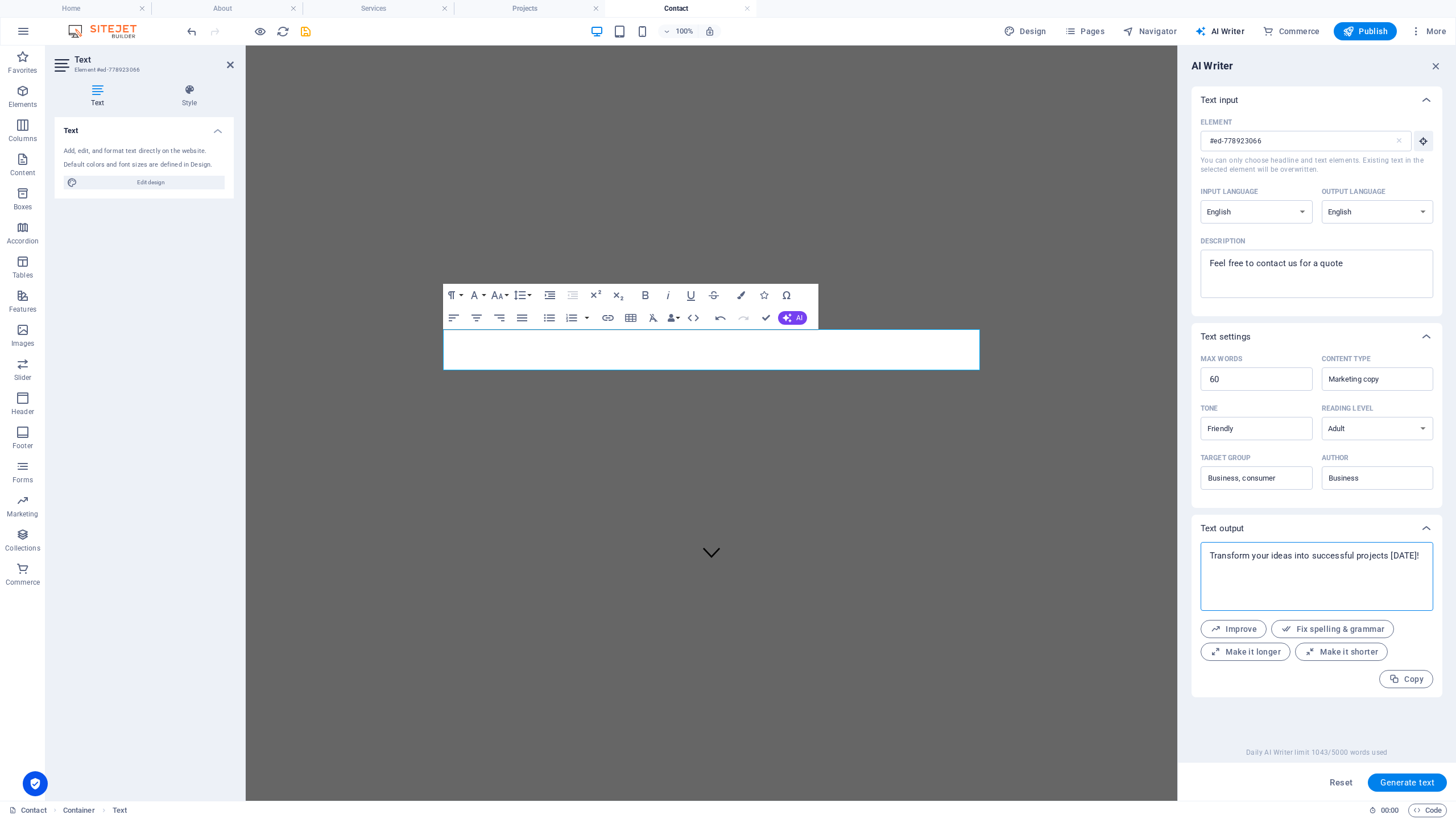 drag, startPoint x: 1381, startPoint y: 597, endPoint x: 1414, endPoint y: 588, distance: 34.20526 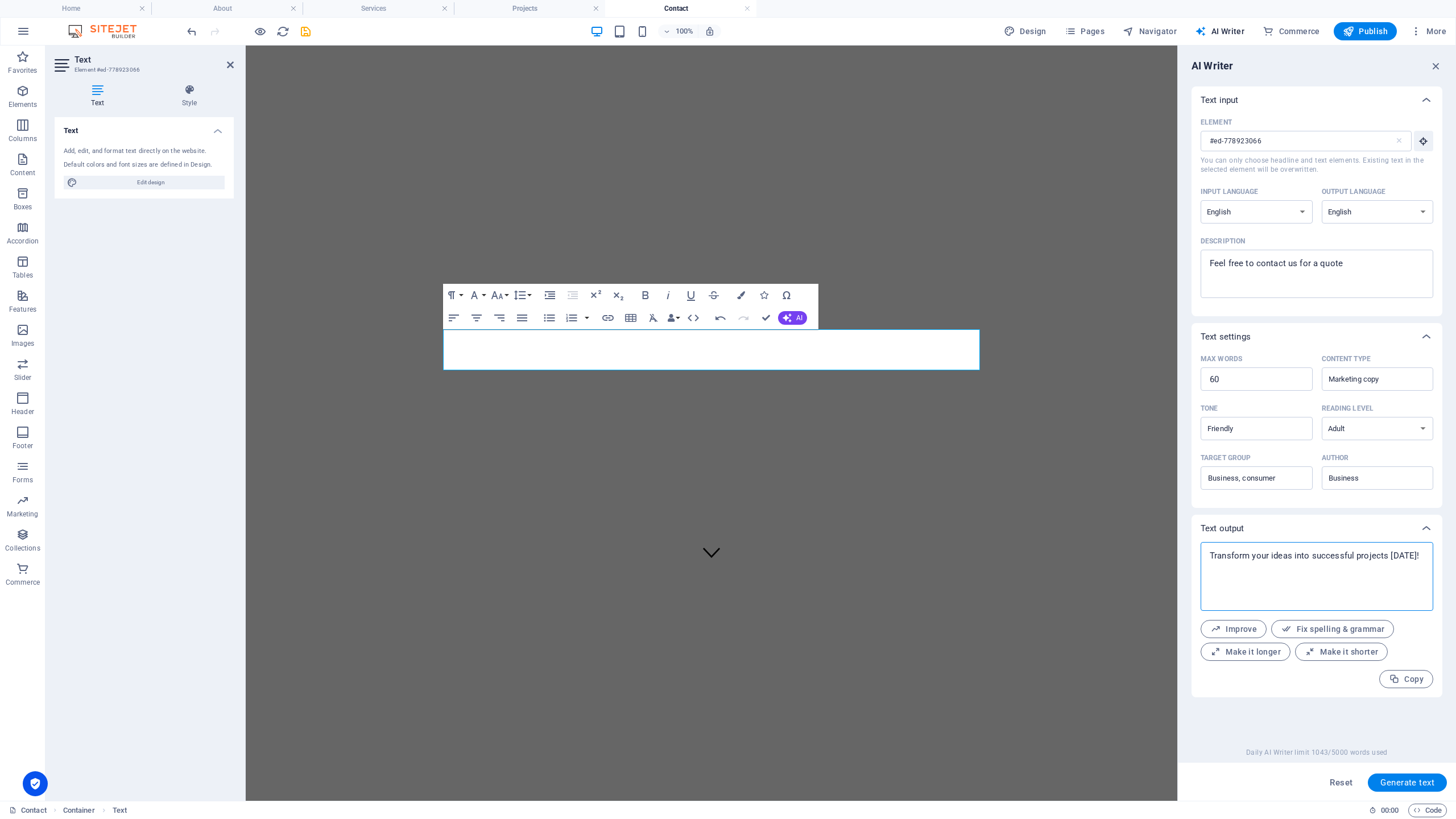 click on "We're here to help you bring your ideas to life! Don't hesitate to reach out for a personalized quote tailored to your needs. Our friendly team is ready to assist you in finding the perfect solution. Connect with us today and let's start this exciting journey together!" at bounding box center (1317, 576) 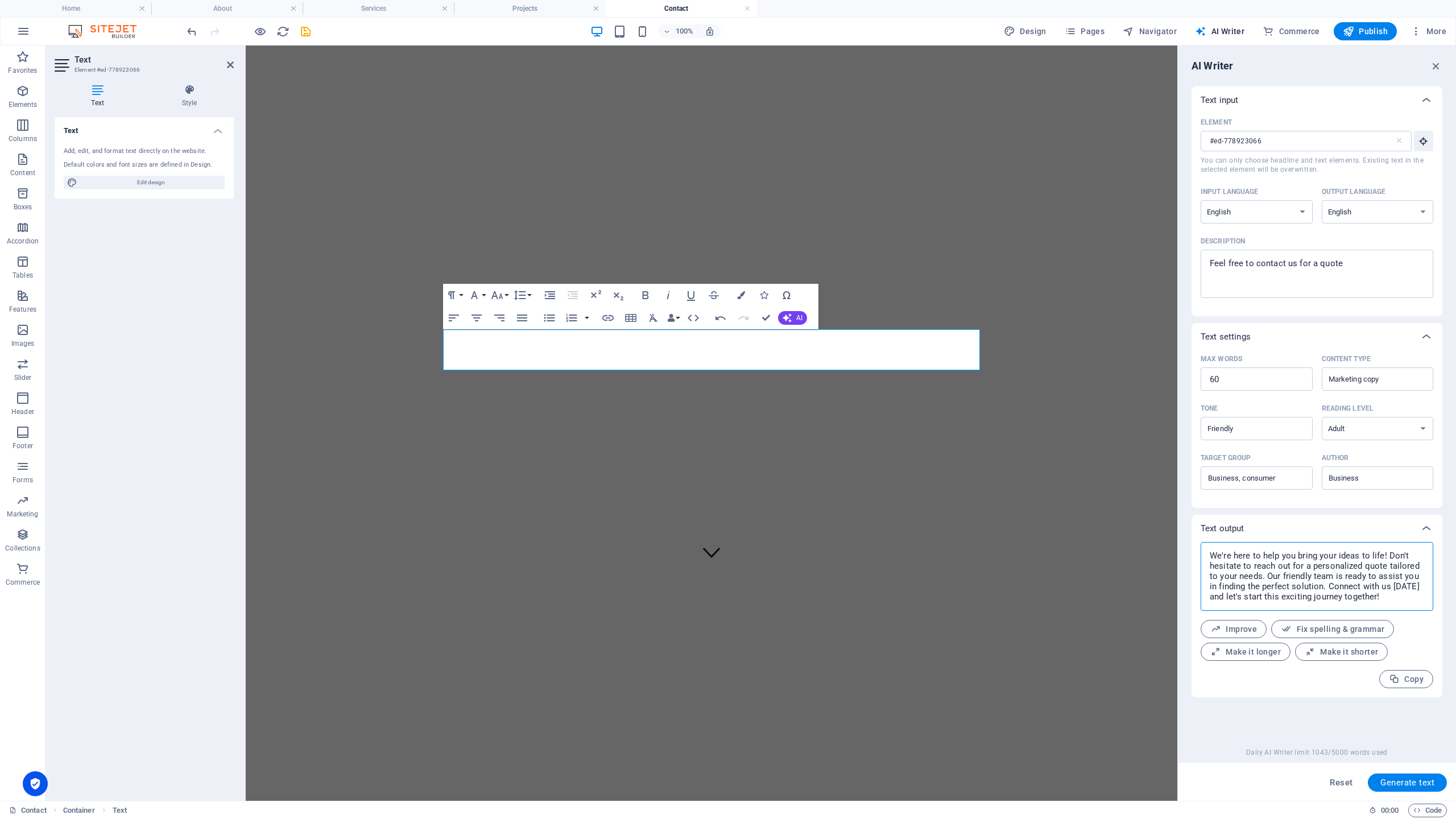 type on "We're here to help you bring your ideas to life! Don't hesitate to reach out for a personalized quote tailored to your needs. Our friendly team is ready to assist you in finding the perfect solution. Connect with us today and let's start this exciting journey together!" 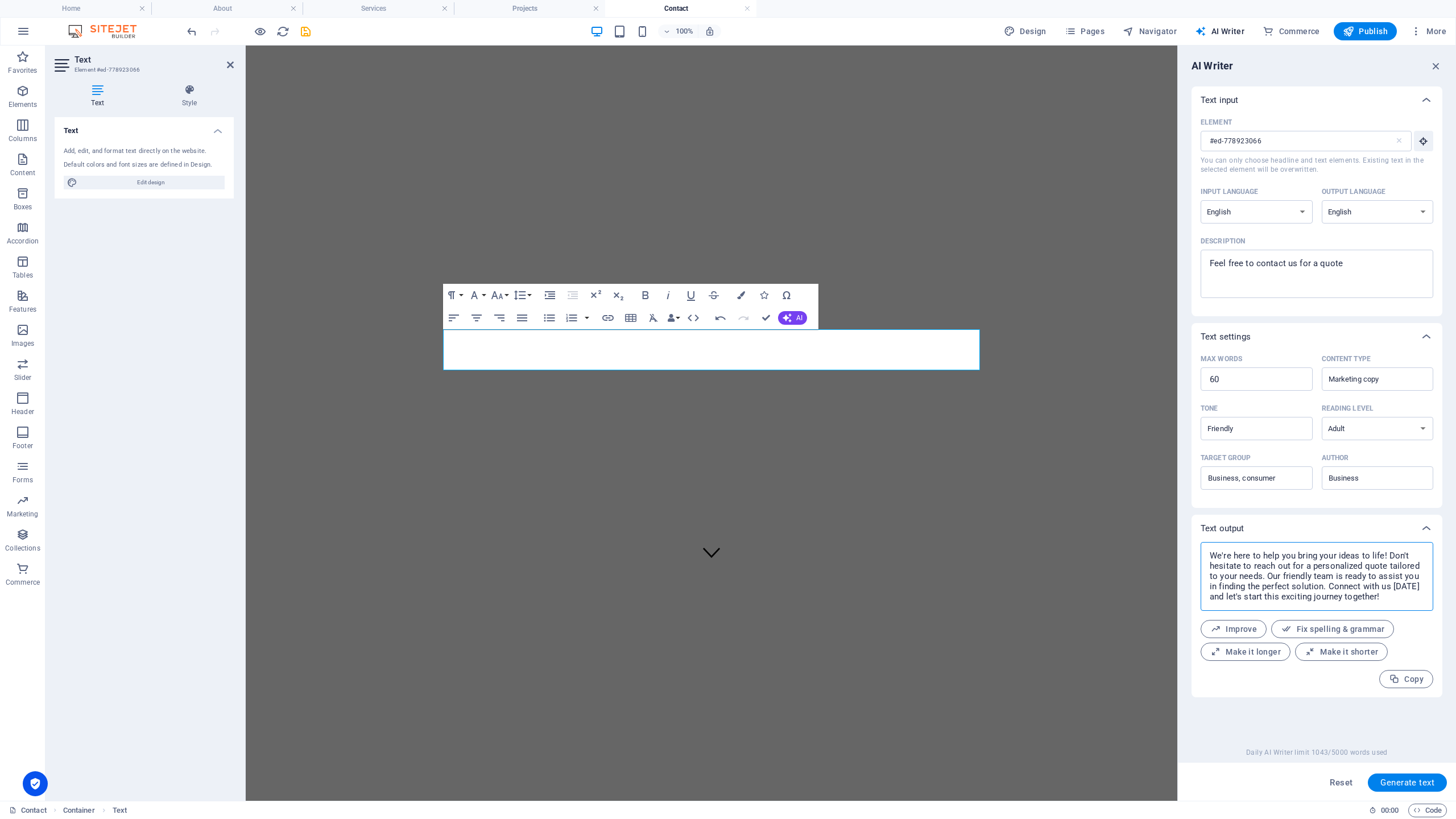 click on "Make it shorter" at bounding box center (1341, 652) 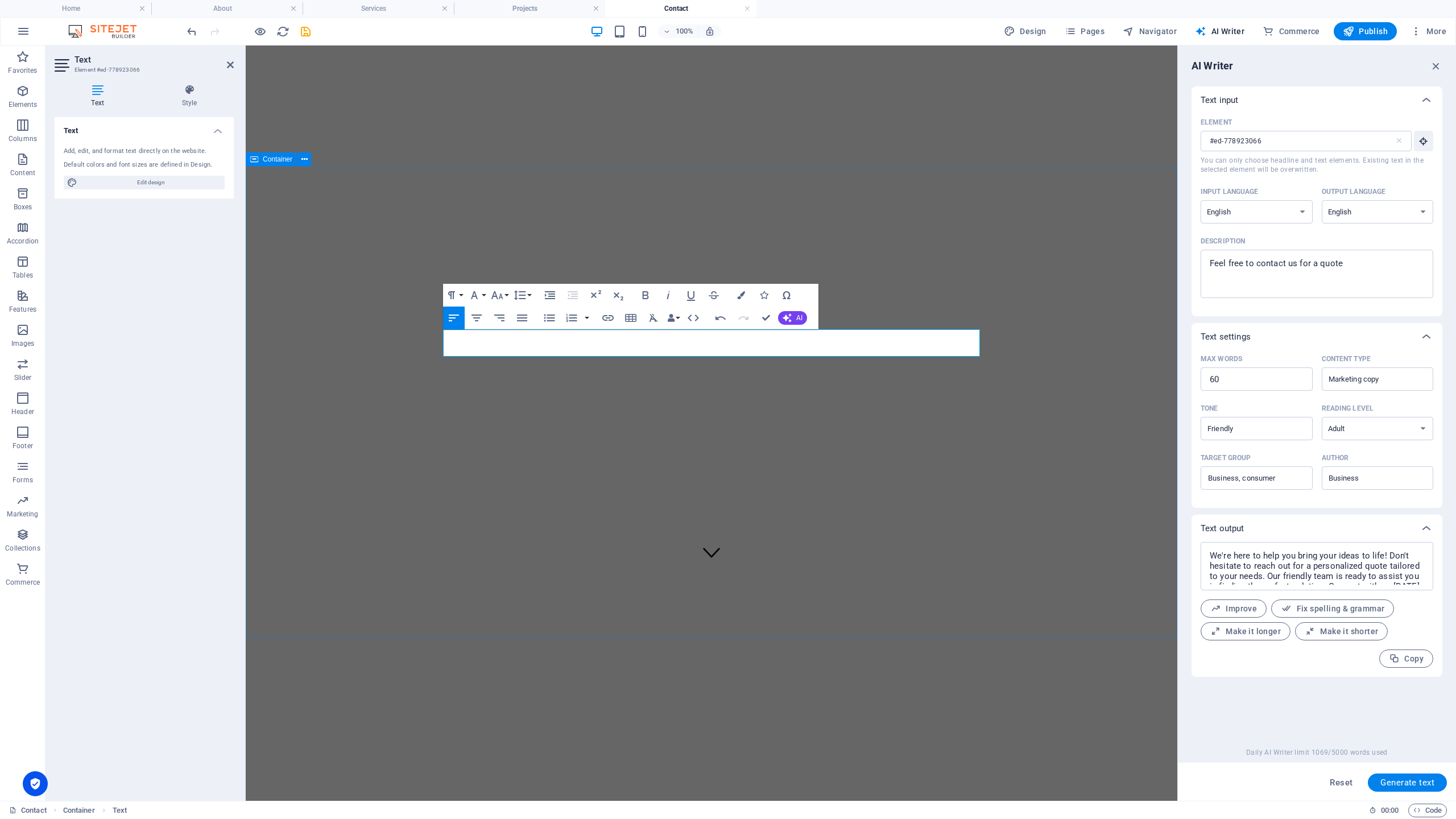 click on "Contact Ask for a quote or just contact us Let us help bring your ideas to life! Contact us for a personalized quote. Our friendly team is ready to assist you. Connect with us today!   I have read and understand the privacy policy. Unreadable? Regenerate Send" at bounding box center (712, 4330) 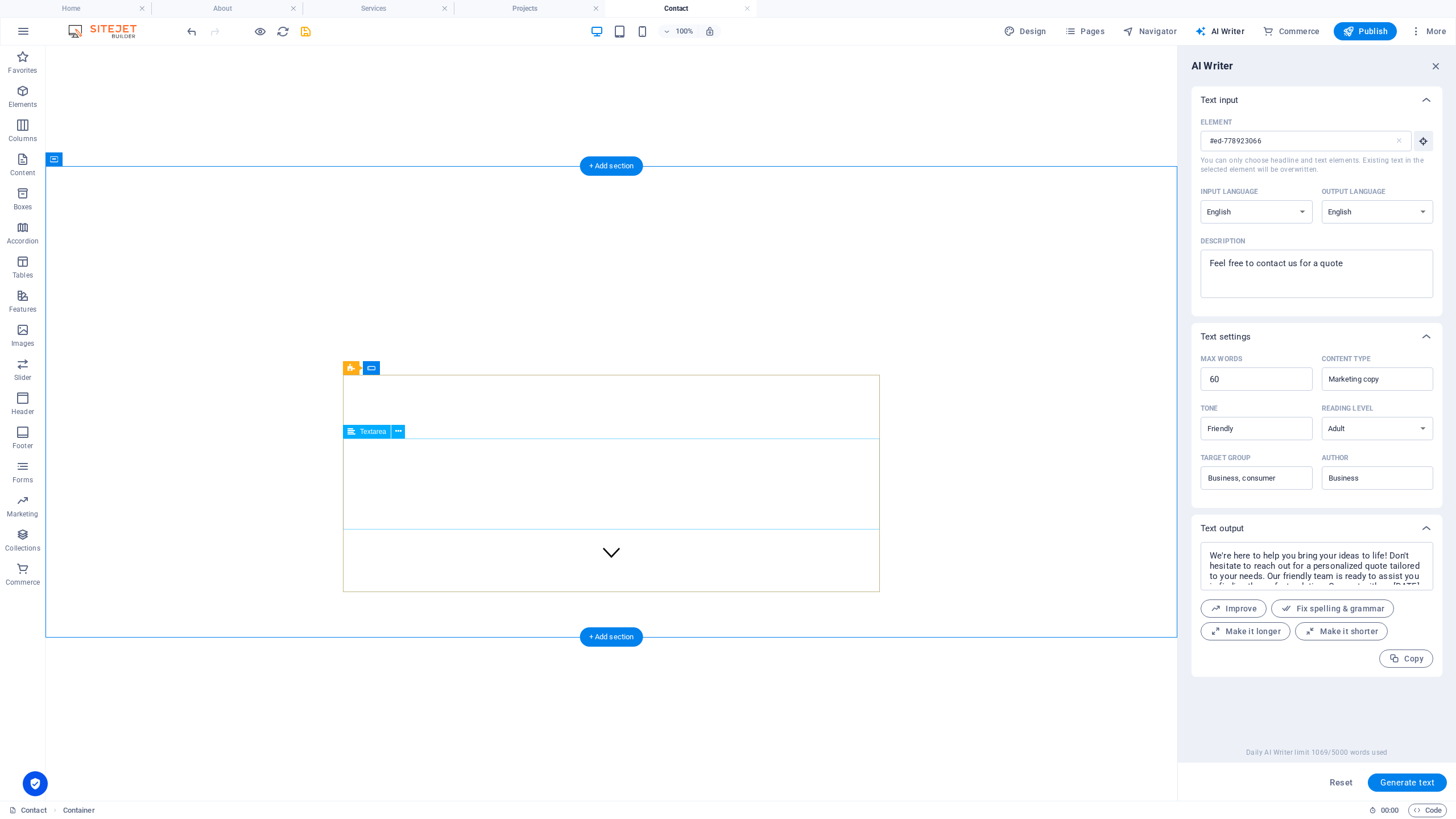 scroll, scrollTop: 236, scrollLeft: 0, axis: vertical 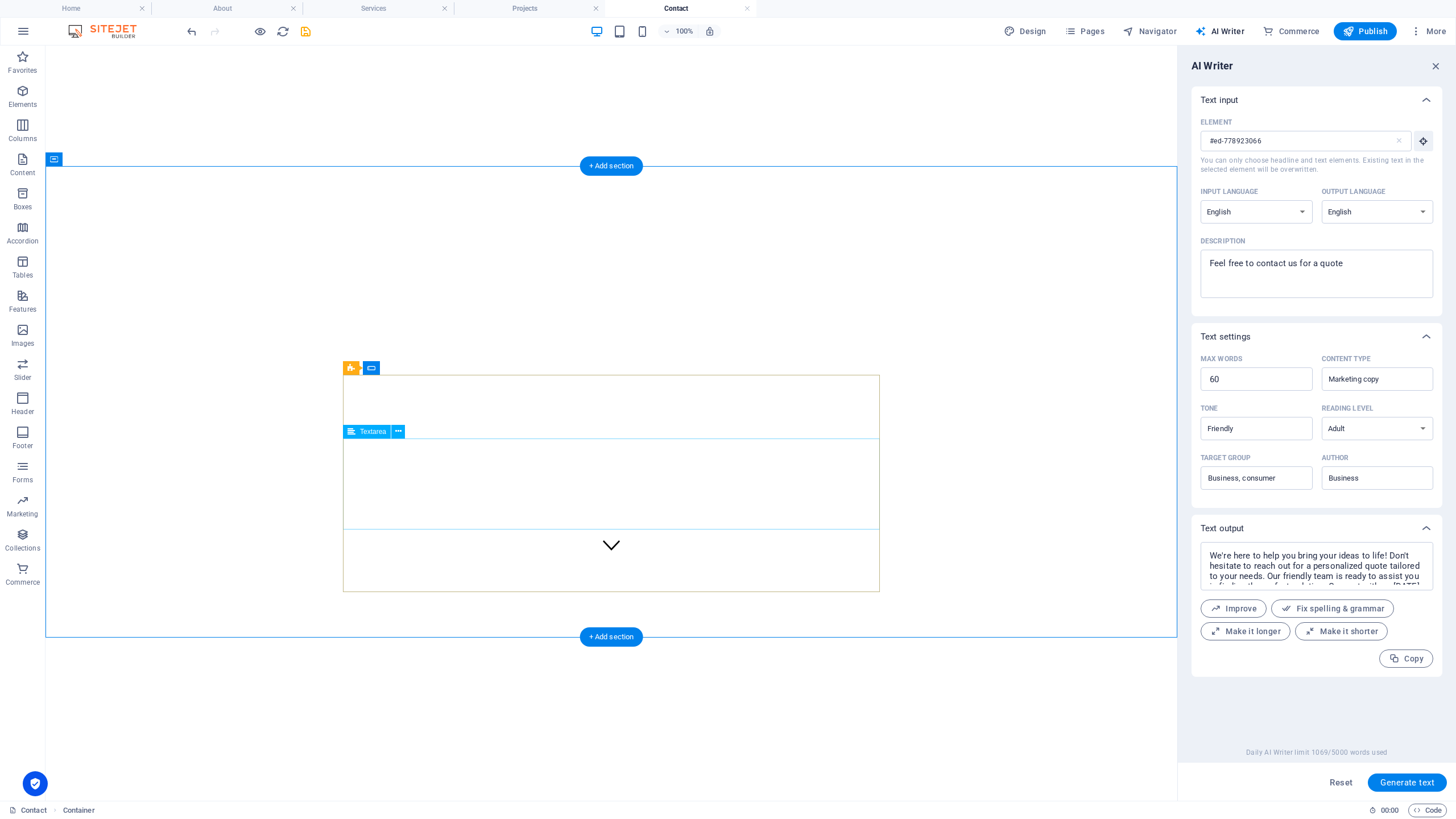 click 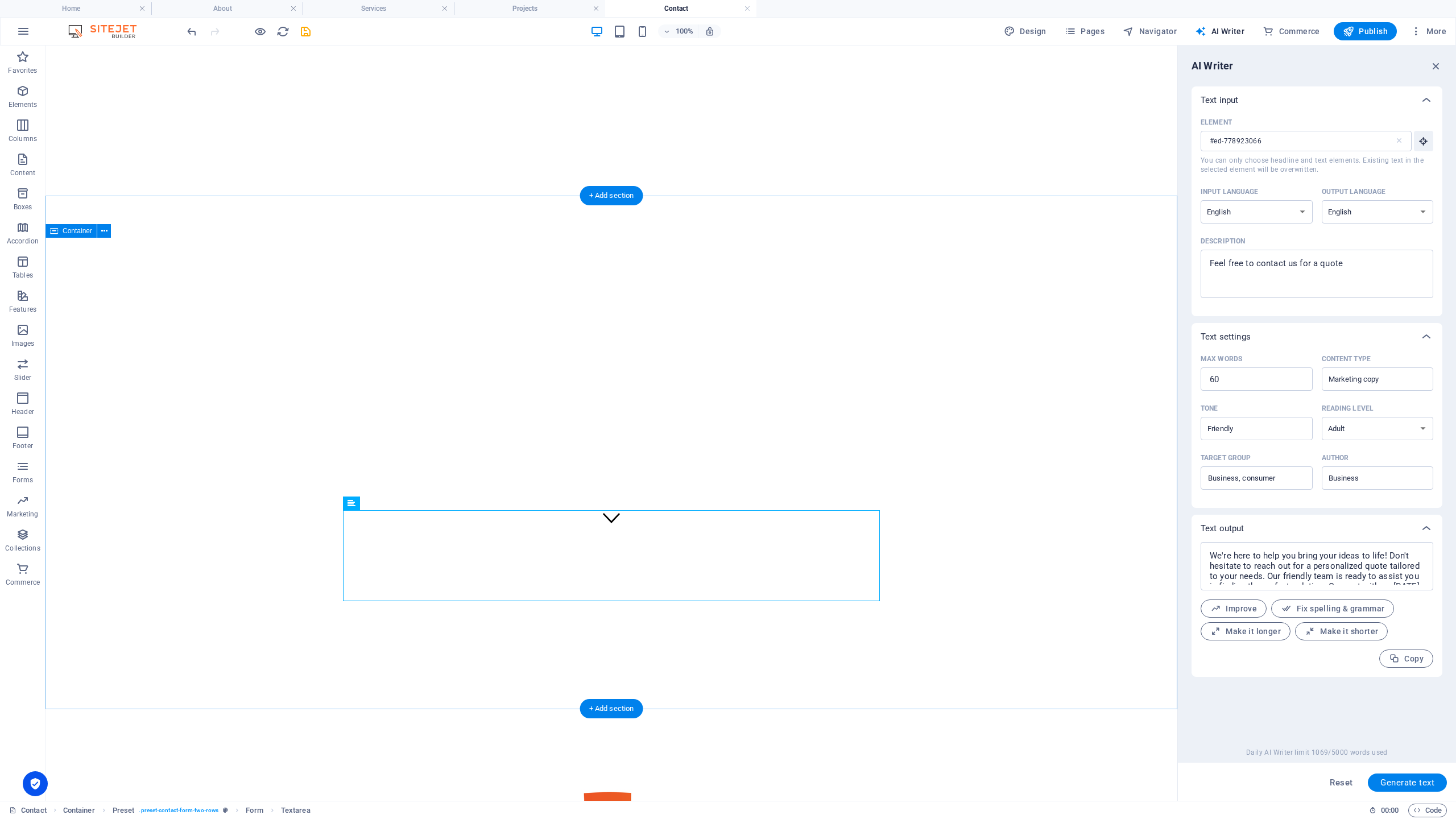 scroll, scrollTop: 0, scrollLeft: 0, axis: both 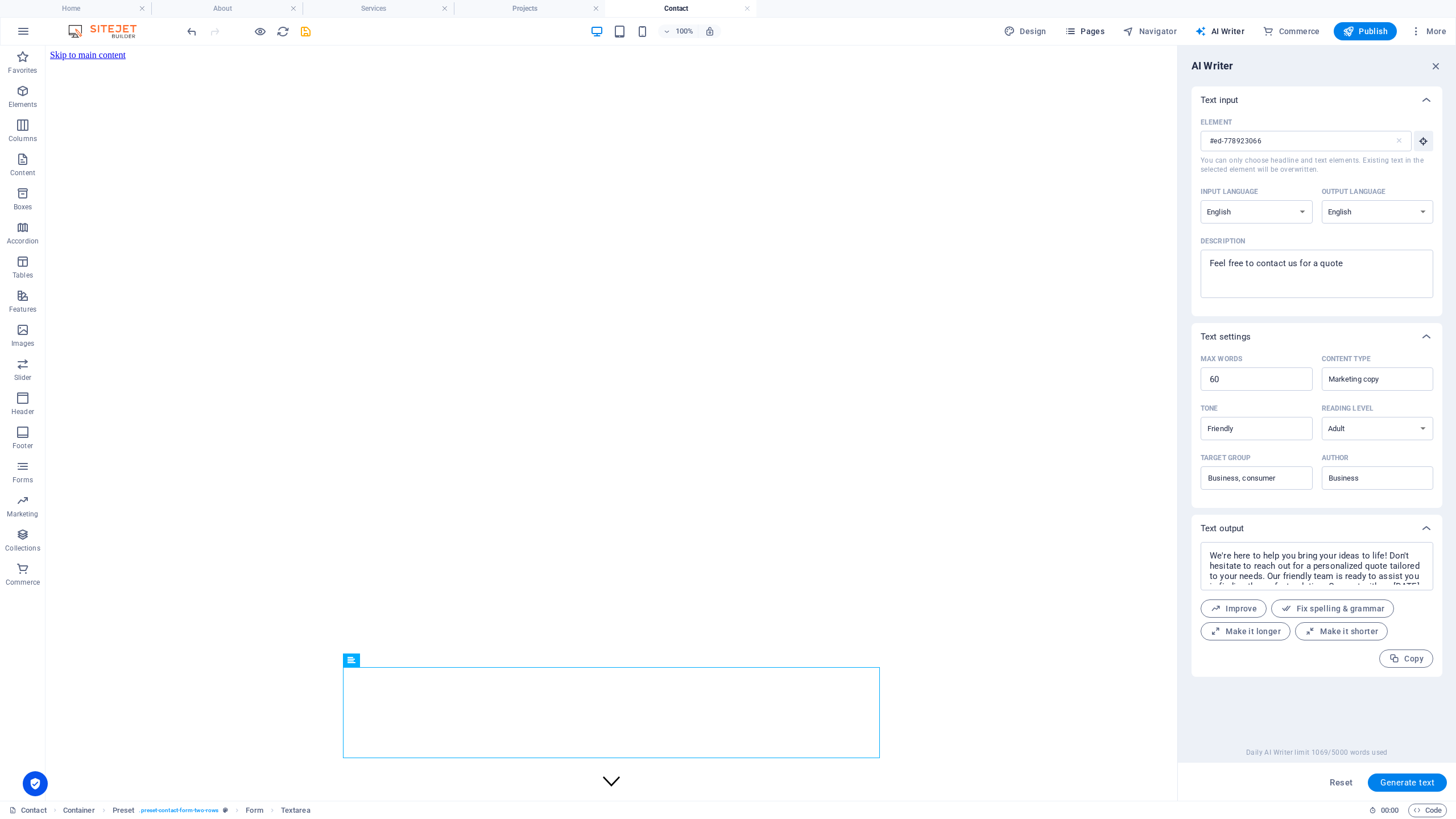 click on "Pages" at bounding box center [1085, 31] 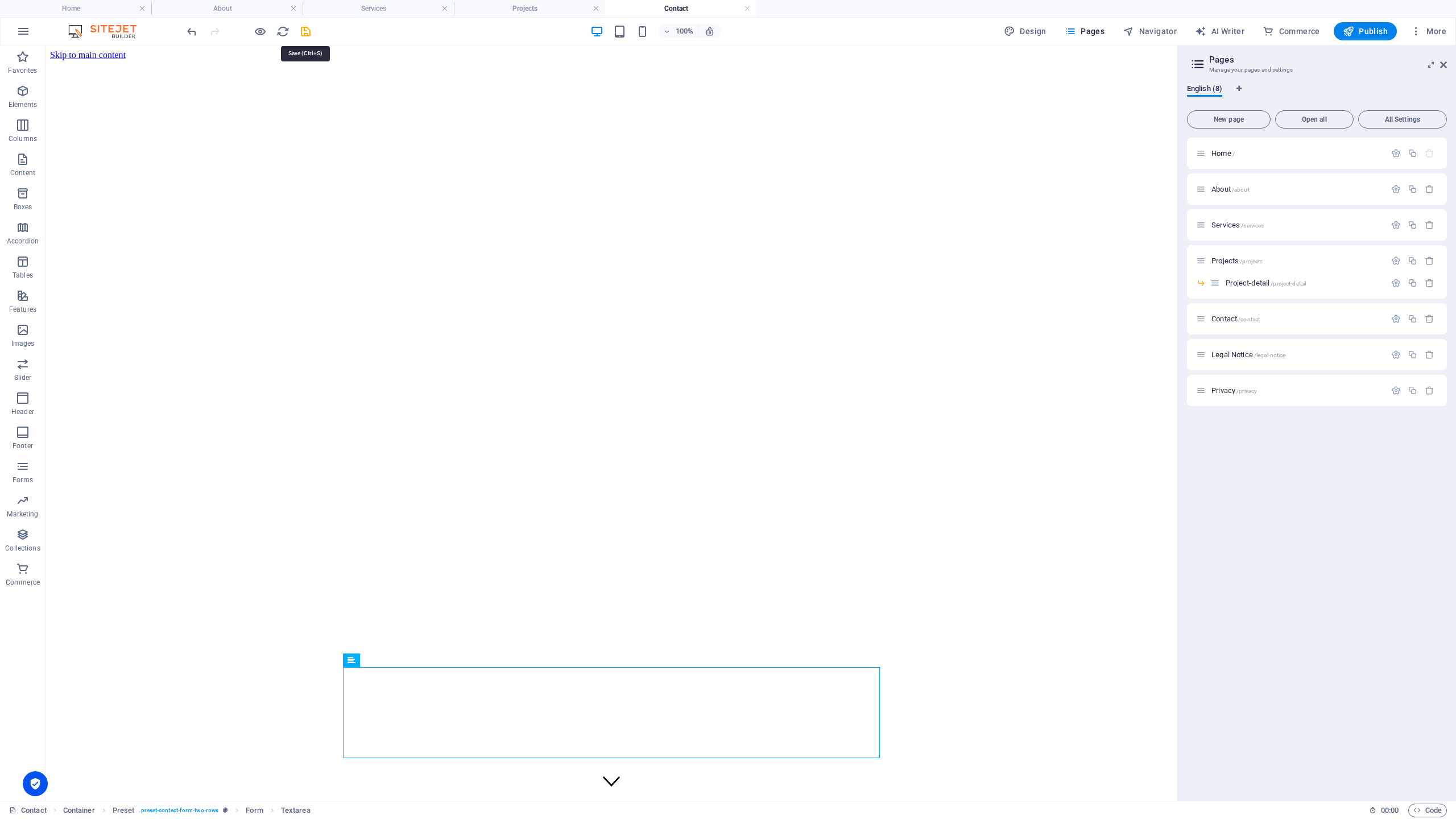 click at bounding box center [305, 31] 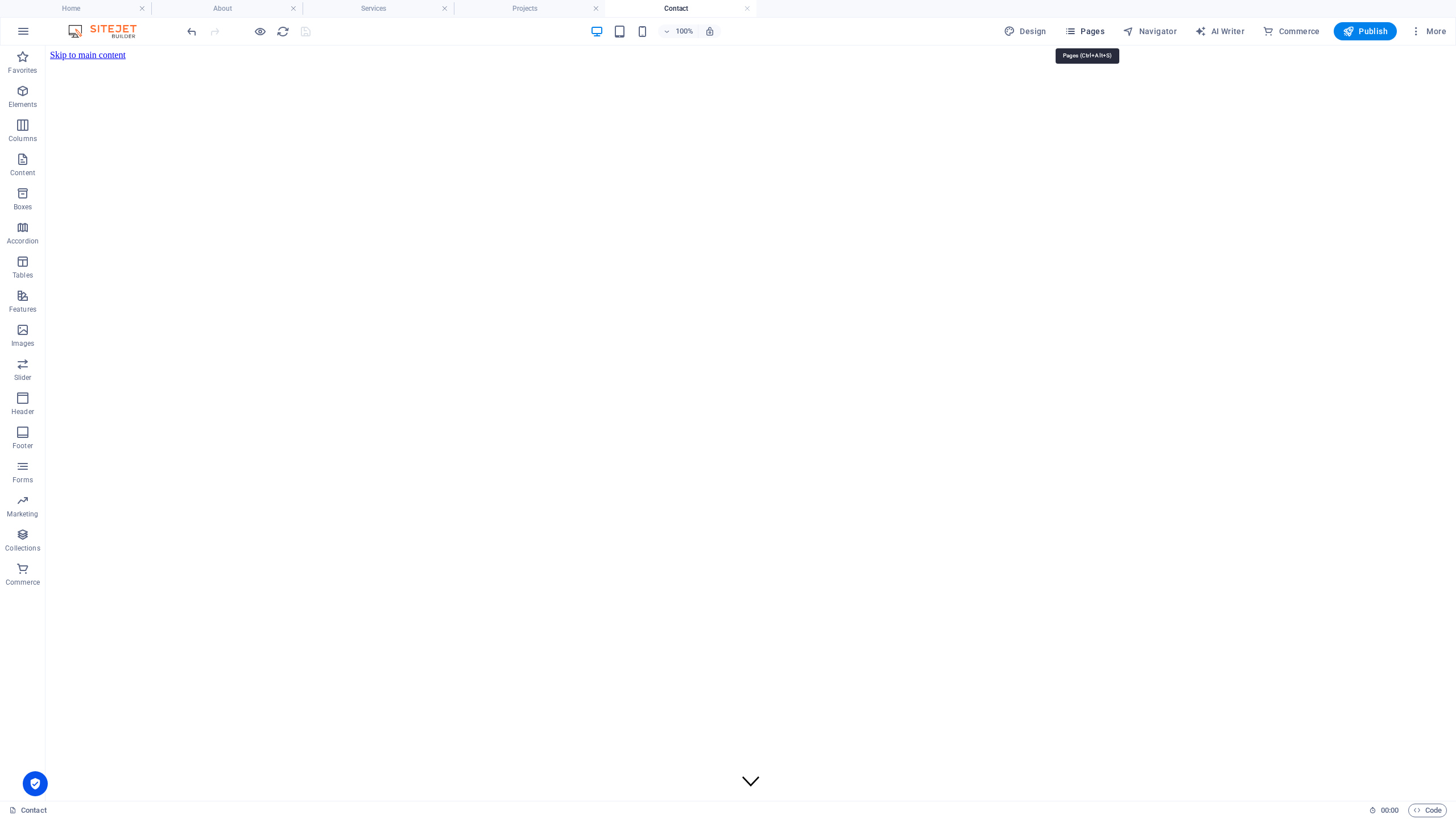 click on "Pages" at bounding box center (1085, 31) 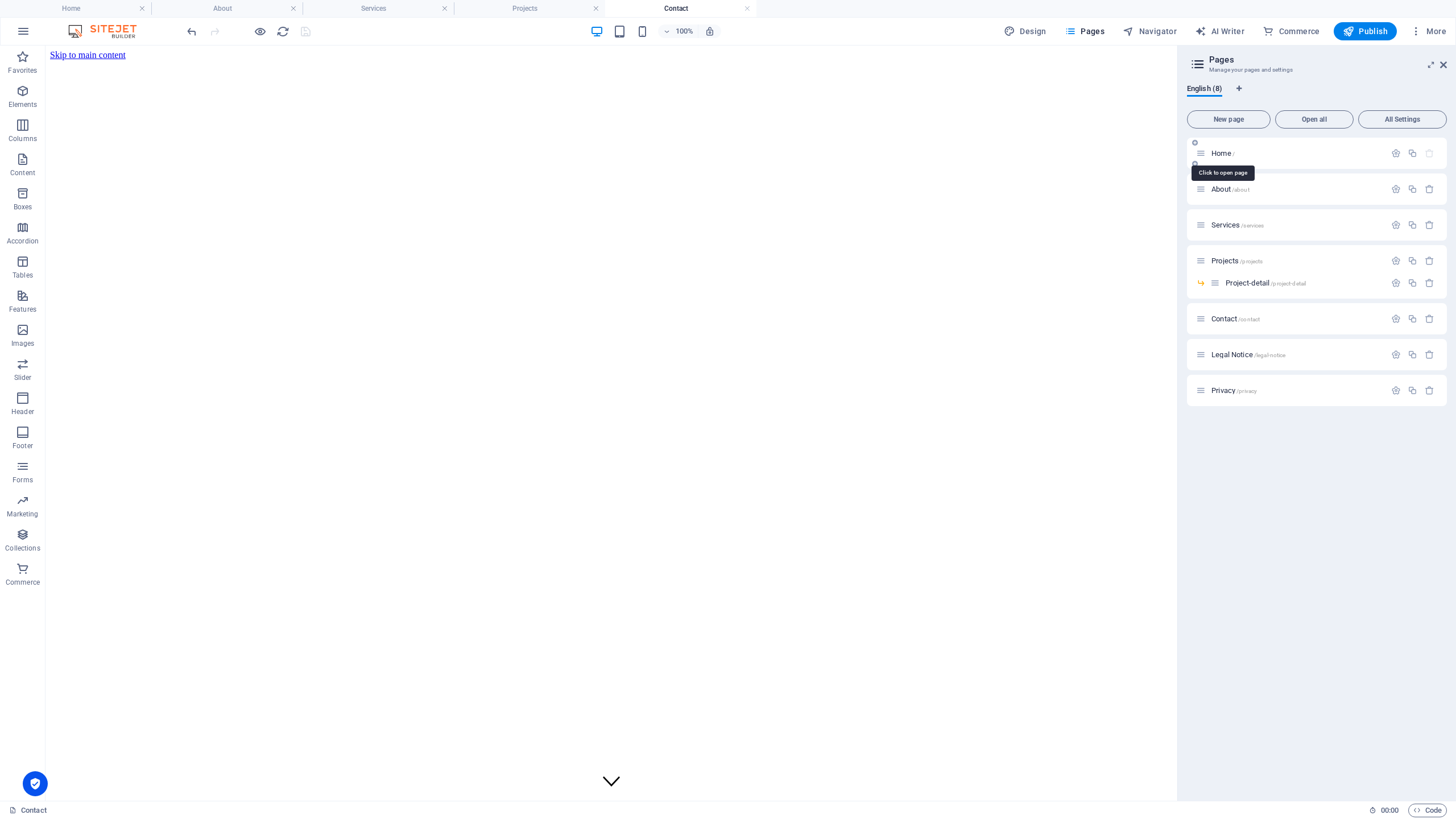 click on "Home /" at bounding box center (1223, 153) 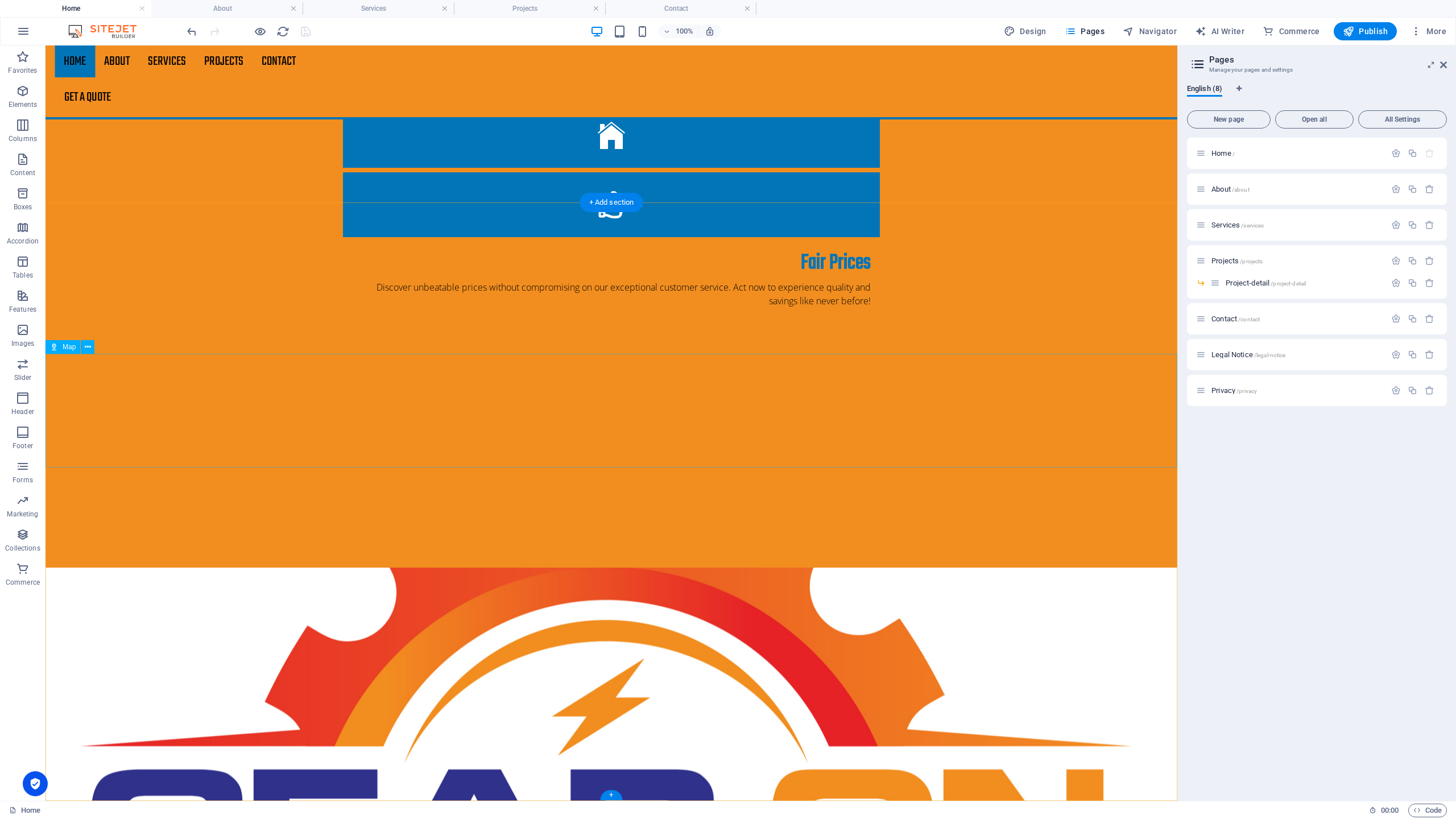 scroll, scrollTop: 2140, scrollLeft: 0, axis: vertical 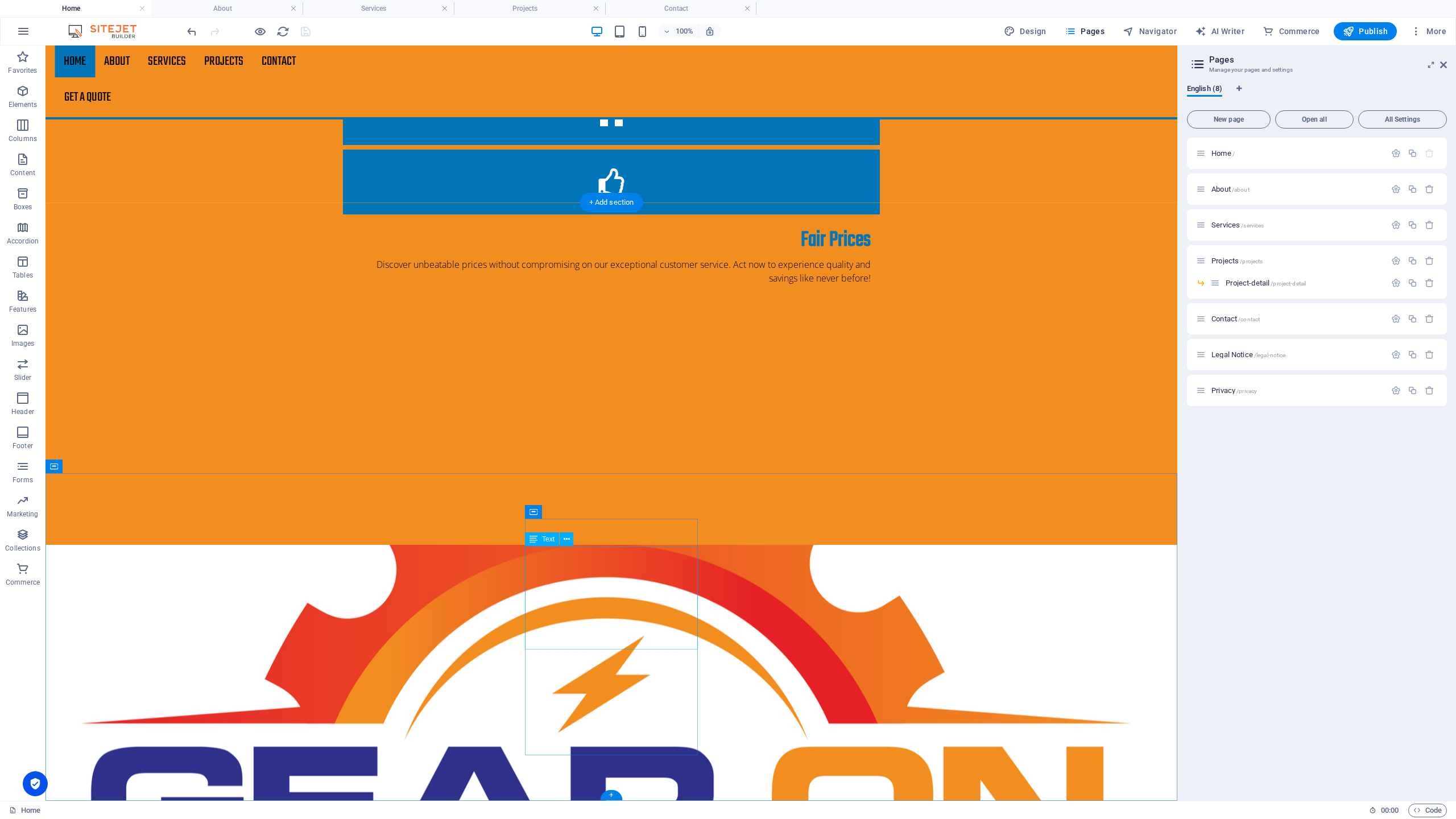 click on "[DATE] 7 AM - 5 PM [DATE] 7 AM - 5 PM [DATE] 7 AM - 5 PM [DATE] 7 AM - 5 PM [DATE] 7 AM - 5 PM [DATE] CLOSED [DATE] CLOSED" at bounding box center [323, 5649] 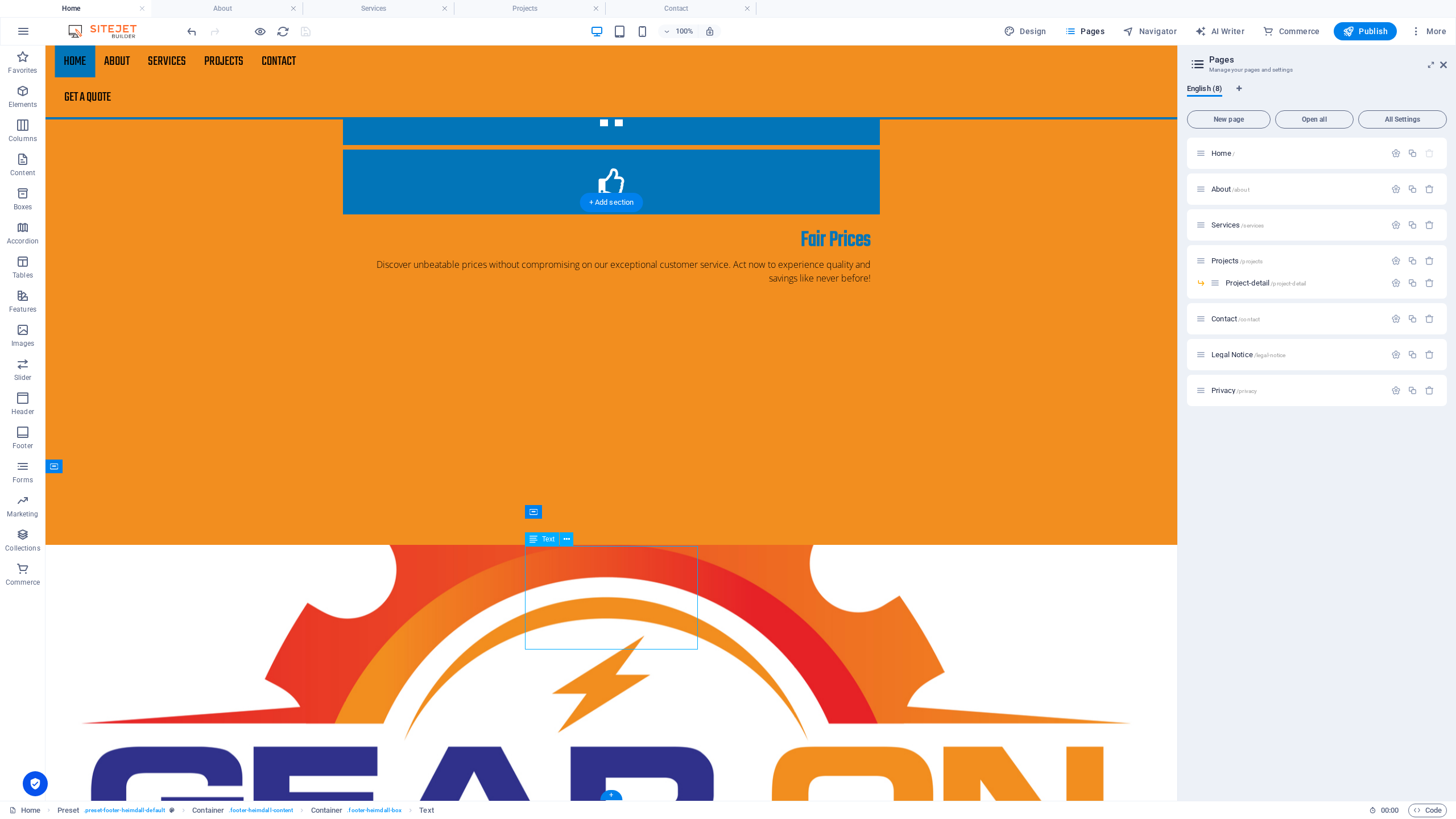 drag, startPoint x: 638, startPoint y: 622, endPoint x: 438, endPoint y: 622, distance: 200 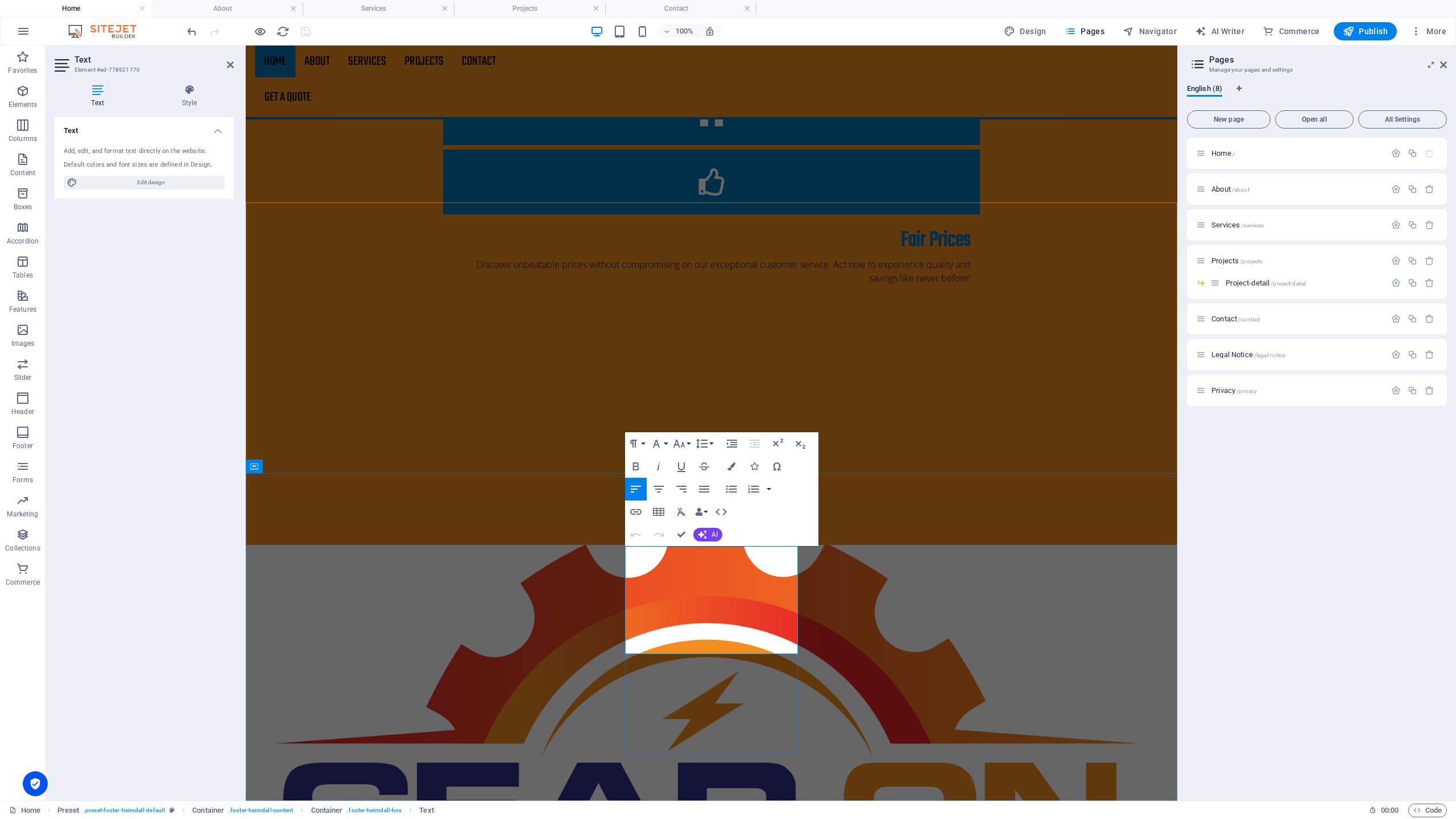 click on "Working time Monday 7 AM - 5 PM Tuesday 7 AM - 5 PM Wednesday 7 AM - 5 PM Thursday 7 AM - 5 PM Friday 7 AM - 5 PM Saturday CLOSED Sunday CLOSED" at bounding box center (523, 5637) 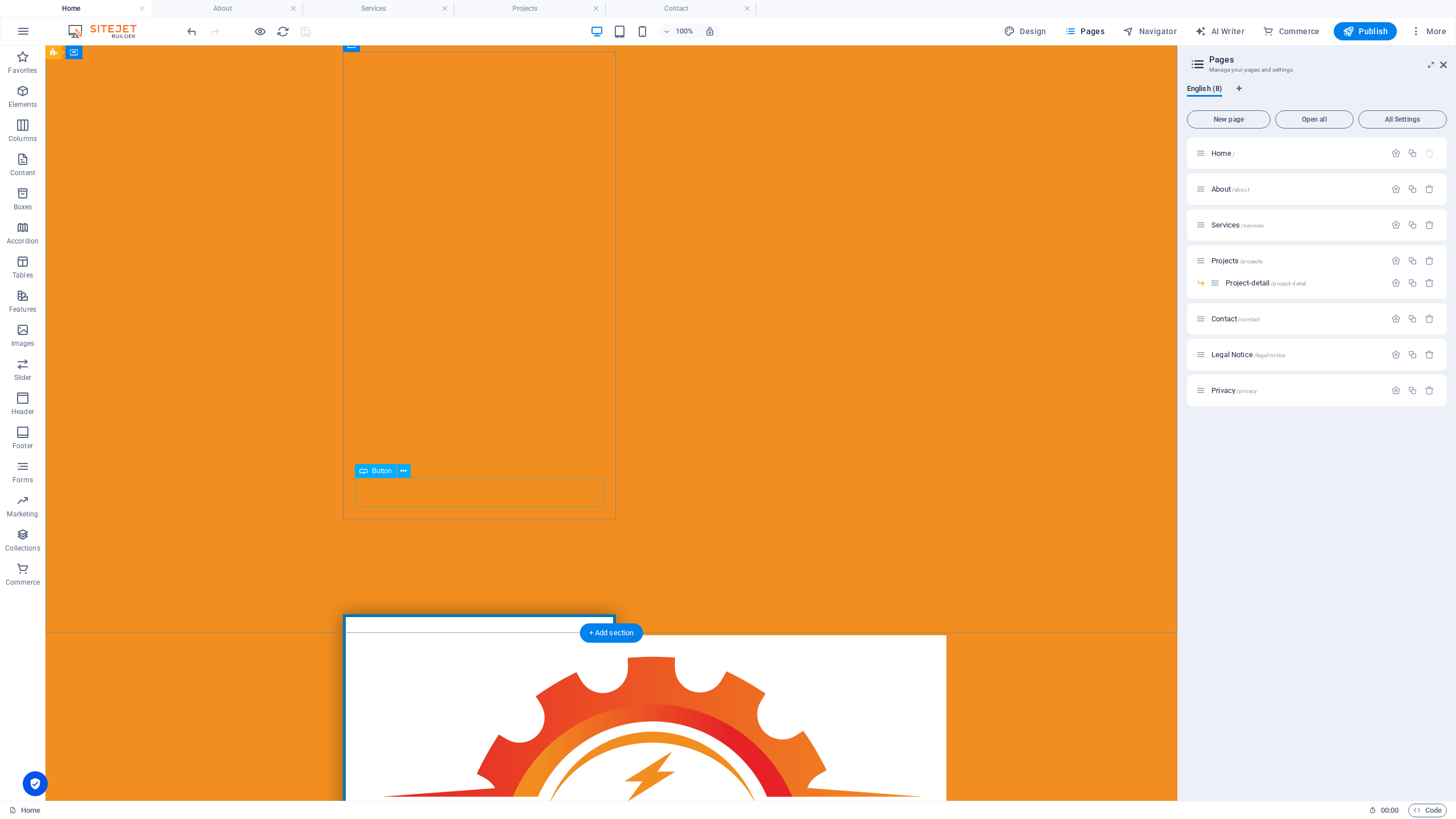 scroll, scrollTop: 0, scrollLeft: 0, axis: both 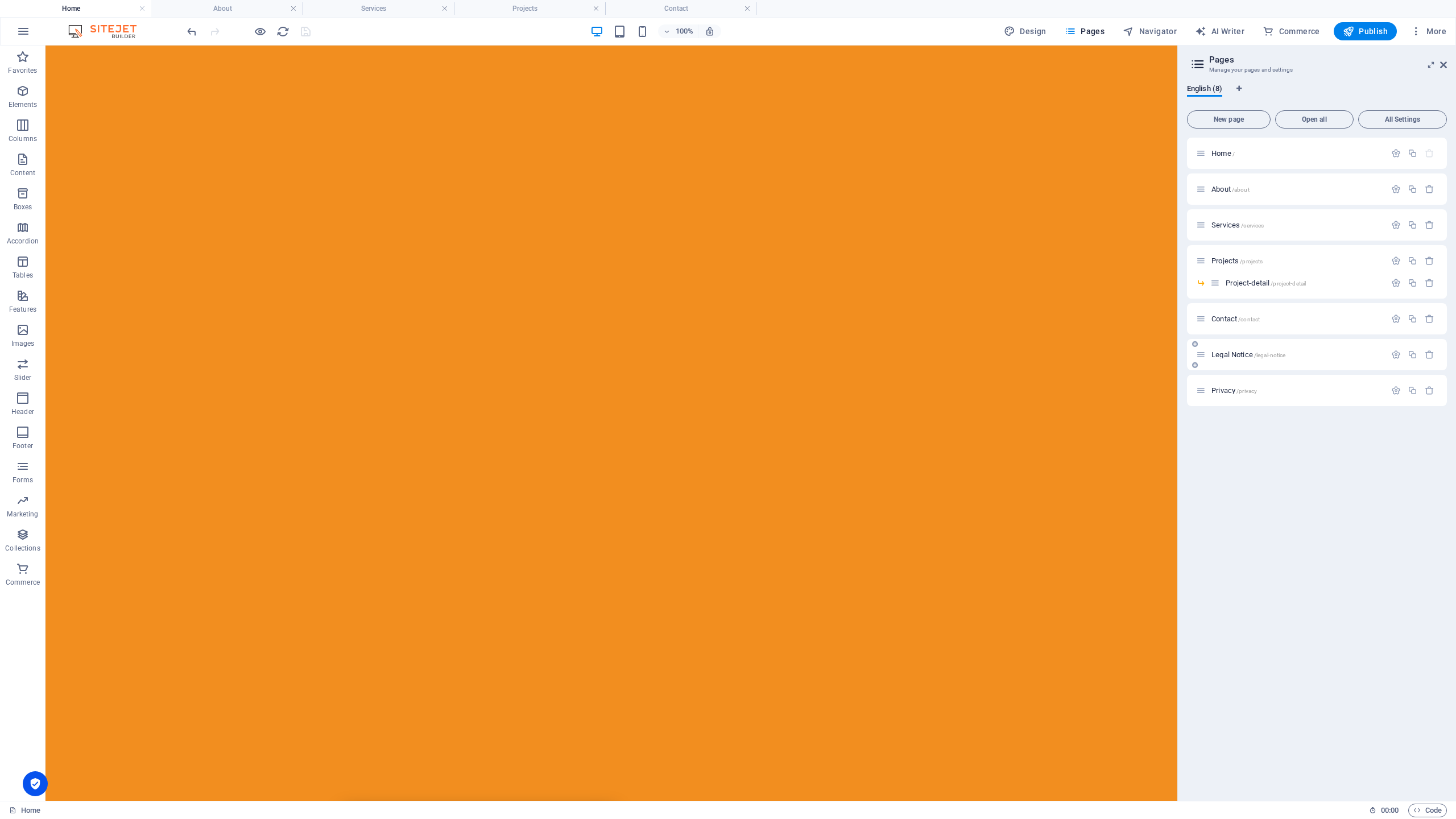 click on "Legal Notice /legal-notice" at bounding box center [1248, 354] 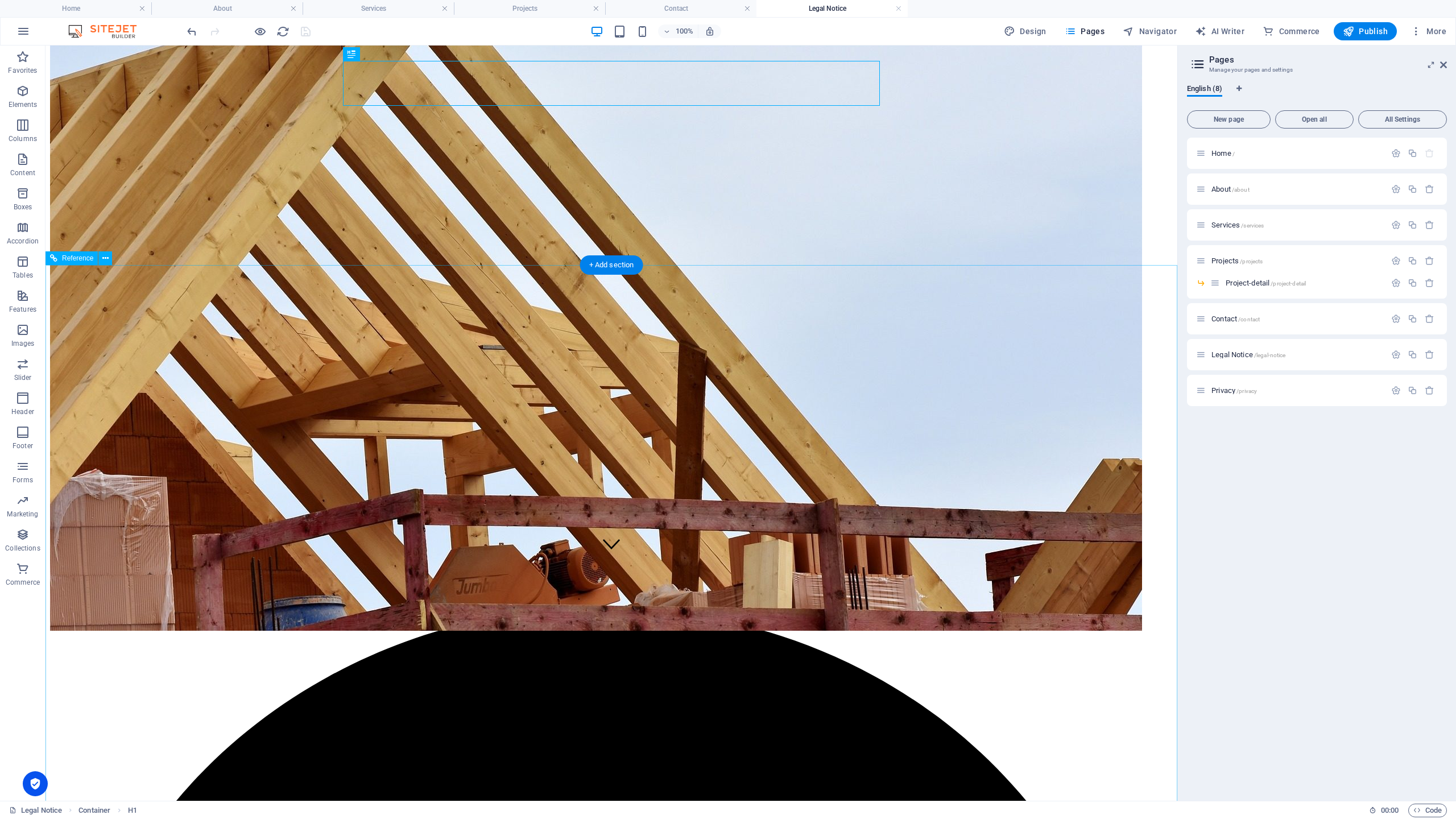 scroll, scrollTop: 0, scrollLeft: 0, axis: both 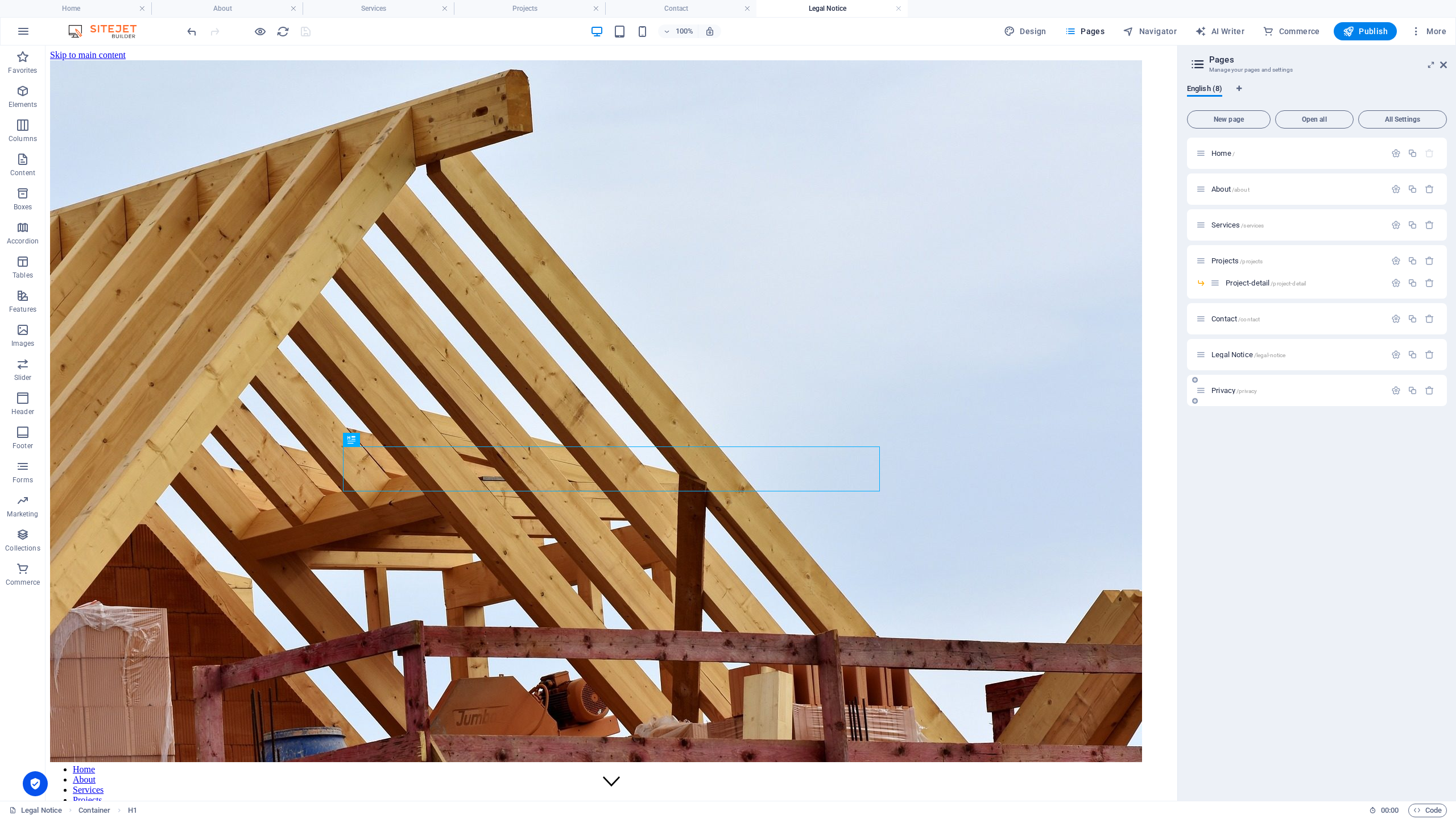click on "/privacy" at bounding box center [1247, 391] 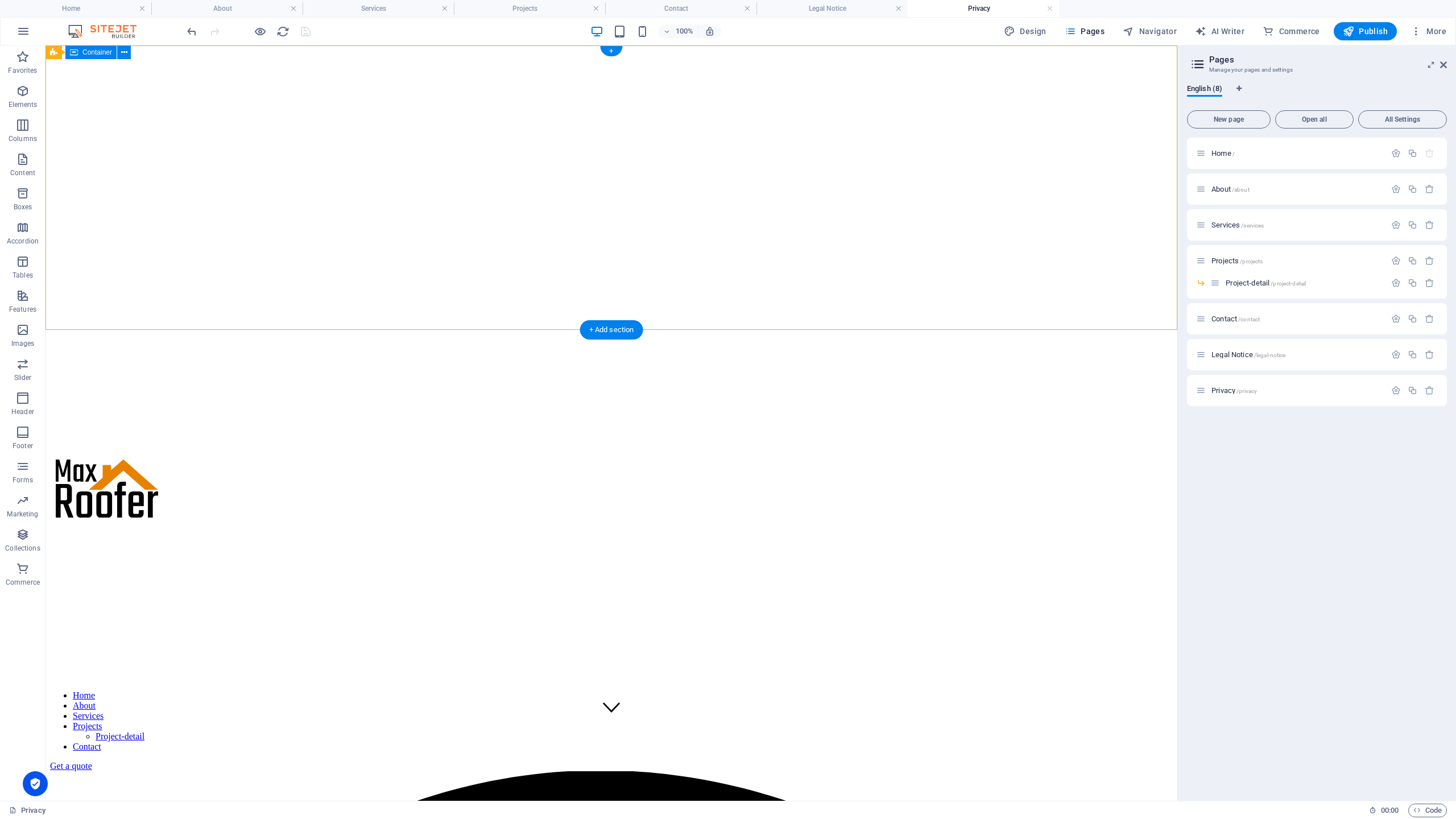 scroll, scrollTop: 0, scrollLeft: 0, axis: both 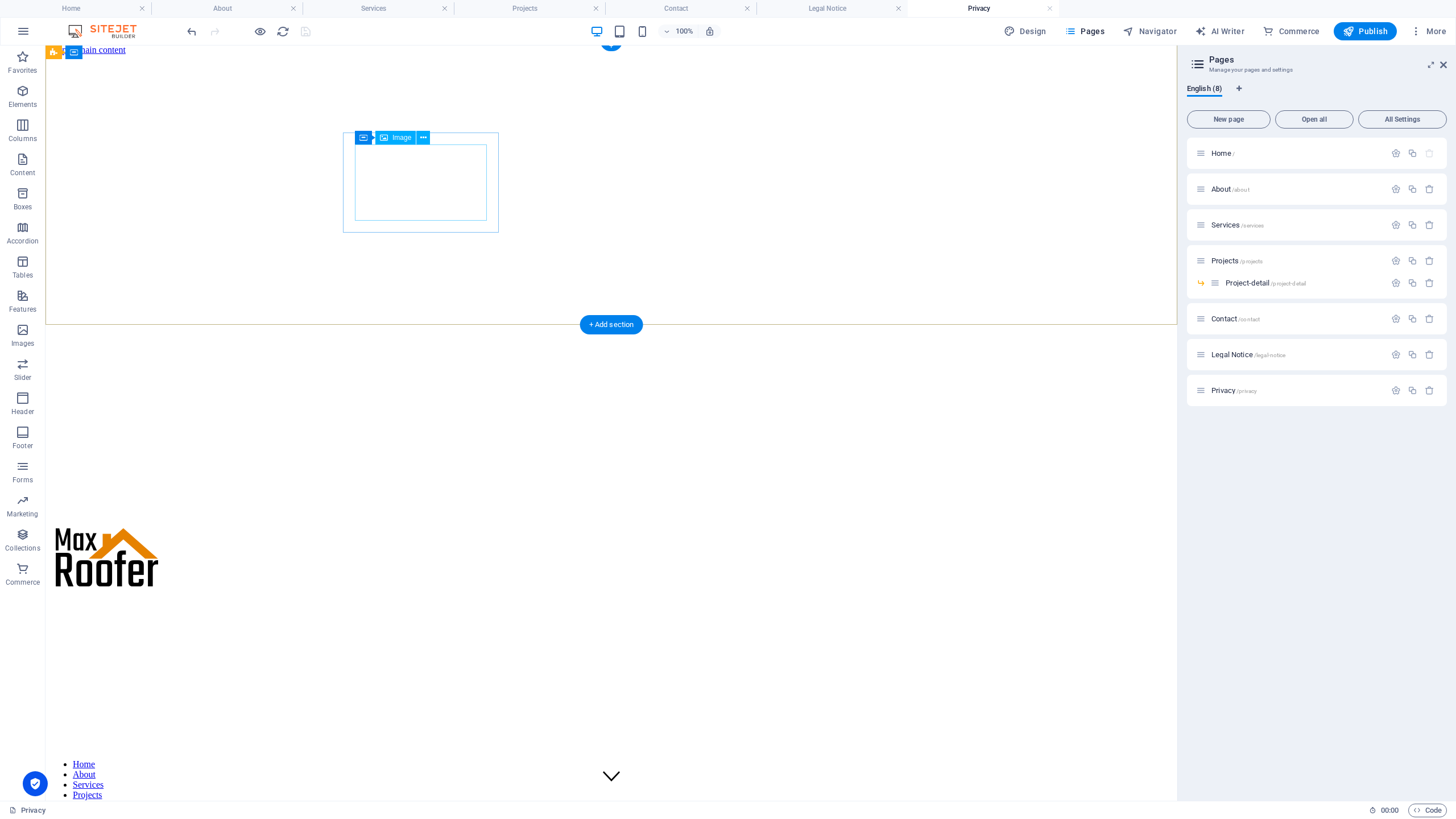 click at bounding box center [611, 559] 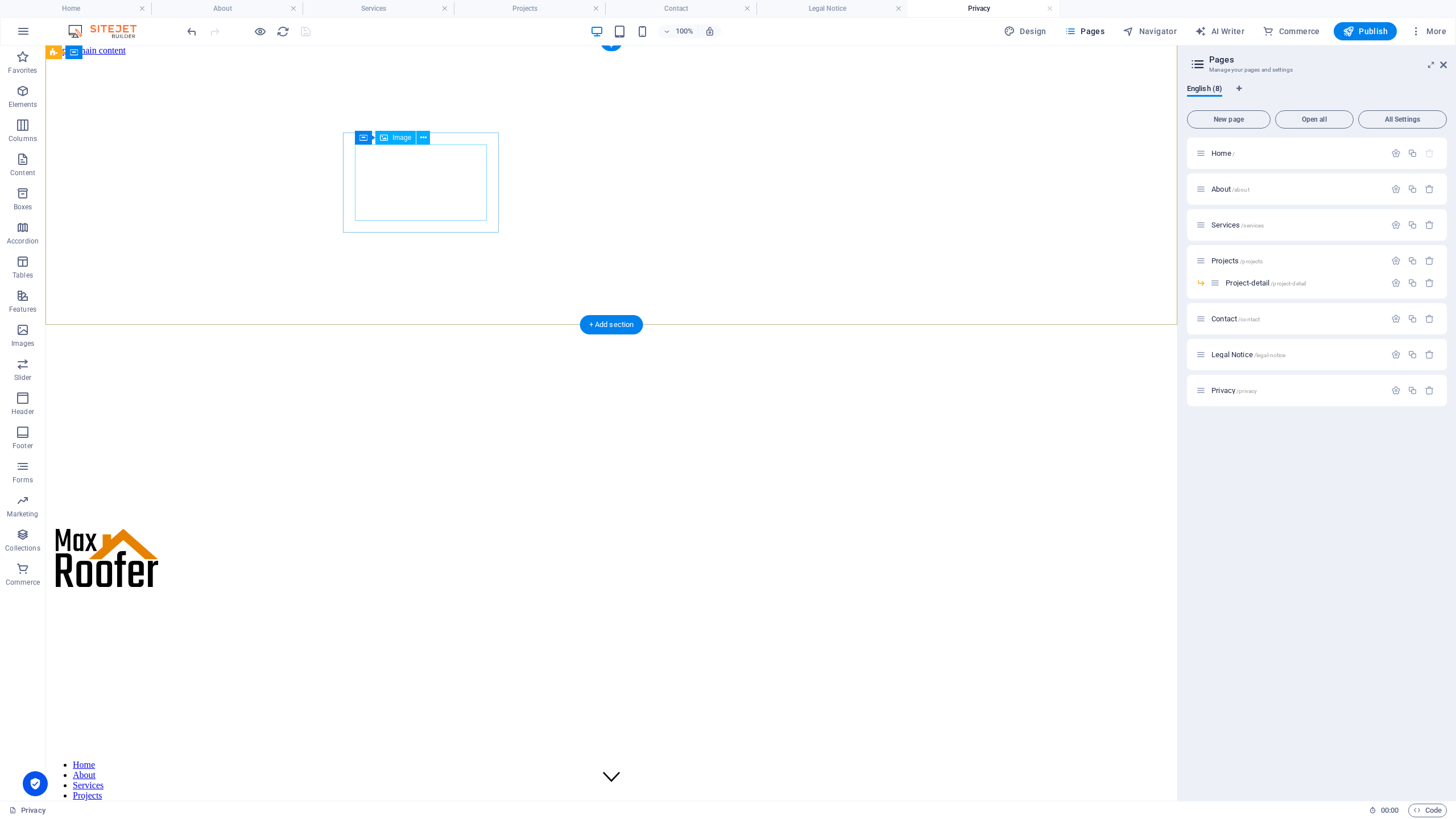 click at bounding box center [611, 559] 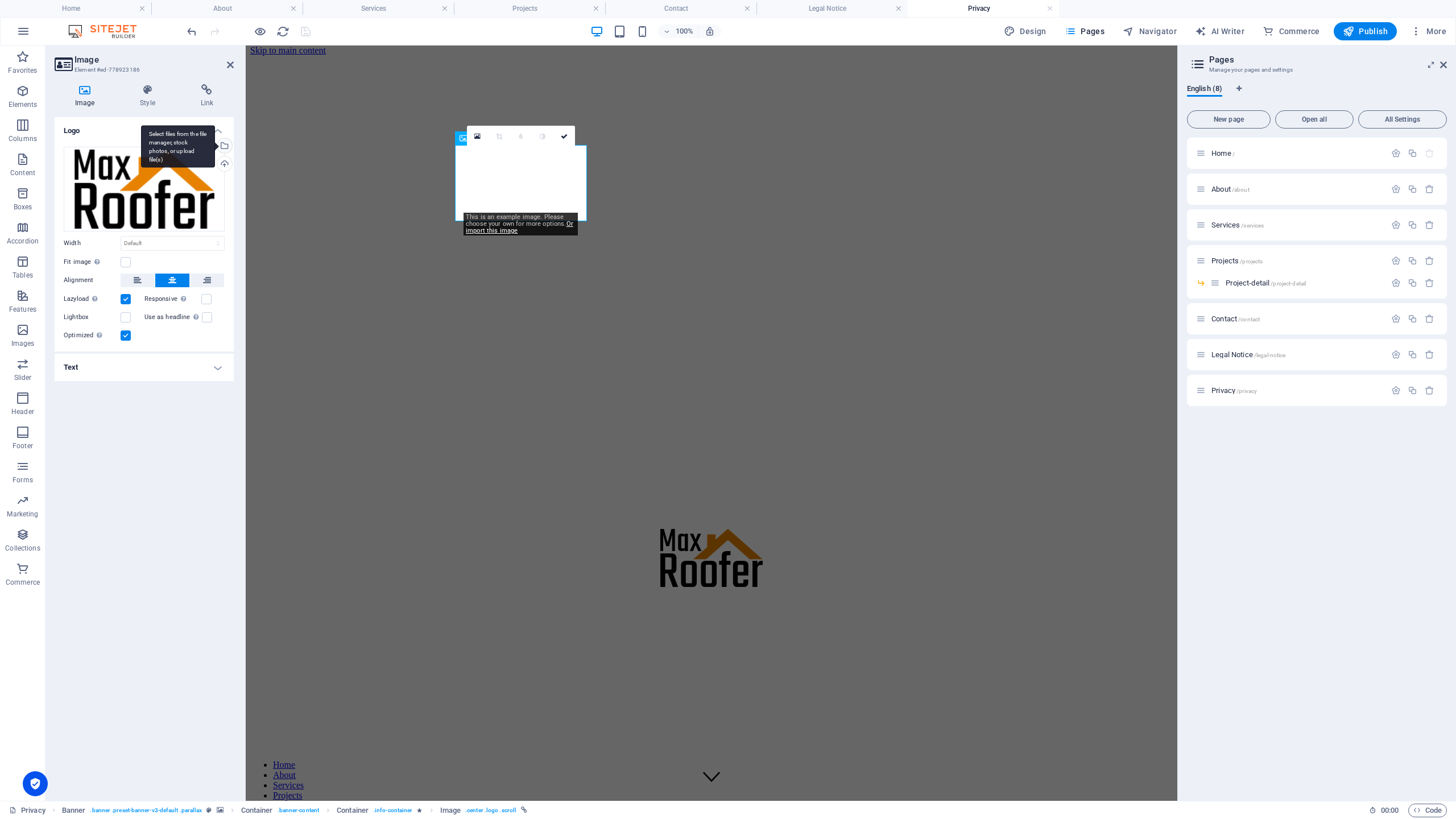 click on "Select files from the file manager, stock photos, or upload file(s)" at bounding box center [224, 147] 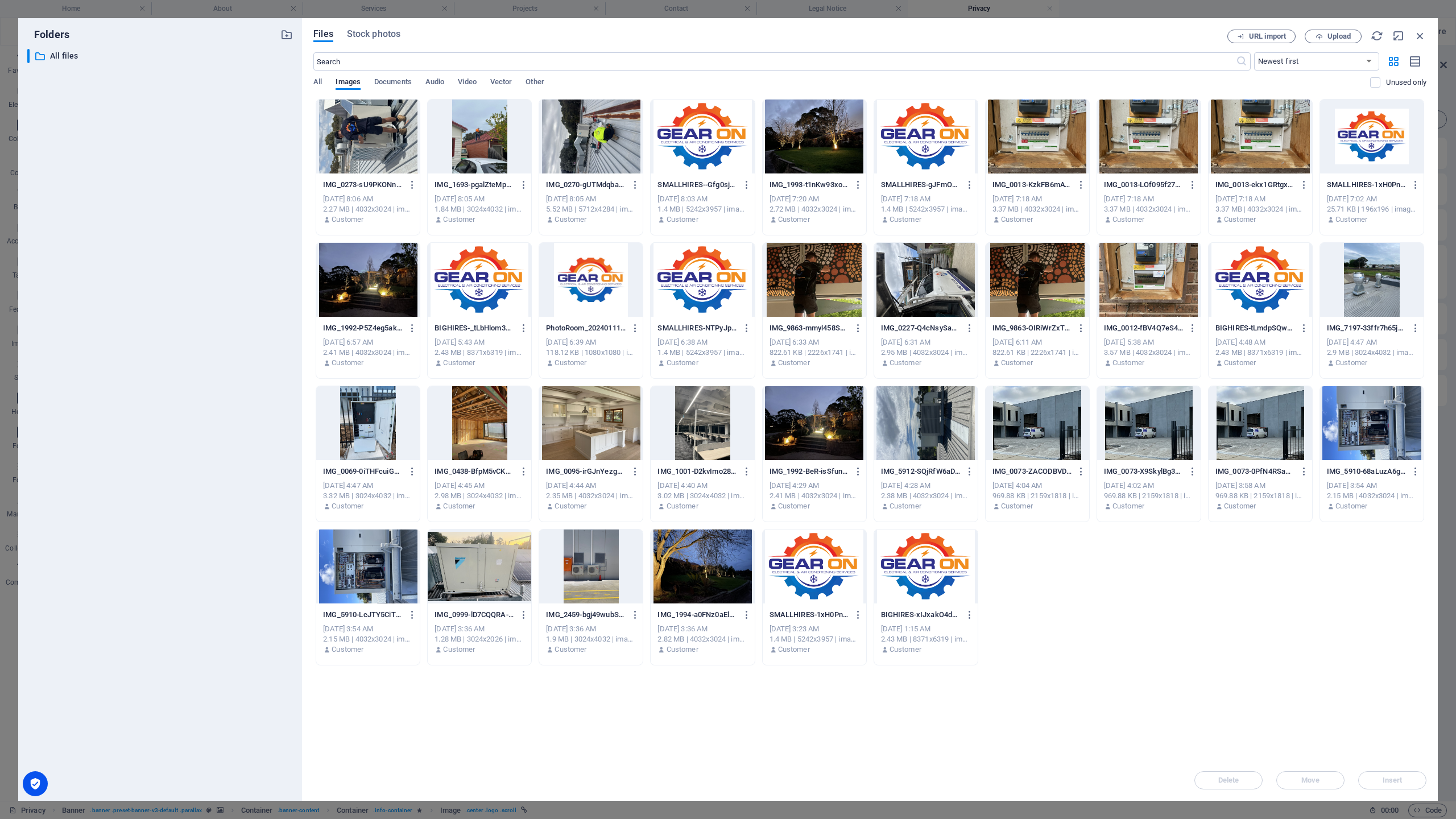 click at bounding box center (1260, 280) 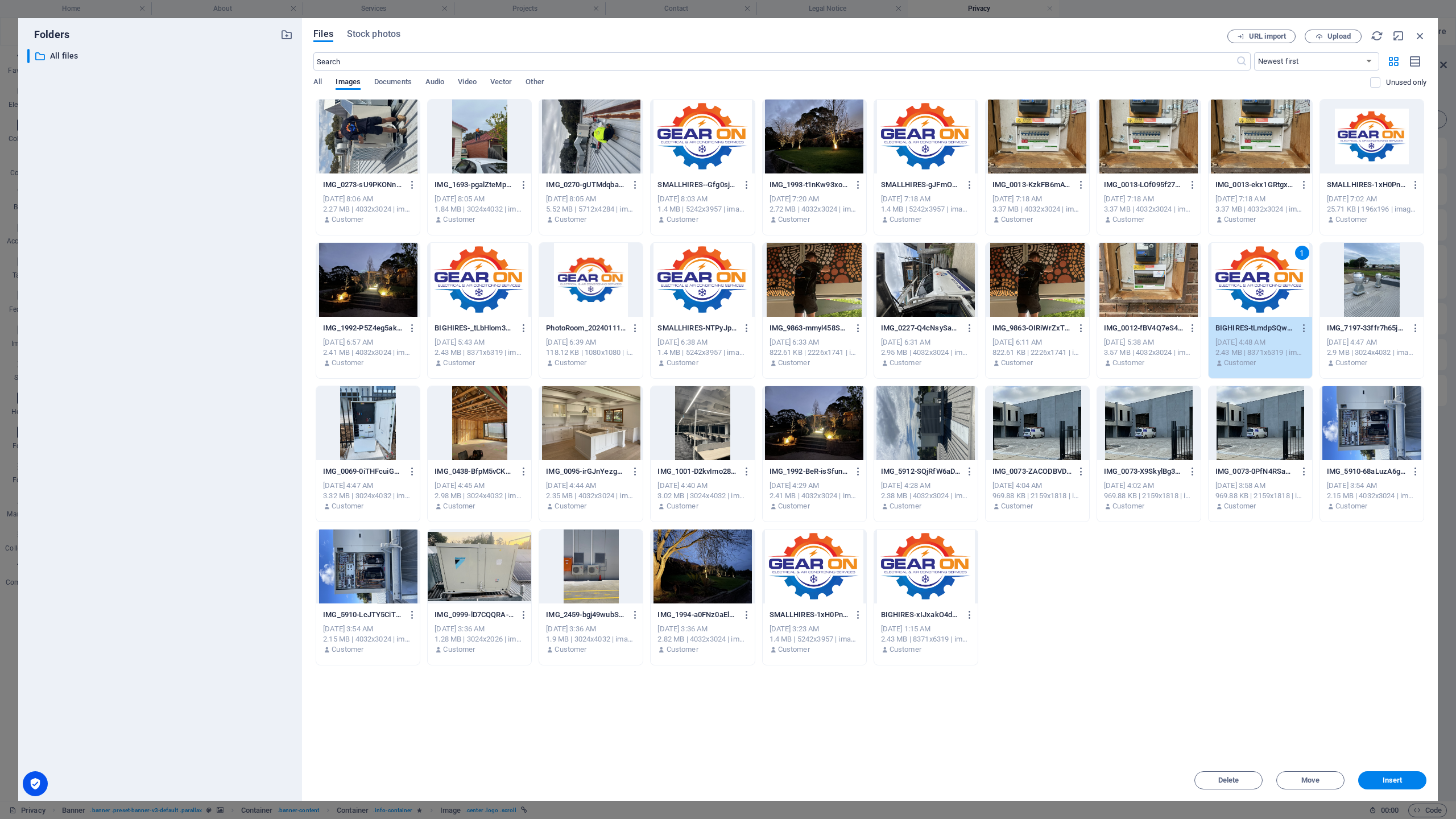 click on "Insert" at bounding box center (1392, 780) 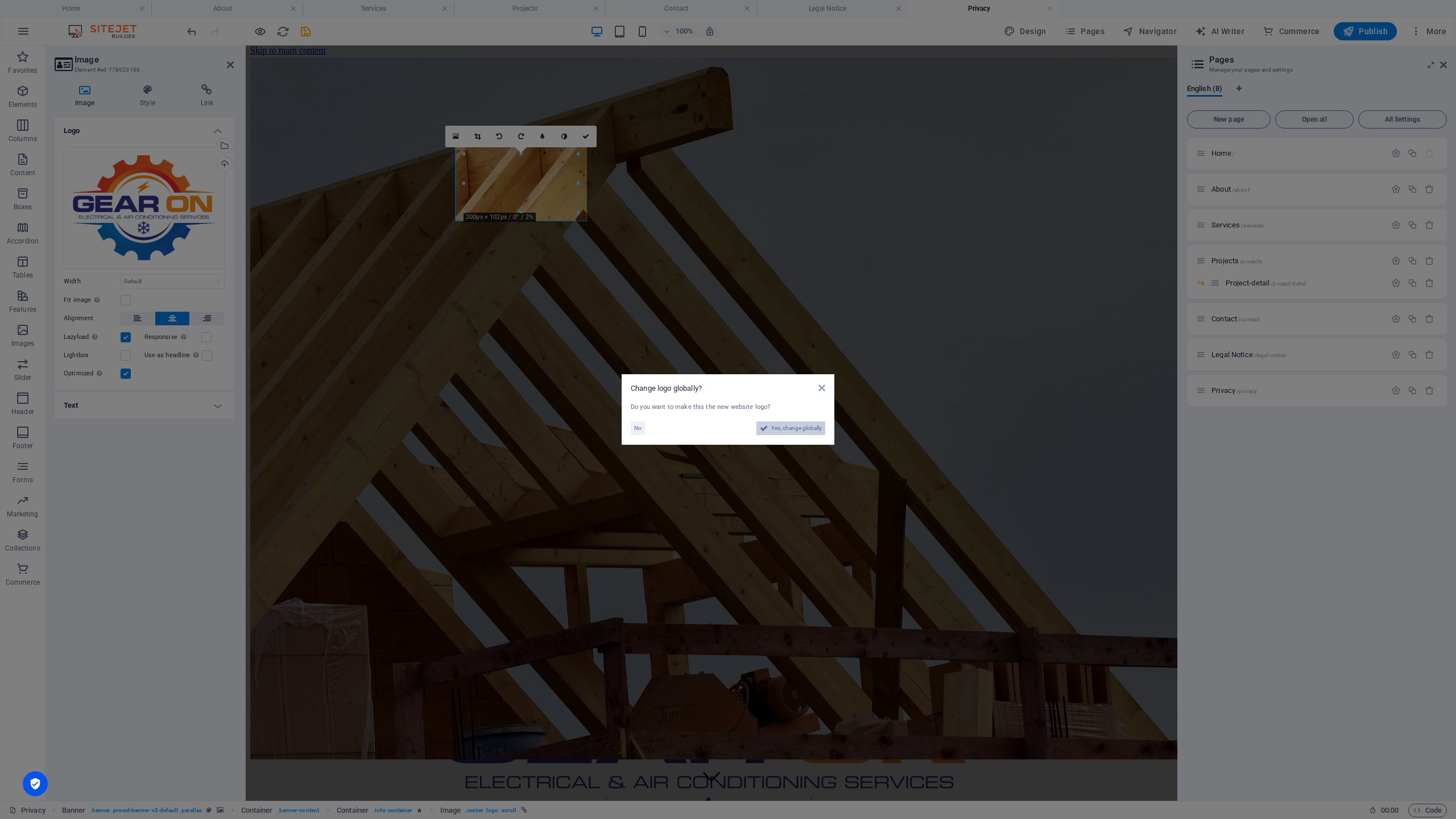 click on "Yes, change globally" at bounding box center [796, 428] 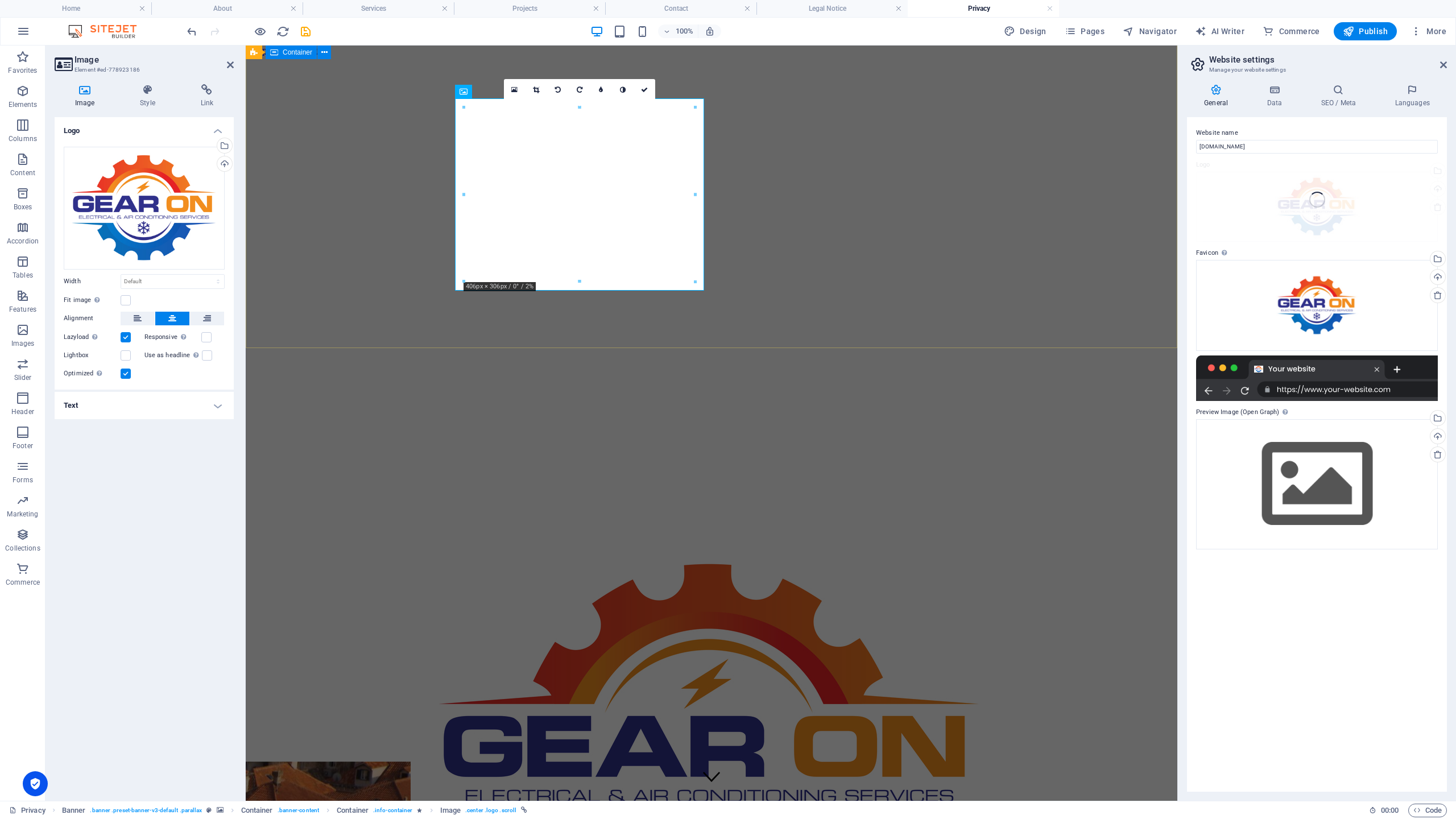 click at bounding box center (712, 763) 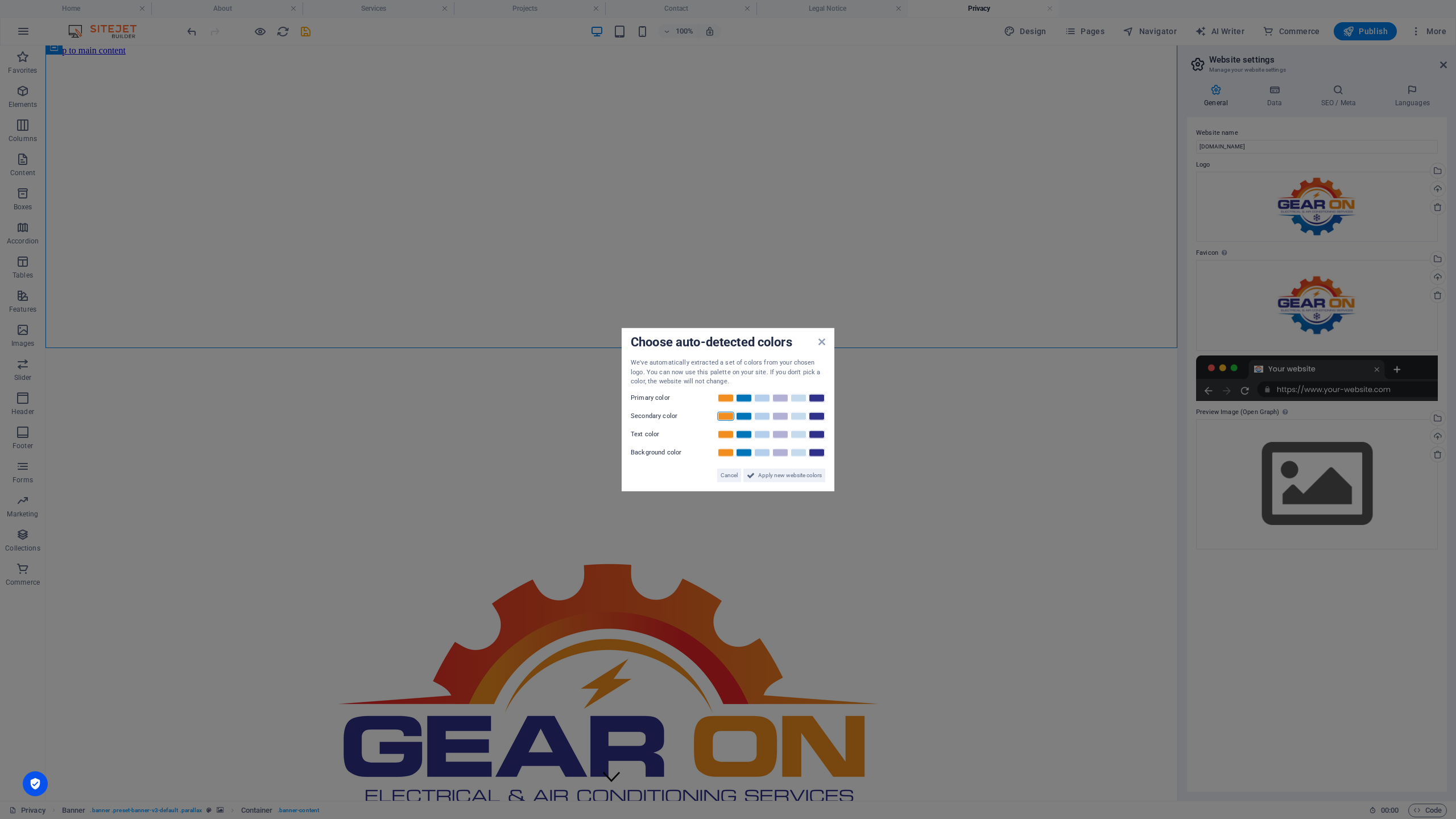 drag, startPoint x: 748, startPoint y: 398, endPoint x: 729, endPoint y: 414, distance: 24.83948 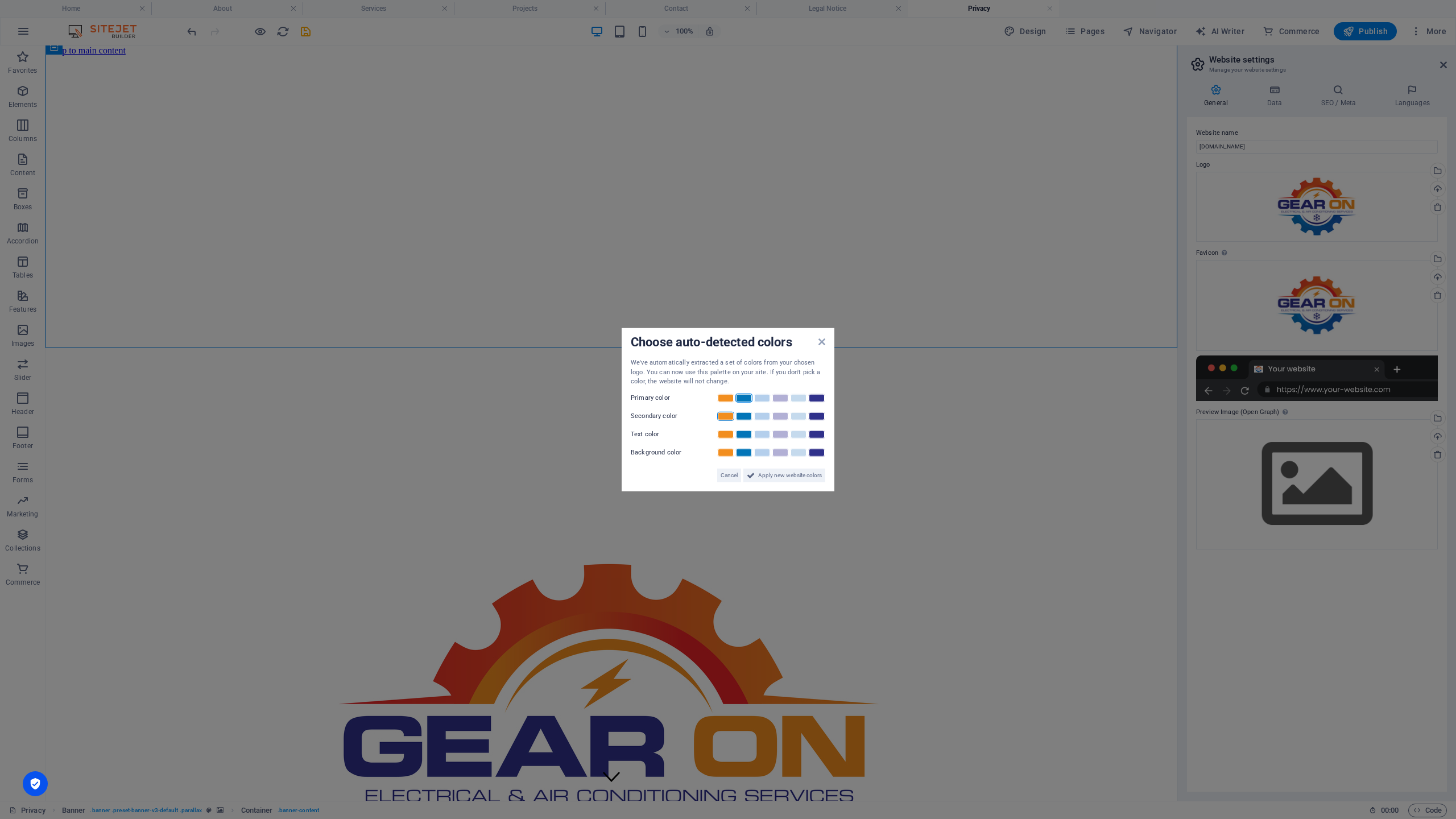 click at bounding box center (726, 416) 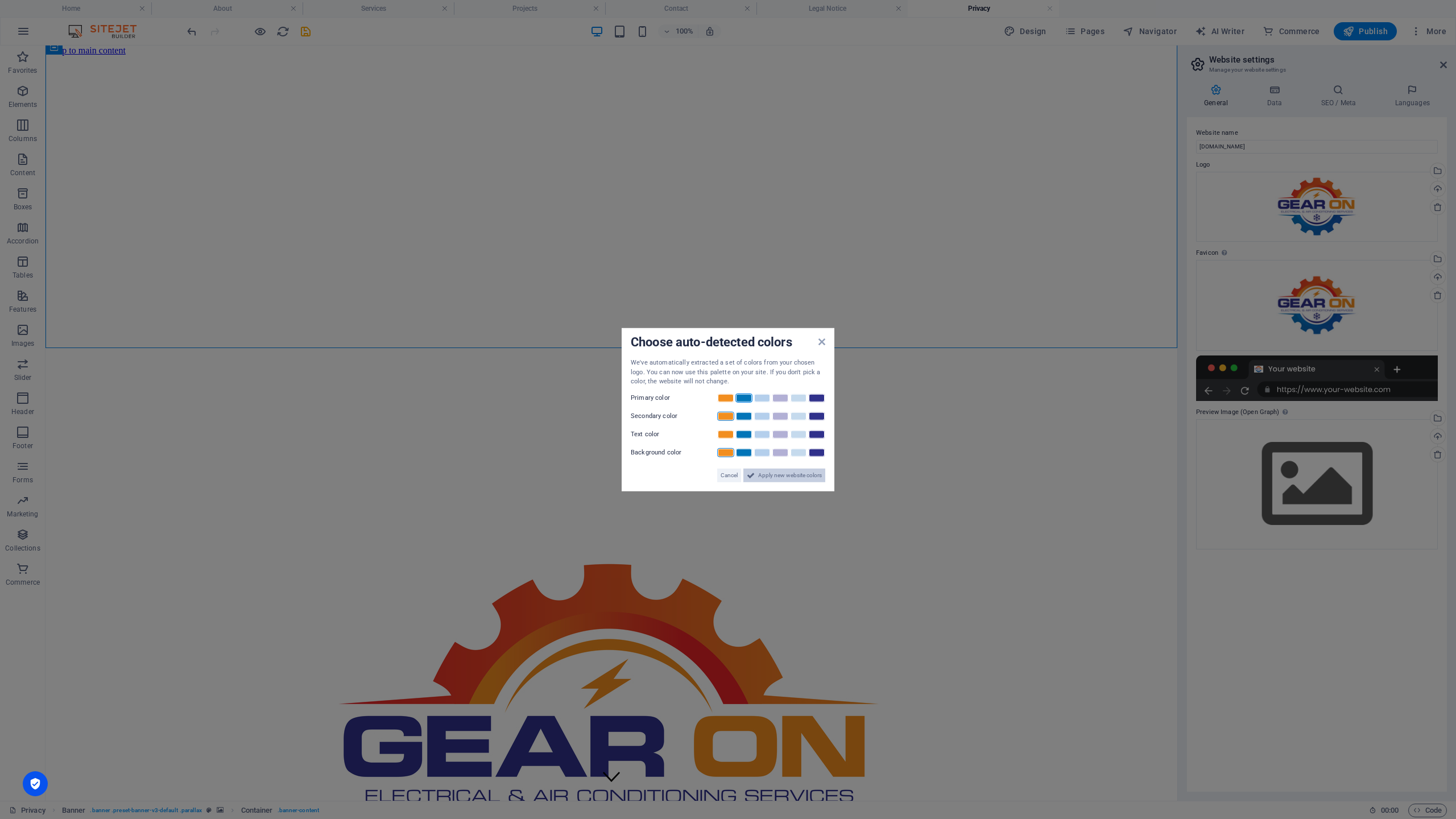 click on "Apply new website colors" at bounding box center (790, 475) 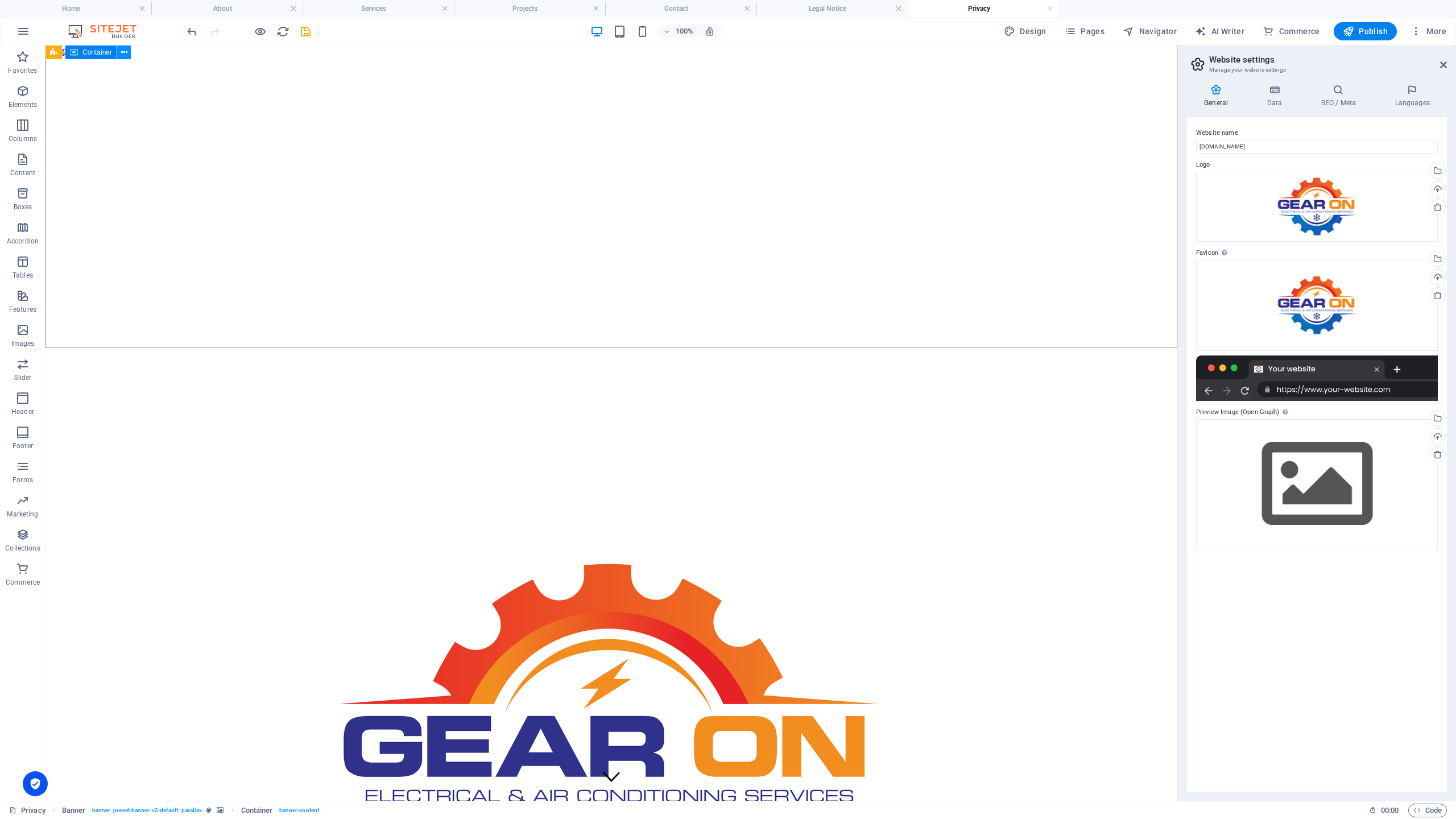click at bounding box center (124, 52) 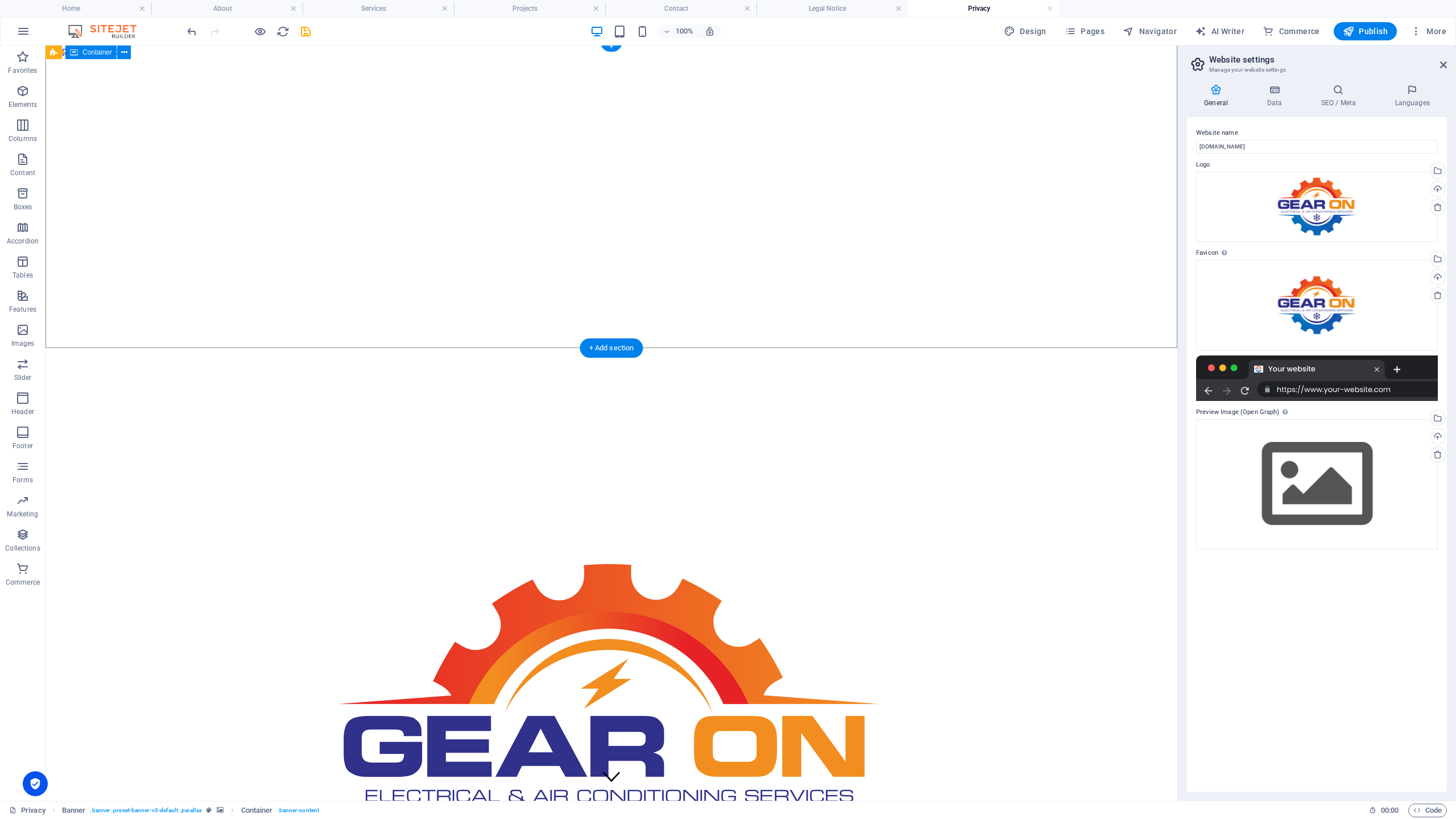 click at bounding box center [611, 763] 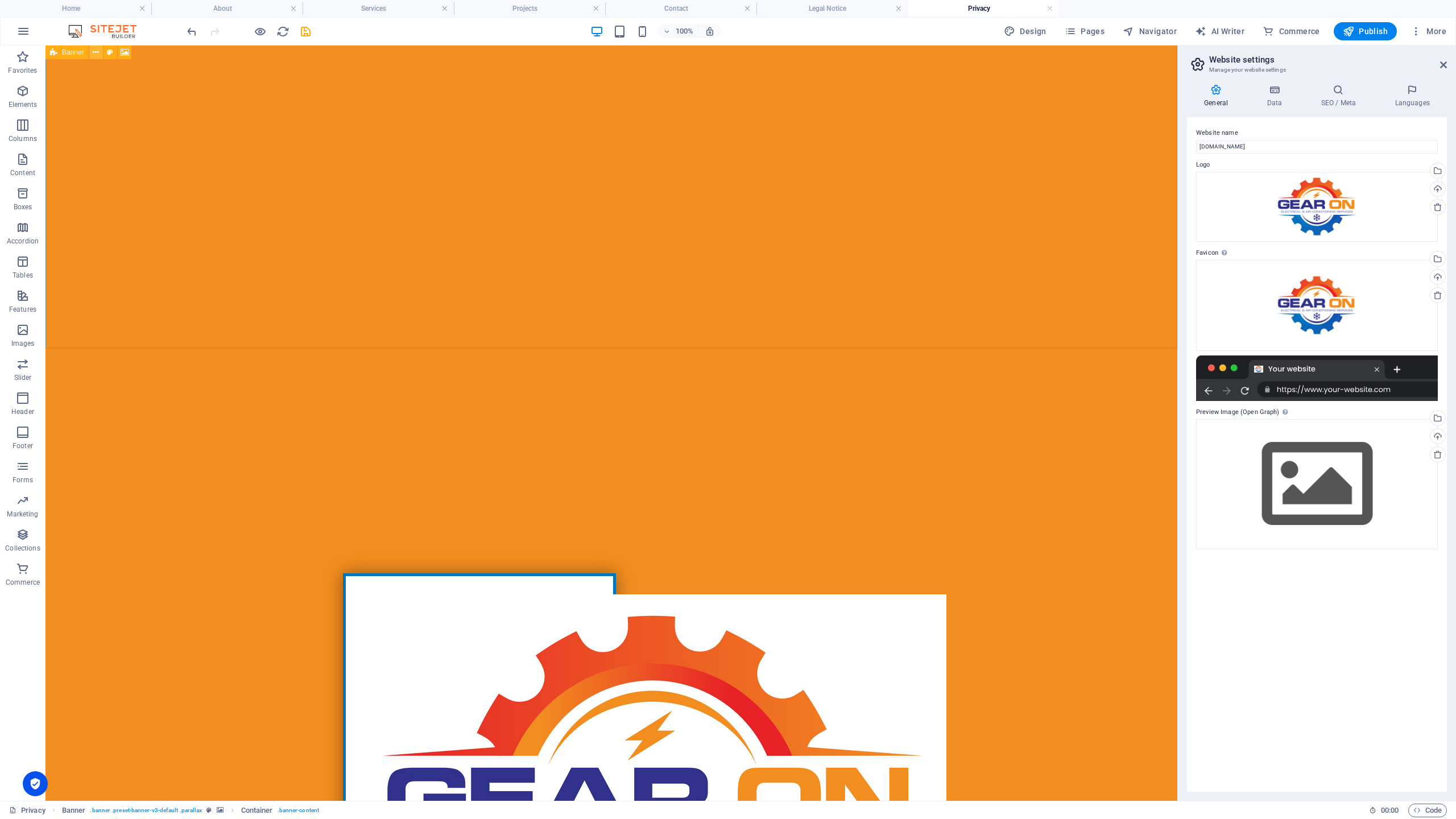 click at bounding box center (96, 52) 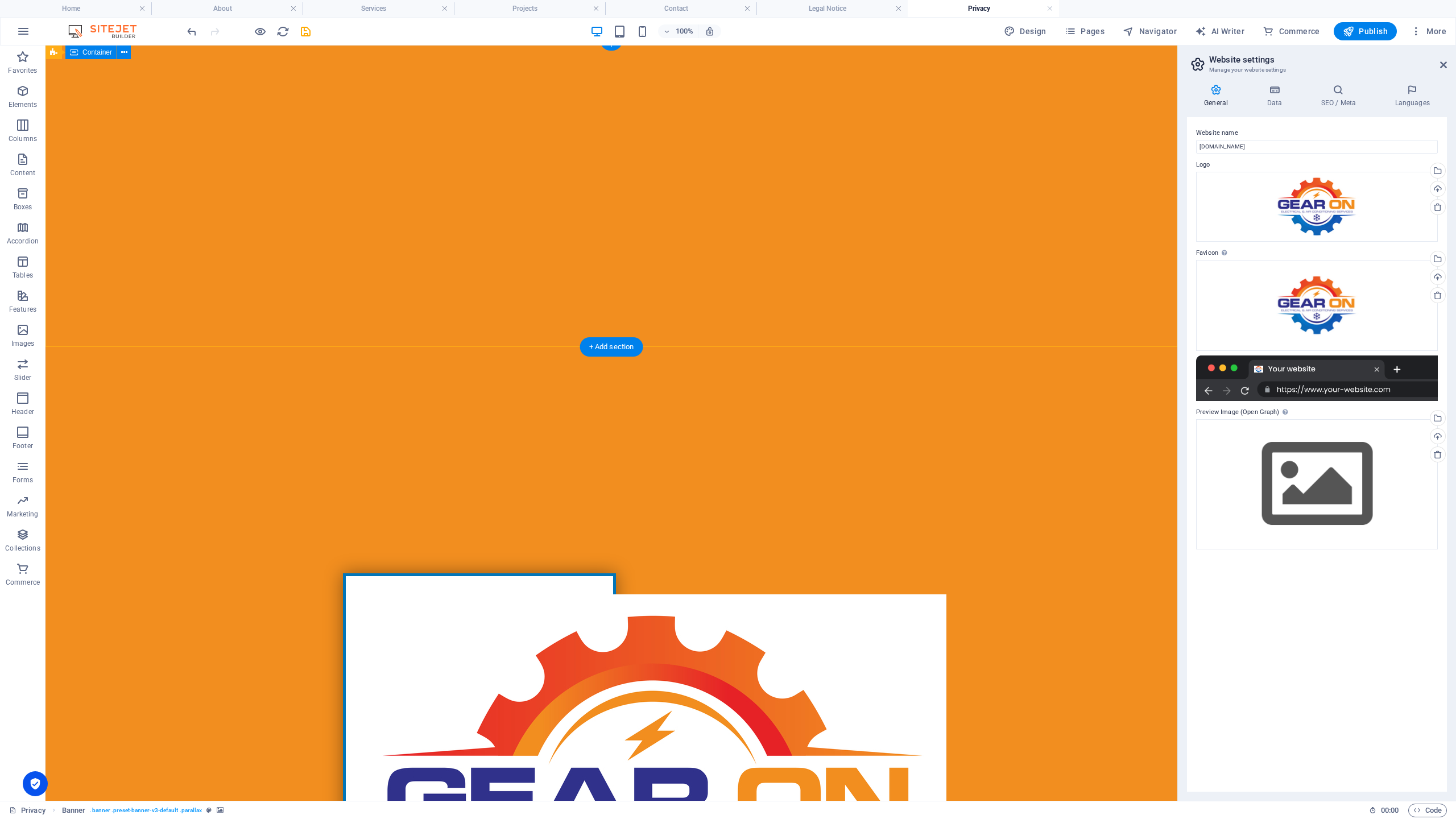 scroll, scrollTop: 7, scrollLeft: 0, axis: vertical 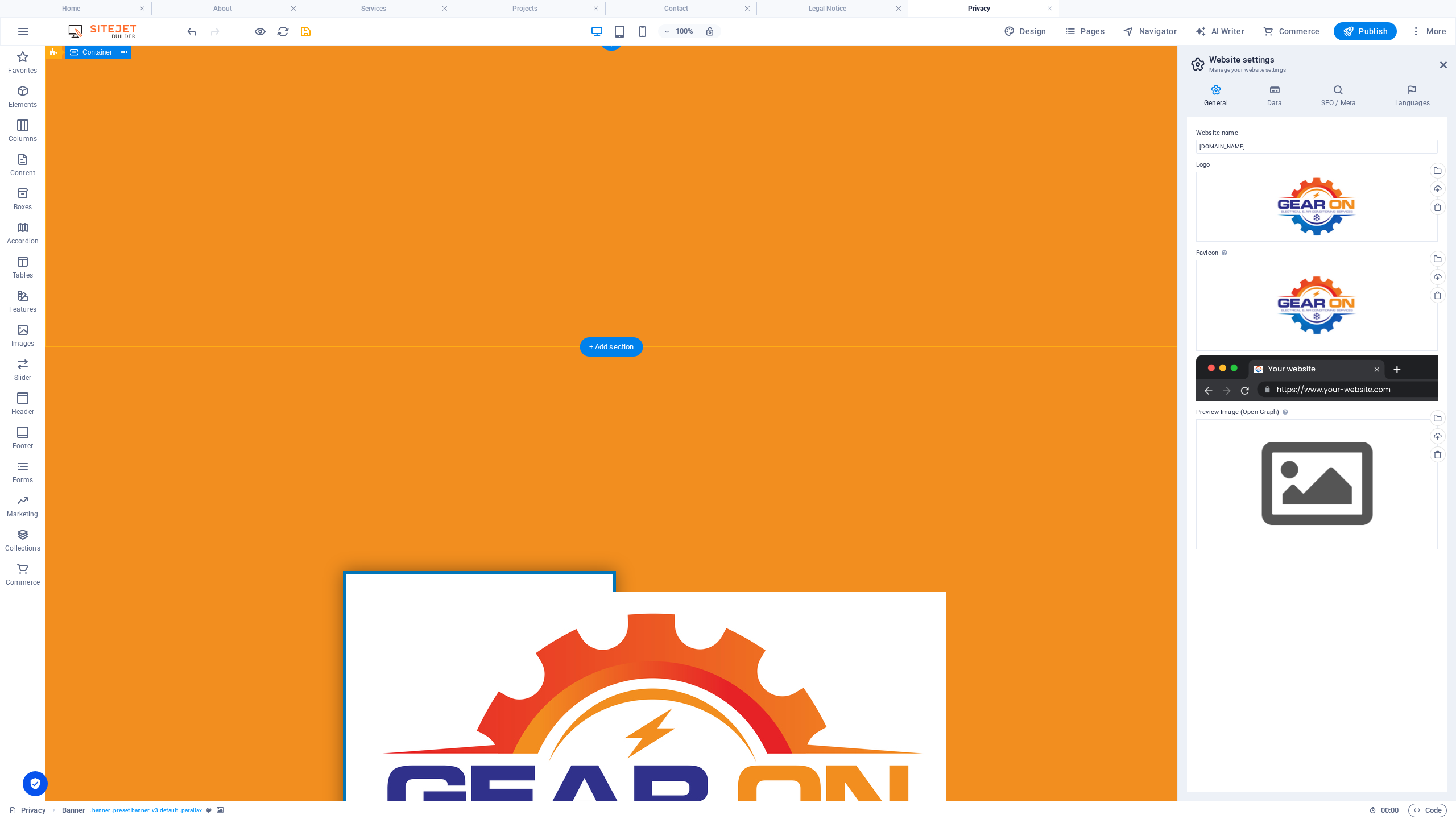 click at bounding box center (611, 812) 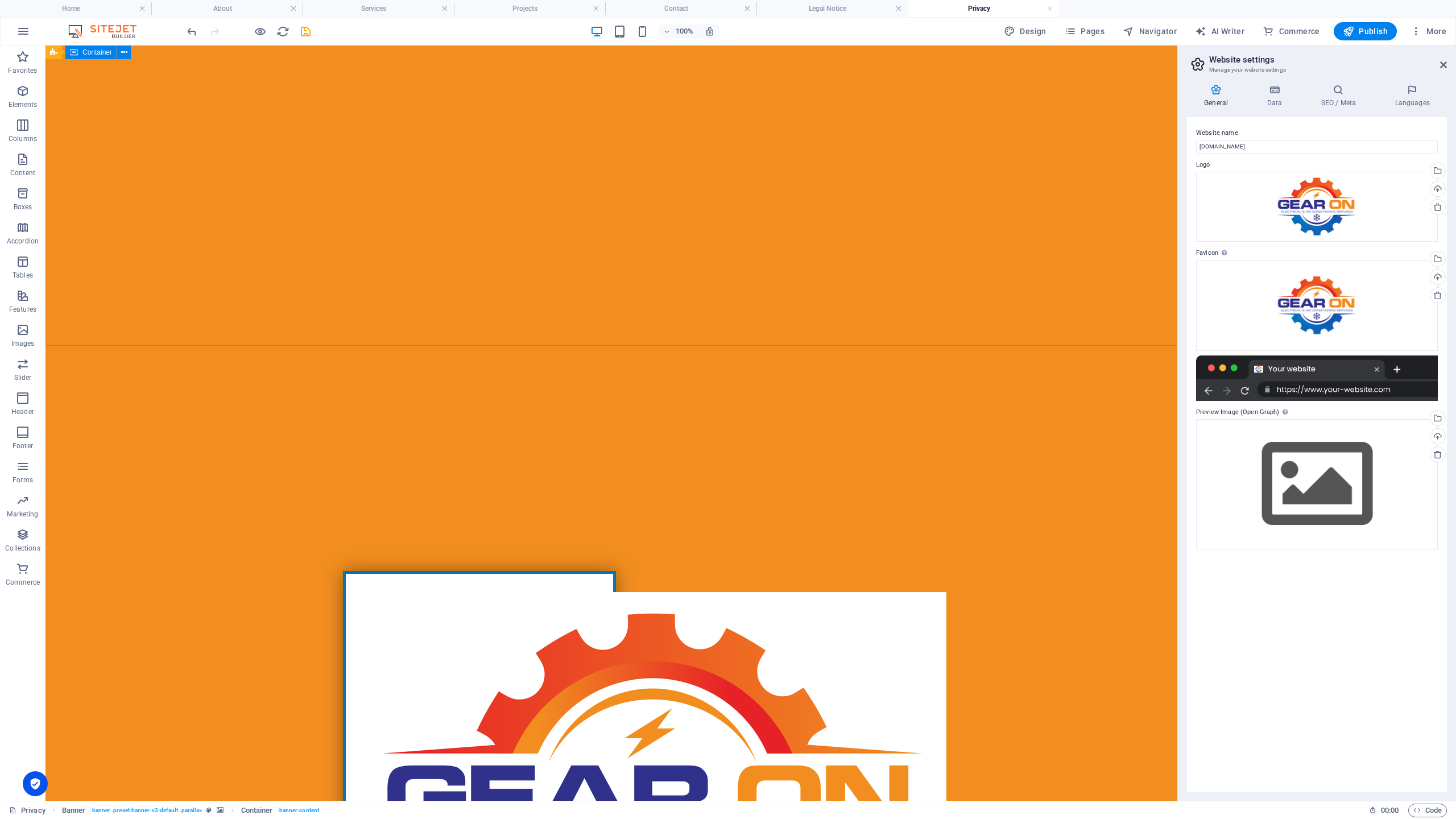 click on "Container" at bounding box center (97, 52) 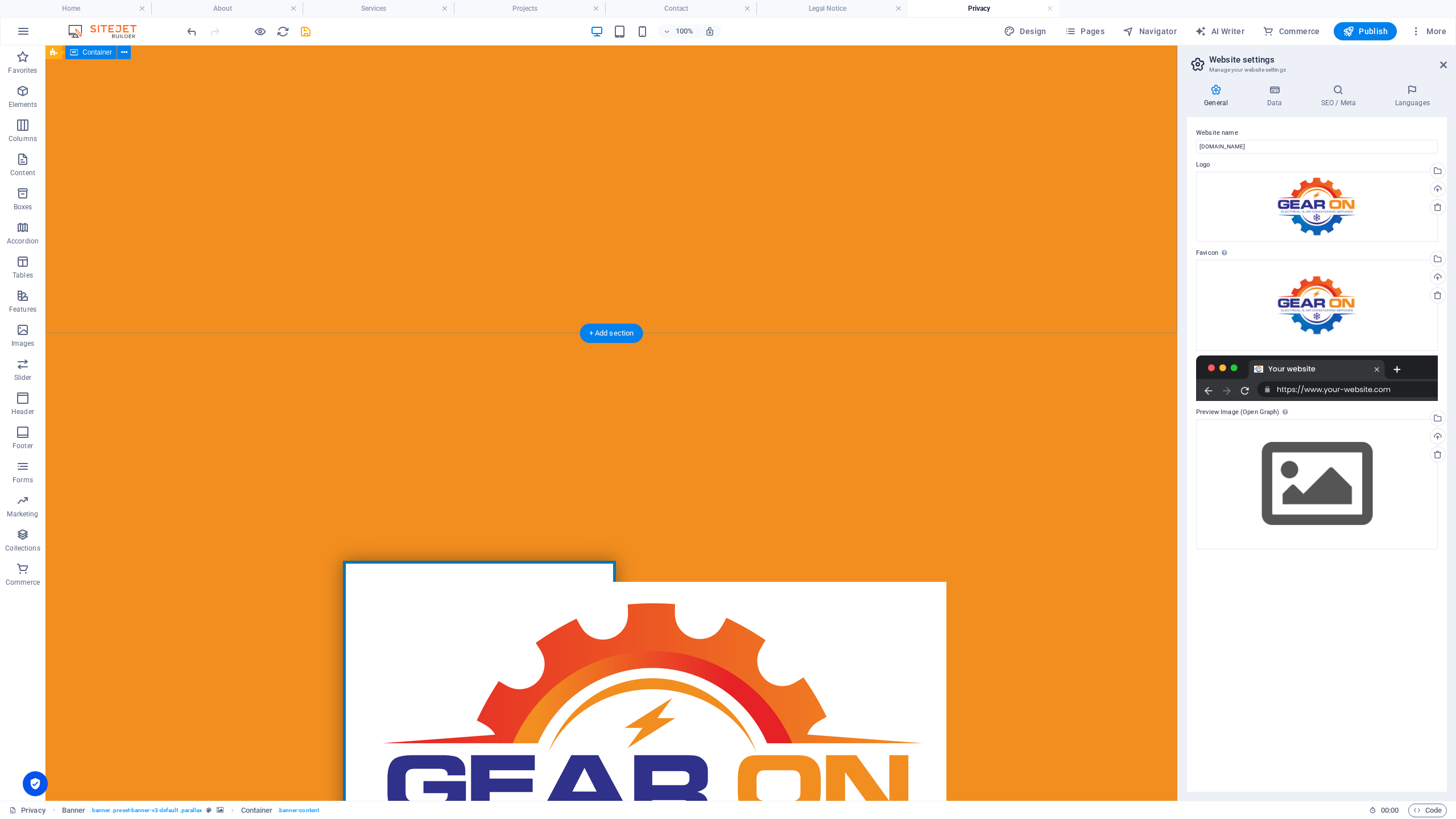 scroll, scrollTop: 20, scrollLeft: 0, axis: vertical 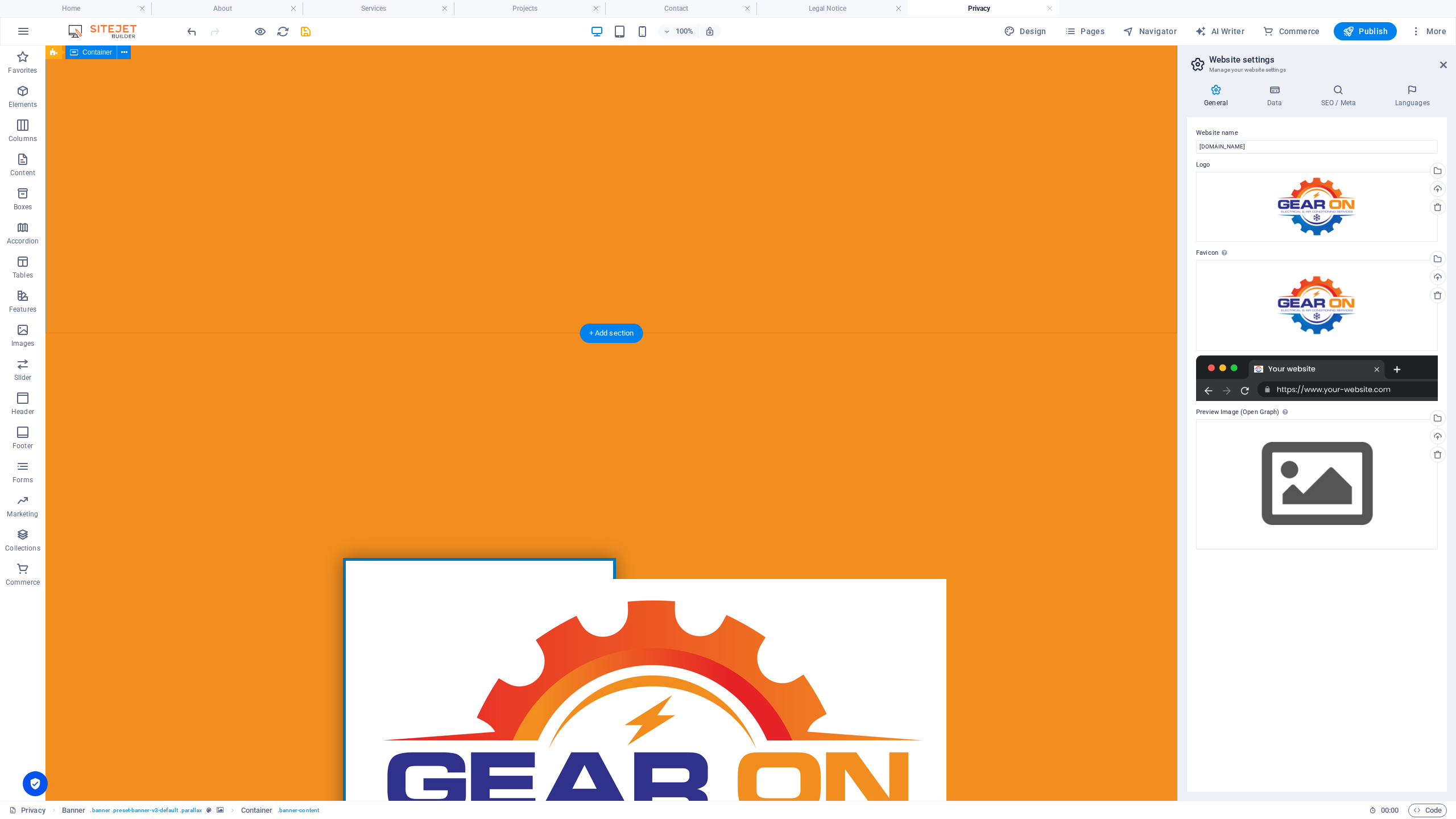 click at bounding box center (611, 799) 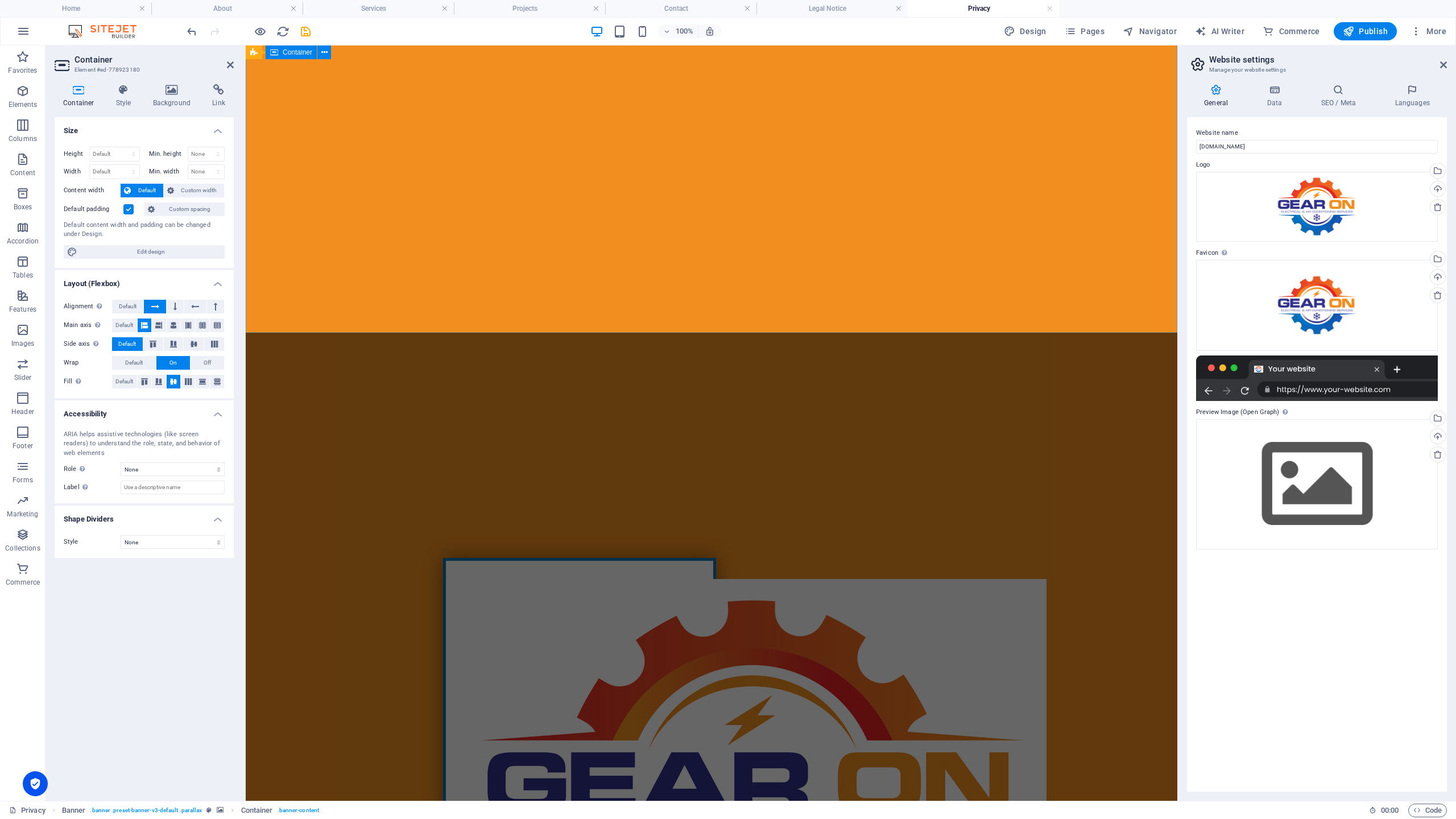 click at bounding box center (712, 799) 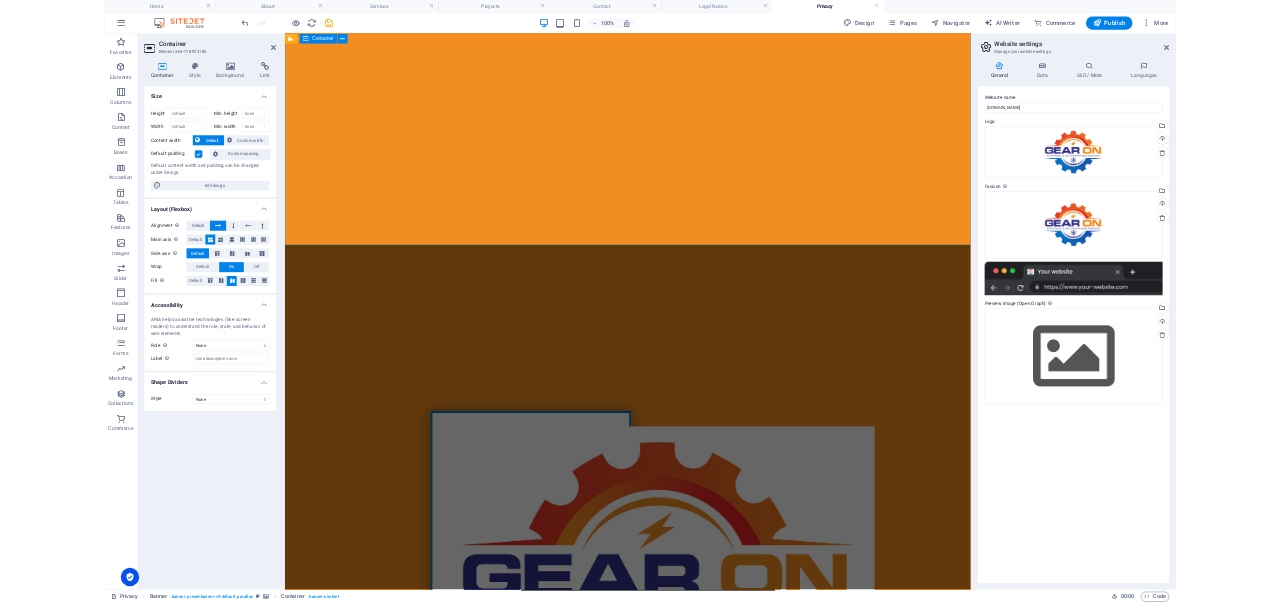 scroll, scrollTop: 38, scrollLeft: 0, axis: vertical 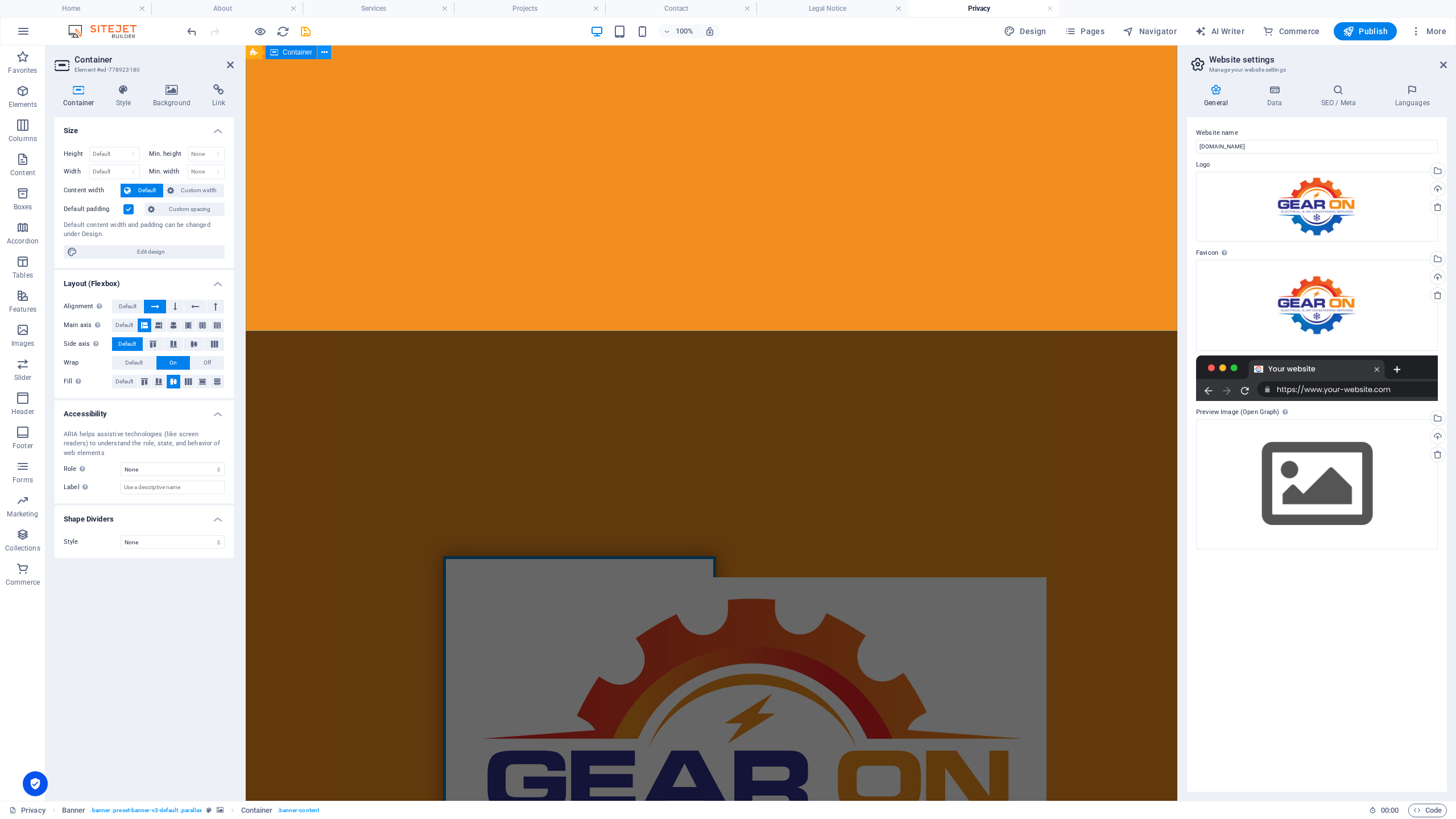 click at bounding box center (324, 52) 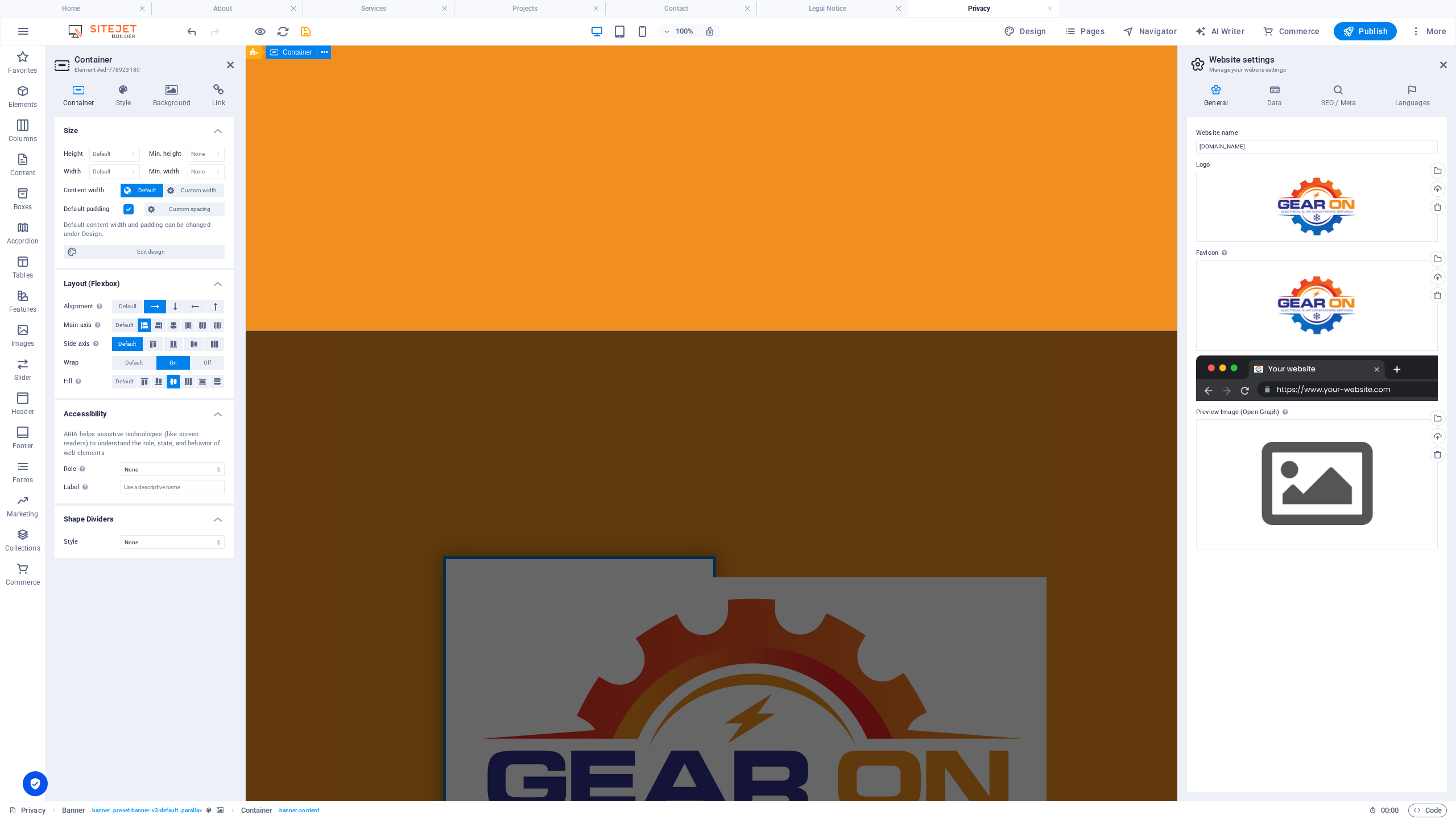 drag, startPoint x: 289, startPoint y: 130, endPoint x: 287, endPoint y: 92, distance: 38.0526 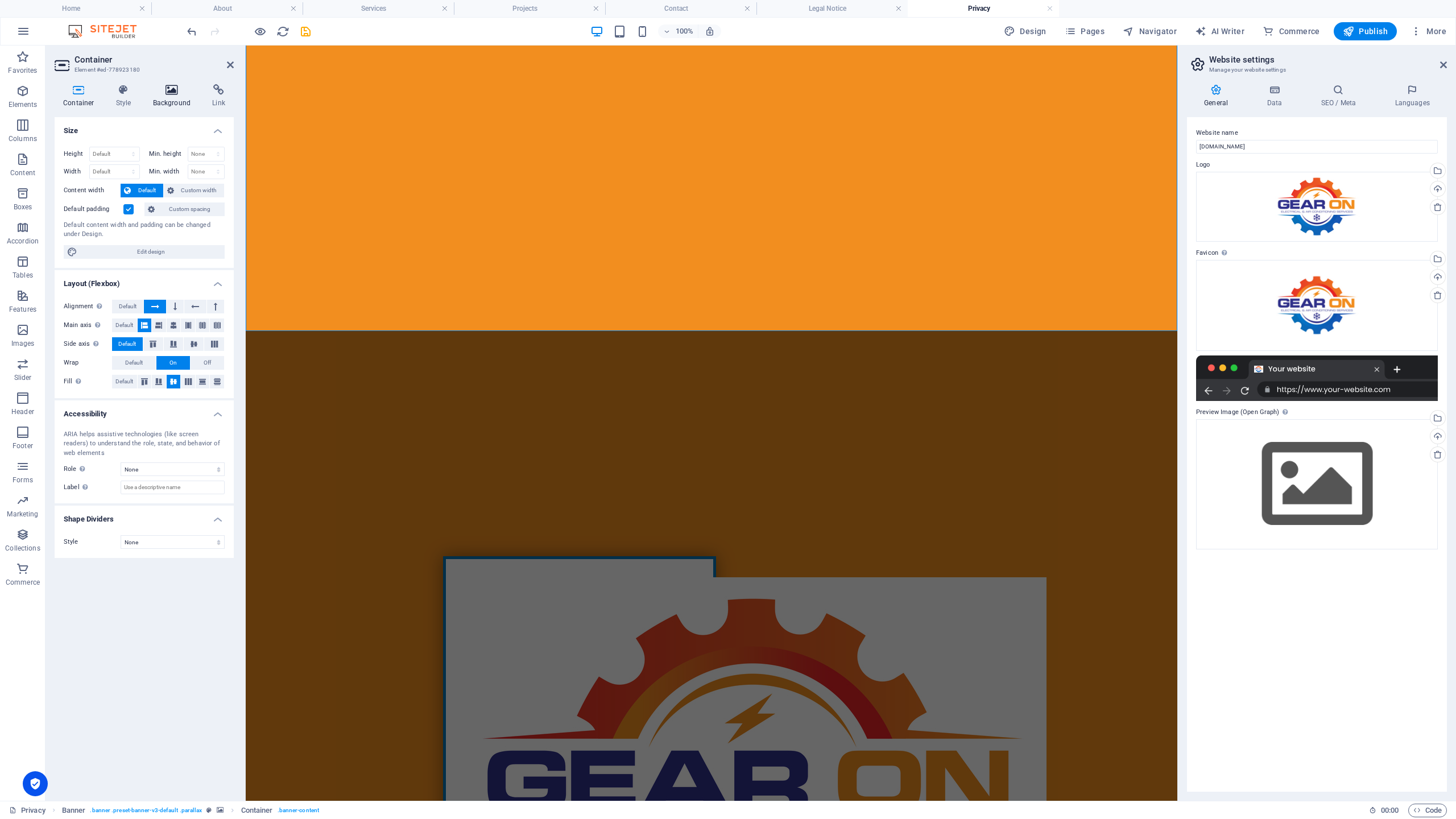 click on "Background" at bounding box center (174, 96) 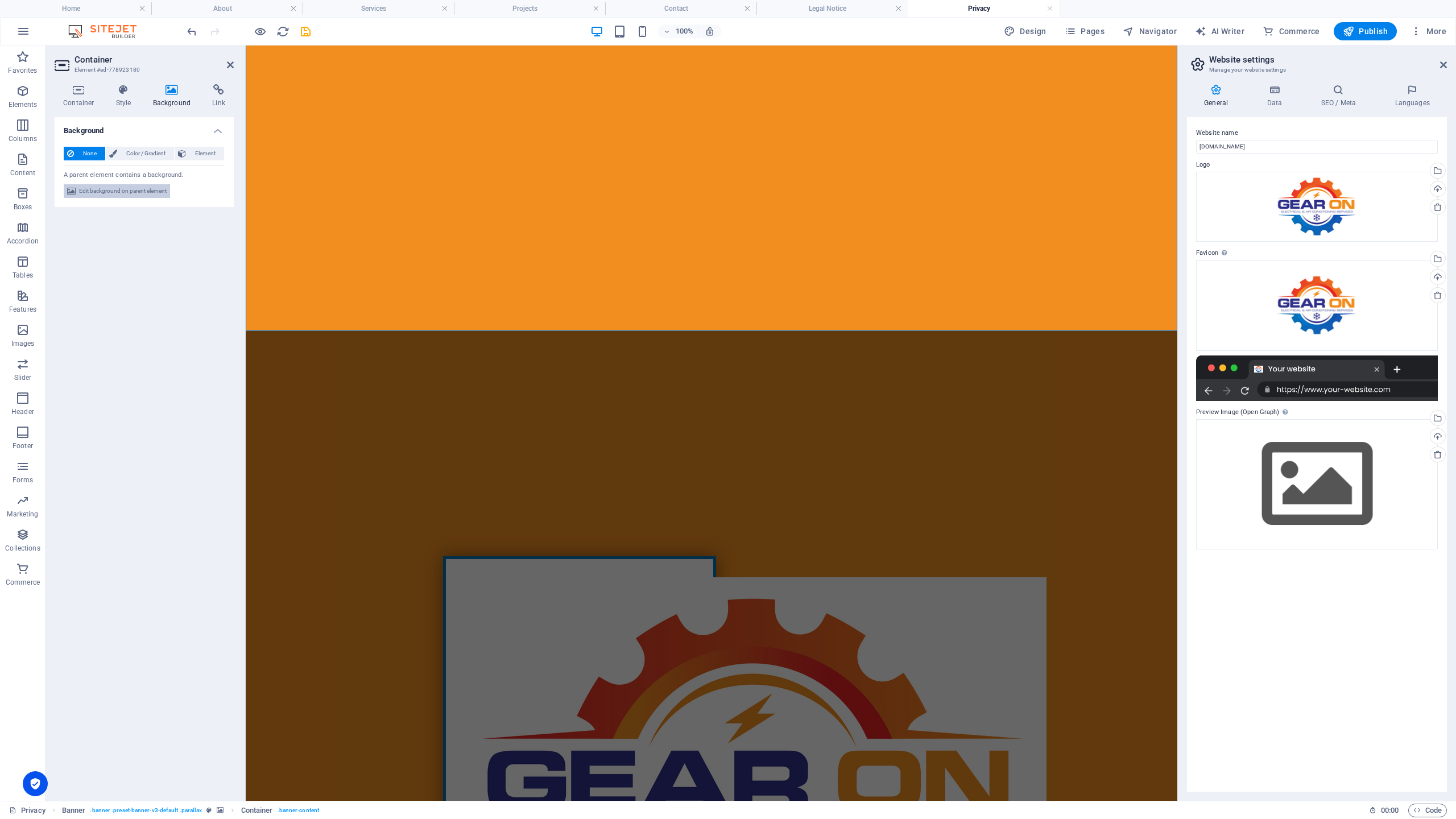 click on "Edit background on parent element" at bounding box center [123, 191] 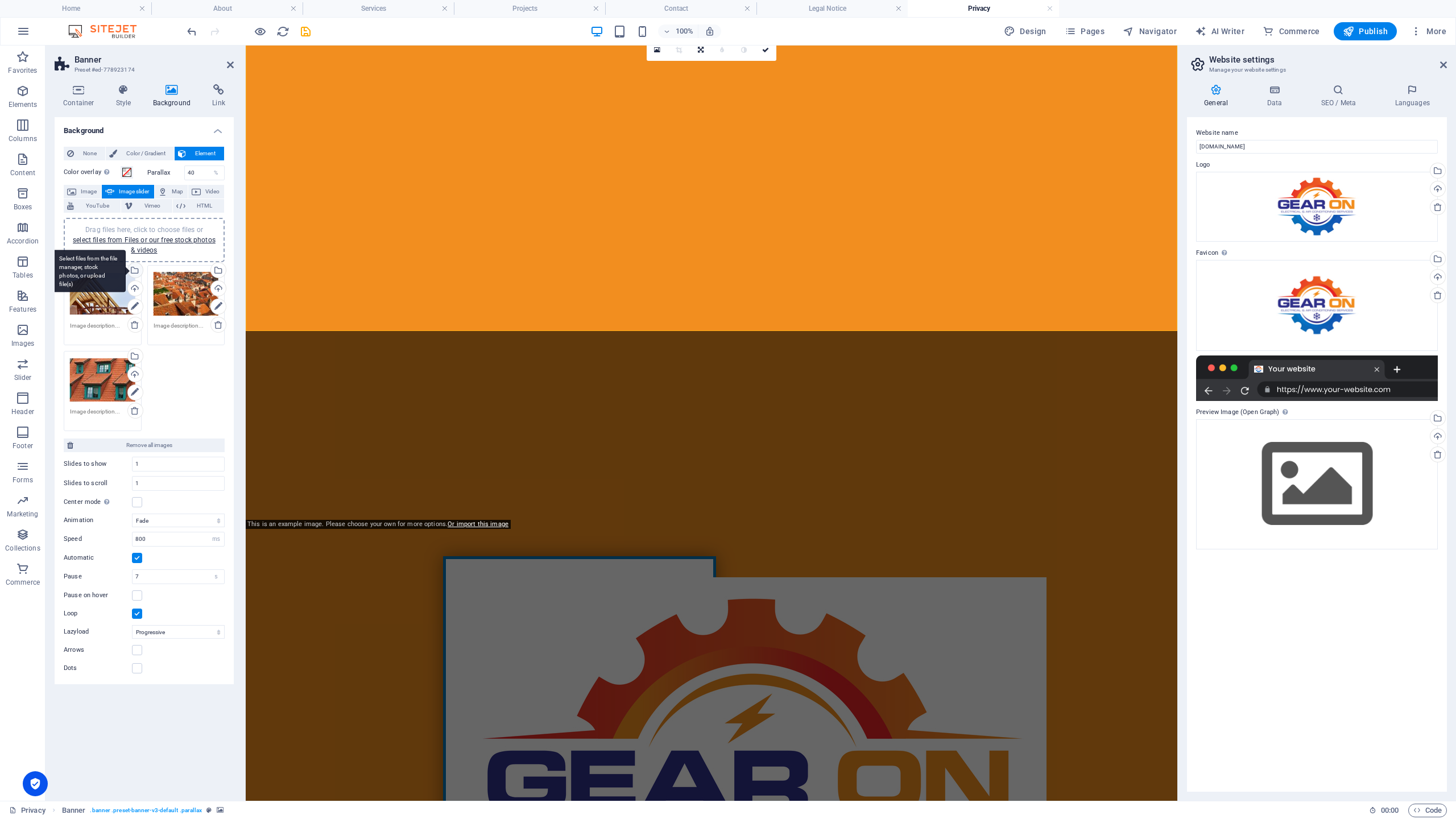 click on "Select files from the file manager, stock photos, or upload file(s)" at bounding box center [134, 271] 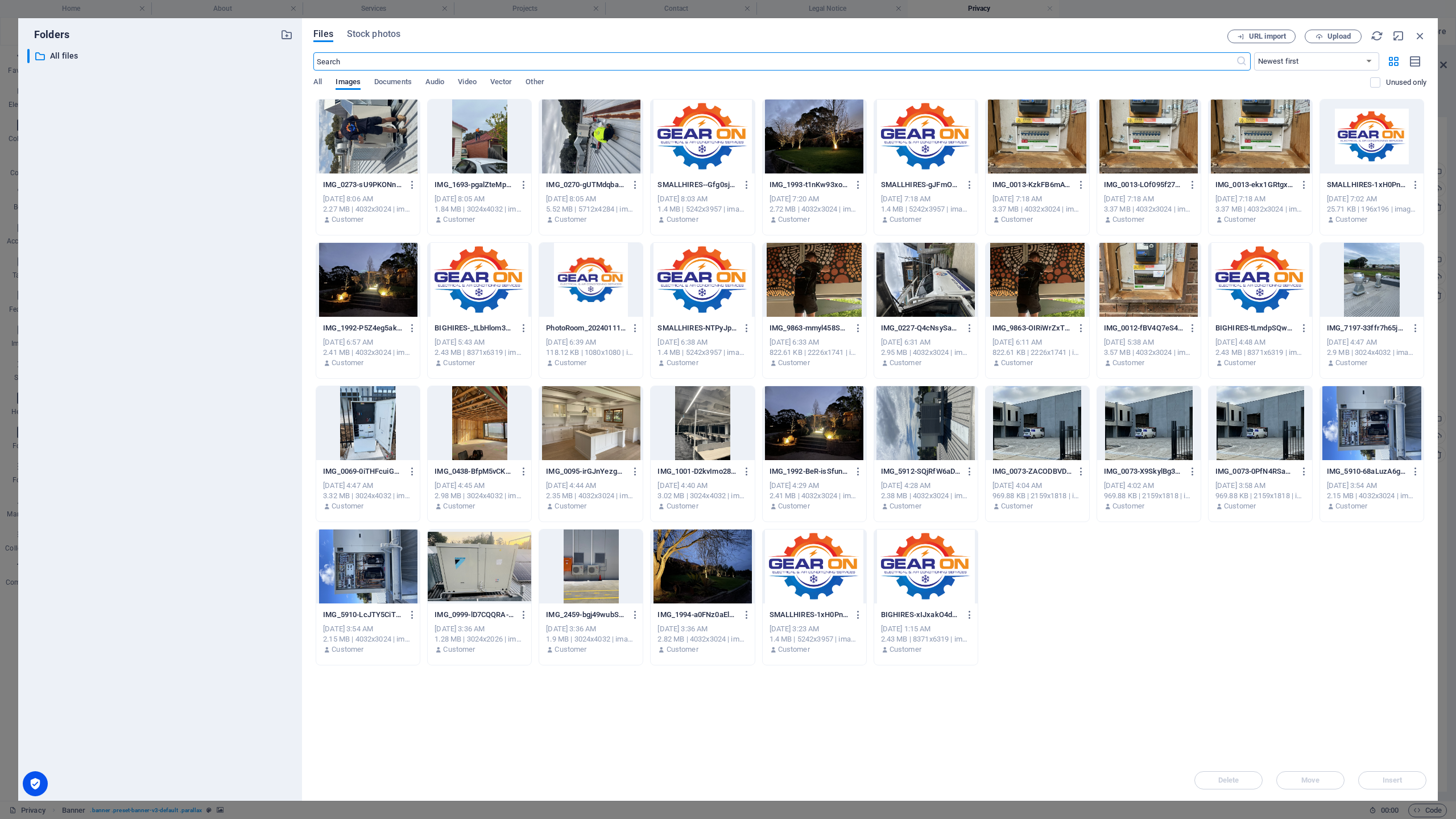 click at bounding box center [1037, 423] 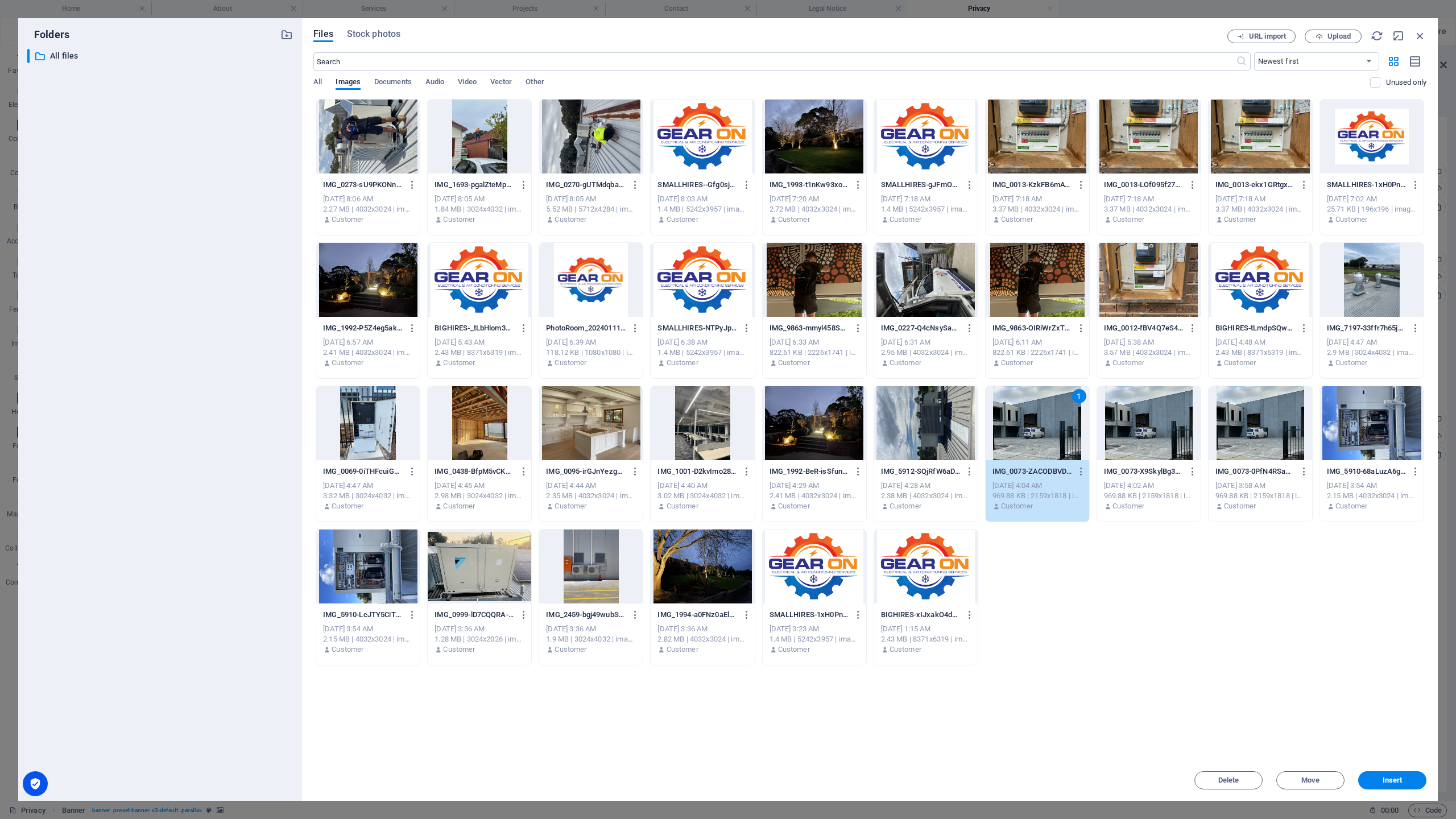 click on "Insert" at bounding box center [1392, 780] 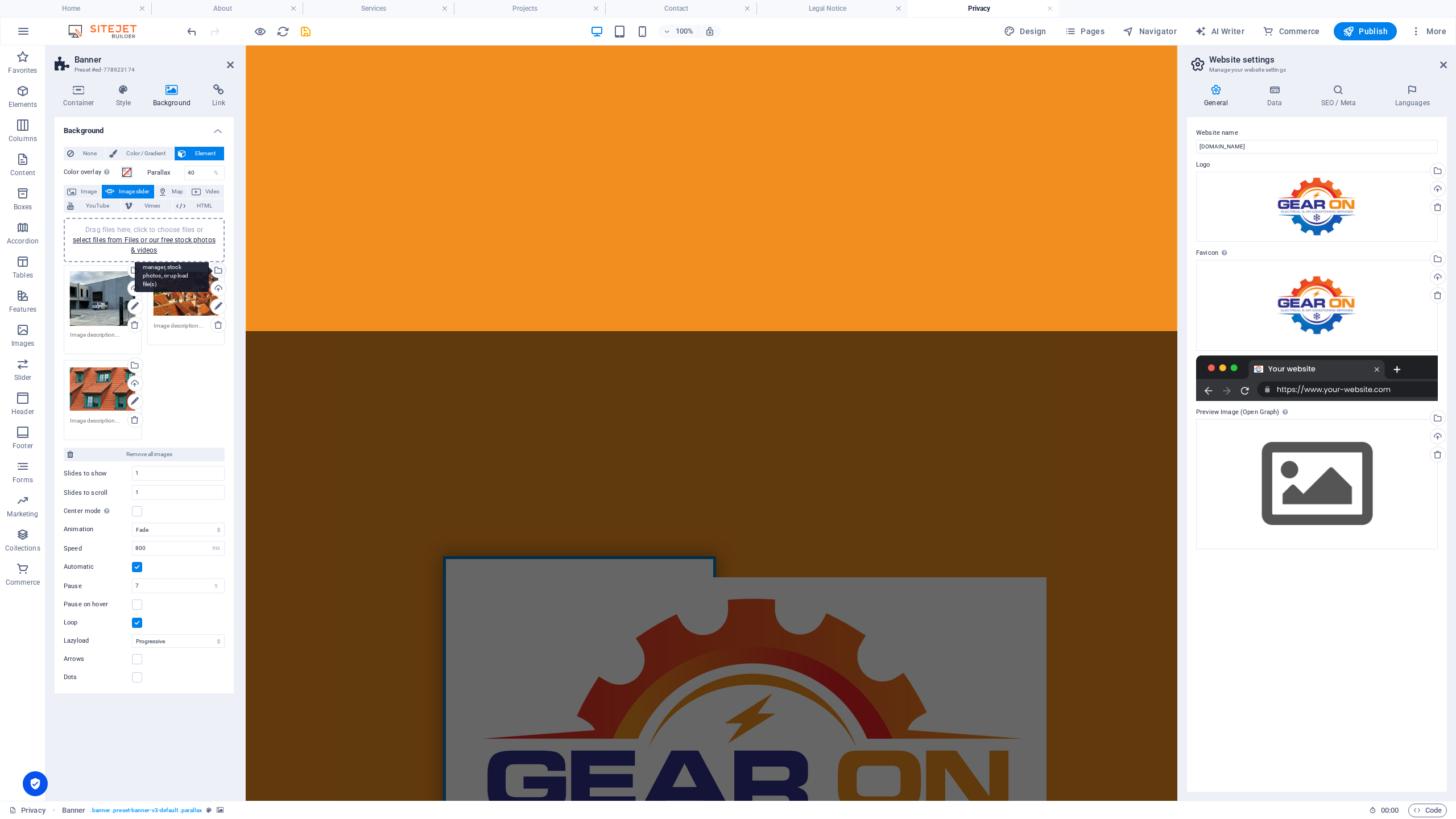 click on "Select files from the file manager, stock photos, or upload file(s)" at bounding box center [217, 271] 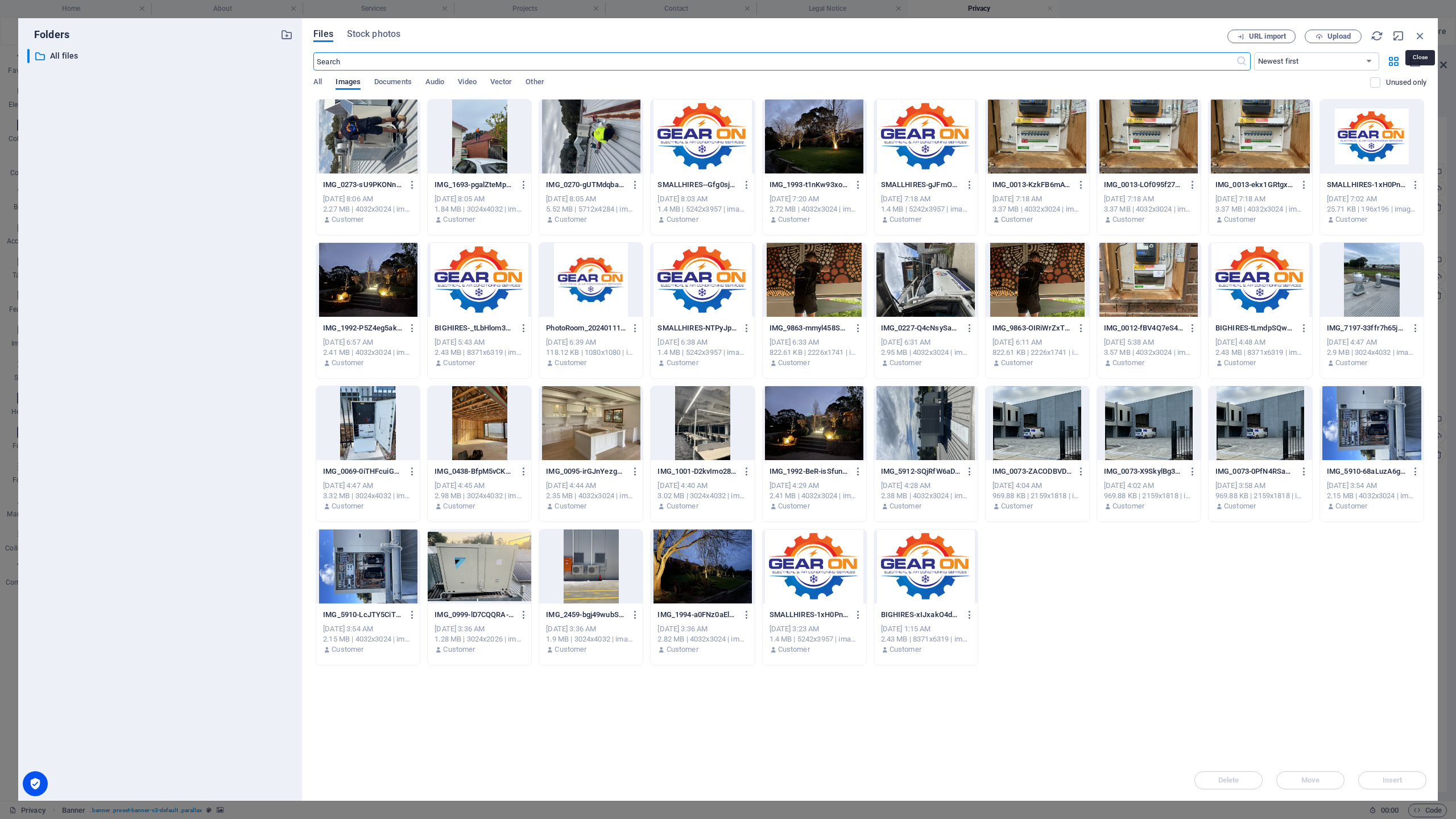 drag, startPoint x: 1417, startPoint y: 34, endPoint x: 1326, endPoint y: 17, distance: 92.57429 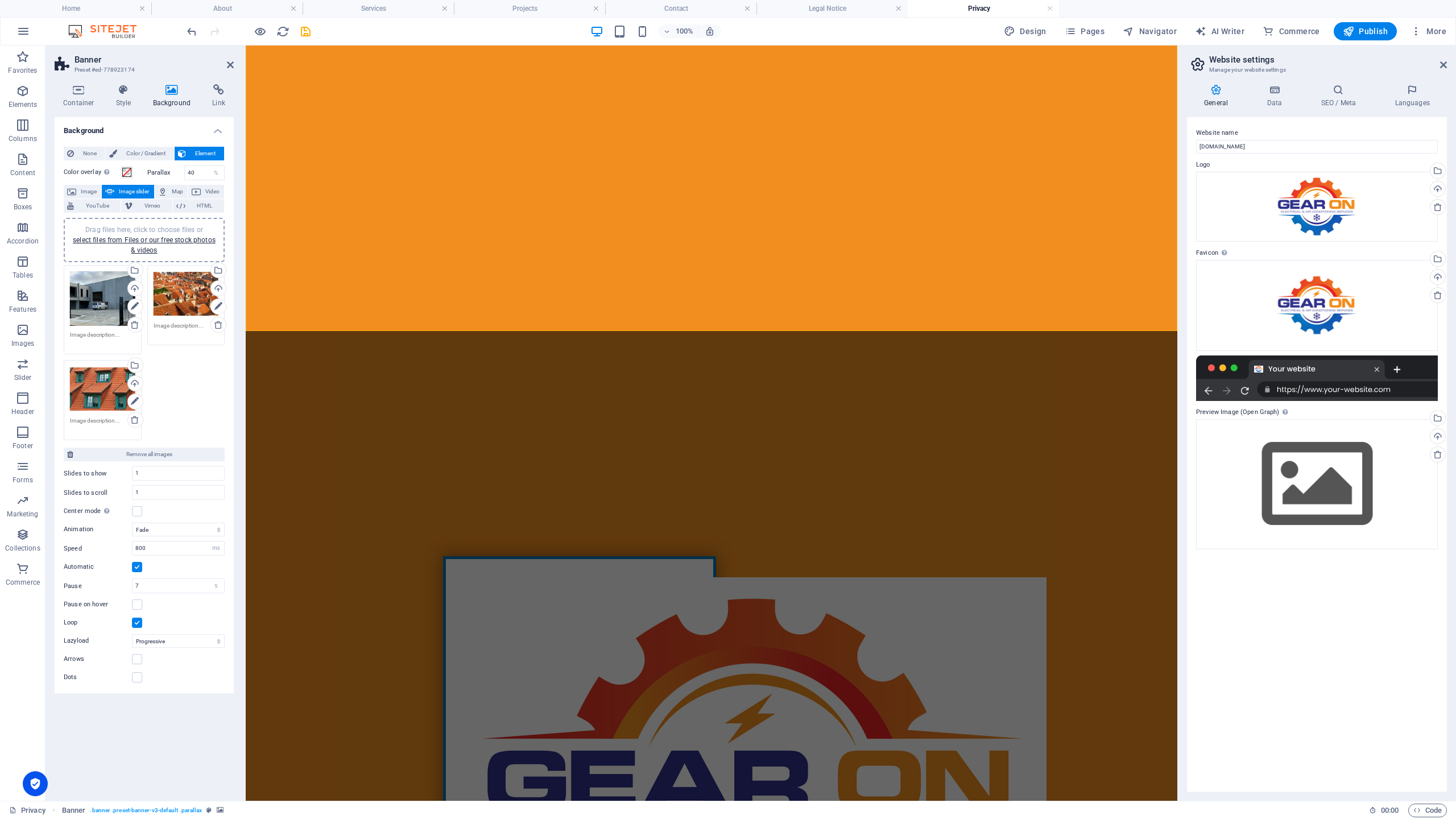 click on "Home About Services Projects Contact Legal Notice Privacy" at bounding box center (728, 9) 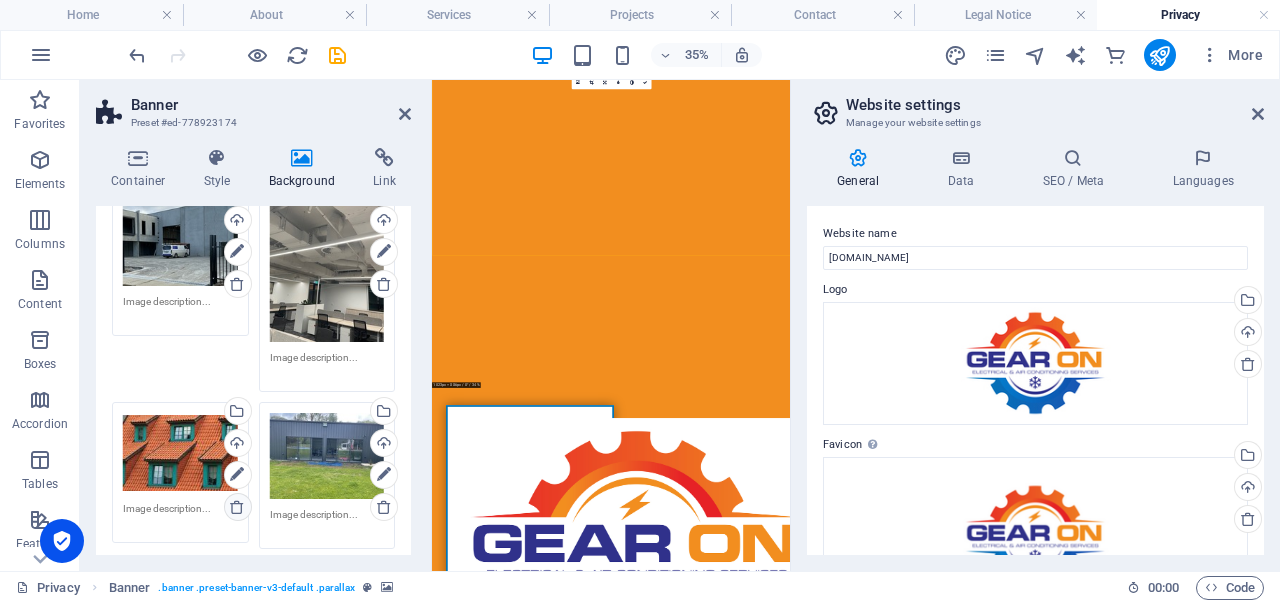 scroll, scrollTop: 295, scrollLeft: 0, axis: vertical 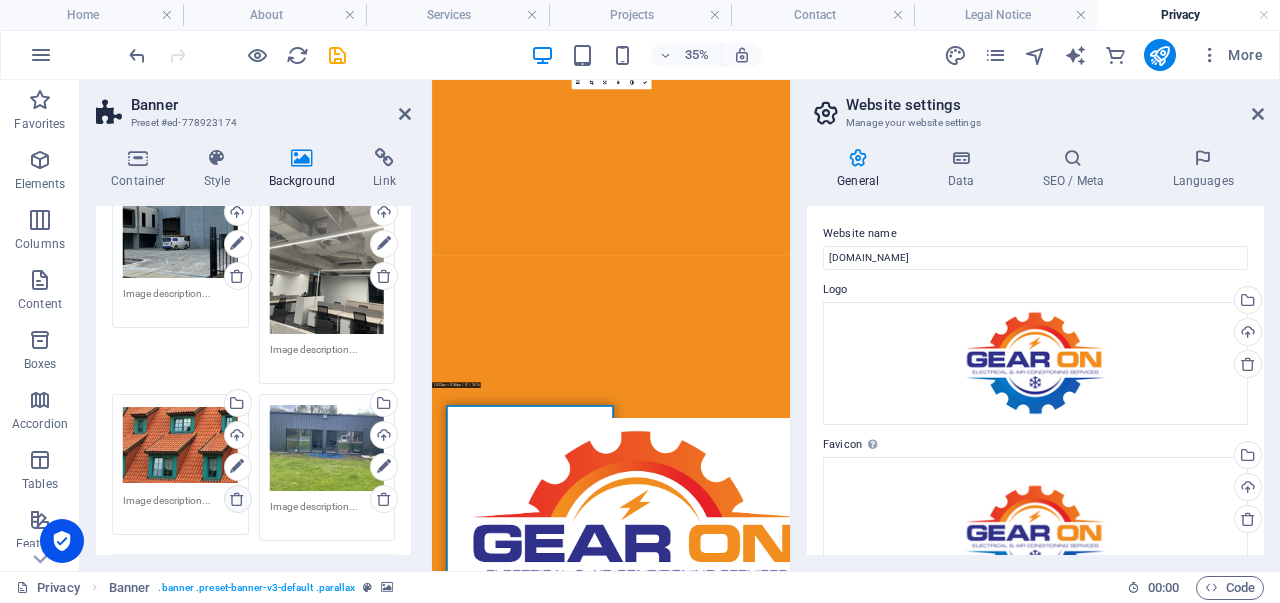 click at bounding box center [237, 499] 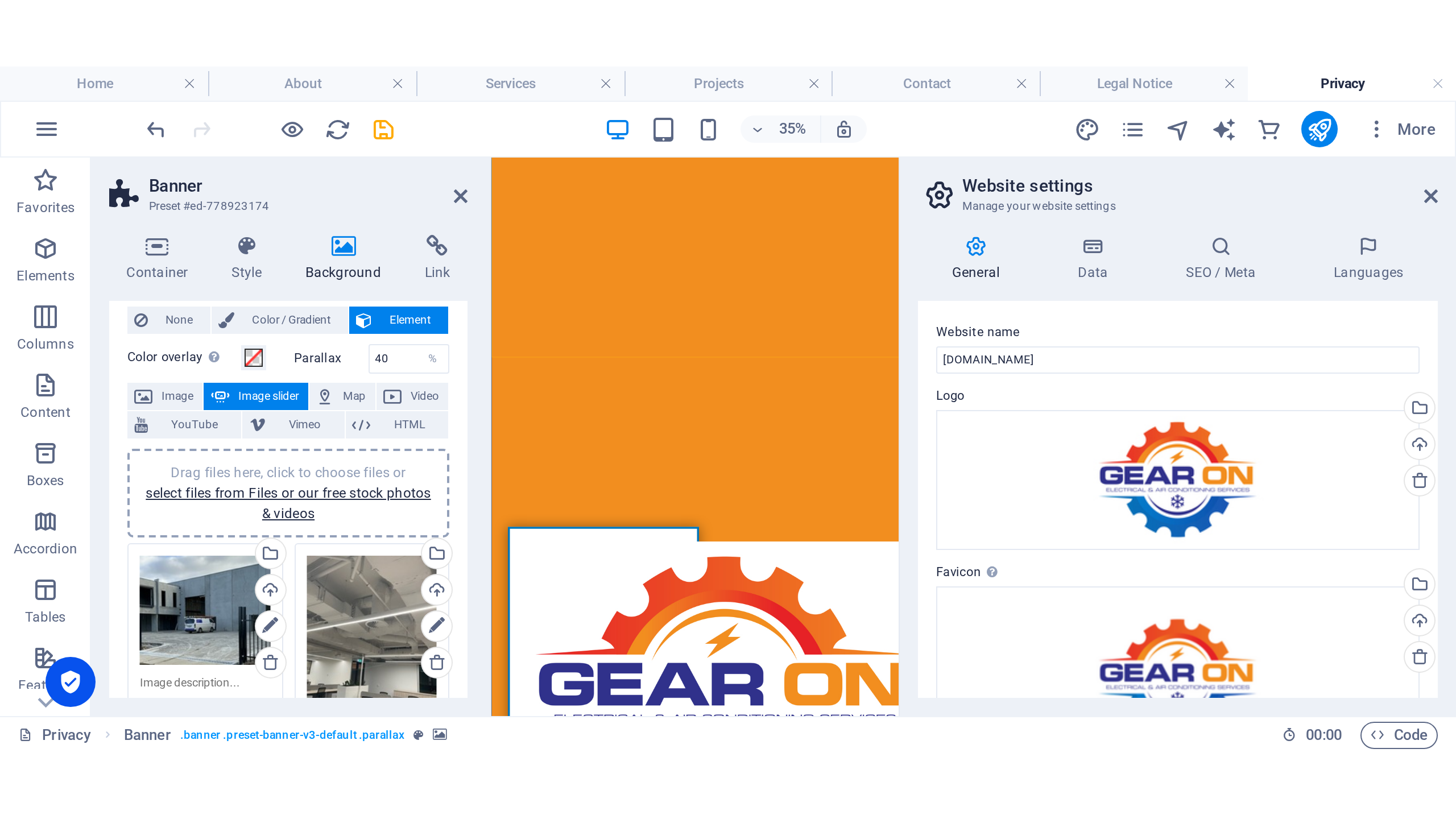 scroll, scrollTop: 0, scrollLeft: 0, axis: both 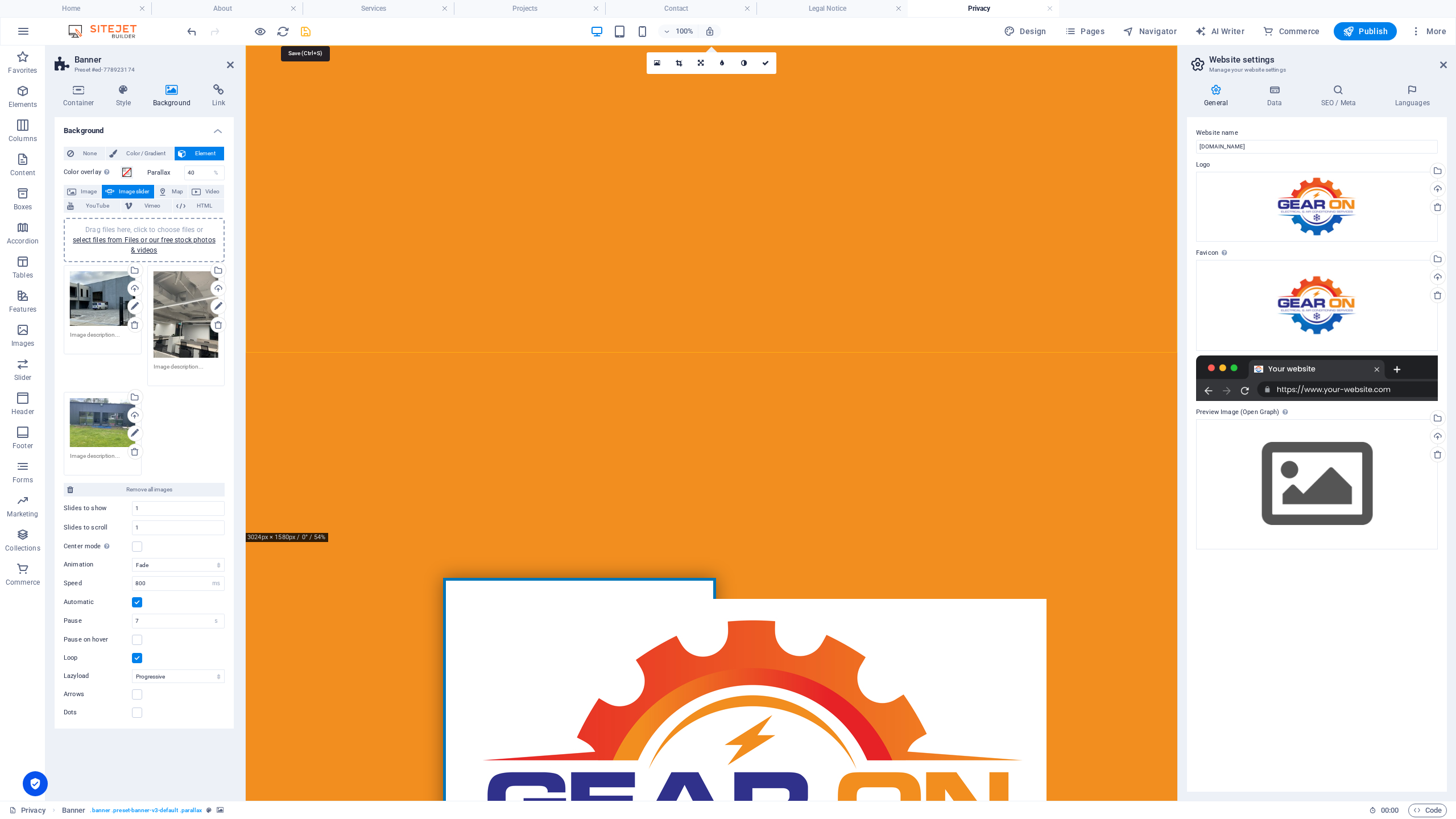 click at bounding box center [305, 31] 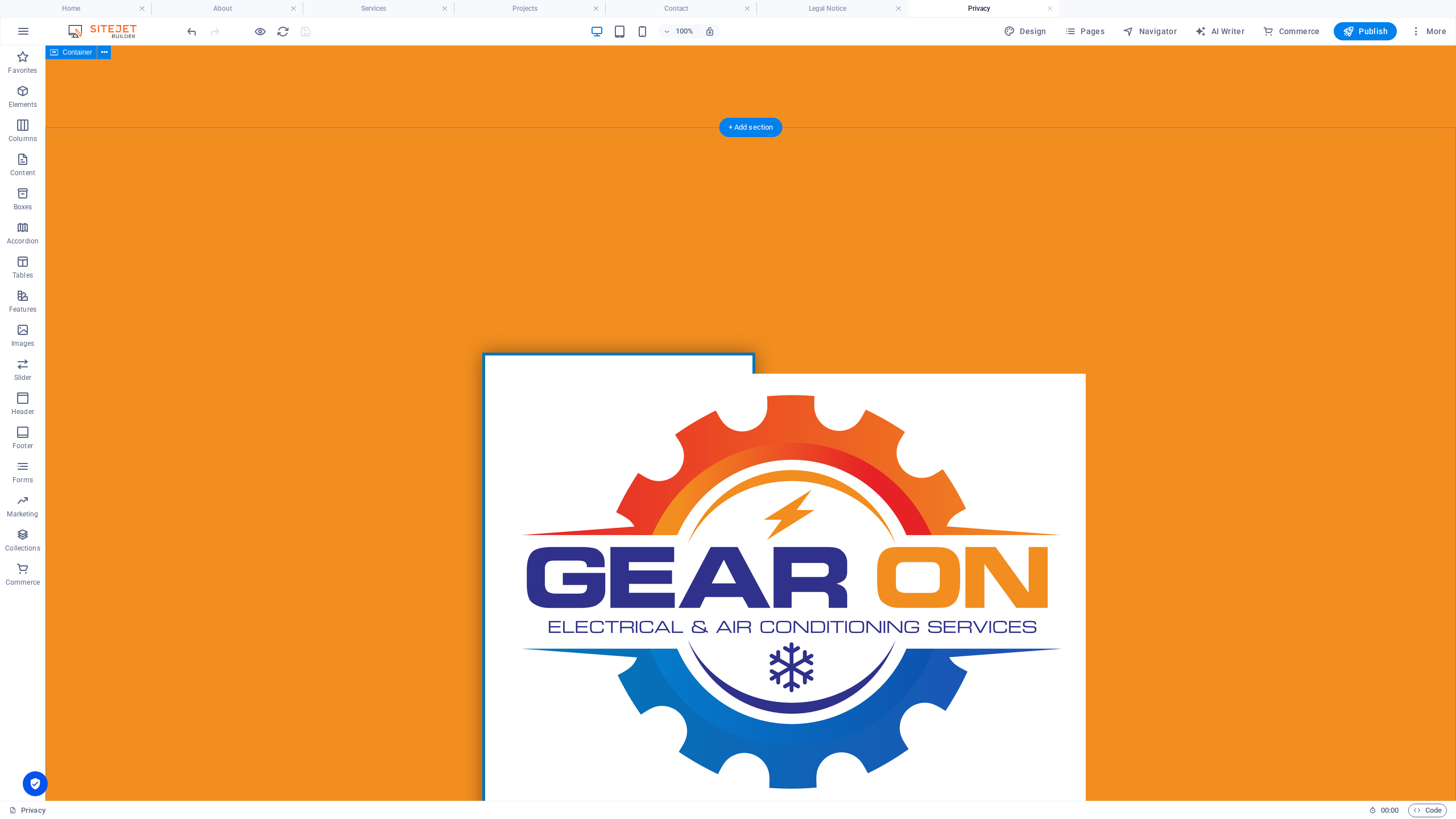 scroll, scrollTop: 0, scrollLeft: 0, axis: both 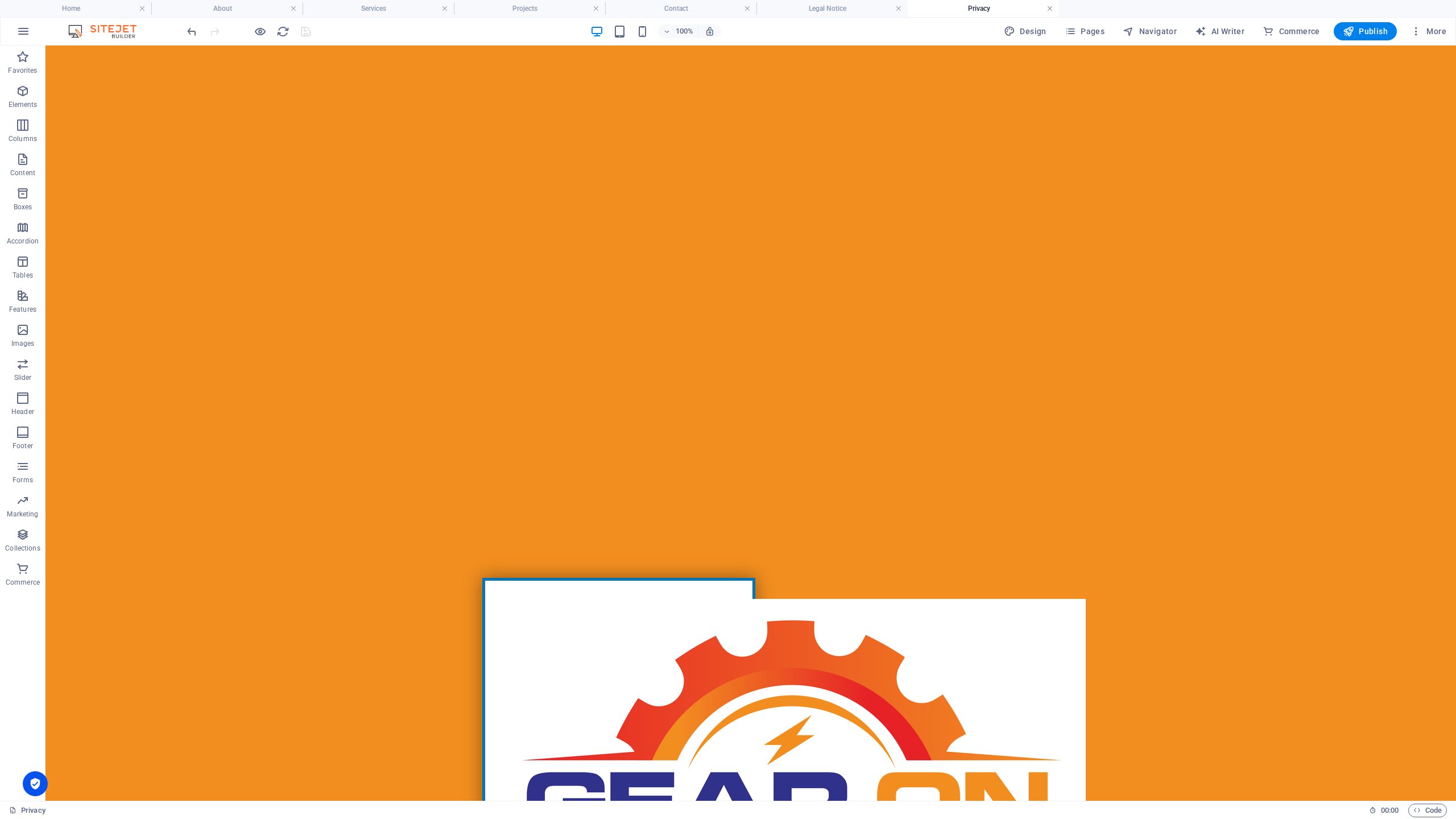 click at bounding box center (1050, 9) 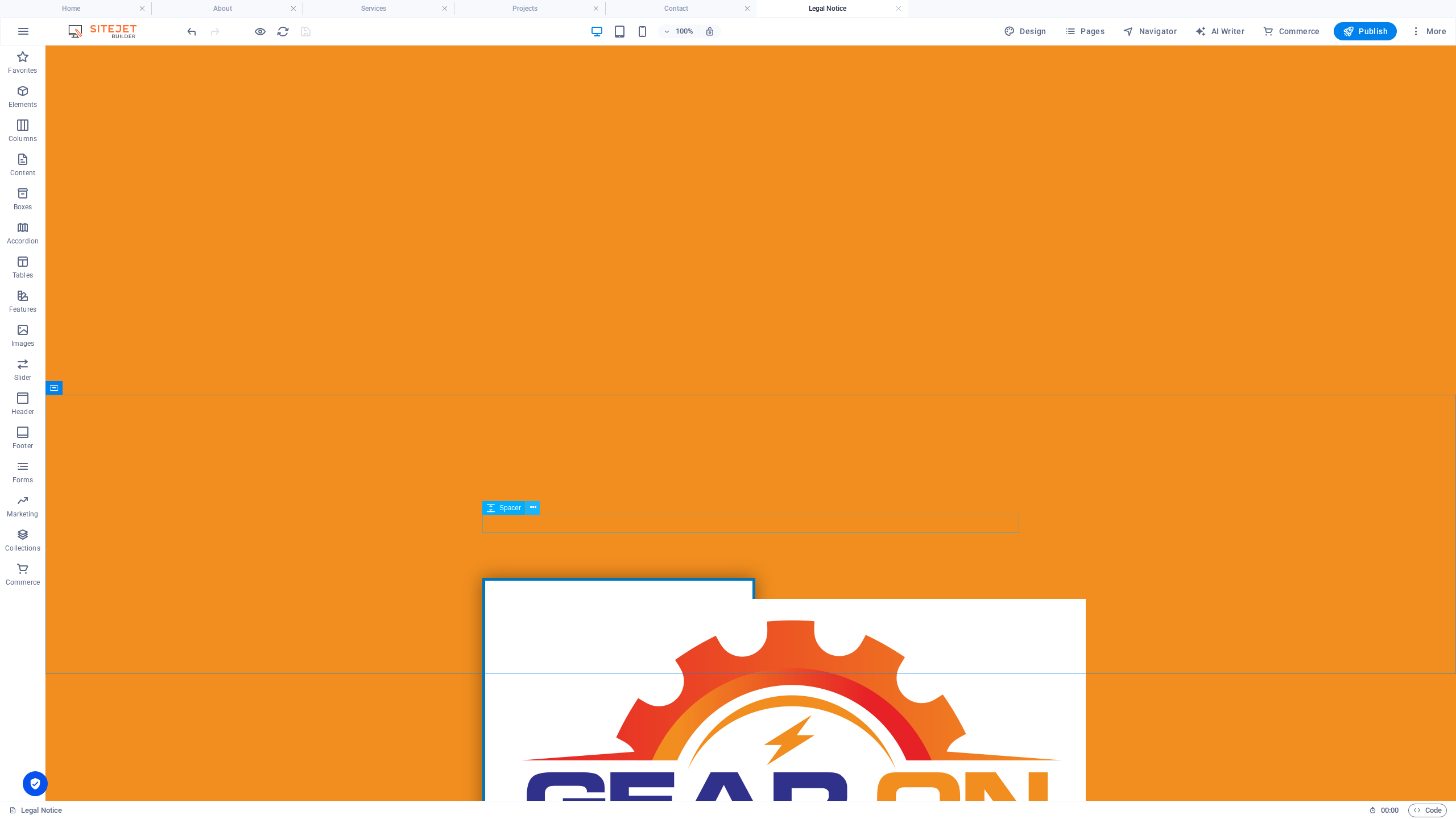 click at bounding box center [533, 507] 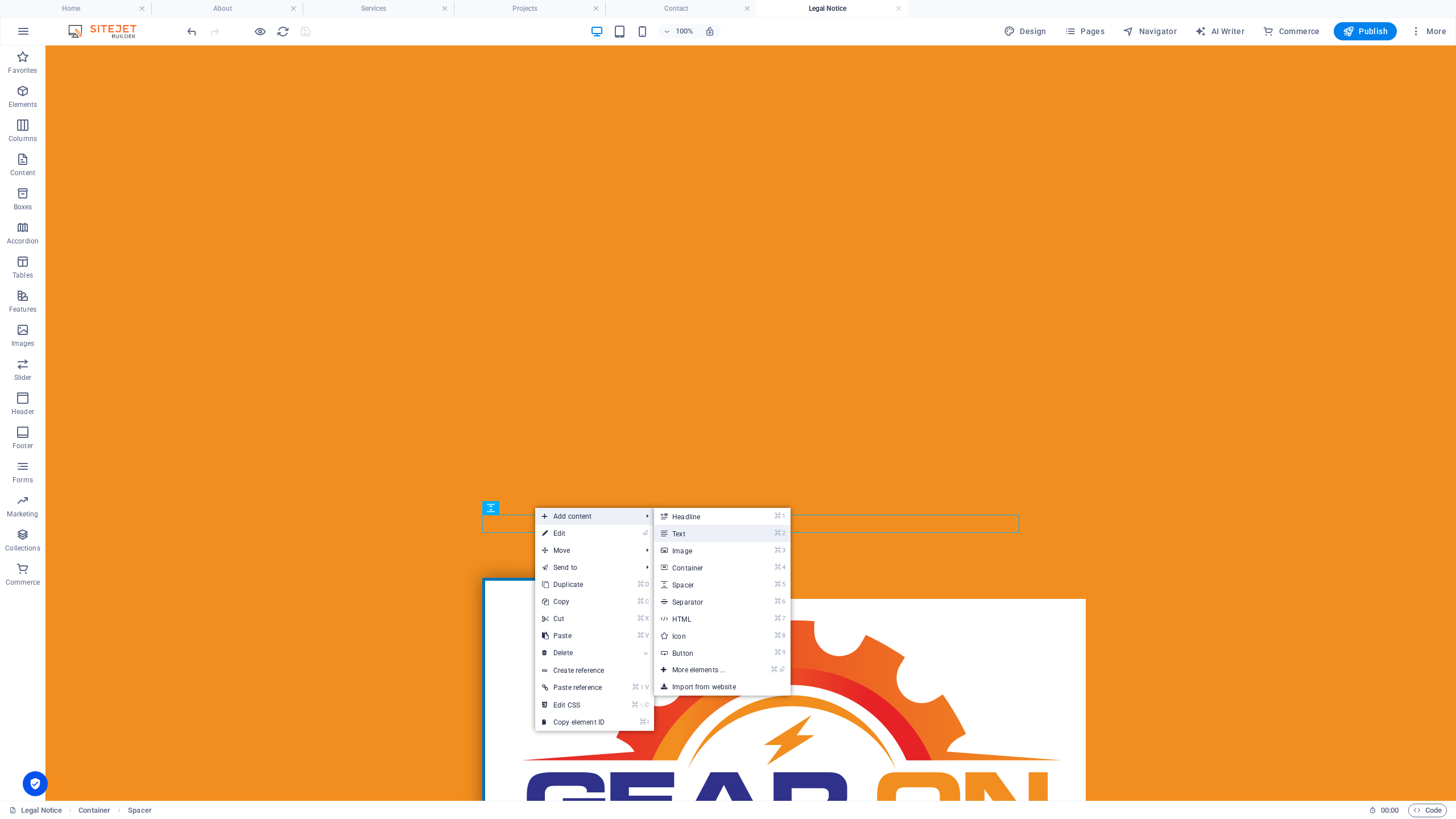 click on "⌘ 2  Text" at bounding box center (701, 533) 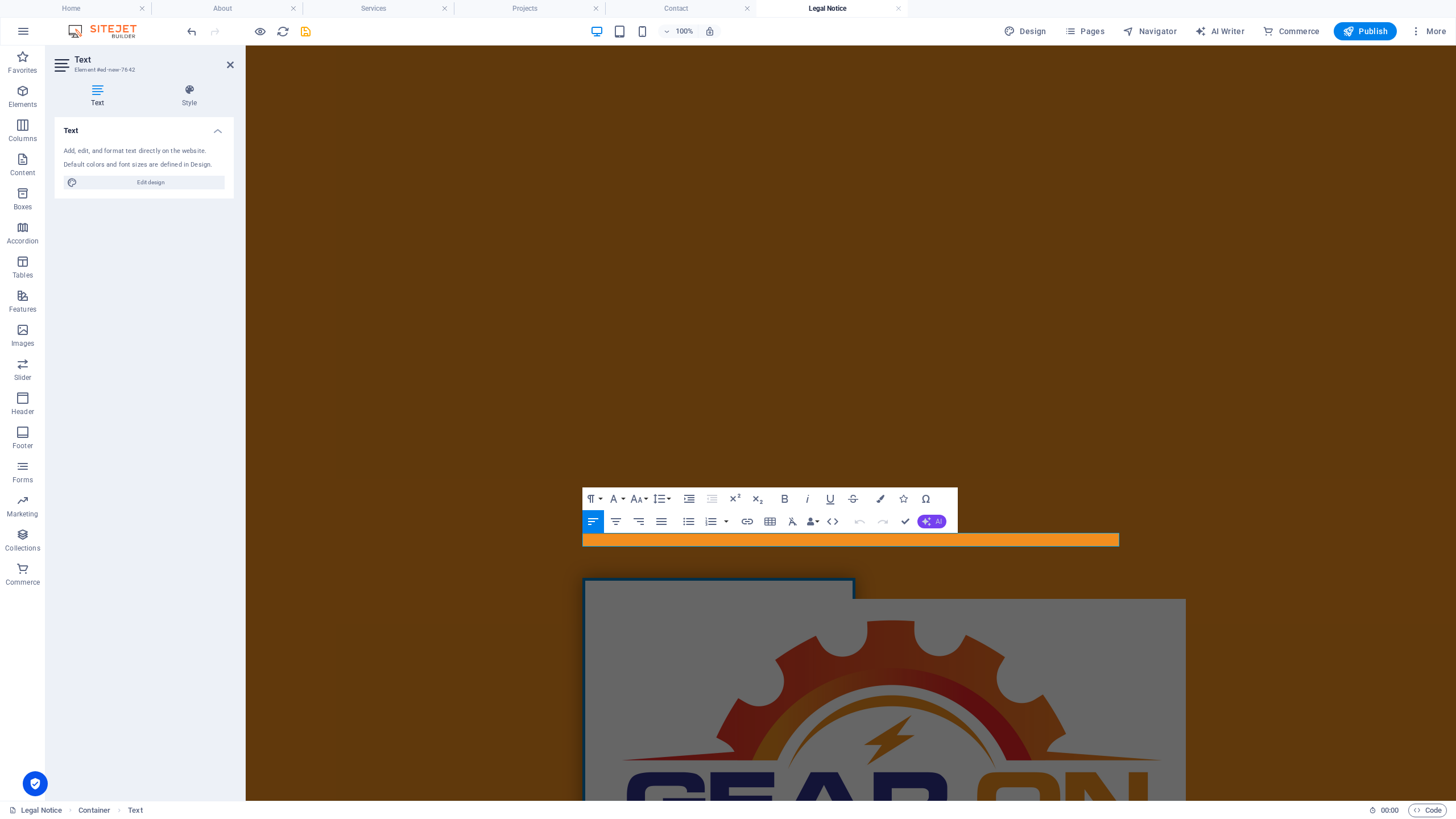 click on "AI" at bounding box center [938, 522] 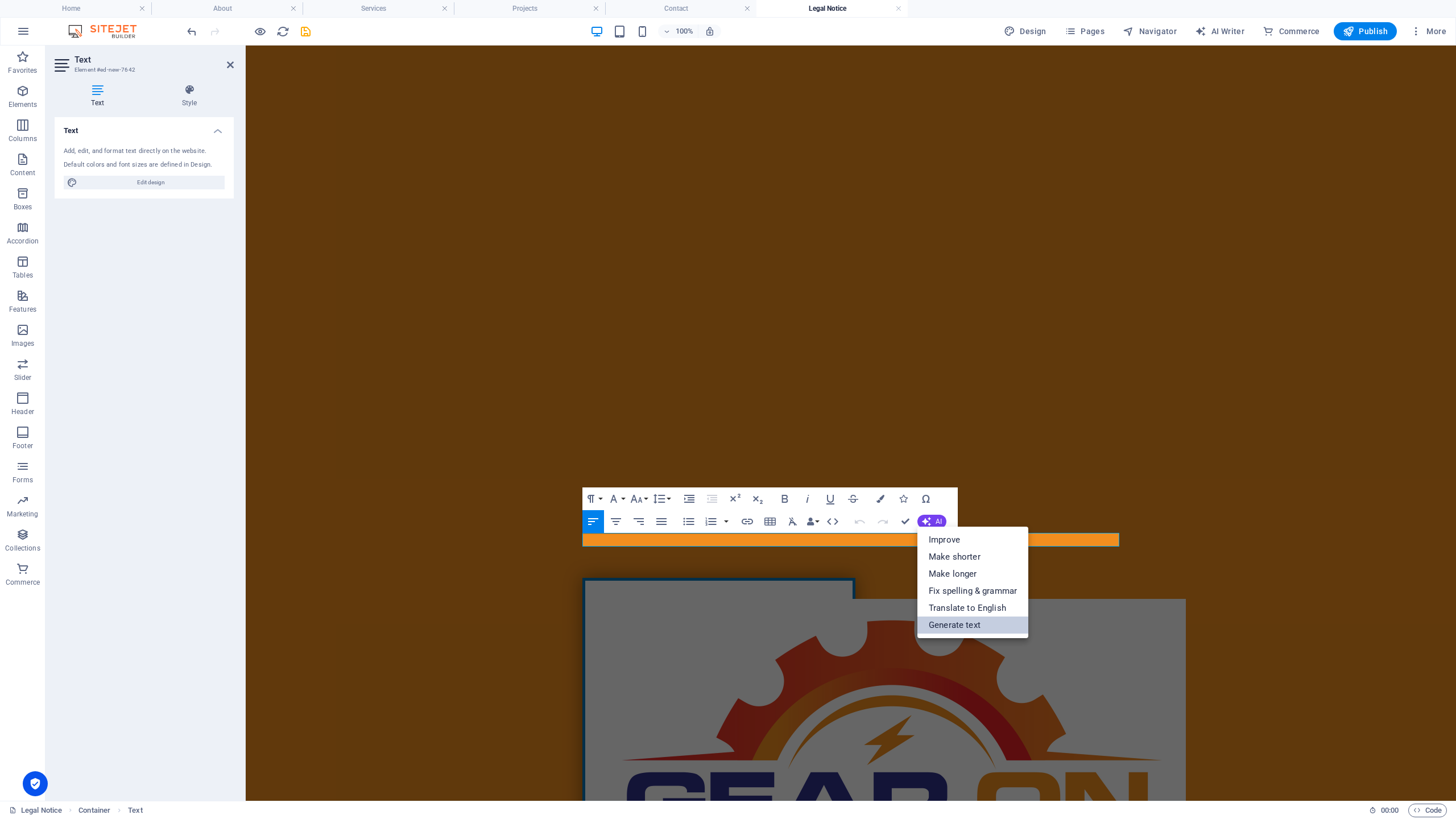 click on "Generate text" at bounding box center (973, 625) 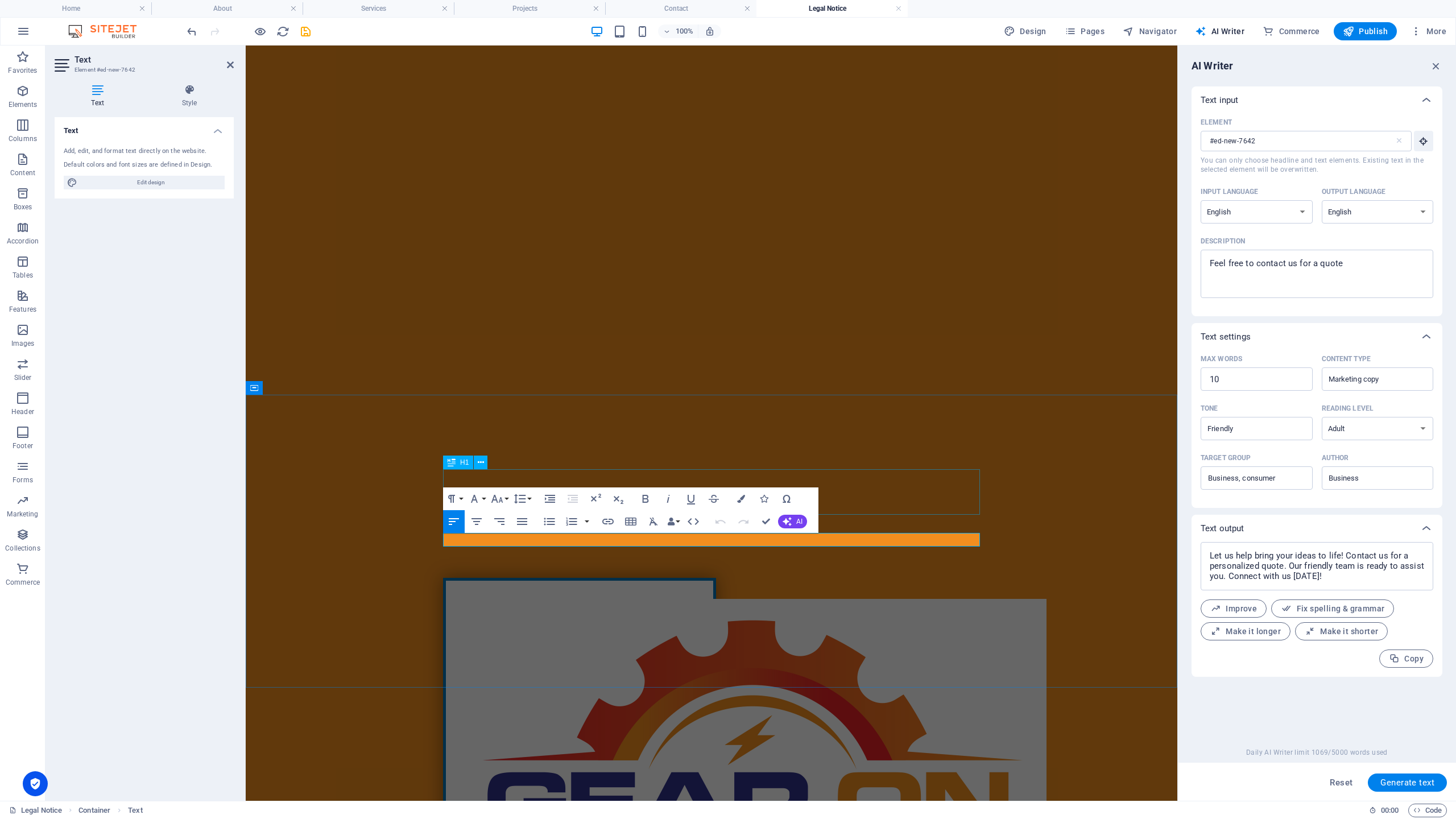 scroll, scrollTop: 2, scrollLeft: 0, axis: vertical 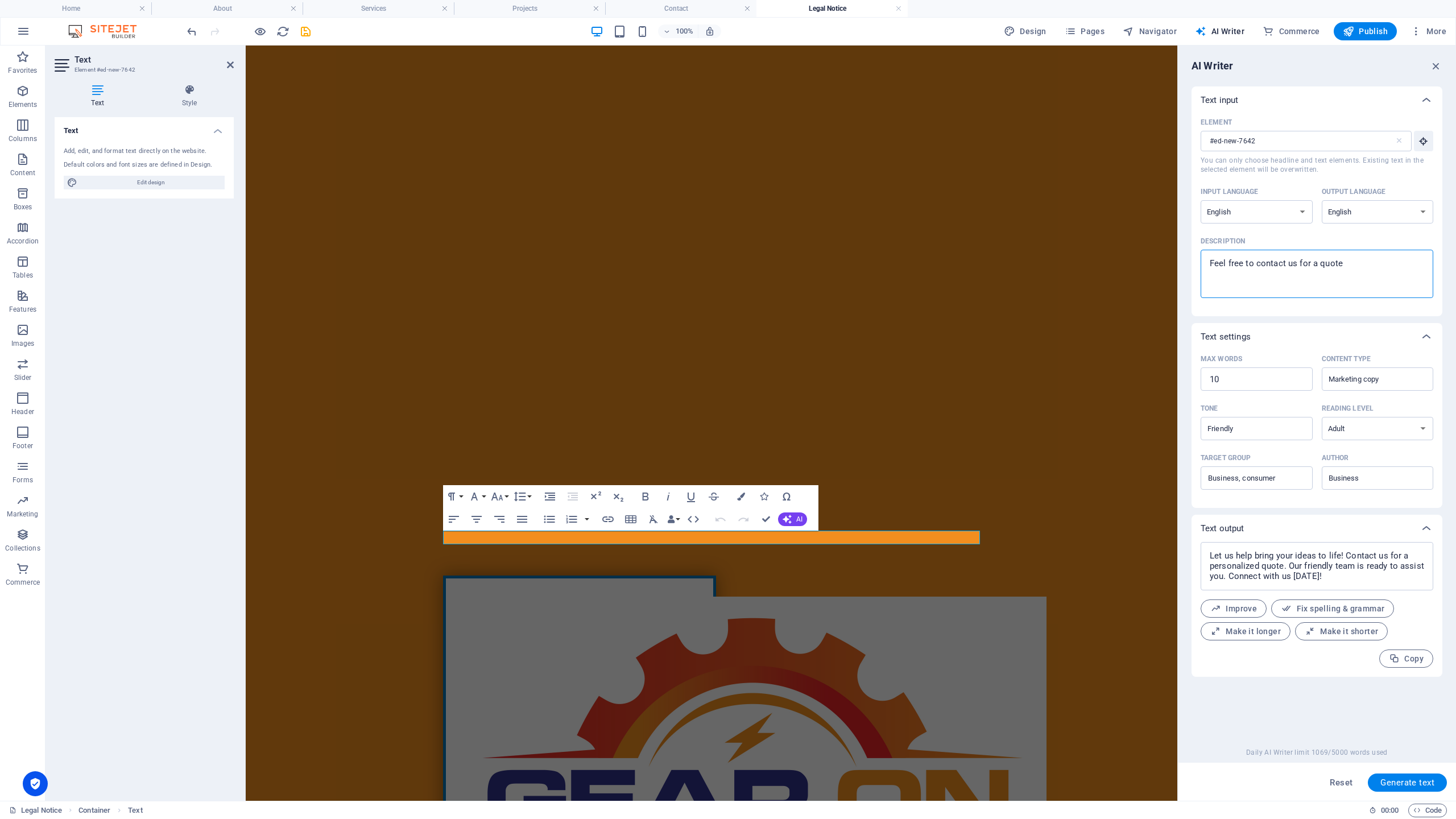 drag, startPoint x: 1354, startPoint y: 269, endPoint x: 1202, endPoint y: 268, distance: 152.00329 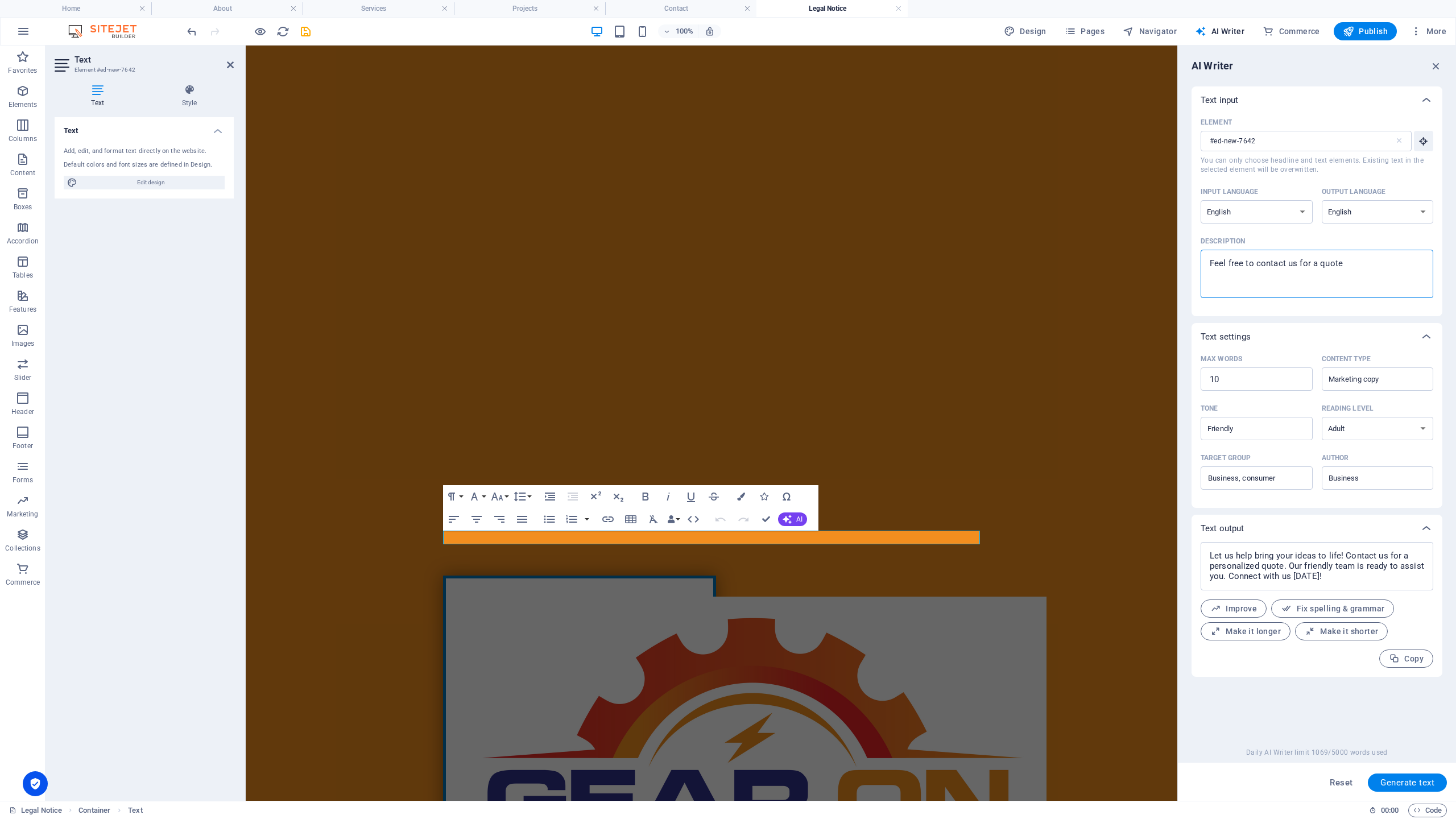 click on "Feel free to contact us for a quote" at bounding box center (1317, 274) 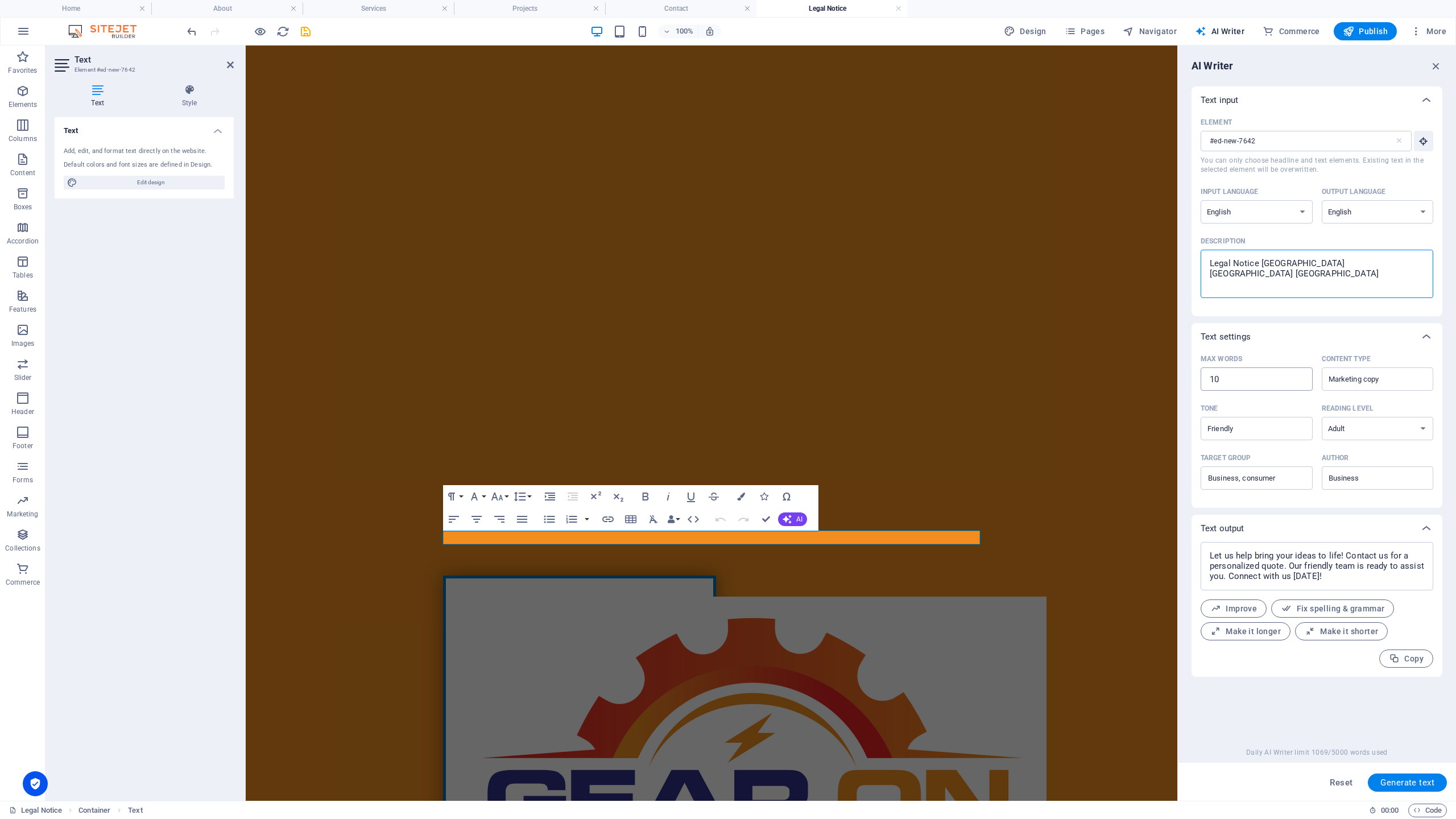 type on "Legal Notice Melbourne Victoria Australia" 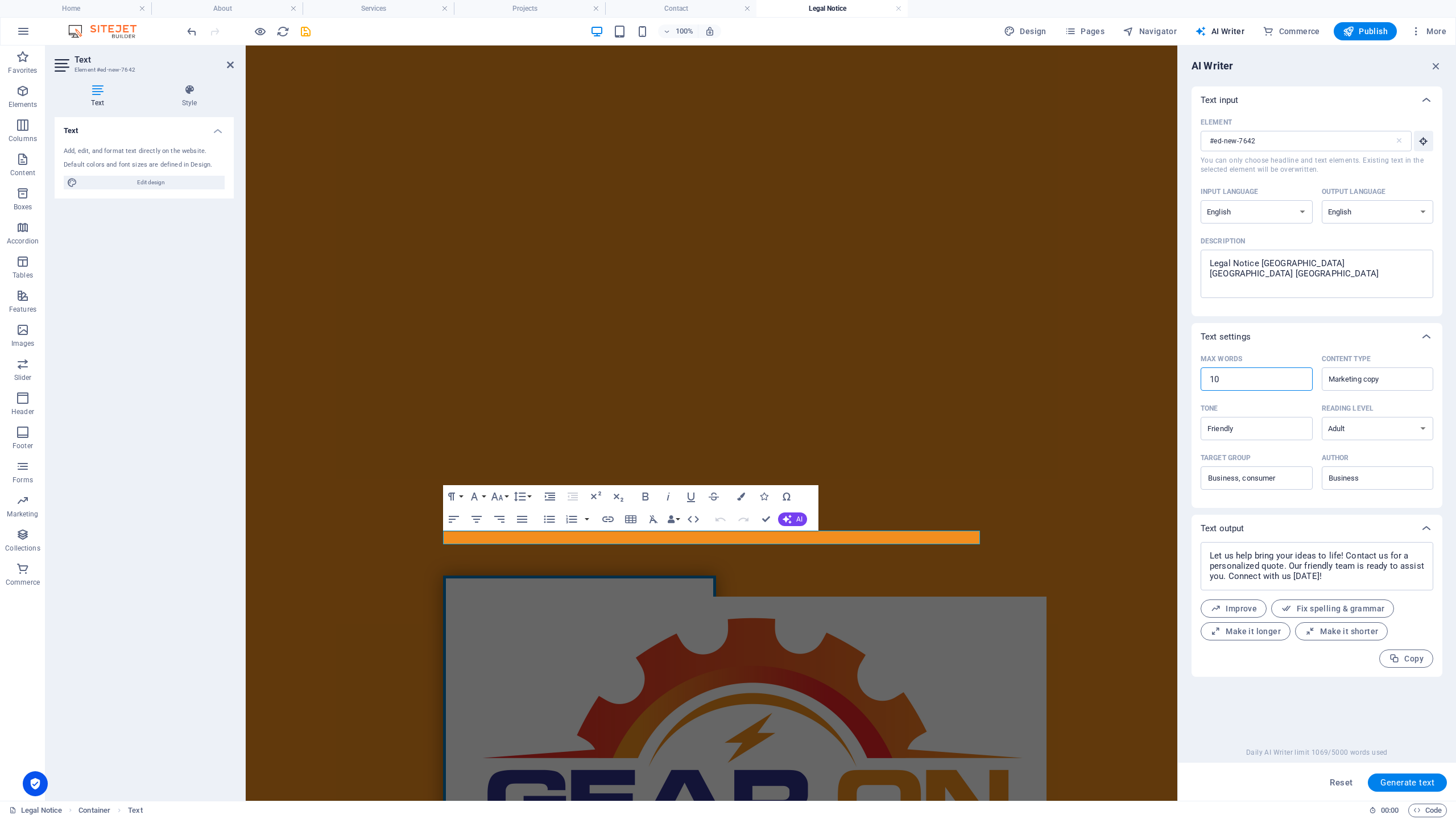 drag, startPoint x: 1261, startPoint y: 378, endPoint x: 1197, endPoint y: 376, distance: 64.03124 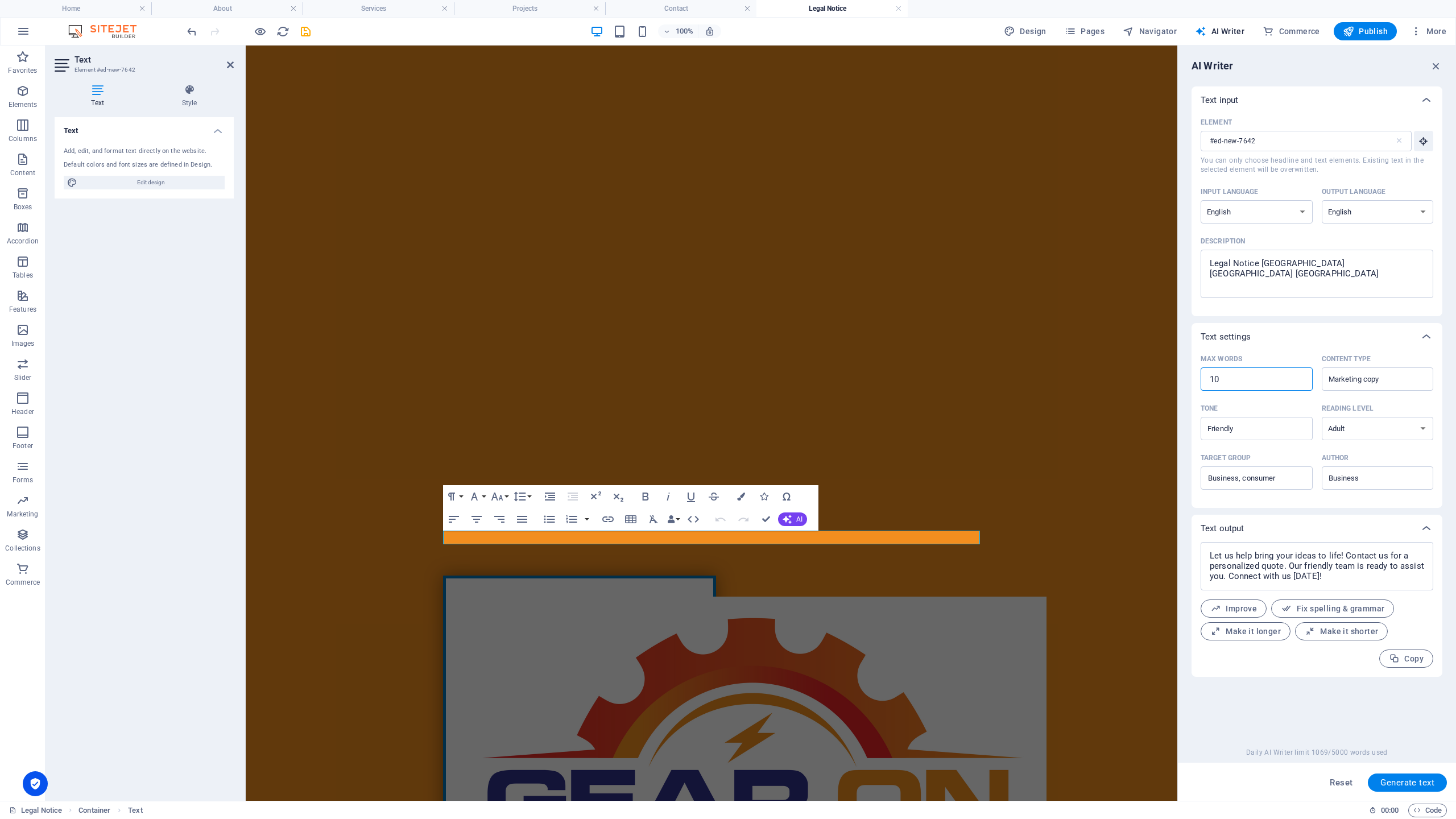 click on "Max words 10 ​ Content type Marketing copy ​ Tone Friendly ​ Reading level None Academic Adult Teen Child Target group Business, consumer ​ Author Business ​" at bounding box center (1317, 429) 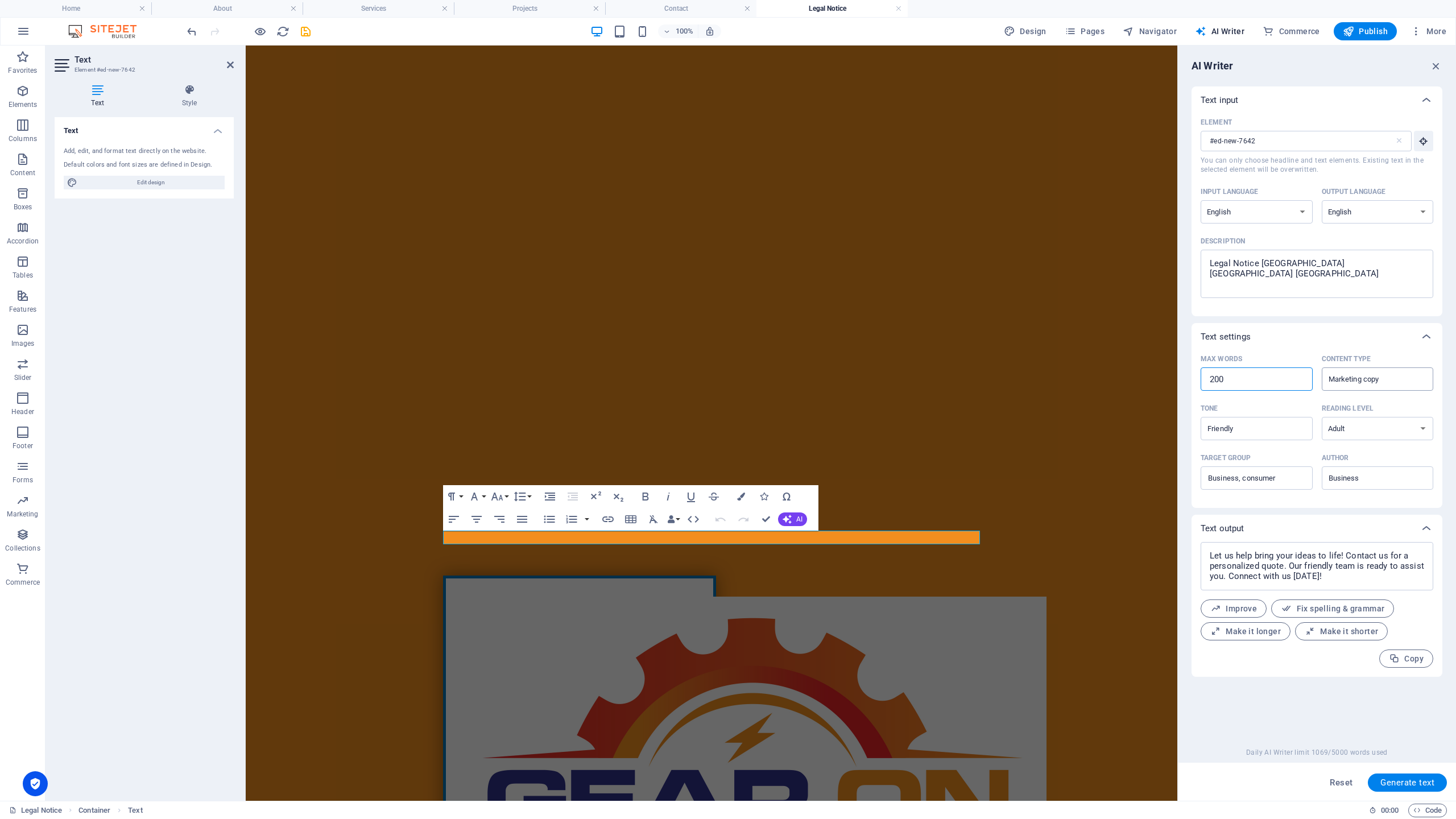 type on "200" 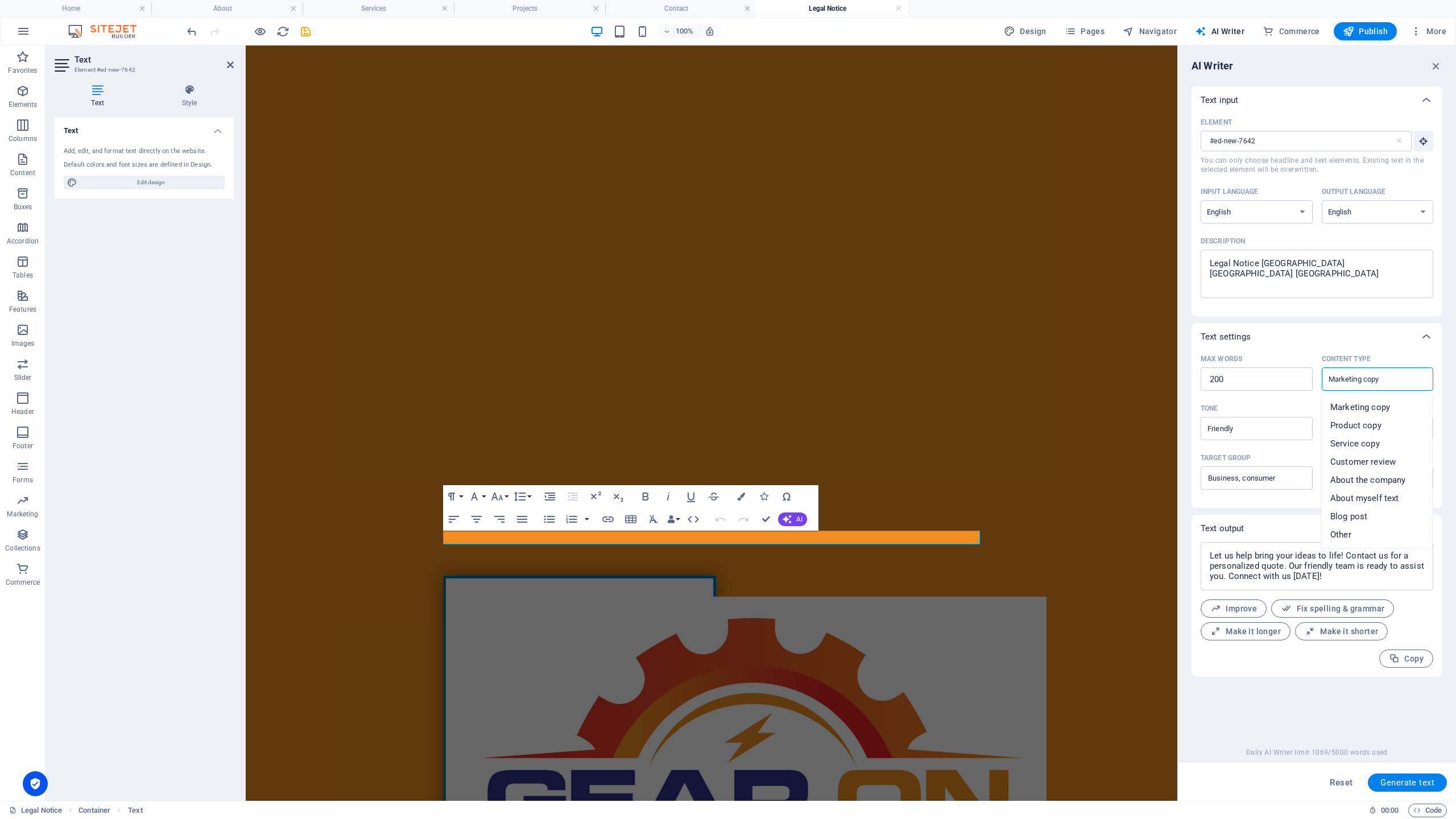 click on "Marketing copy" at bounding box center [1368, 379] 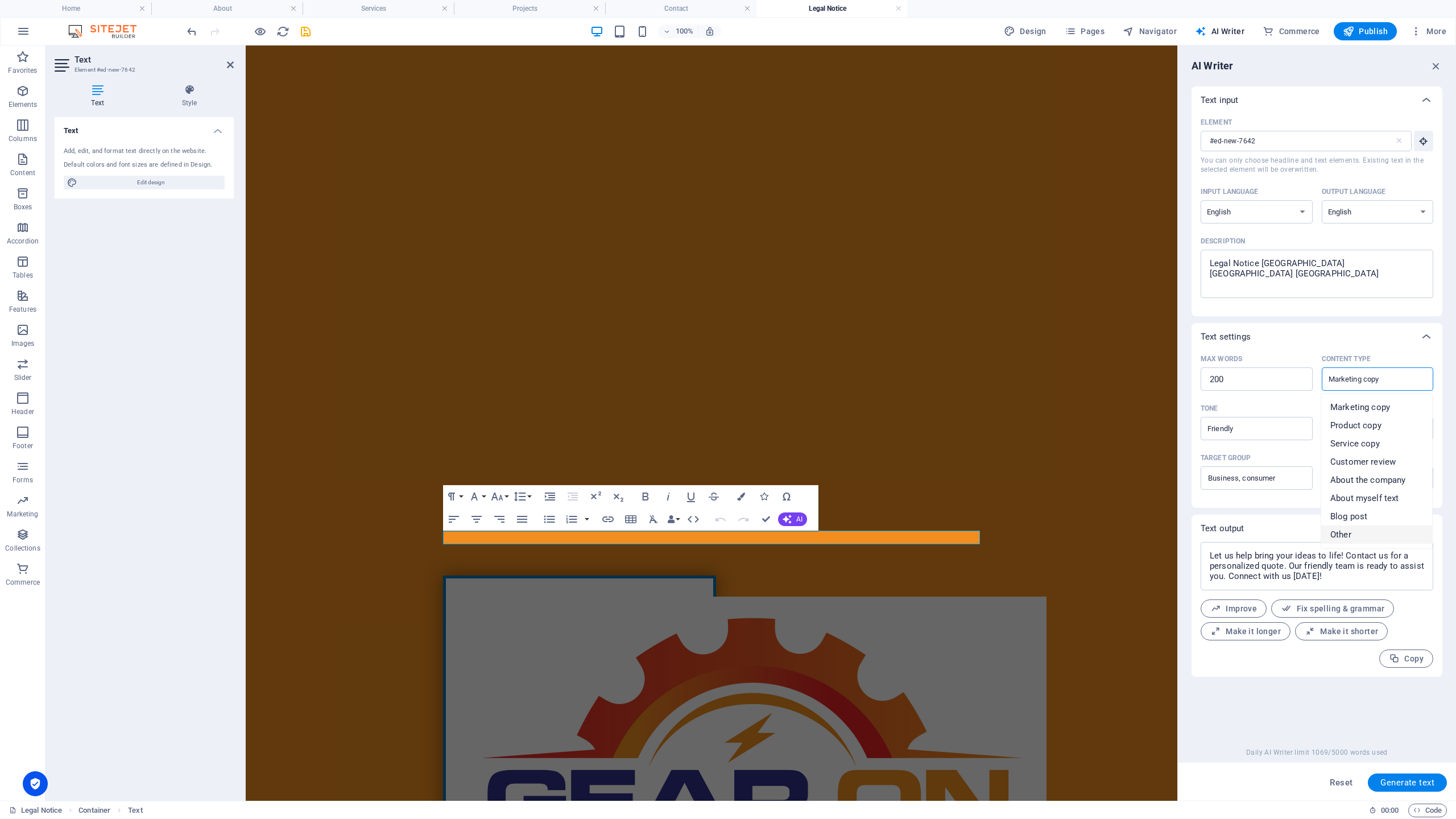 click on "Other" at bounding box center (1376, 535) 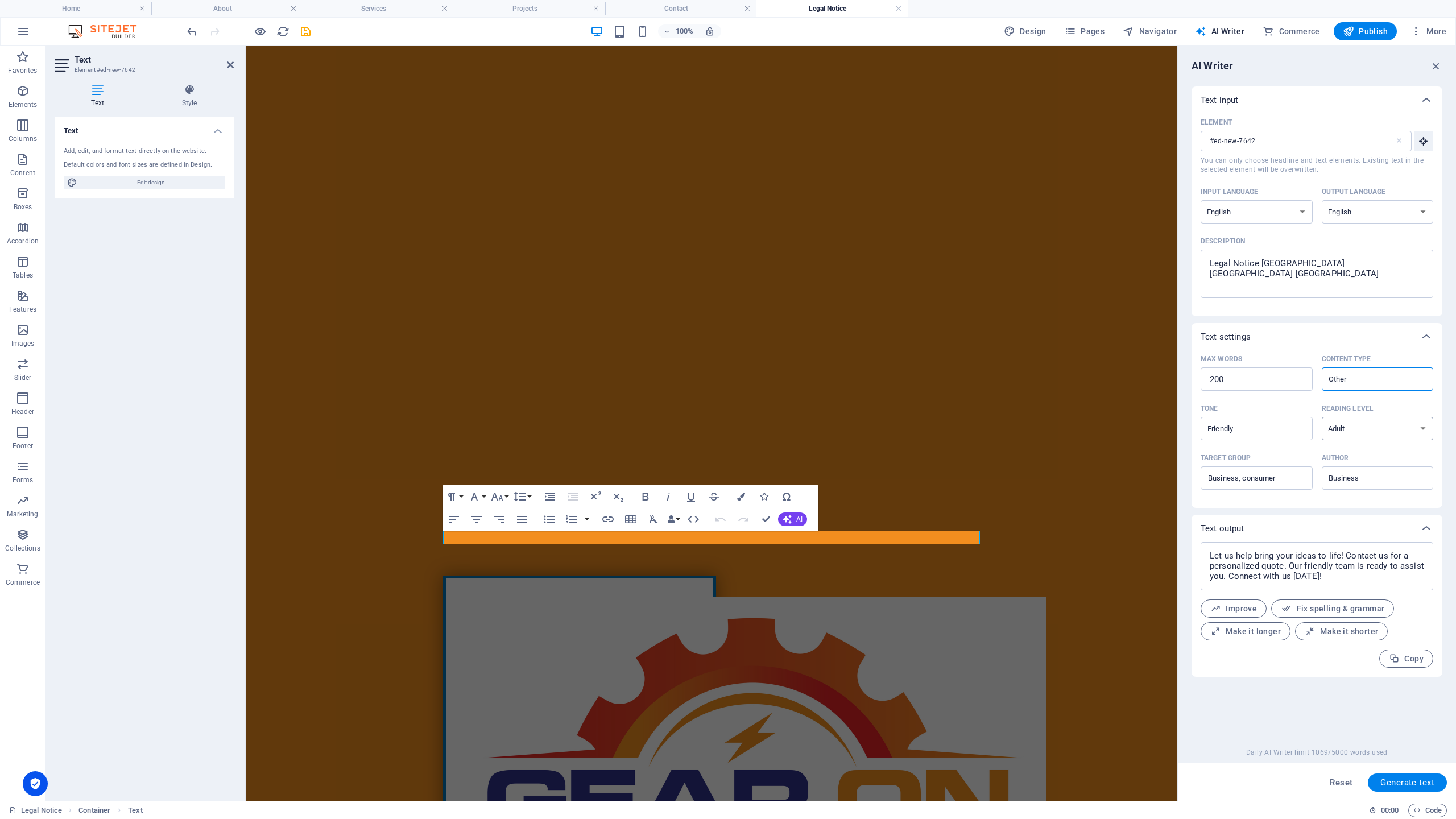 click on "None Academic Adult Teen Child" at bounding box center [1378, 428] 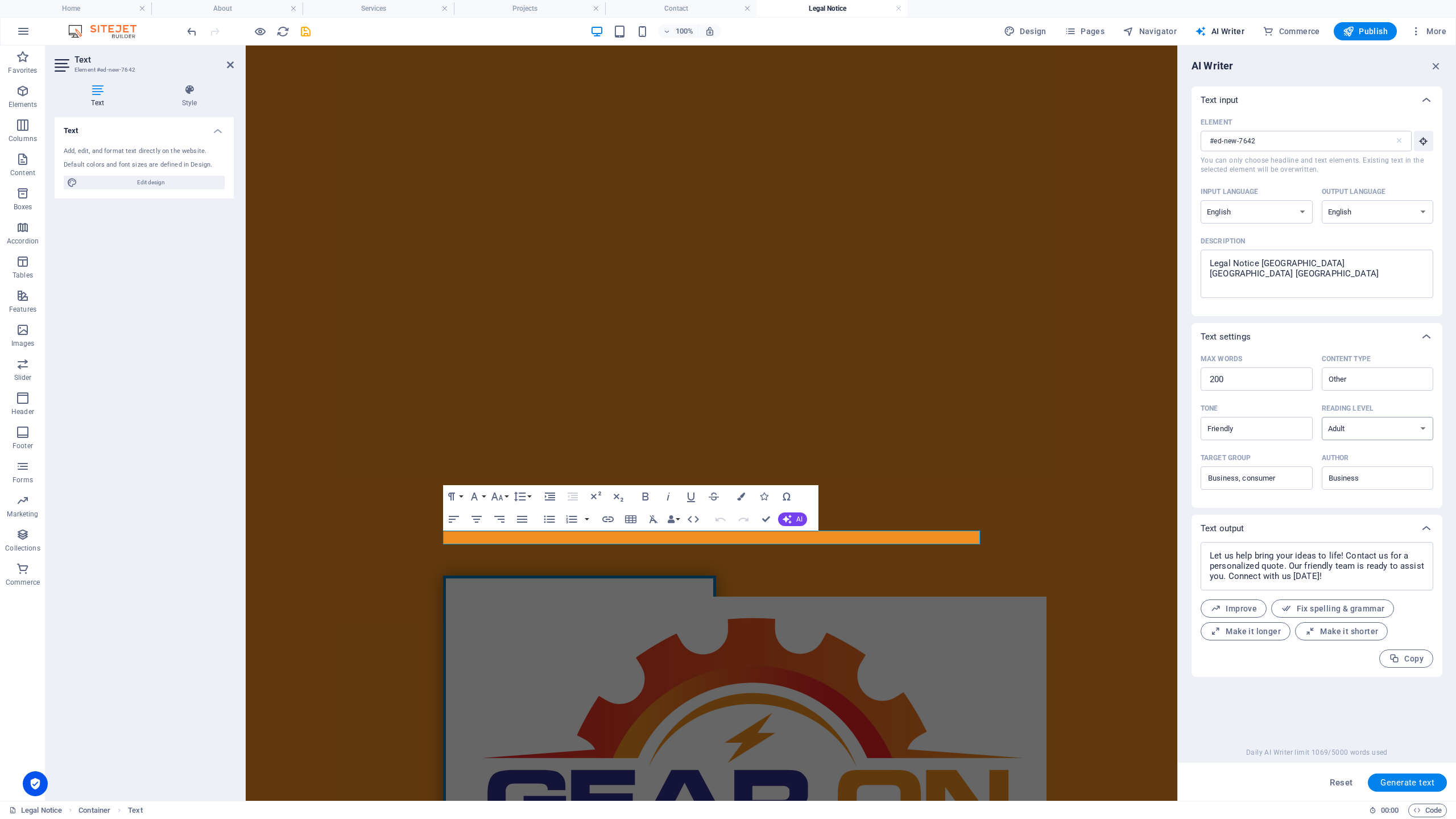 select on "Academic" 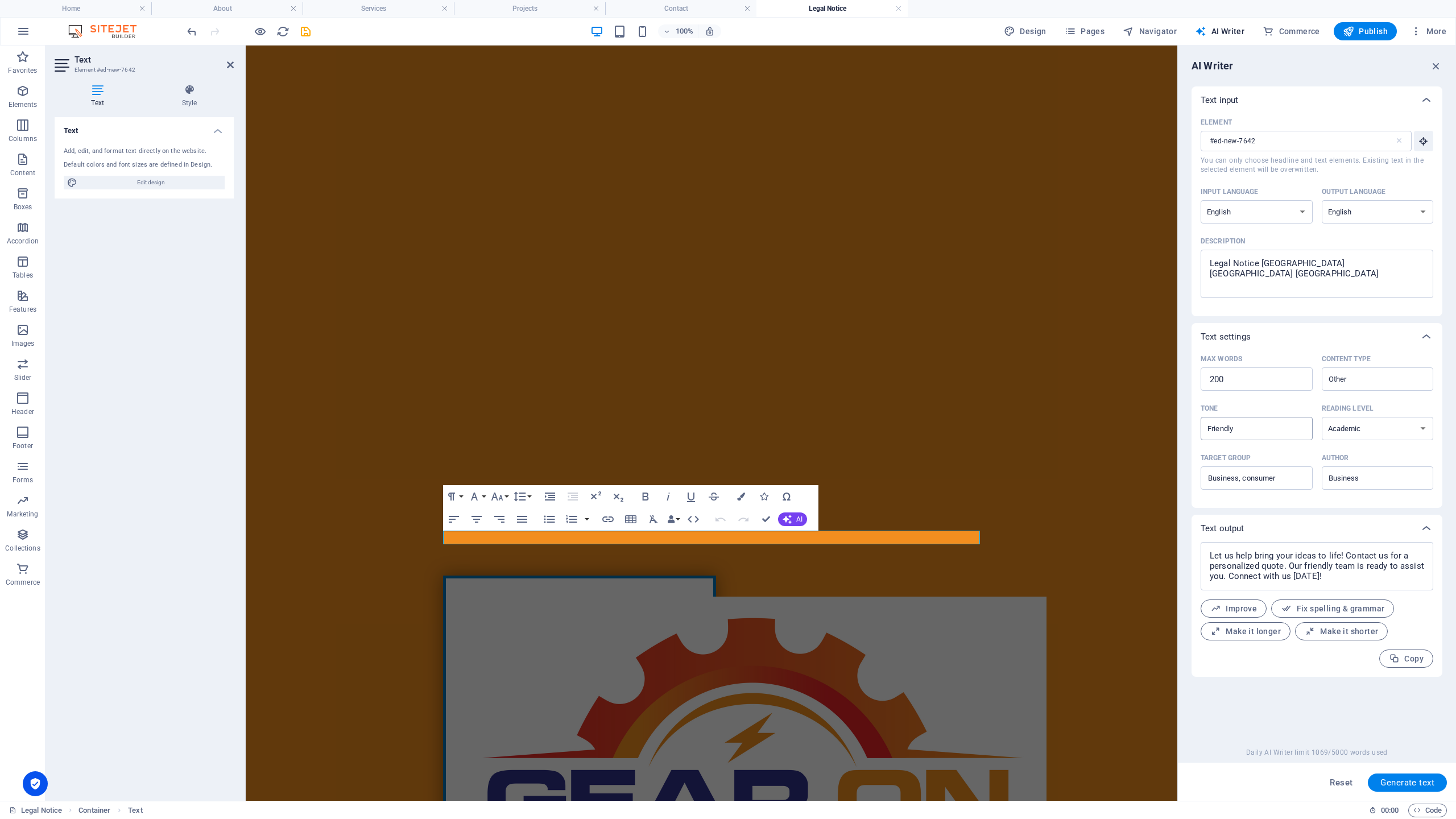 click on "Friendly" at bounding box center (1247, 428) 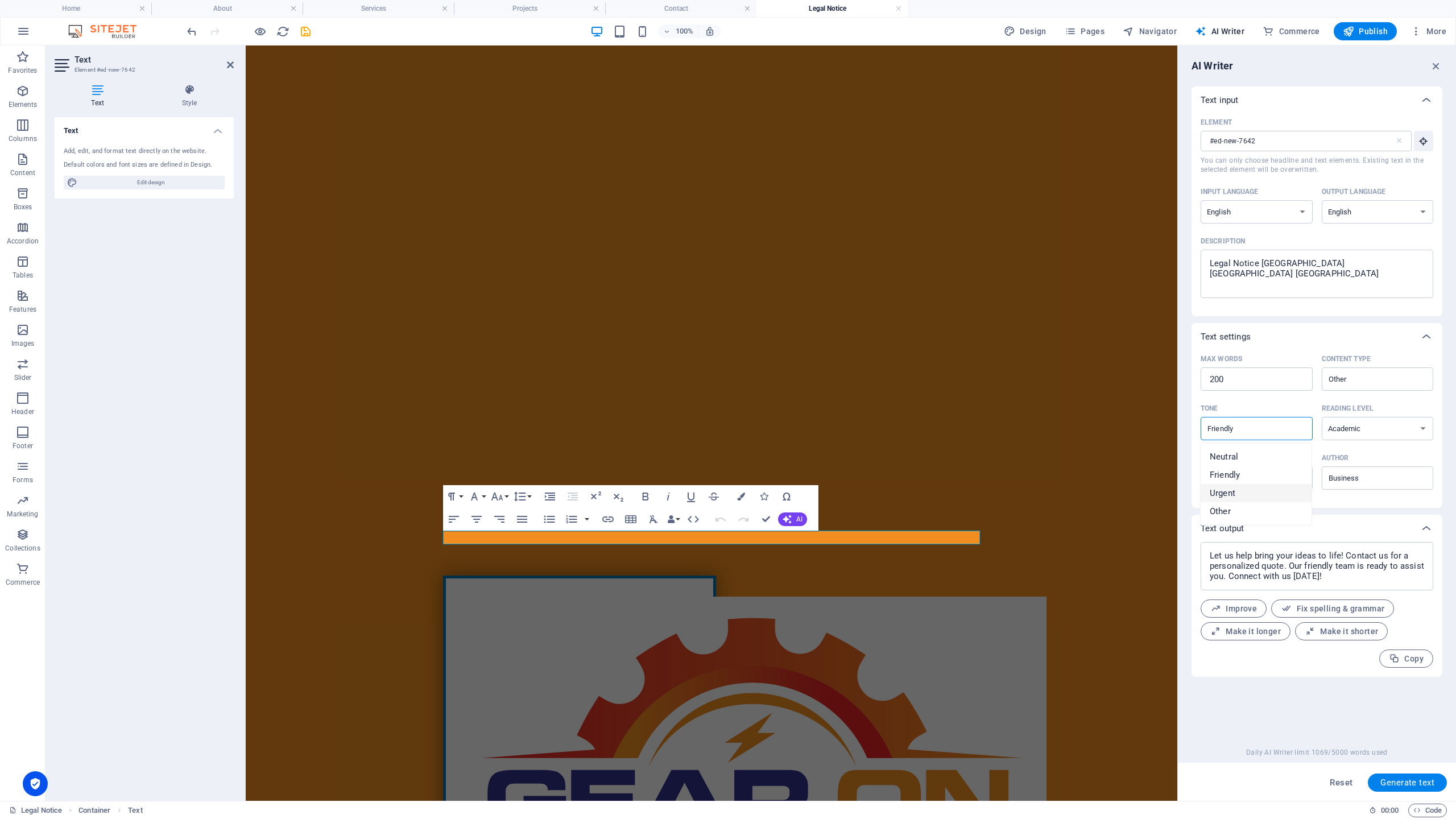 click on "Urgent" at bounding box center (1222, 493) 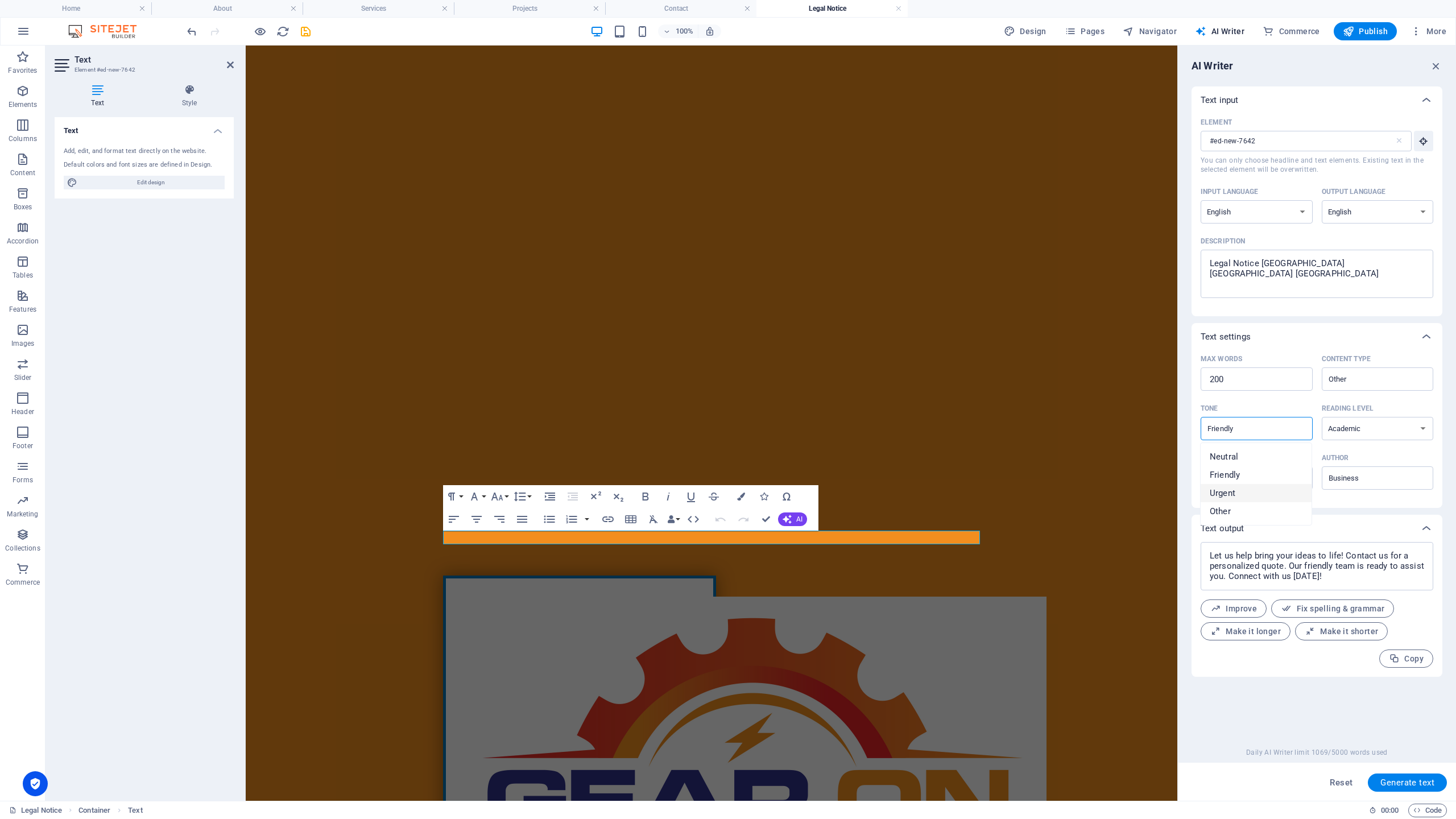 type on "Urgent" 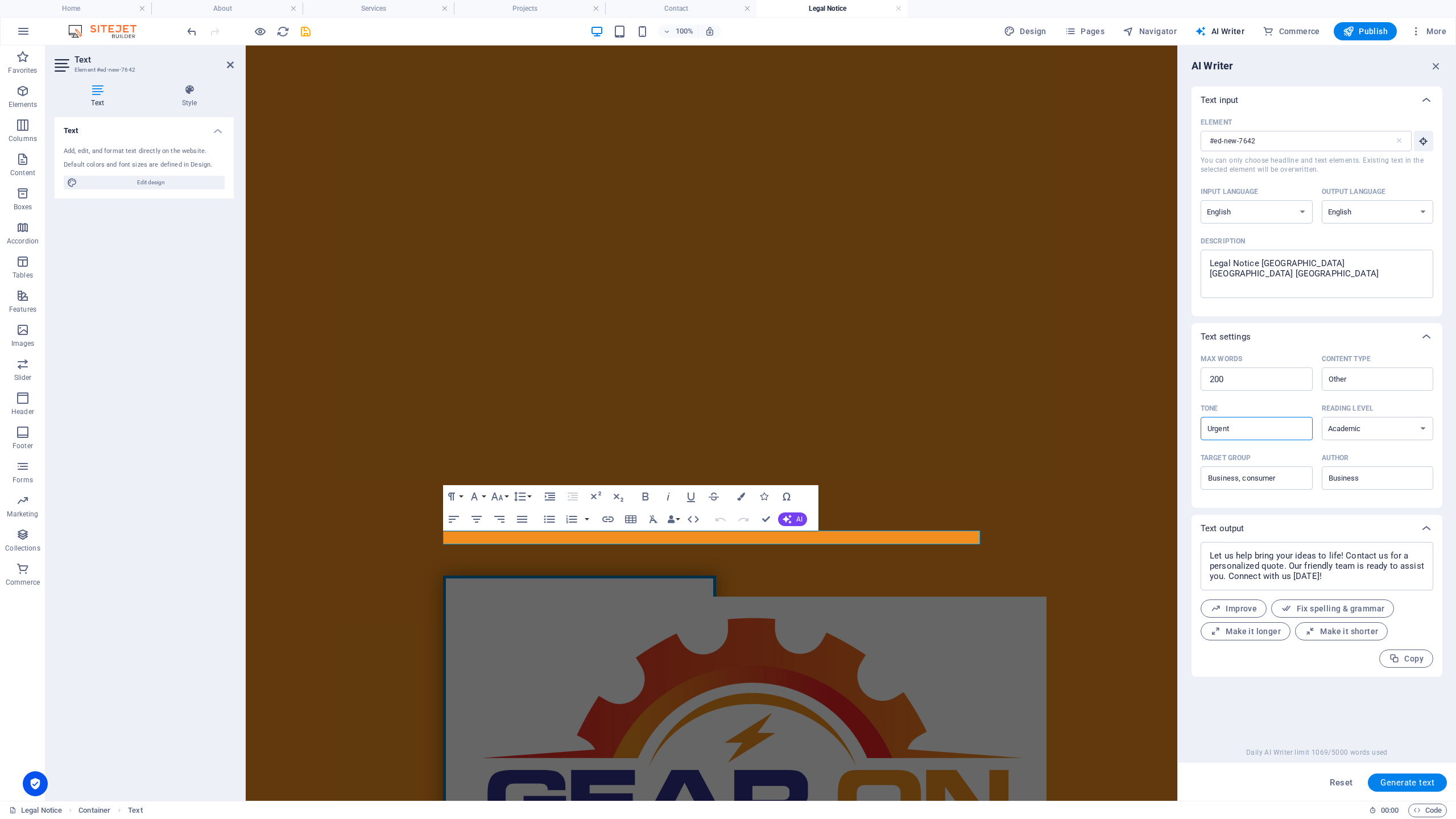 click on "Generate text" at bounding box center [1407, 783] 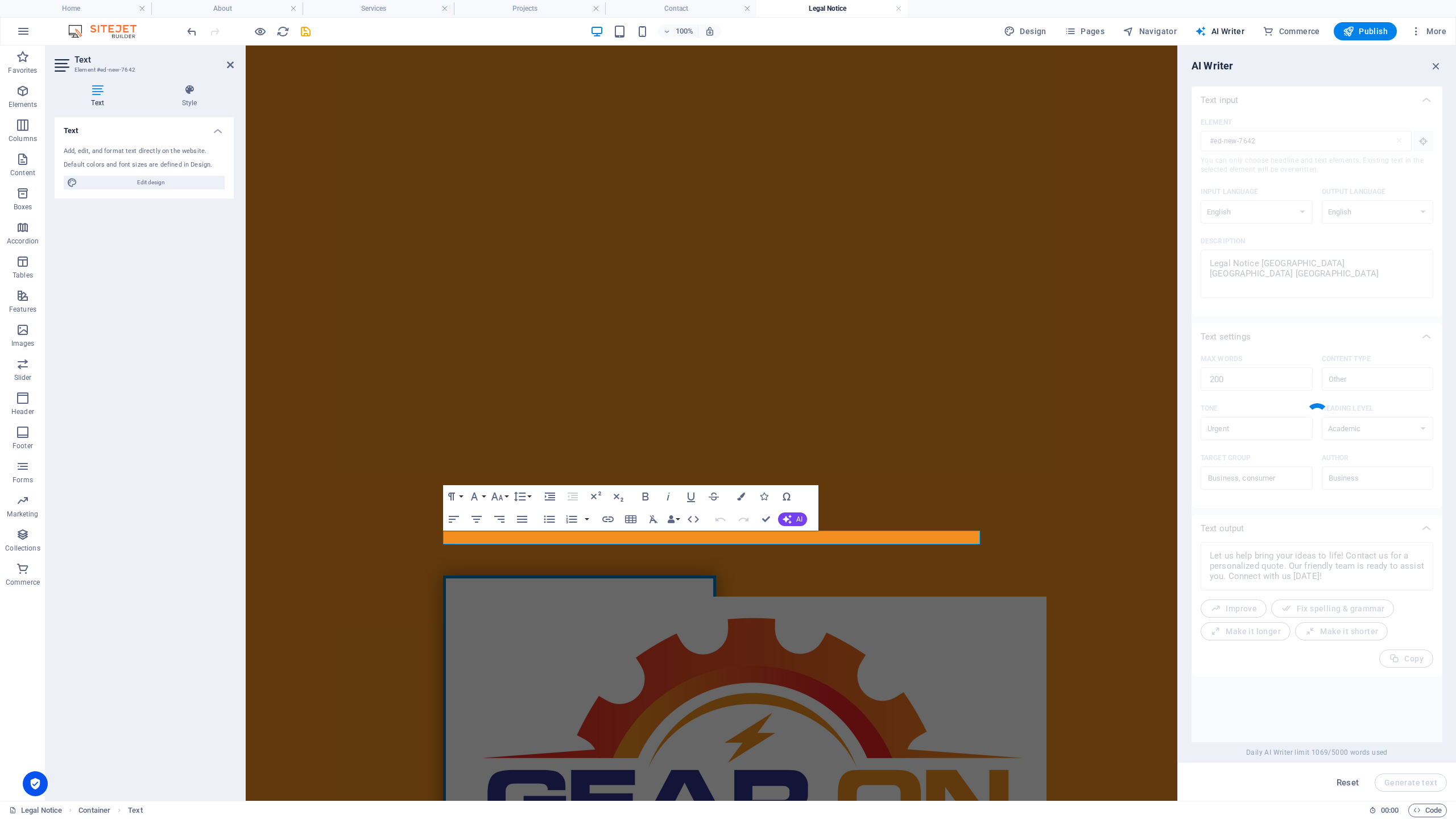 type 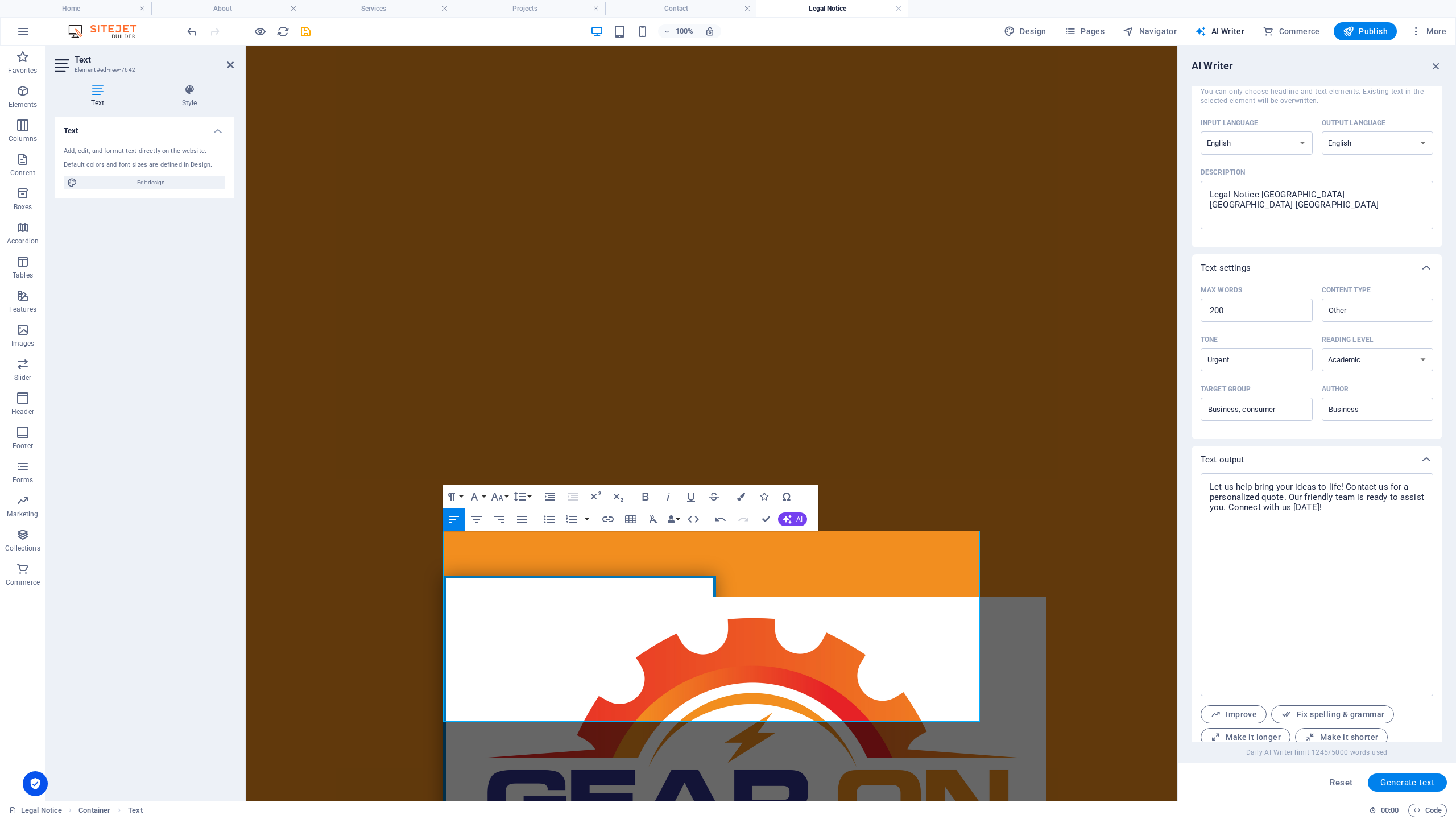 scroll, scrollTop: 109, scrollLeft: 0, axis: vertical 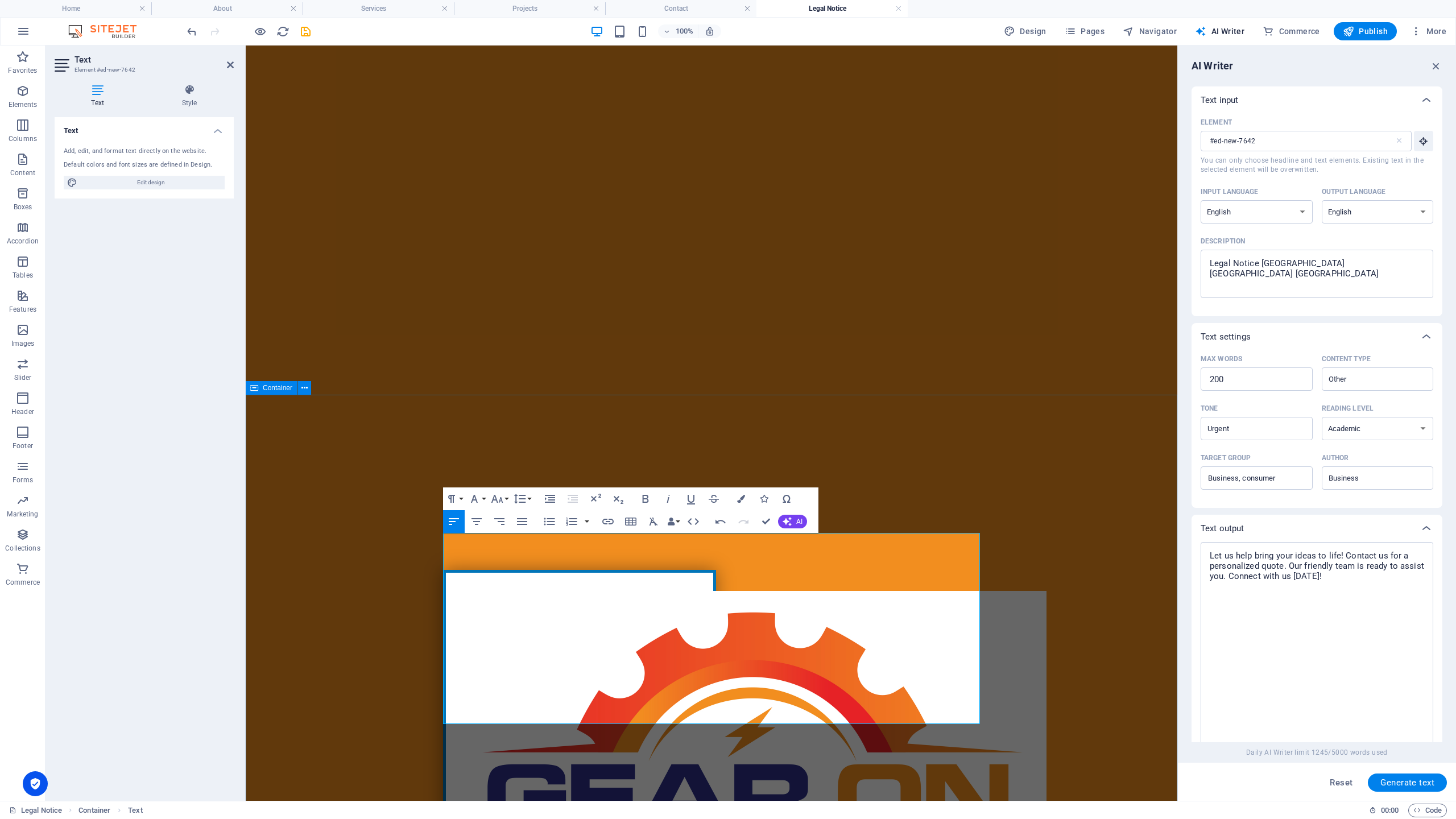 drag, startPoint x: 393, startPoint y: 440, endPoint x: 598, endPoint y: 438, distance: 205.00976 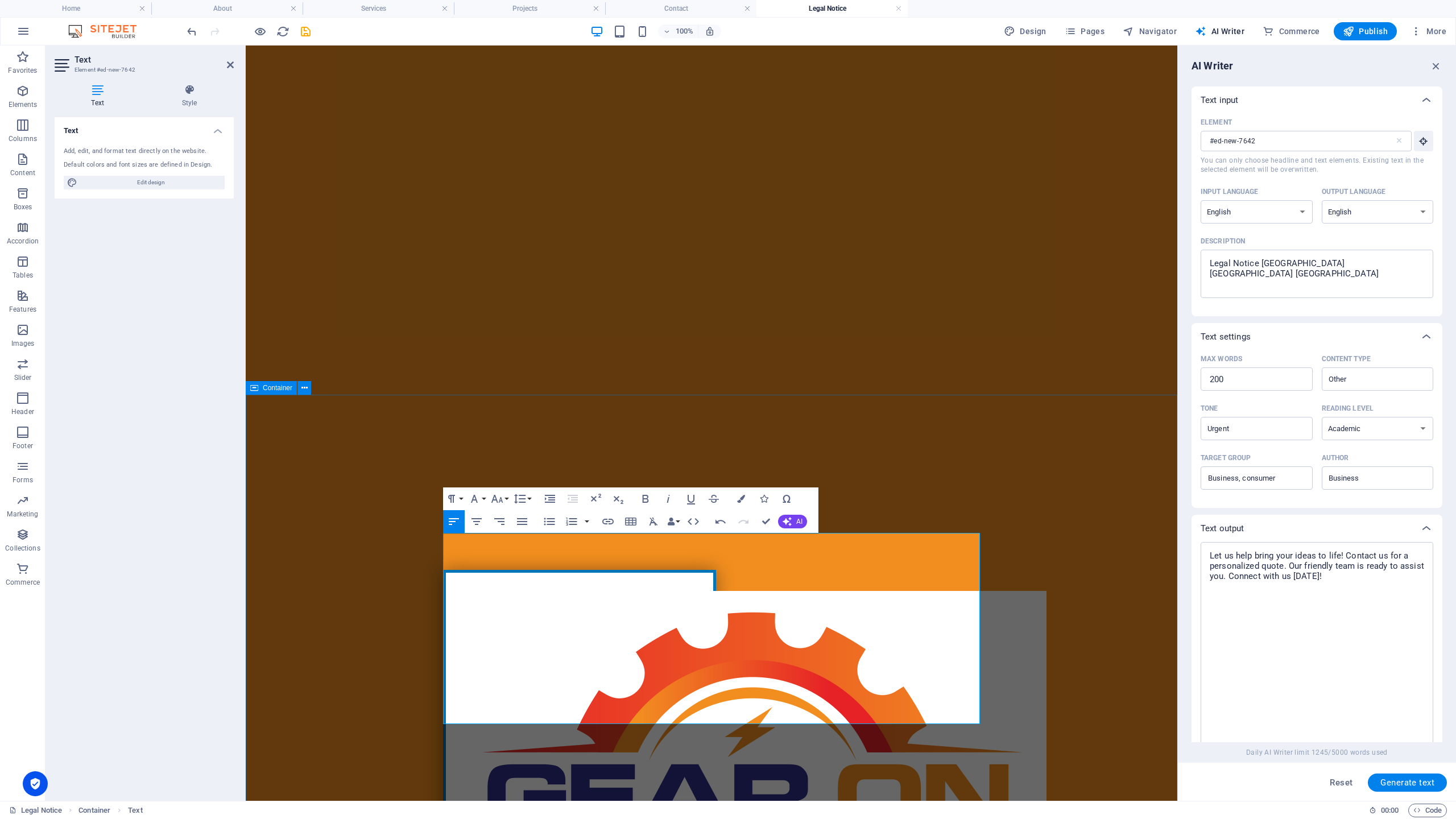 click on "Legal notice Timely awareness of legal obligations is essential for businesses operating in Melbourne, Victoria. Strict adherence to regulatory frameworks not only ensures compliance but also safeguards against potential disputes that could jeopardize operations. Understanding the complexities of local laws—including employment, consumer protection, and privacy regulations—is critical for maintaining a sustainable business model. Furthermore, businesses should prioritize transparency in all dealings, providing clear communication in contracts, terms, and conditions. Proactive engagement with legal counsel can mitigate risks and preemptively address challenges that arise from changing legislation. A comprehensive legal notice detailing the business's adherence to statutory obligations equips consumers with the knowledge to make informed decisions while fostering trust and credibility. Gear On Electrical & Air Conditioning Services Pty Ltd Maxwell   Gearon PO Box 6129   Clyde   3978 + 1-123-456-7890" at bounding box center (712, 1408) 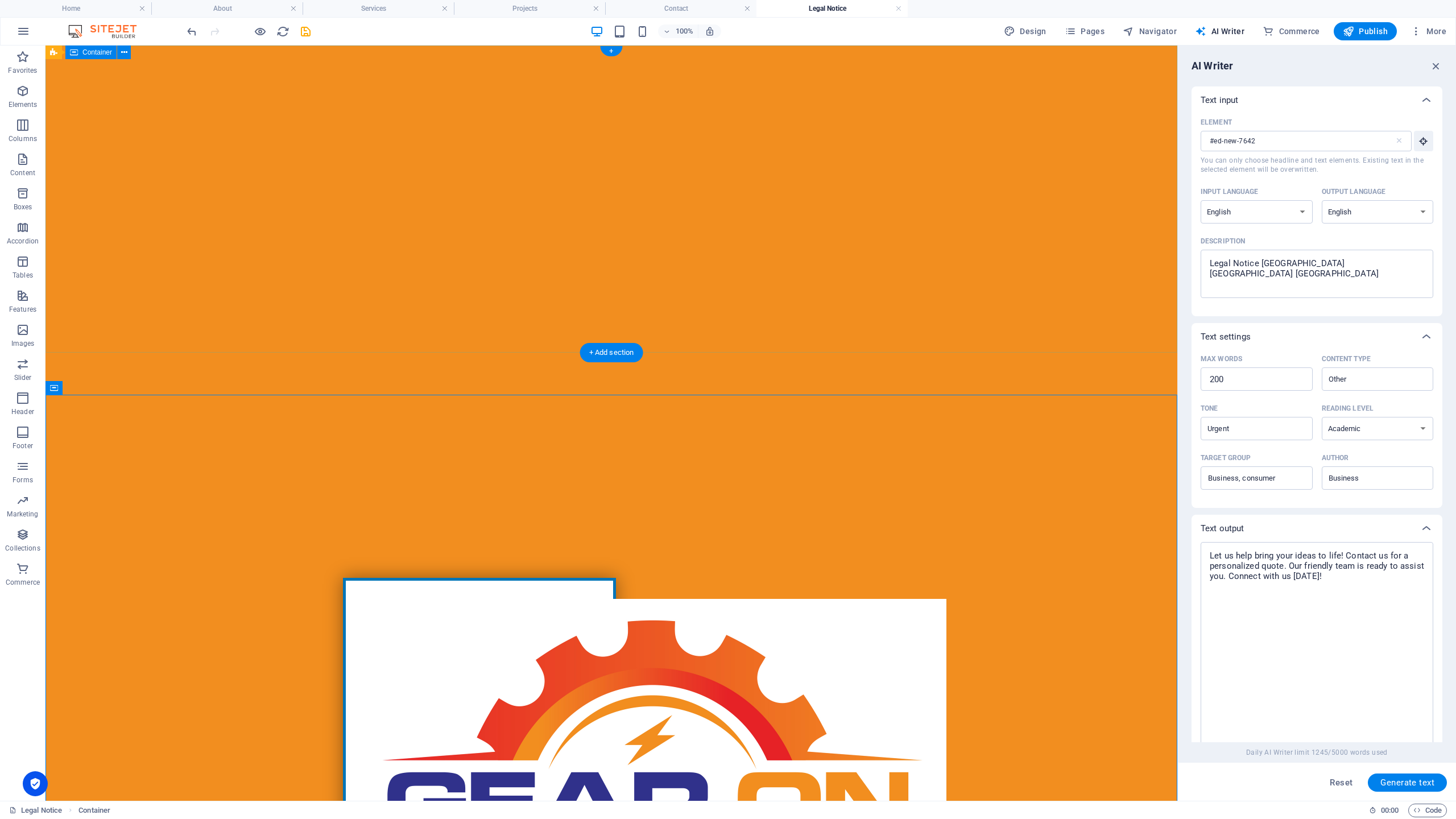 scroll, scrollTop: 5, scrollLeft: 0, axis: vertical 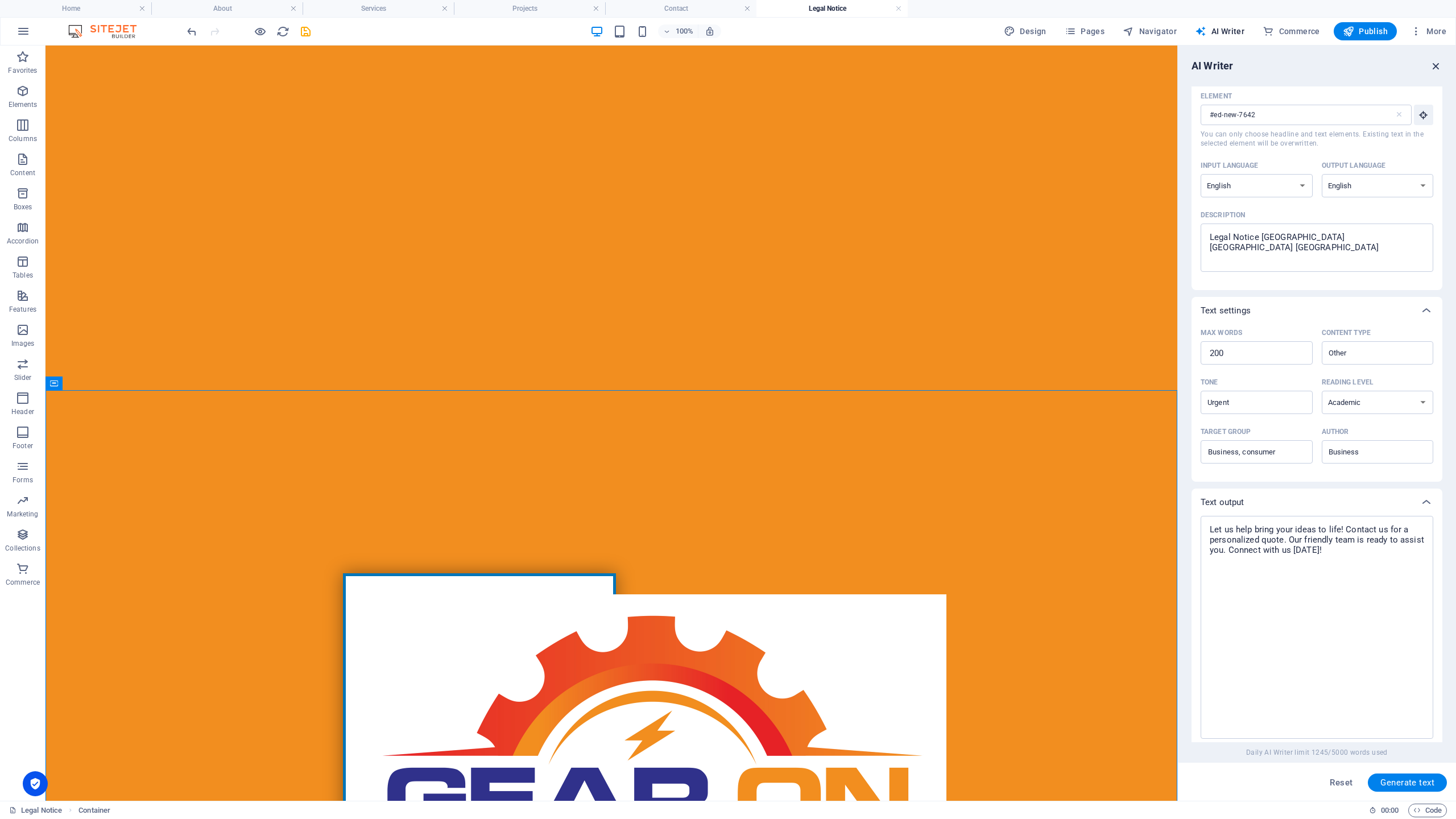click at bounding box center (1436, 66) 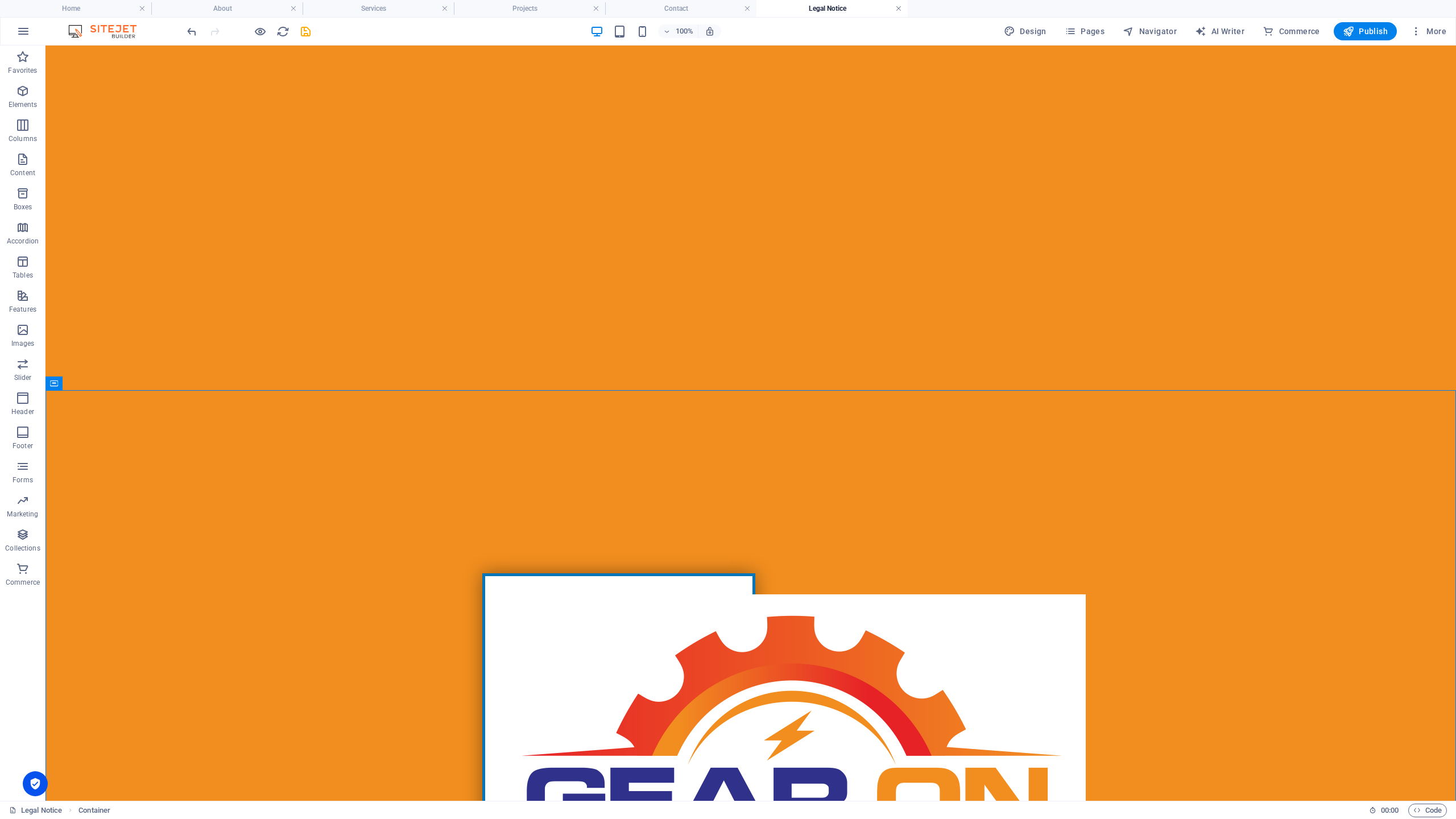 click at bounding box center [899, 9] 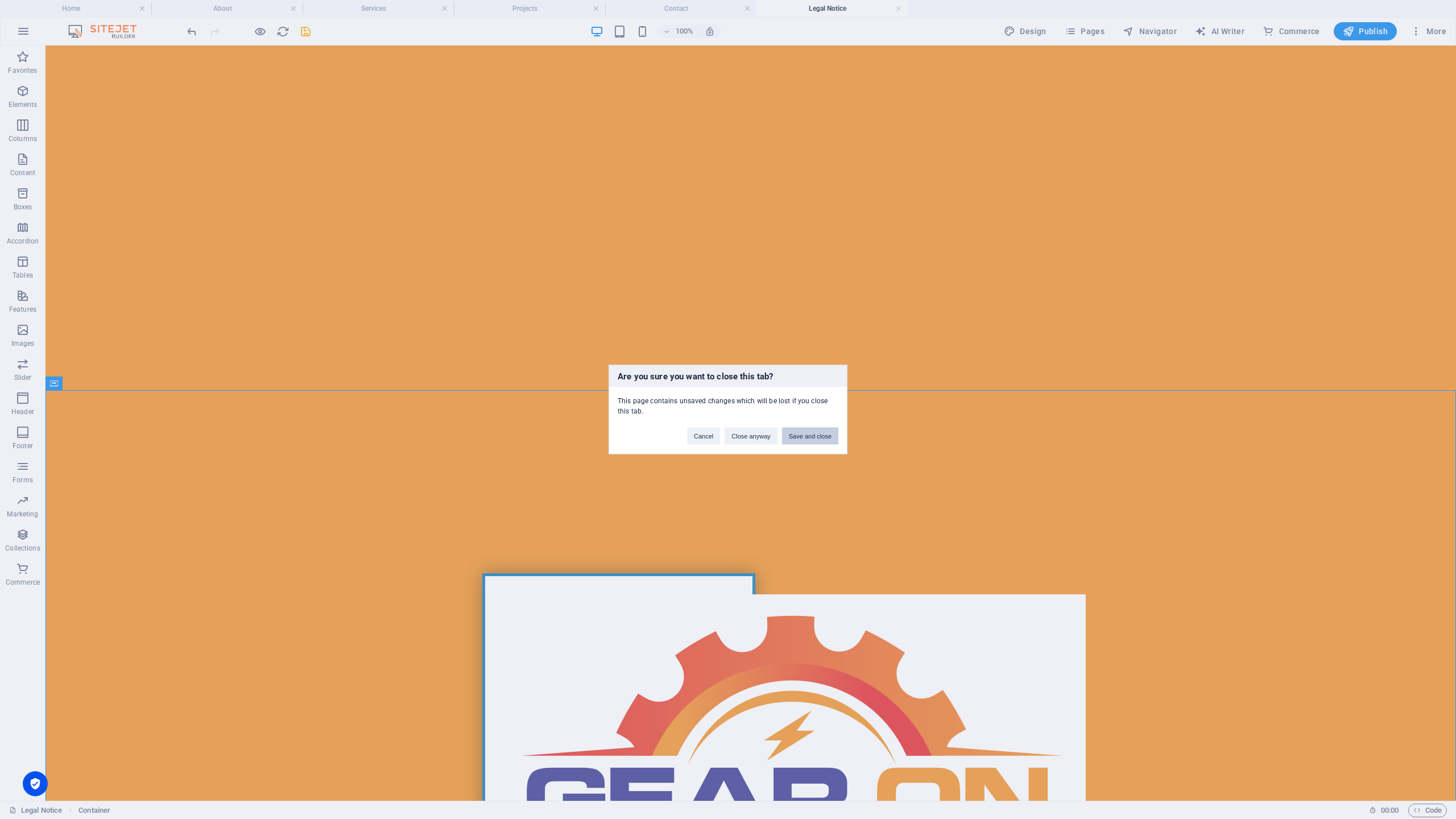 click on "Save and close" at bounding box center [810, 436] 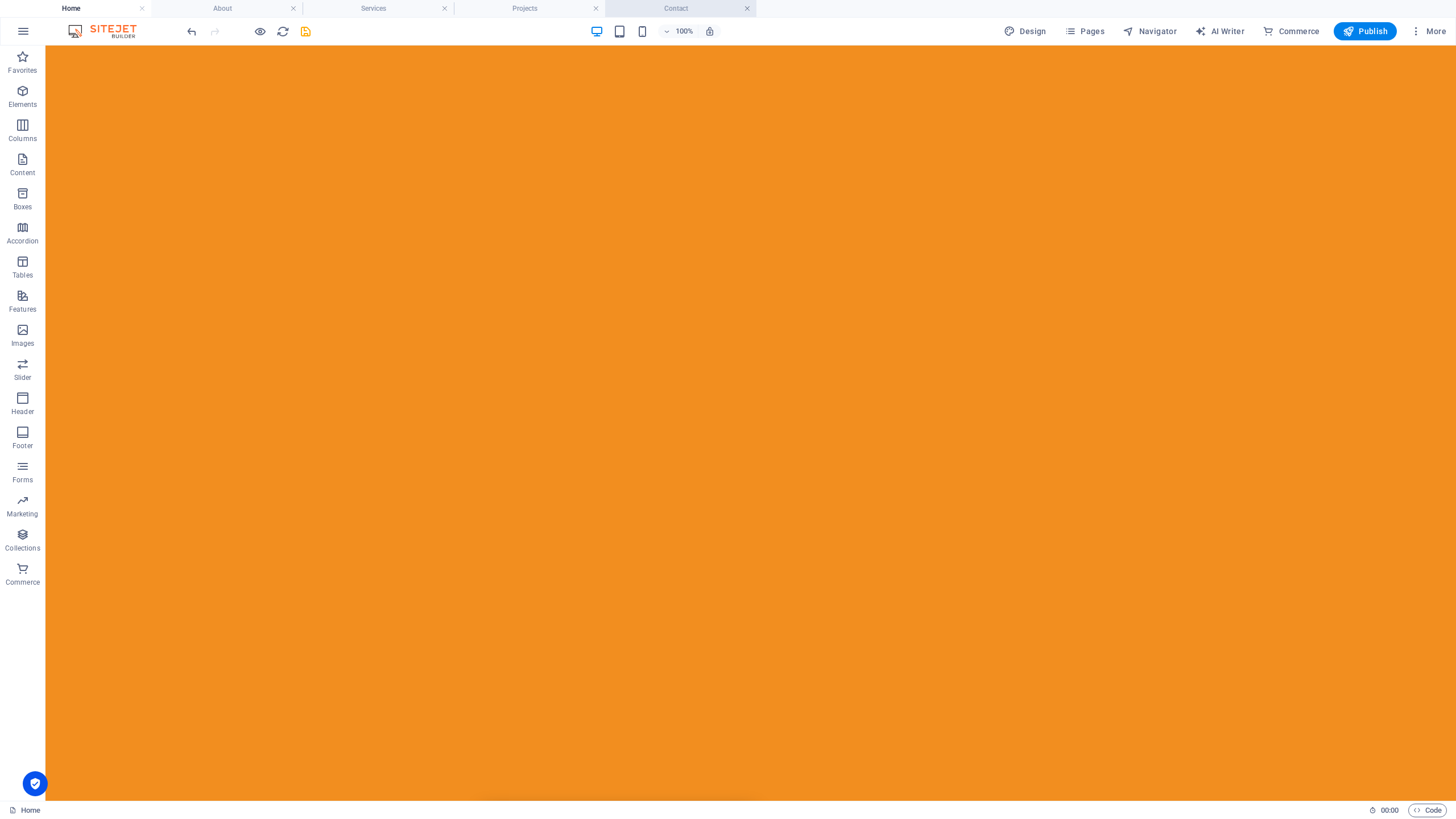 click at bounding box center [747, 9] 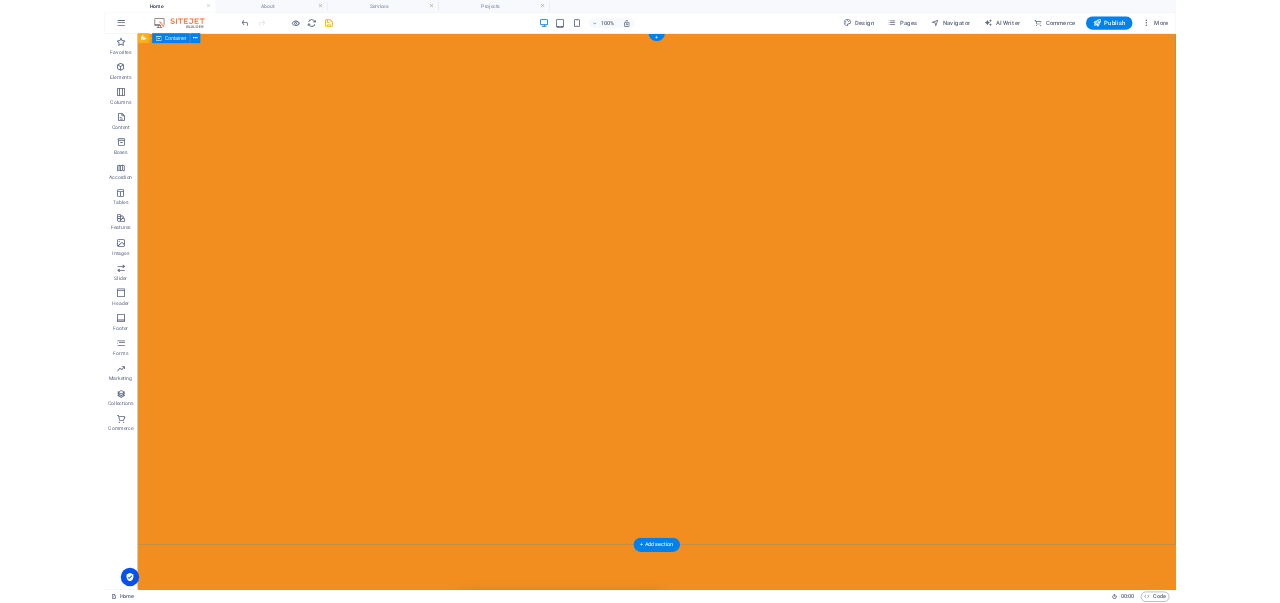scroll, scrollTop: 1, scrollLeft: 0, axis: vertical 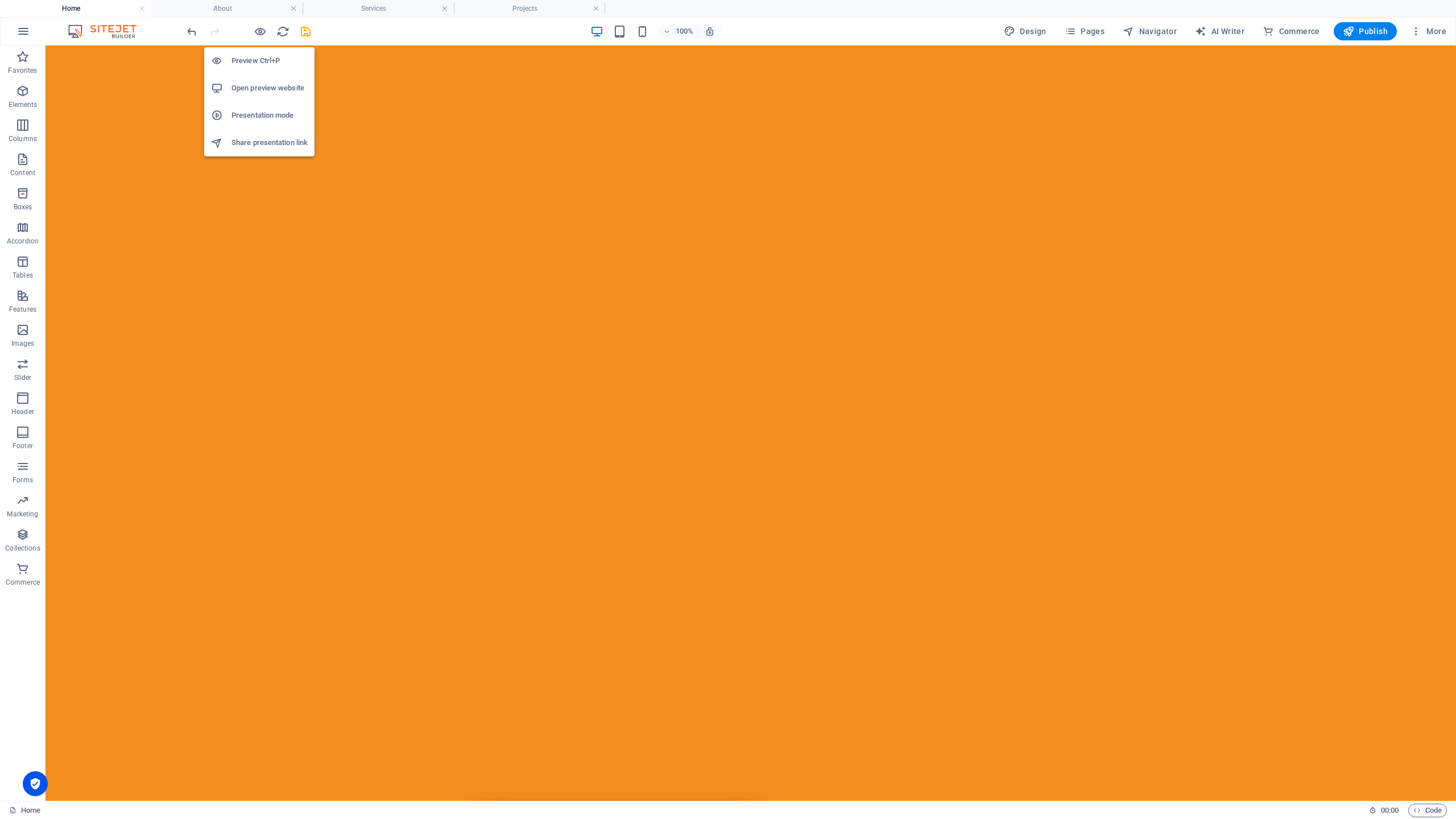 click on "Open preview website" at bounding box center (270, 88) 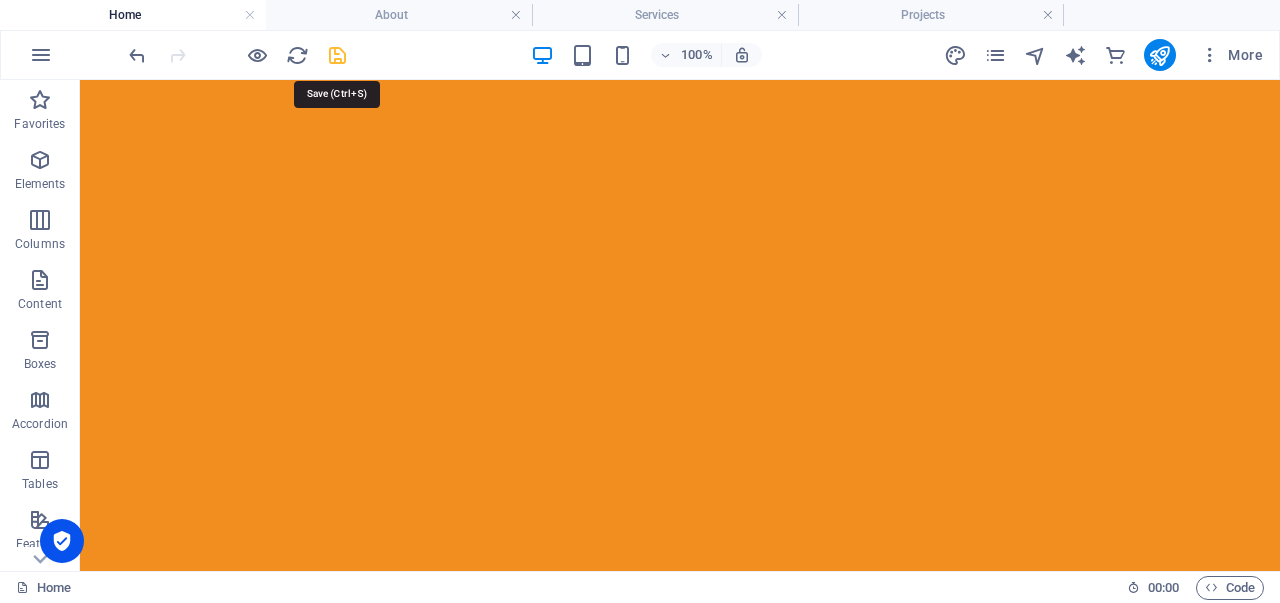 click at bounding box center [337, 55] 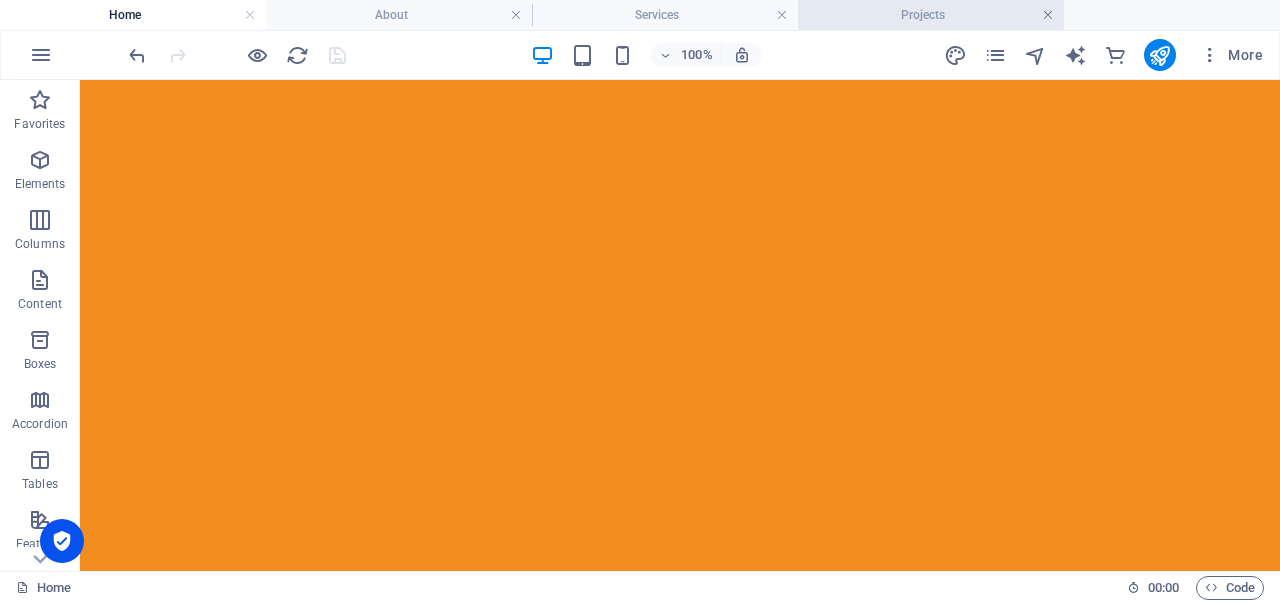 click at bounding box center [1048, 15] 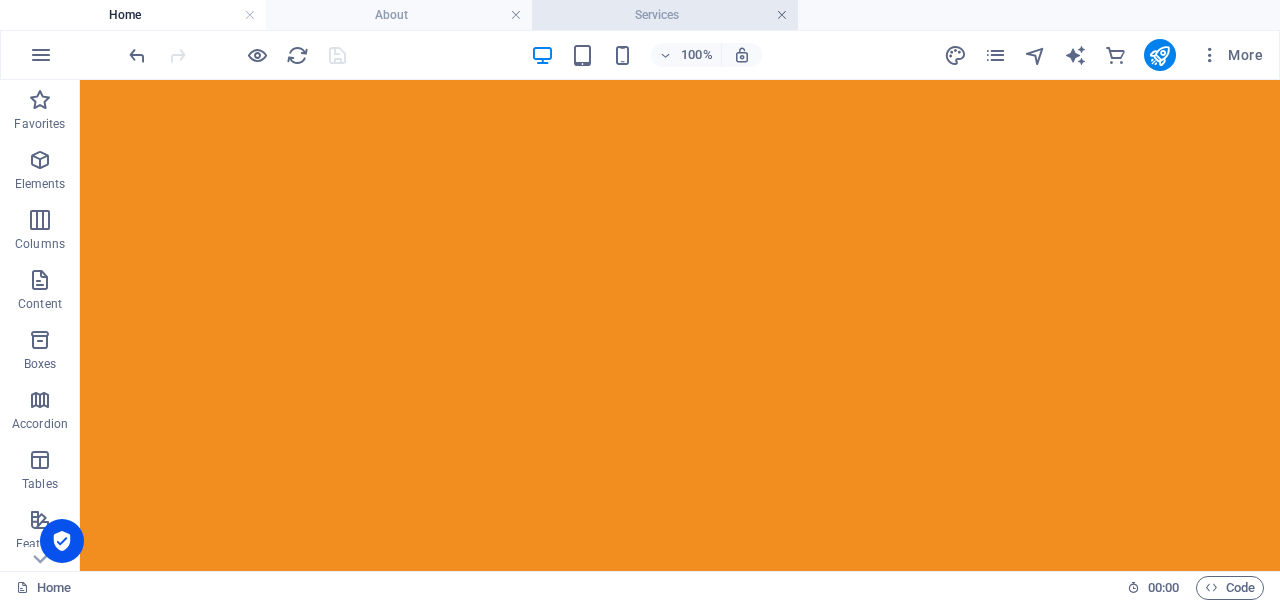 click at bounding box center [782, 15] 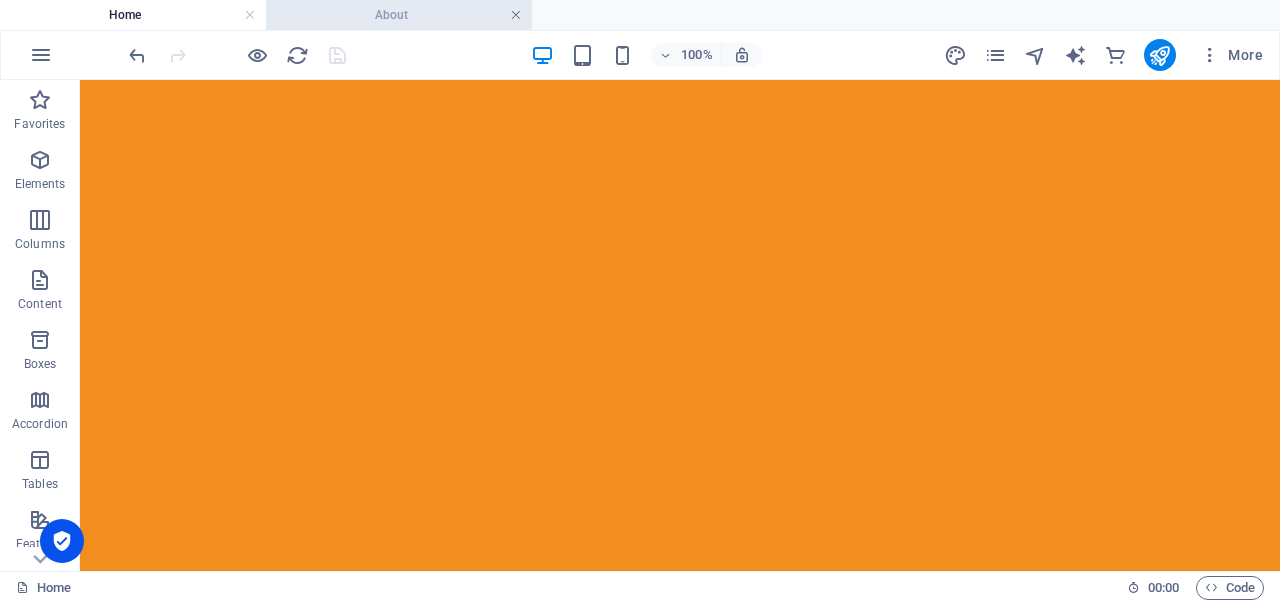 click at bounding box center [516, 15] 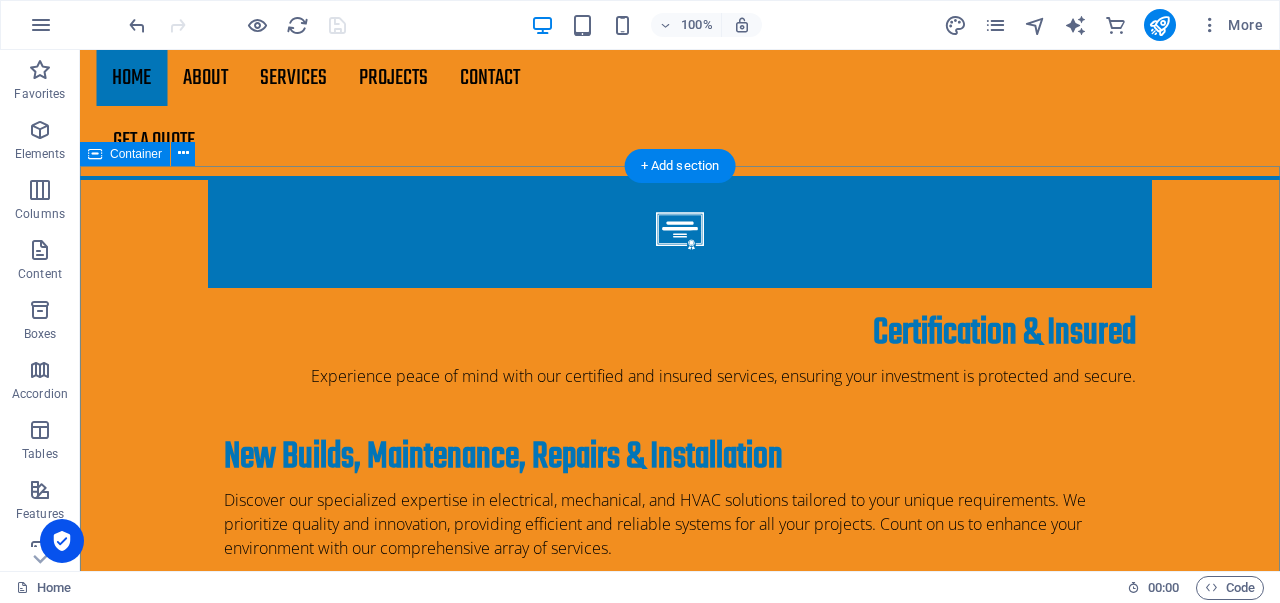 scroll, scrollTop: 3022, scrollLeft: 0, axis: vertical 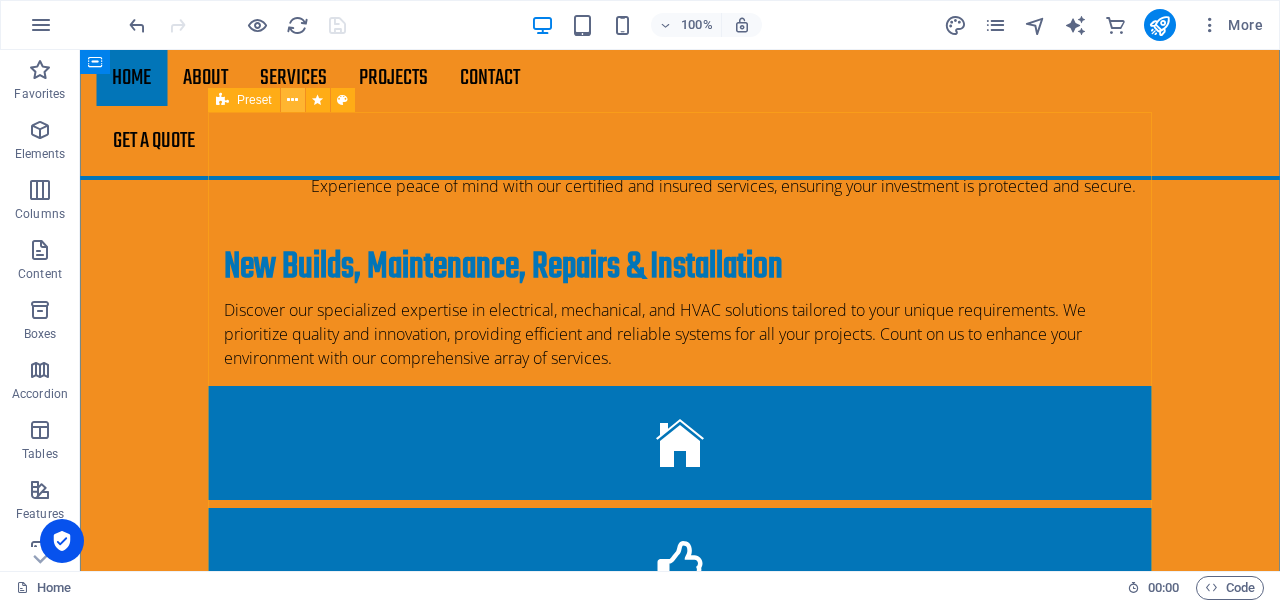 click at bounding box center (292, 100) 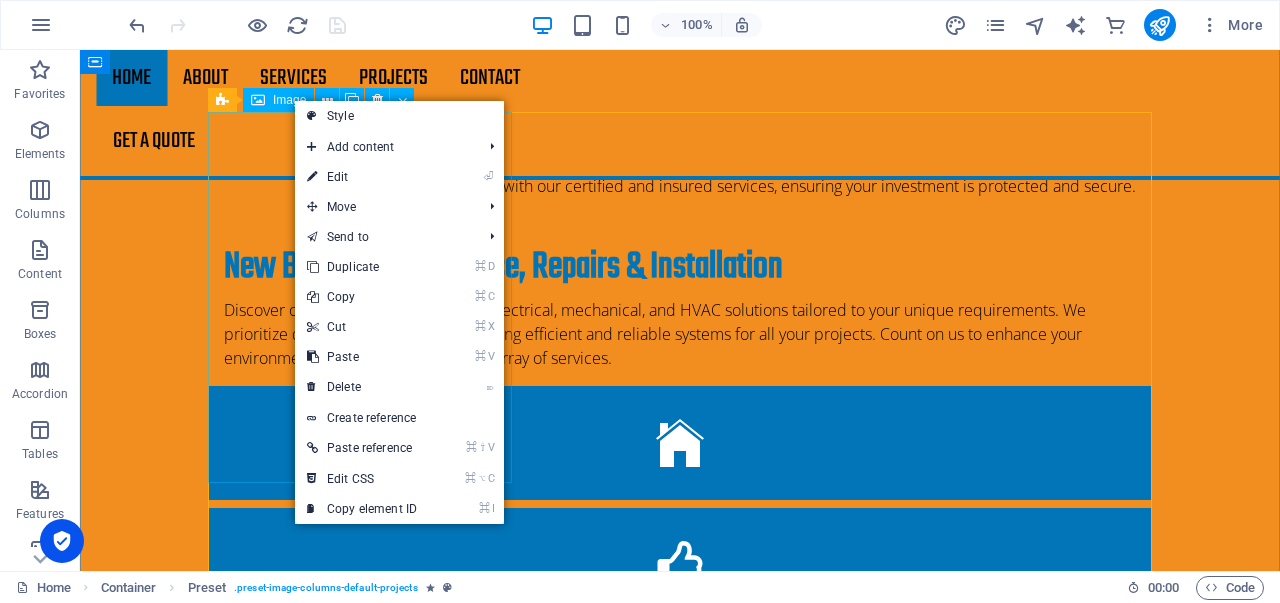 click on "Project 1 Lorem ipsum dolor sit amet, consectetur adipiscing elit.Duis aute irure dolor in reprehenderit in voluptate velit esse cillum dolore." at bounding box center (680, 4840) 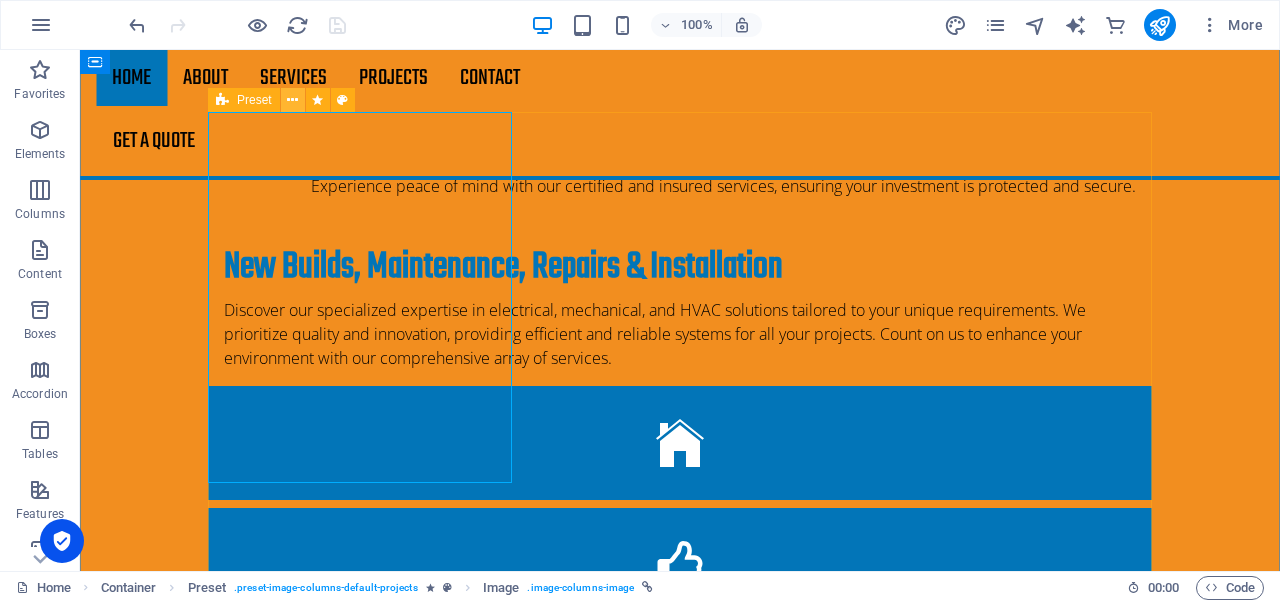 click at bounding box center [292, 100] 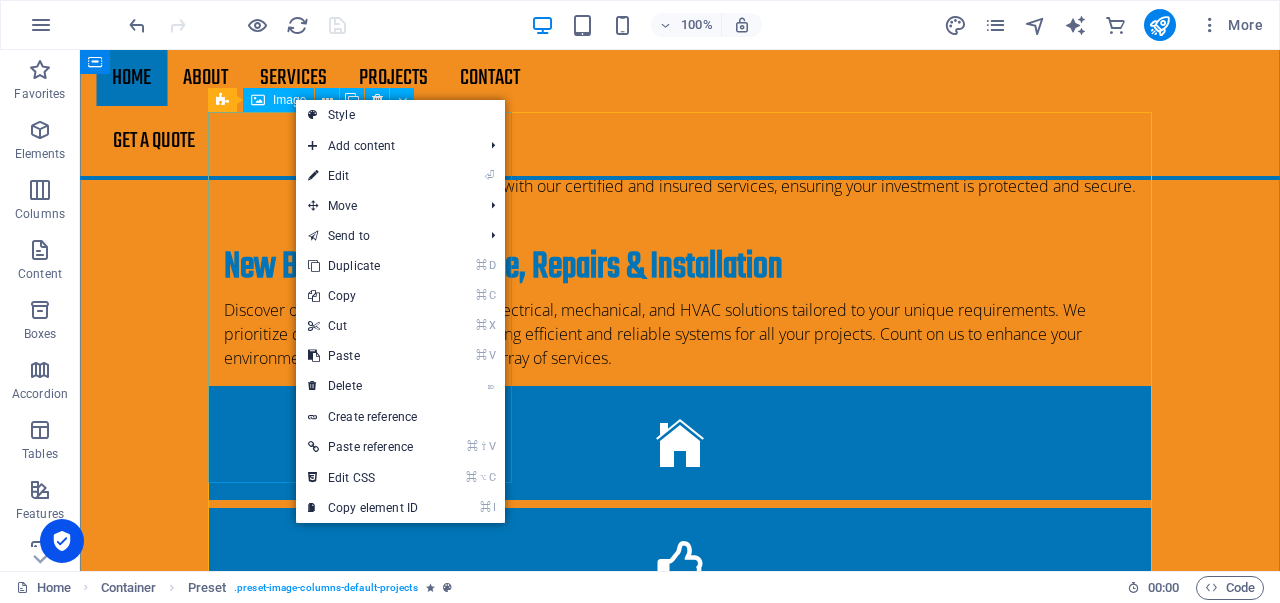 scroll, scrollTop: 3023, scrollLeft: 0, axis: vertical 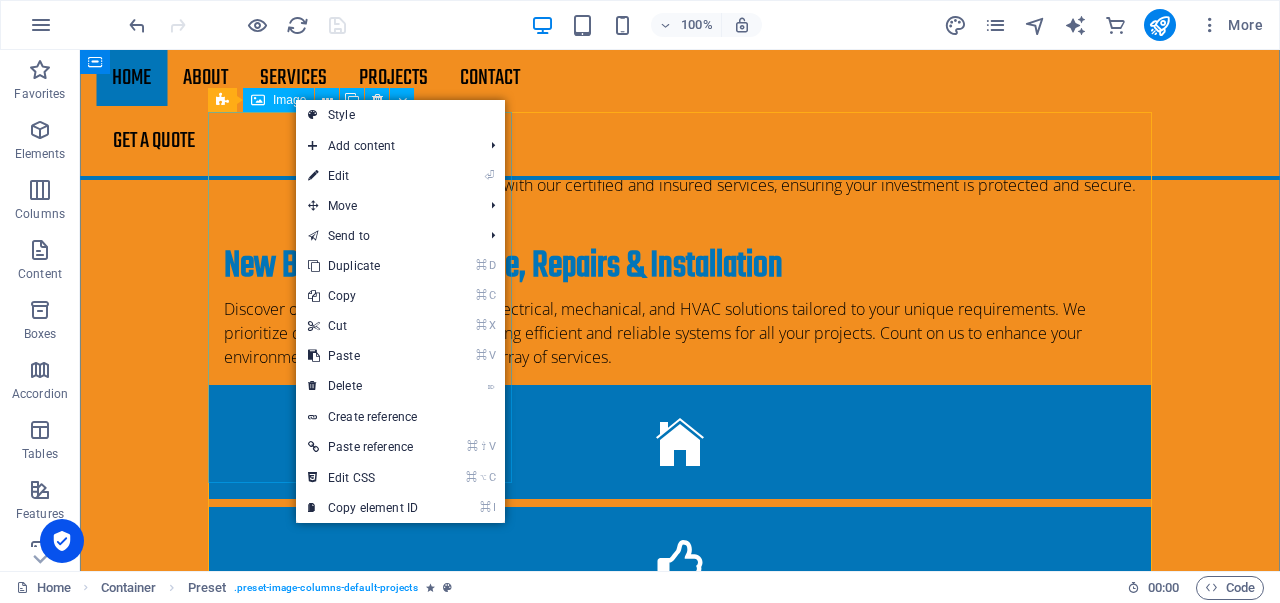 click on "Project 1 Lorem ipsum dolor sit amet, consectetur adipiscing elit.Duis aute irure dolor in reprehenderit in voluptate velit esse cillum dolore." at bounding box center (680, 4839) 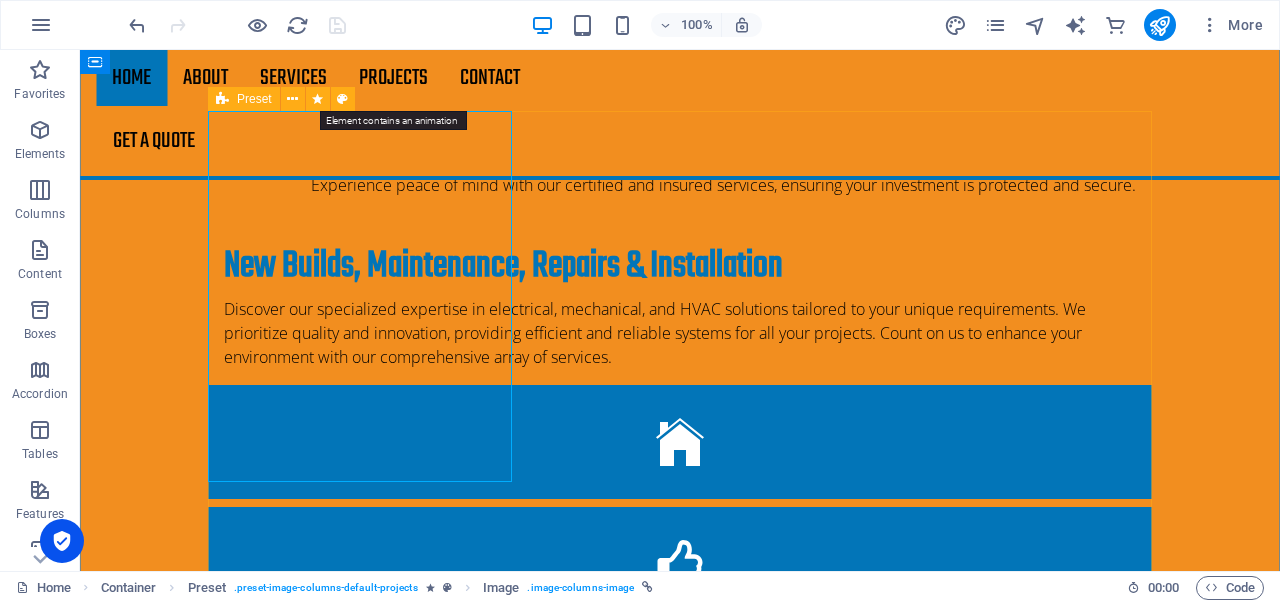 click at bounding box center (318, 99) 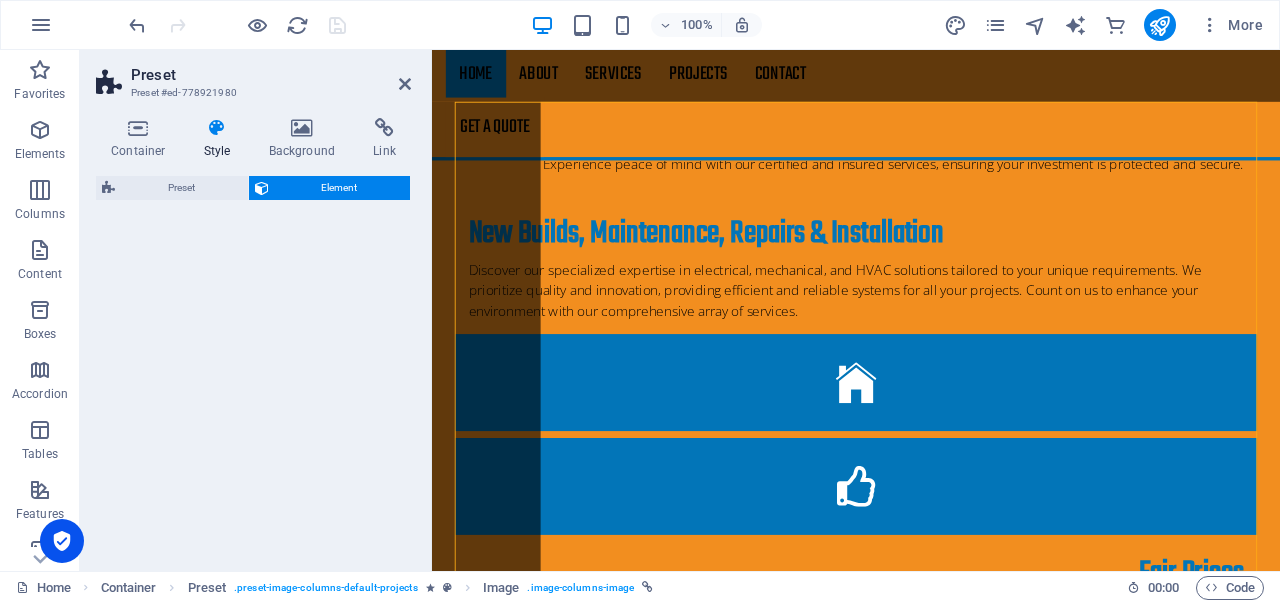 select on "fade" 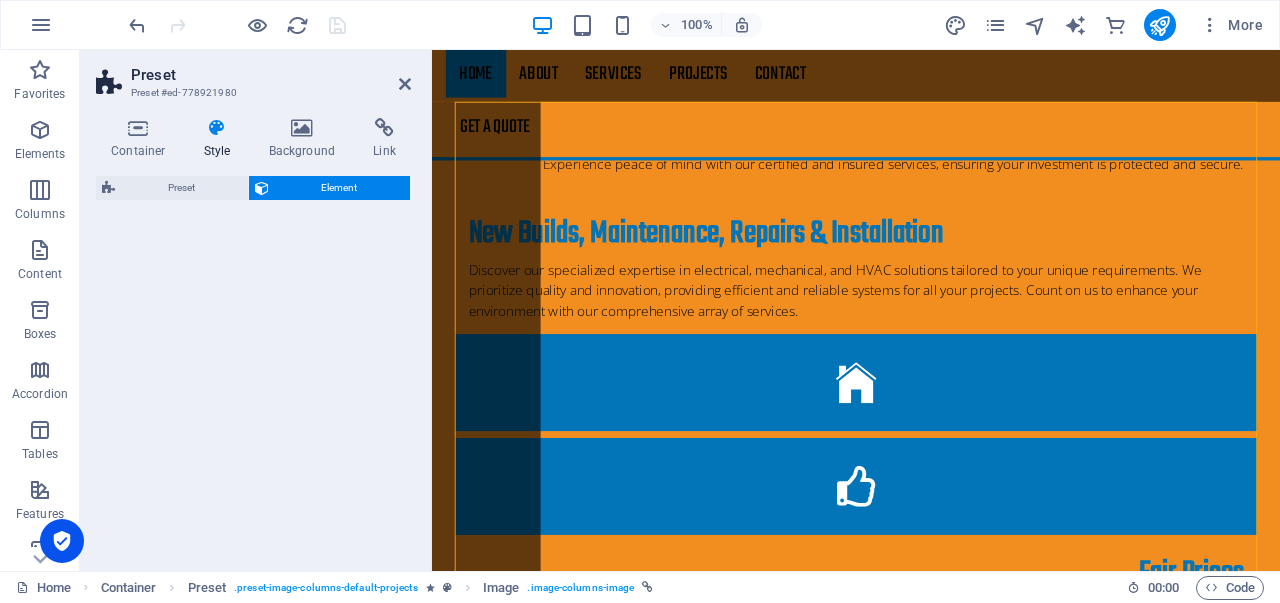 select on "s" 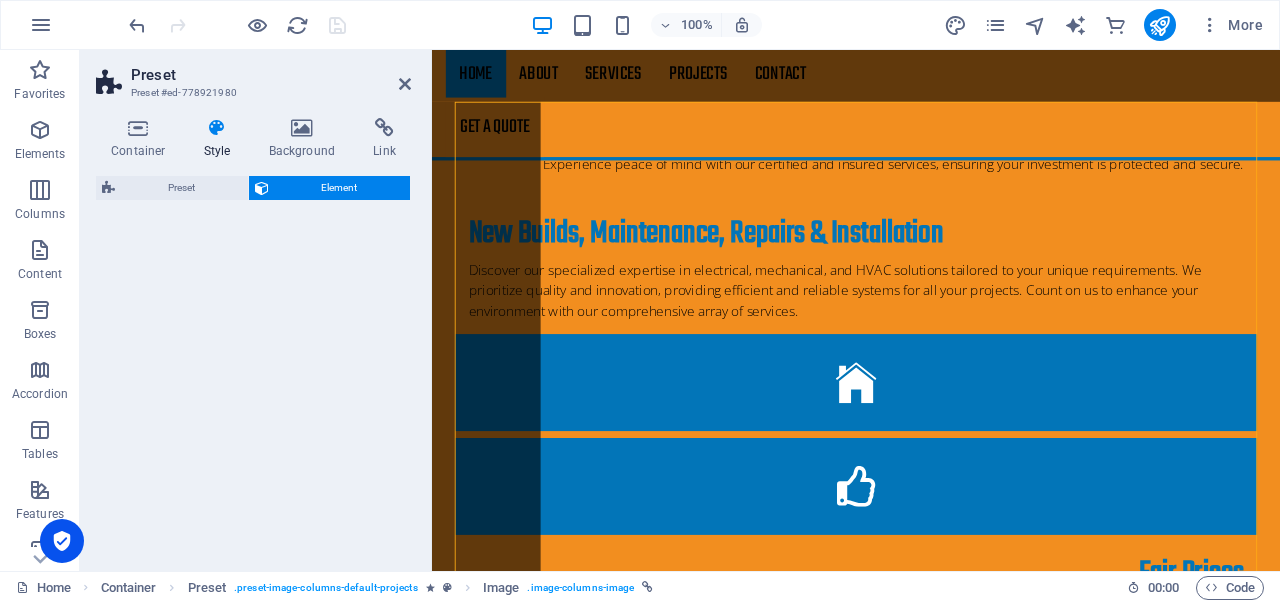 select on "s" 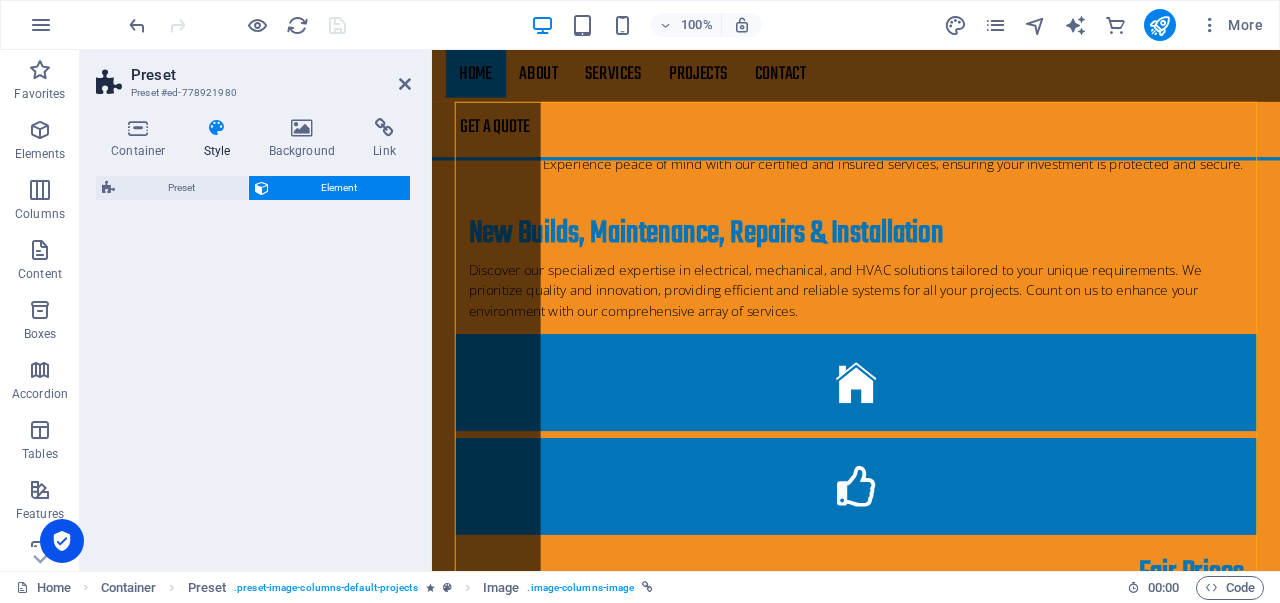 select on "scroll" 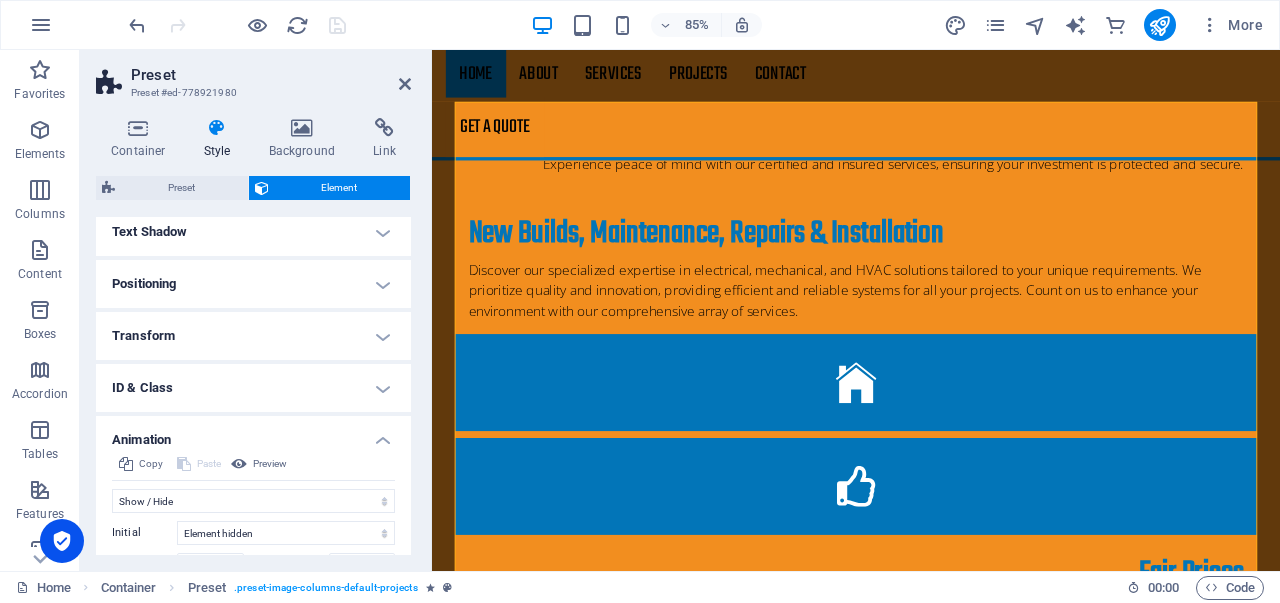 scroll, scrollTop: 230, scrollLeft: 0, axis: vertical 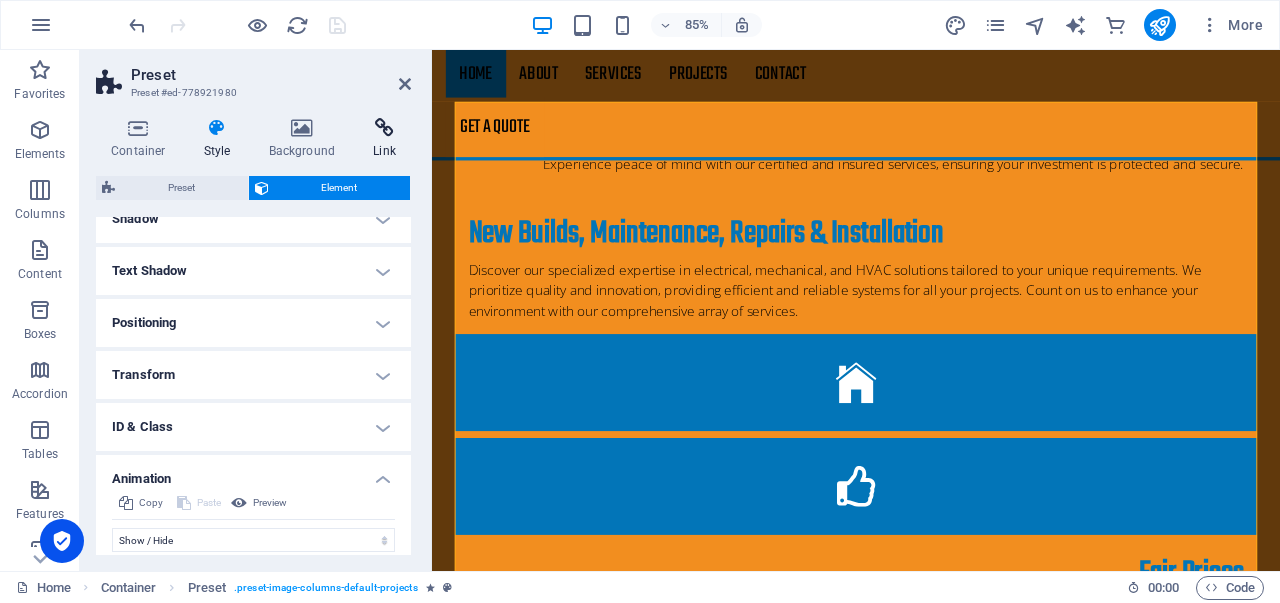 click at bounding box center [384, 128] 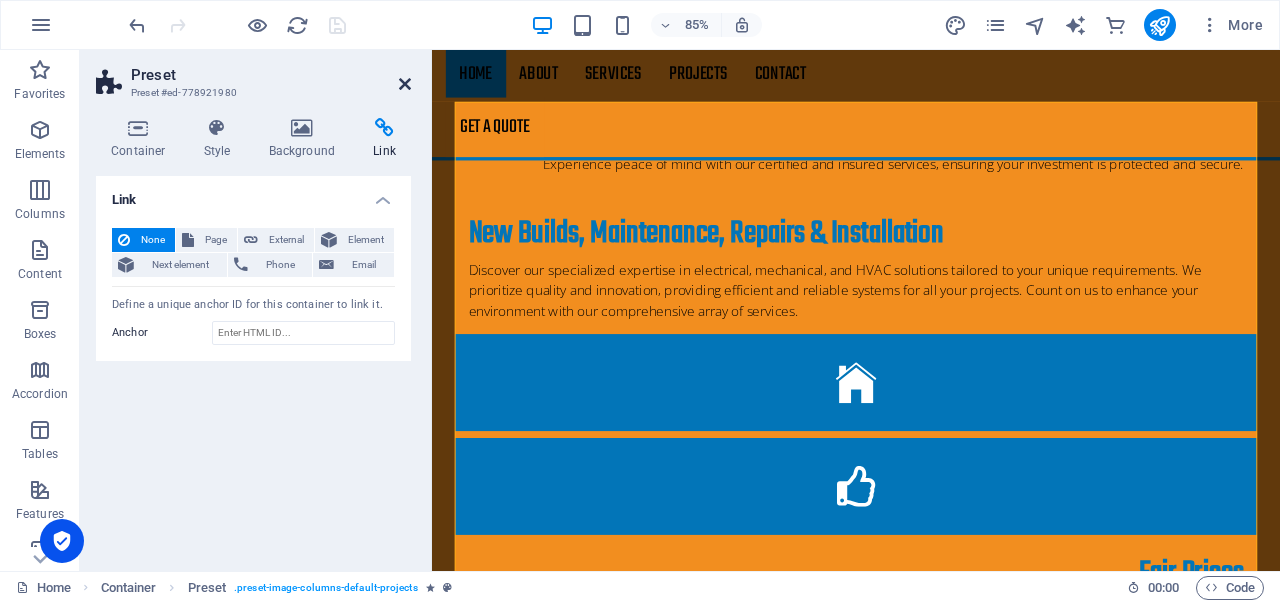 click at bounding box center [405, 84] 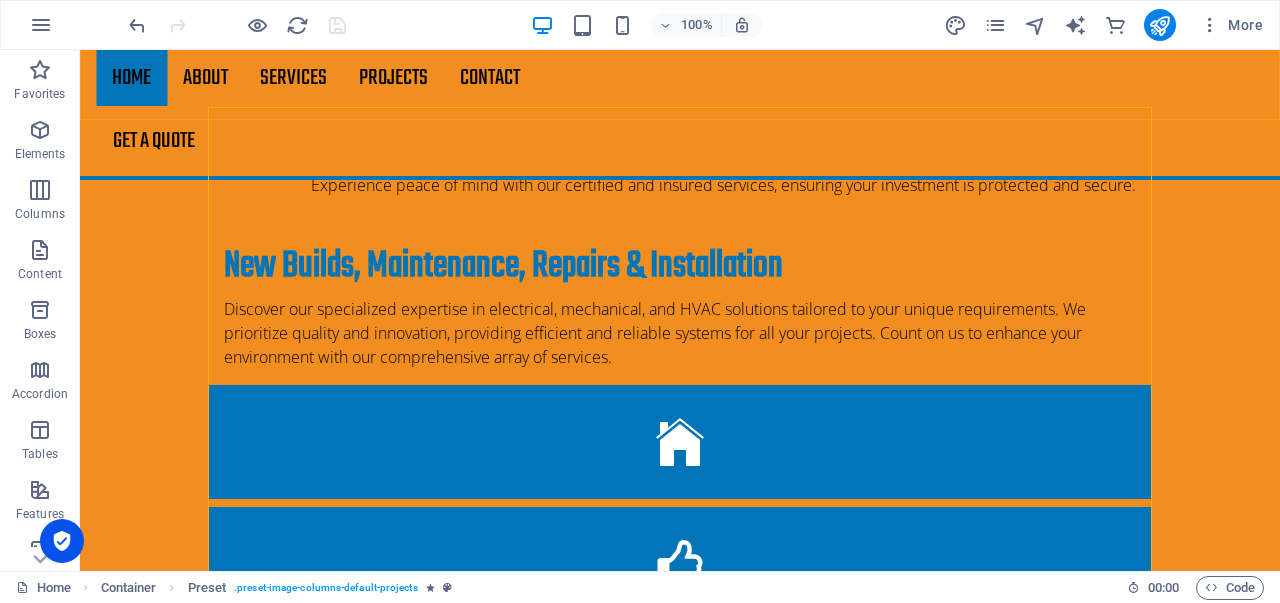 scroll, scrollTop: 3035, scrollLeft: 0, axis: vertical 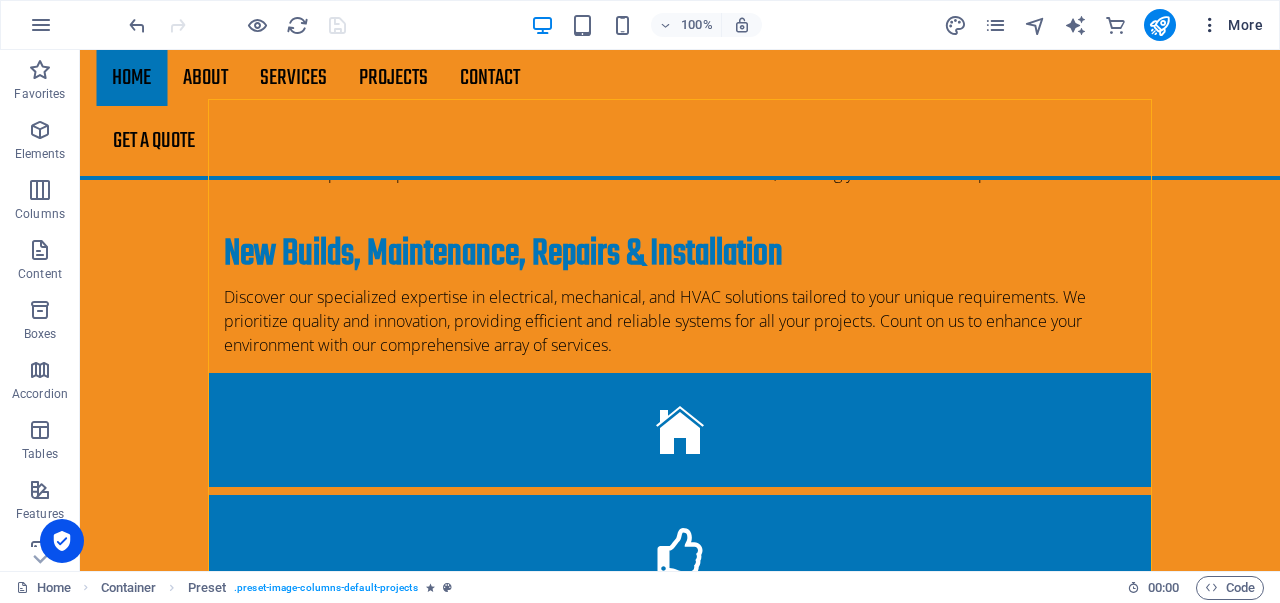 click on "More" at bounding box center (1231, 25) 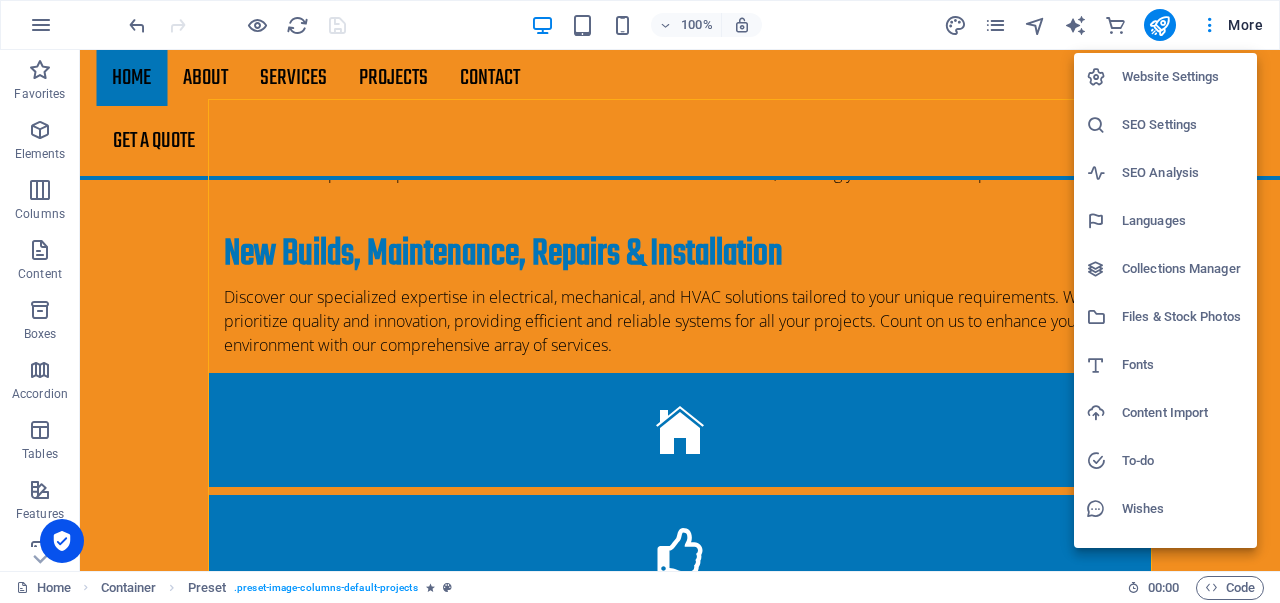 scroll, scrollTop: 33, scrollLeft: 0, axis: vertical 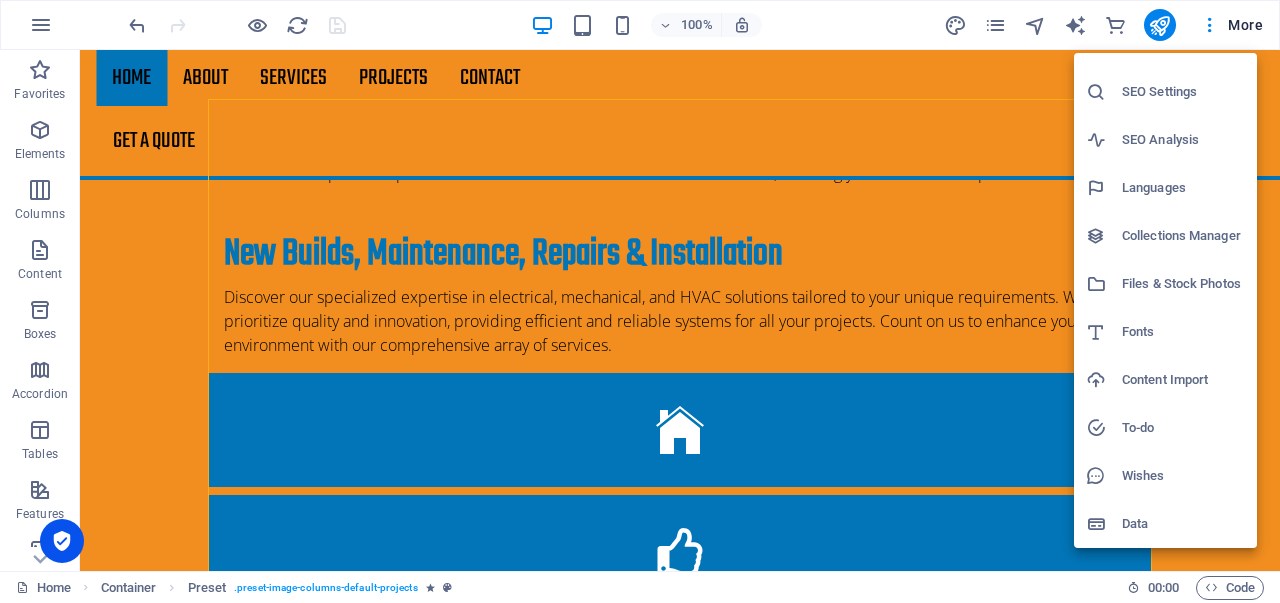 click at bounding box center (640, 301) 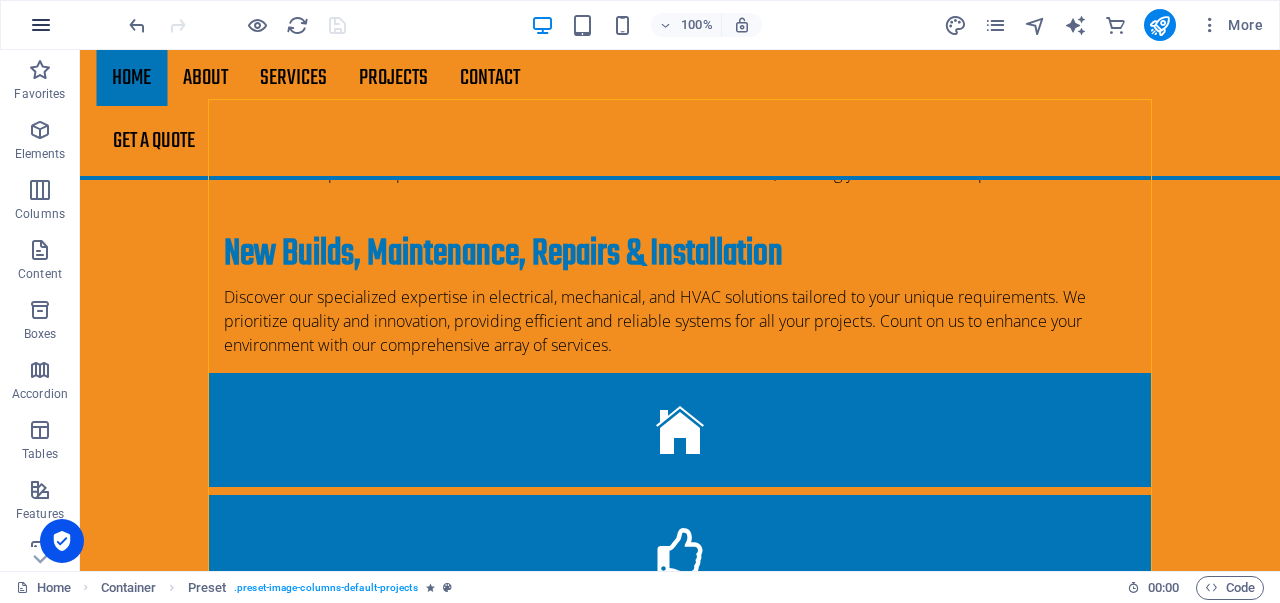 click at bounding box center [41, 25] 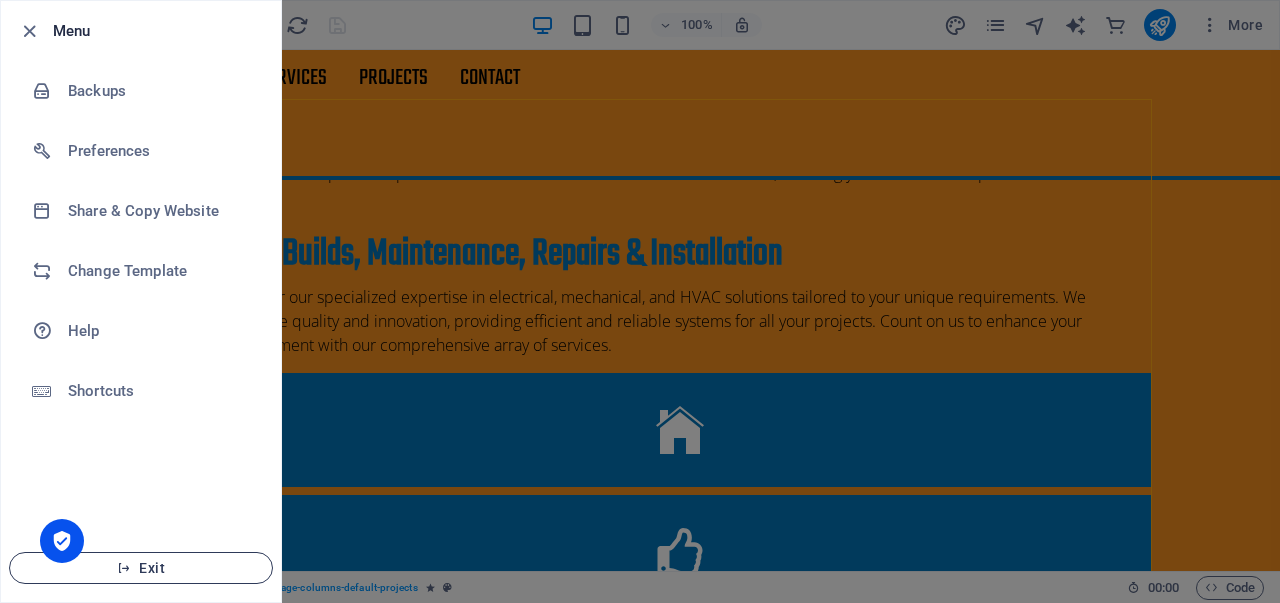 click on "Exit" at bounding box center [141, 568] 